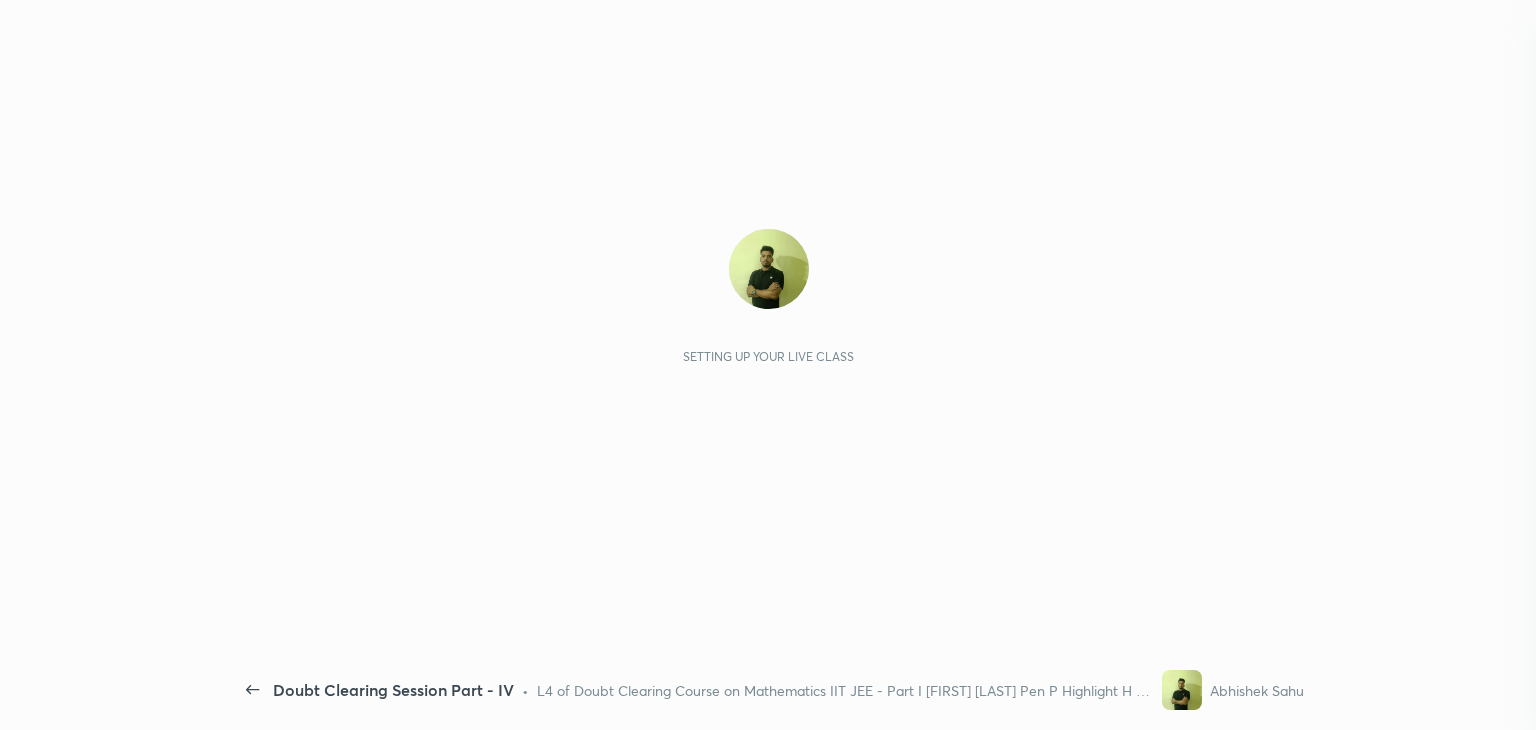 scroll, scrollTop: 0, scrollLeft: 0, axis: both 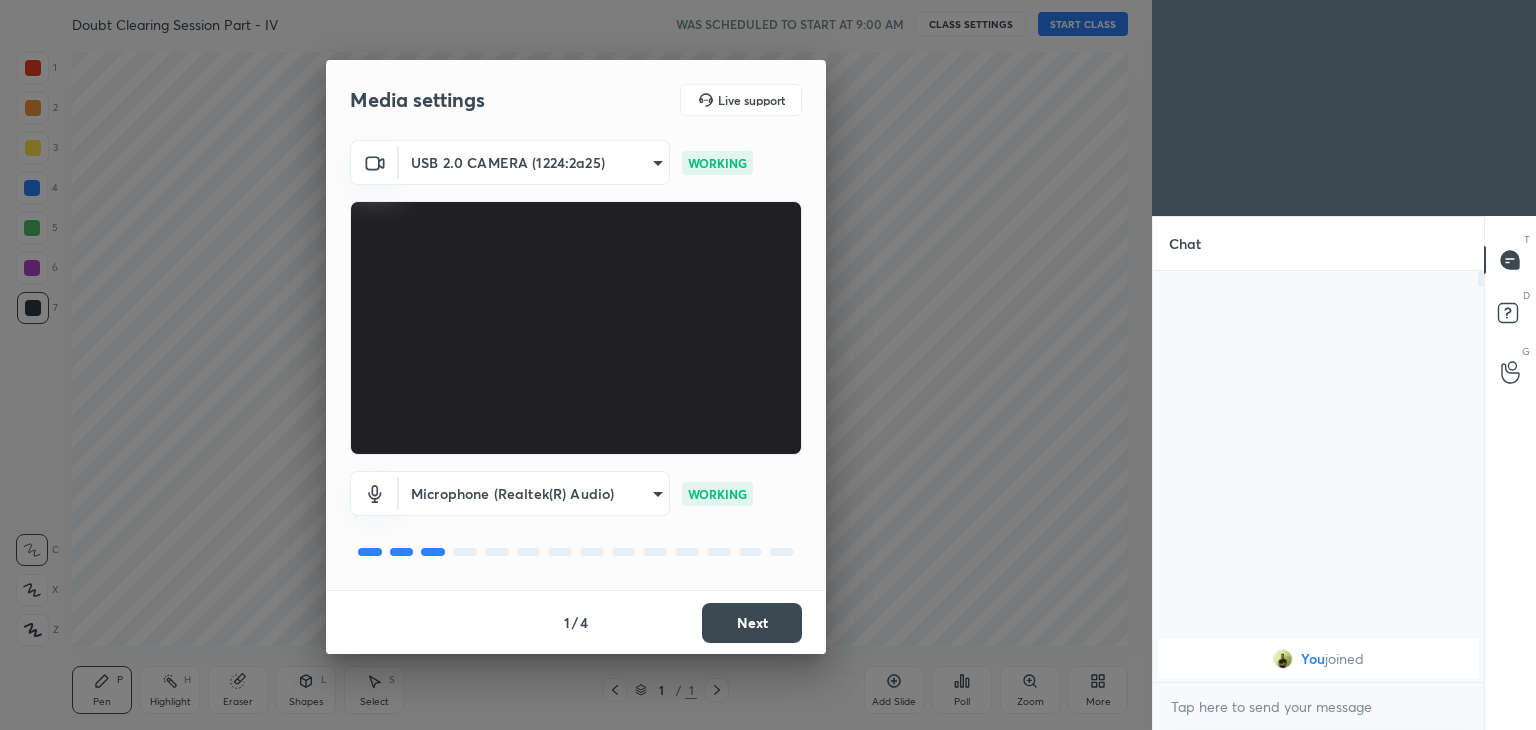 click on "Next" at bounding box center [752, 623] 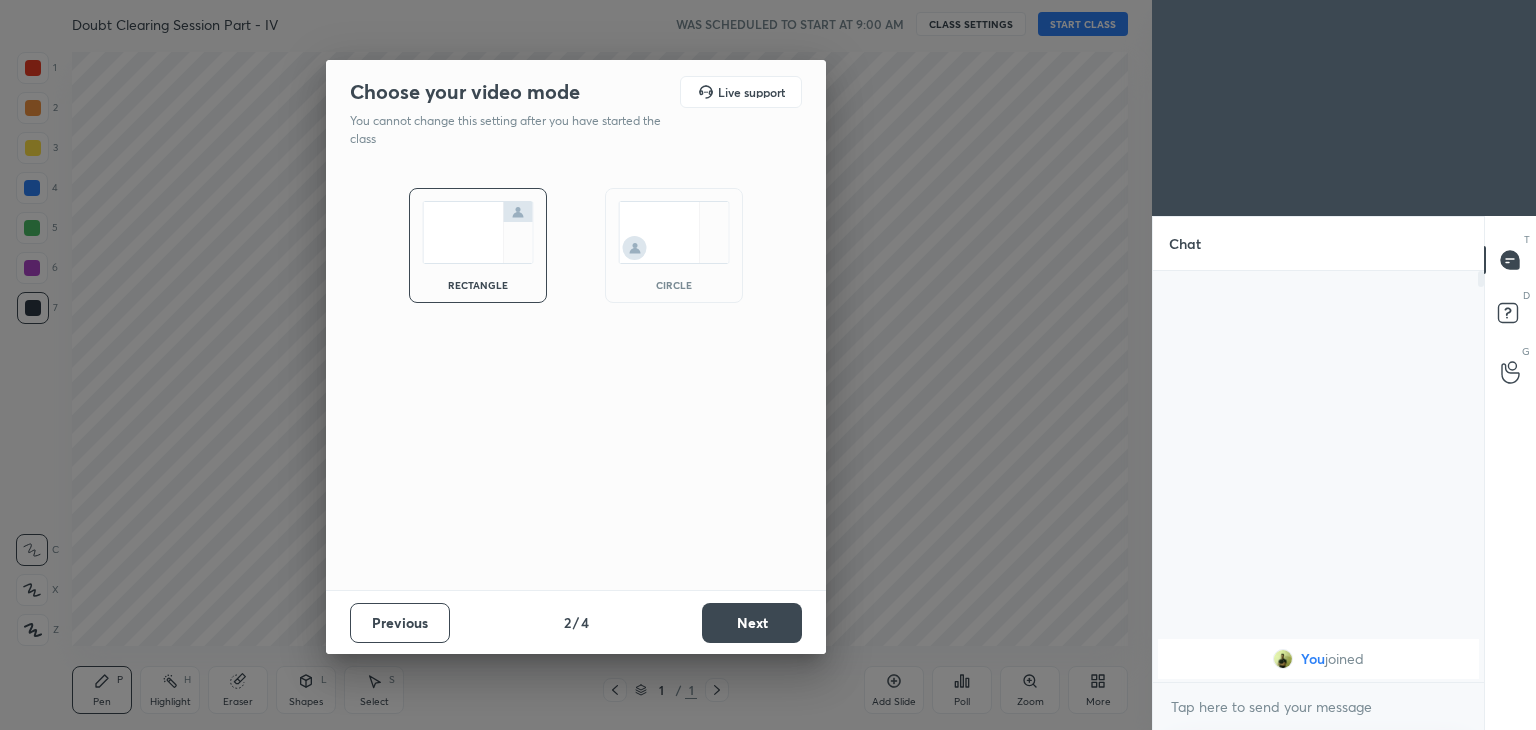click on "circle" at bounding box center [674, 245] 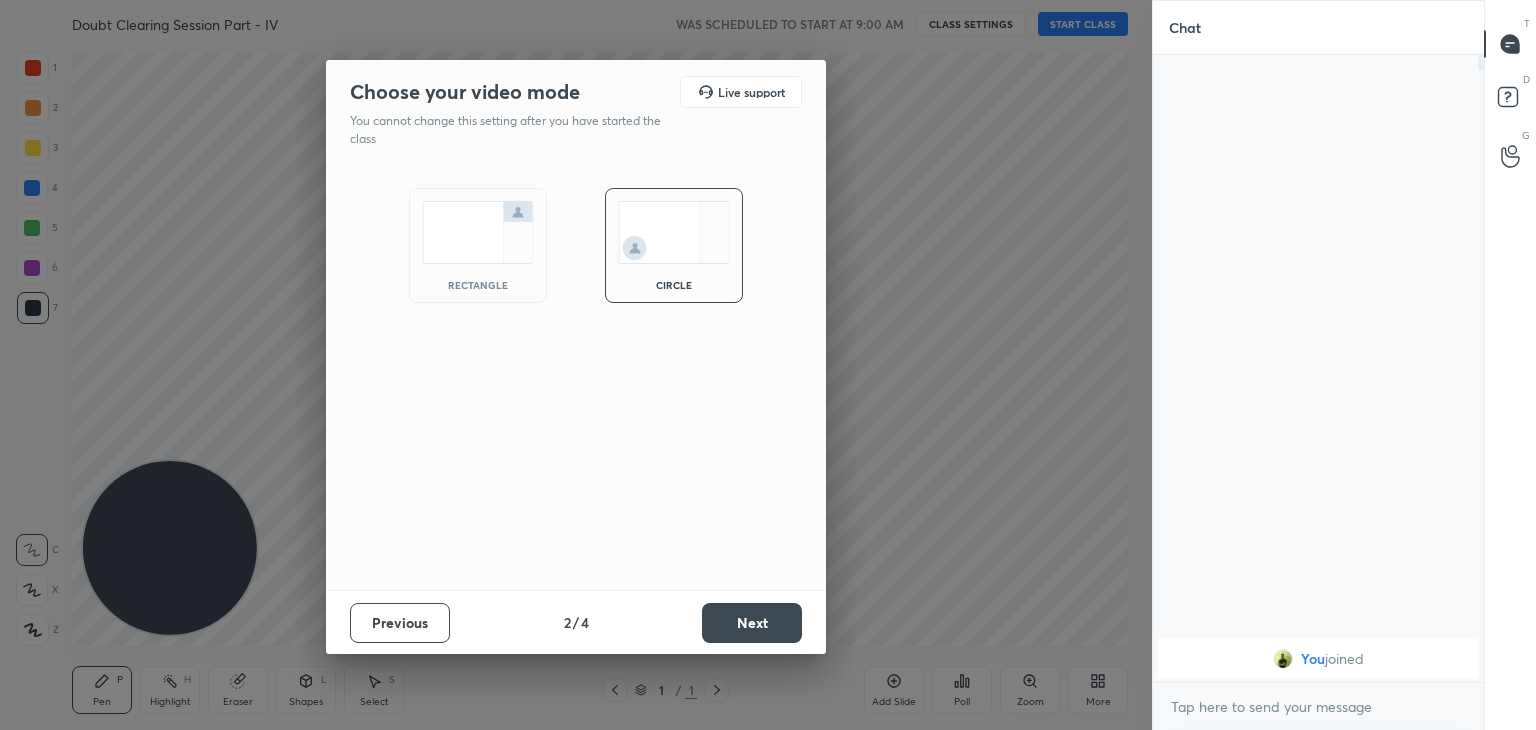 click on "Next" at bounding box center [752, 623] 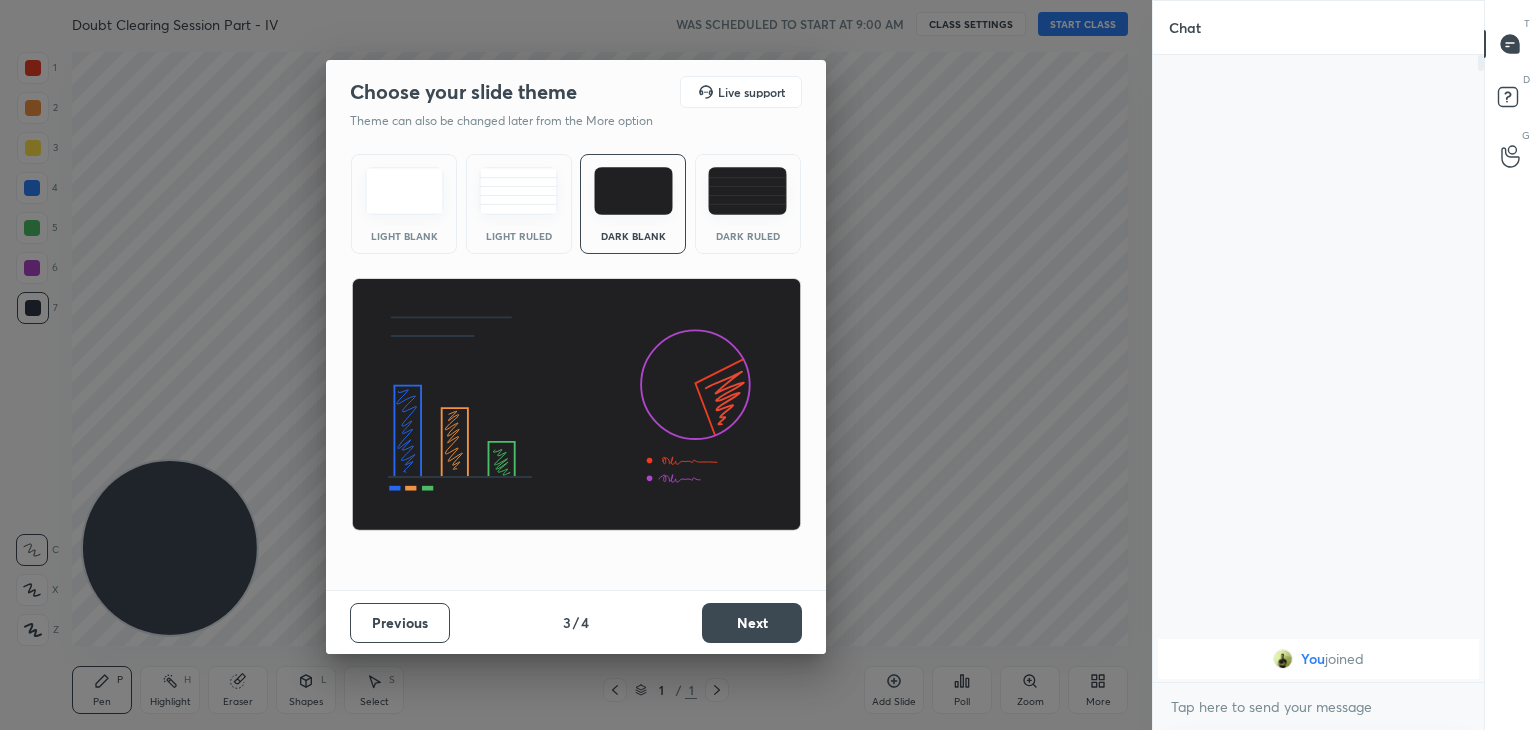 click on "Next" at bounding box center [752, 623] 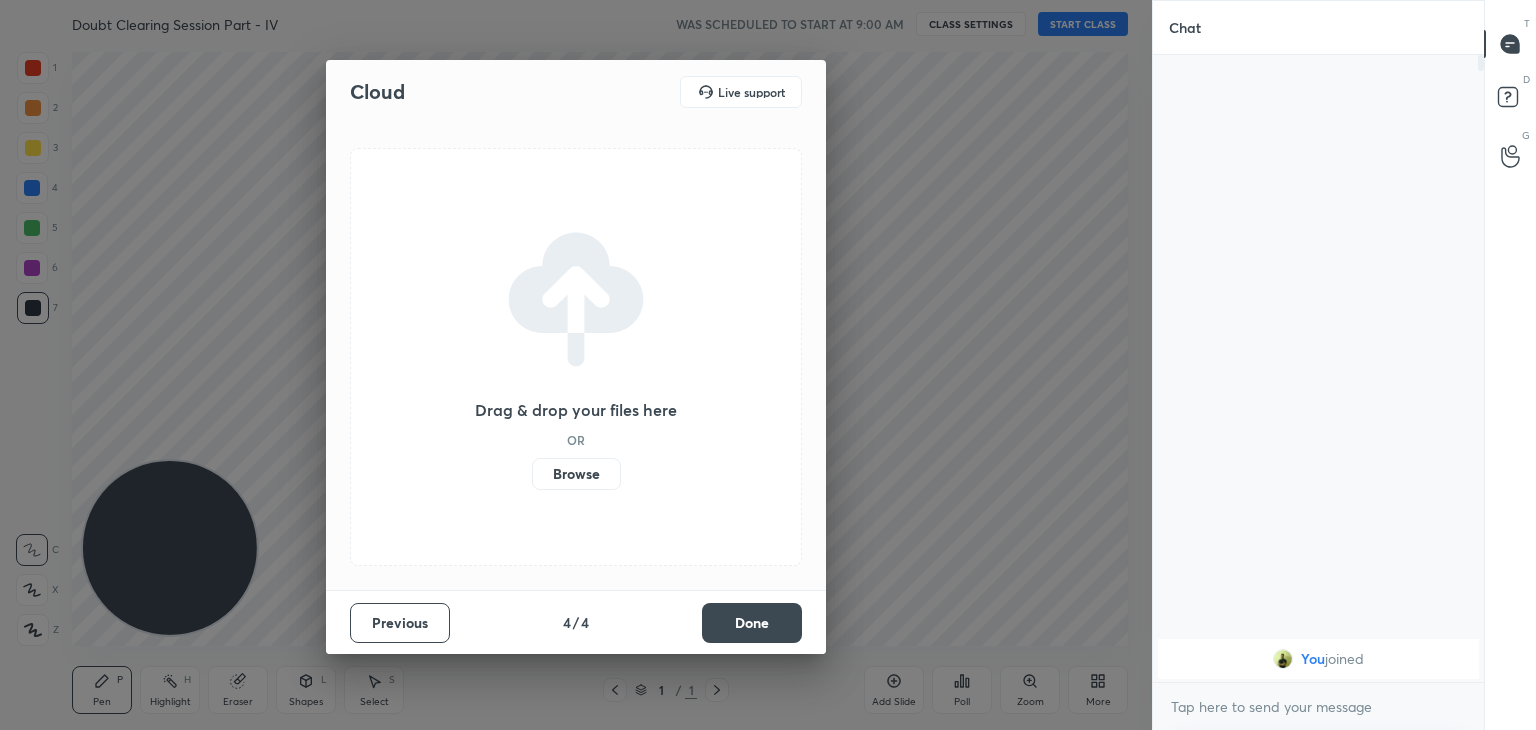 click on "Done" at bounding box center [752, 623] 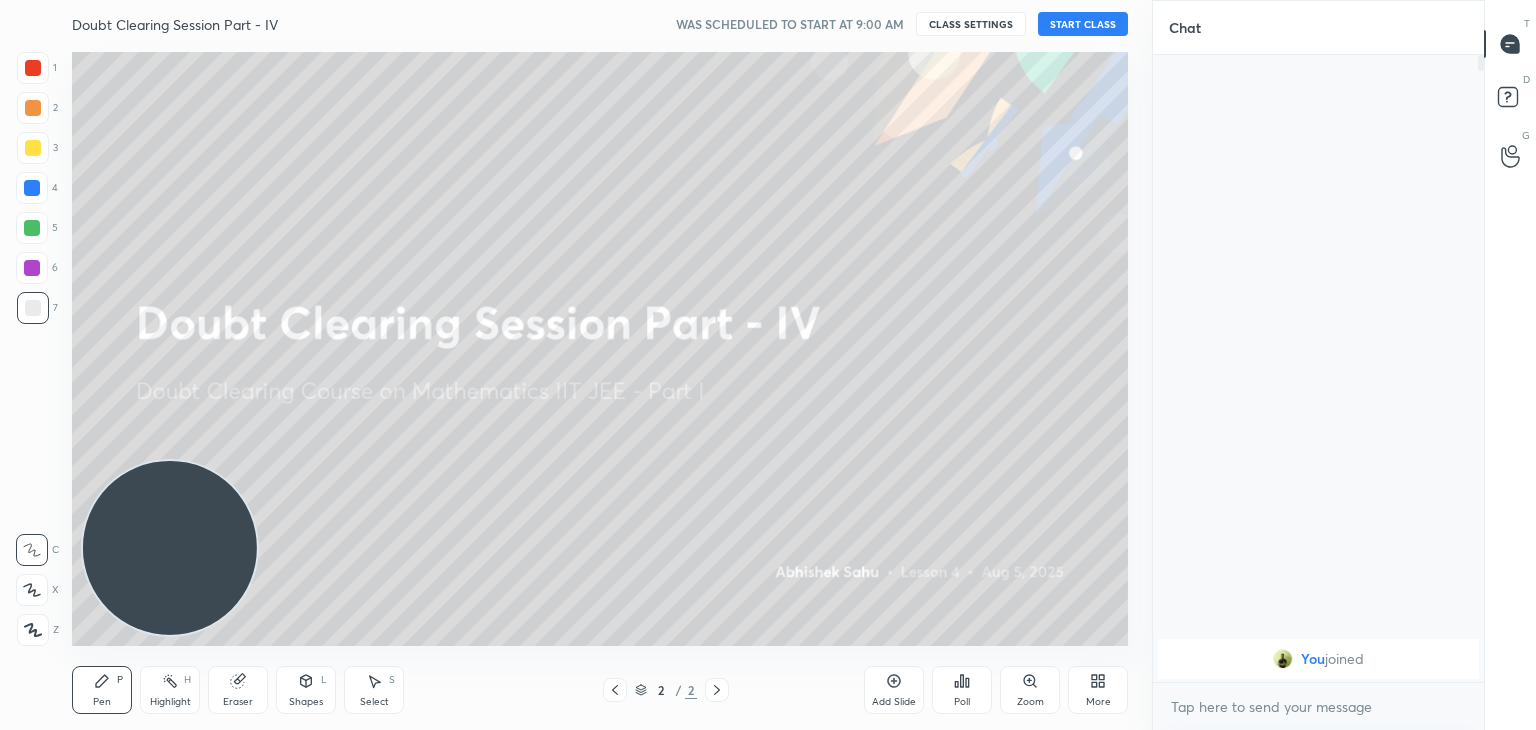 click 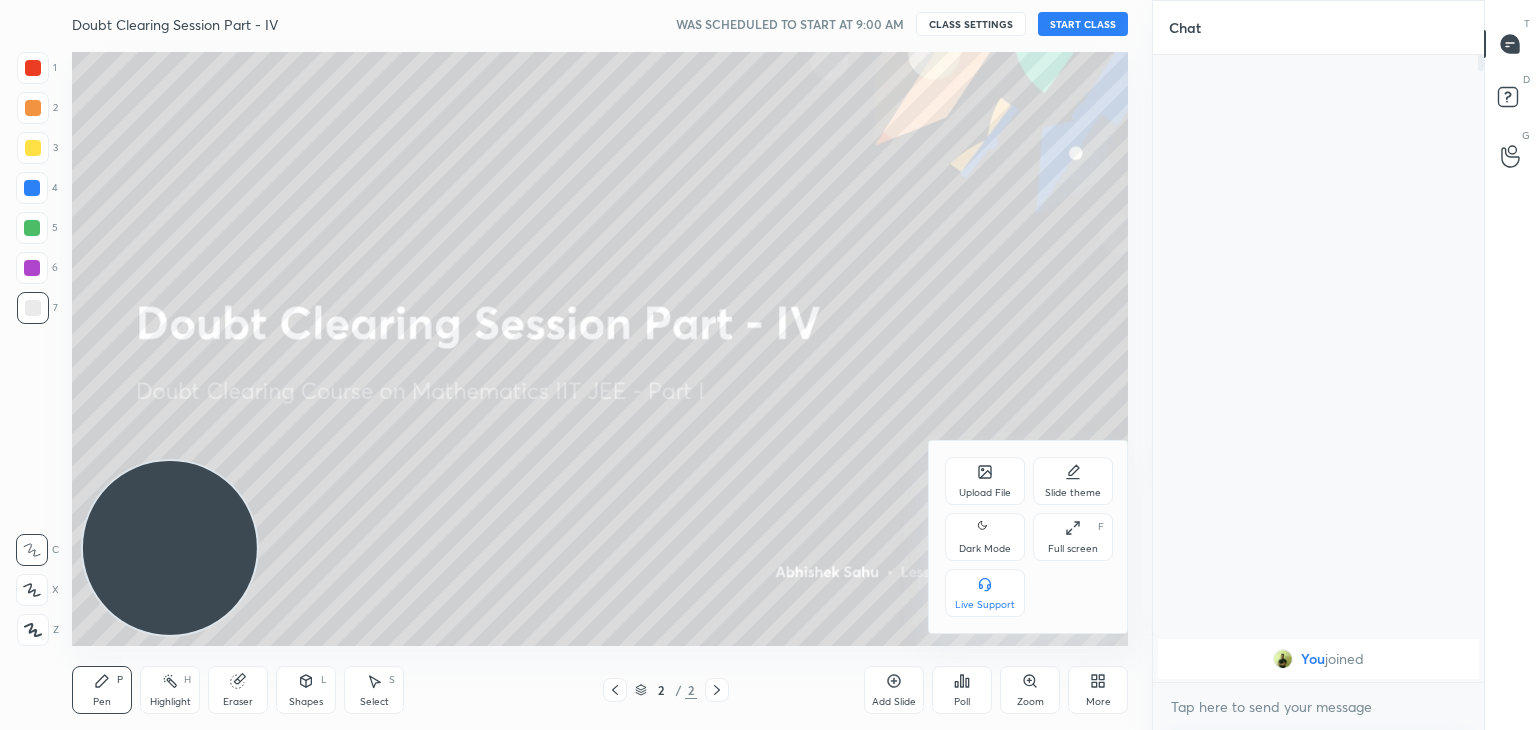 click on "Dark Mode" at bounding box center (985, 549) 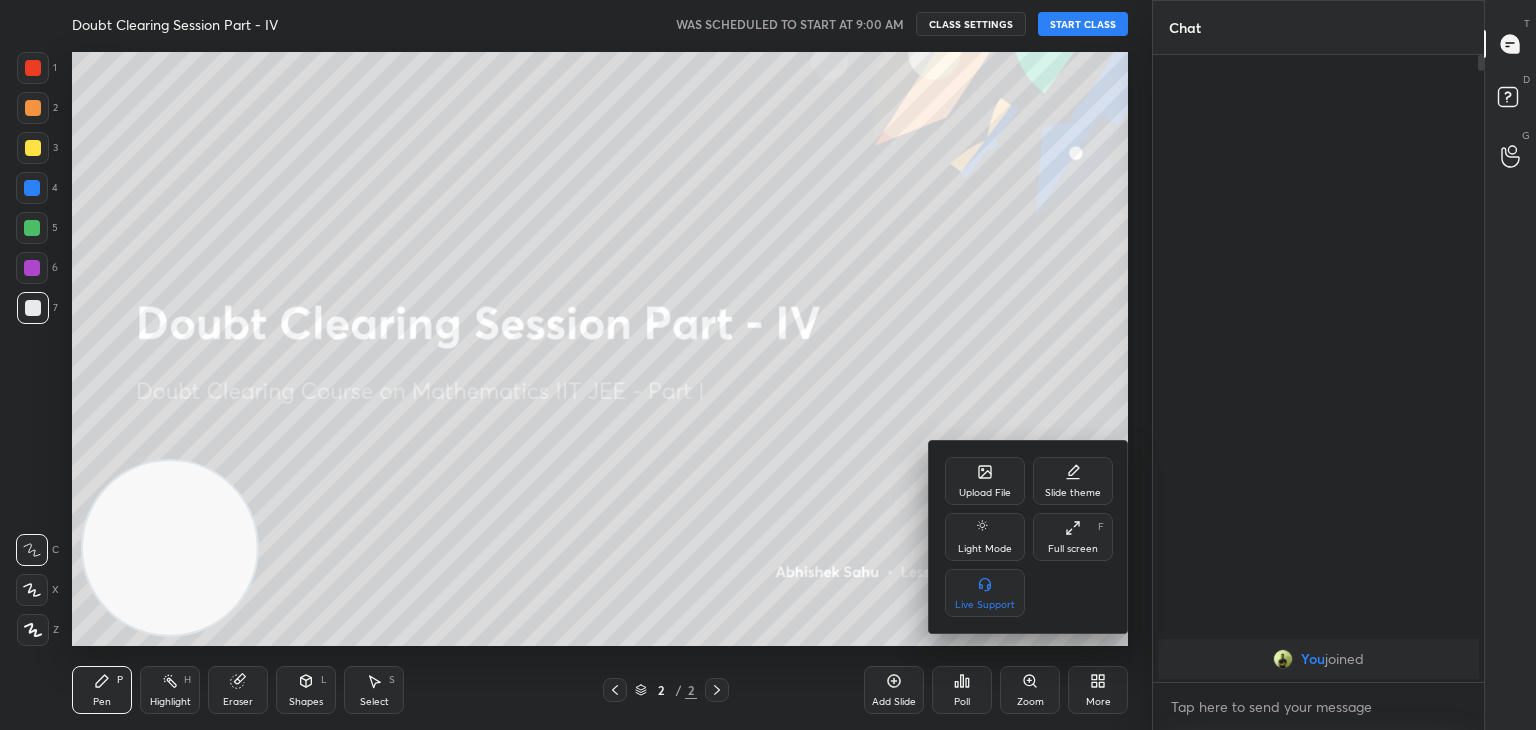 drag, startPoint x: 895, startPoint y: 116, endPoint x: 926, endPoint y: 100, distance: 34.88553 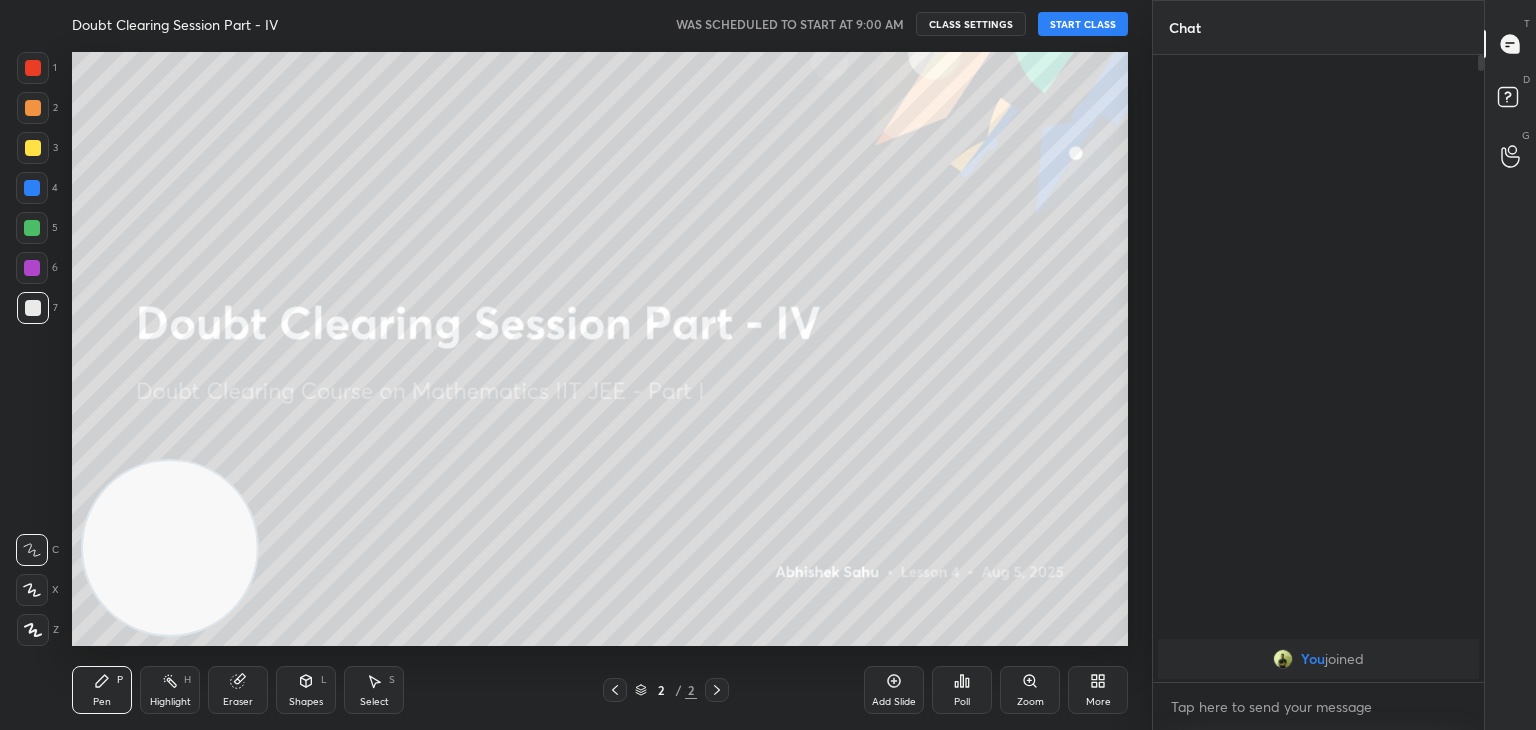click on "START CLASS" at bounding box center (1083, 24) 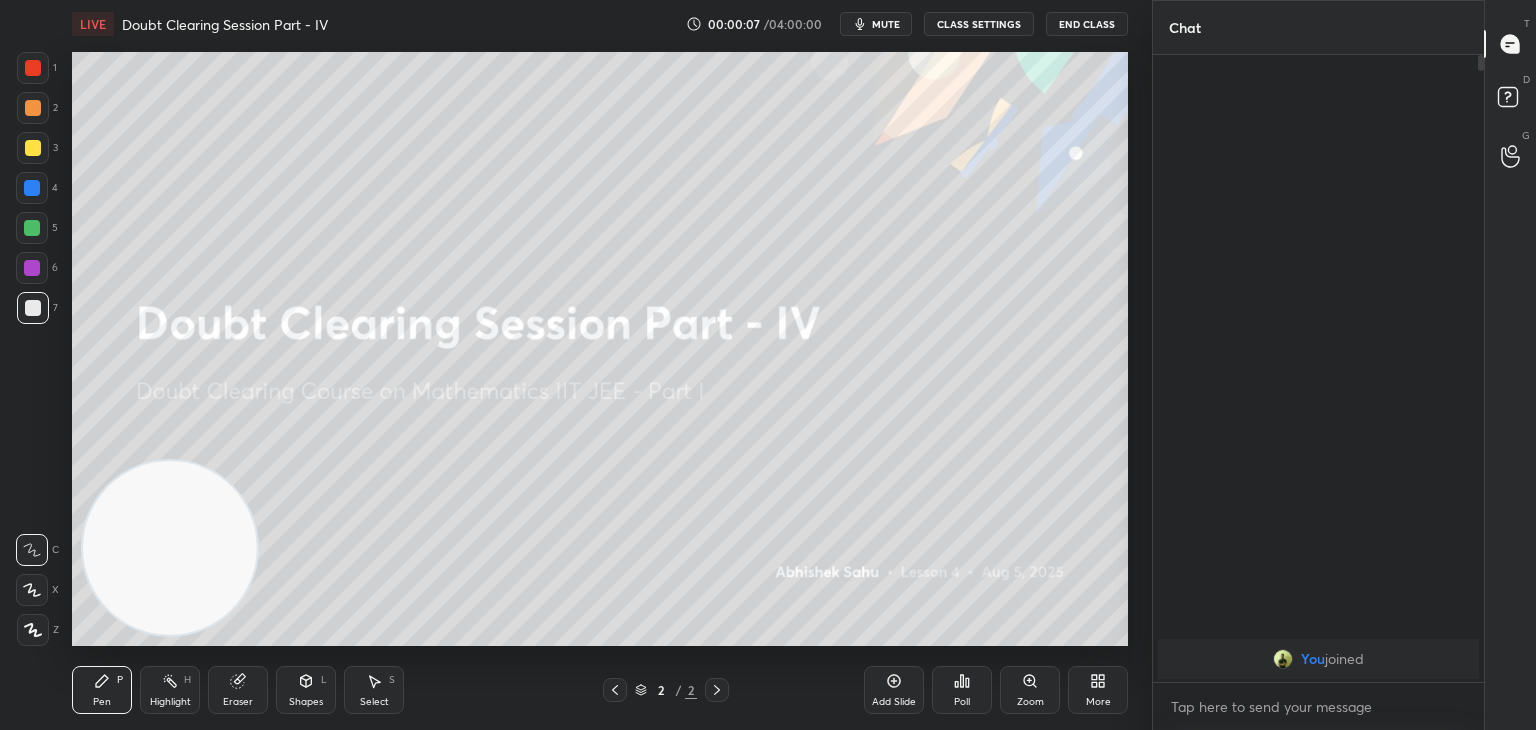 click on "mute" at bounding box center (886, 24) 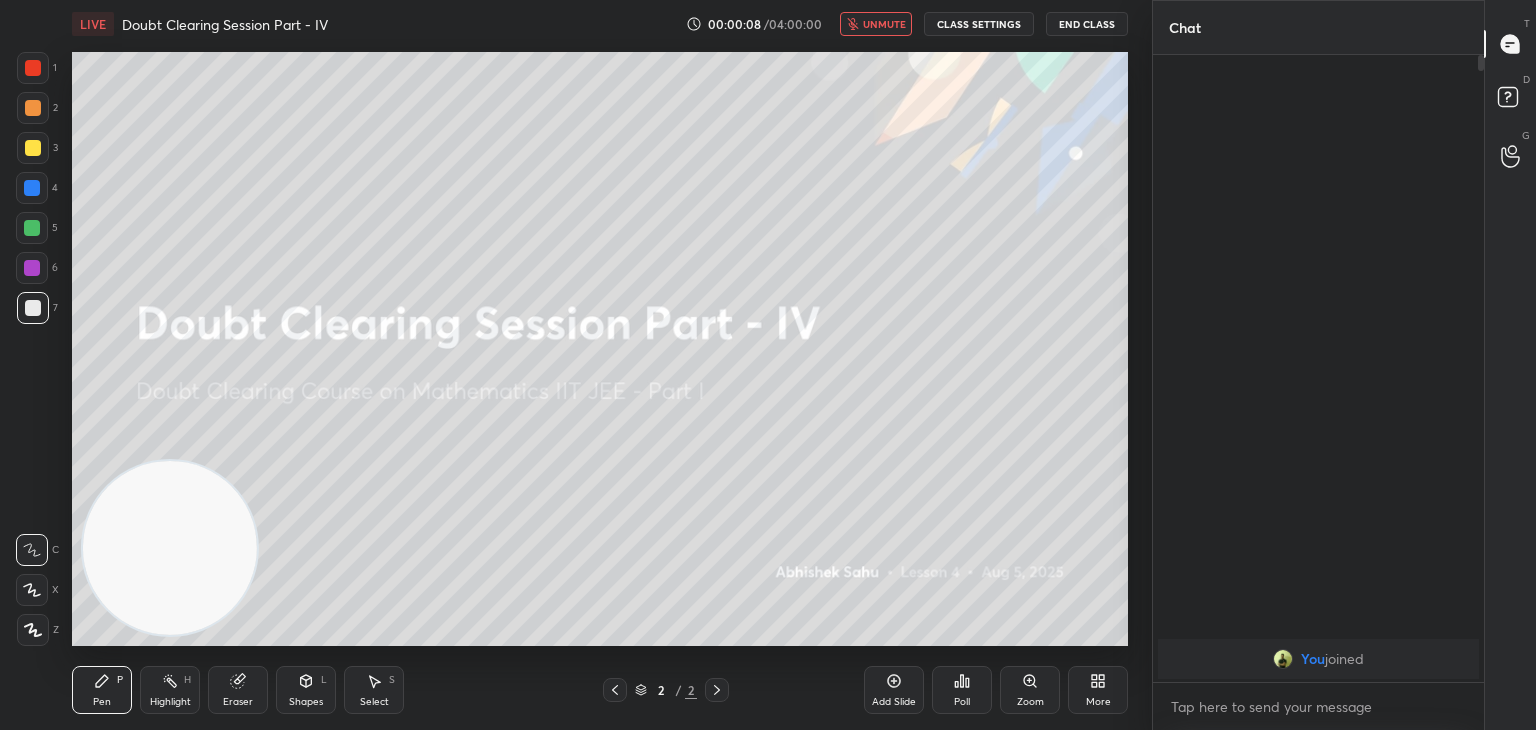 click 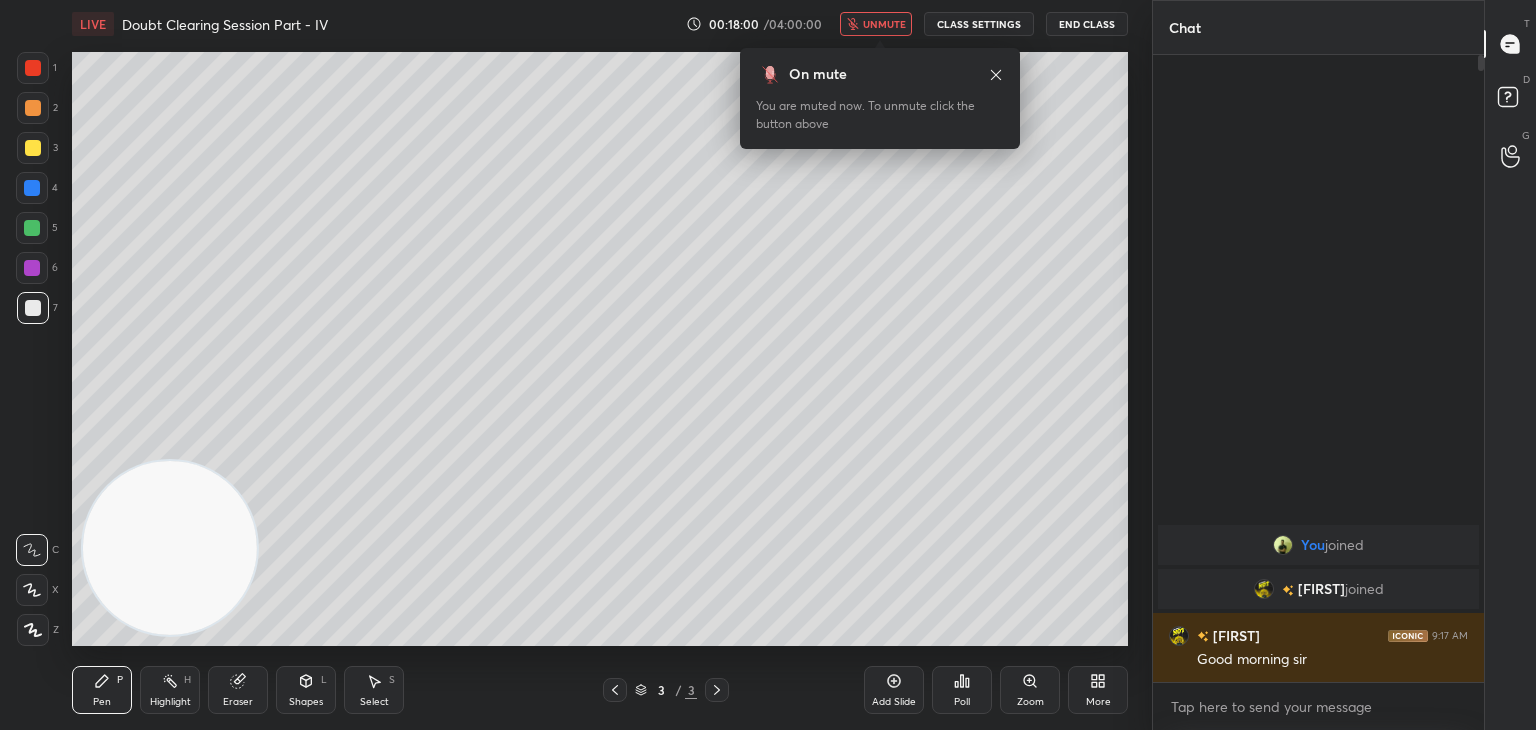 click on "unmute" at bounding box center [876, 24] 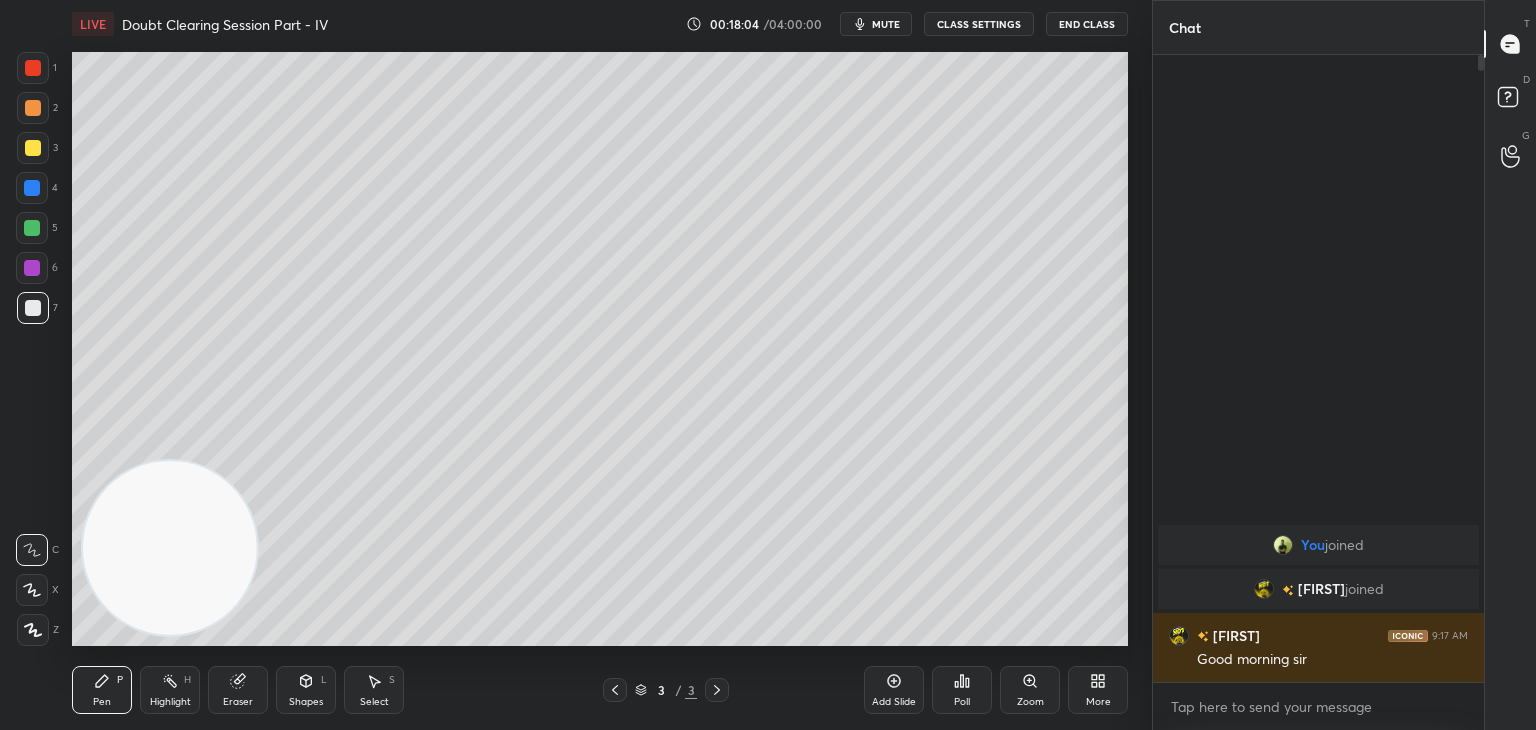 drag, startPoint x: 890, startPoint y: 29, endPoint x: 874, endPoint y: 30, distance: 16.03122 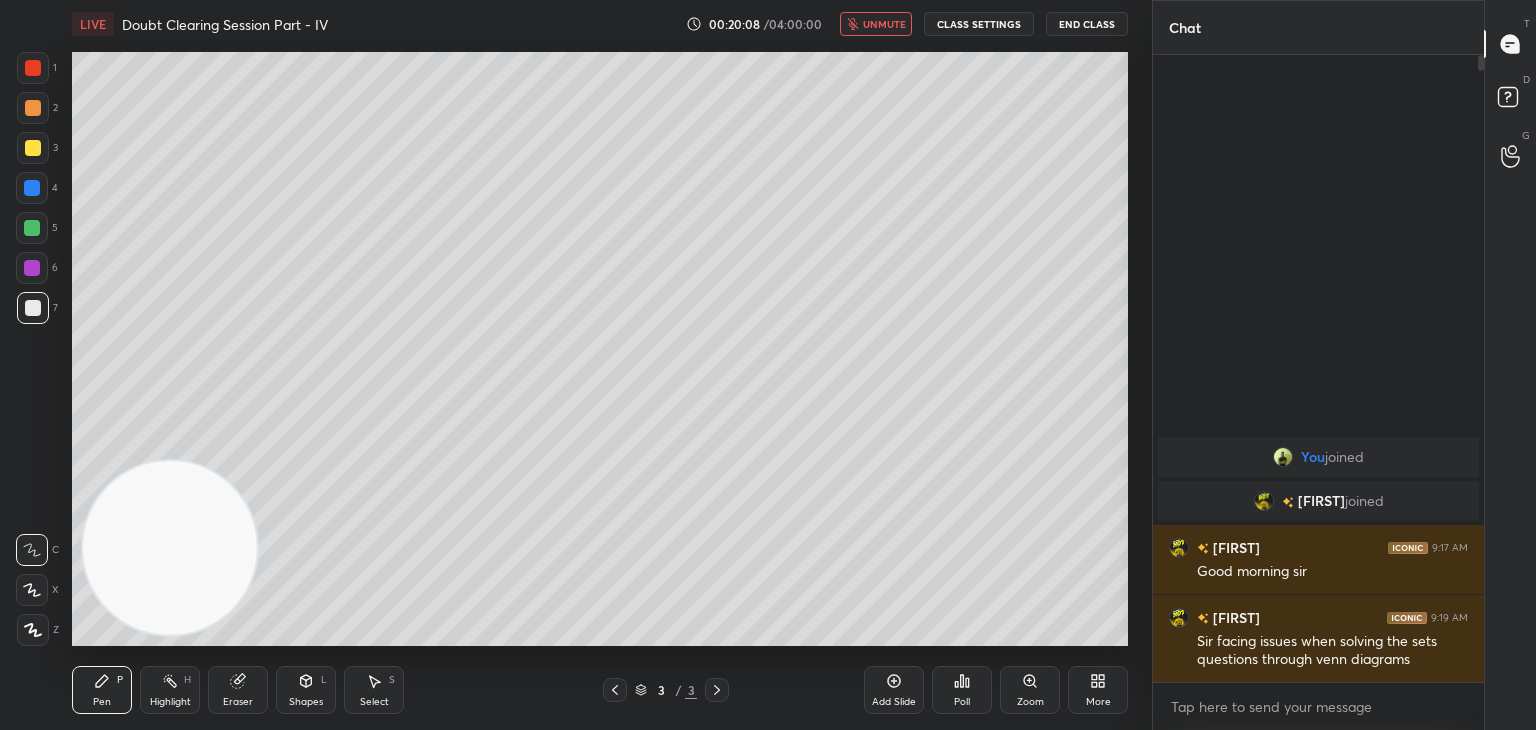 click on "unmute" at bounding box center [884, 24] 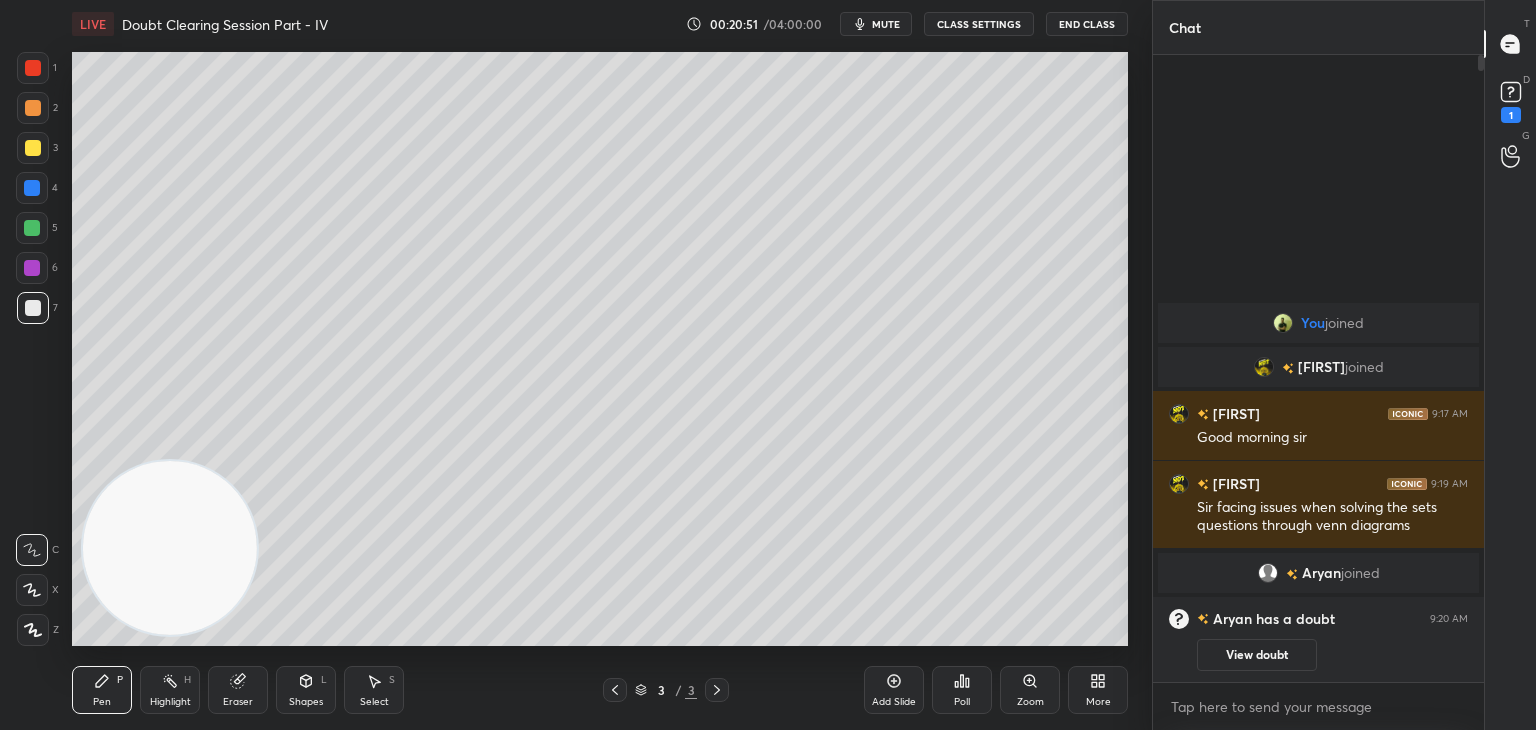 click 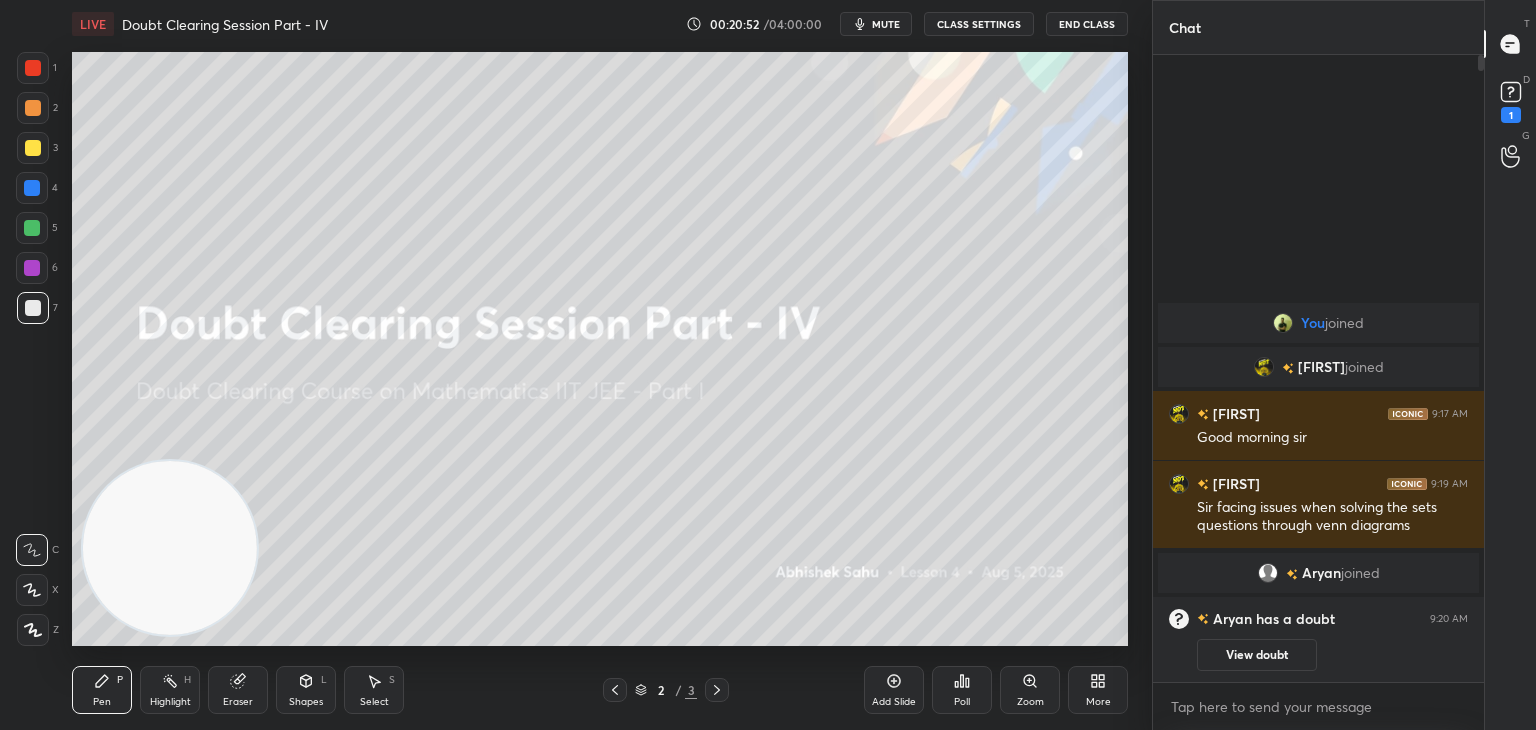 click on "View doubt" at bounding box center [1257, 655] 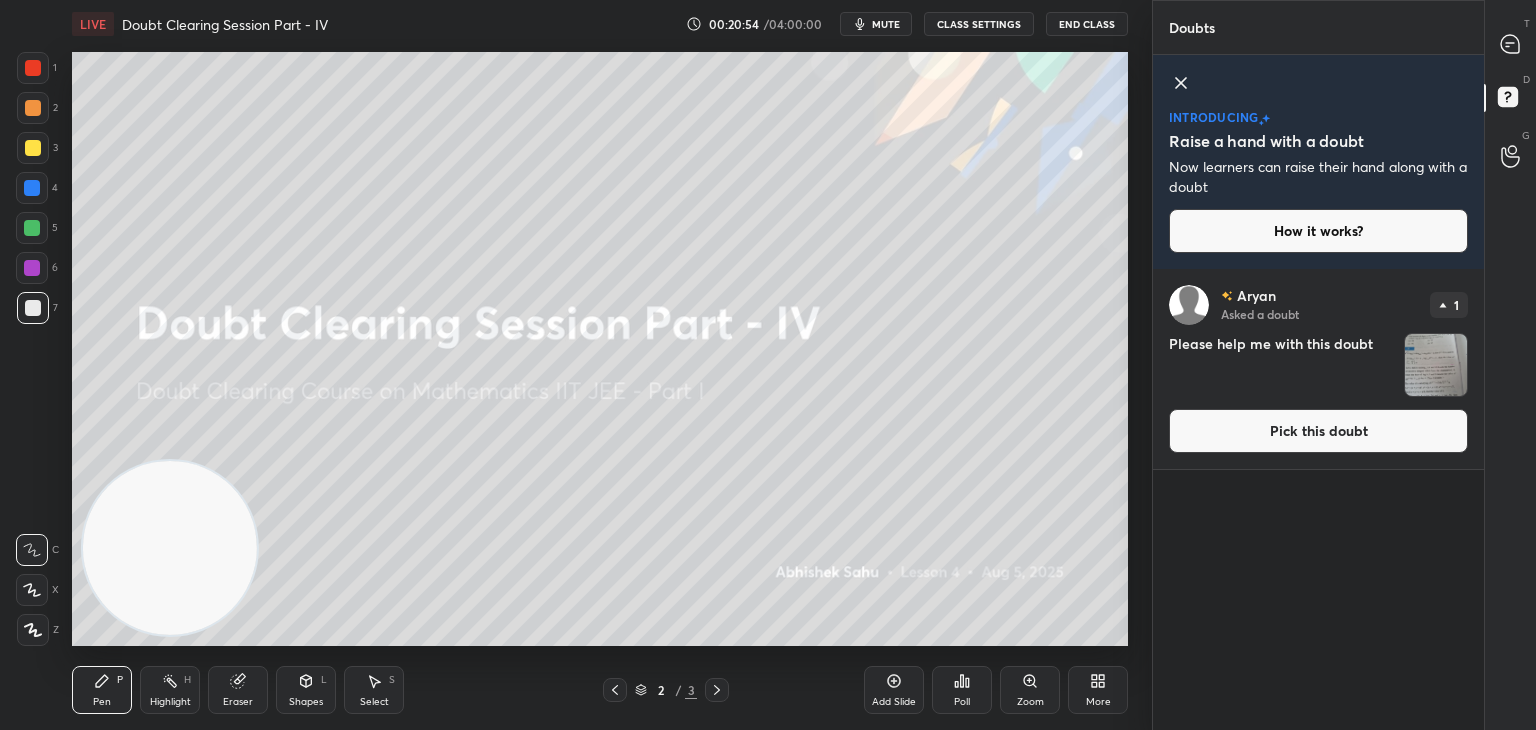 click 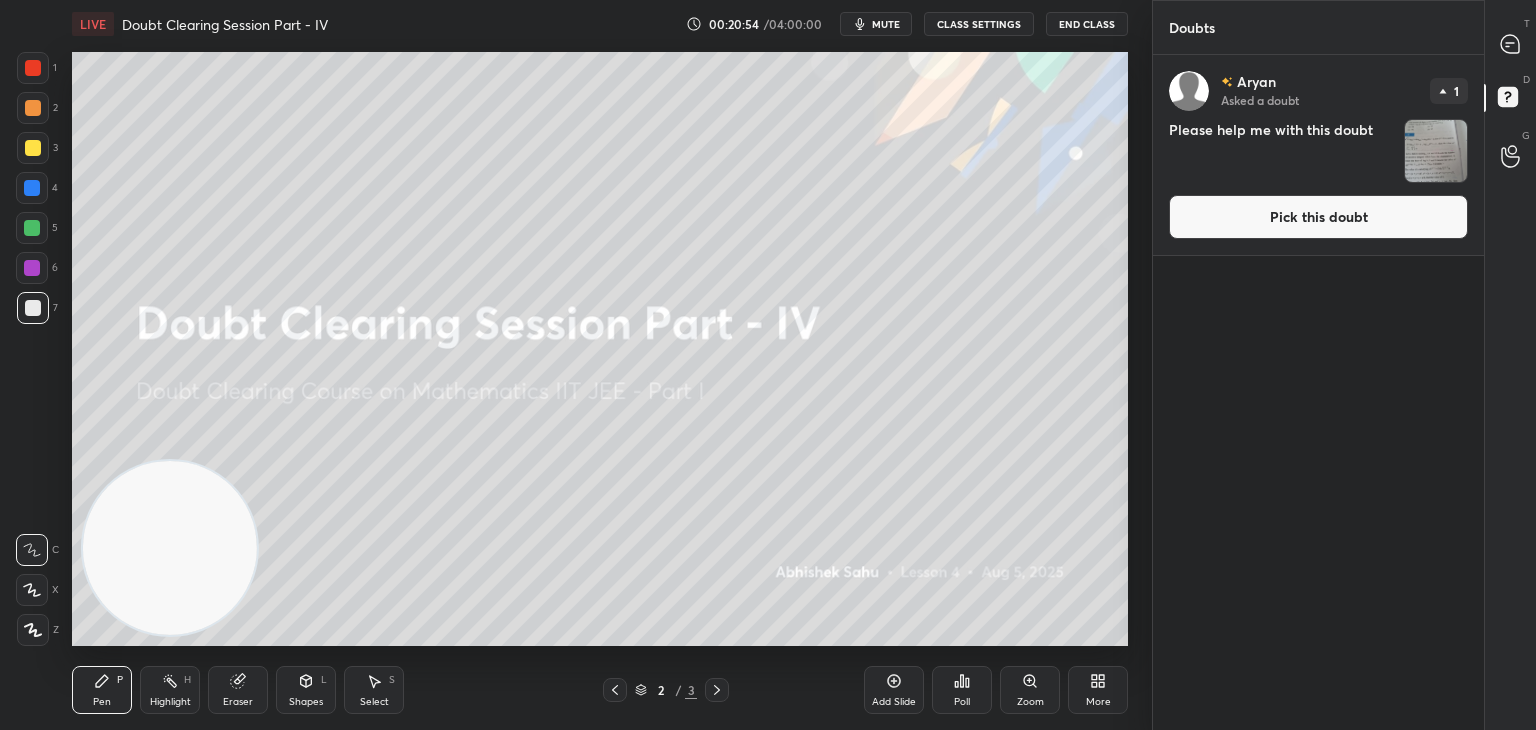 scroll, scrollTop: 6, scrollLeft: 6, axis: both 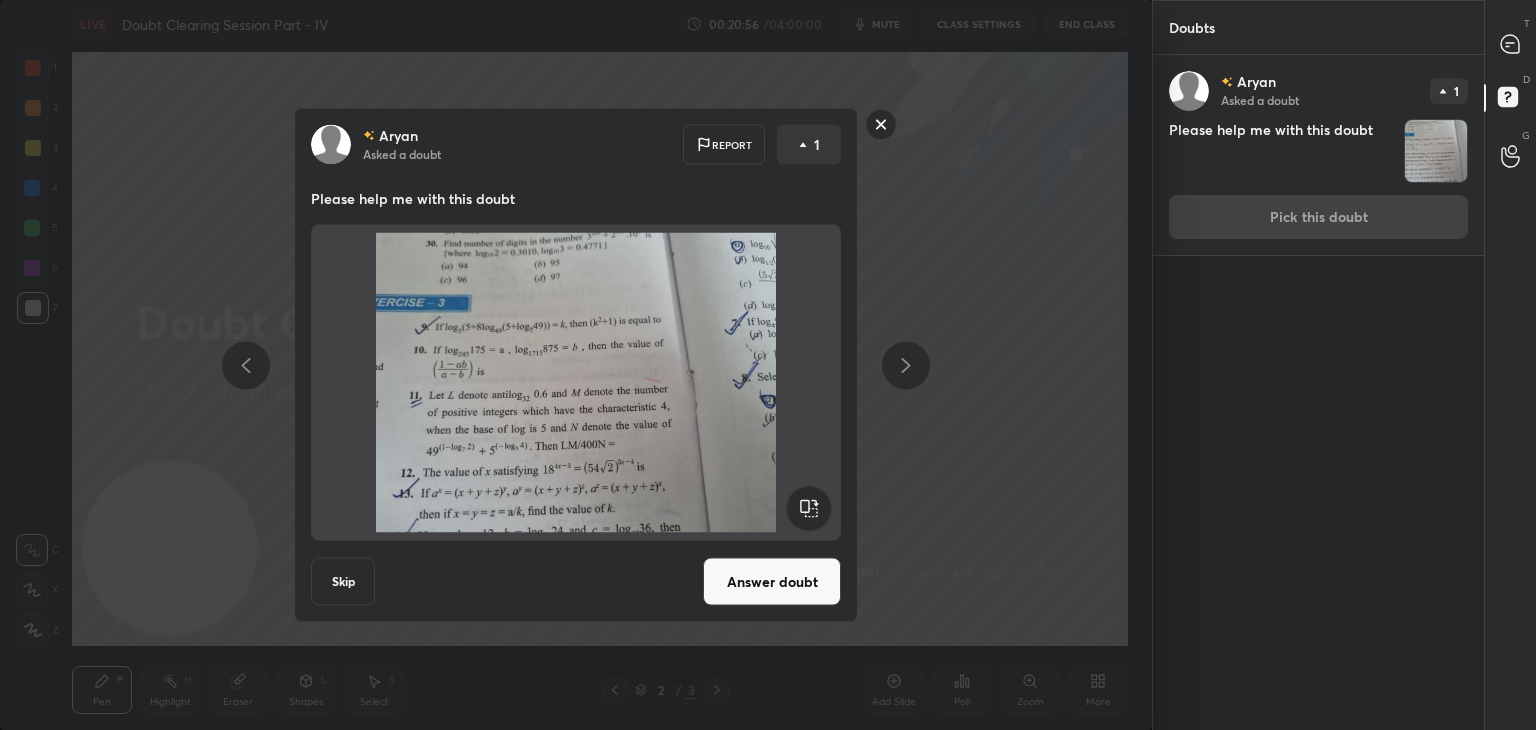click on "Answer doubt" at bounding box center [772, 582] 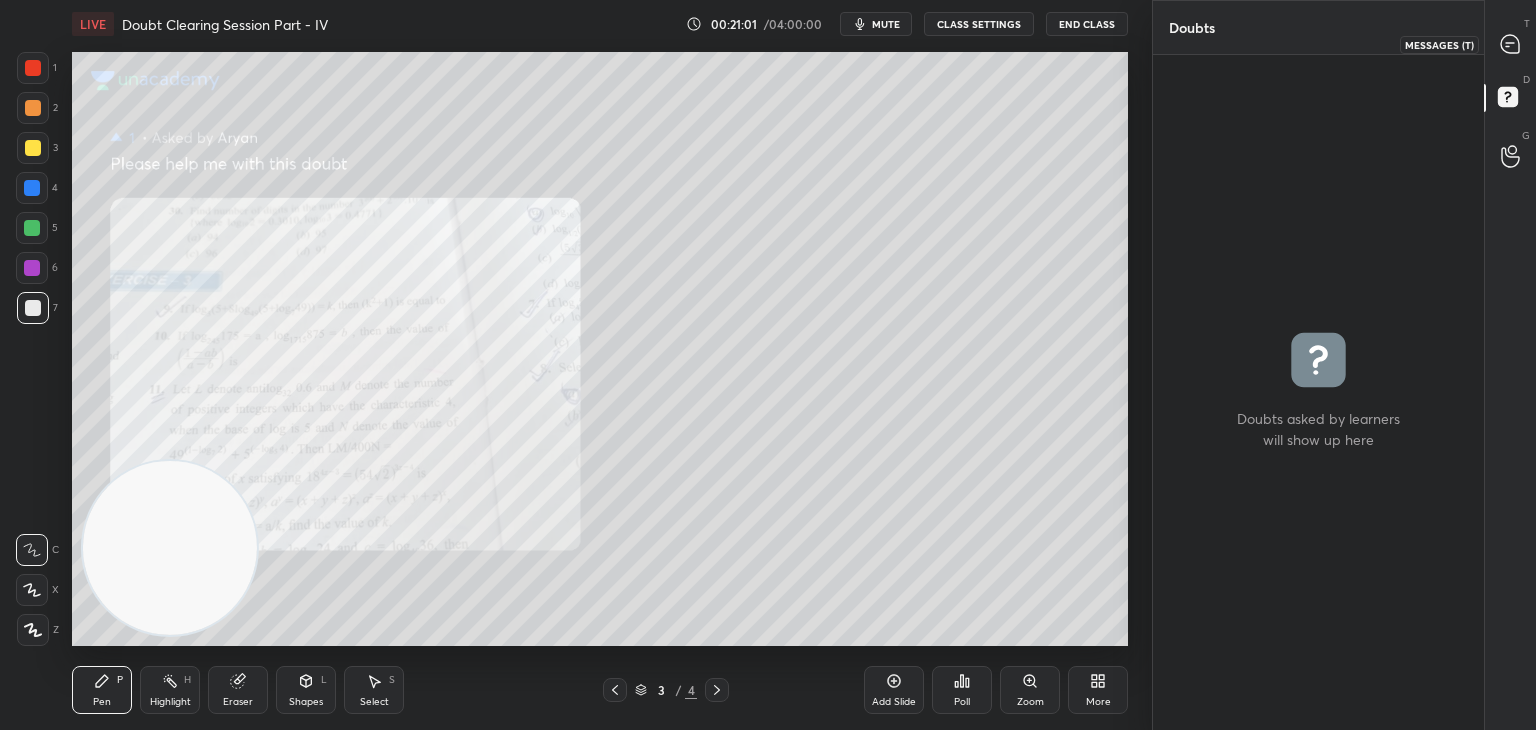 click 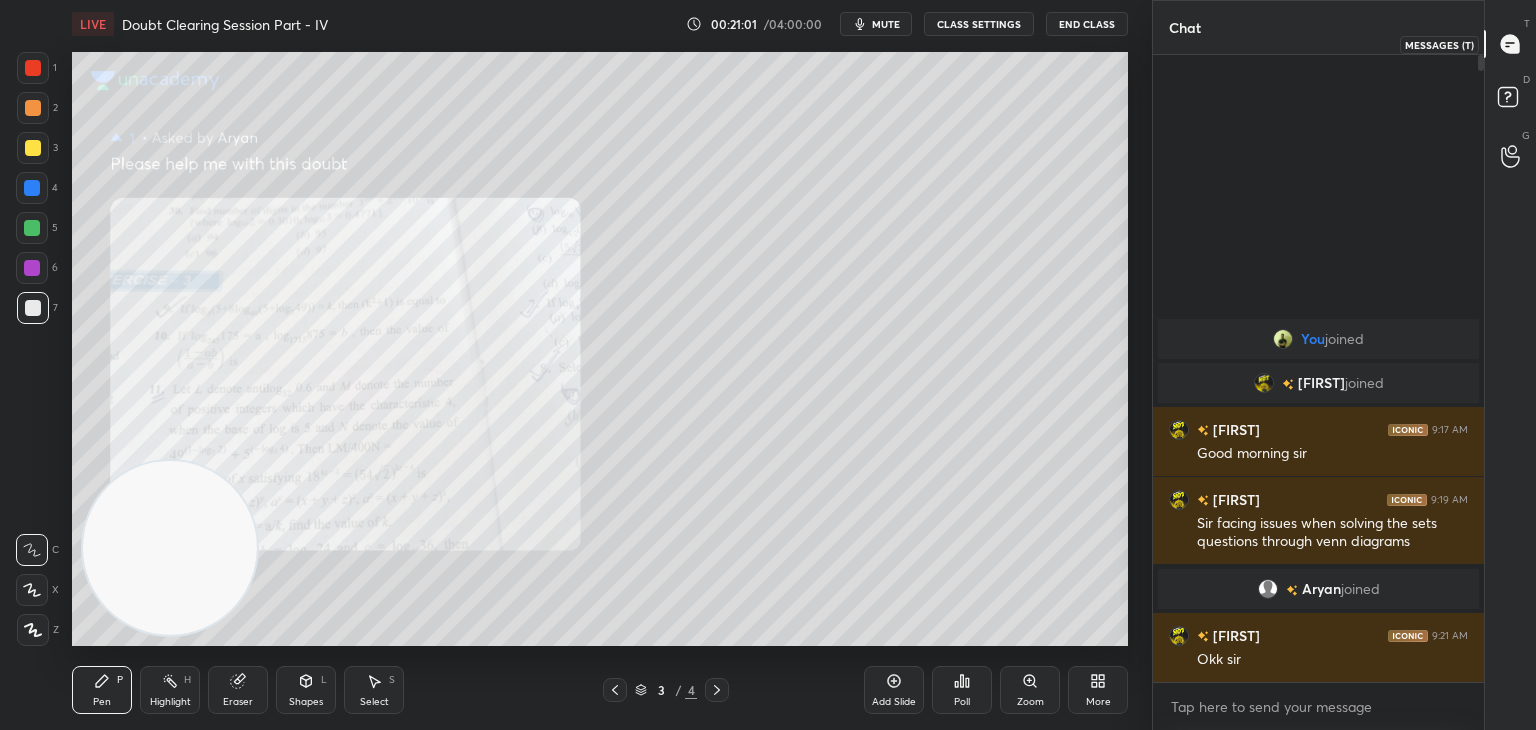 scroll, scrollTop: 6, scrollLeft: 6, axis: both 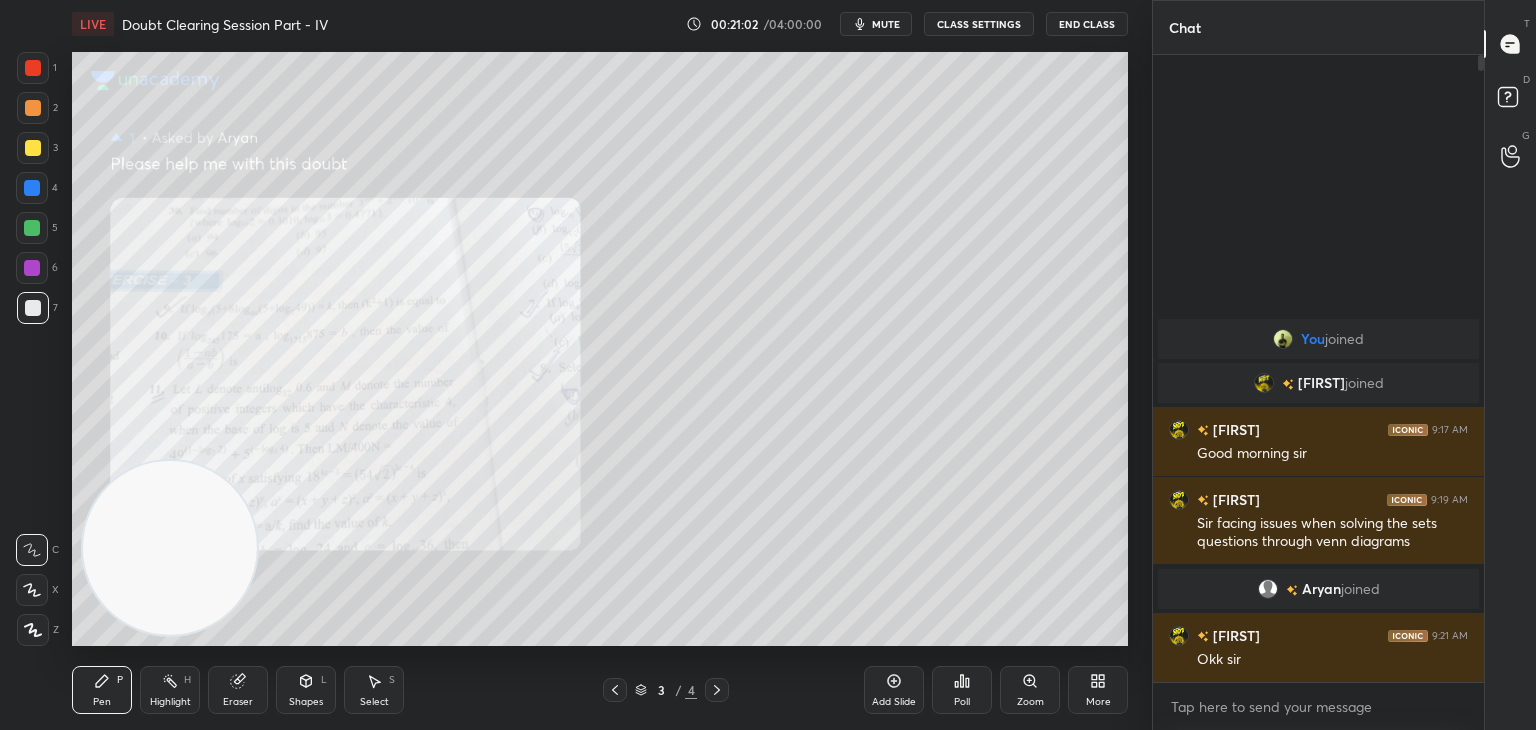click on "Zoom" at bounding box center [1030, 690] 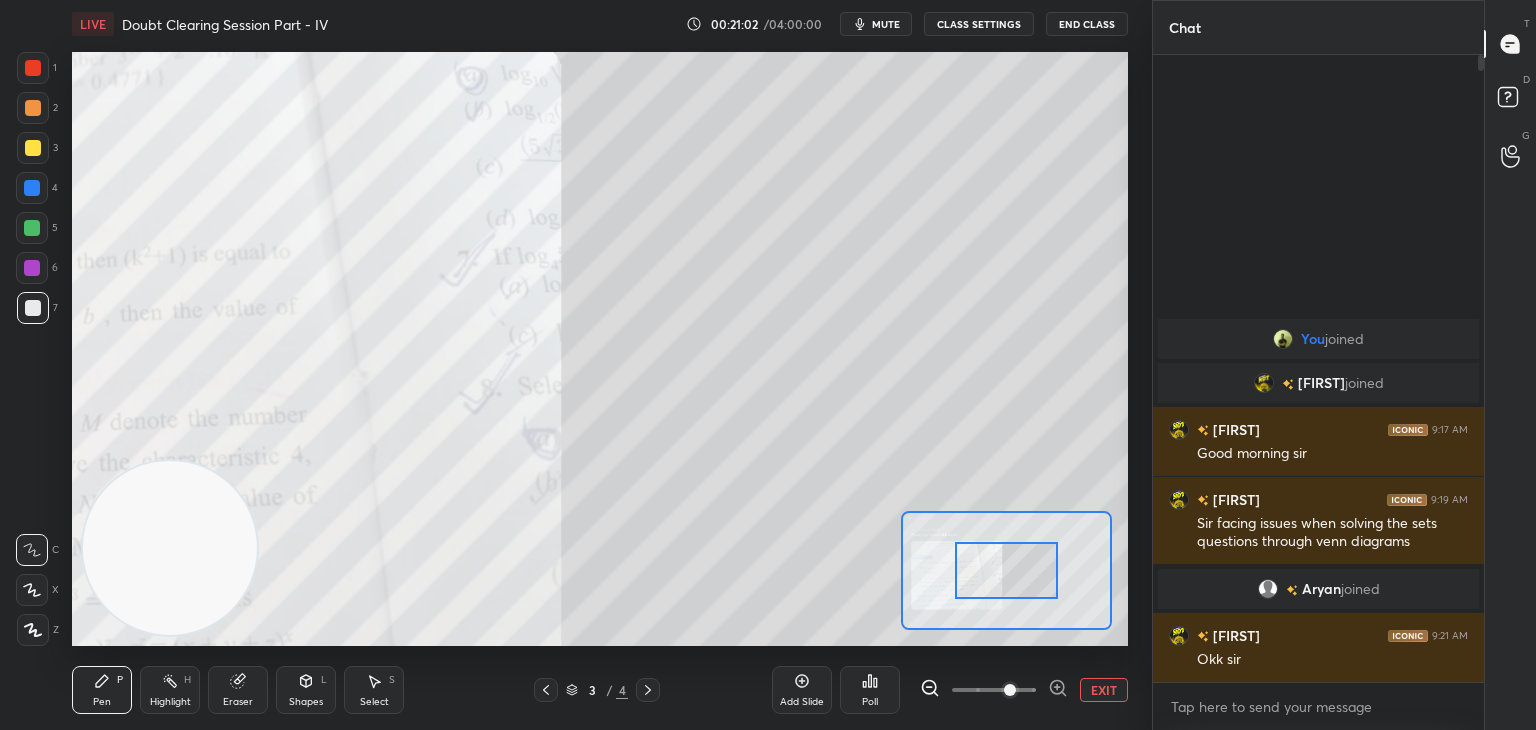 click at bounding box center (994, 690) 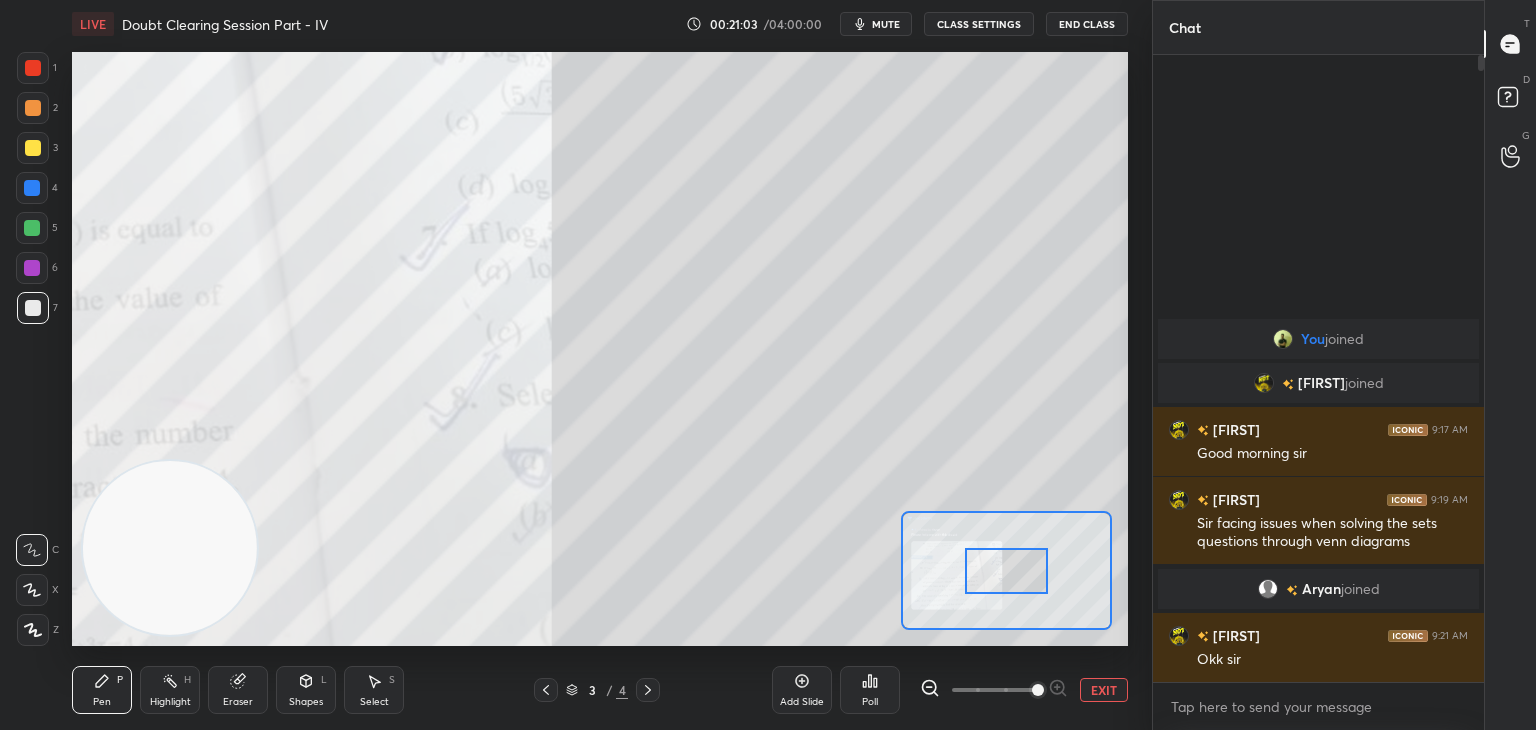 click at bounding box center [1038, 690] 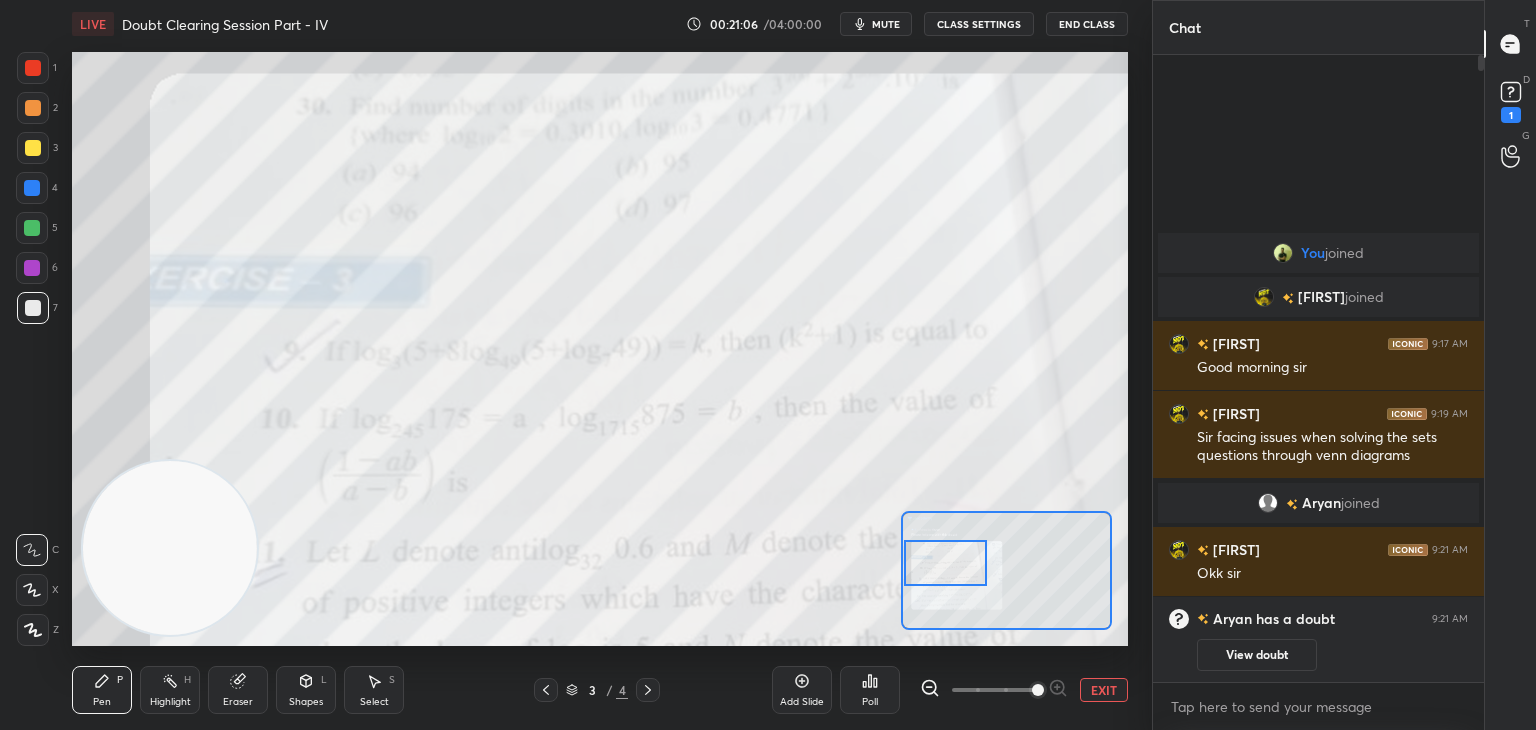 drag, startPoint x: 1000, startPoint y: 566, endPoint x: 948, endPoint y: 556, distance: 52.95281 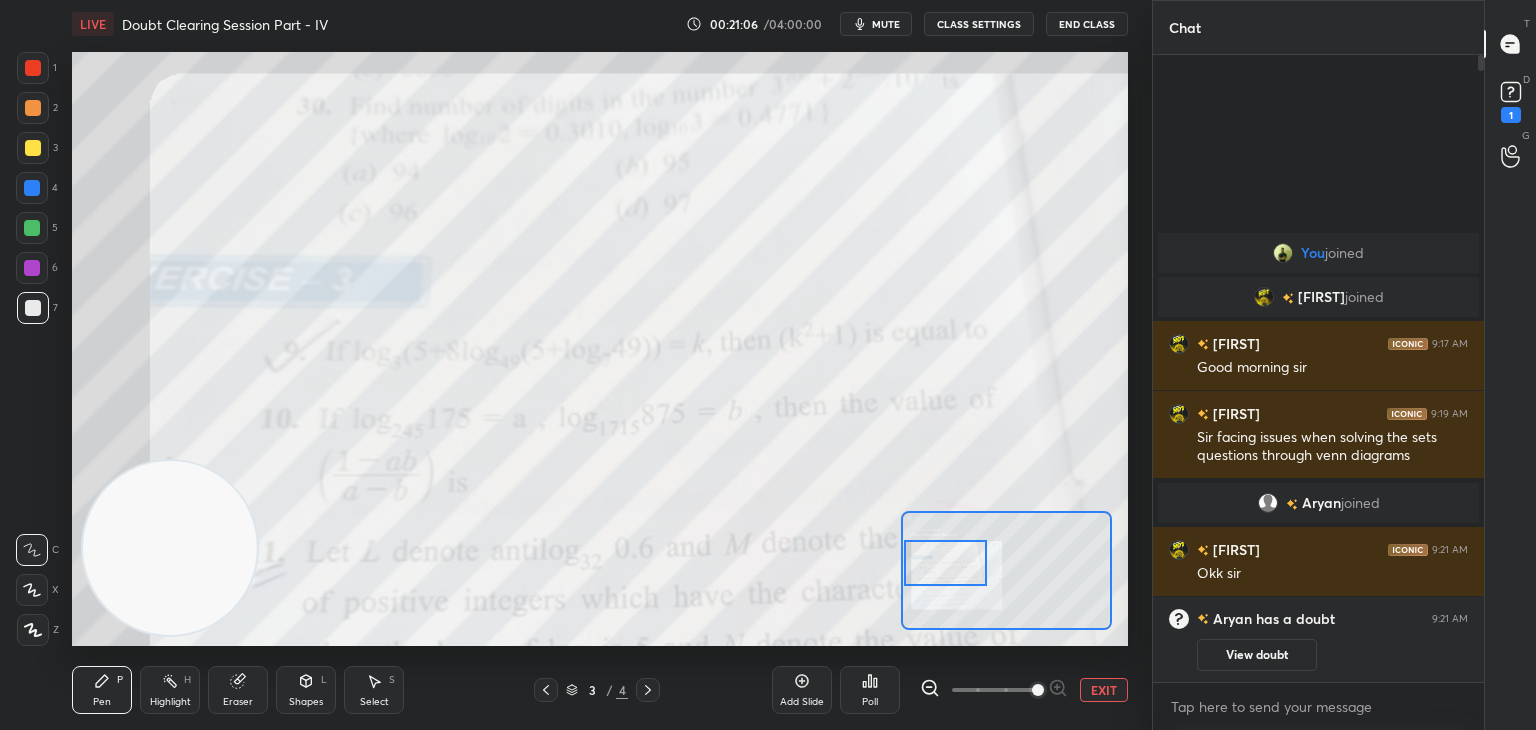 click at bounding box center (945, 563) 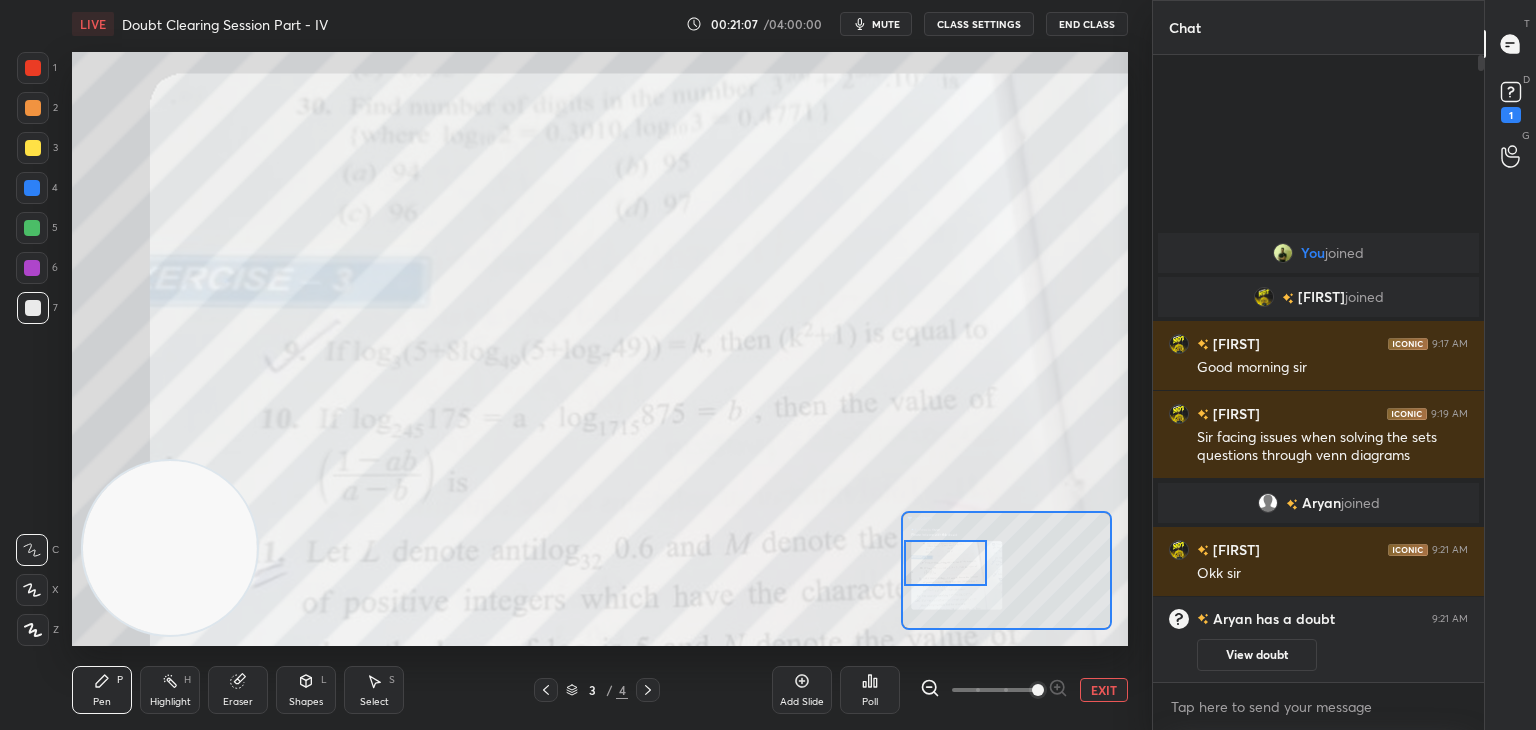 click on "View doubt" at bounding box center [1257, 655] 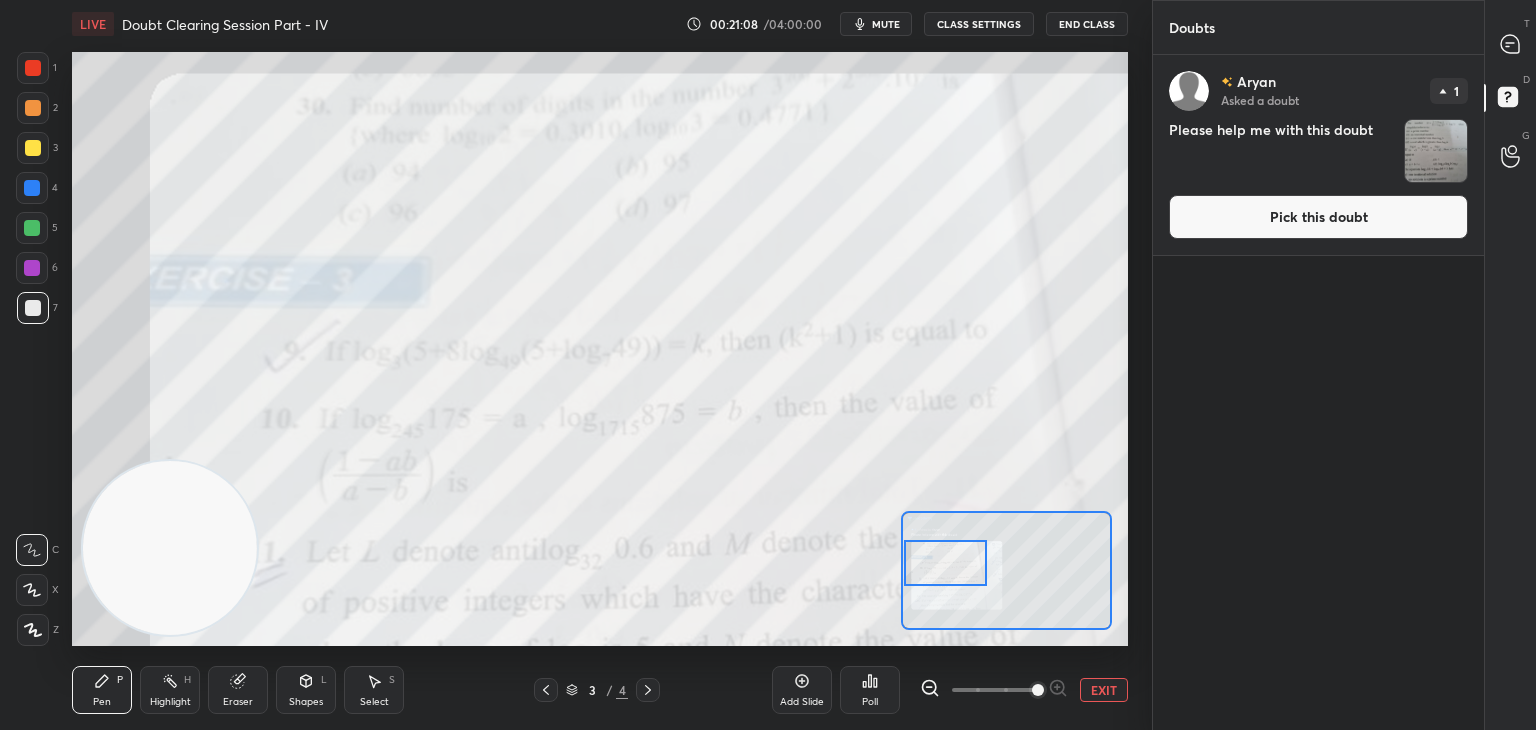 click on "Pick this doubt" at bounding box center [1318, 217] 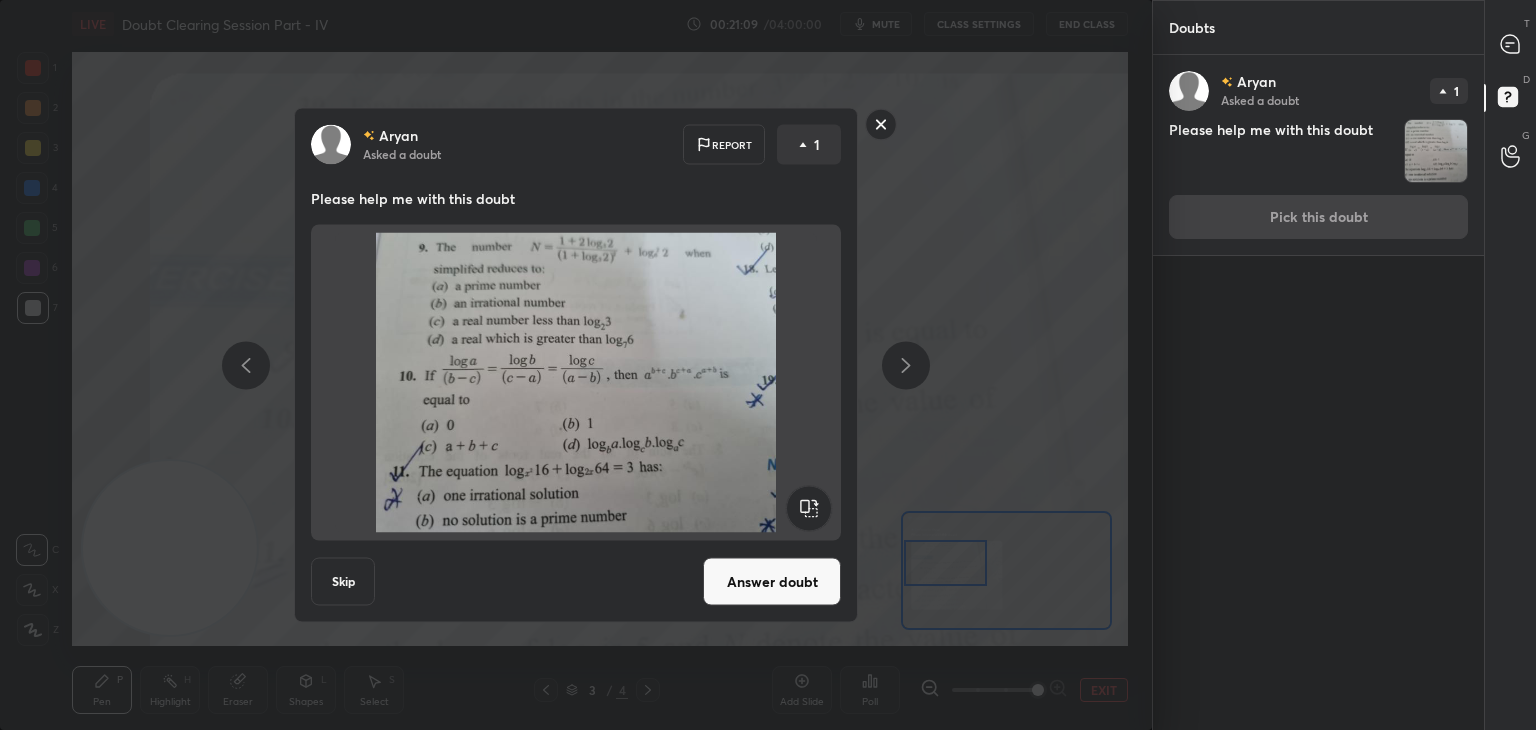 click on "Answer doubt" at bounding box center (772, 582) 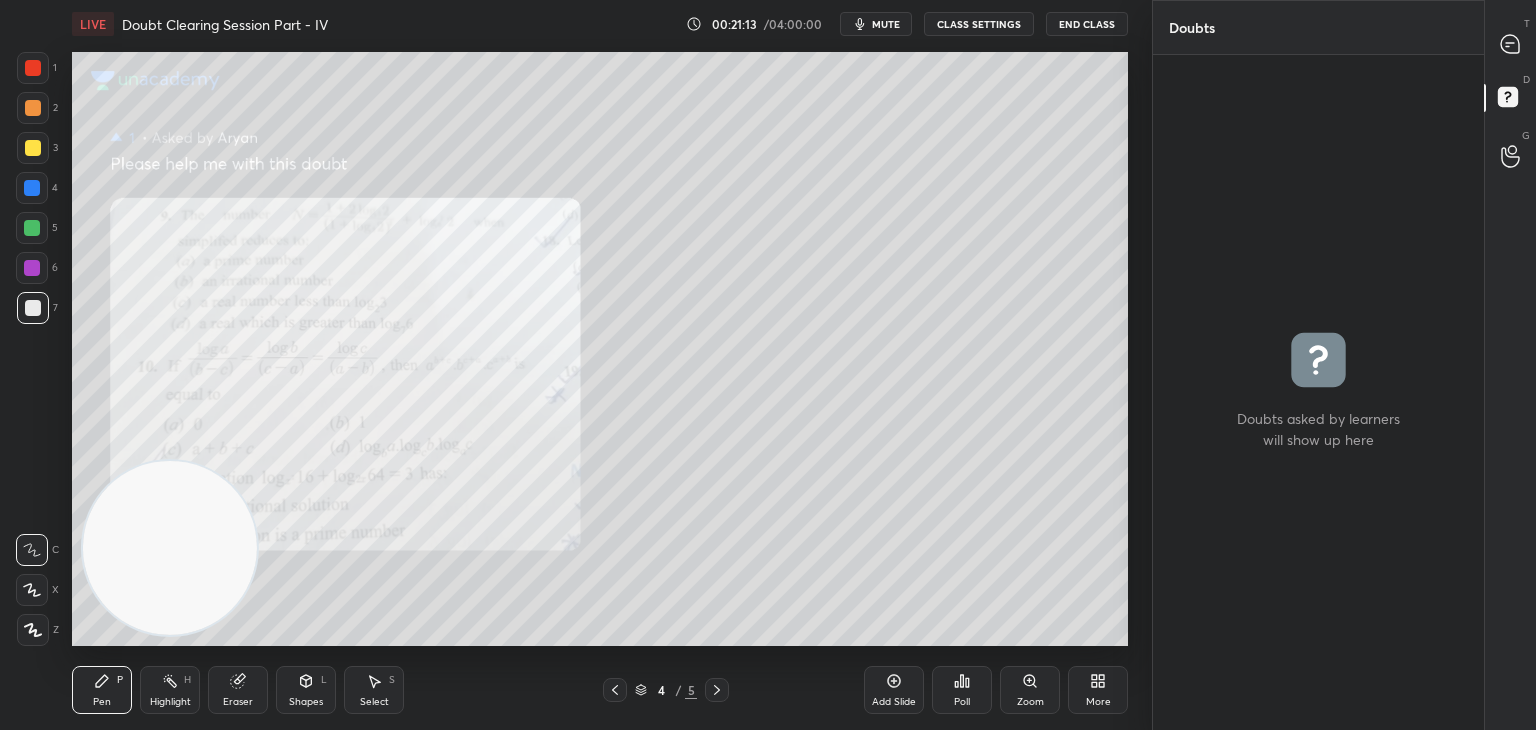 drag, startPoint x: 1524, startPoint y: 66, endPoint x: 1512, endPoint y: 60, distance: 13.416408 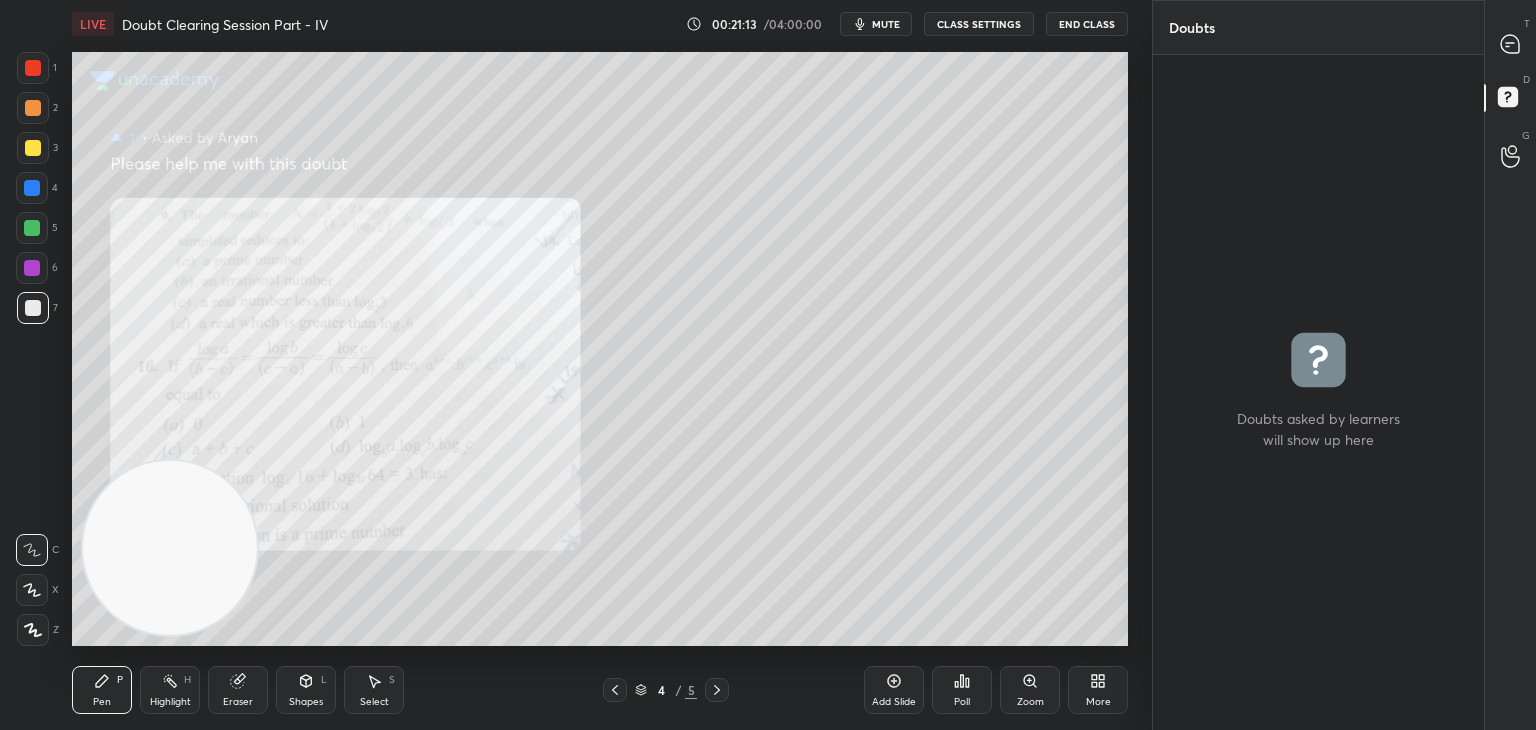 click on "T Messages (T)" at bounding box center [1510, 44] 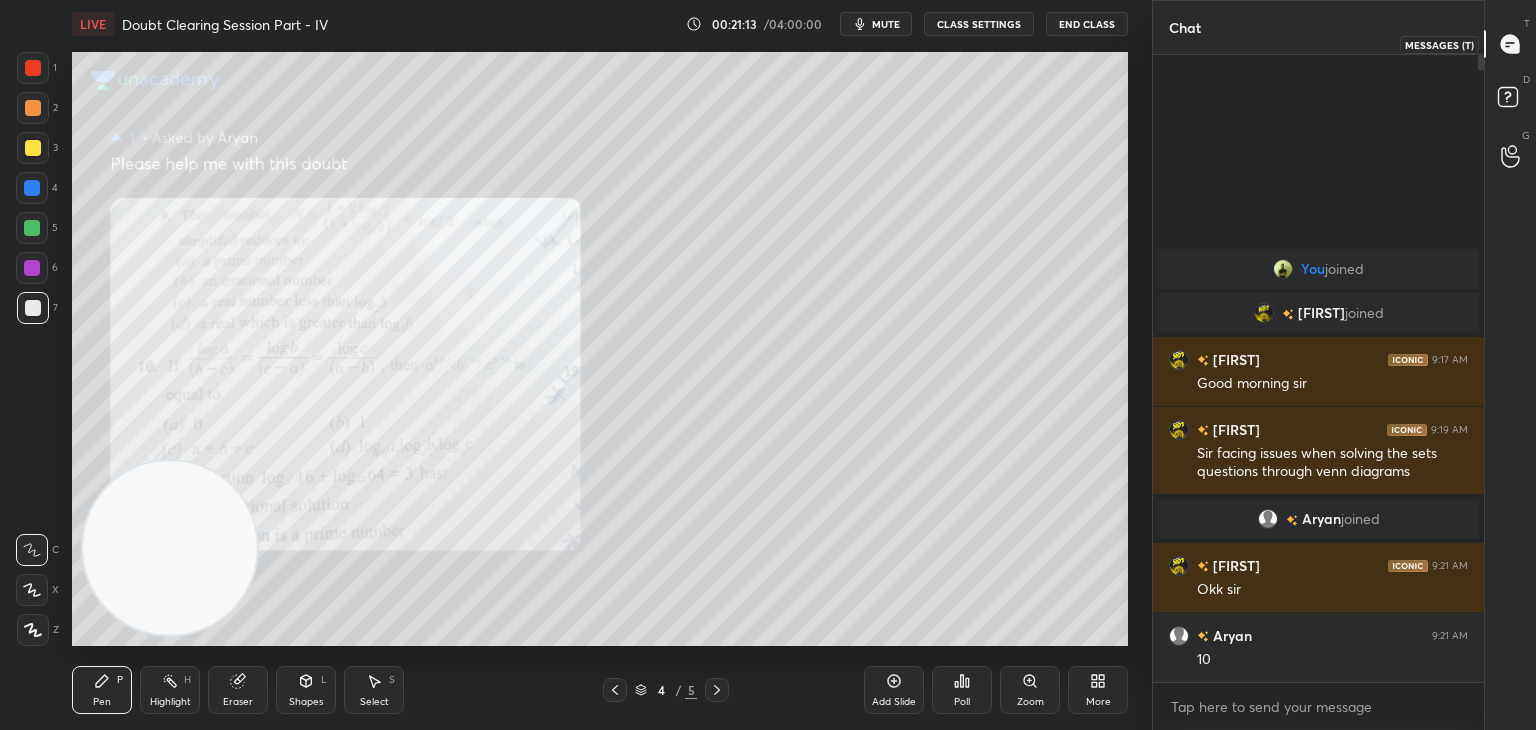 scroll, scrollTop: 6, scrollLeft: 6, axis: both 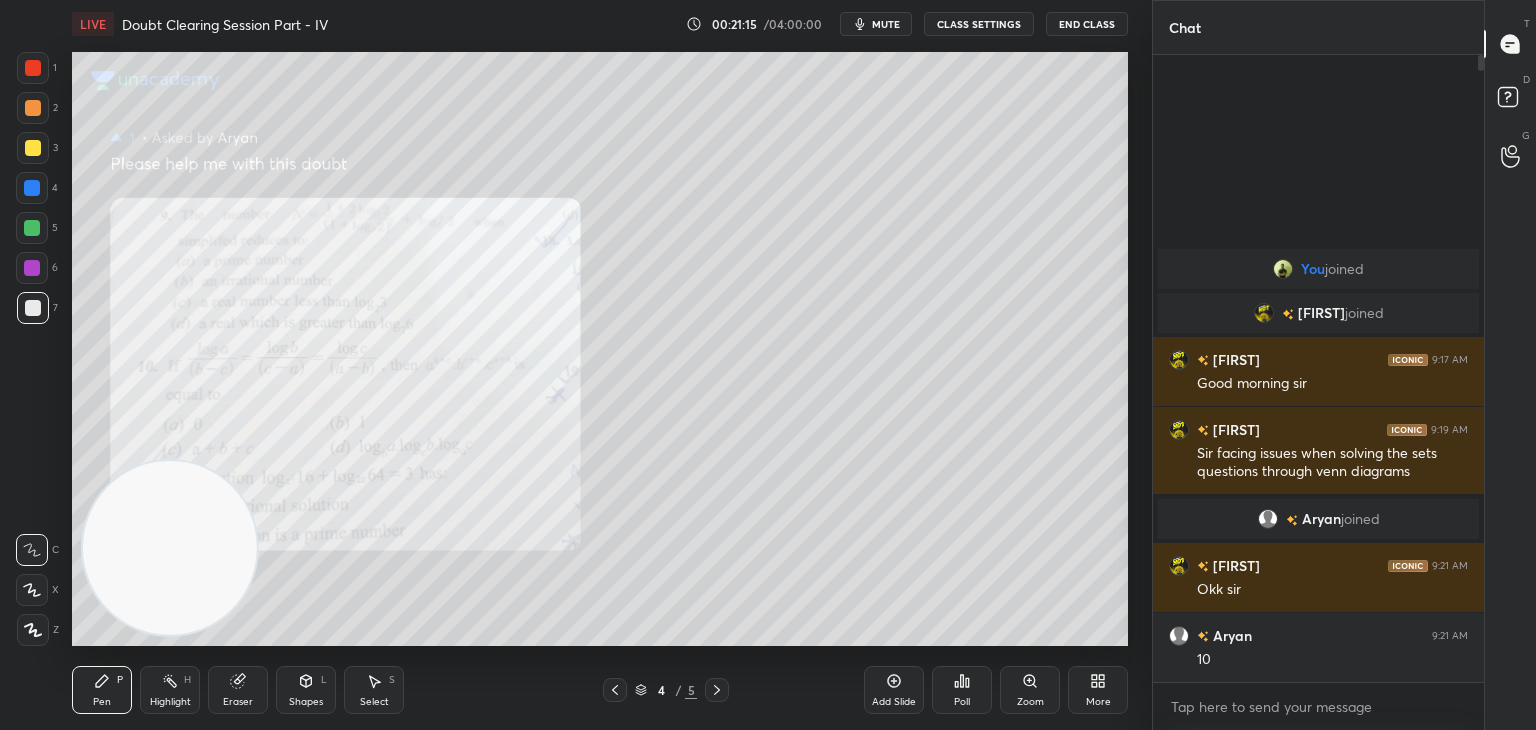 click at bounding box center [615, 690] 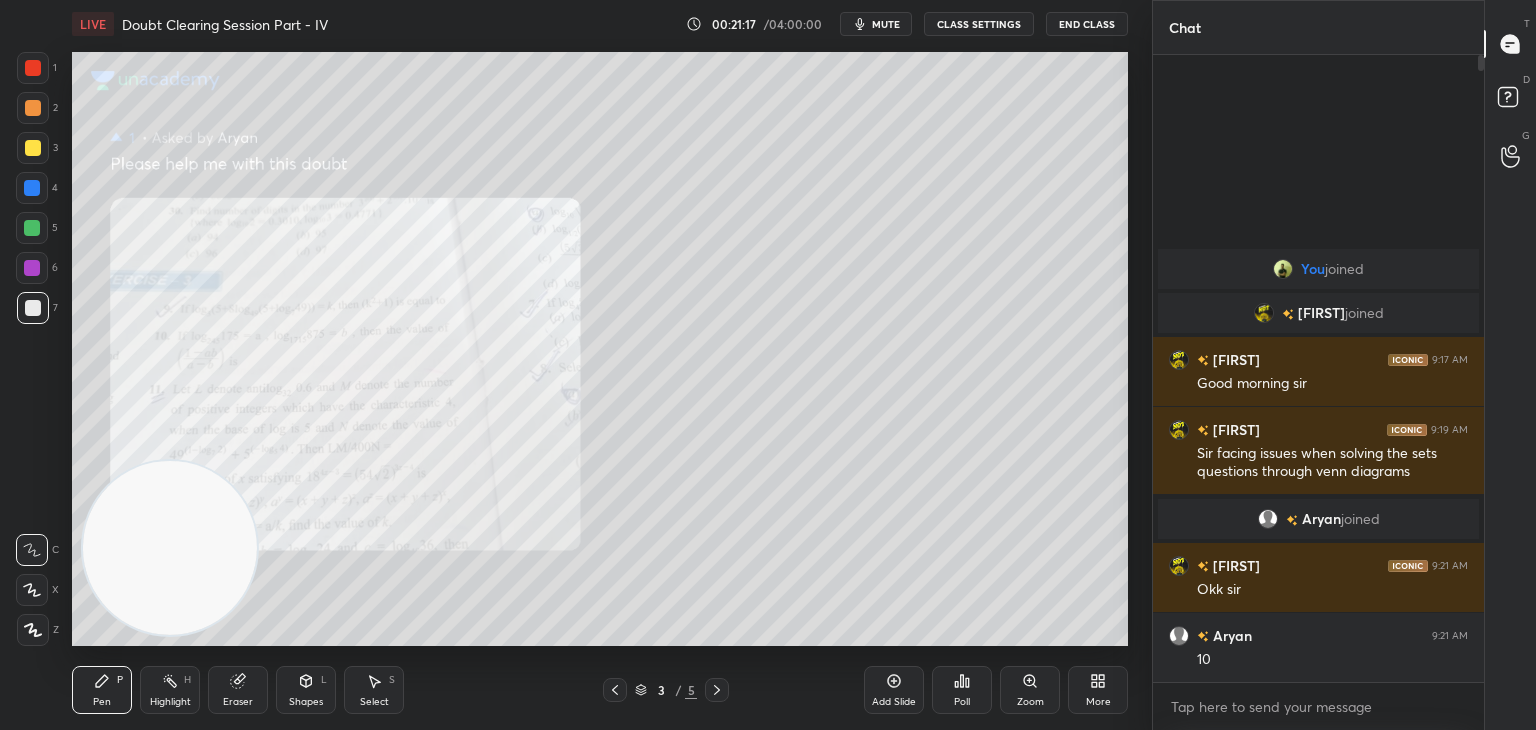 click on "Zoom" at bounding box center (1030, 690) 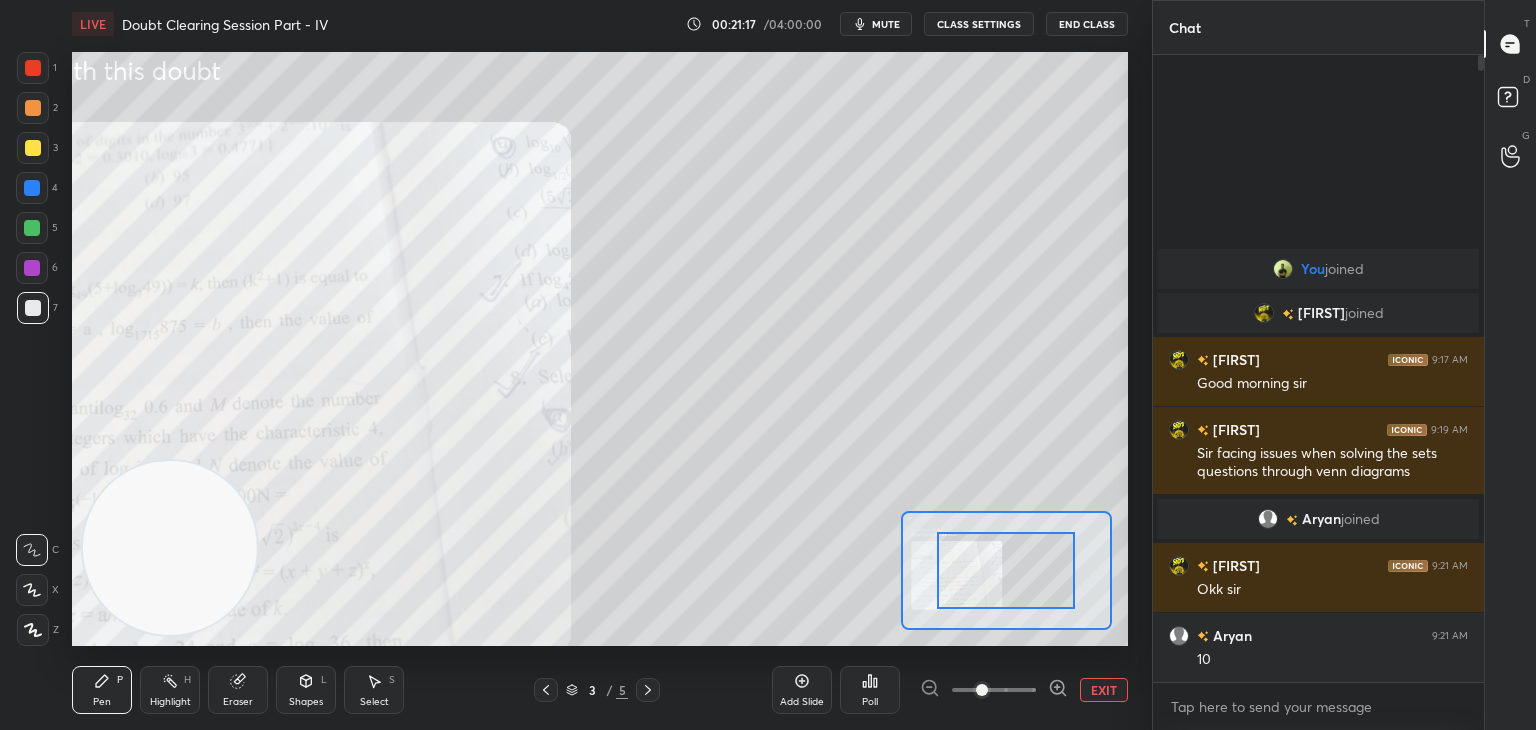 click at bounding box center (994, 690) 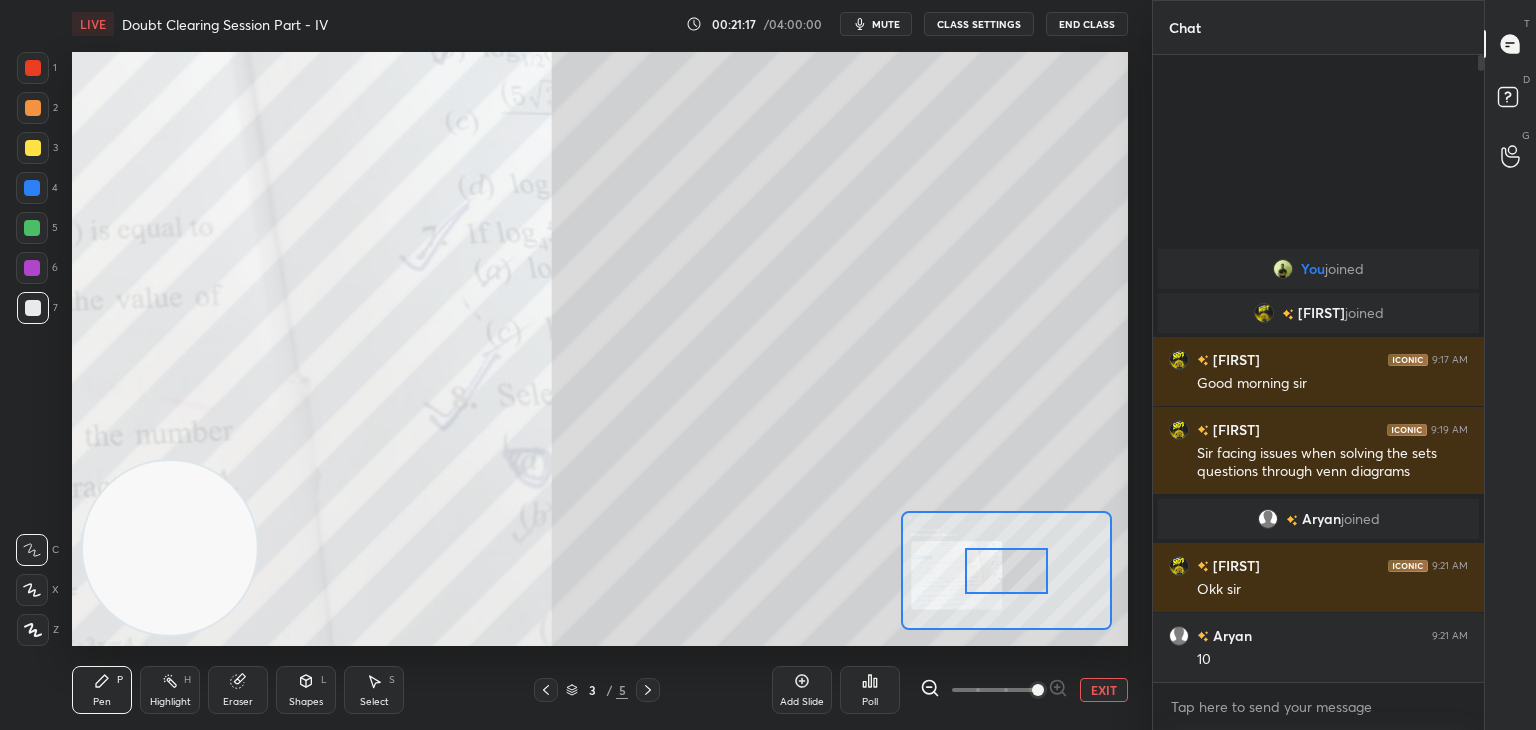 click at bounding box center [1038, 690] 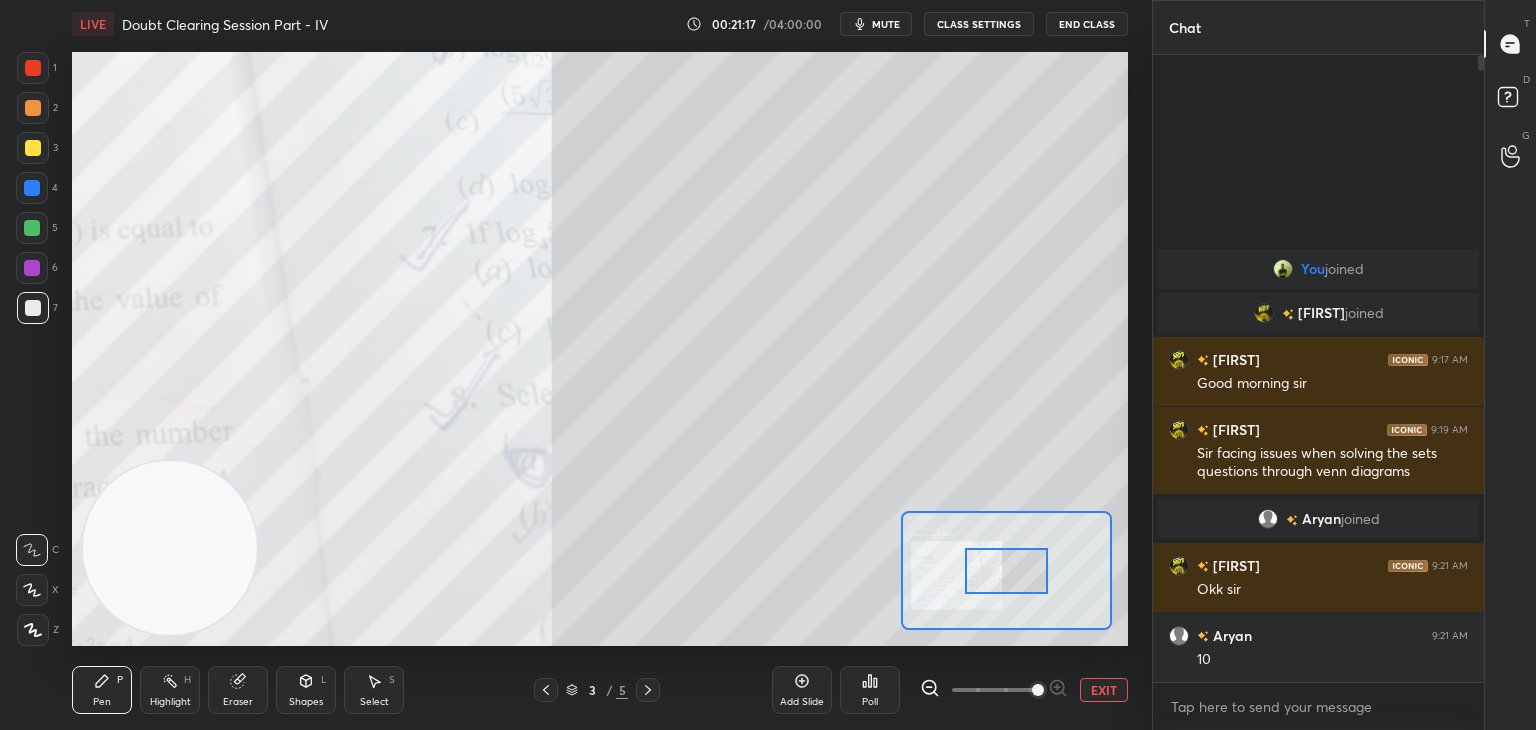 click at bounding box center (1038, 690) 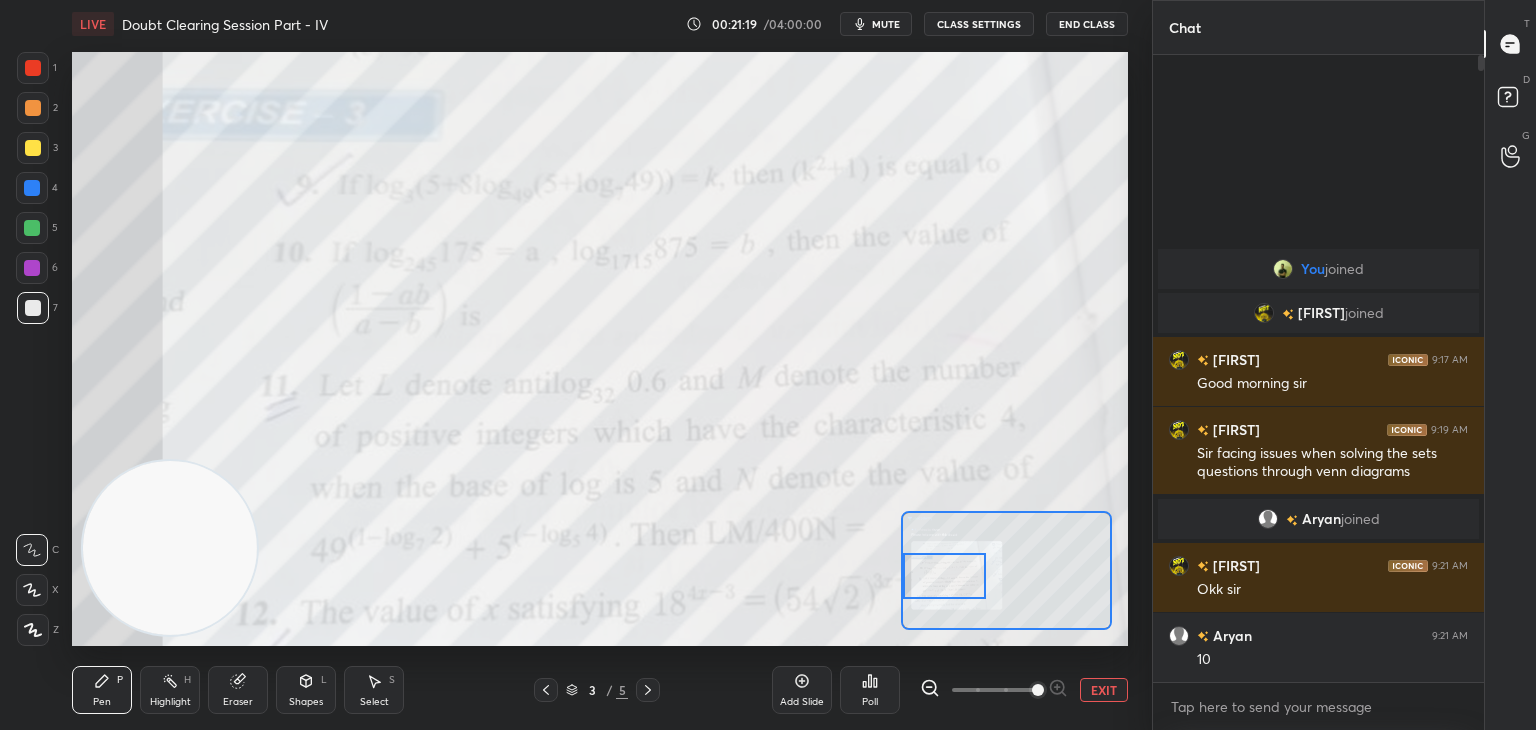 drag, startPoint x: 1013, startPoint y: 584, endPoint x: 950, endPoint y: 591, distance: 63.387695 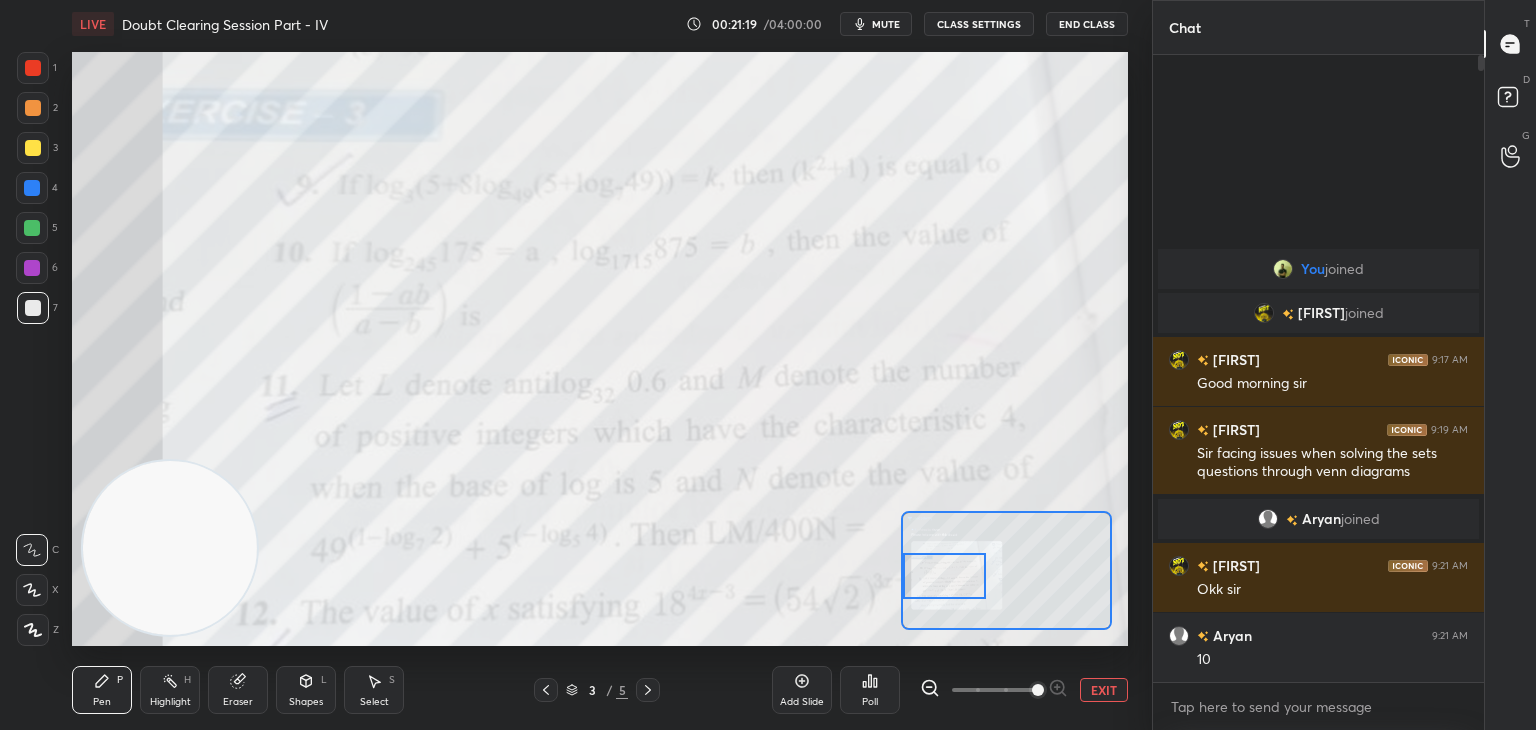 click at bounding box center [944, 576] 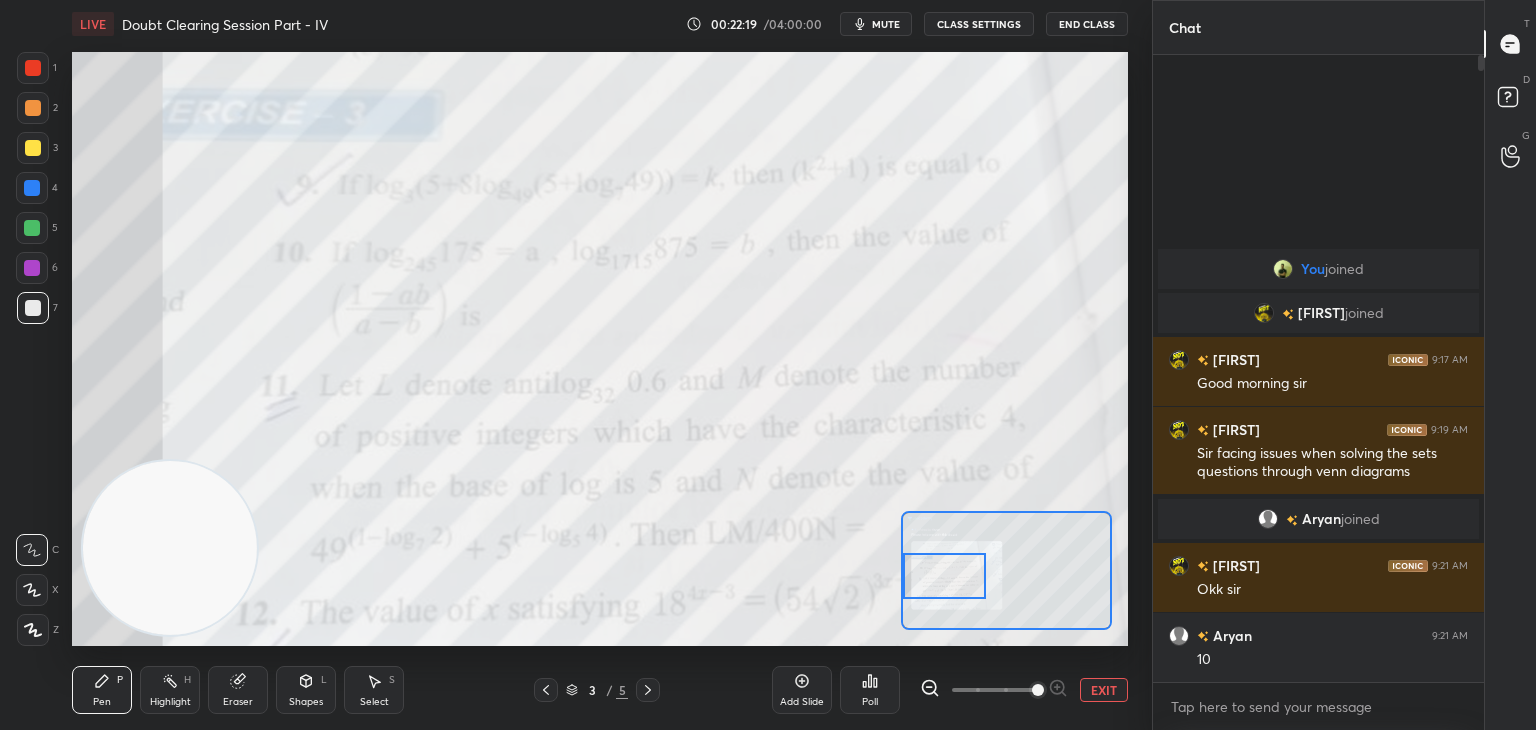 click on "EXIT" at bounding box center (1104, 690) 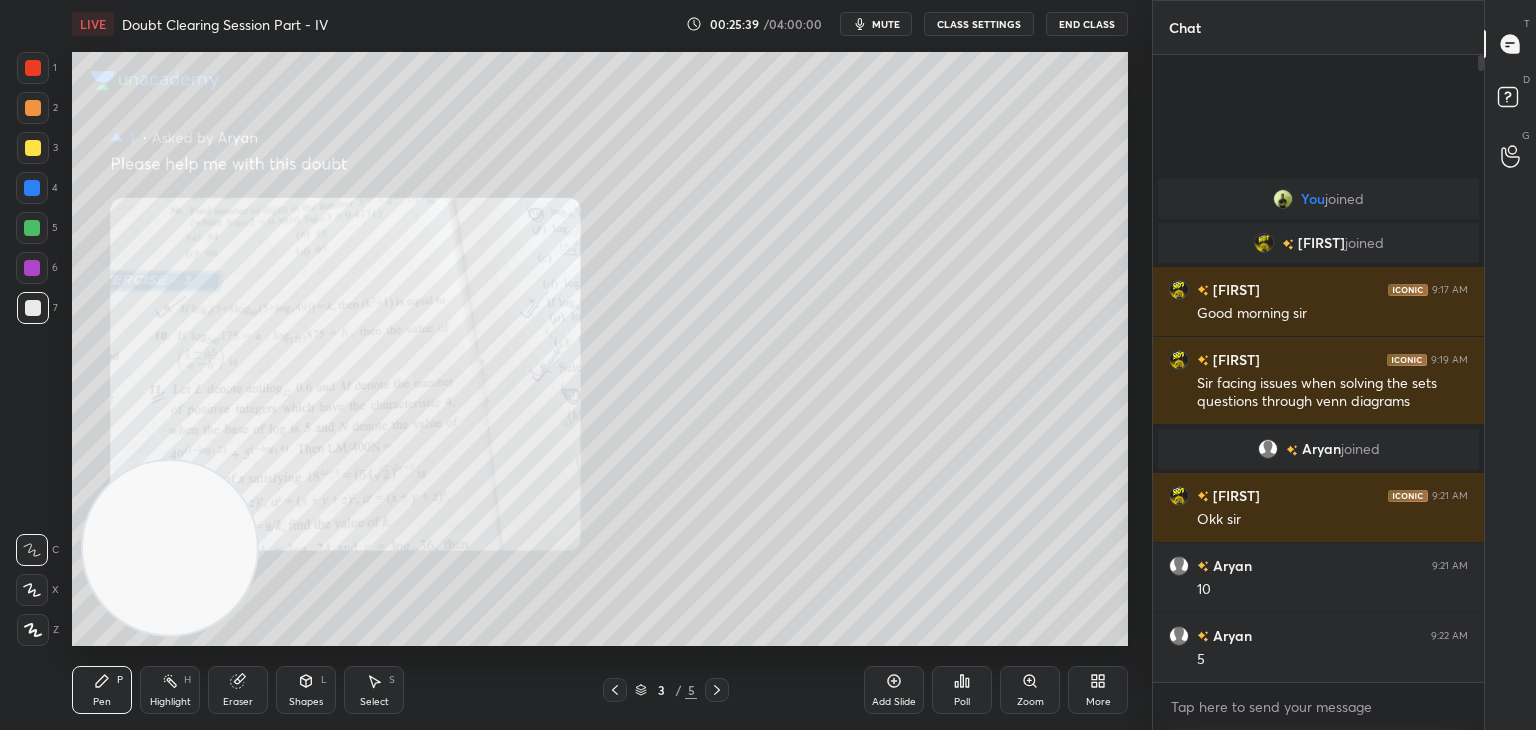 click 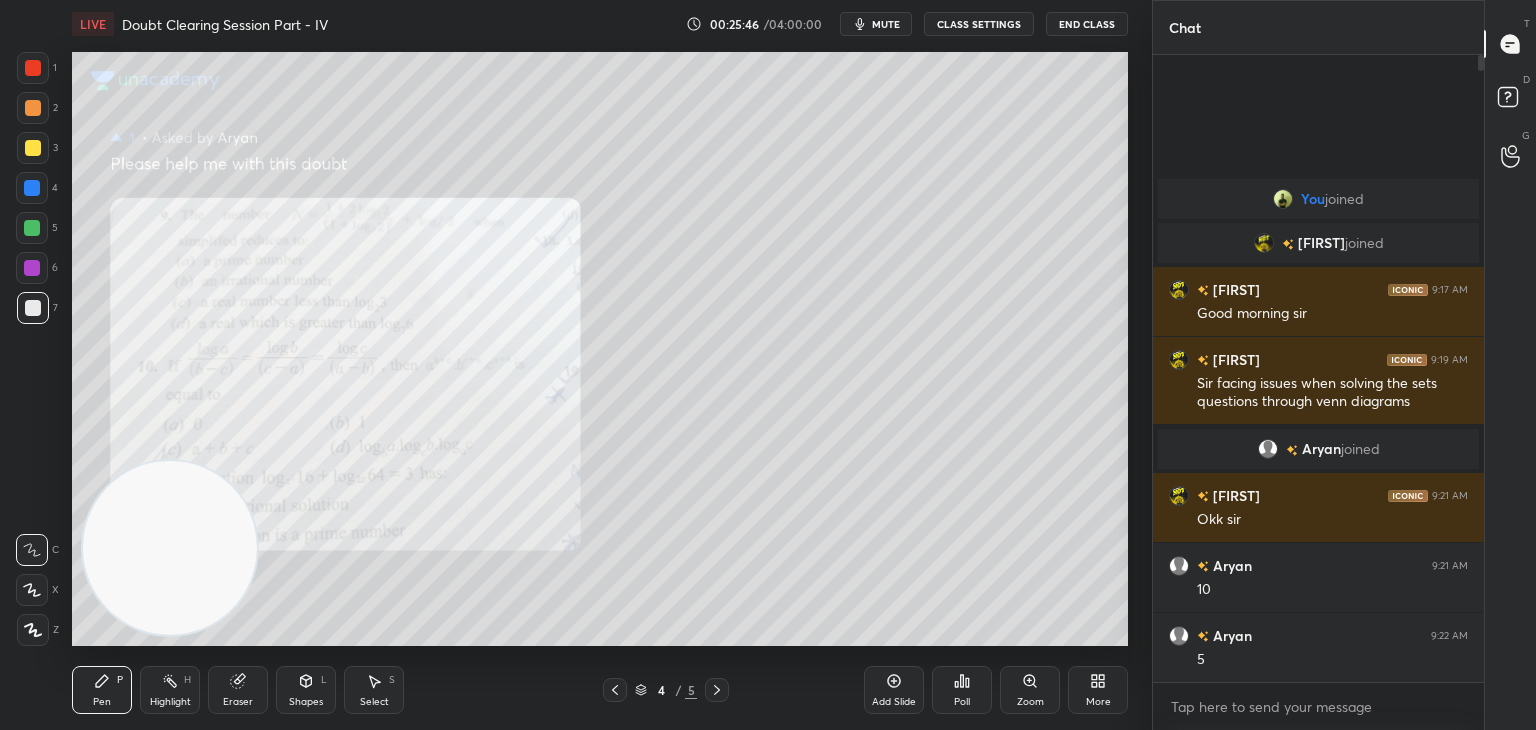 click 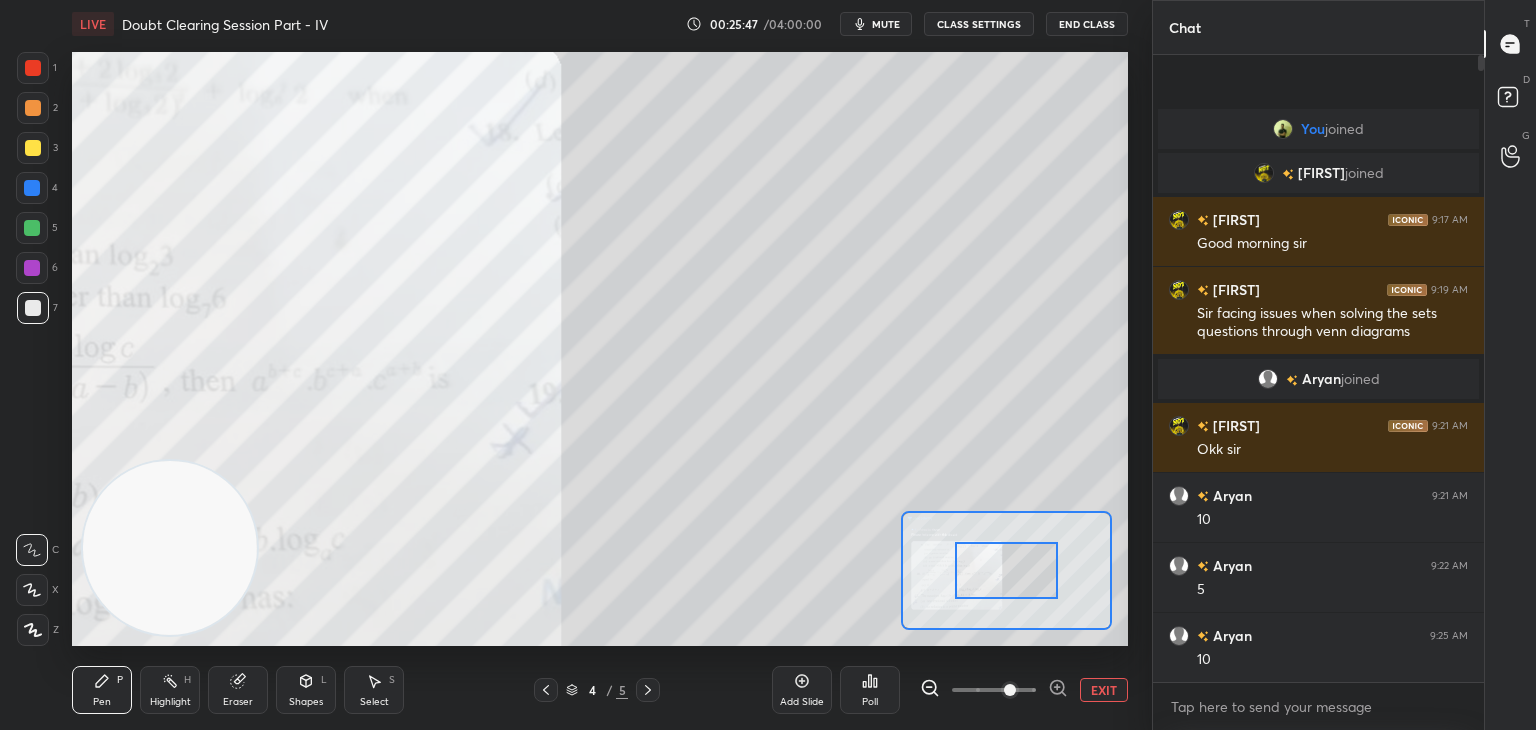 click at bounding box center [994, 690] 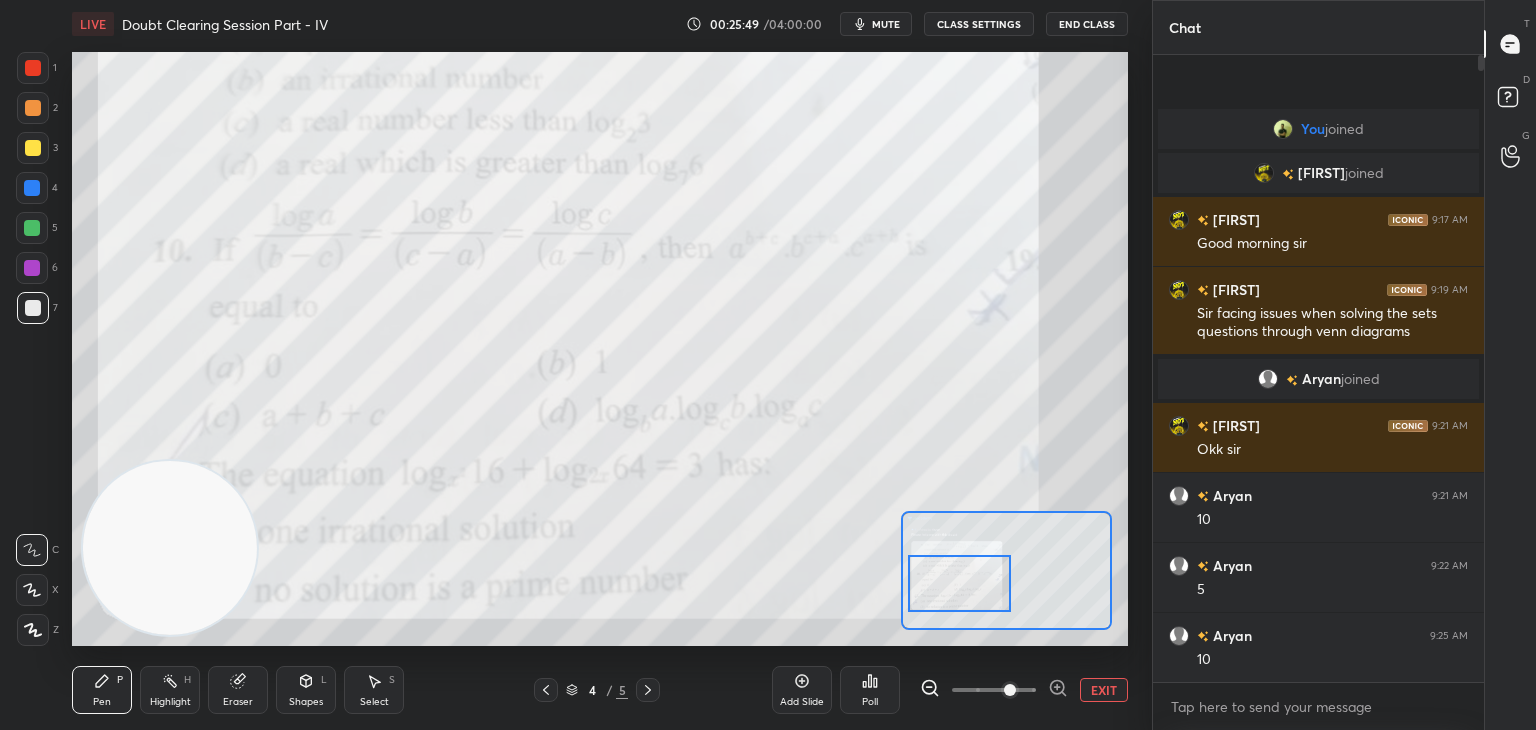 drag, startPoint x: 976, startPoint y: 573, endPoint x: 955, endPoint y: 591, distance: 27.658634 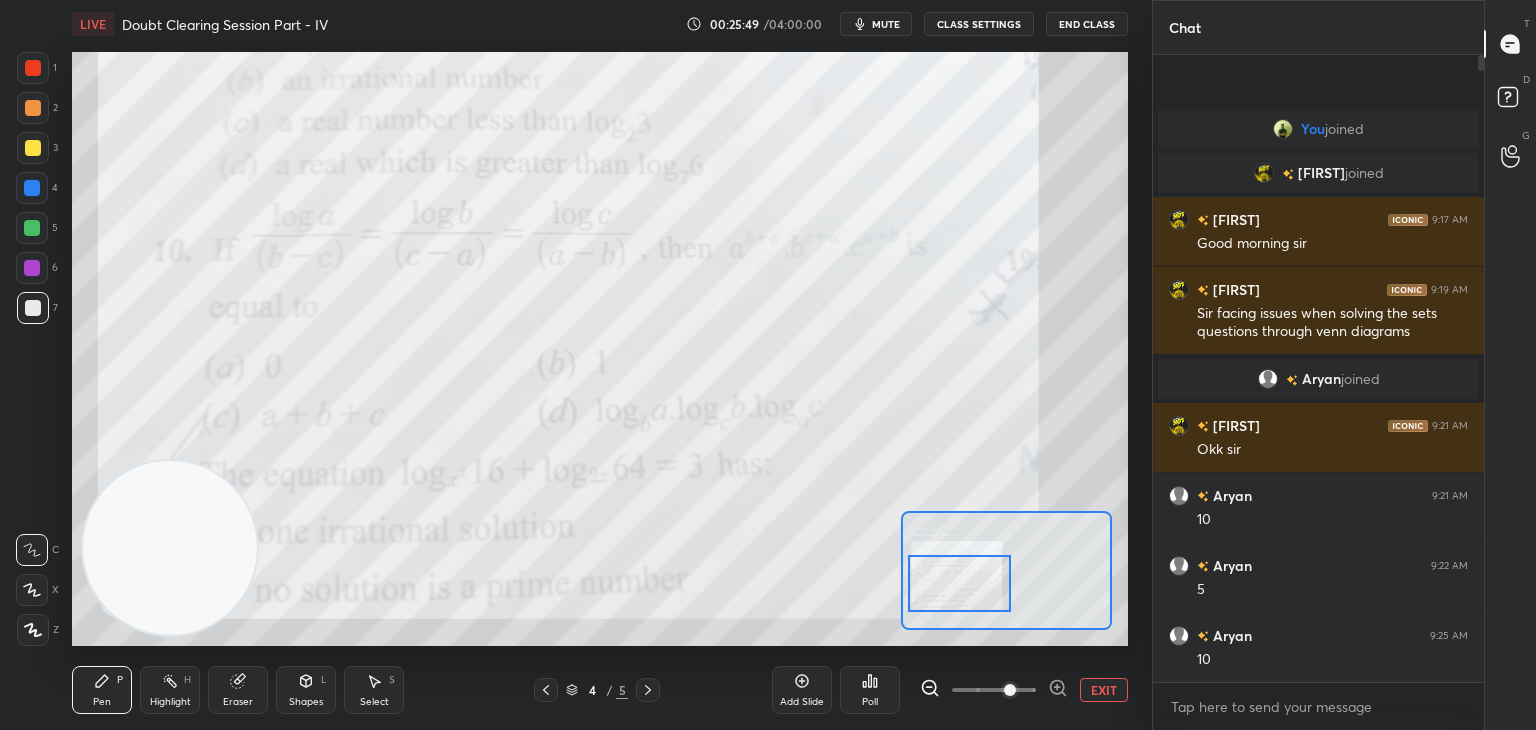 click at bounding box center [960, 583] 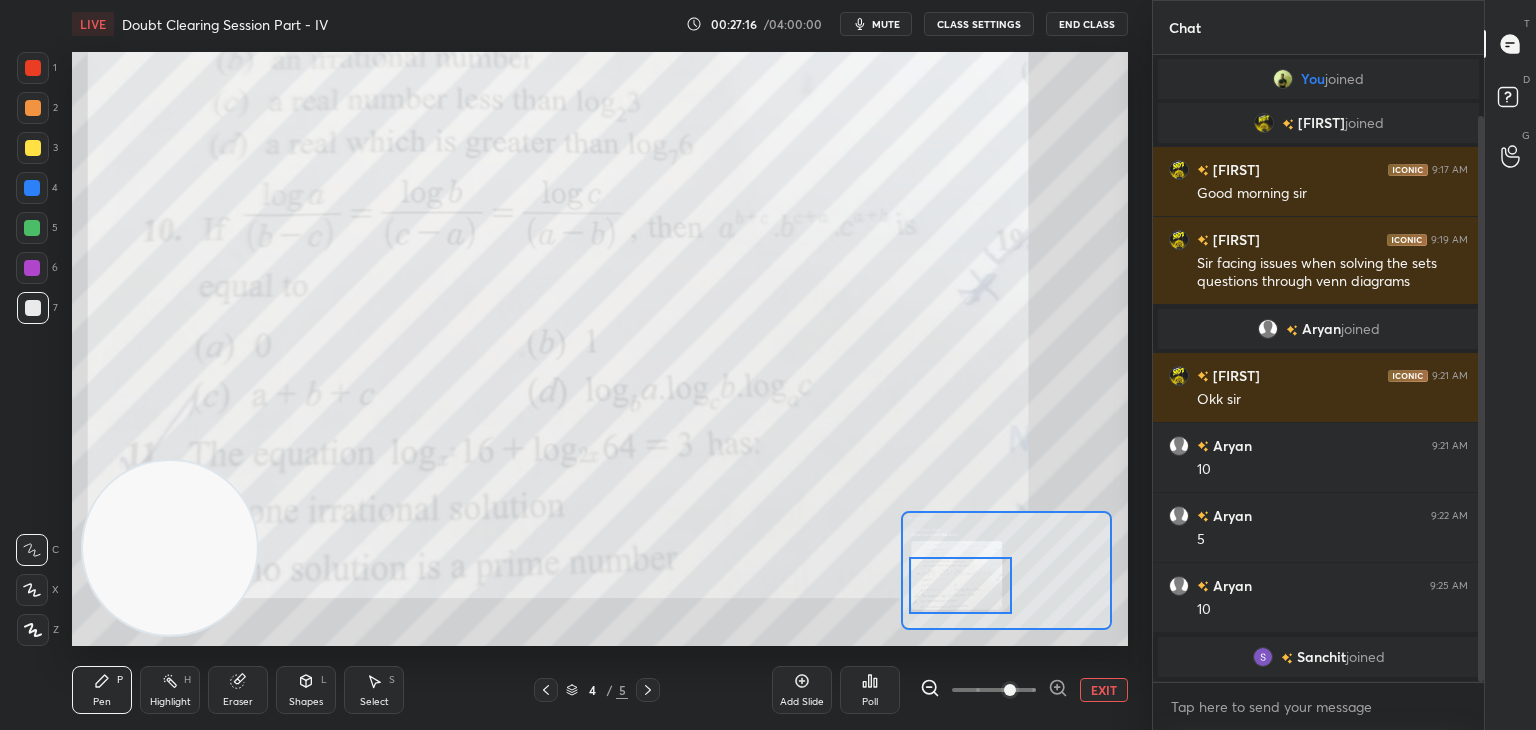 scroll, scrollTop: 68, scrollLeft: 0, axis: vertical 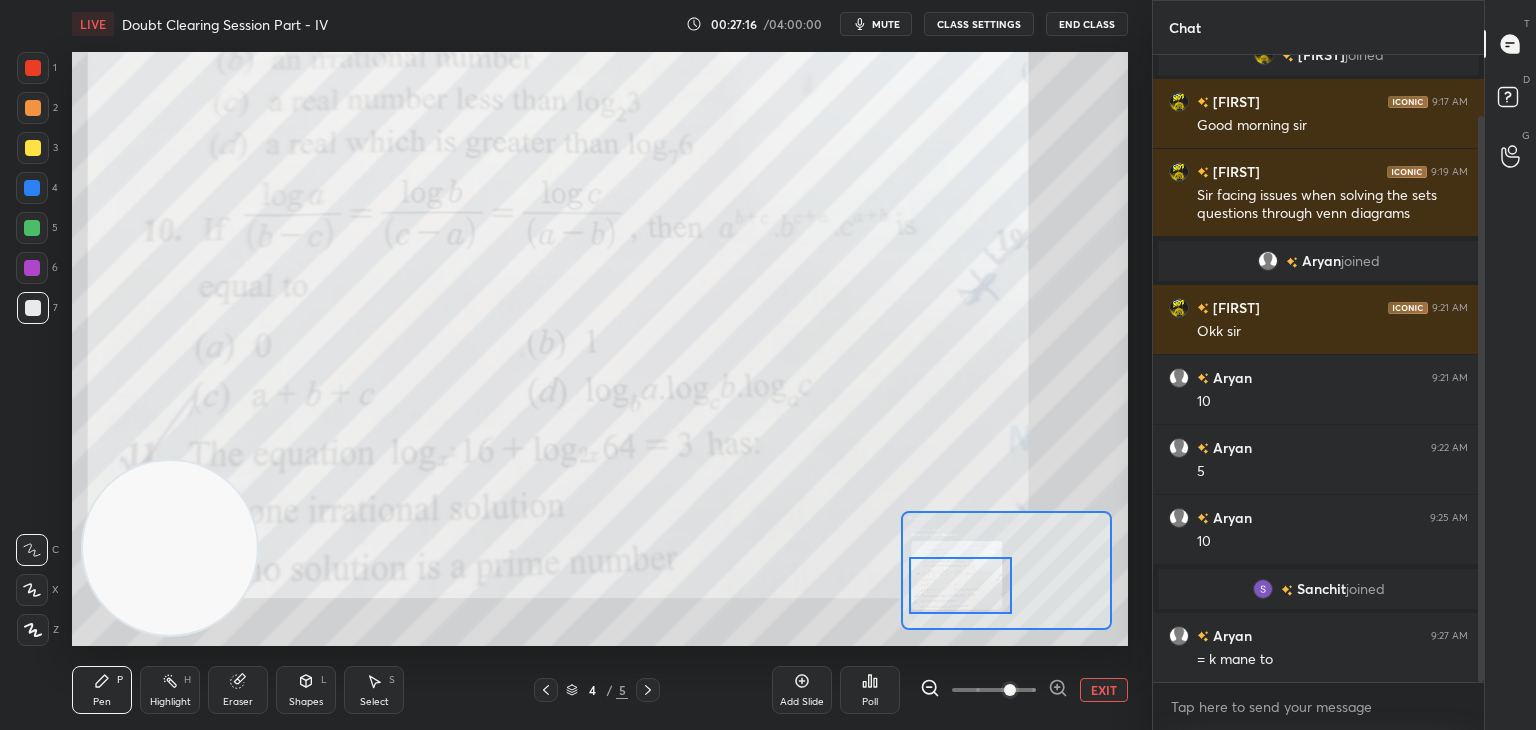 drag, startPoint x: 1480, startPoint y: 381, endPoint x: 1478, endPoint y: 439, distance: 58.034473 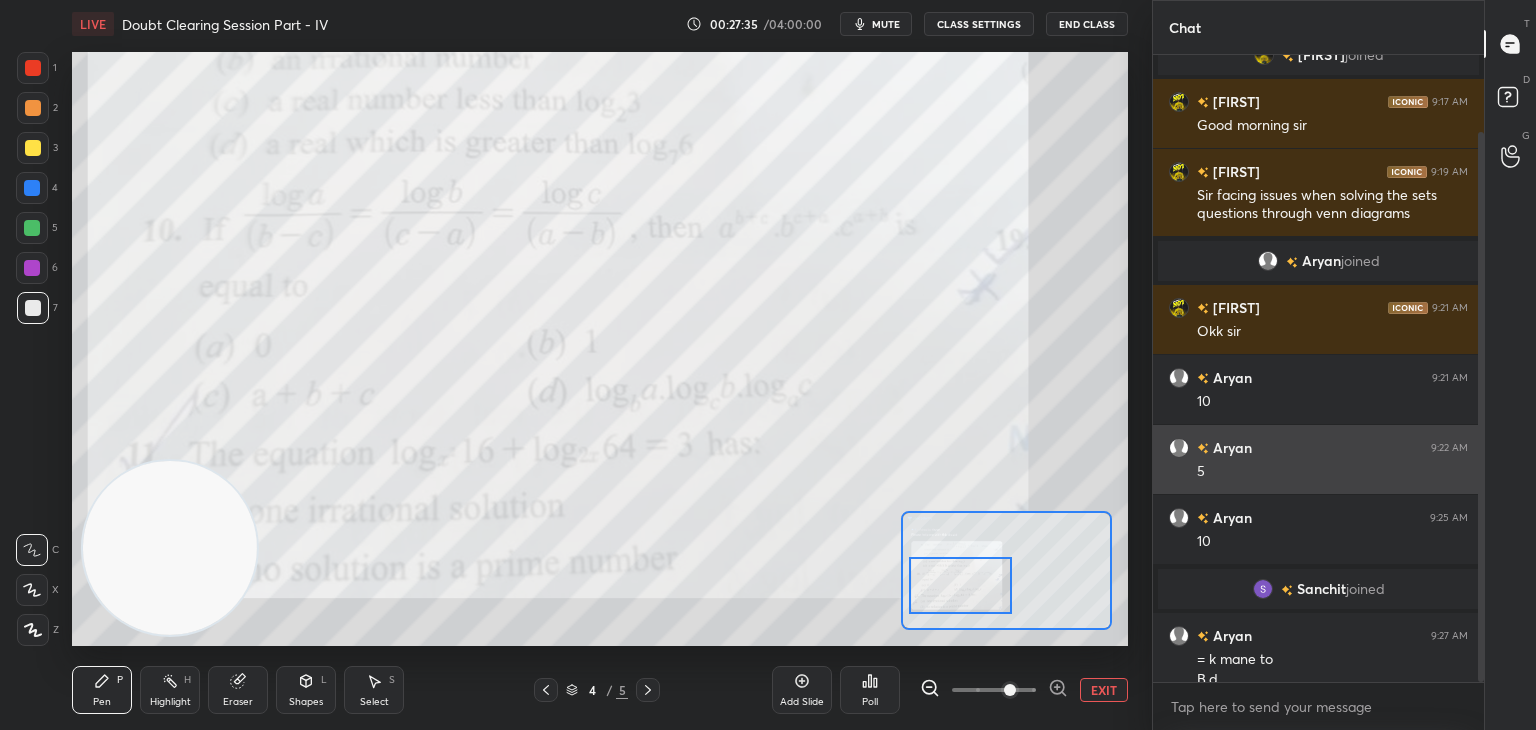 scroll, scrollTop: 88, scrollLeft: 0, axis: vertical 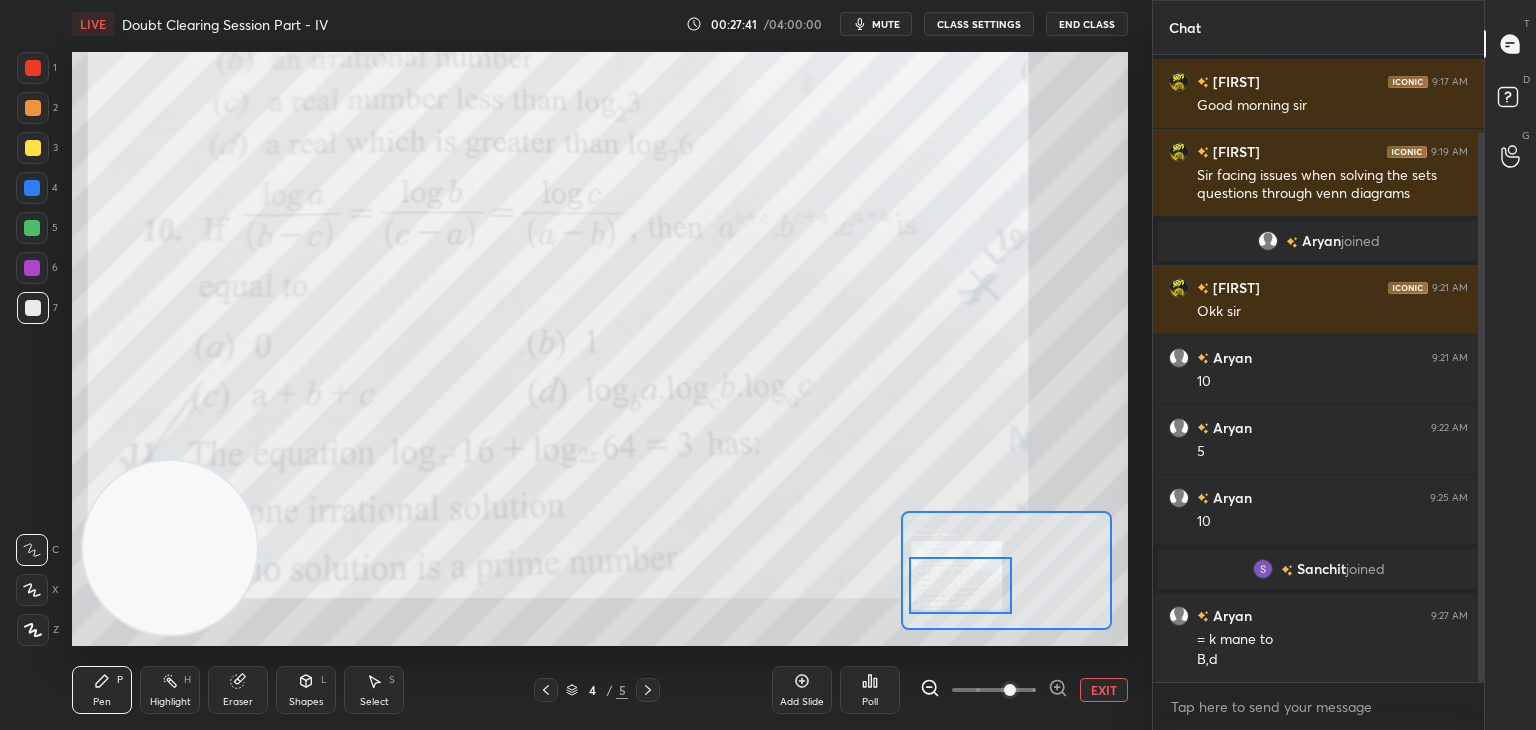 drag, startPoint x: 1096, startPoint y: 698, endPoint x: 1128, endPoint y: 658, distance: 51.224995 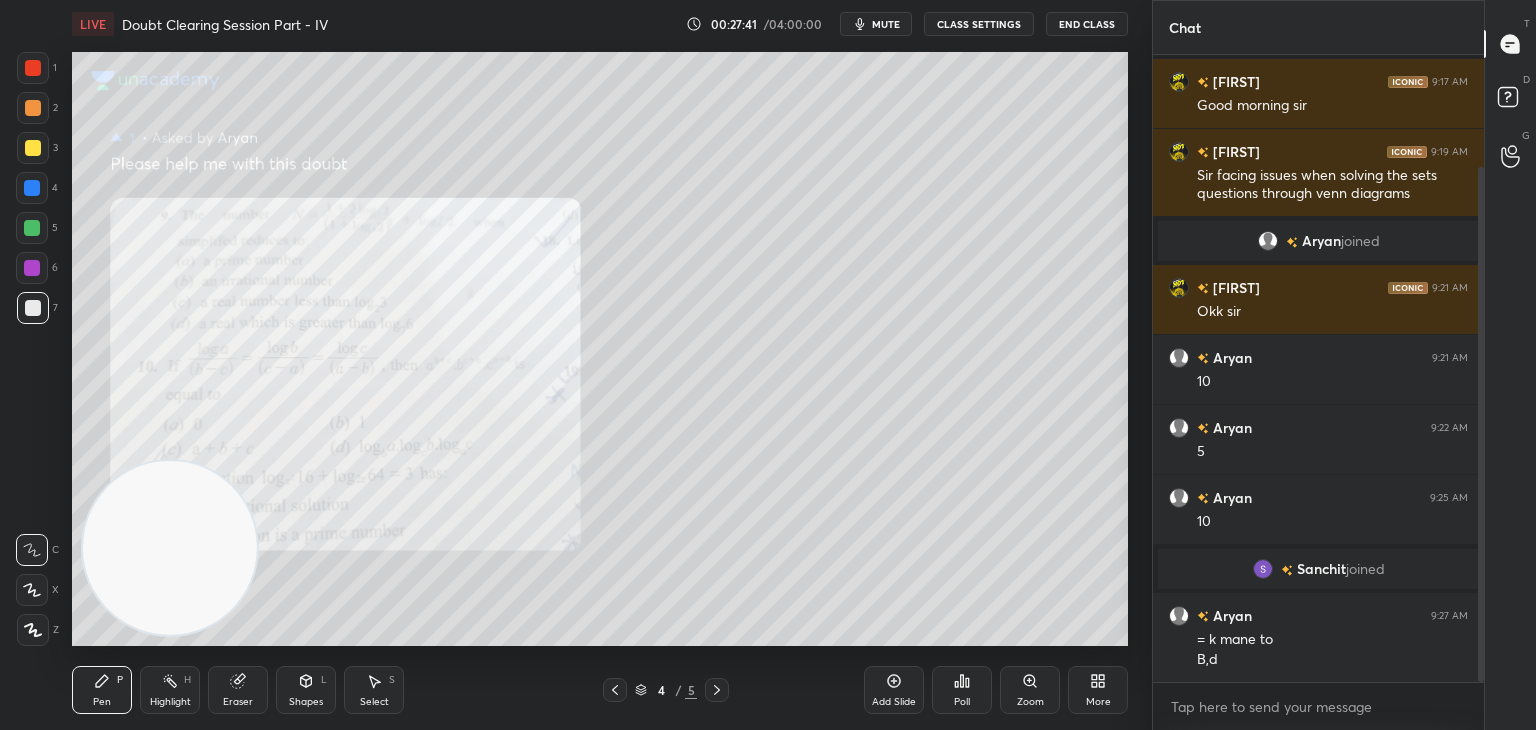 scroll, scrollTop: 136, scrollLeft: 0, axis: vertical 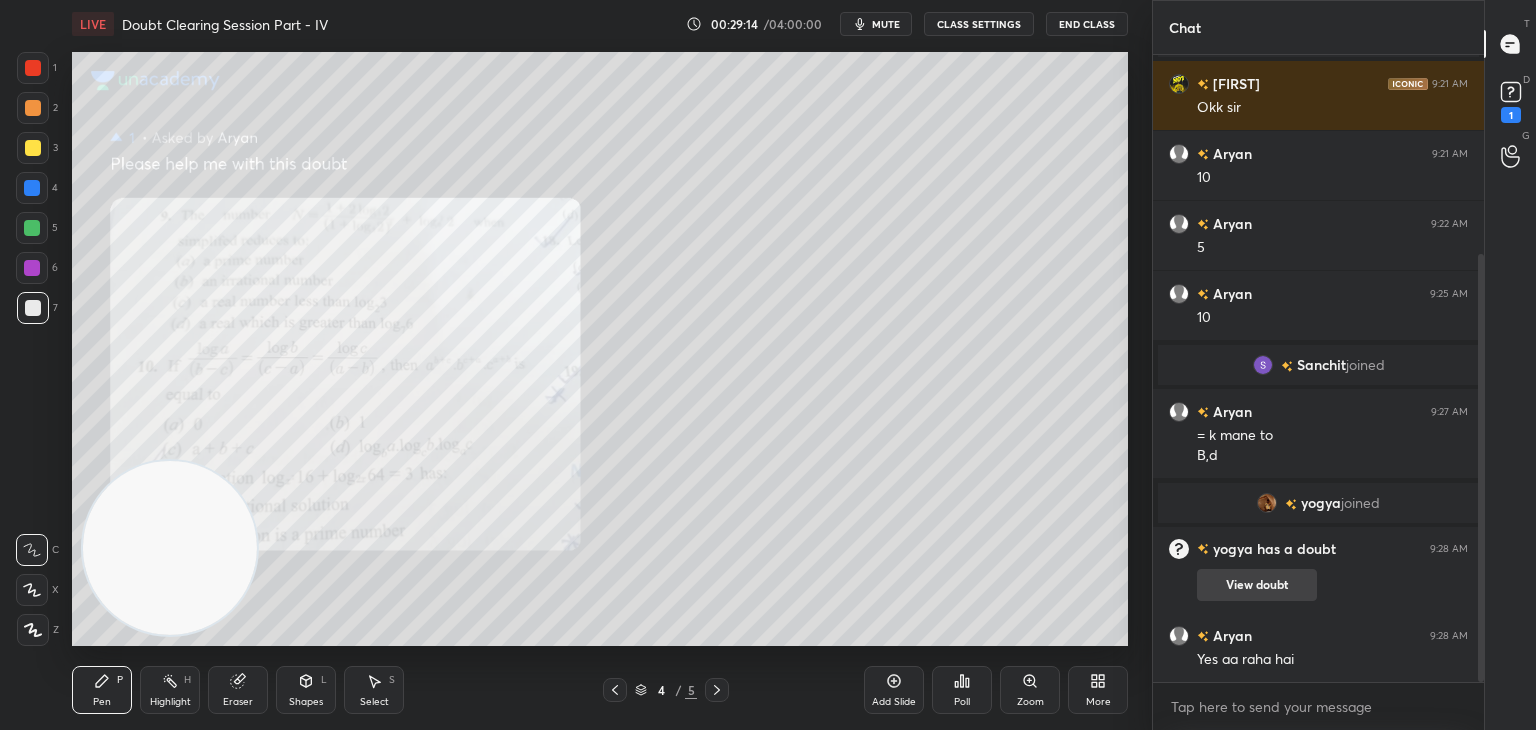 drag, startPoint x: 1255, startPoint y: 577, endPoint x: 1286, endPoint y: 543, distance: 46.010868 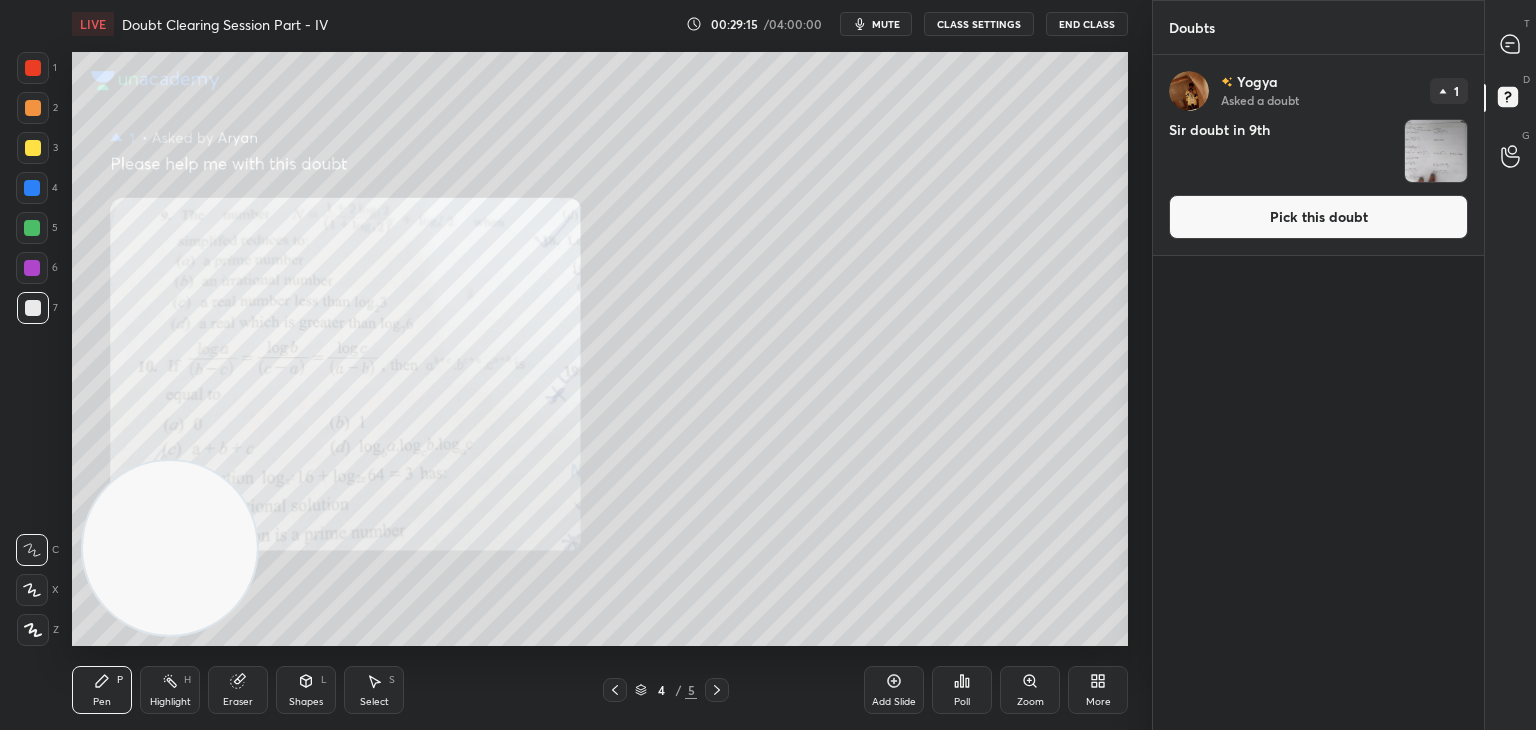 drag, startPoint x: 1266, startPoint y: 227, endPoint x: 1245, endPoint y: 232, distance: 21.587032 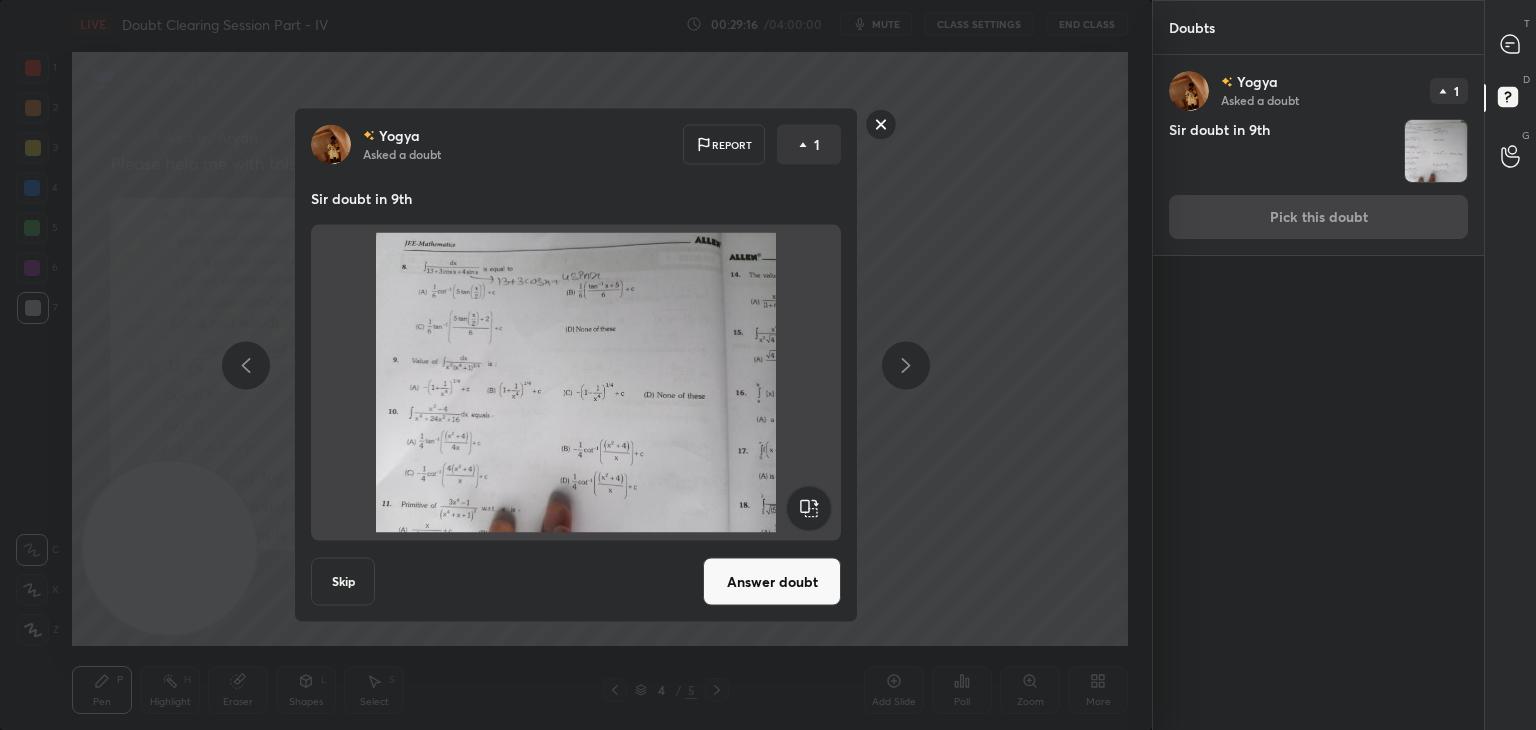 click on "Answer doubt" at bounding box center [772, 582] 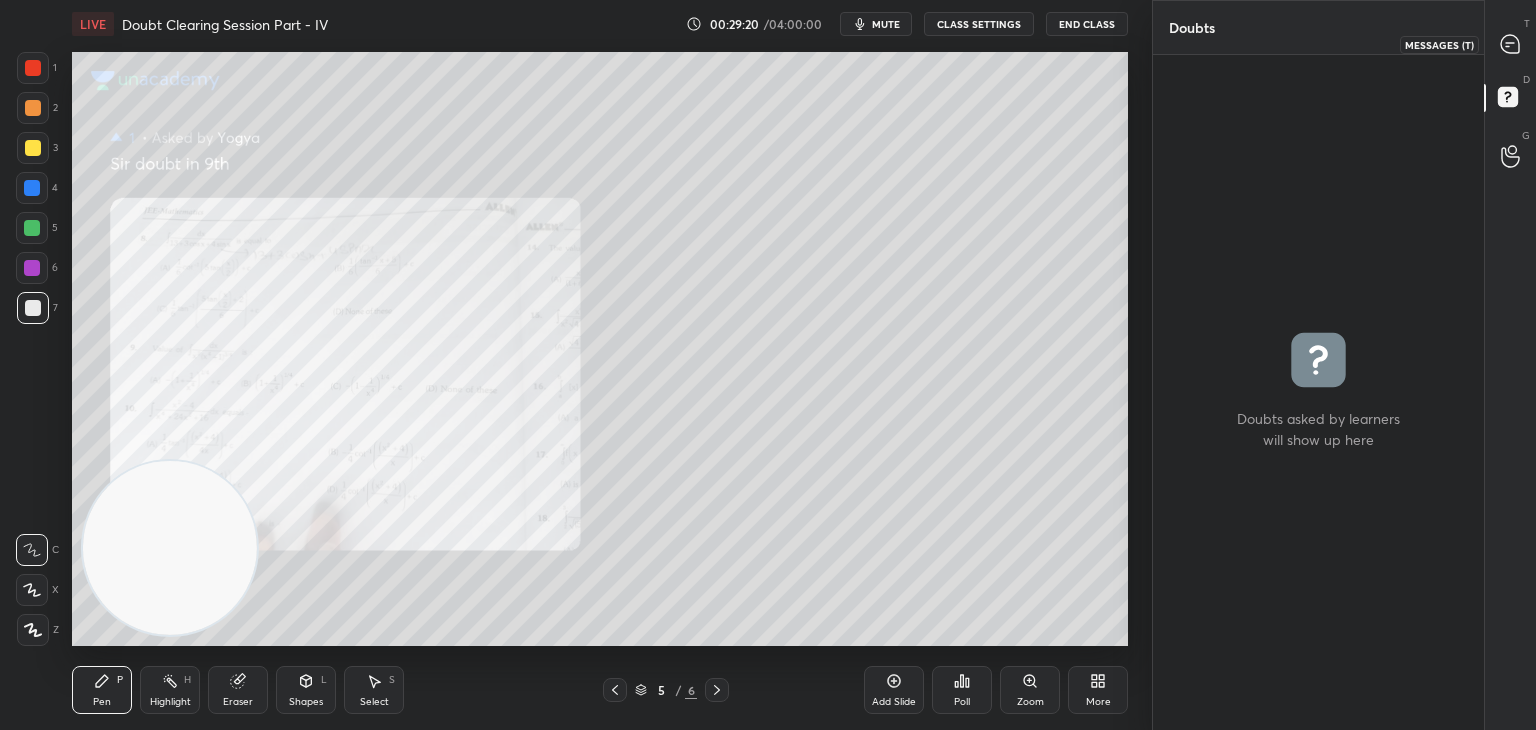 click 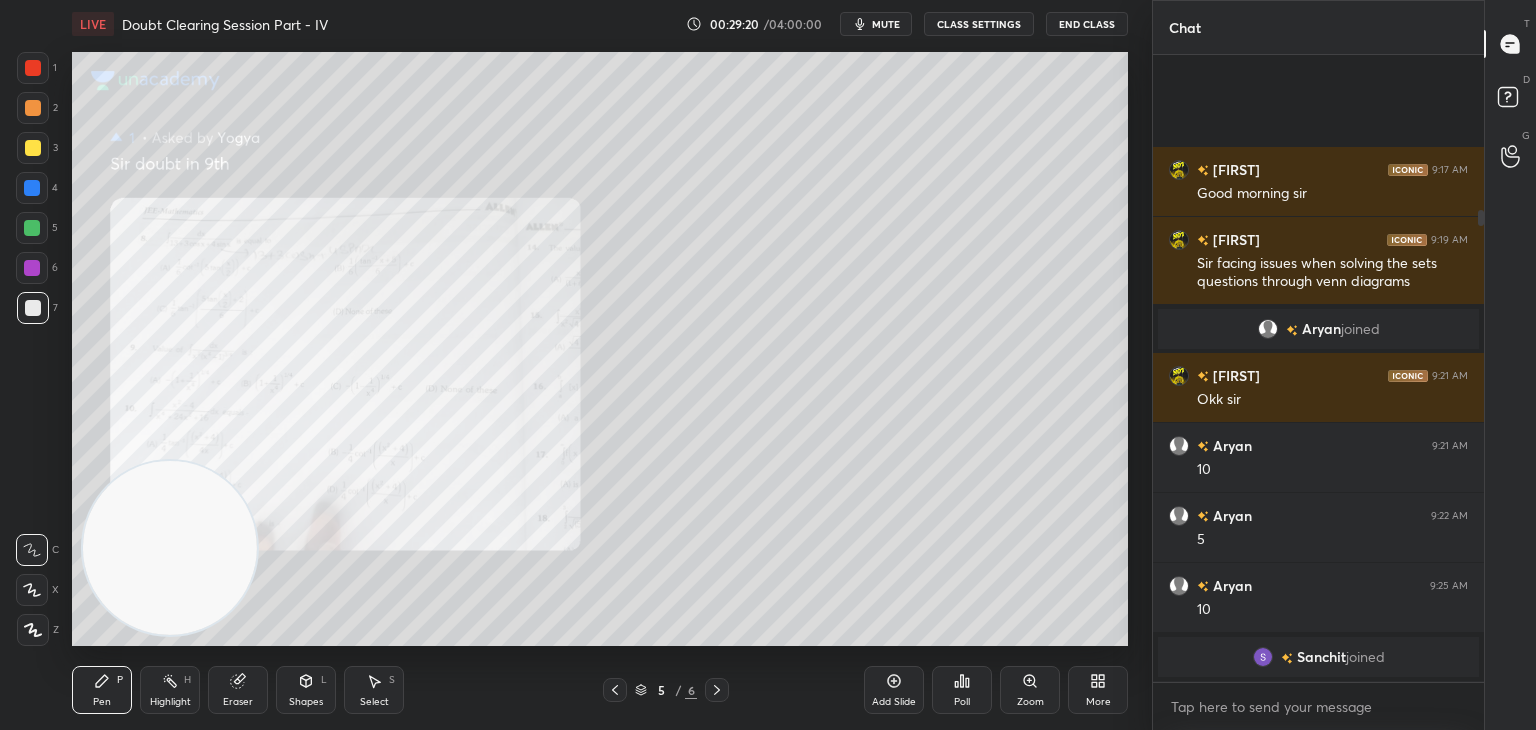 scroll, scrollTop: 206, scrollLeft: 0, axis: vertical 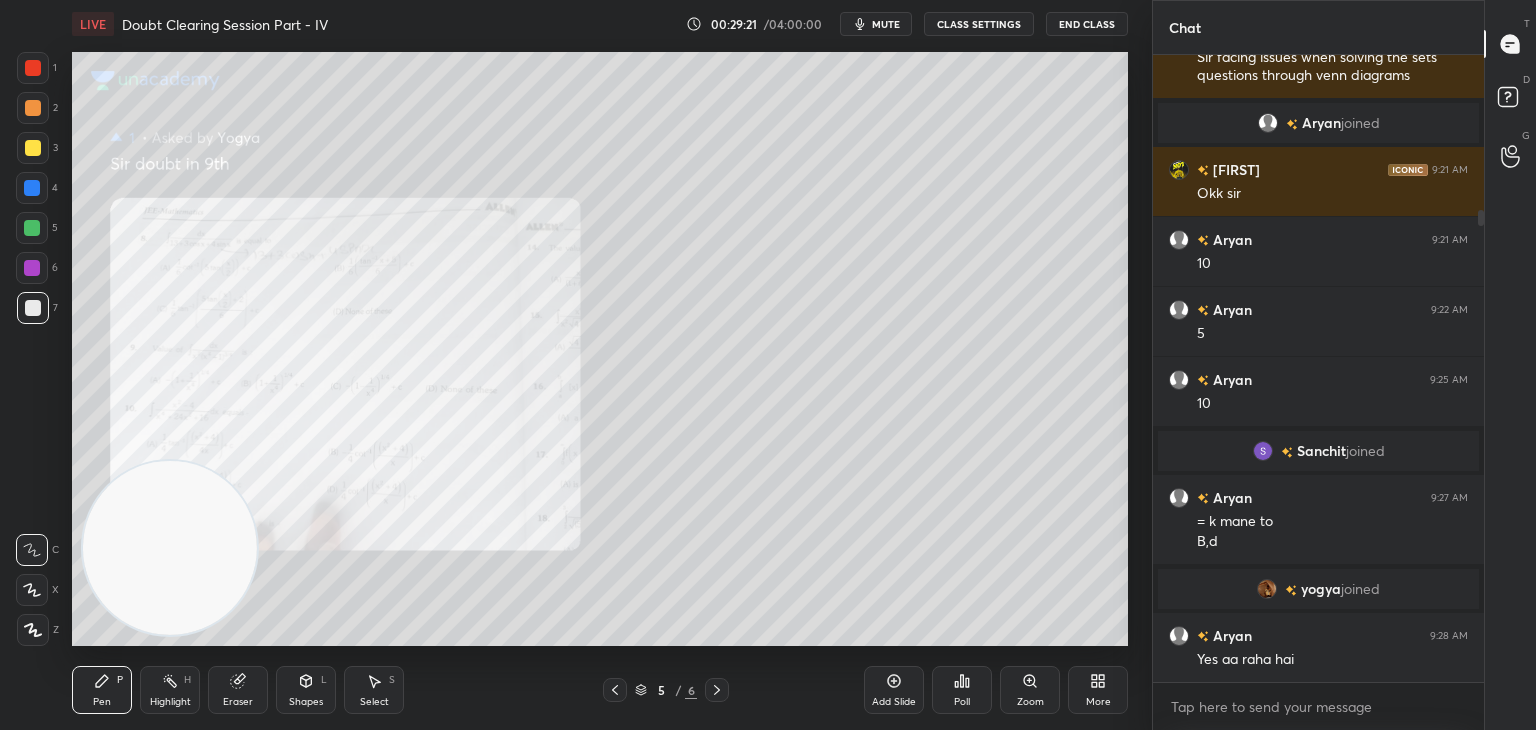click 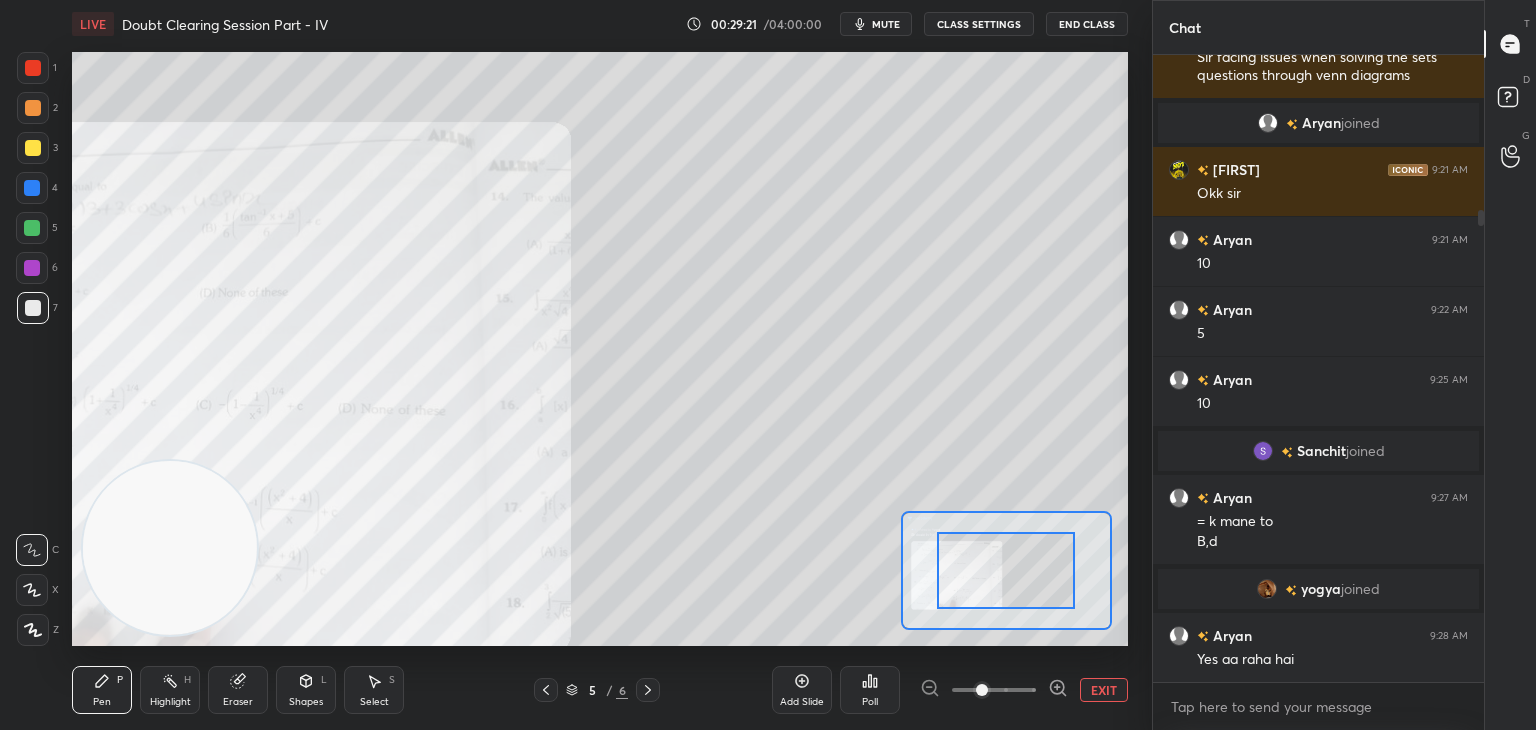click at bounding box center (994, 690) 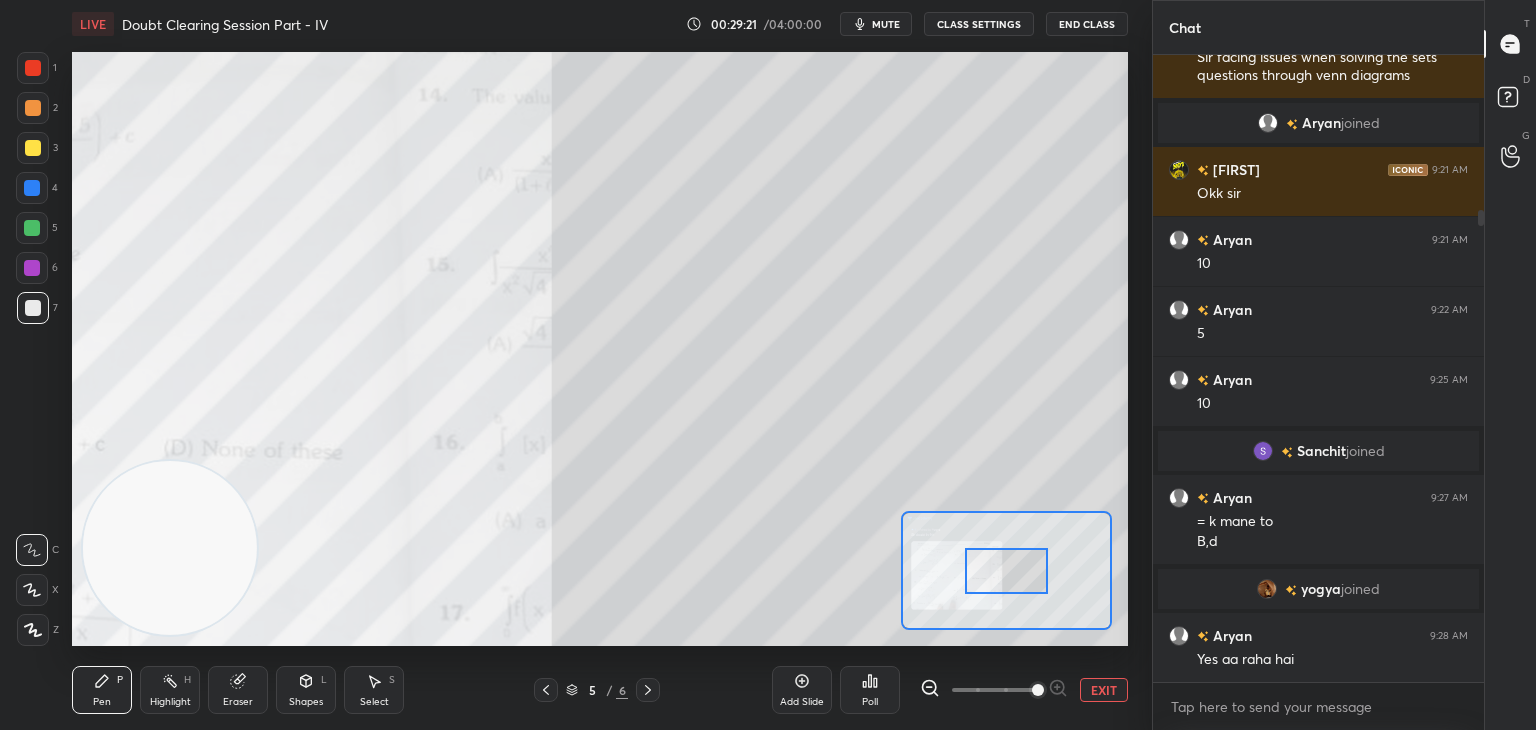 click at bounding box center (1038, 690) 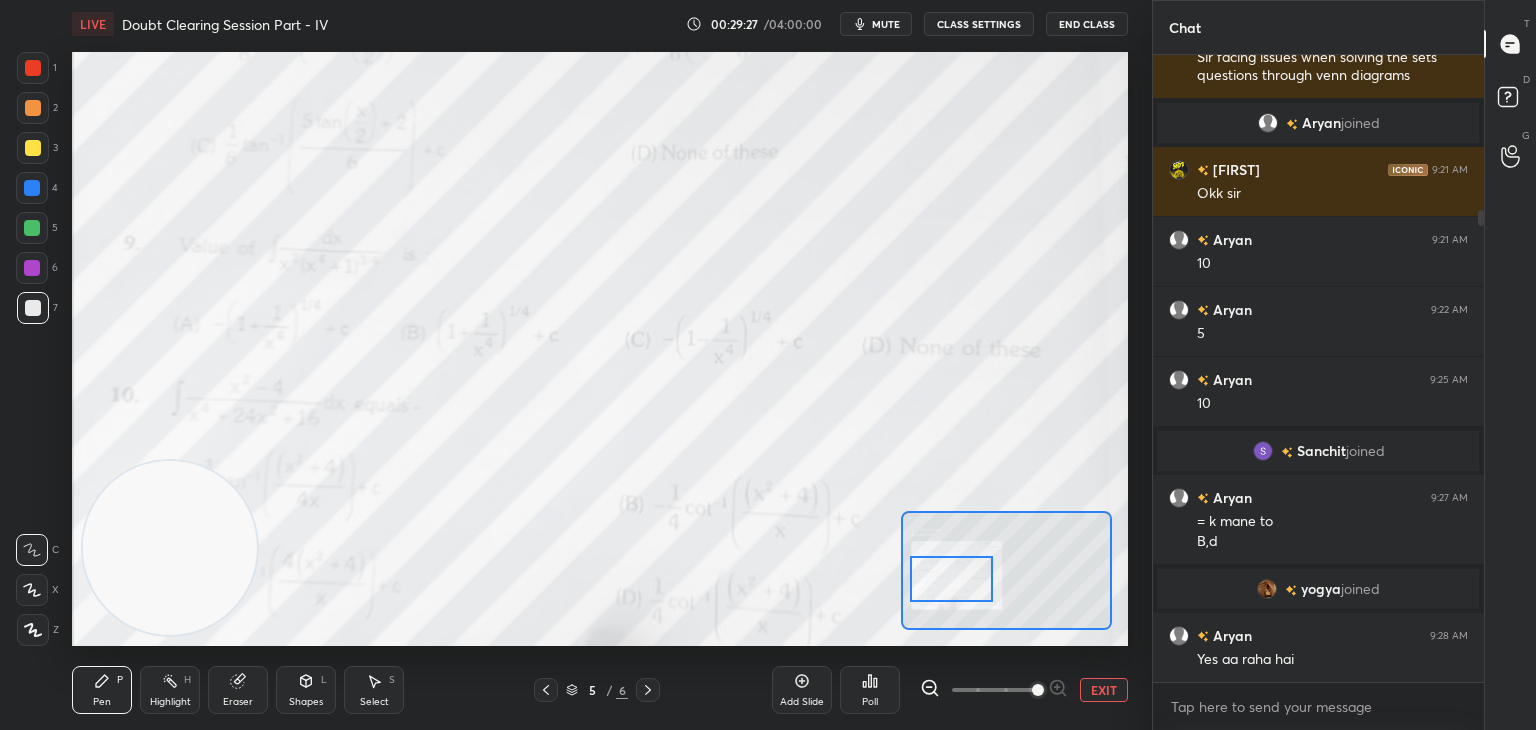 drag, startPoint x: 1013, startPoint y: 573, endPoint x: 969, endPoint y: 562, distance: 45.35416 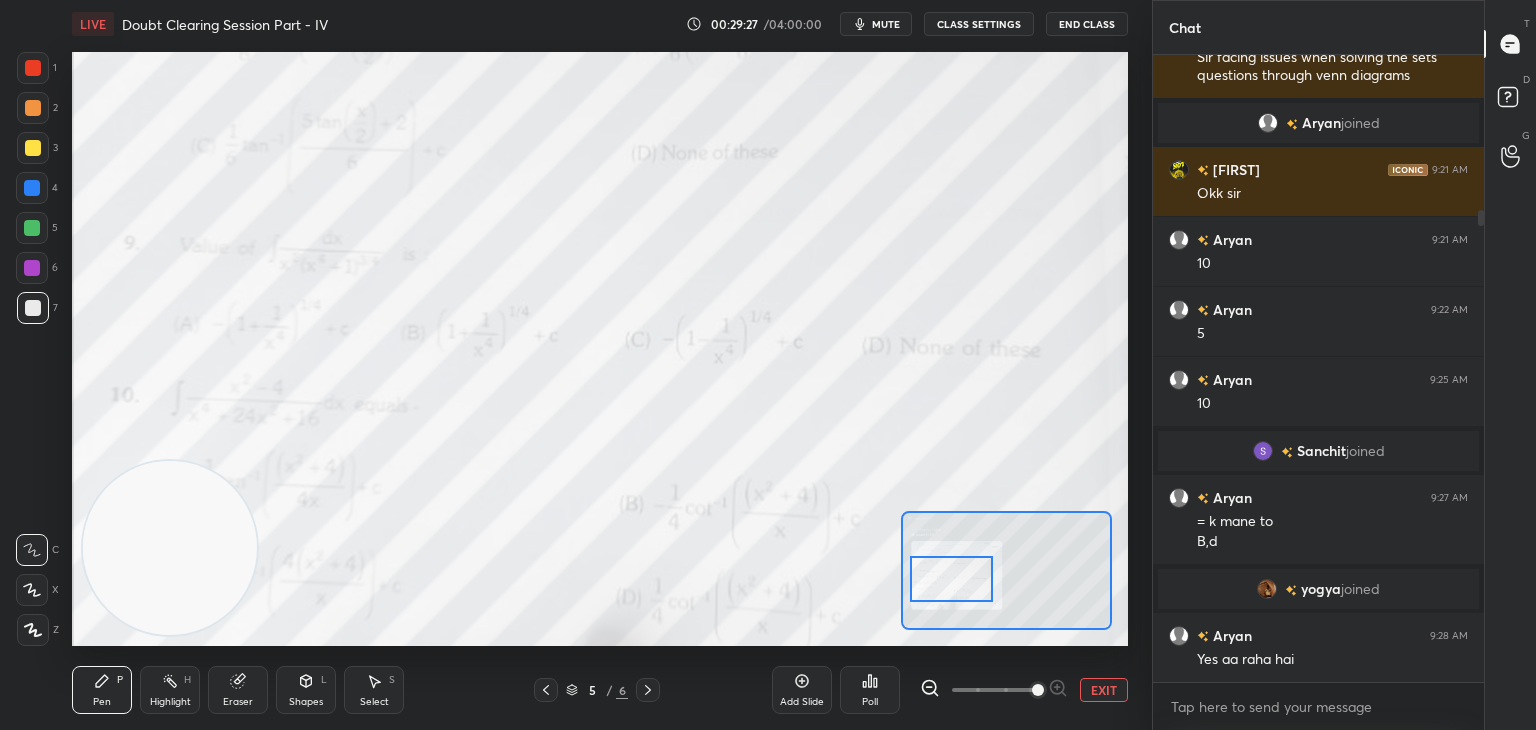 click at bounding box center (951, 579) 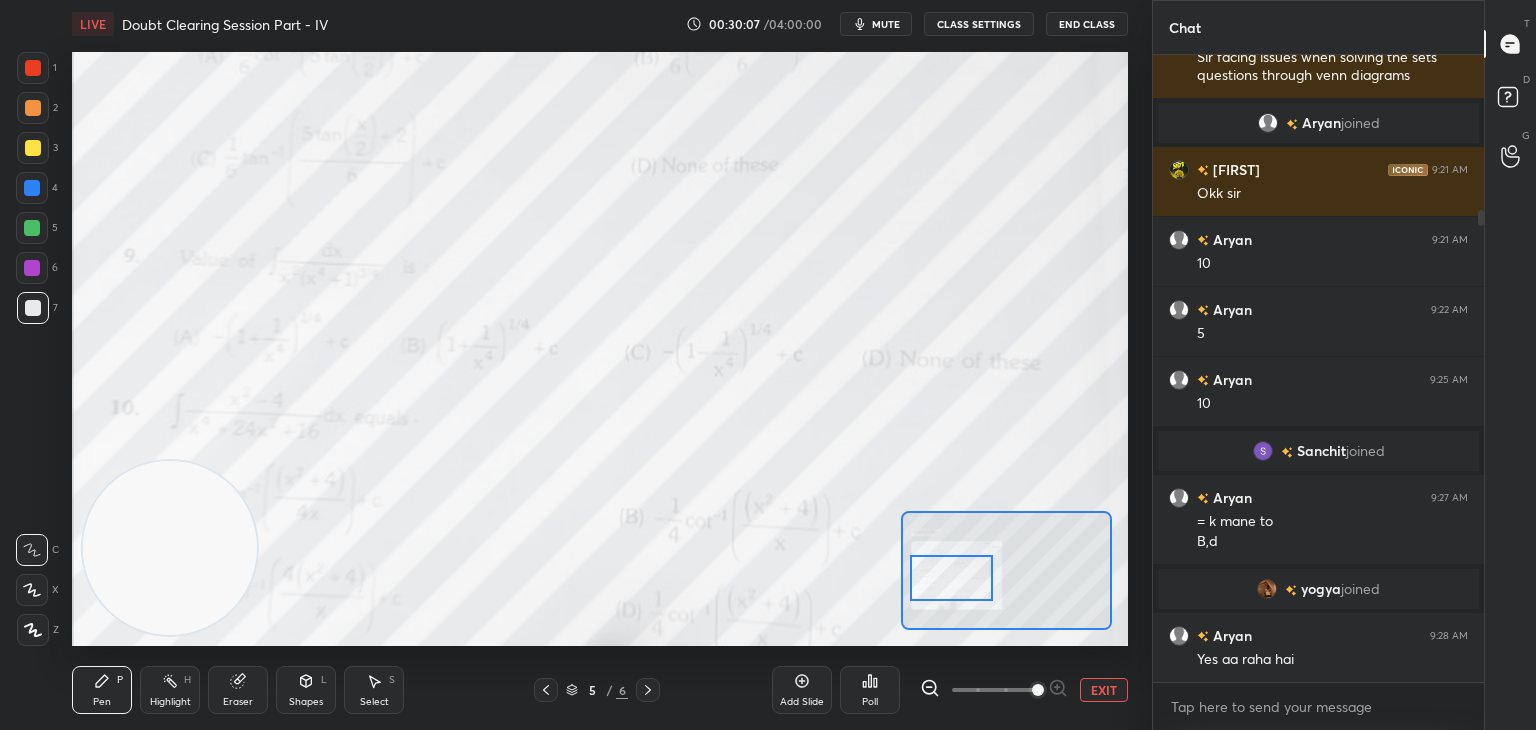 click on "EXIT" at bounding box center (1104, 690) 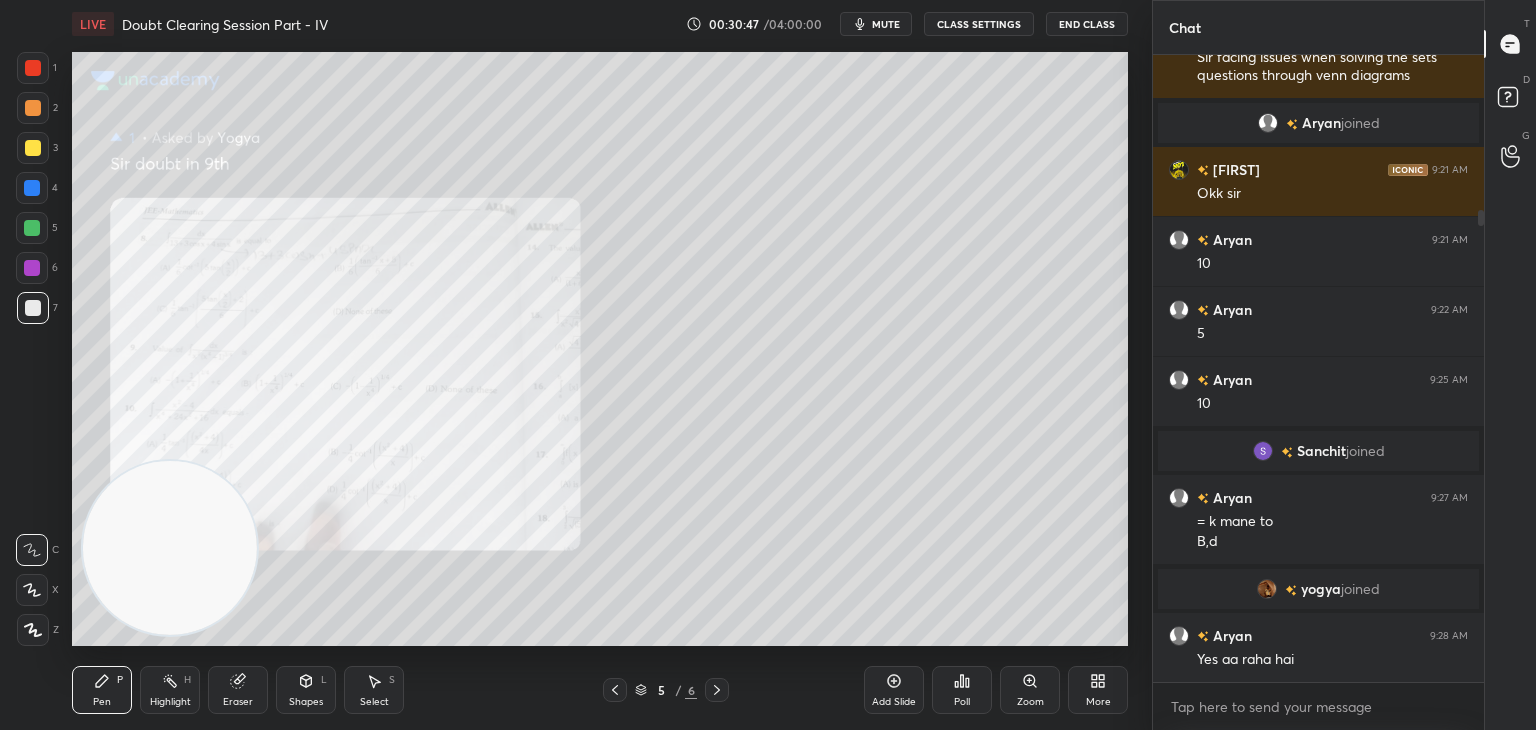 drag, startPoint x: 249, startPoint y: 677, endPoint x: 289, endPoint y: 649, distance: 48.82622 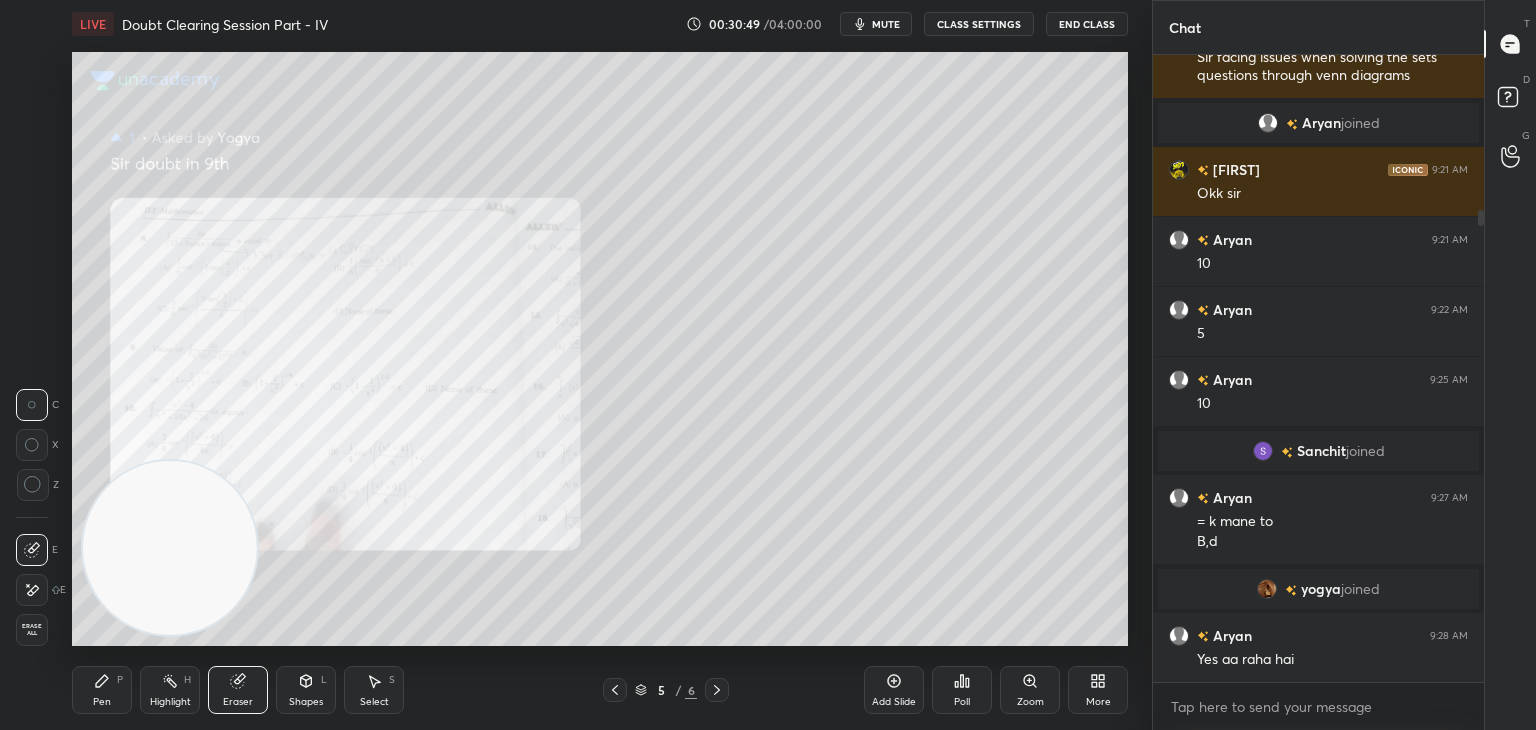 drag, startPoint x: 108, startPoint y: 683, endPoint x: 134, endPoint y: 655, distance: 38.209946 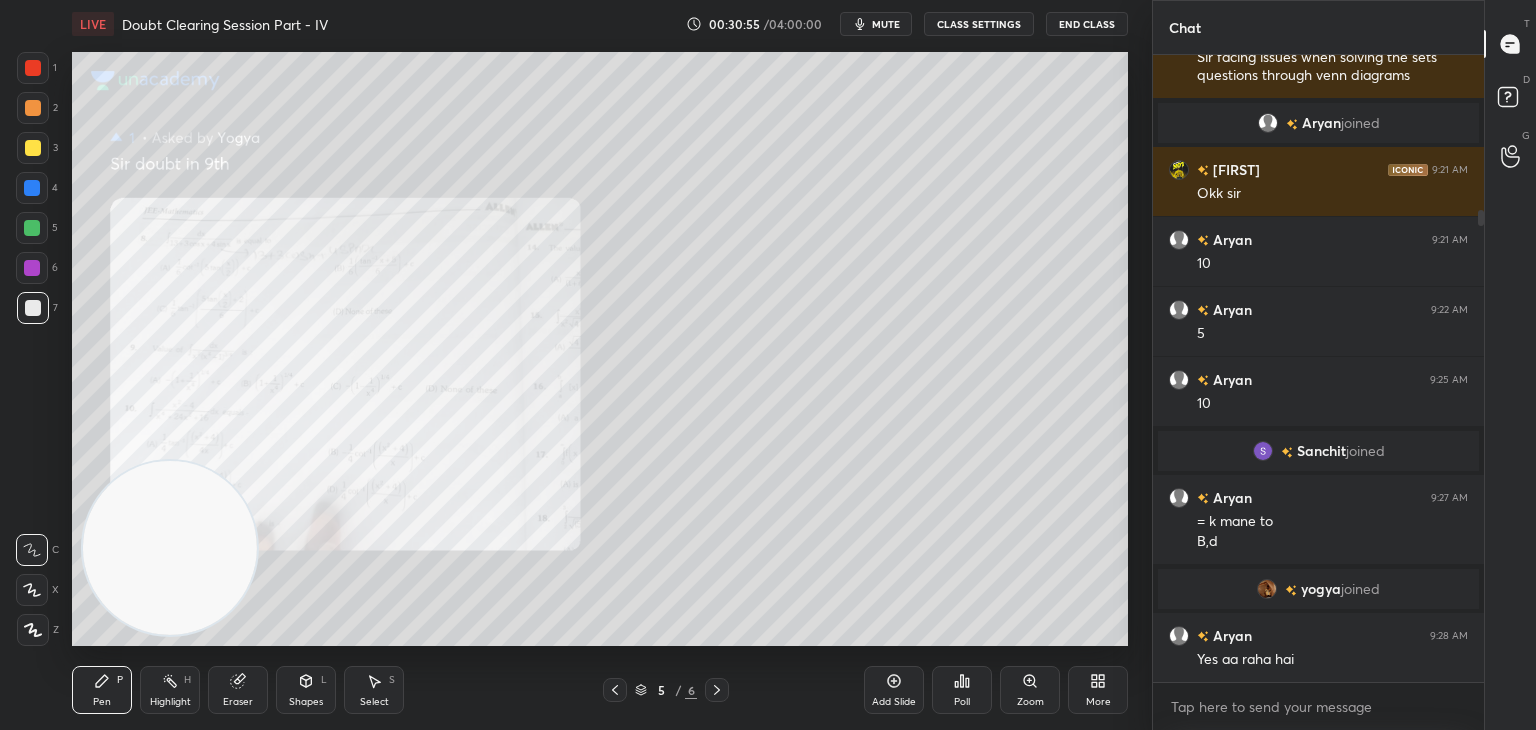 scroll, scrollTop: 276, scrollLeft: 0, axis: vertical 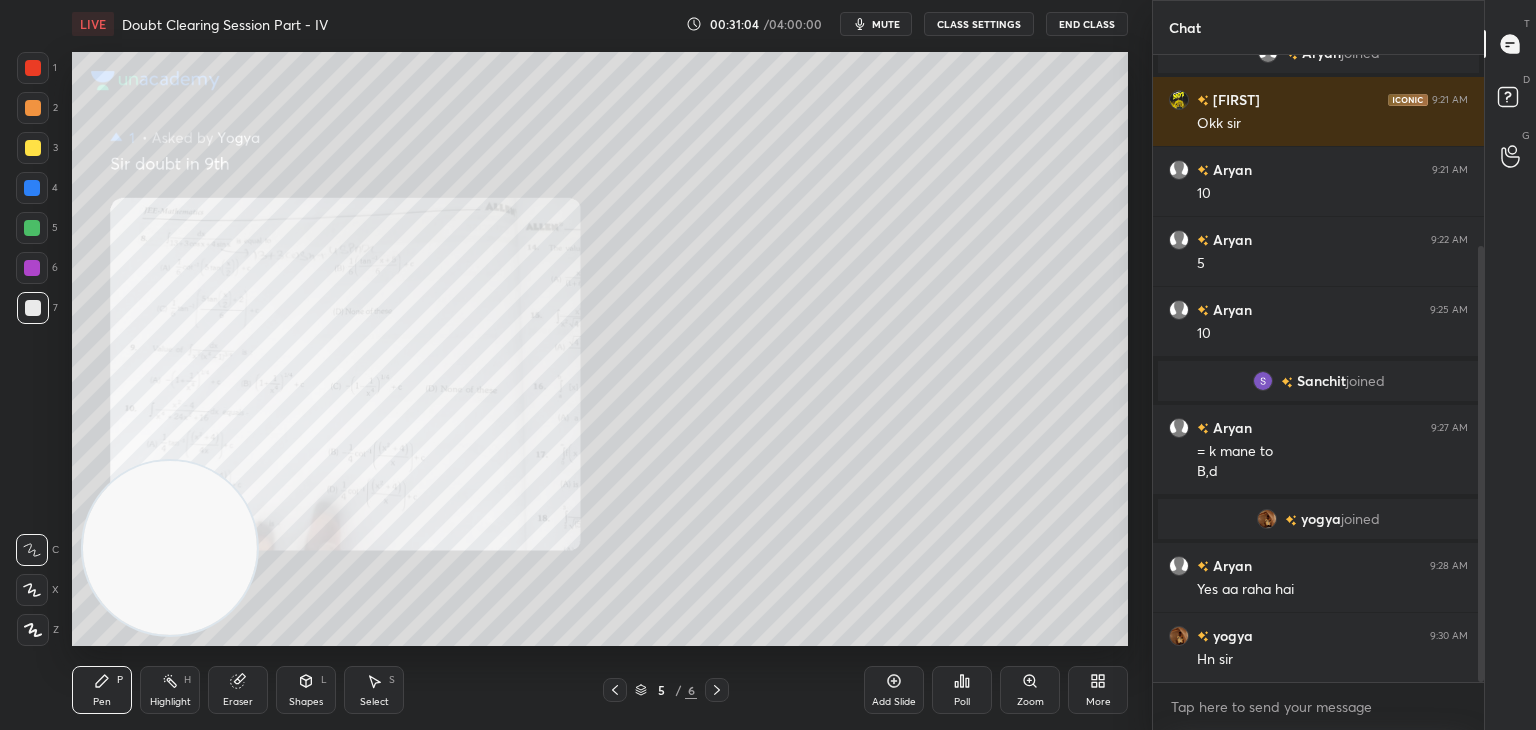 click 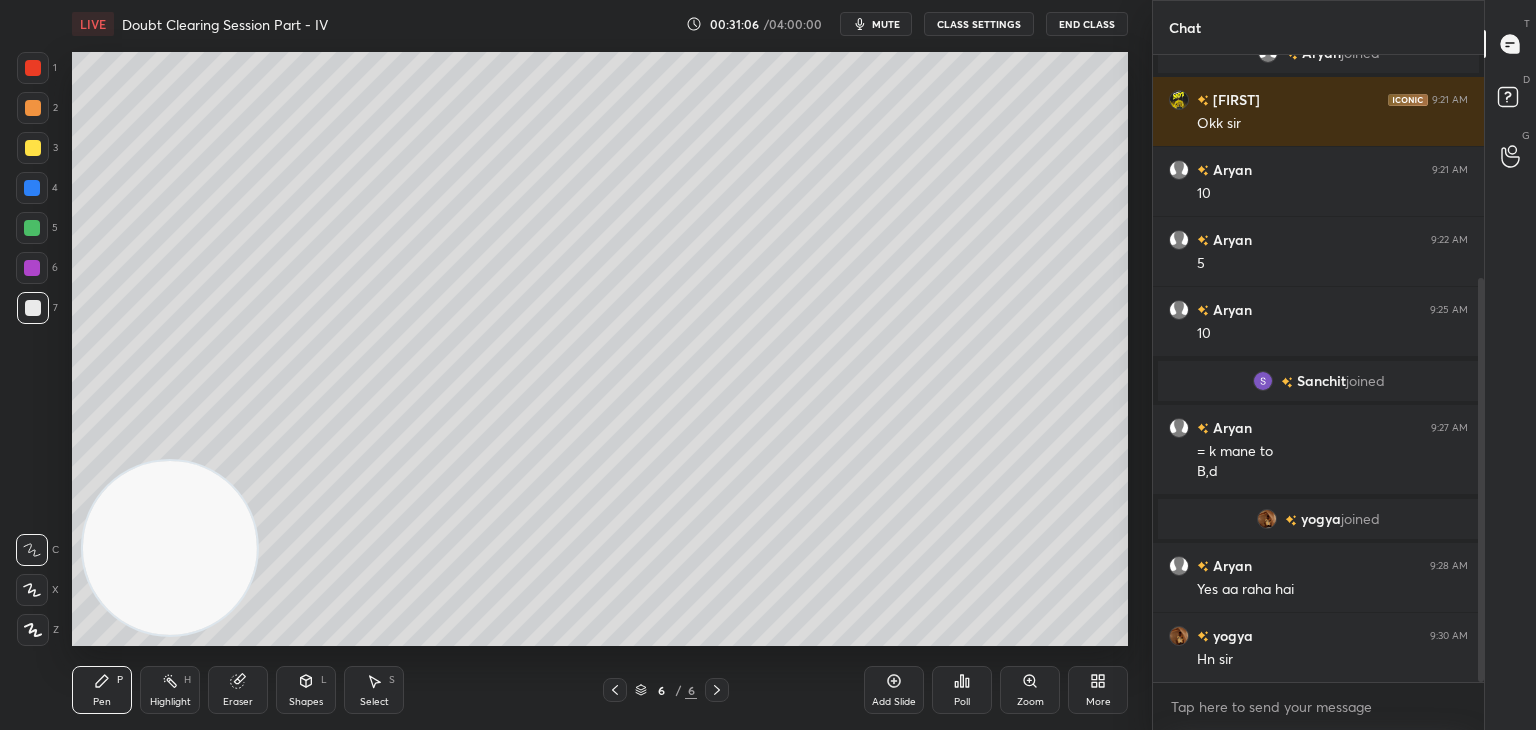 scroll, scrollTop: 346, scrollLeft: 0, axis: vertical 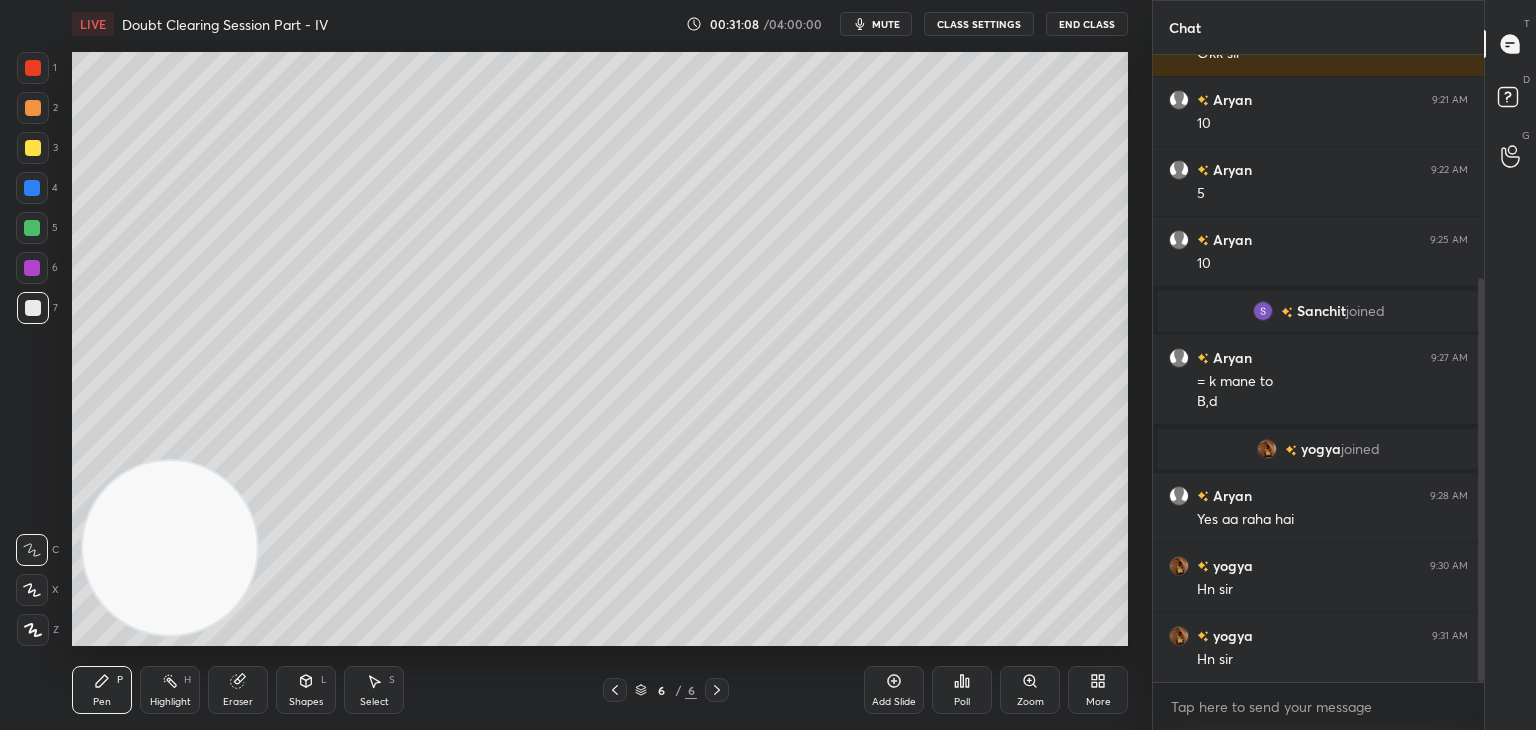 click on "mute" at bounding box center [886, 24] 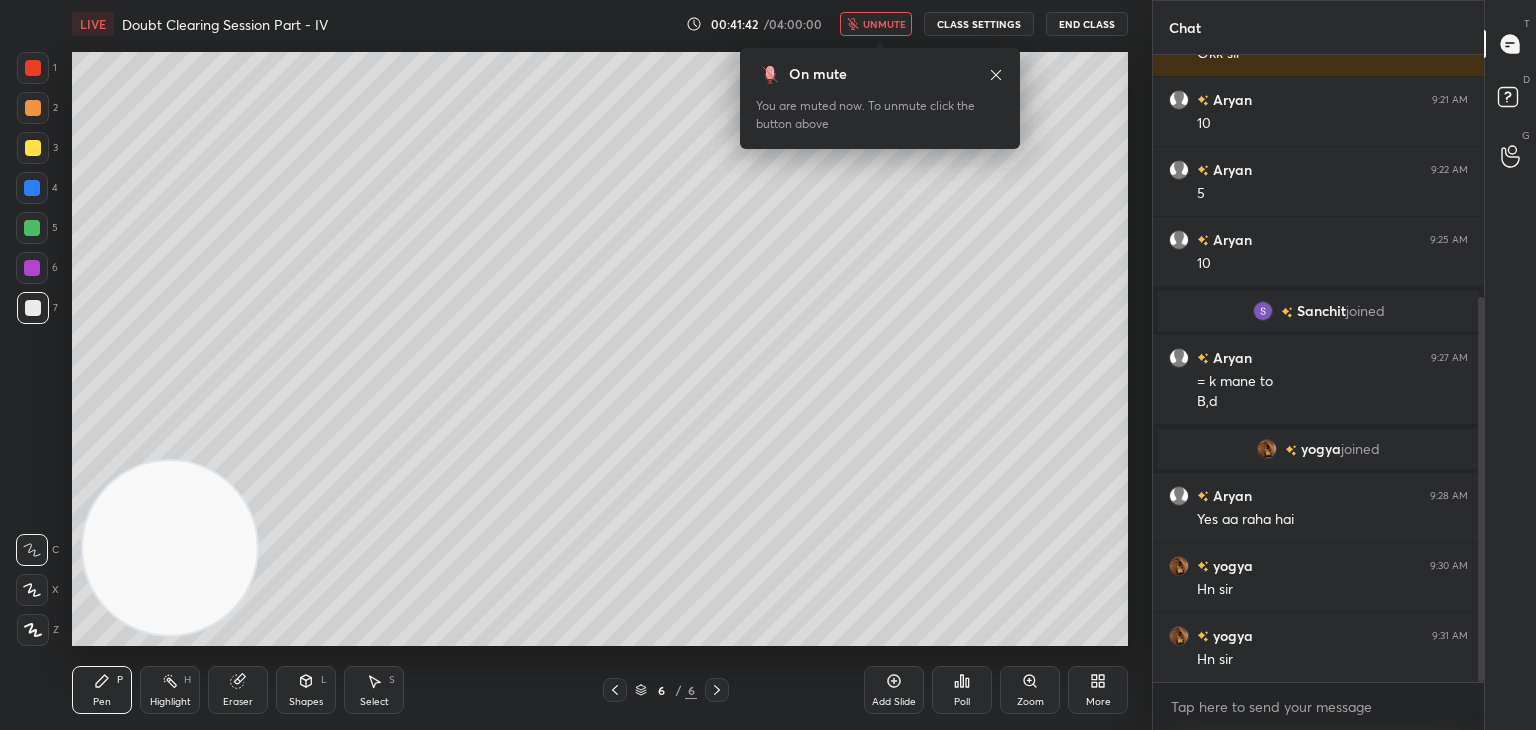 scroll, scrollTop: 394, scrollLeft: 0, axis: vertical 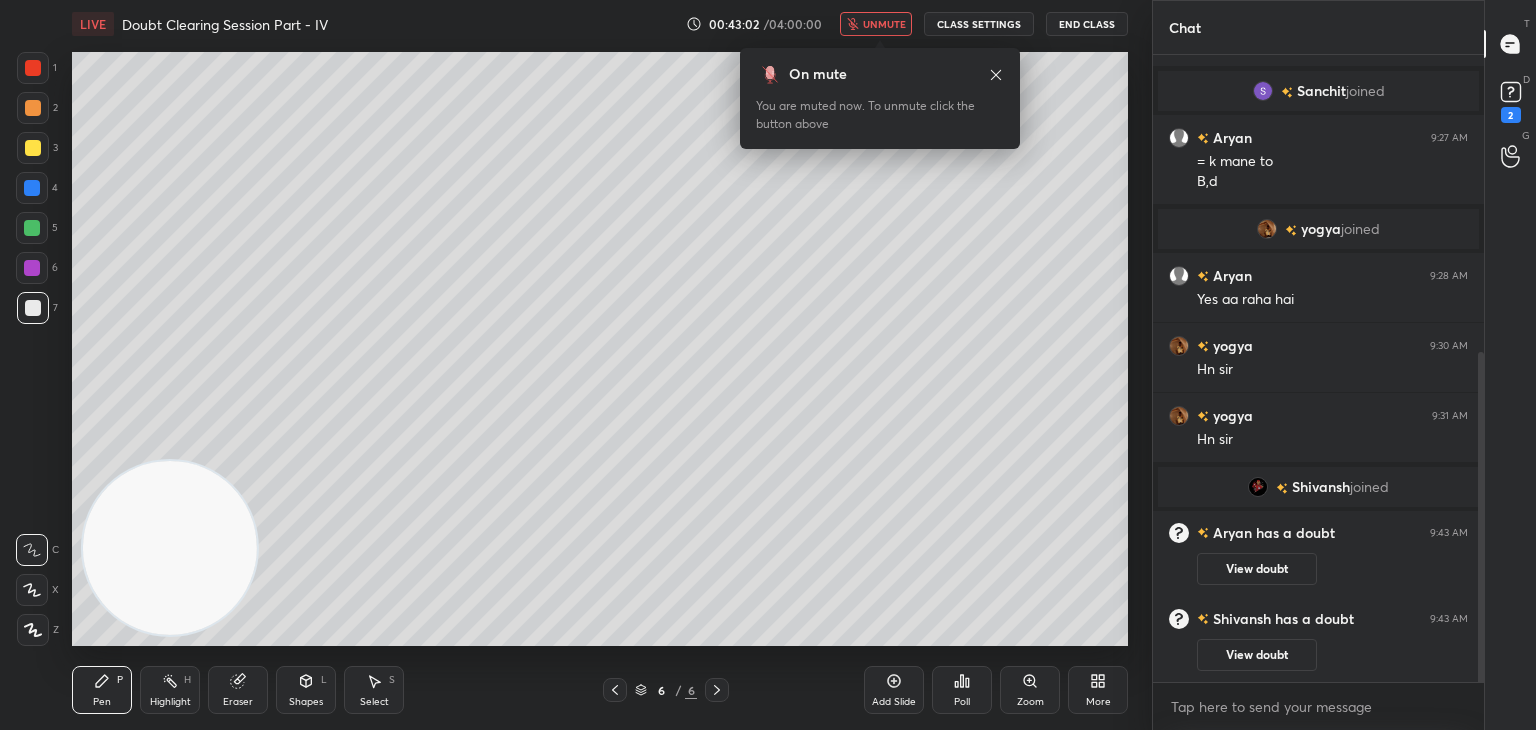 click 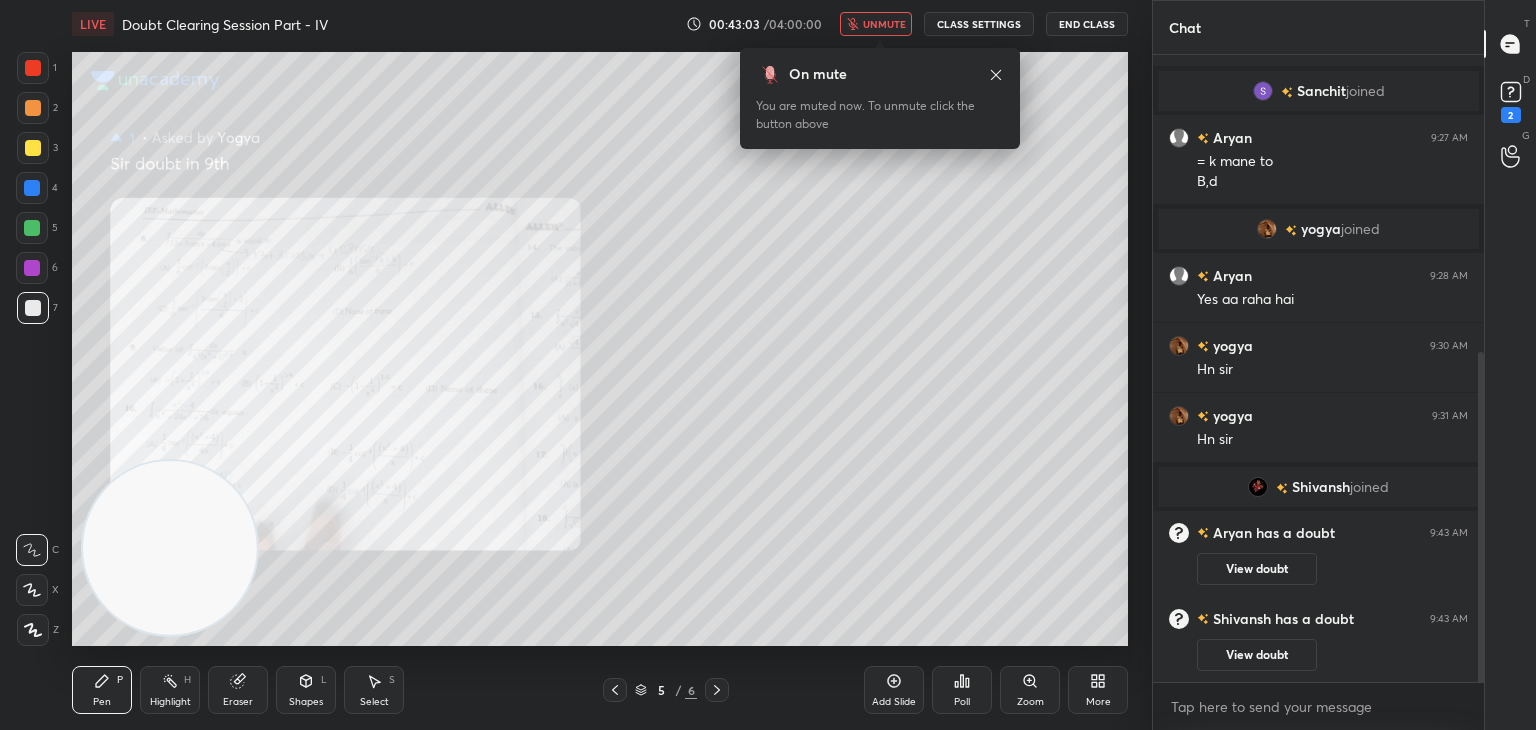 drag, startPoint x: 1280, startPoint y: 665, endPoint x: 1282, endPoint y: 641, distance: 24.083189 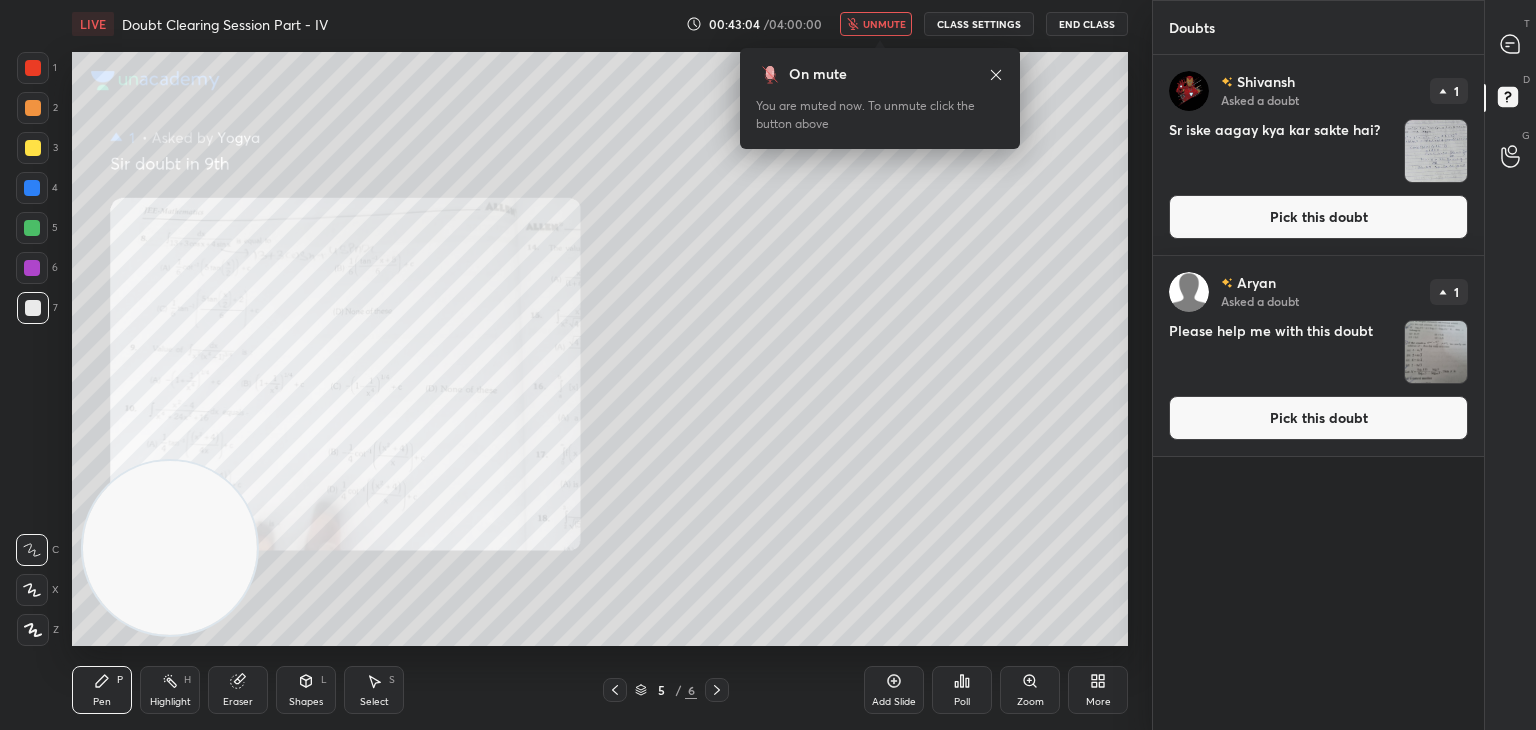 drag, startPoint x: 1263, startPoint y: 431, endPoint x: 1247, endPoint y: 421, distance: 18.867962 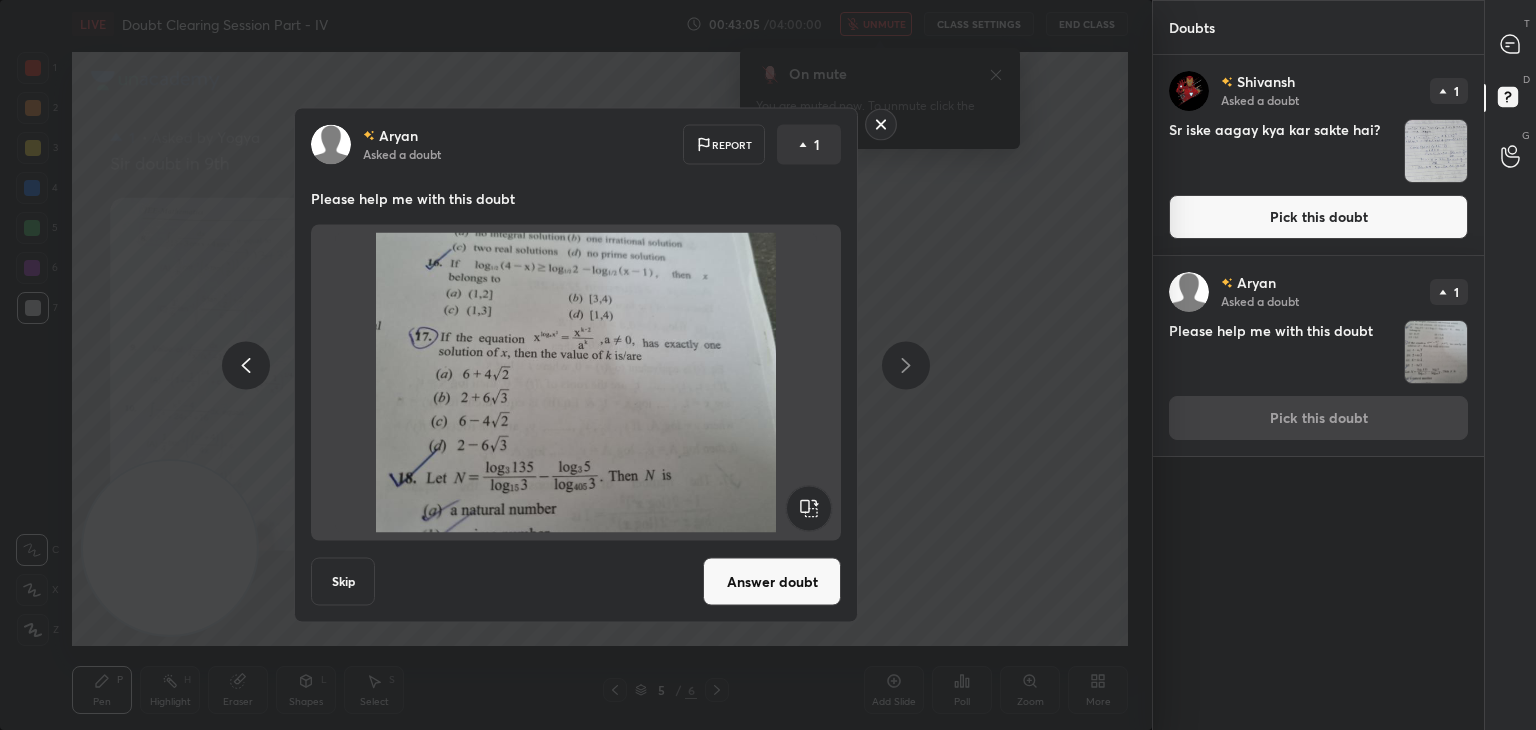 click on "Answer doubt" at bounding box center (772, 582) 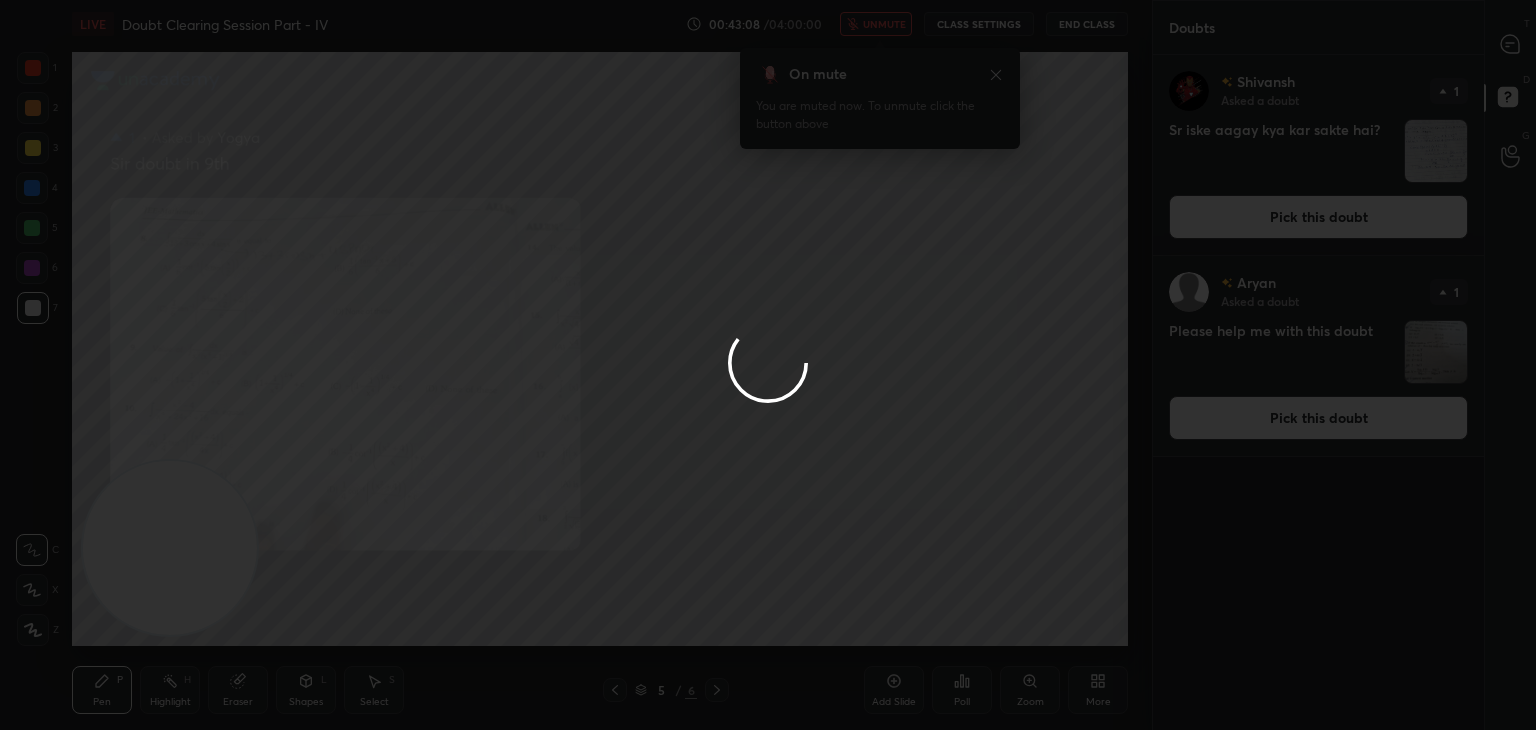 click at bounding box center [768, 365] 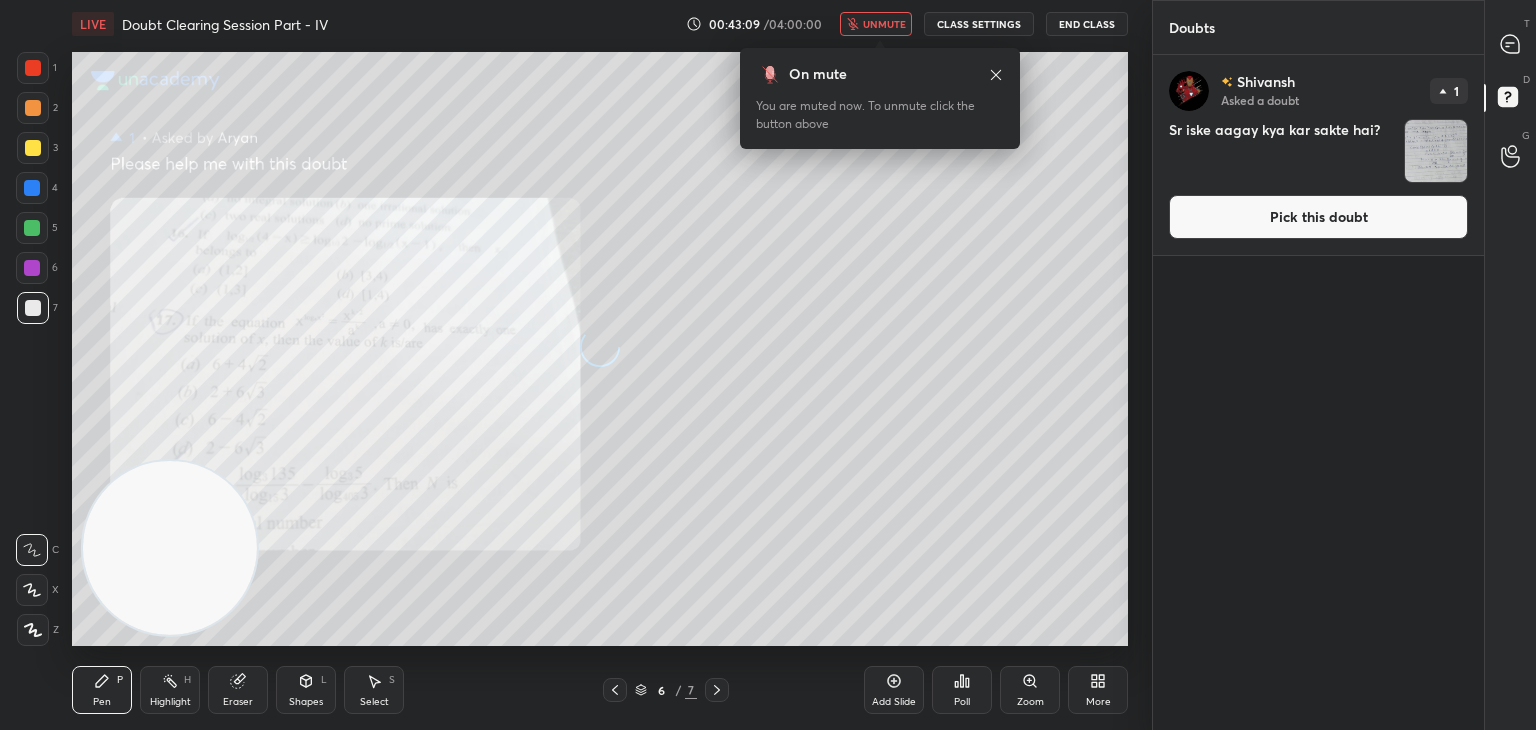 drag, startPoint x: 1286, startPoint y: 232, endPoint x: 1284, endPoint y: 222, distance: 10.198039 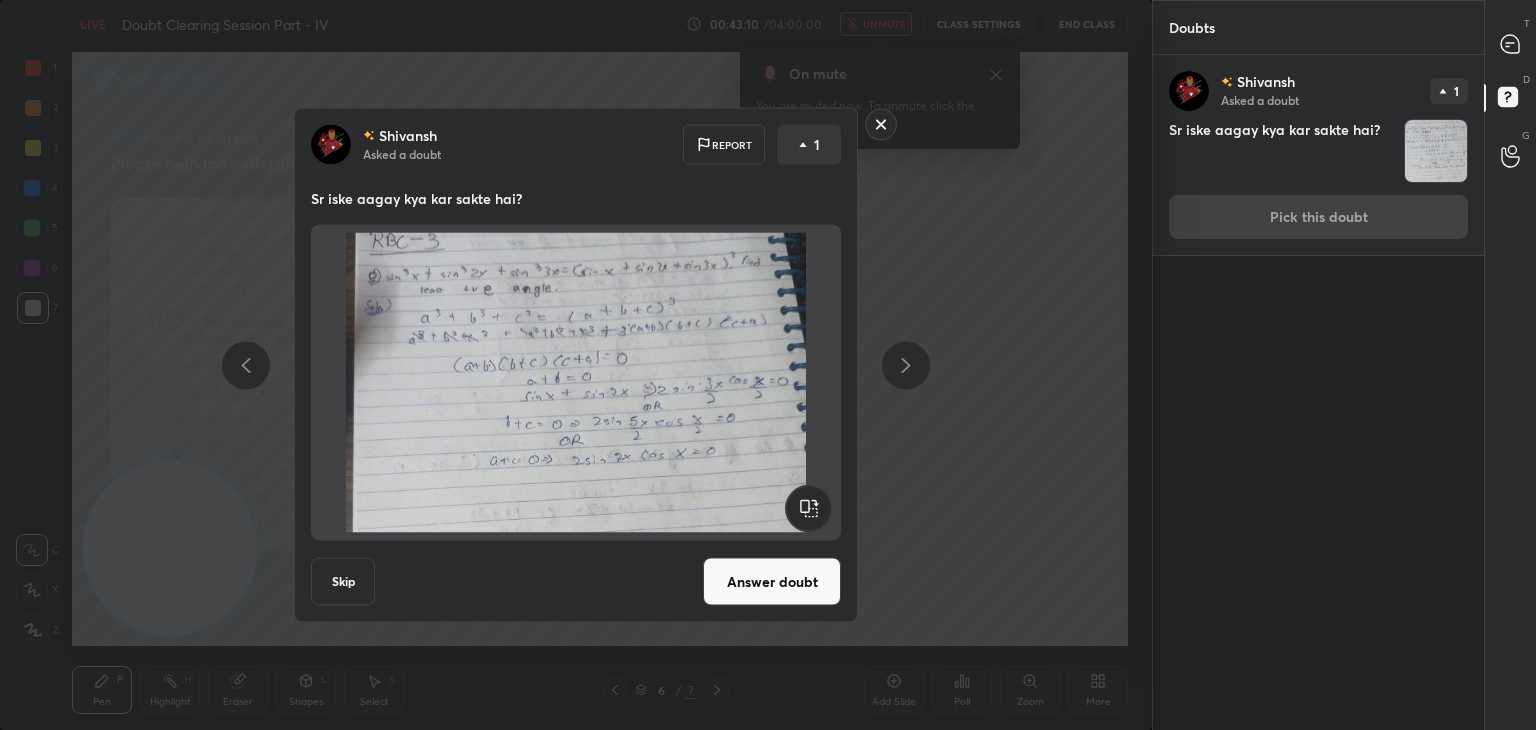 click on "Answer doubt" at bounding box center [772, 582] 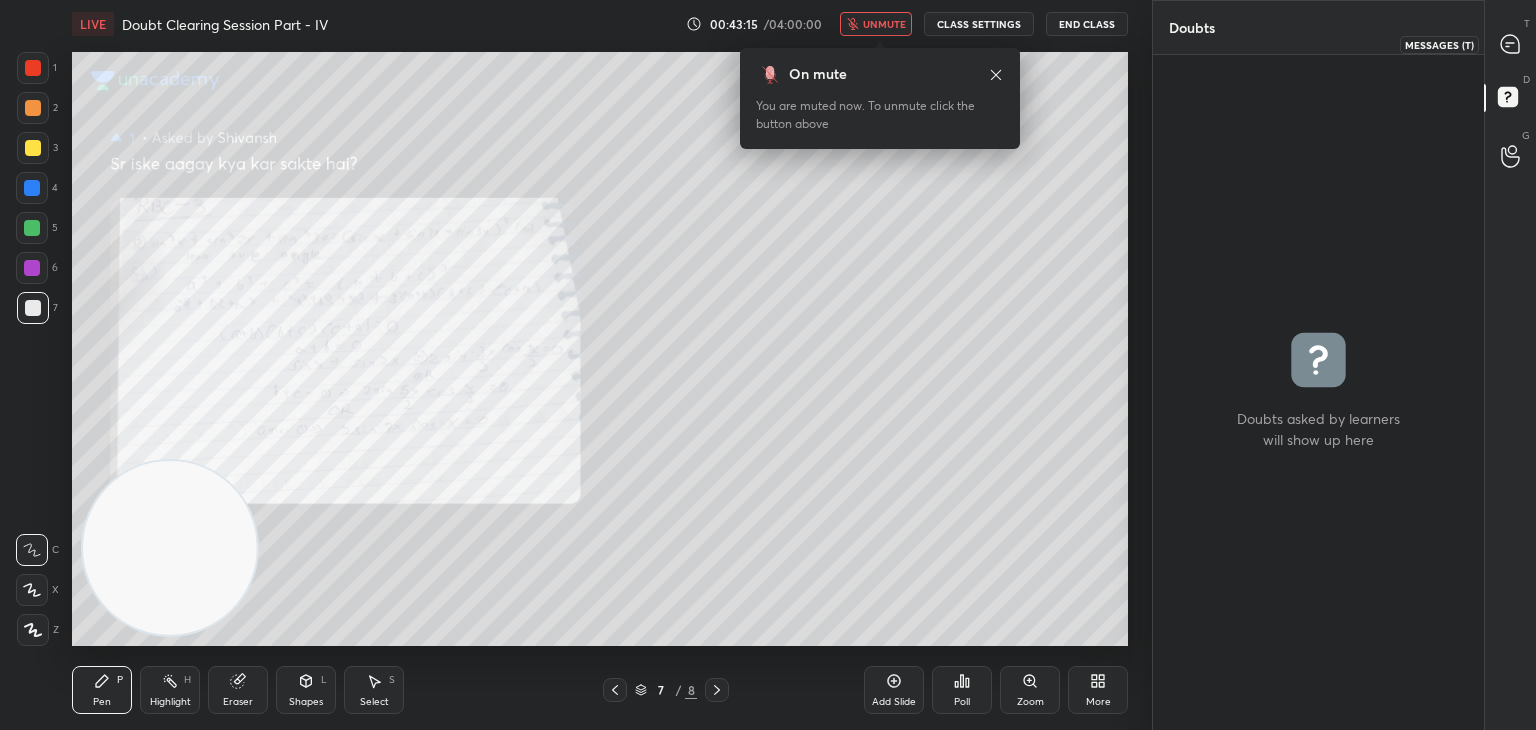drag, startPoint x: 1511, startPoint y: 41, endPoint x: 1481, endPoint y: 44, distance: 30.149628 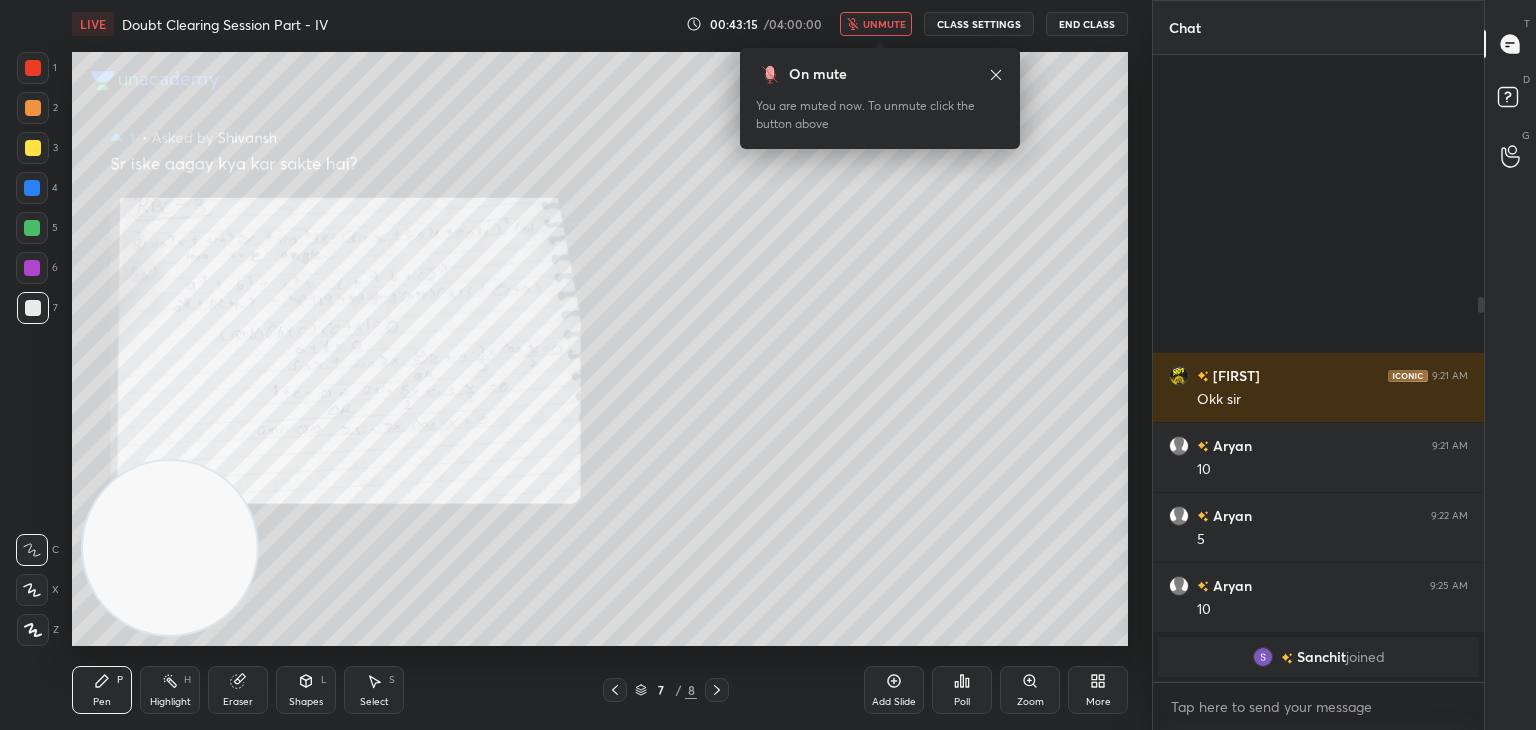 scroll, scrollTop: 394, scrollLeft: 0, axis: vertical 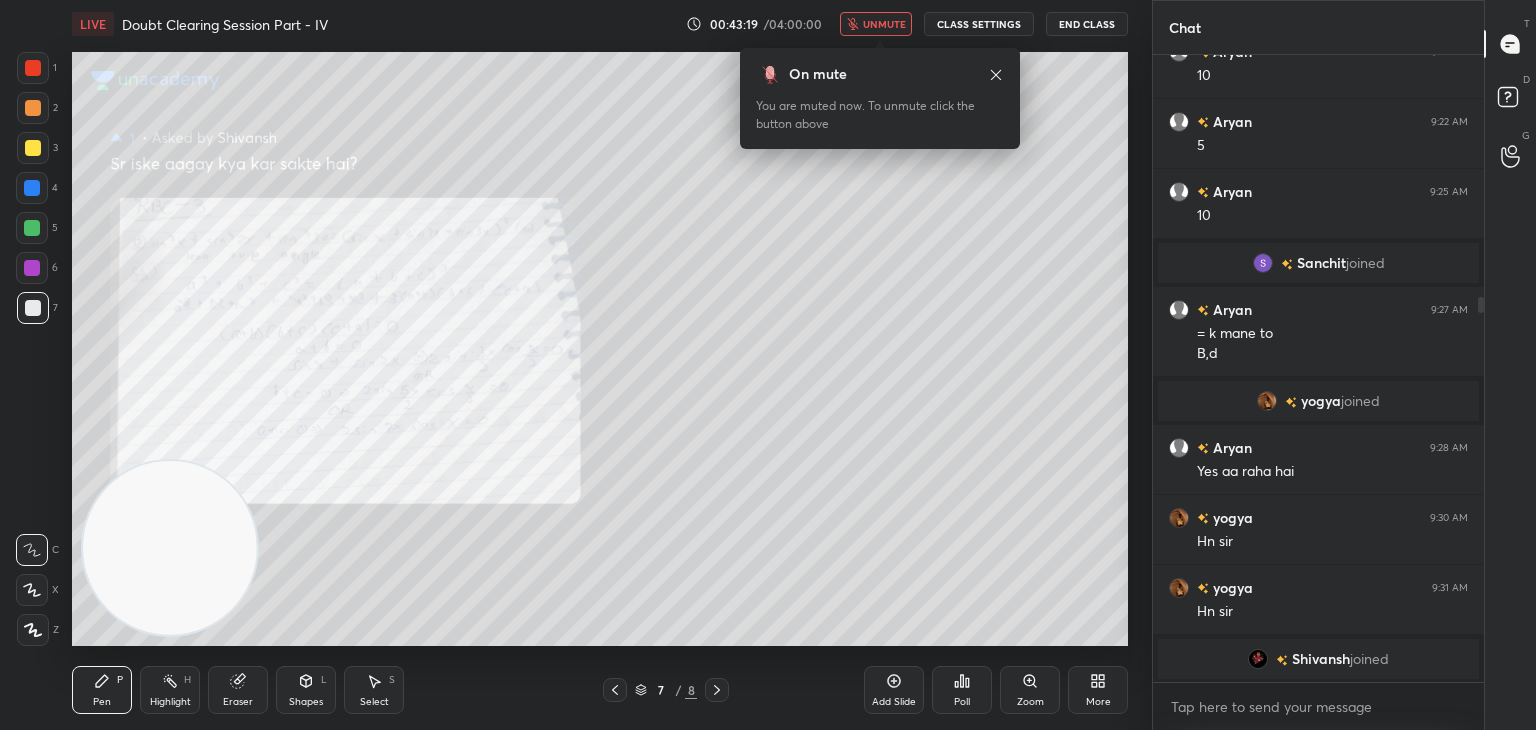 click 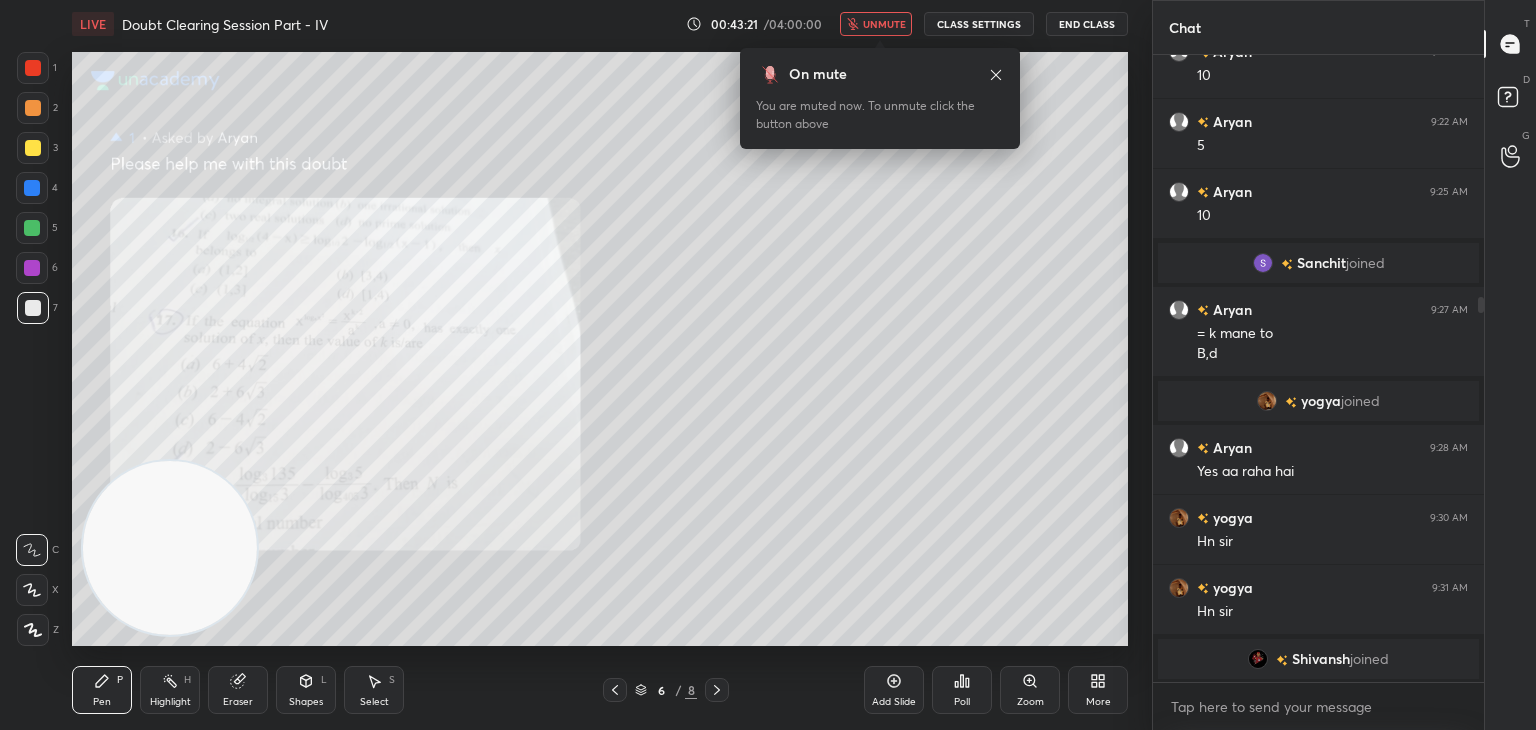 click on "unmute" at bounding box center [876, 24] 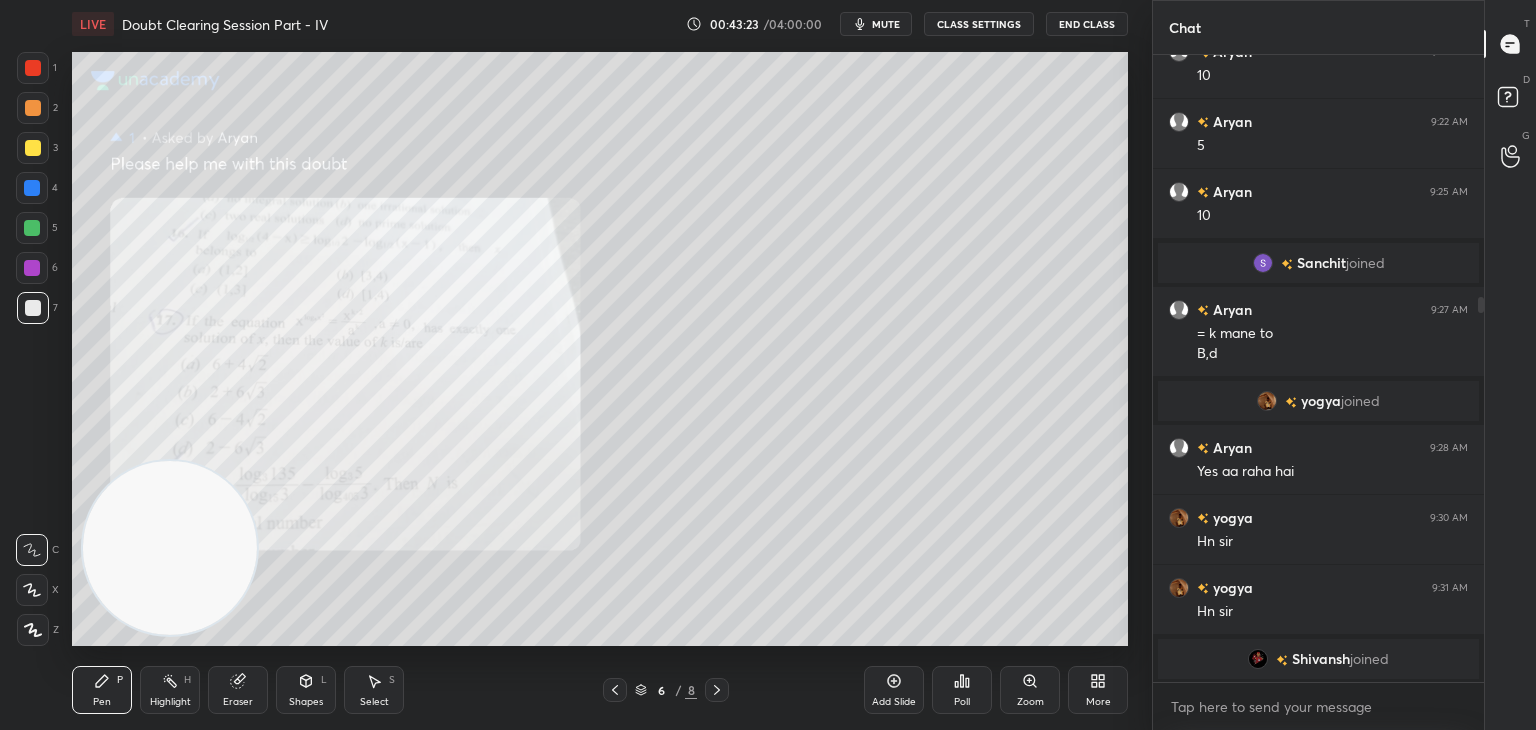 click on "Zoom" at bounding box center [1030, 690] 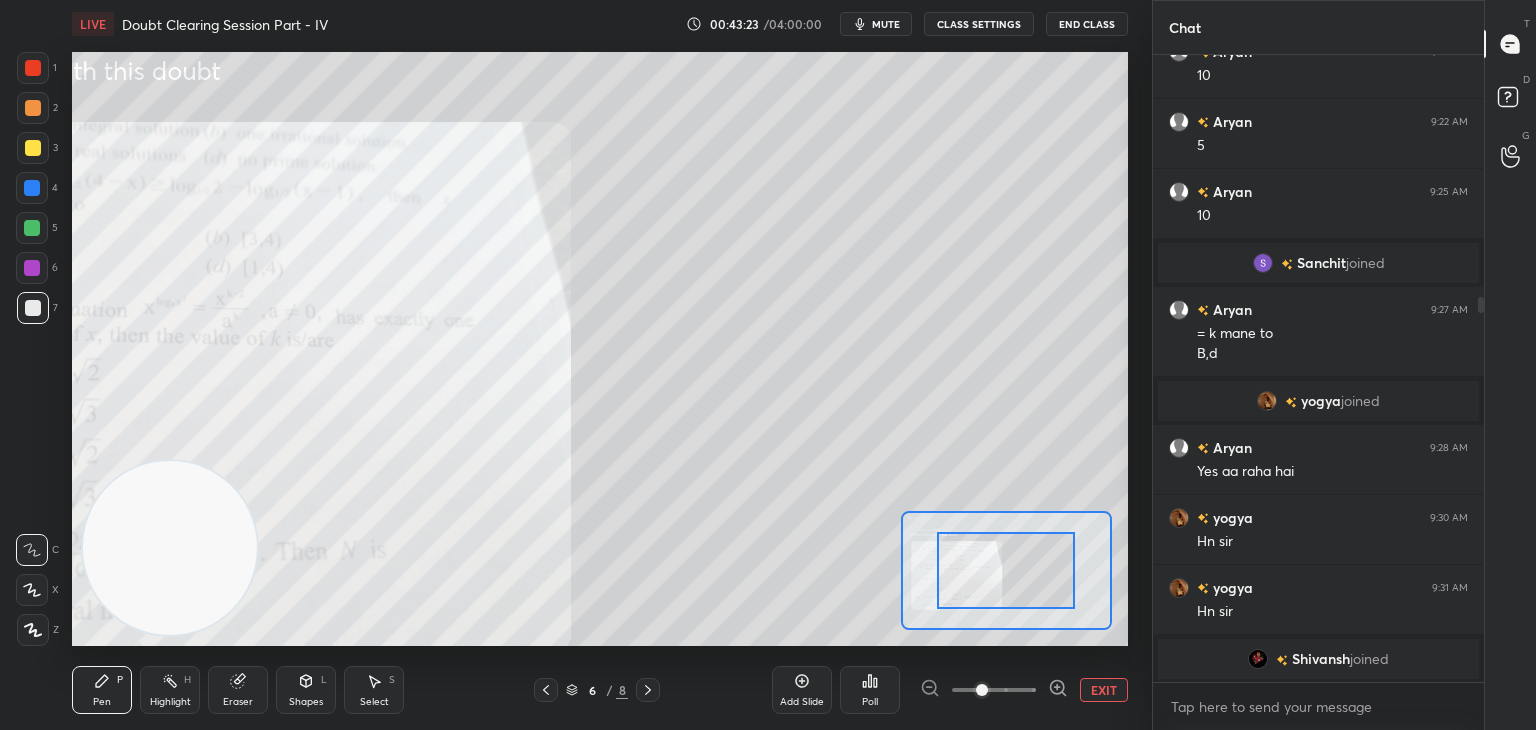 click at bounding box center [994, 690] 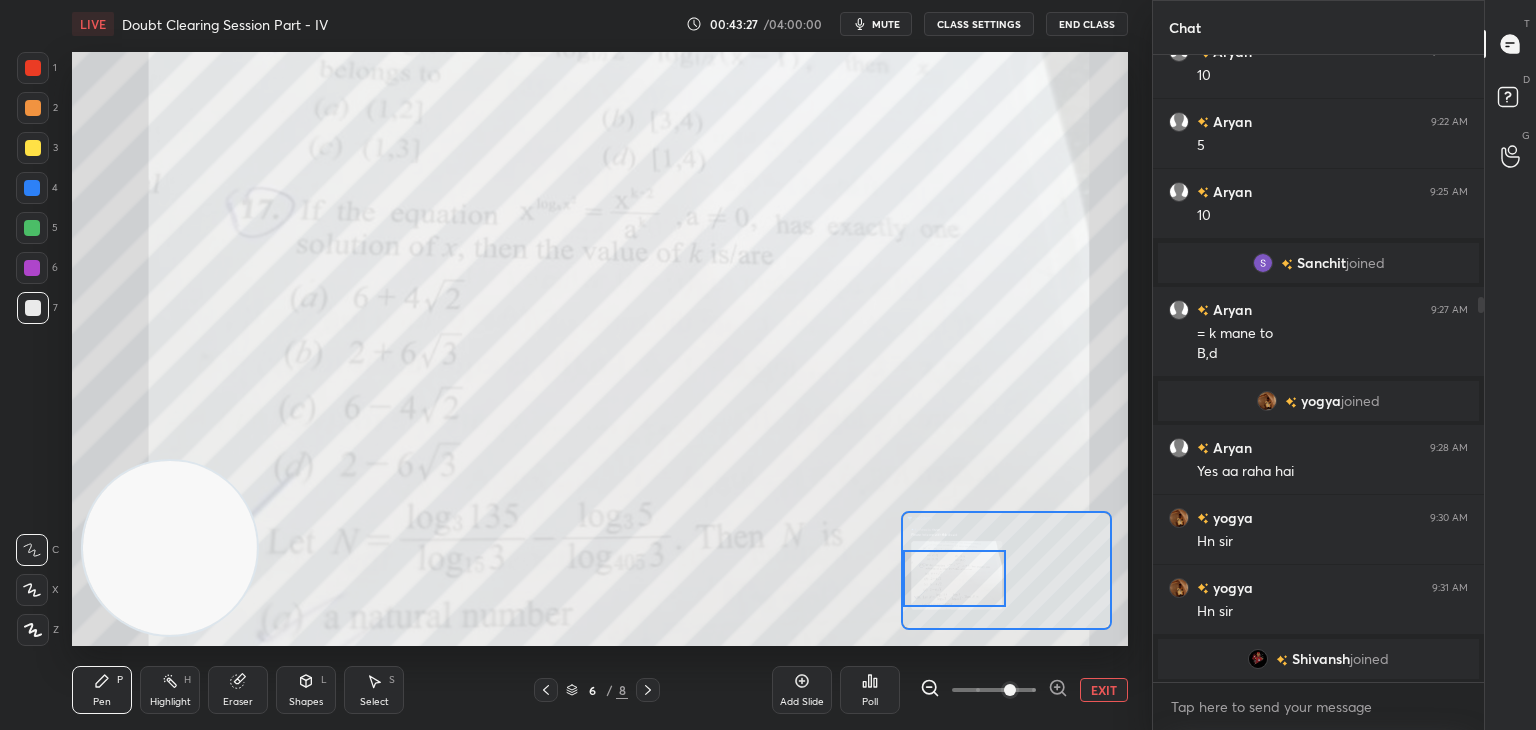 drag, startPoint x: 1012, startPoint y: 577, endPoint x: 928, endPoint y: 558, distance: 86.12201 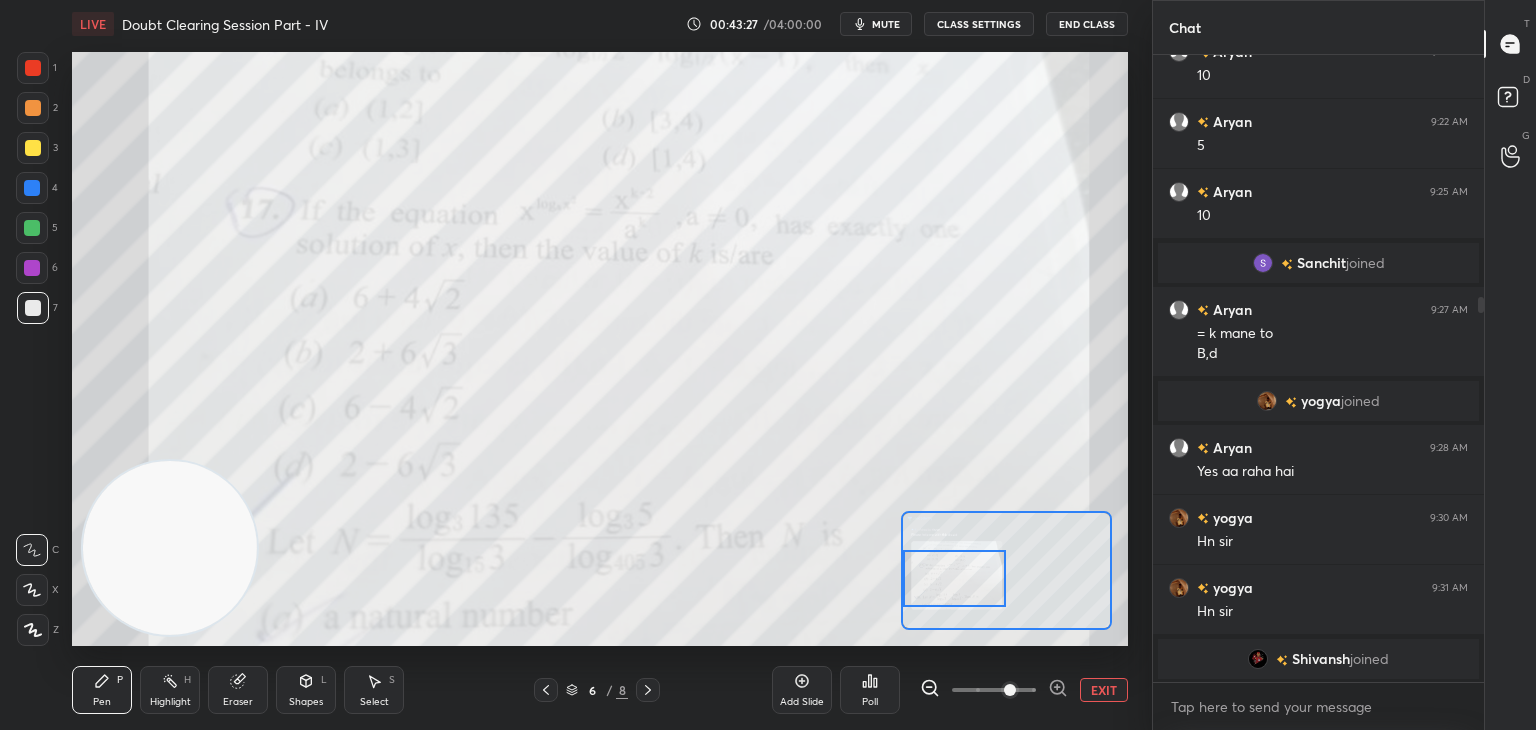 click at bounding box center (955, 578) 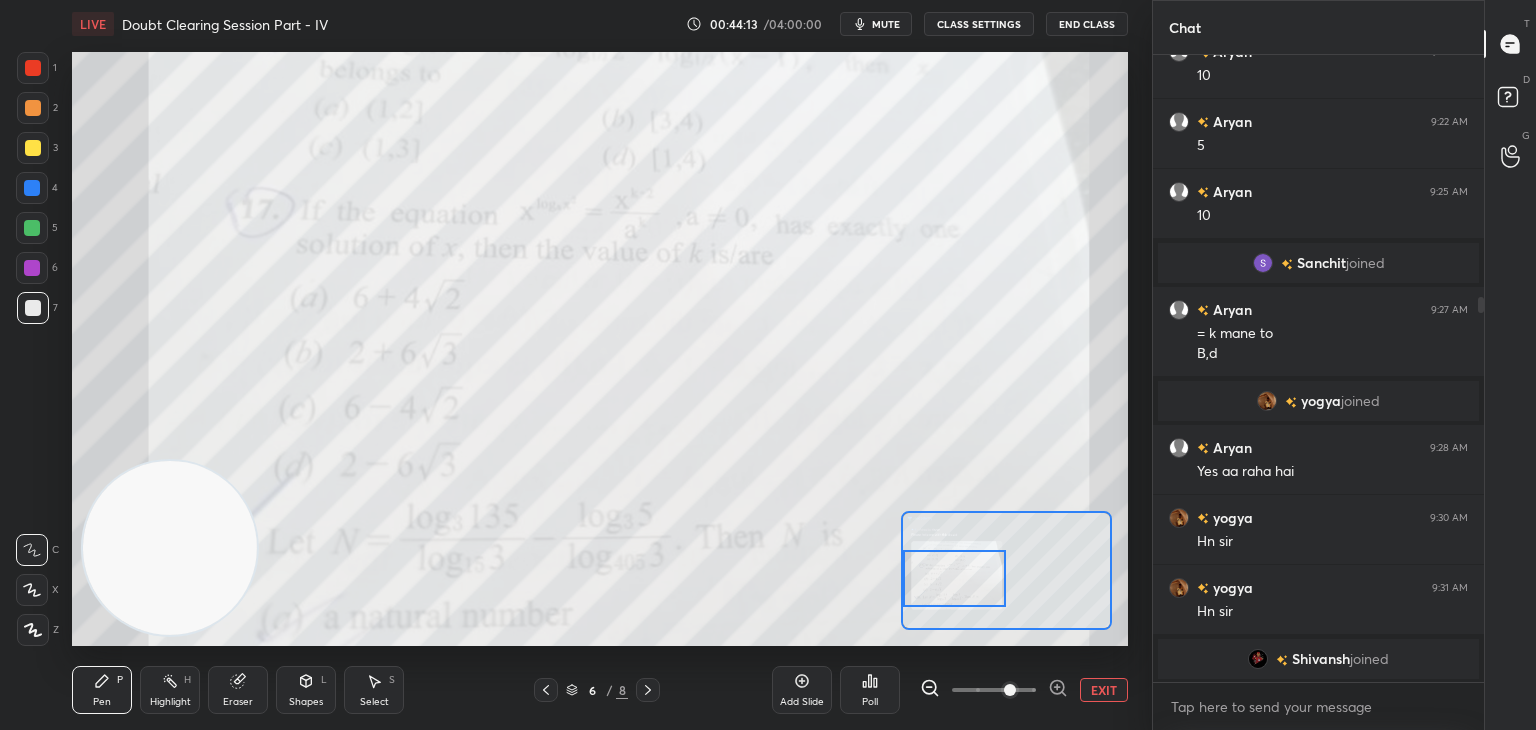 click on "EXIT" at bounding box center (1104, 690) 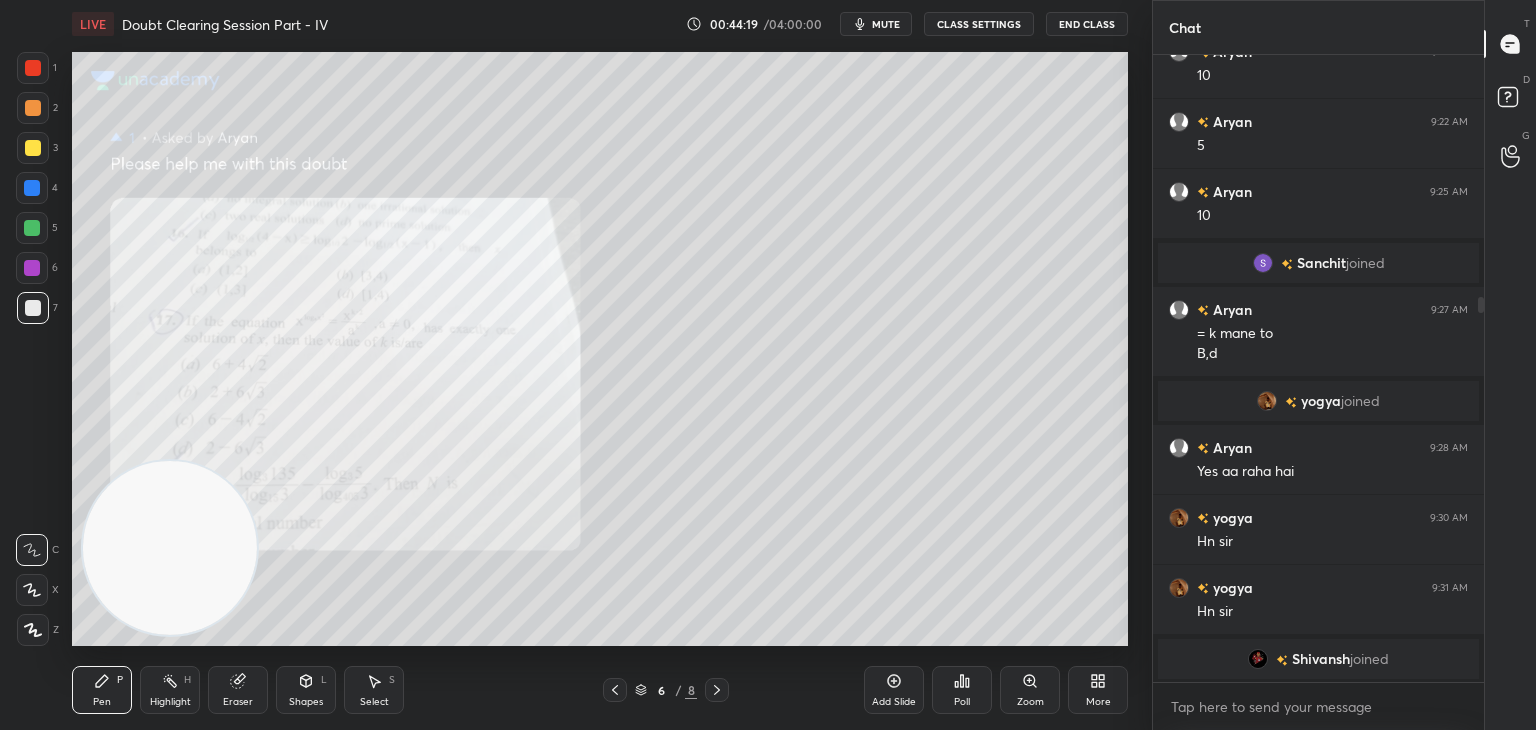 click on "mute" at bounding box center (886, 24) 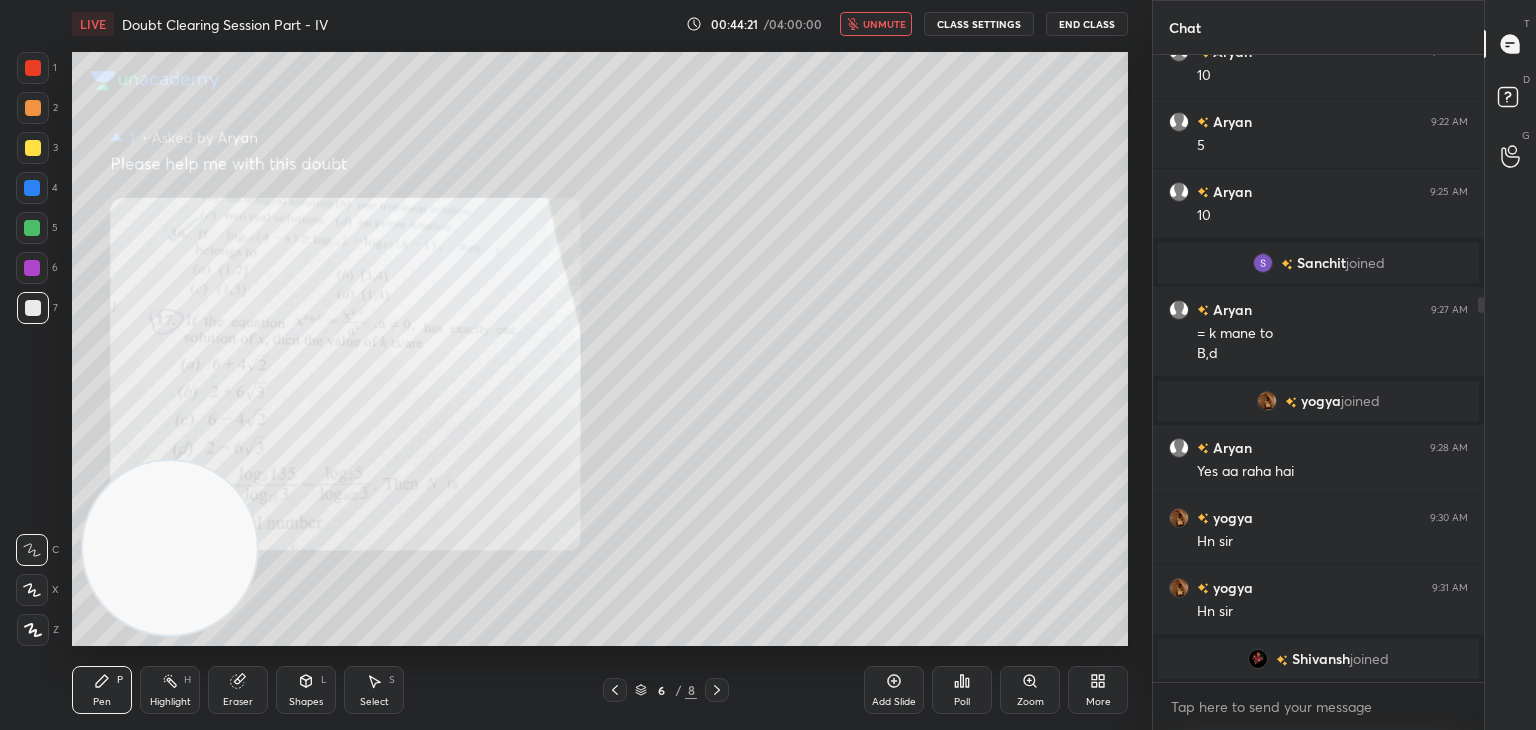 click on "unmute" at bounding box center (876, 24) 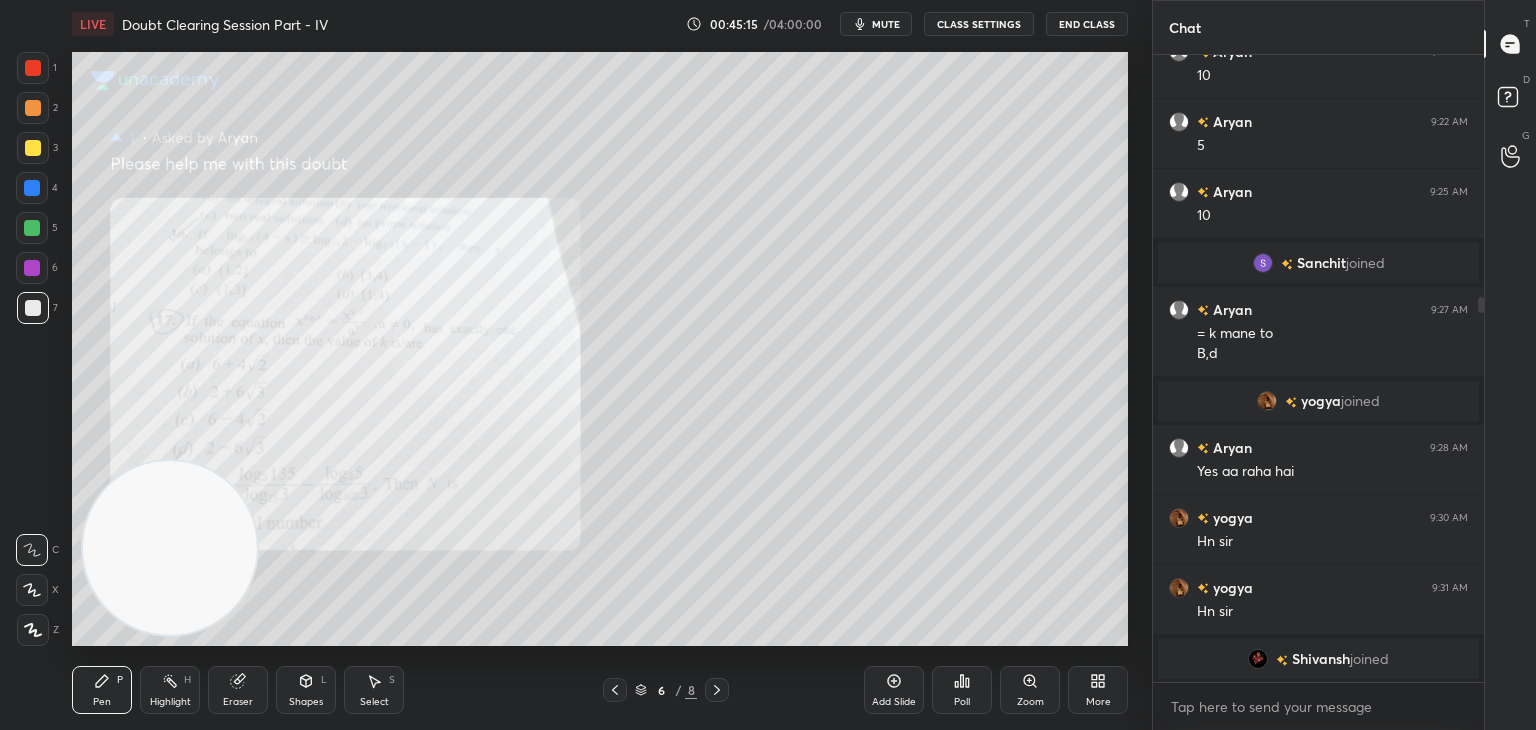 click on "Eraser" at bounding box center [238, 690] 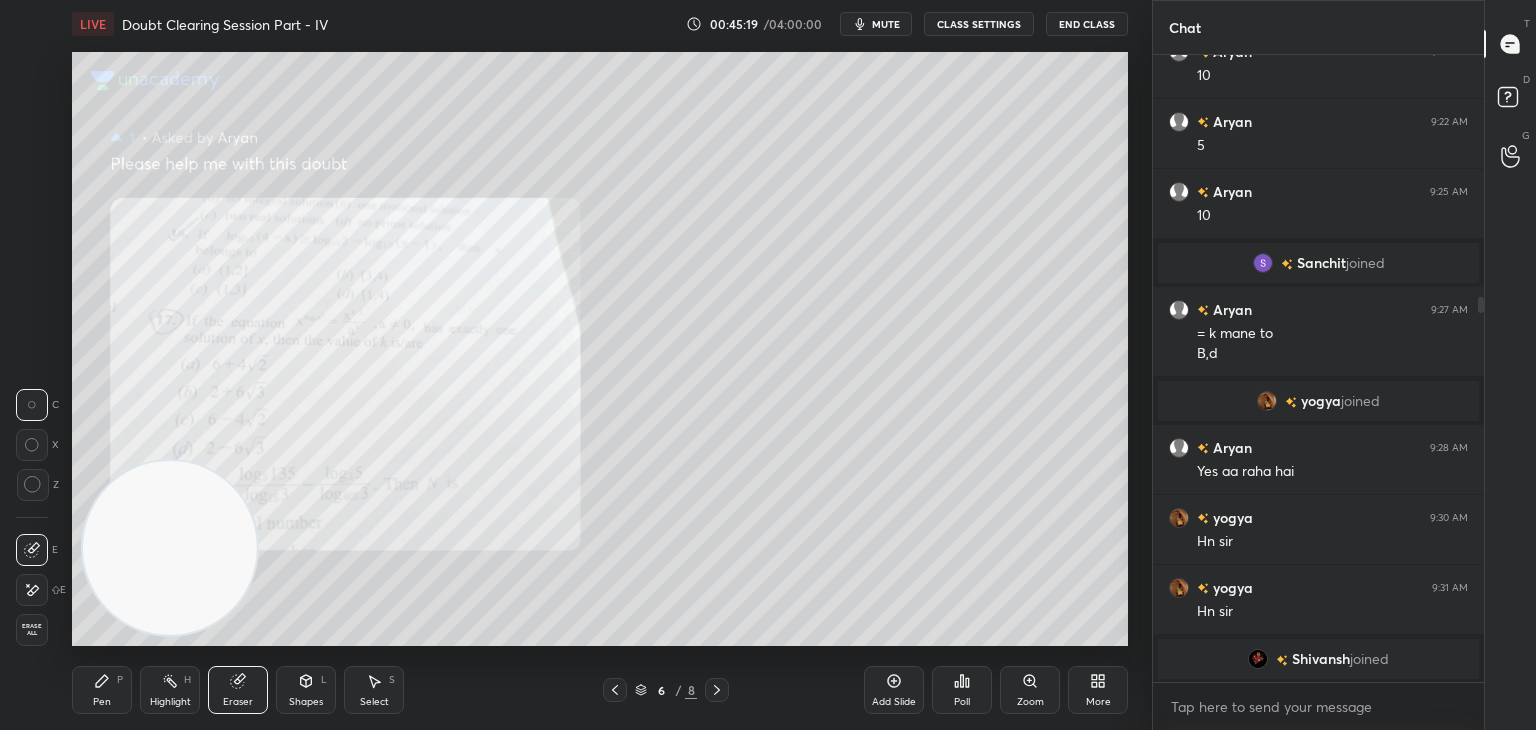click on "Pen P" at bounding box center [102, 690] 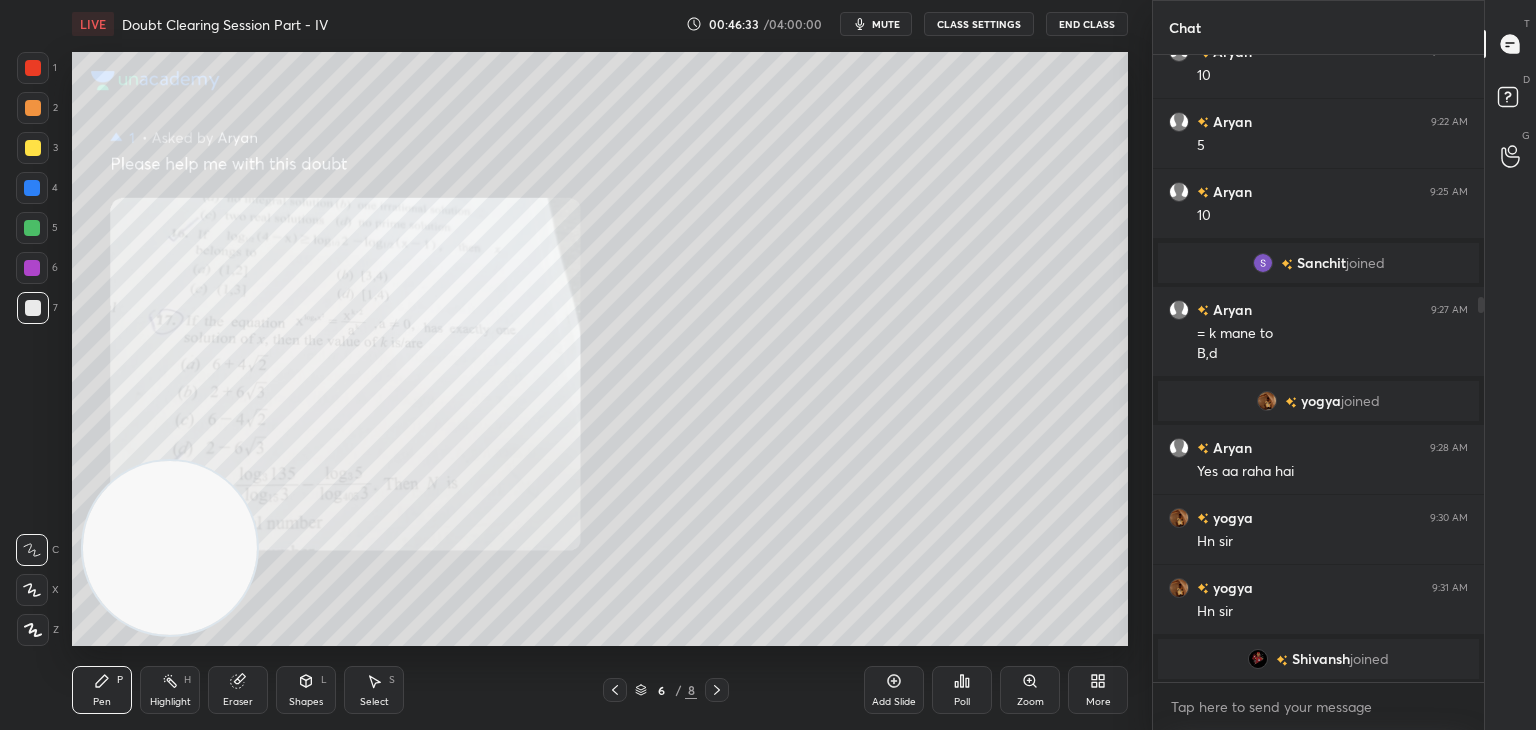 click 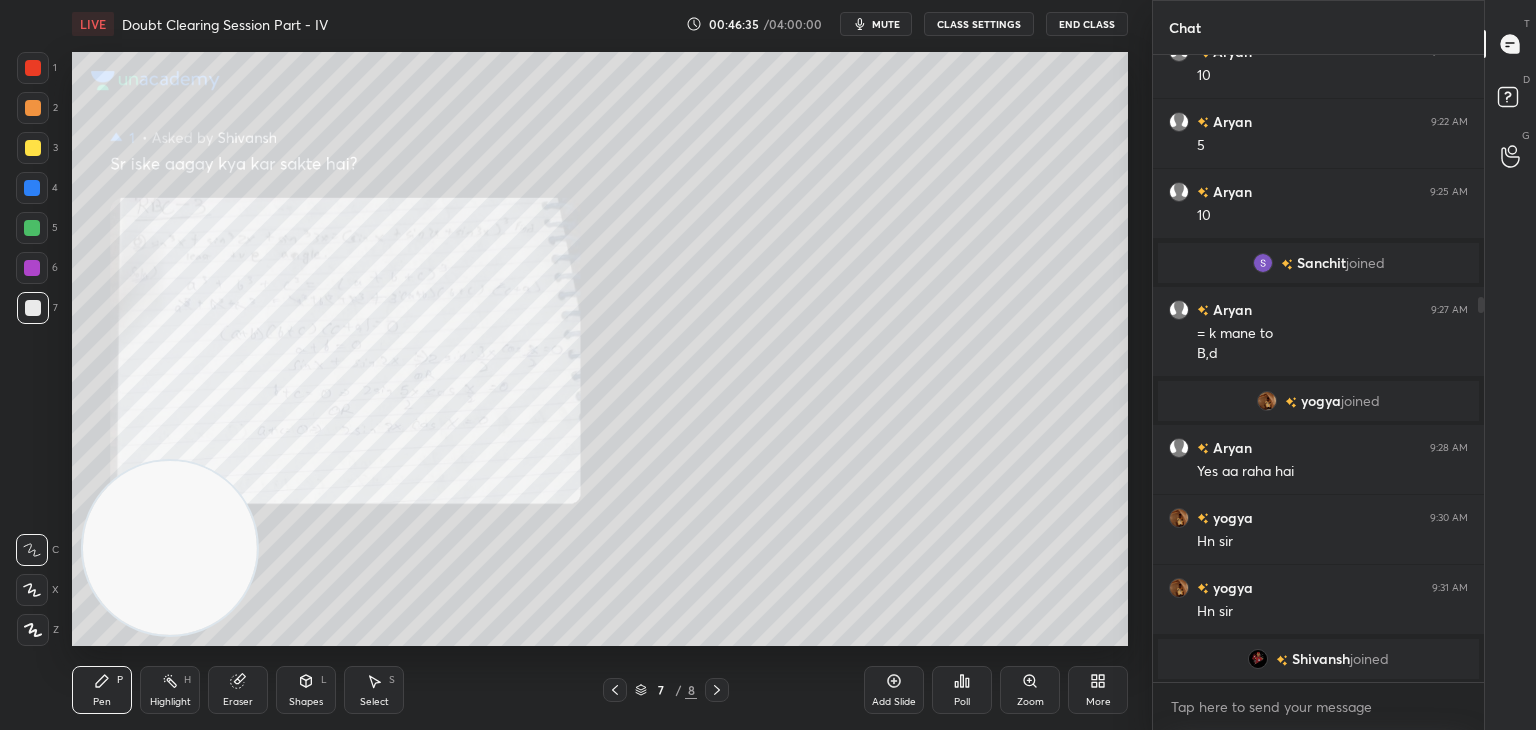 scroll, scrollTop: 464, scrollLeft: 0, axis: vertical 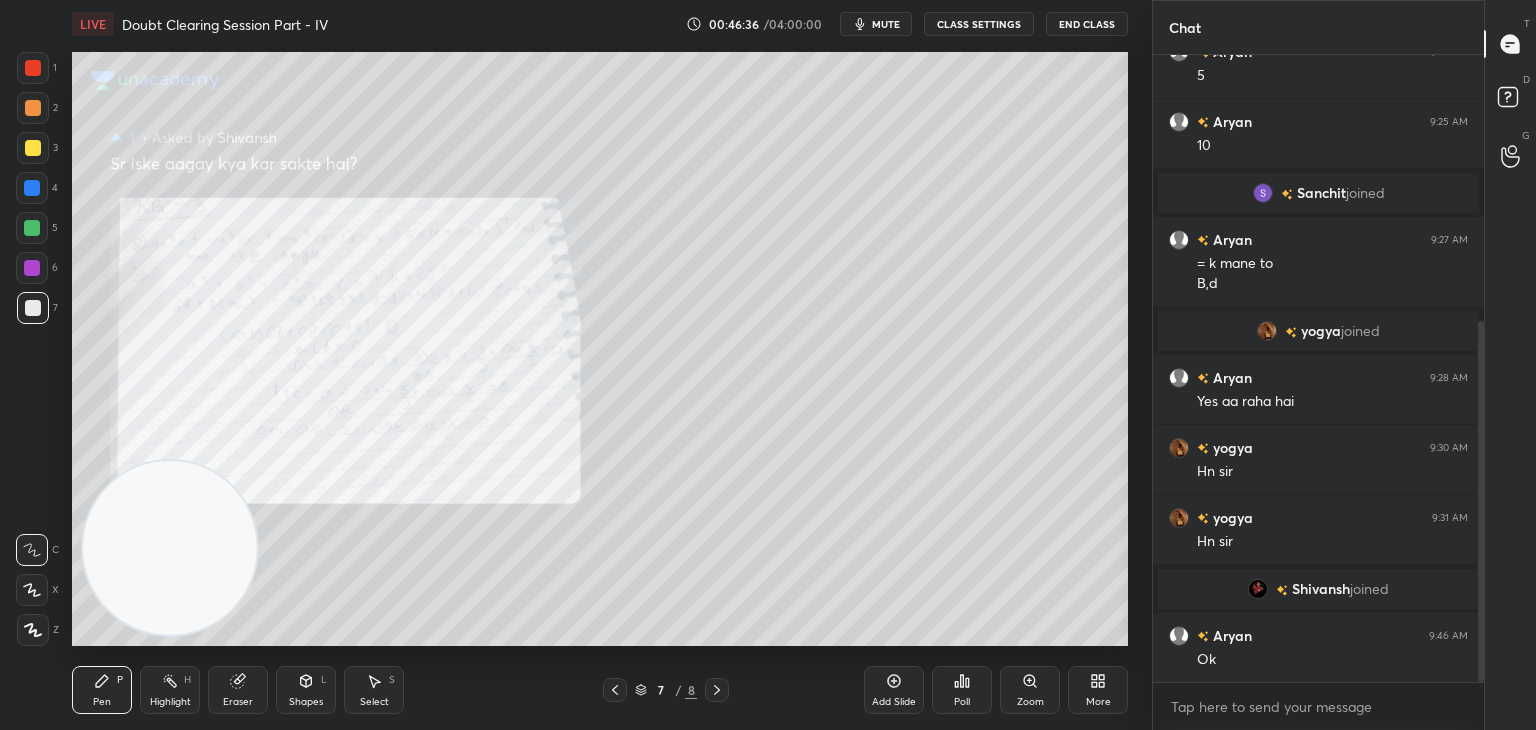 click on "Zoom" at bounding box center (1030, 702) 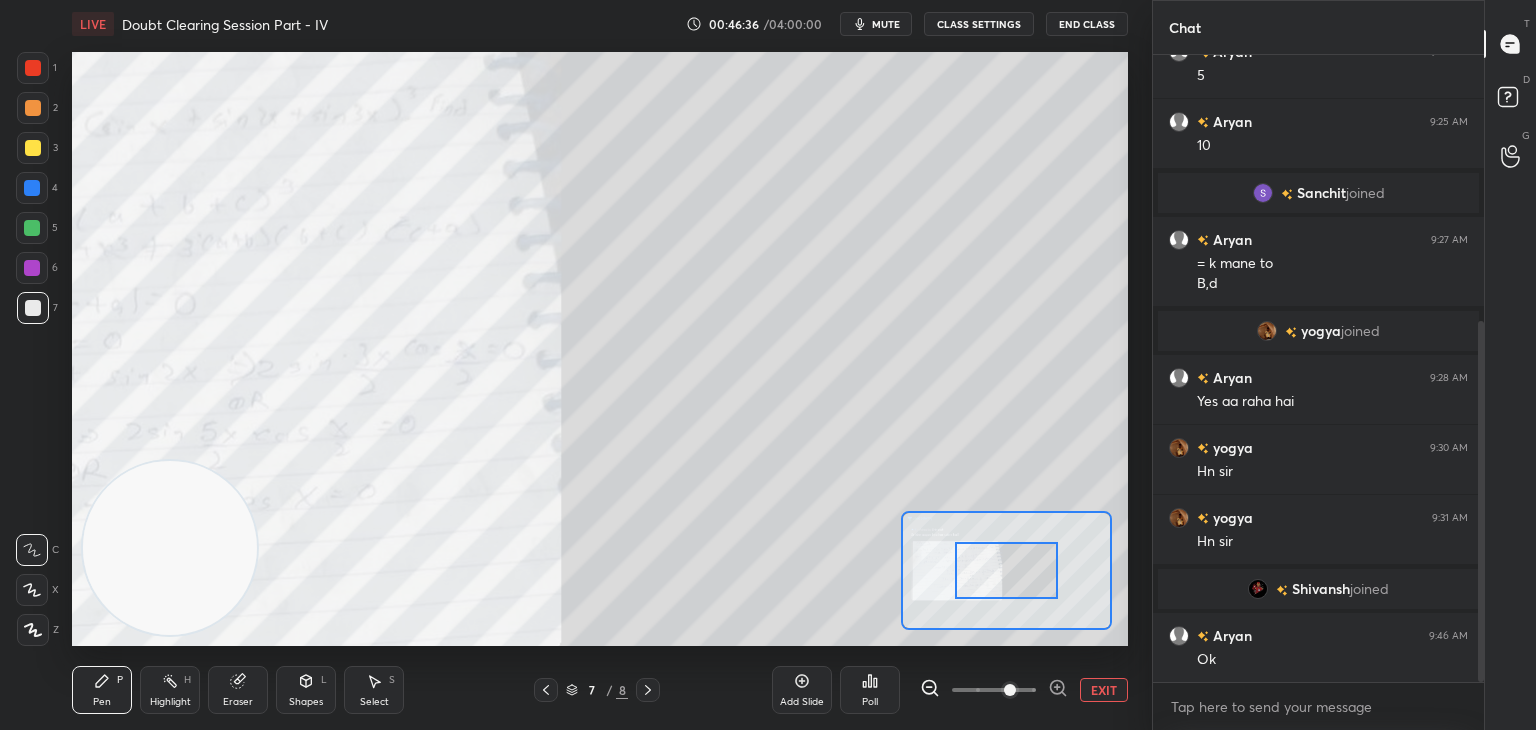 click at bounding box center (994, 690) 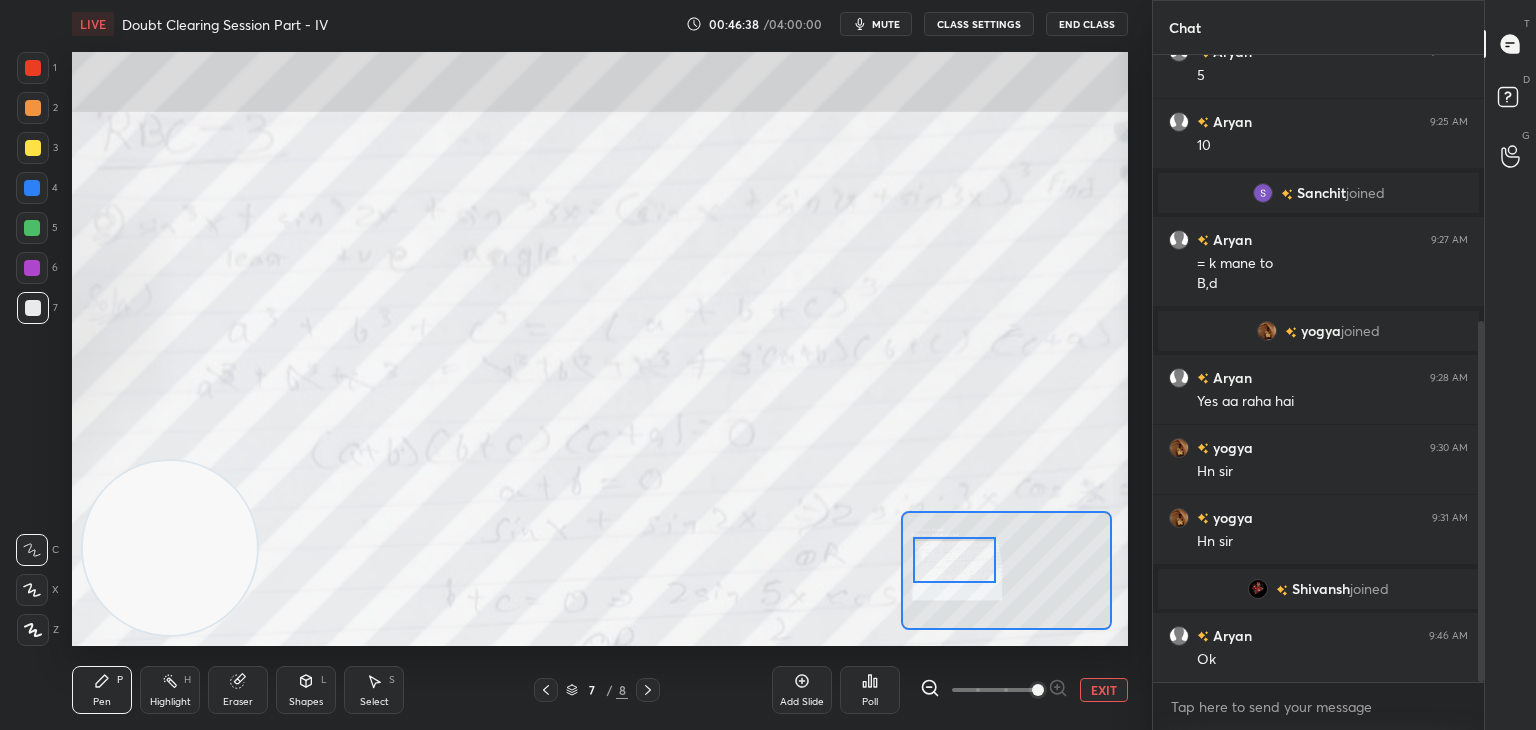 click at bounding box center (954, 560) 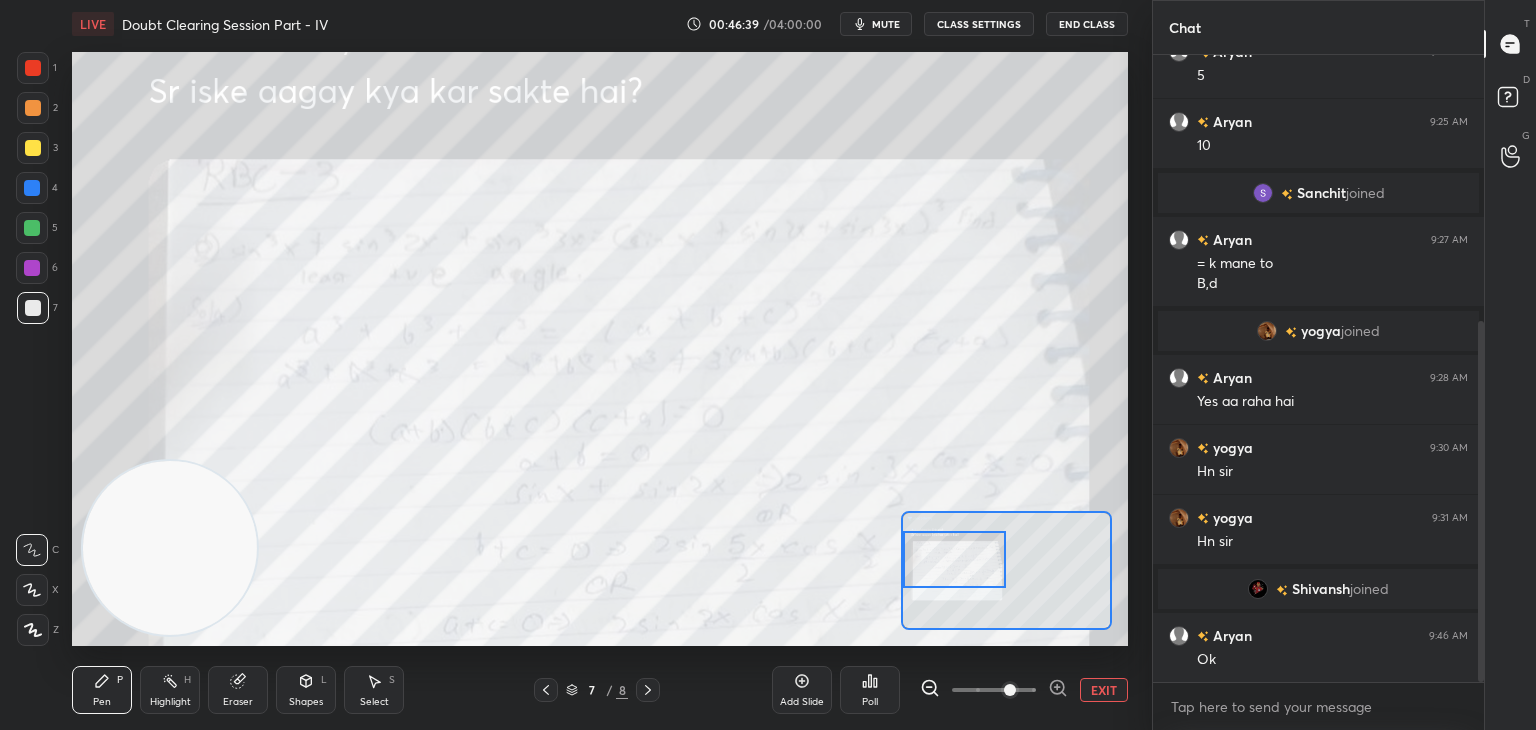 click at bounding box center [994, 690] 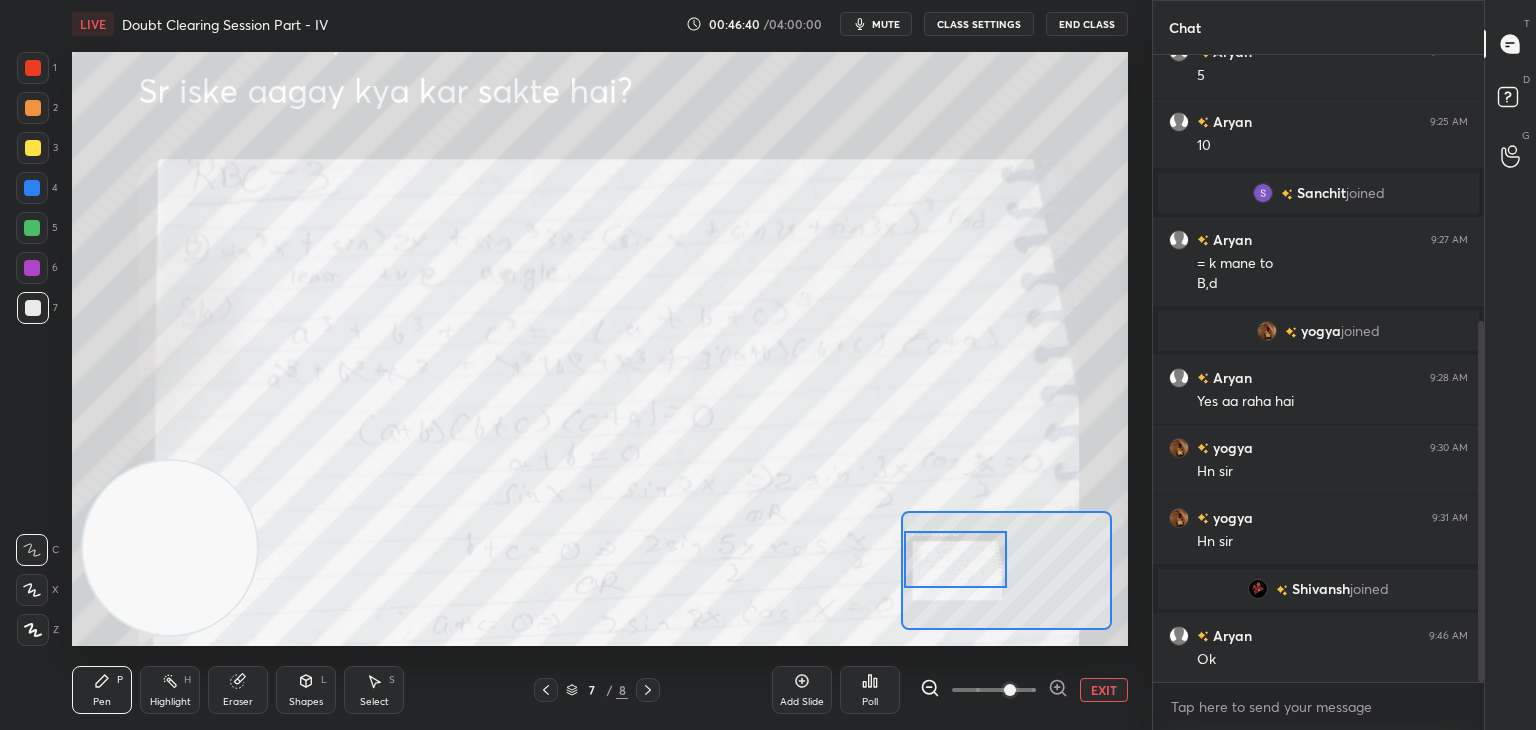 click at bounding box center (956, 559) 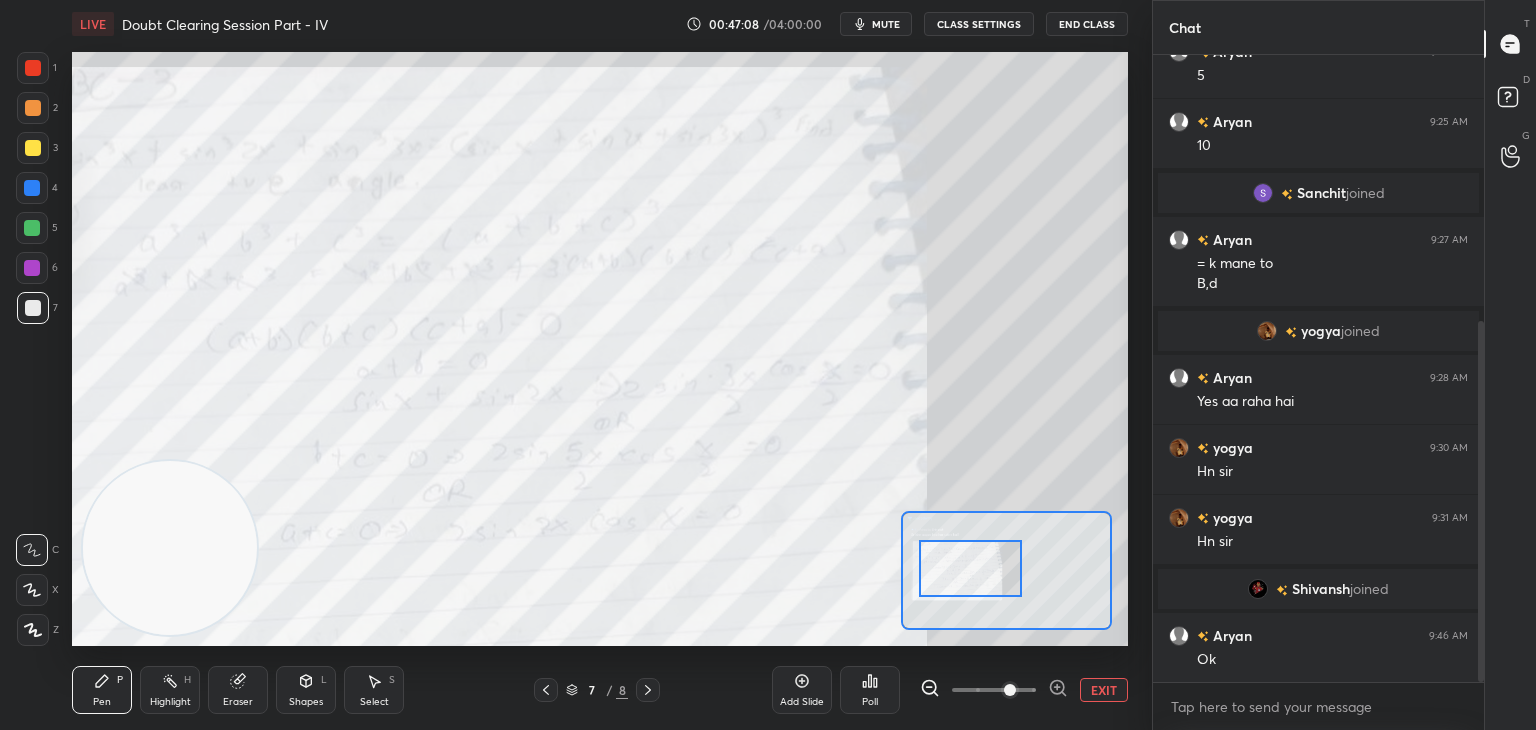 drag, startPoint x: 957, startPoint y: 578, endPoint x: 971, endPoint y: 587, distance: 16.643316 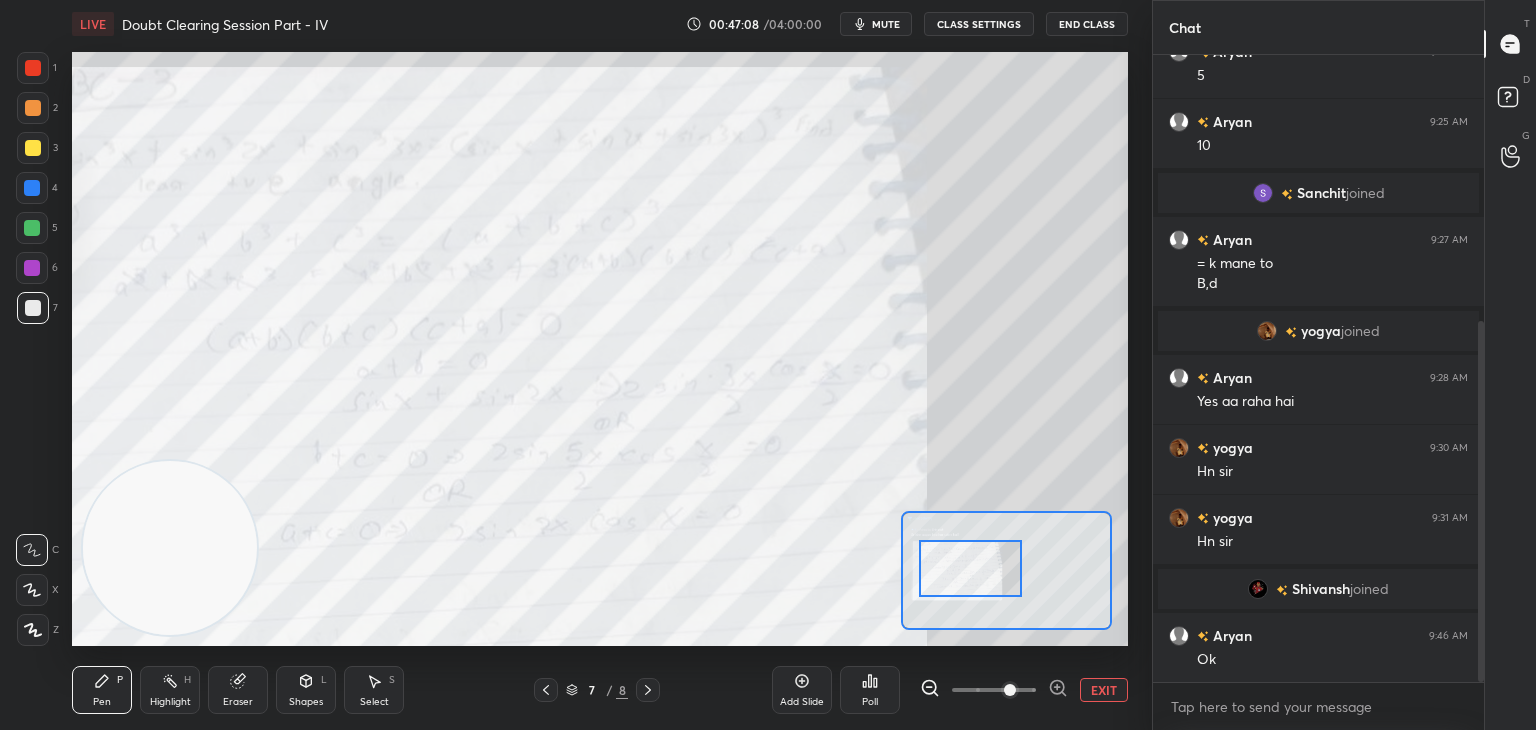click at bounding box center [971, 568] 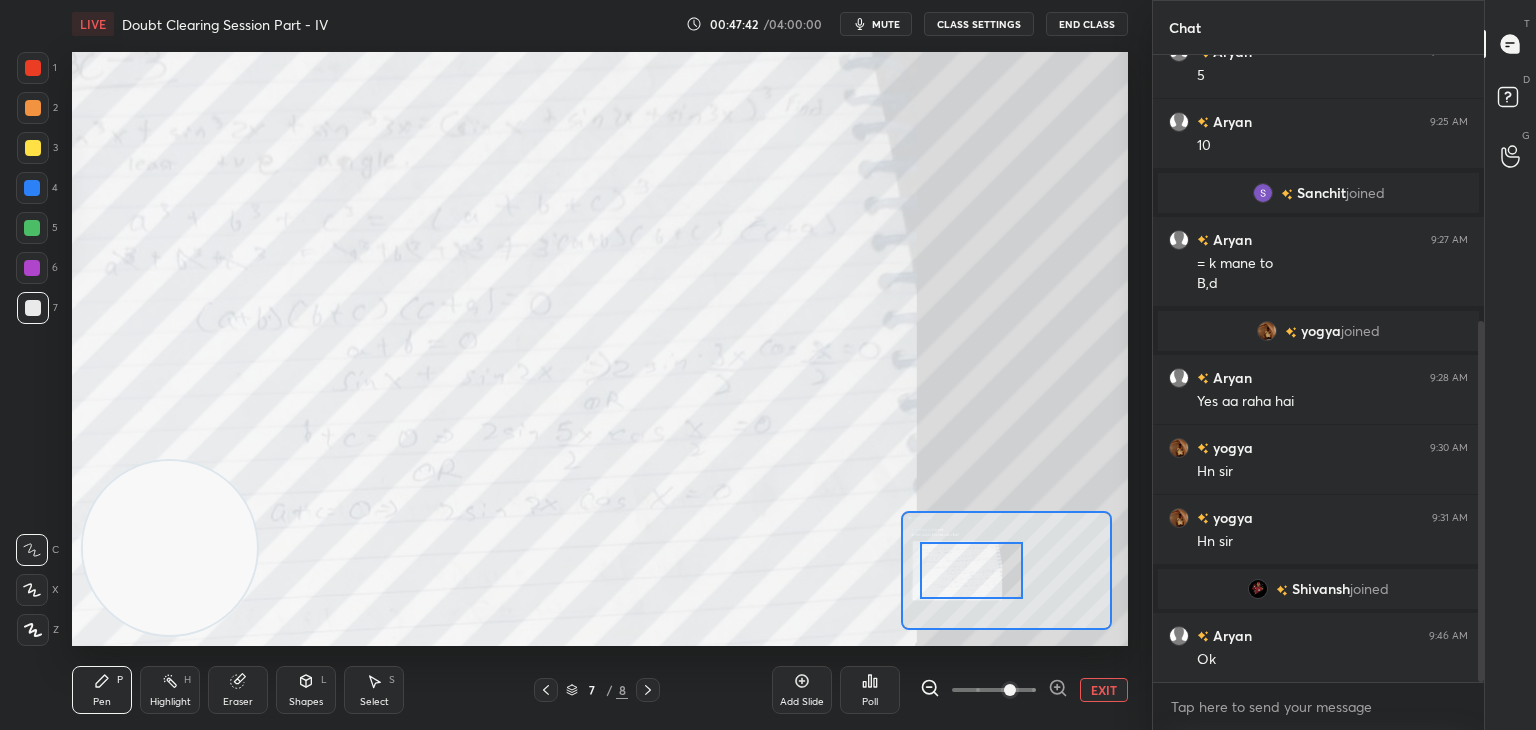 click on "EXIT" at bounding box center (1104, 690) 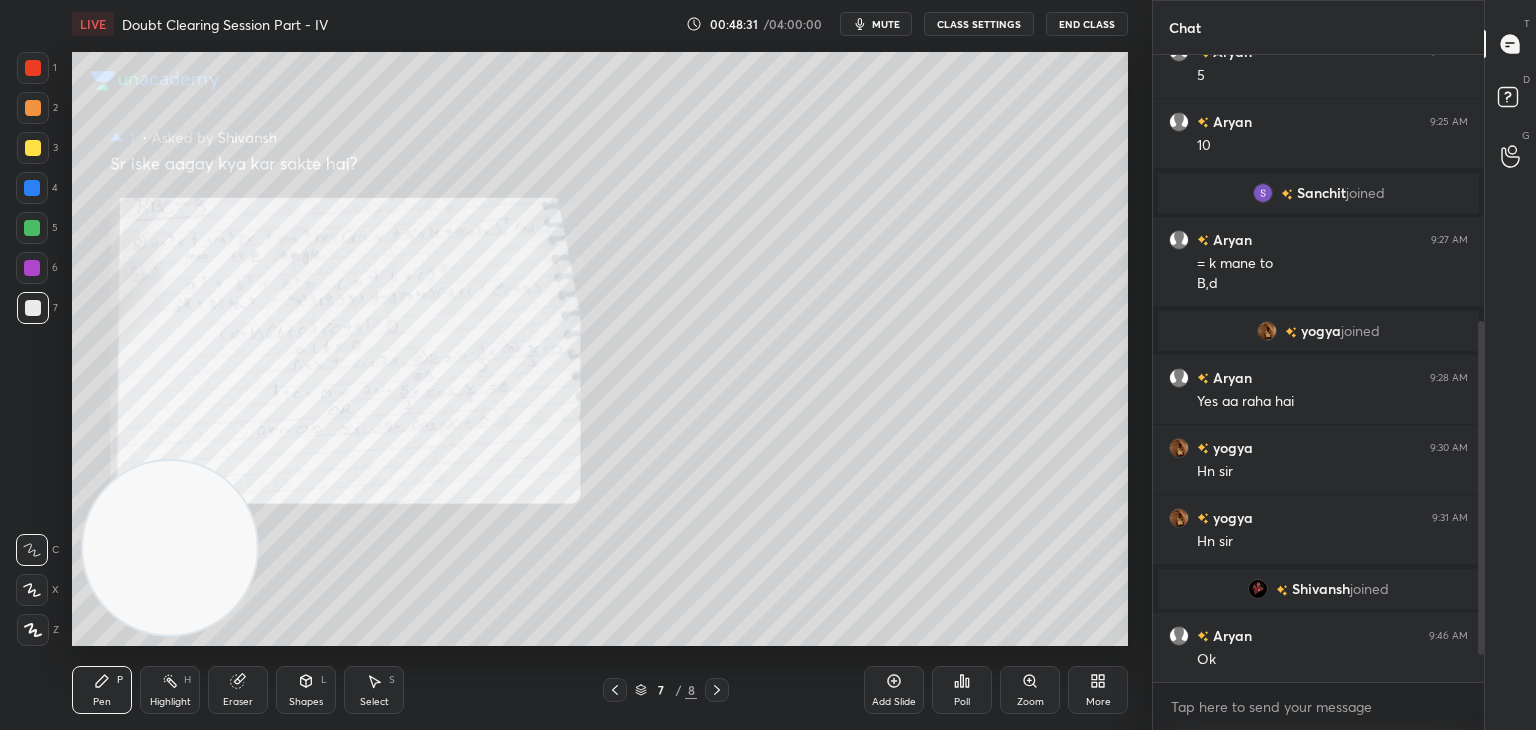 scroll, scrollTop: 552, scrollLeft: 0, axis: vertical 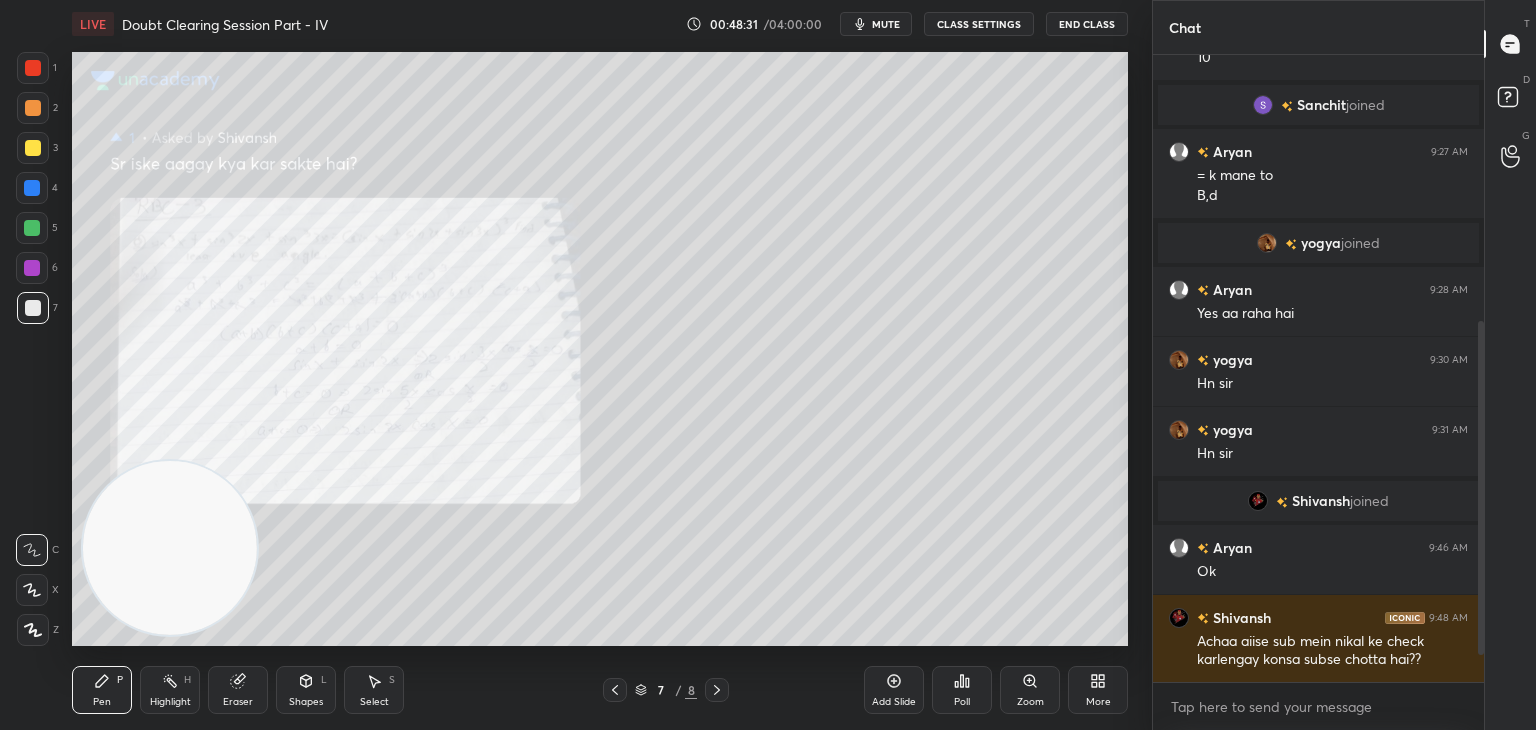 click on "Zoom" at bounding box center [1030, 702] 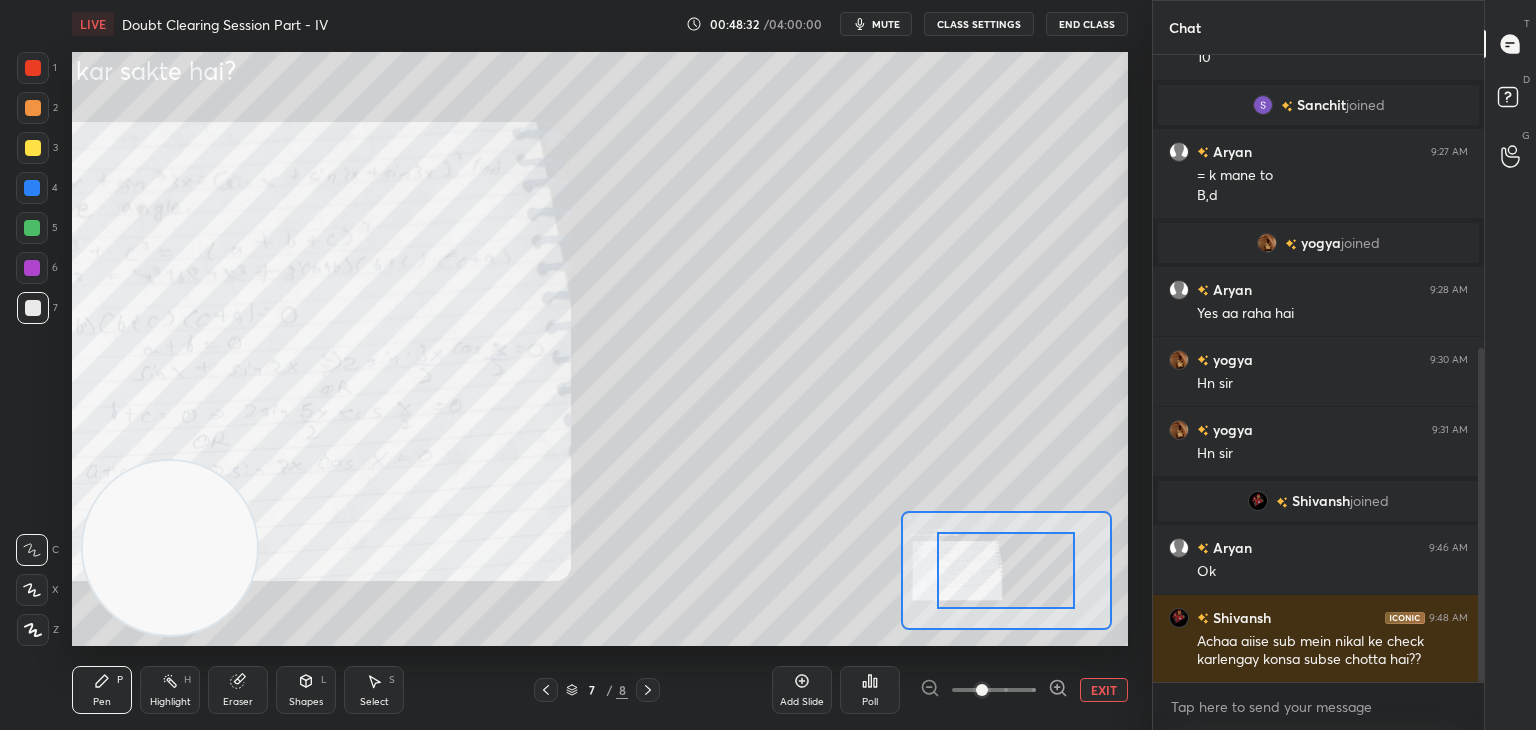 click at bounding box center (994, 690) 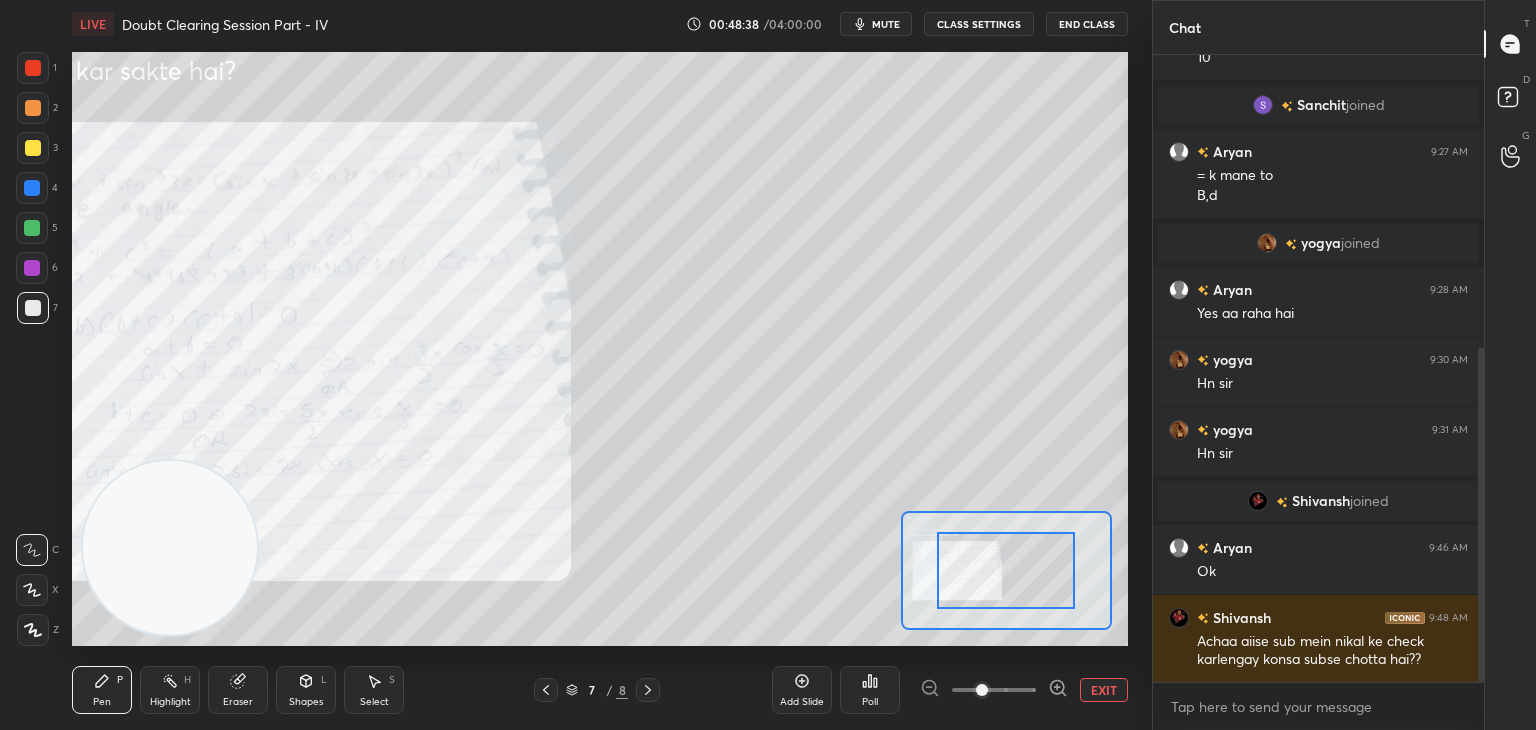 click on "EXIT" at bounding box center (1104, 690) 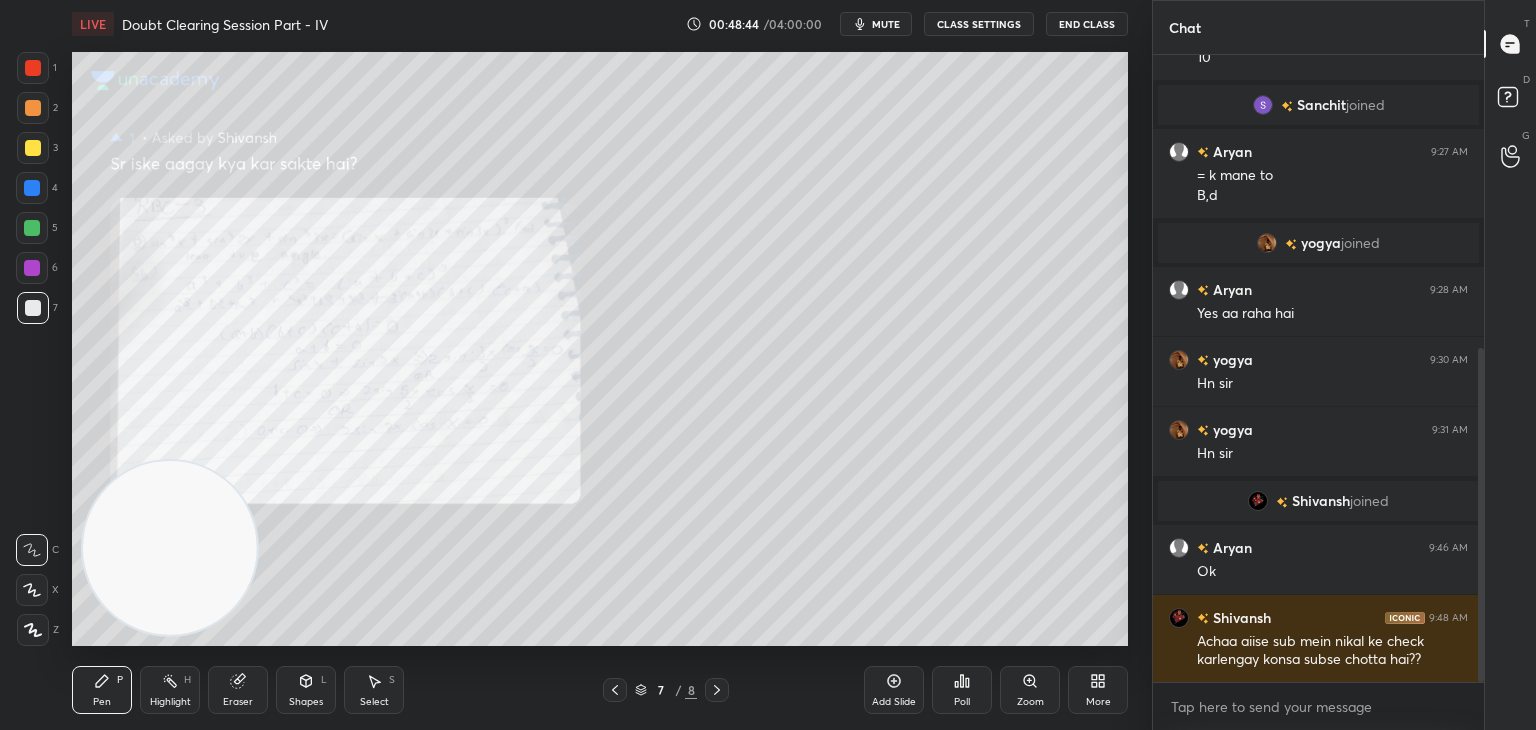 scroll, scrollTop: 572, scrollLeft: 0, axis: vertical 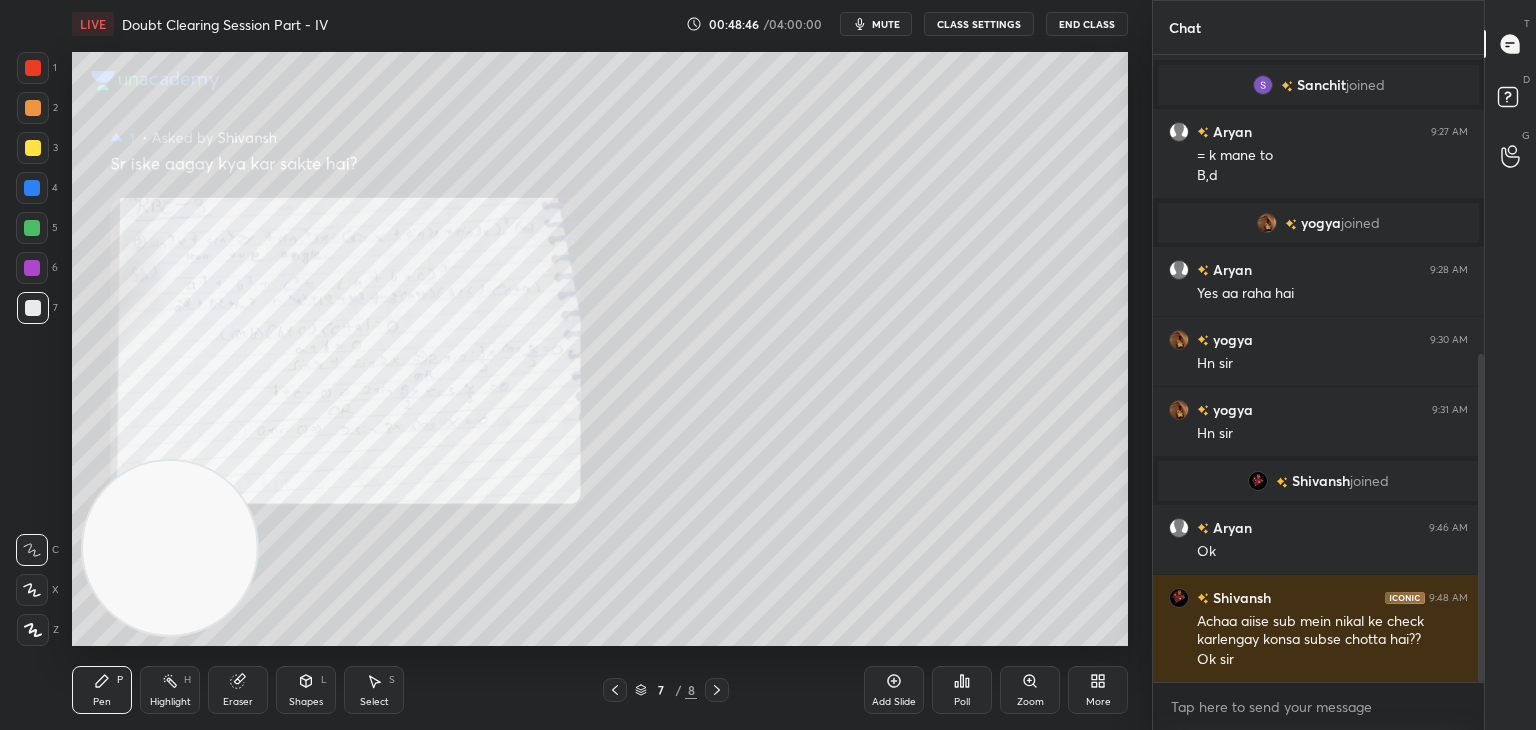 click 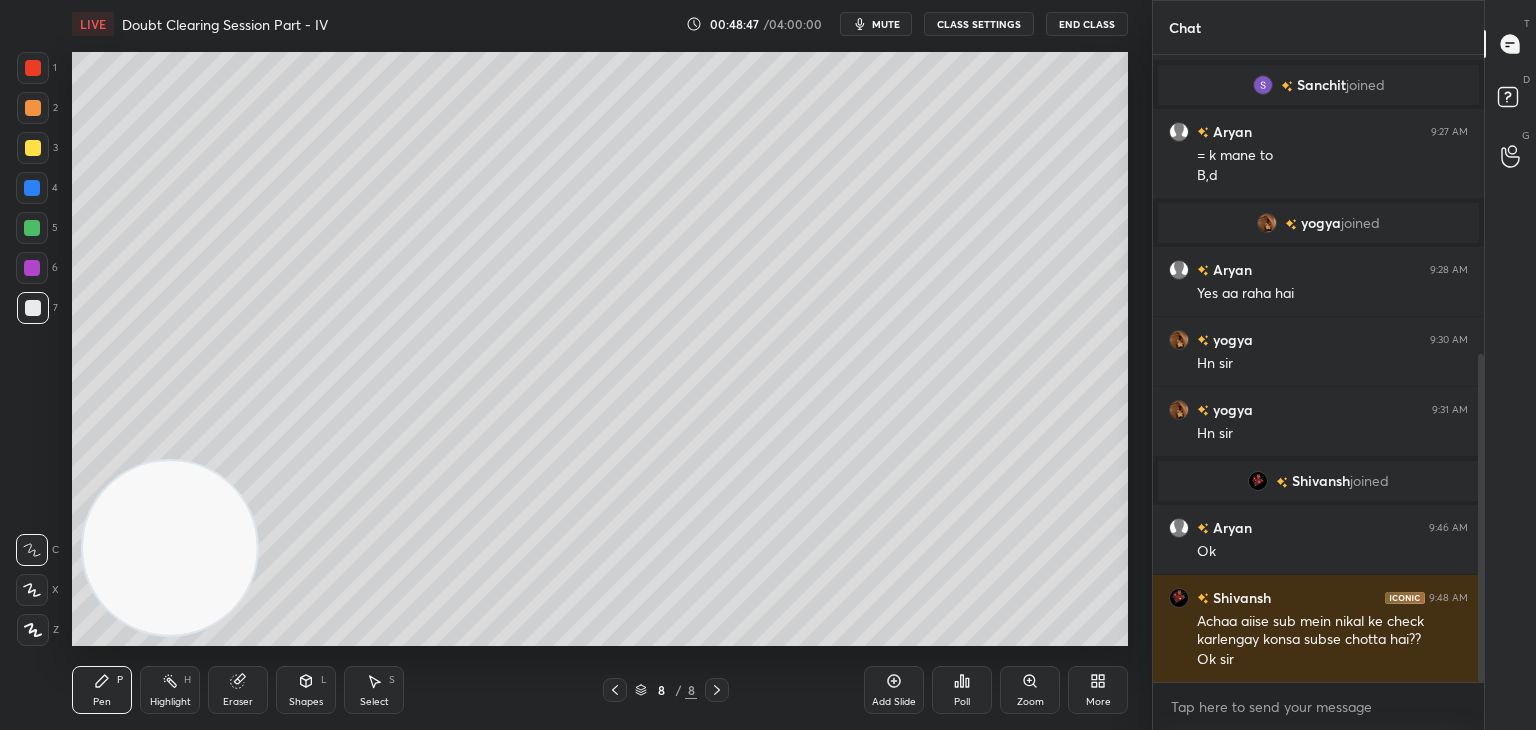 click on "mute" at bounding box center (886, 24) 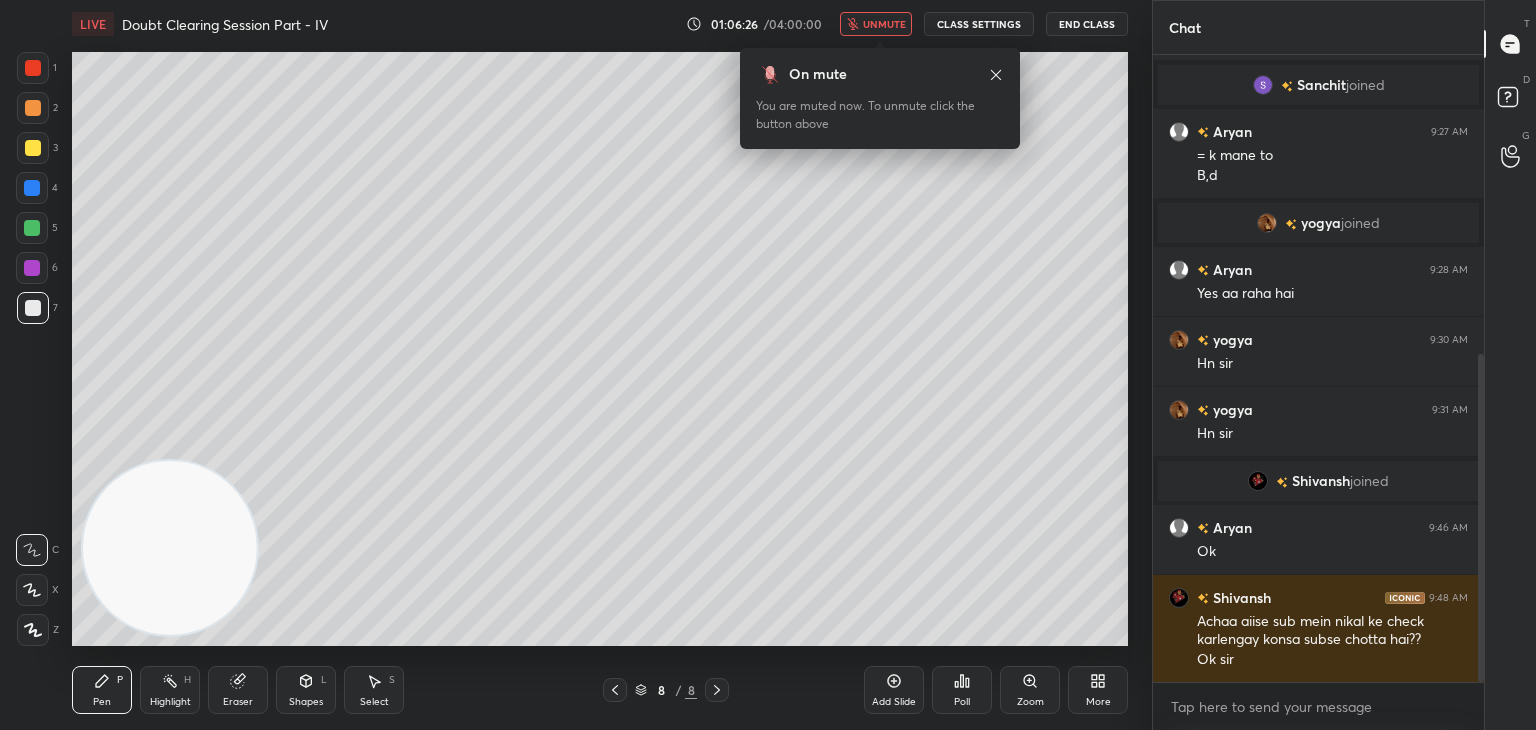 scroll, scrollTop: 620, scrollLeft: 0, axis: vertical 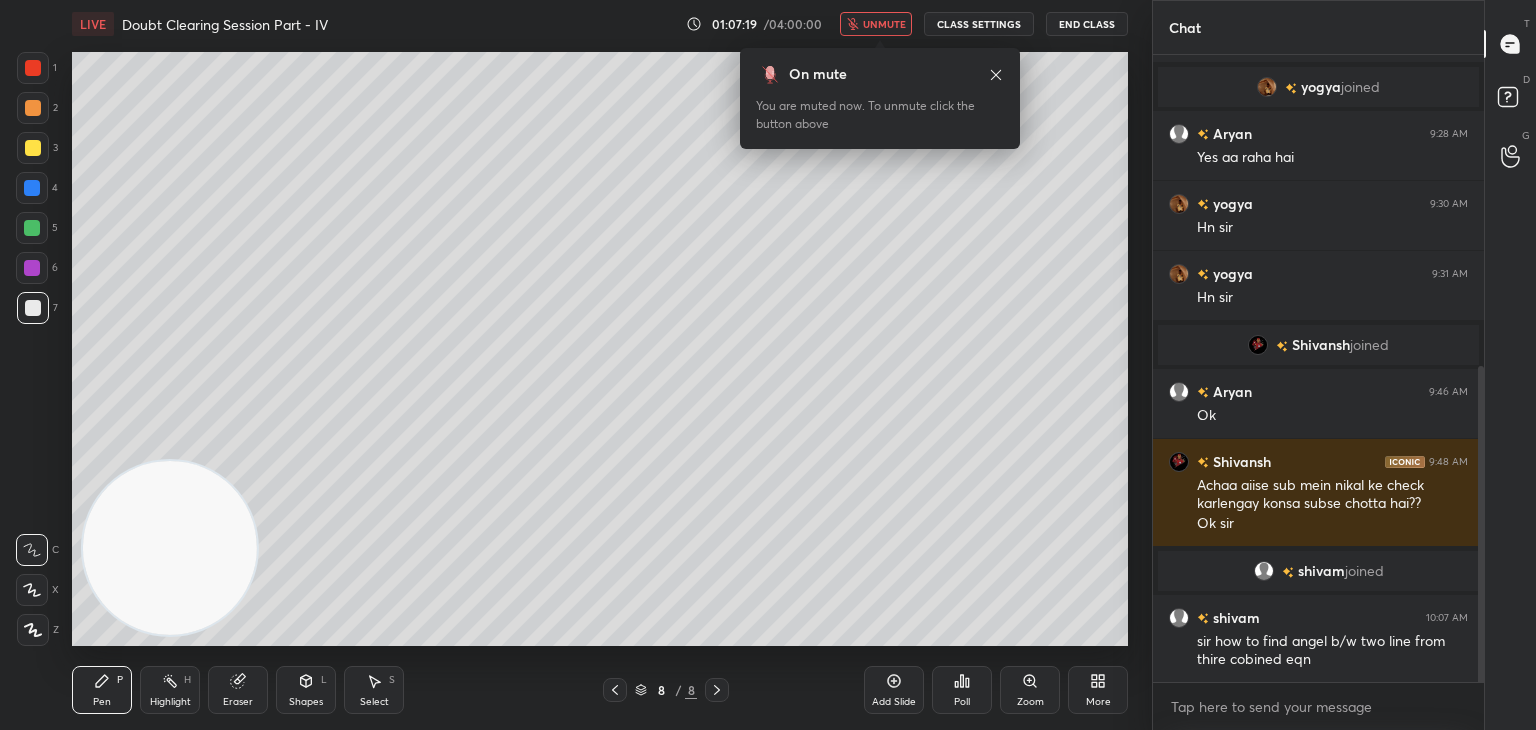 click on "unmute" at bounding box center (884, 24) 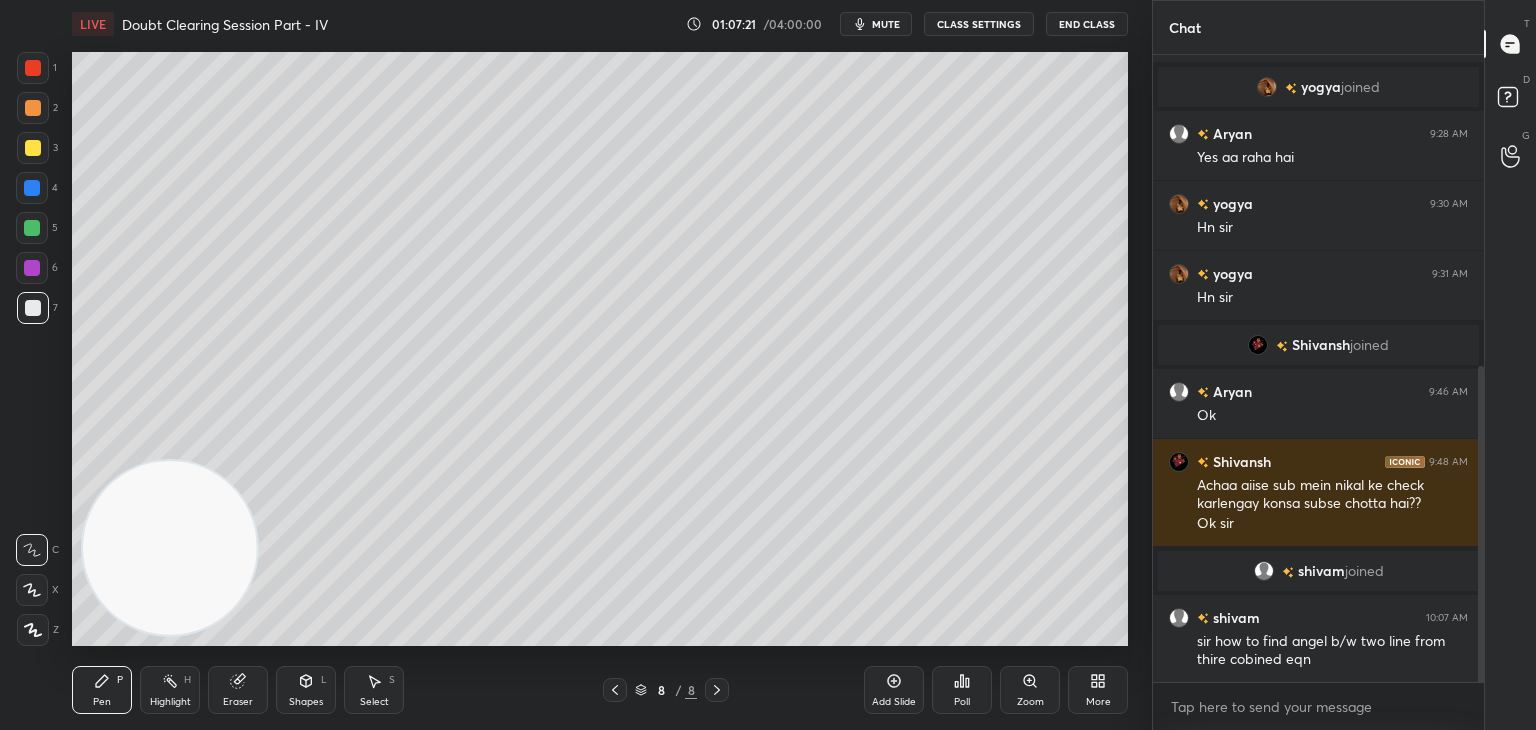 click on "mute" at bounding box center (886, 24) 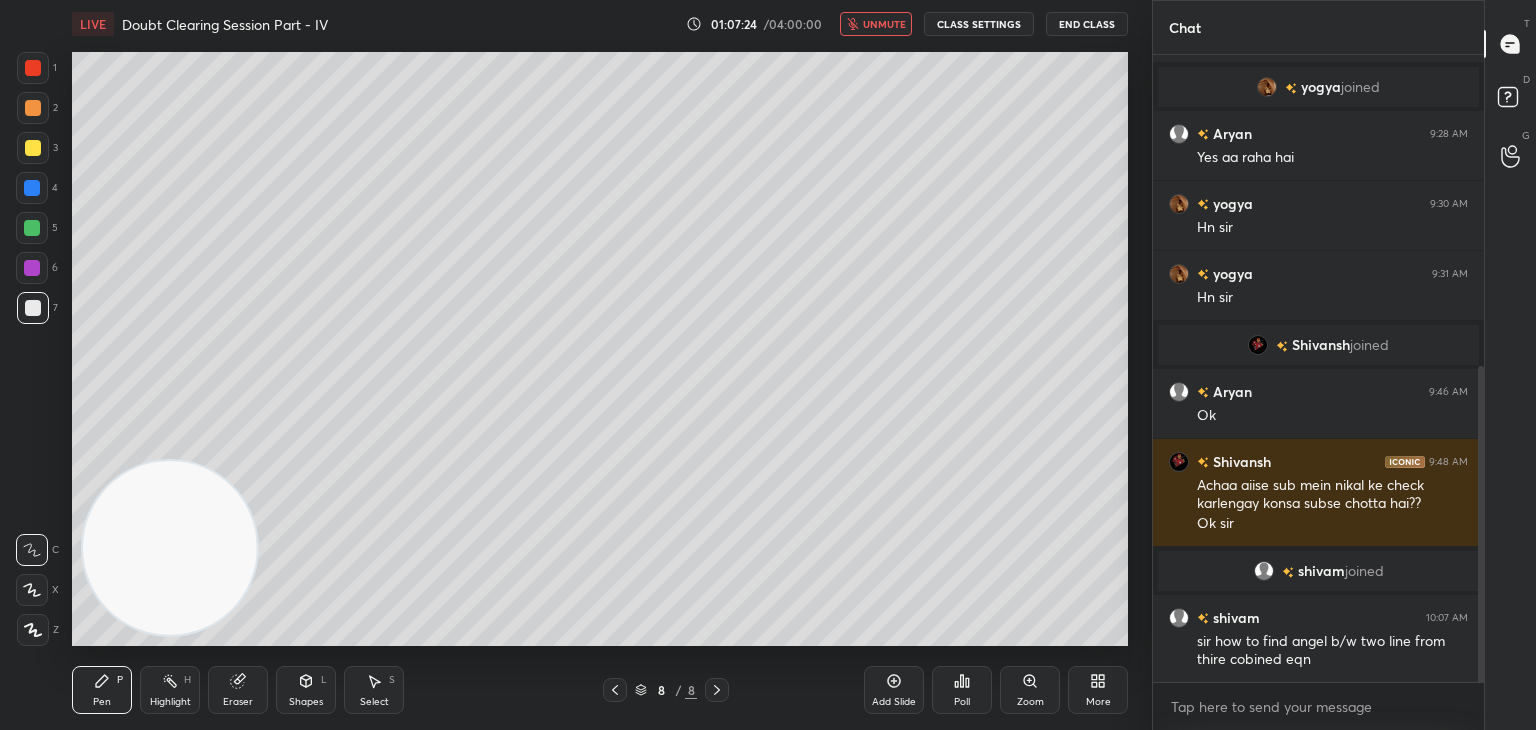drag, startPoint x: 893, startPoint y: 24, endPoint x: 884, endPoint y: 29, distance: 10.29563 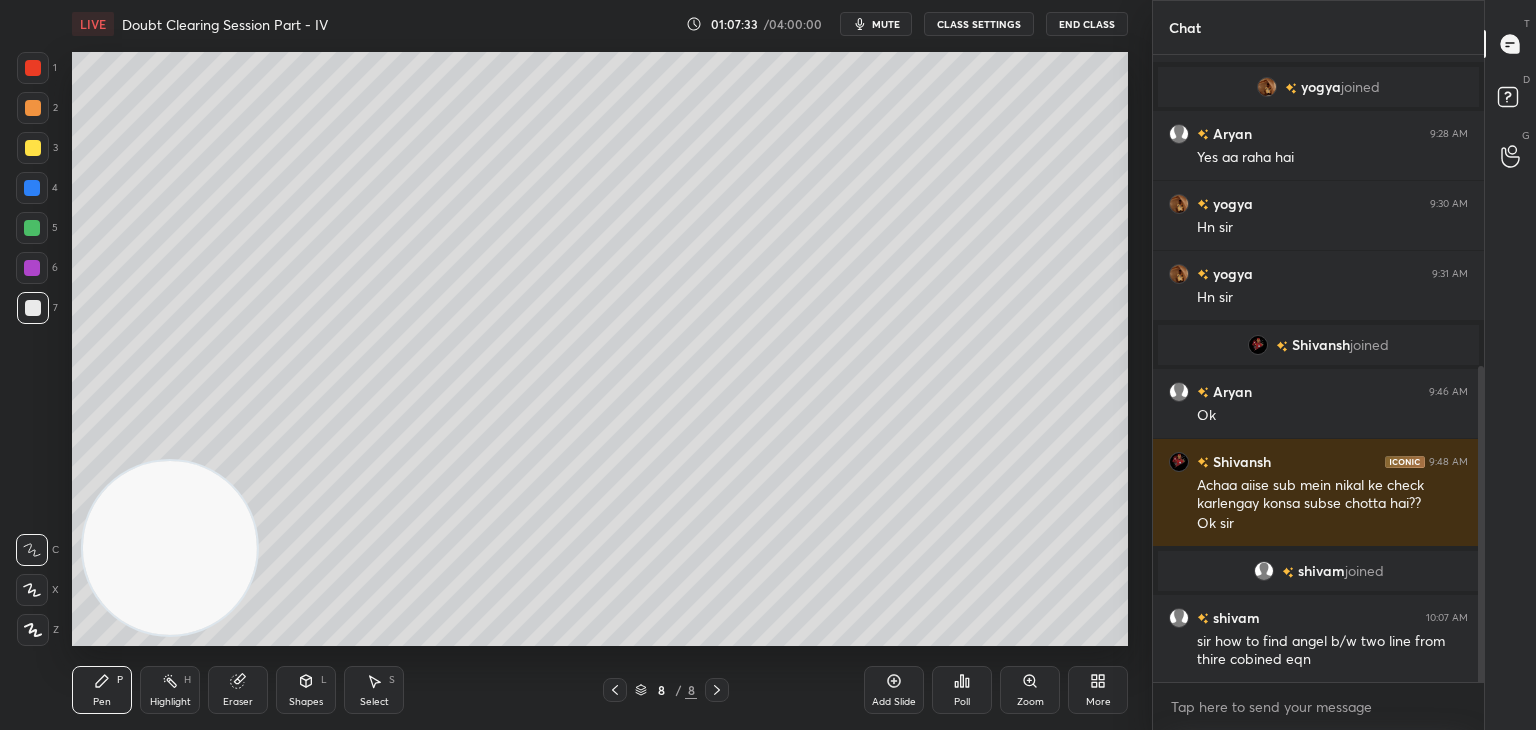 click on "mute" at bounding box center [886, 24] 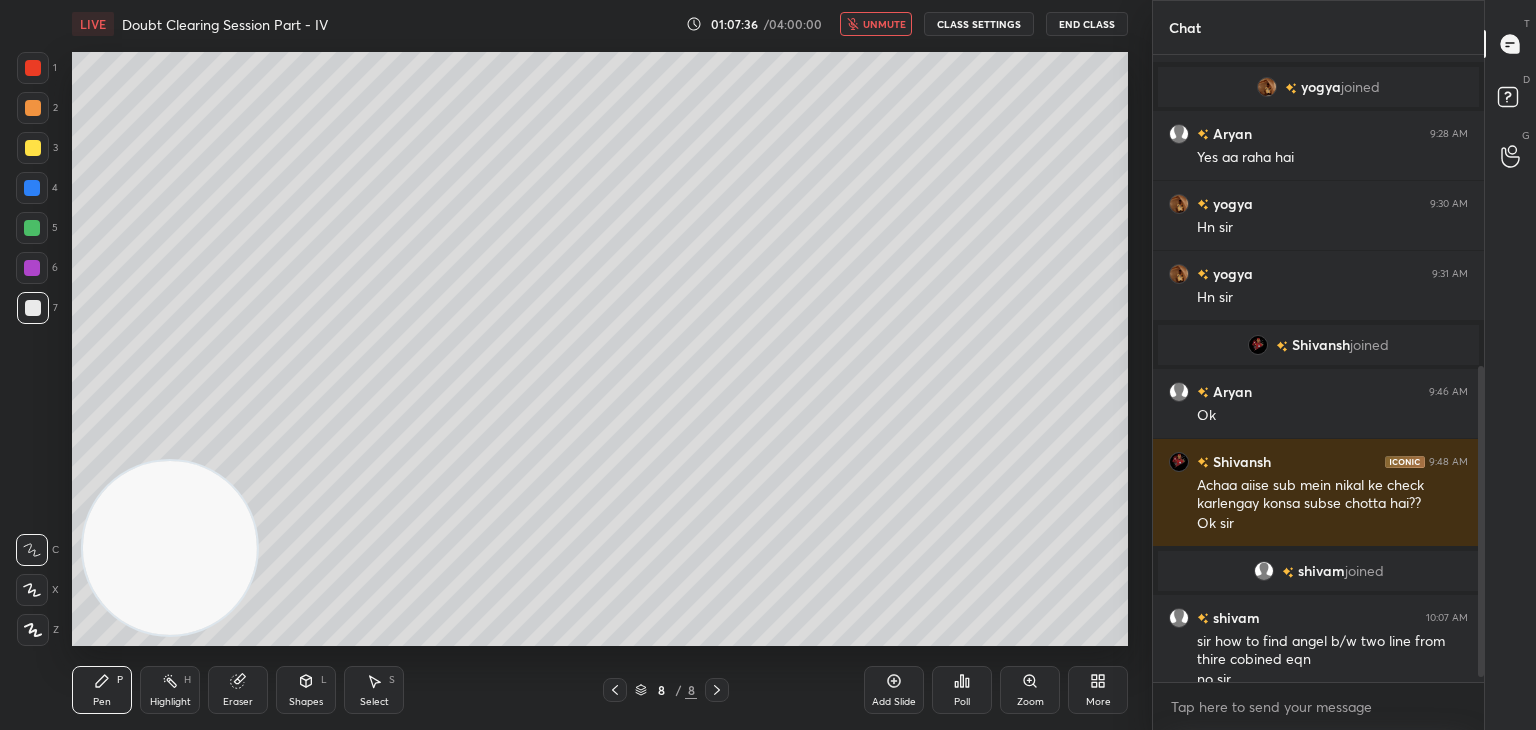 scroll, scrollTop: 640, scrollLeft: 0, axis: vertical 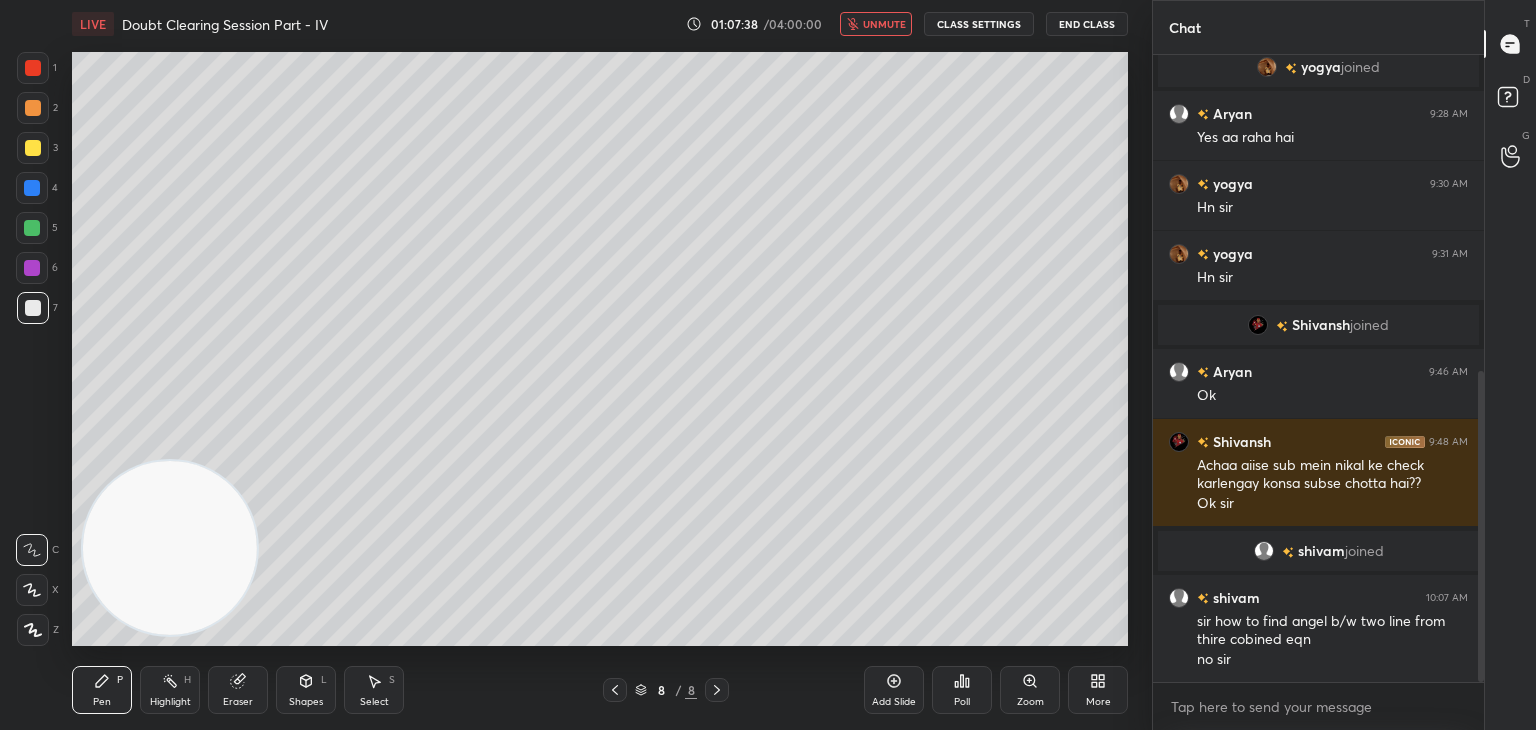 click on "unmute" at bounding box center (876, 24) 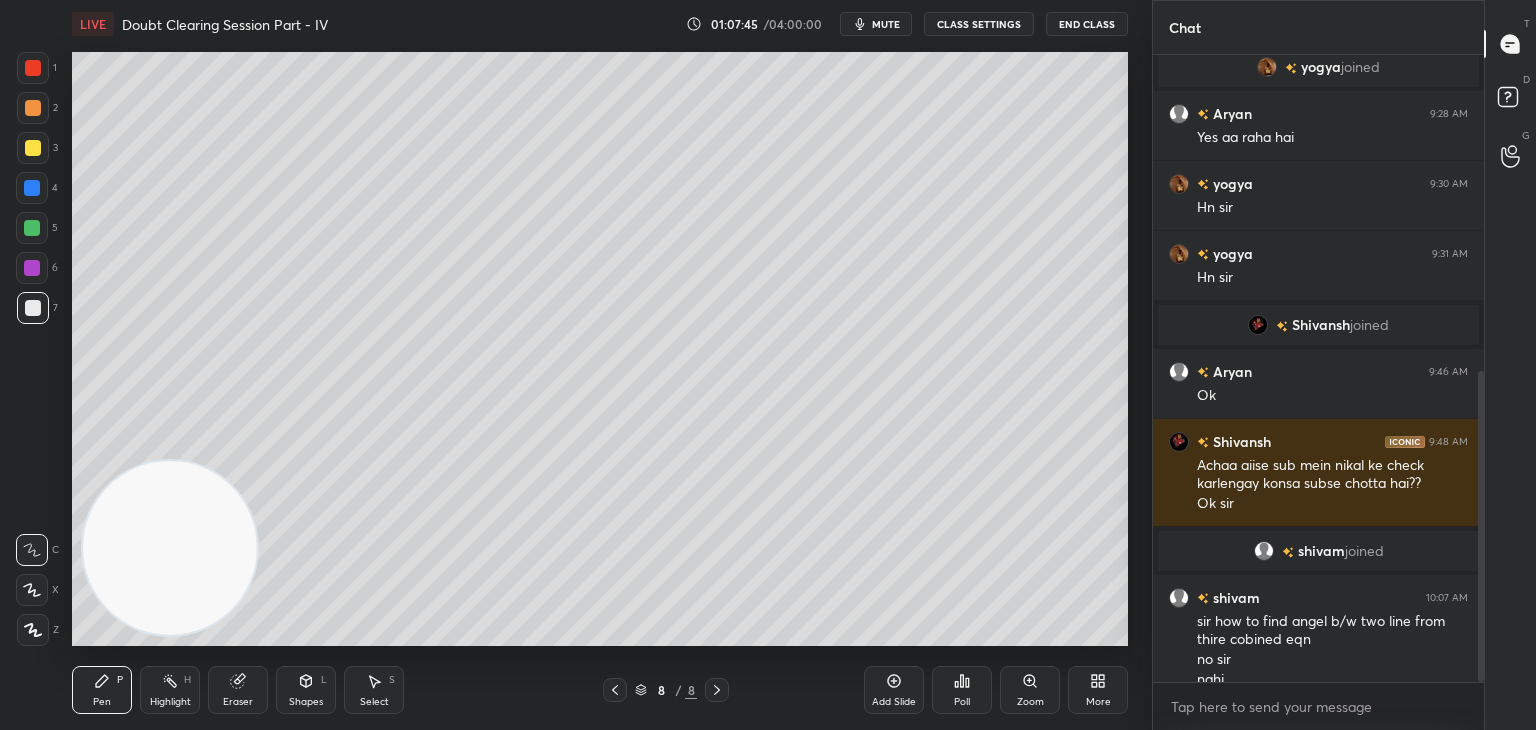 scroll, scrollTop: 660, scrollLeft: 0, axis: vertical 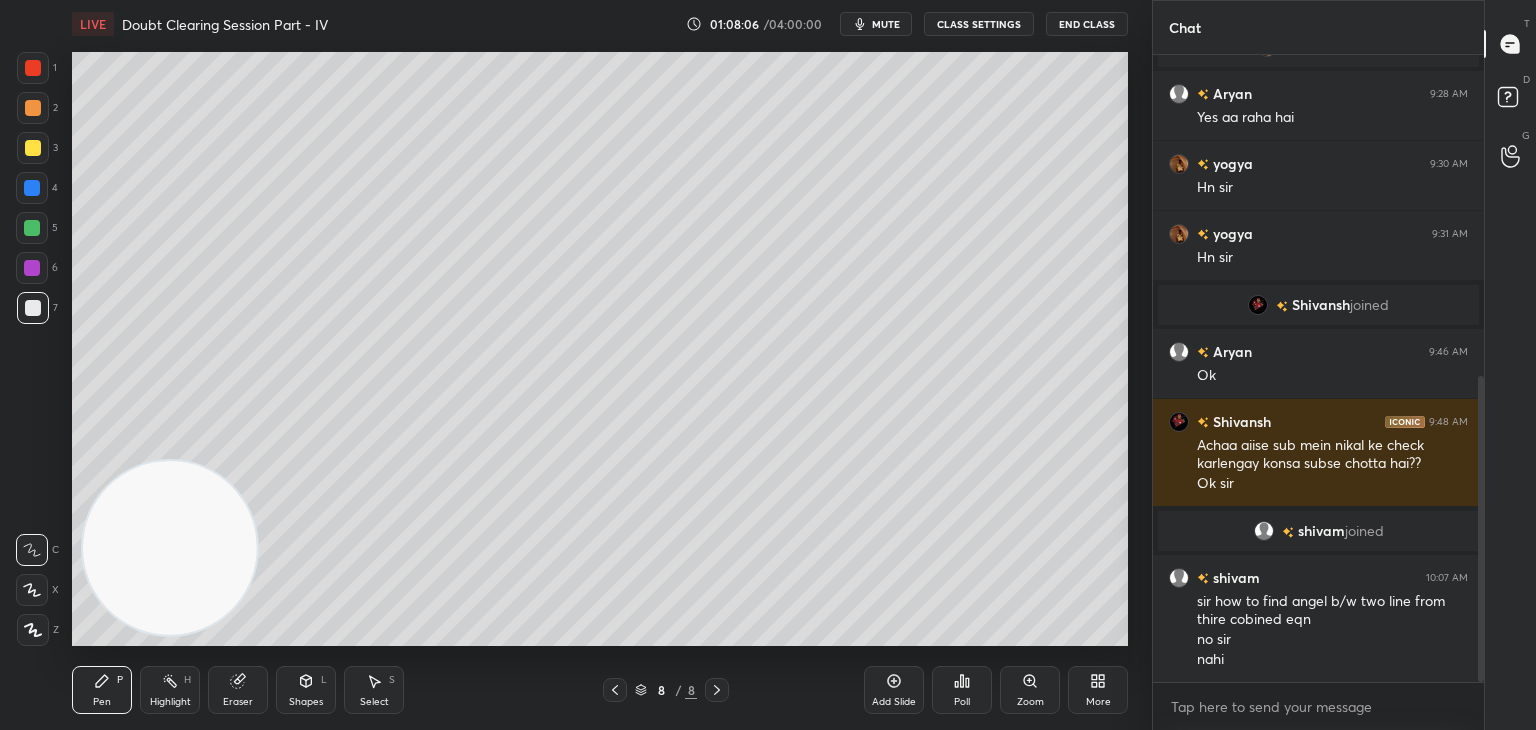 click on "Eraser" at bounding box center (238, 702) 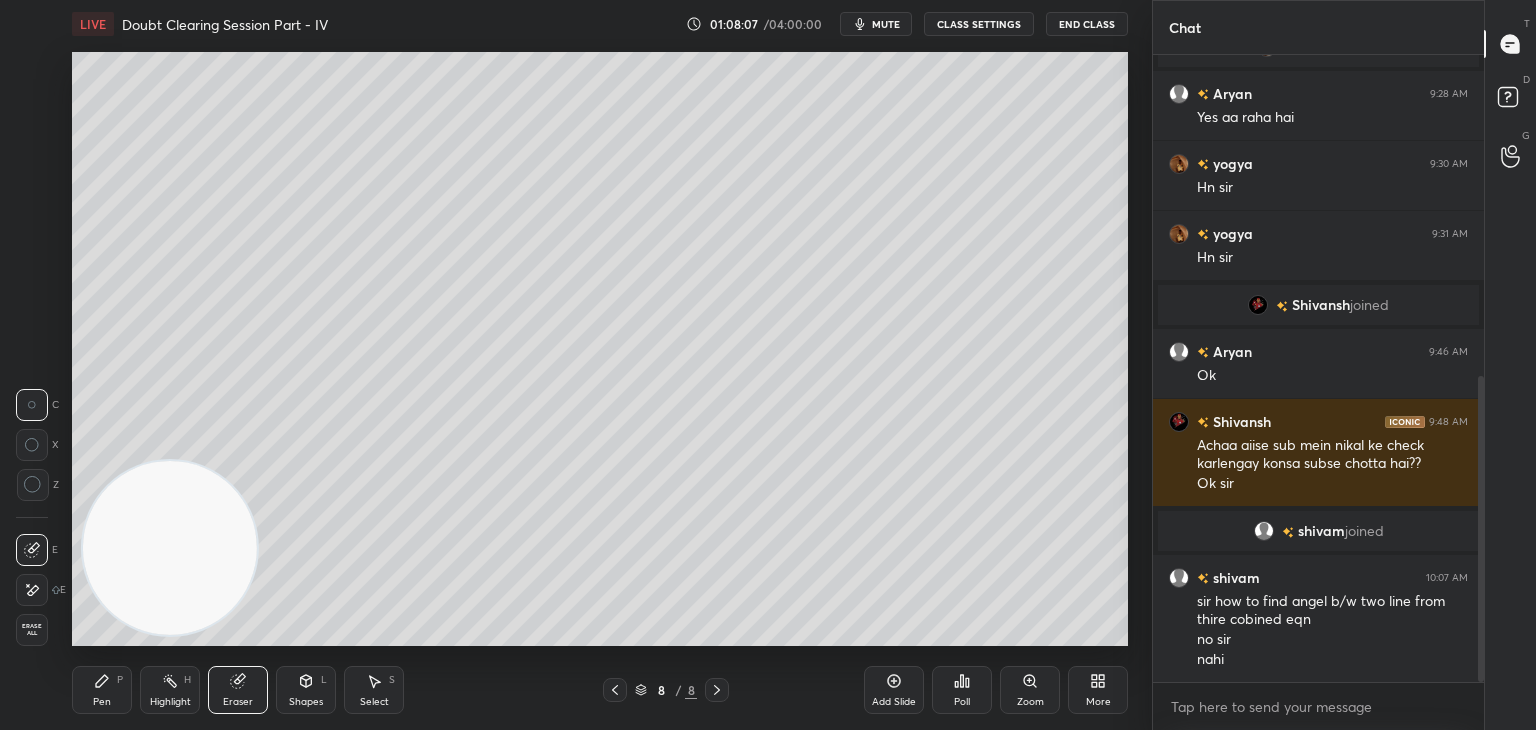 click on "Erase all" at bounding box center [32, 630] 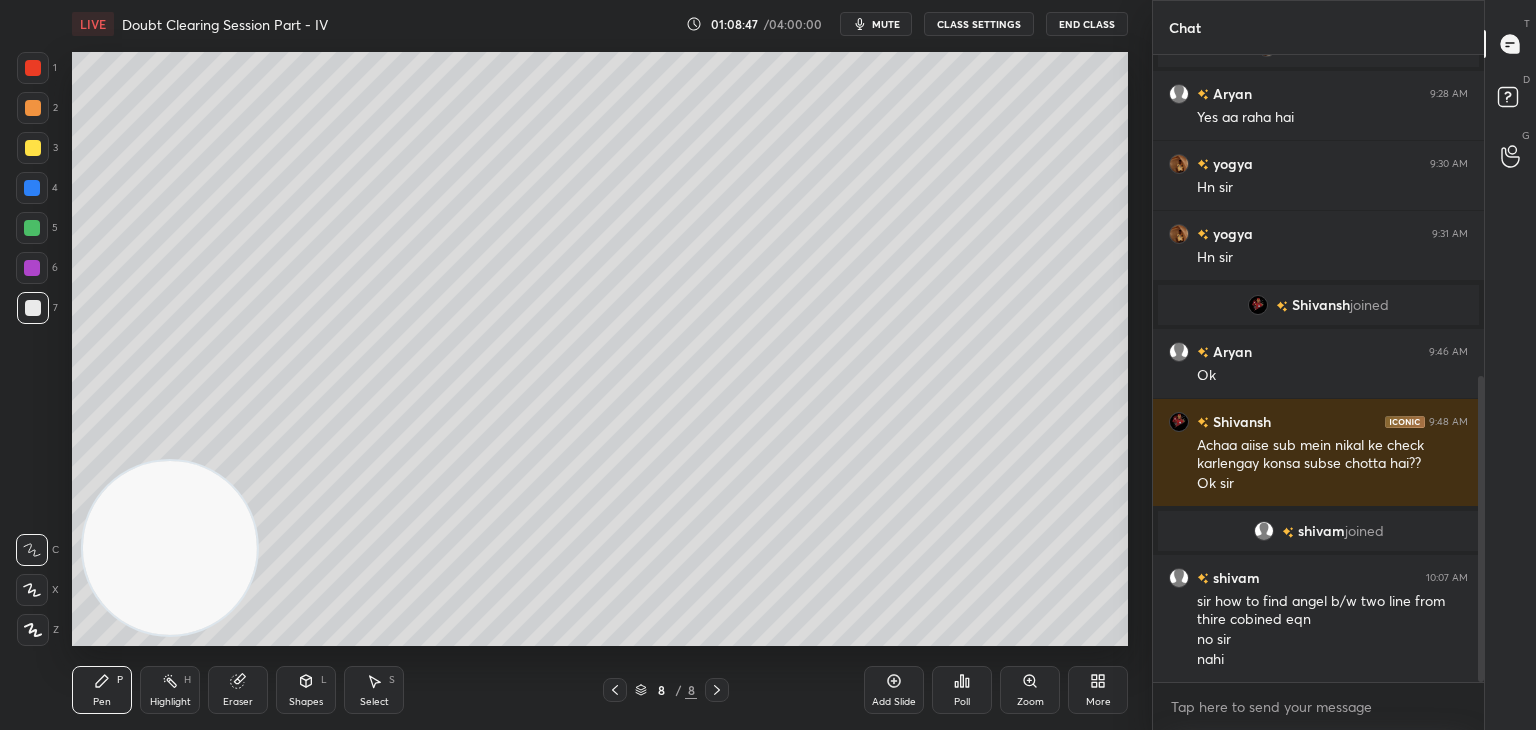 drag, startPoint x: 254, startPoint y: 688, endPoint x: 241, endPoint y: 690, distance: 13.152946 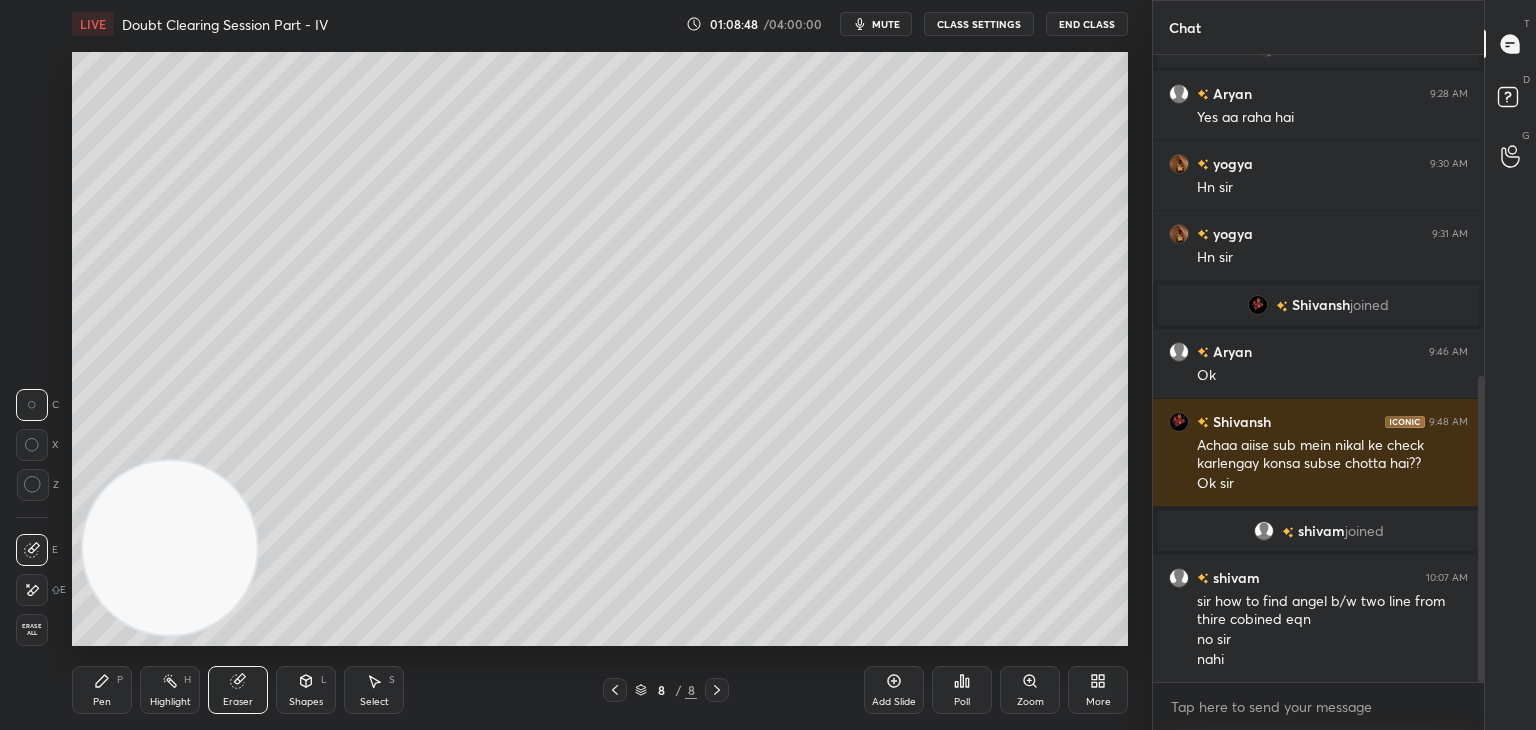 click on "Erase all" at bounding box center (32, 630) 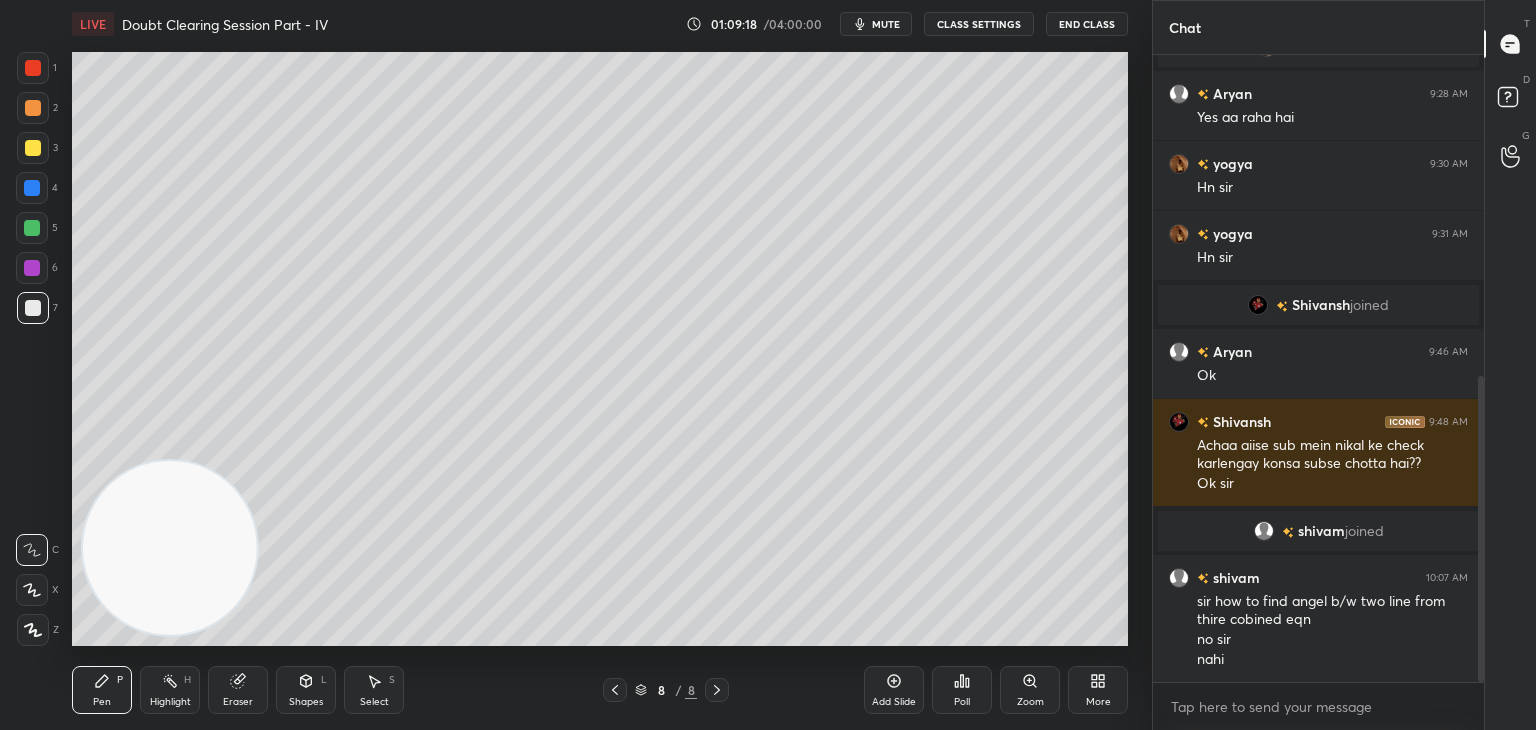 click on "mute" at bounding box center [886, 24] 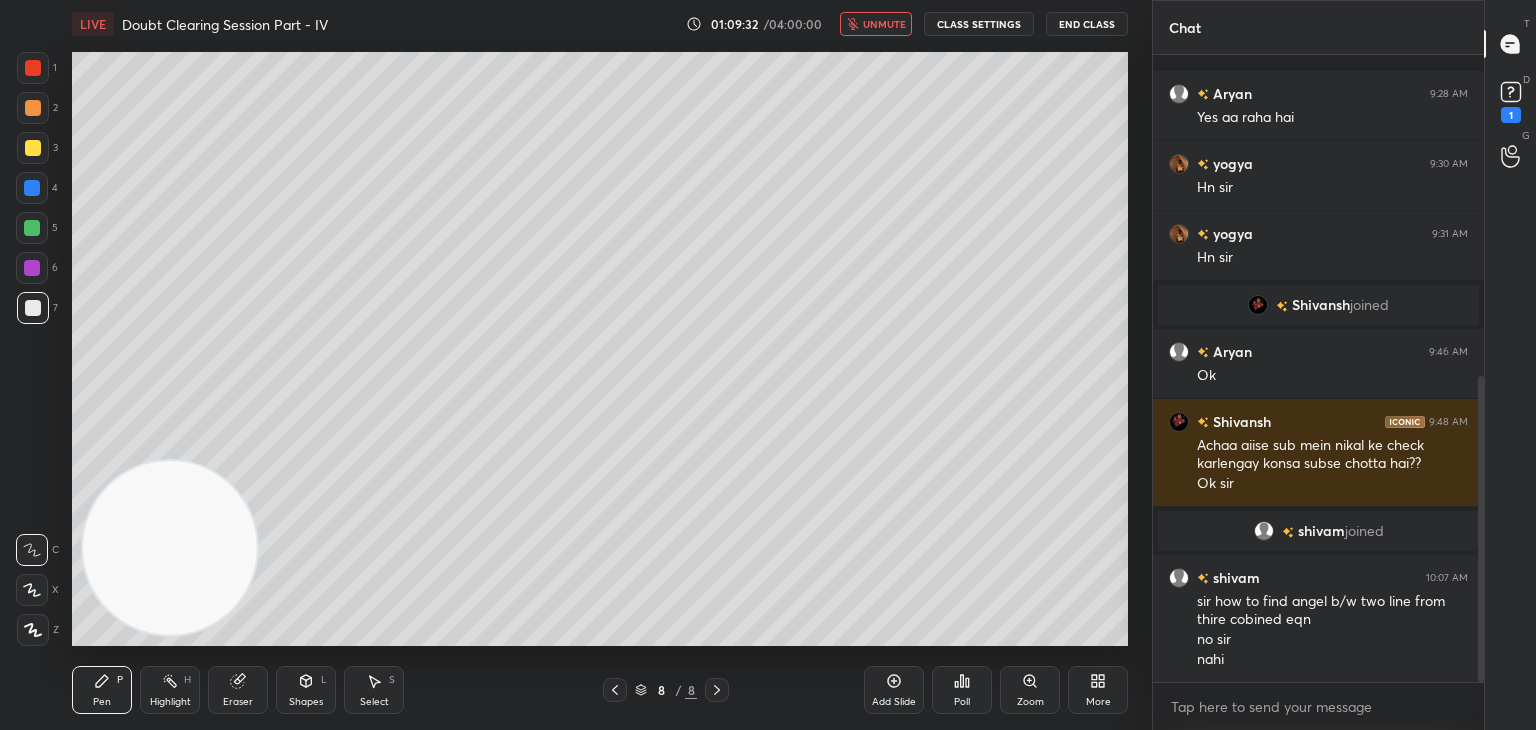 scroll, scrollTop: 746, scrollLeft: 0, axis: vertical 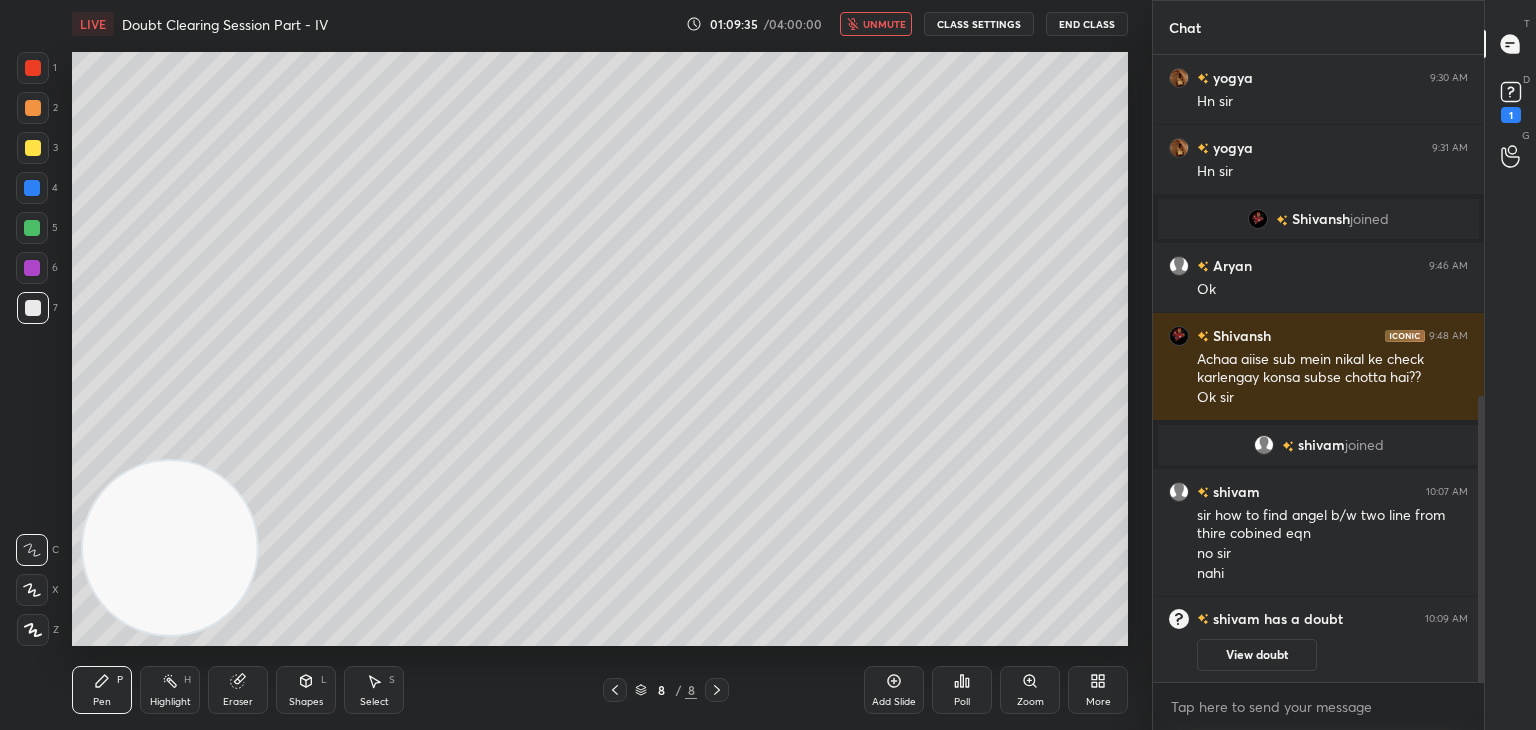 click at bounding box center [615, 690] 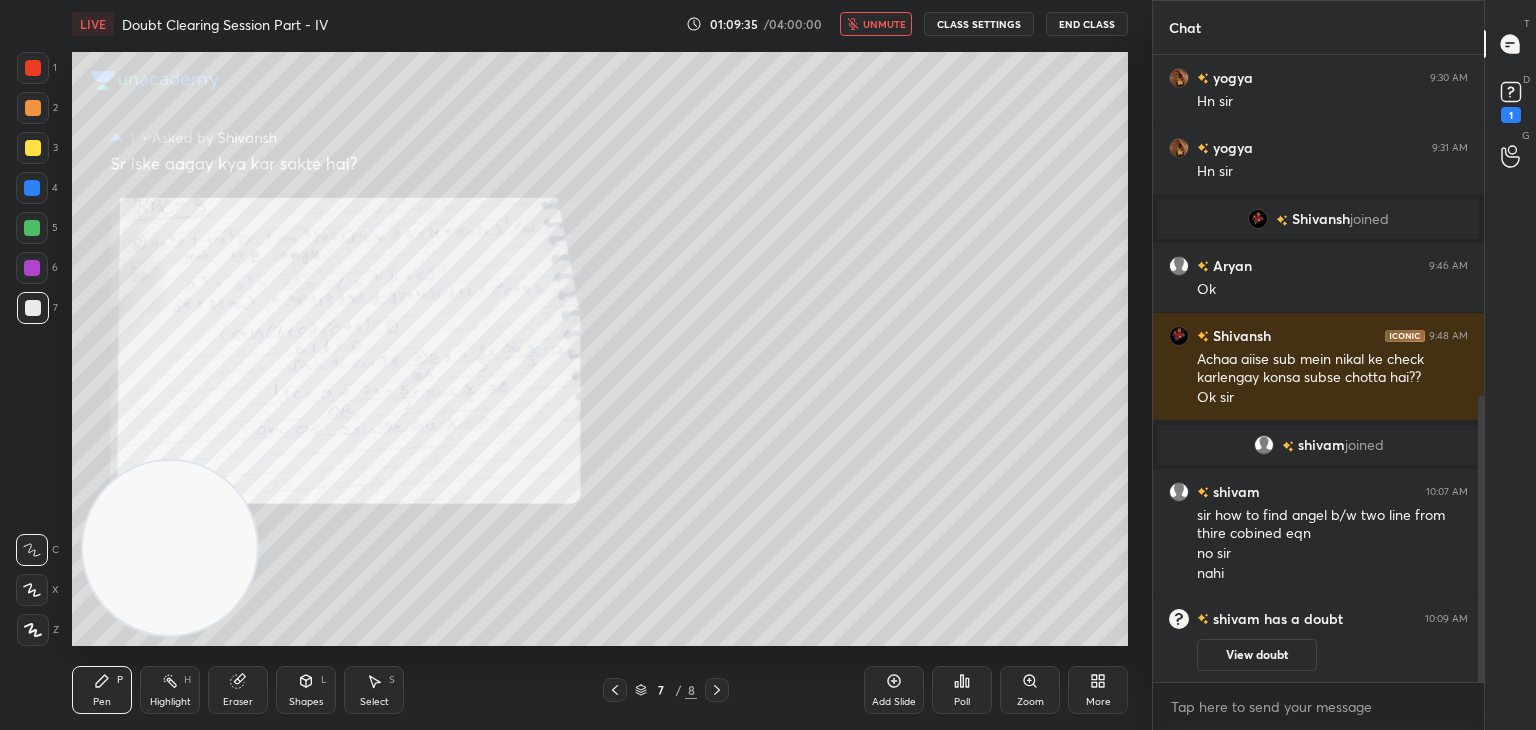click on "View doubt" at bounding box center [1257, 655] 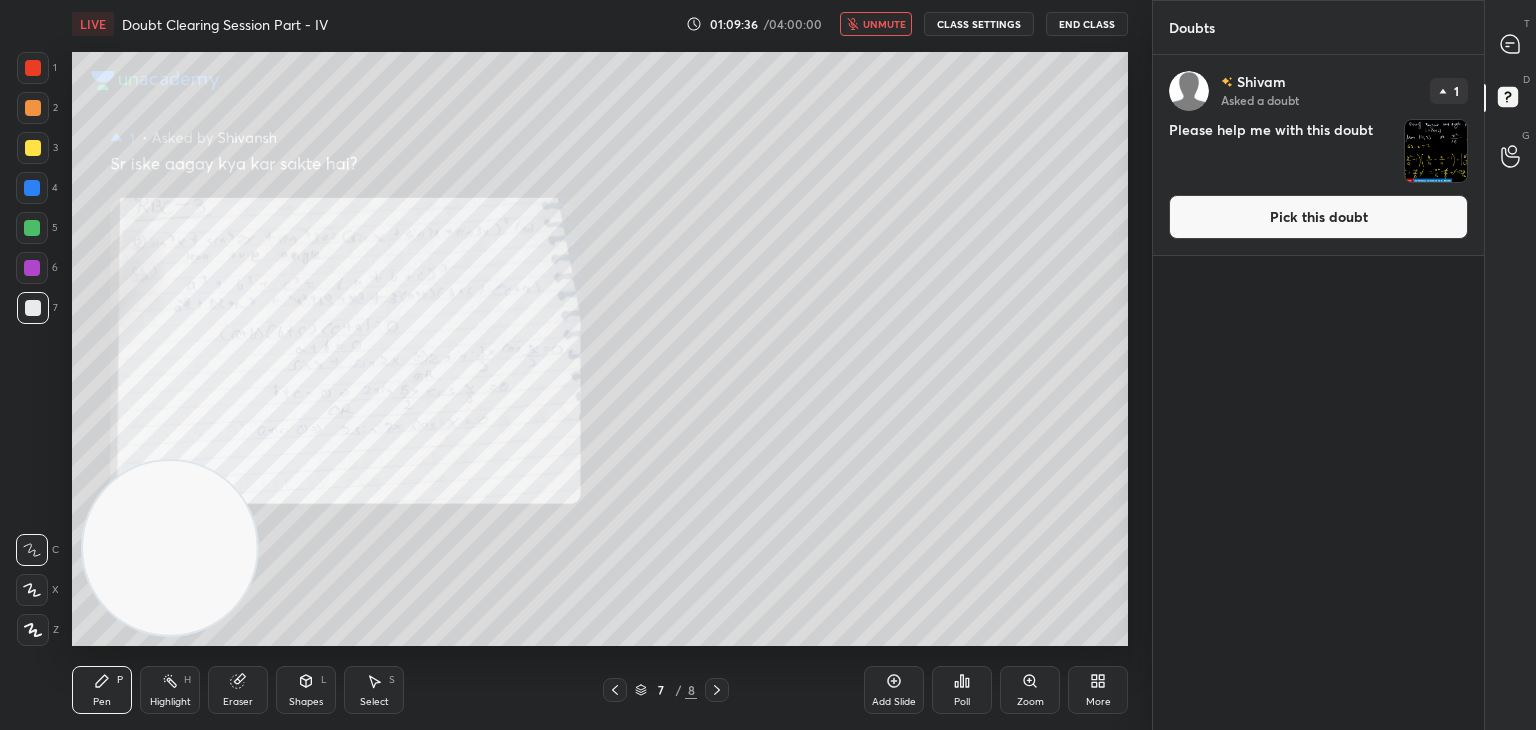 drag, startPoint x: 1250, startPoint y: 236, endPoint x: 1240, endPoint y: 237, distance: 10.049875 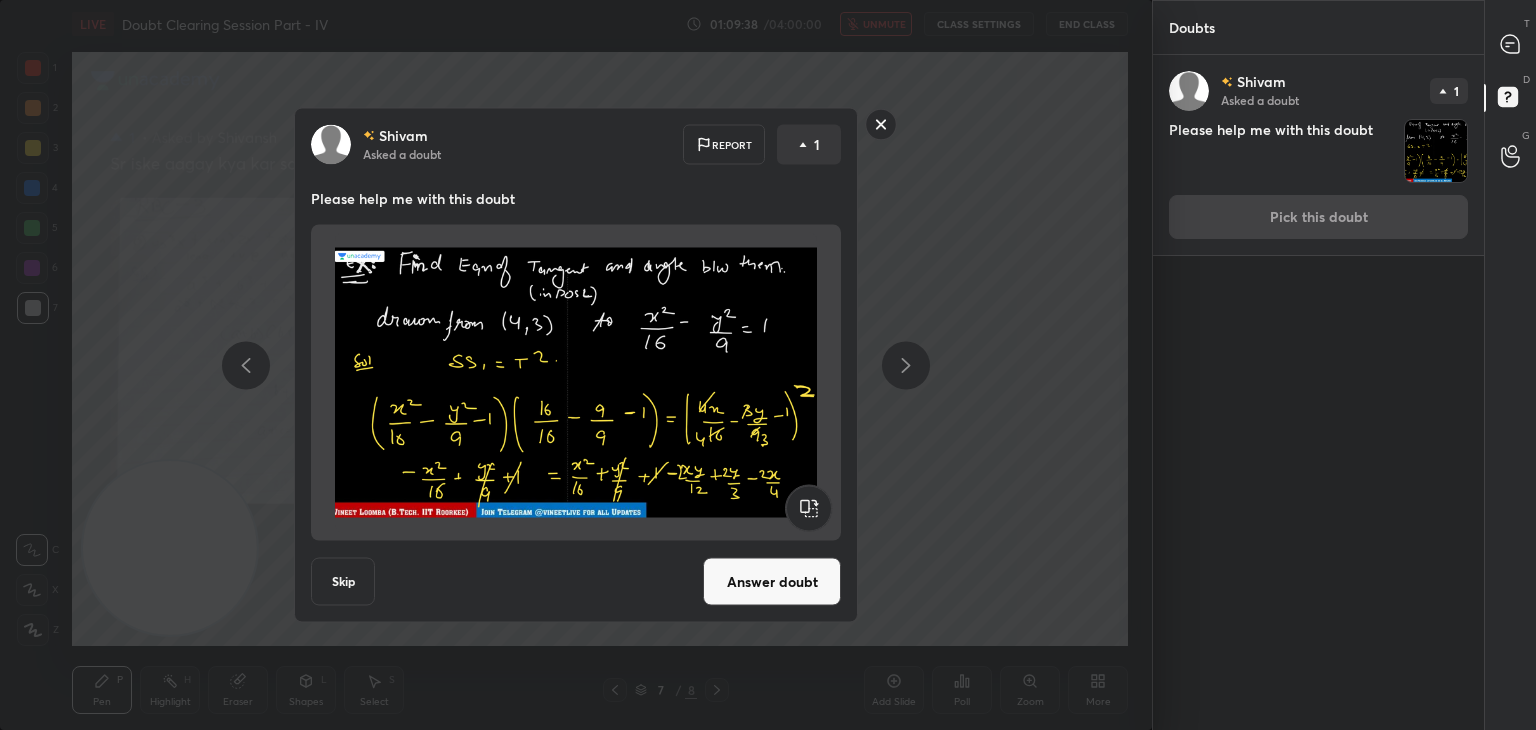 click on "Answer doubt" at bounding box center [772, 582] 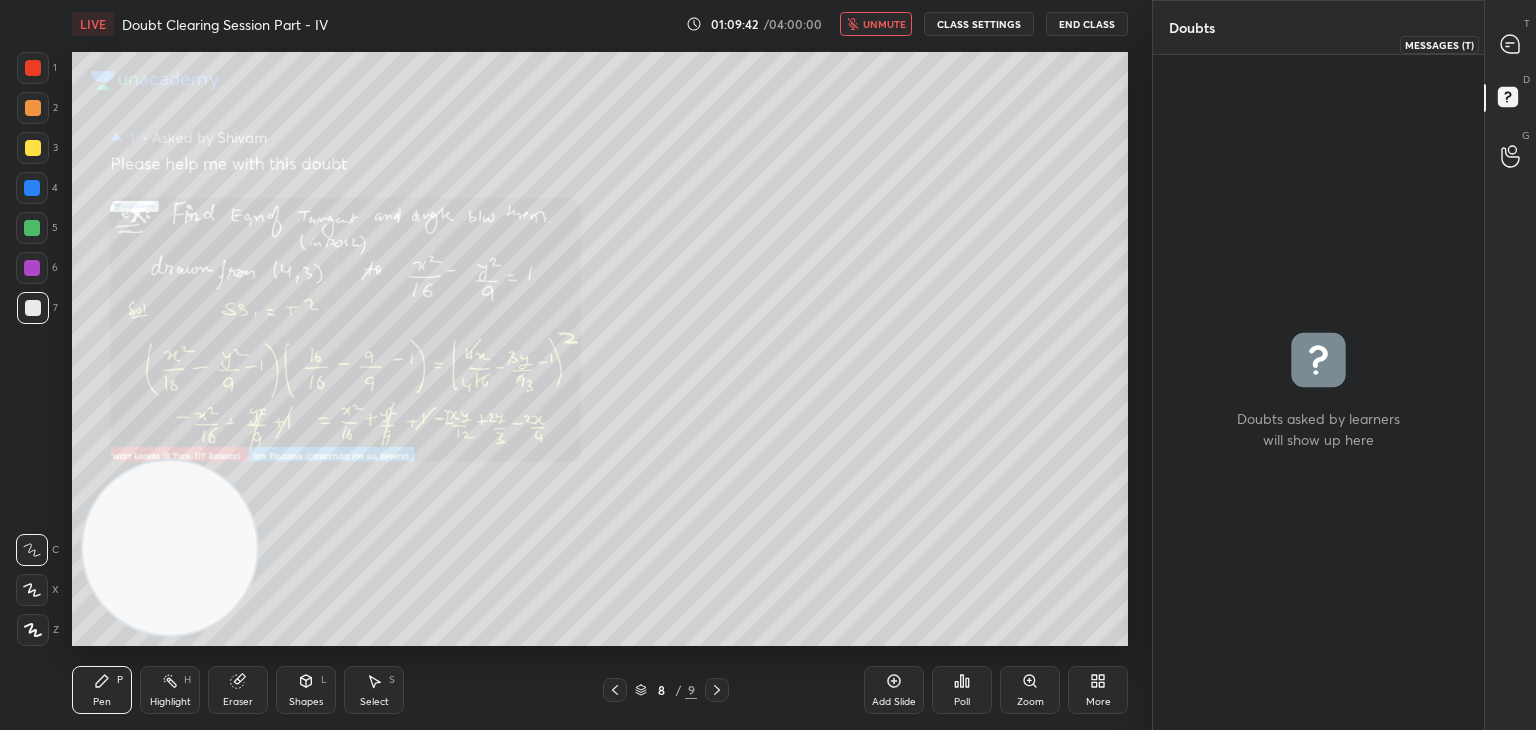 drag, startPoint x: 1524, startPoint y: 41, endPoint x: 1504, endPoint y: 44, distance: 20.22375 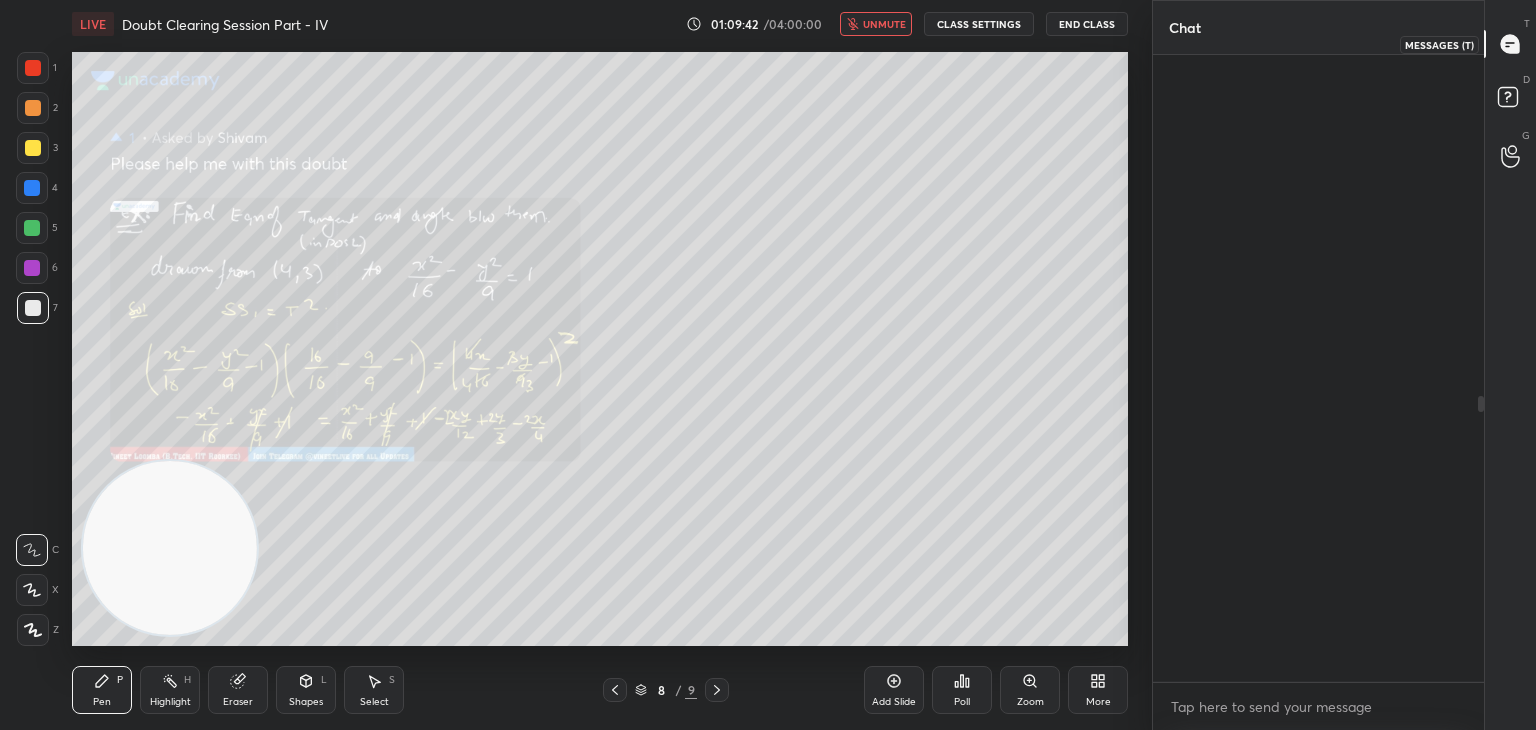 scroll, scrollTop: 748, scrollLeft: 0, axis: vertical 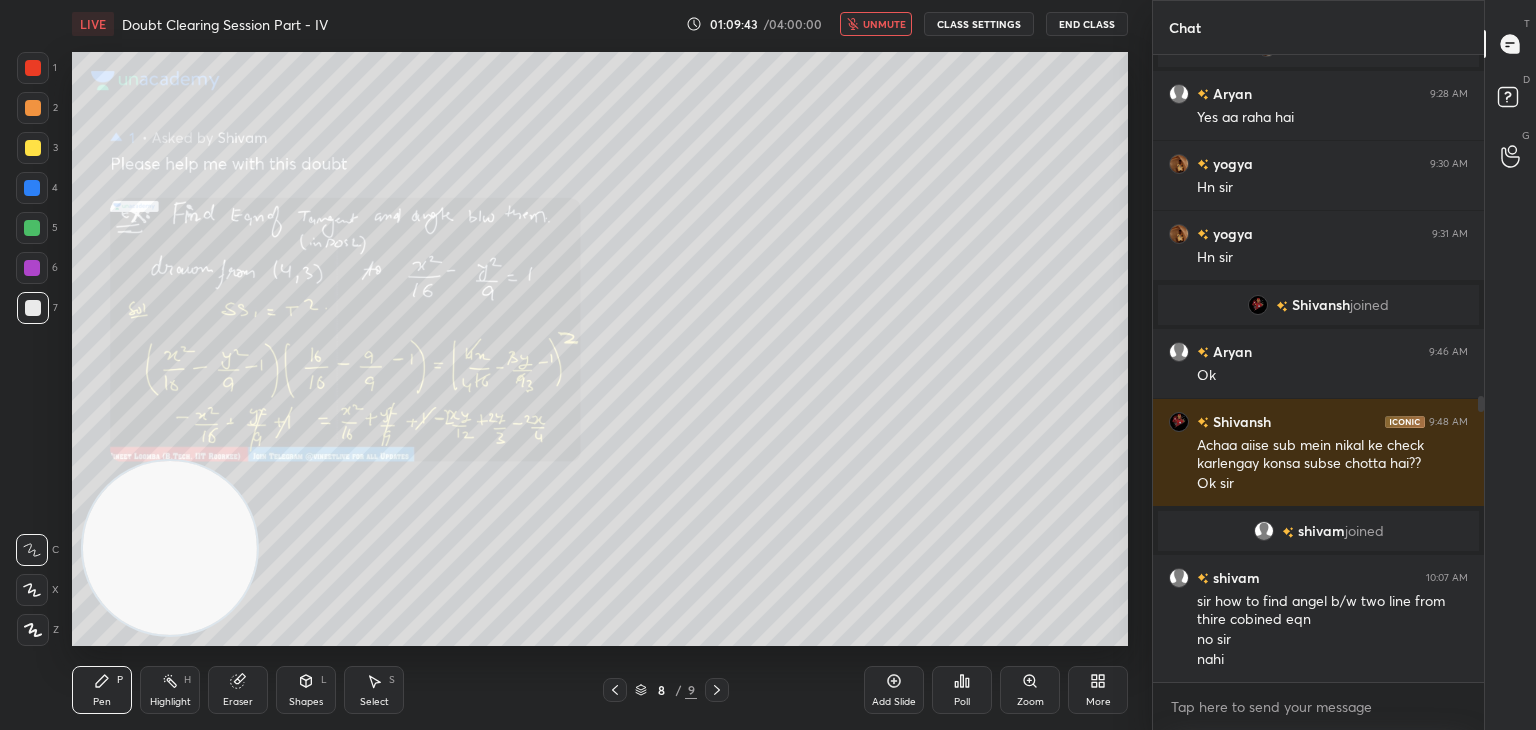 click 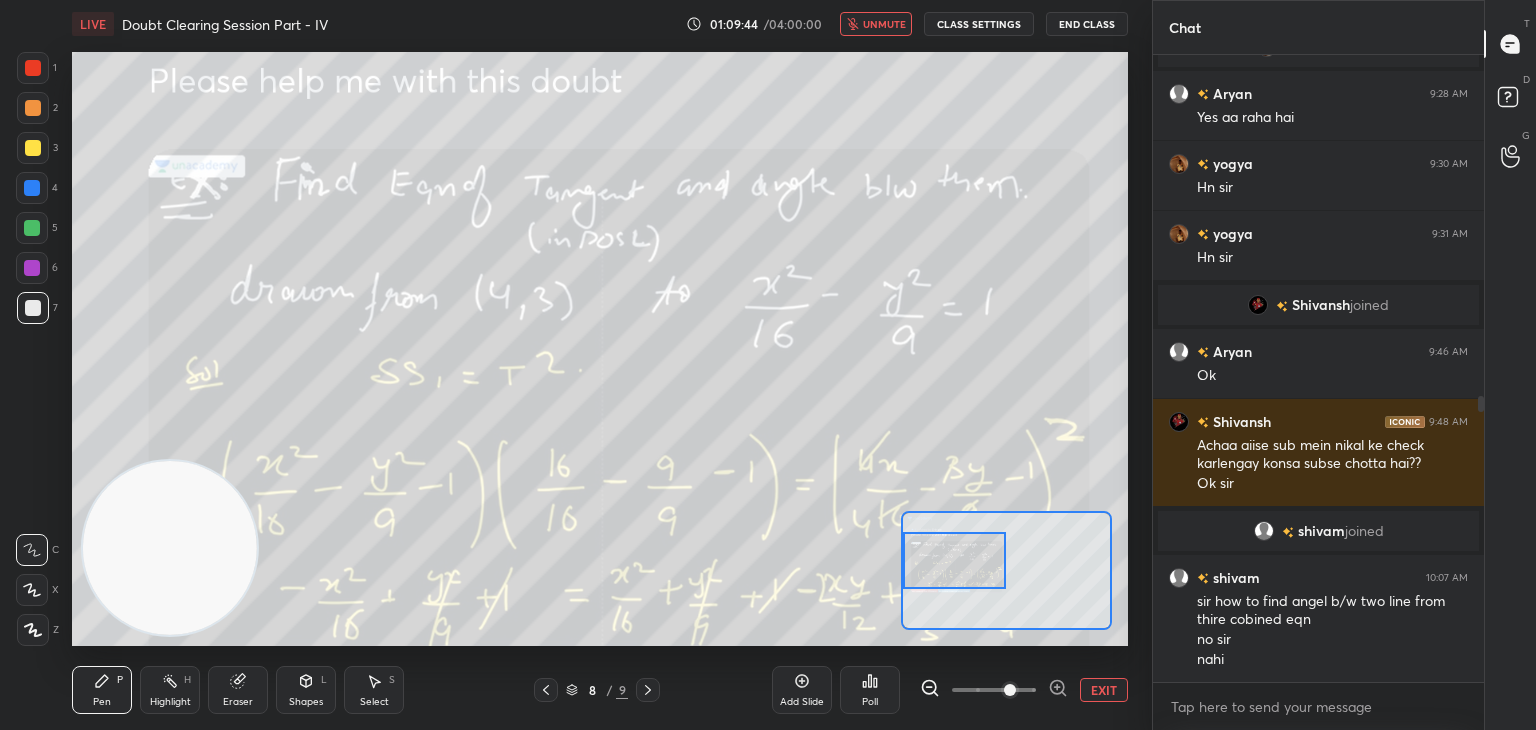 click at bounding box center (955, 560) 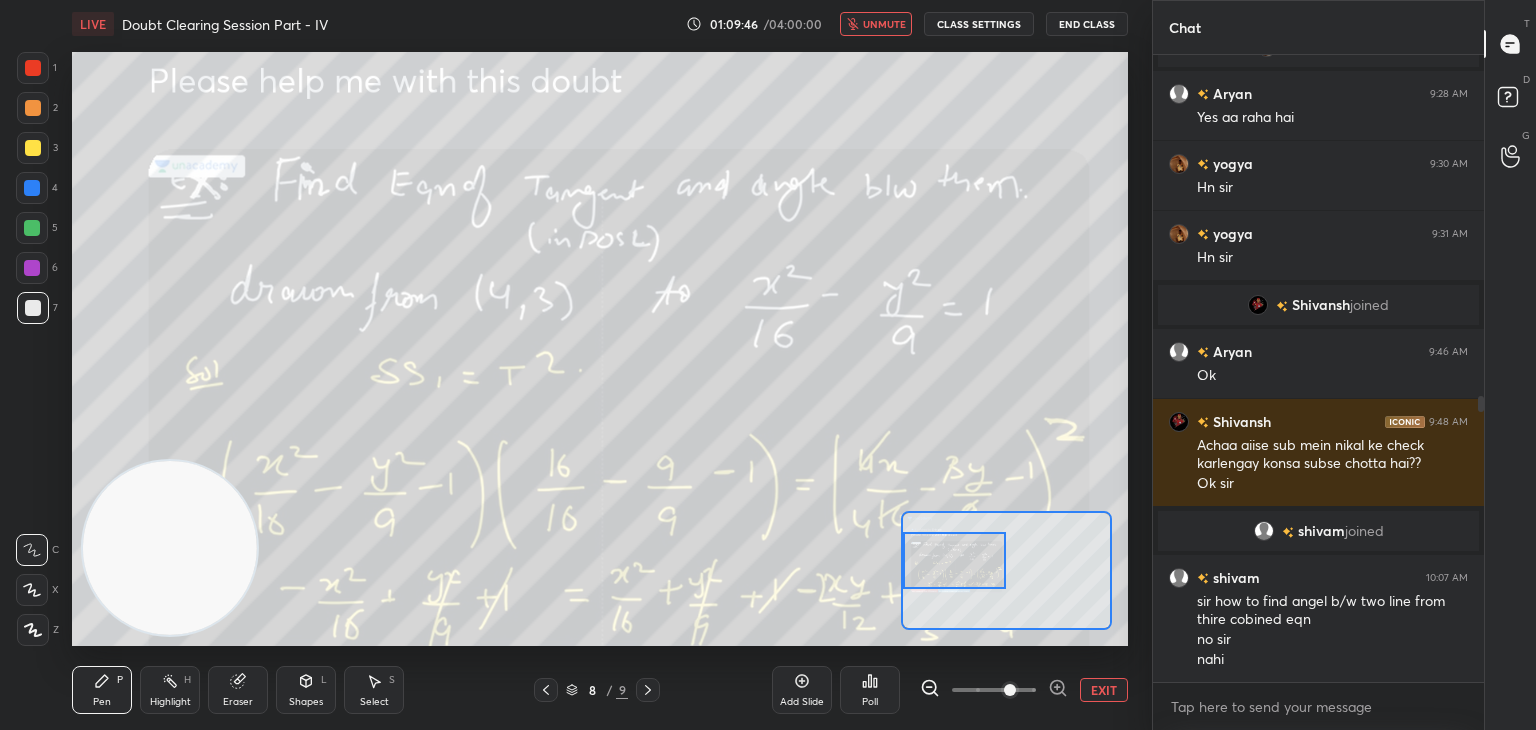 click on "unmute" at bounding box center (884, 24) 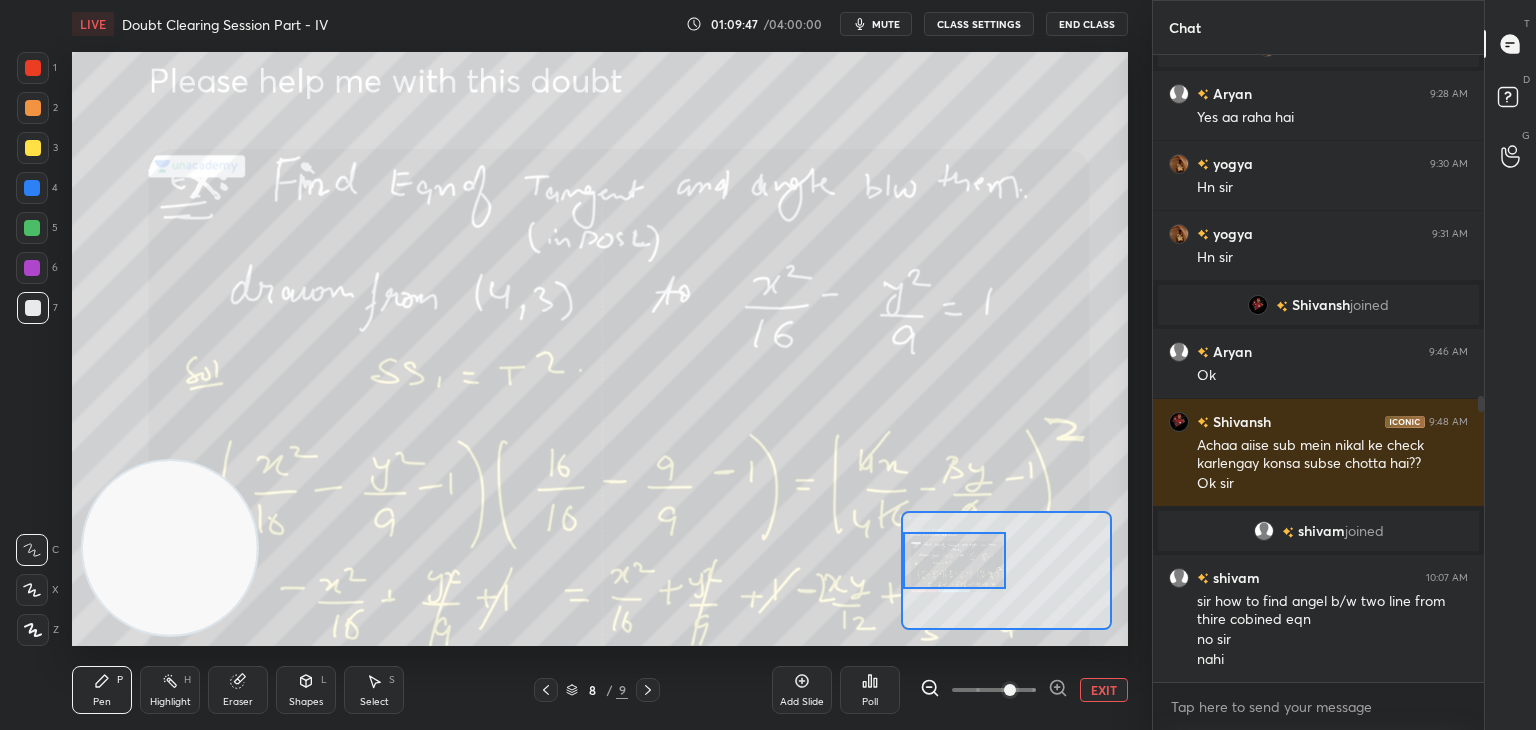 click at bounding box center (994, 690) 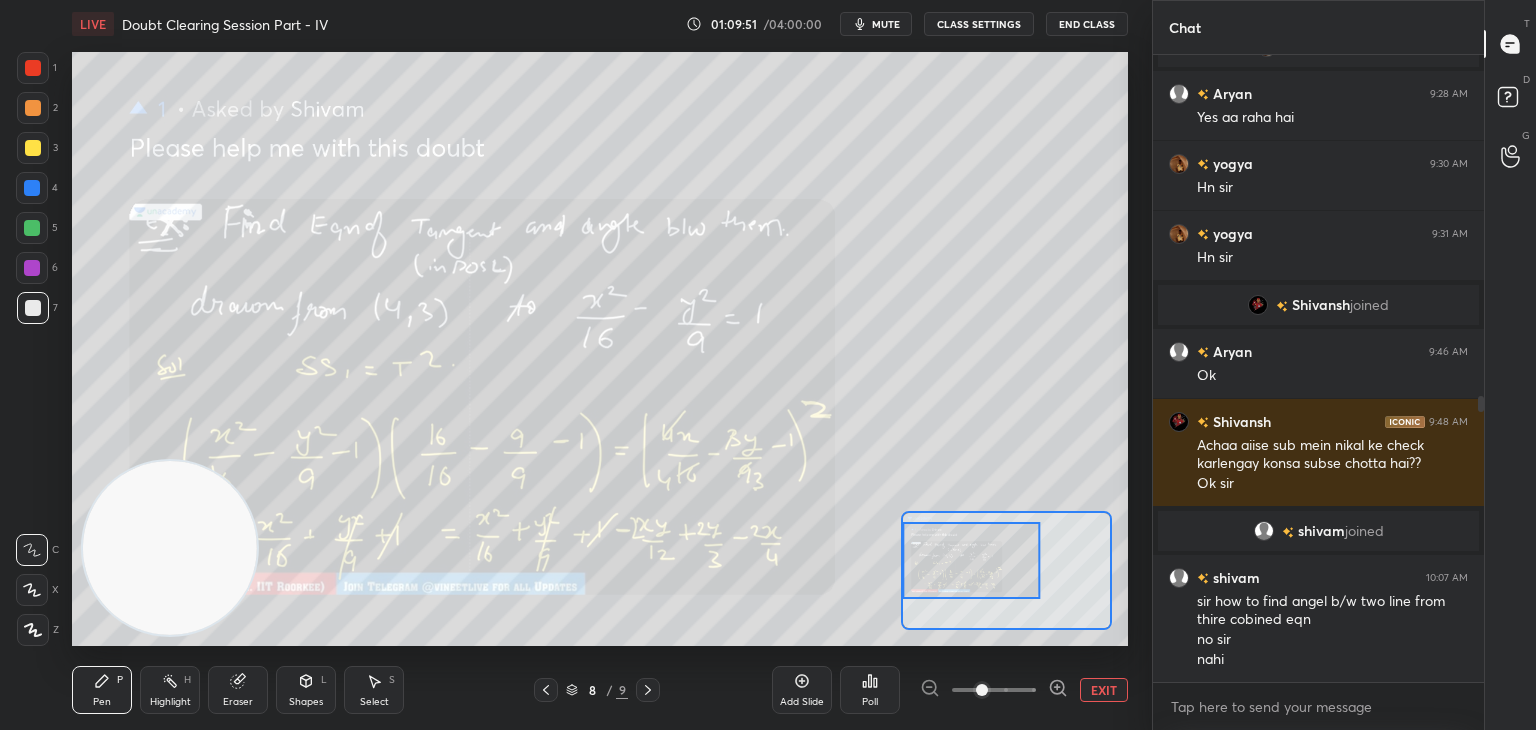 scroll, scrollTop: 818, scrollLeft: 0, axis: vertical 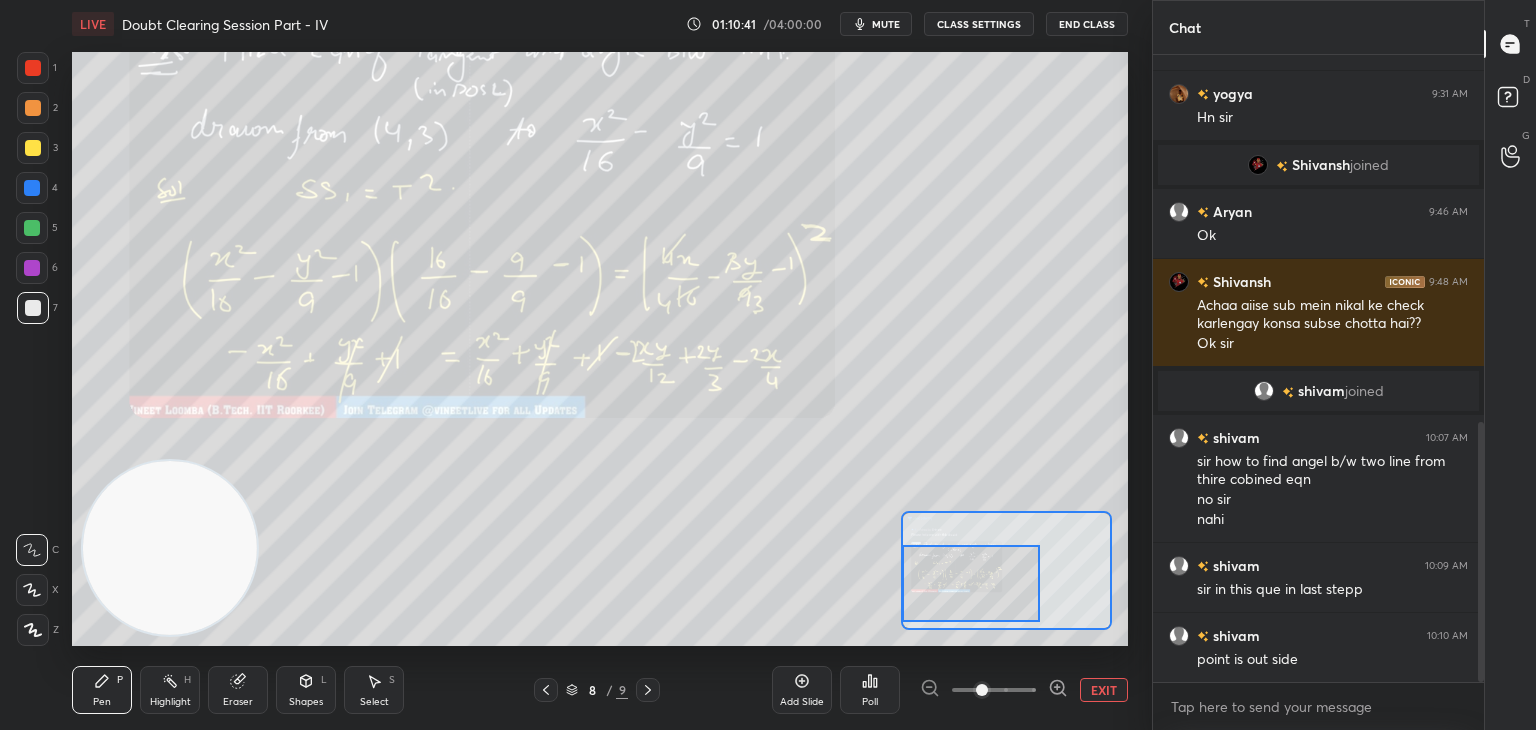 drag, startPoint x: 960, startPoint y: 565, endPoint x: 955, endPoint y: 587, distance: 22.561028 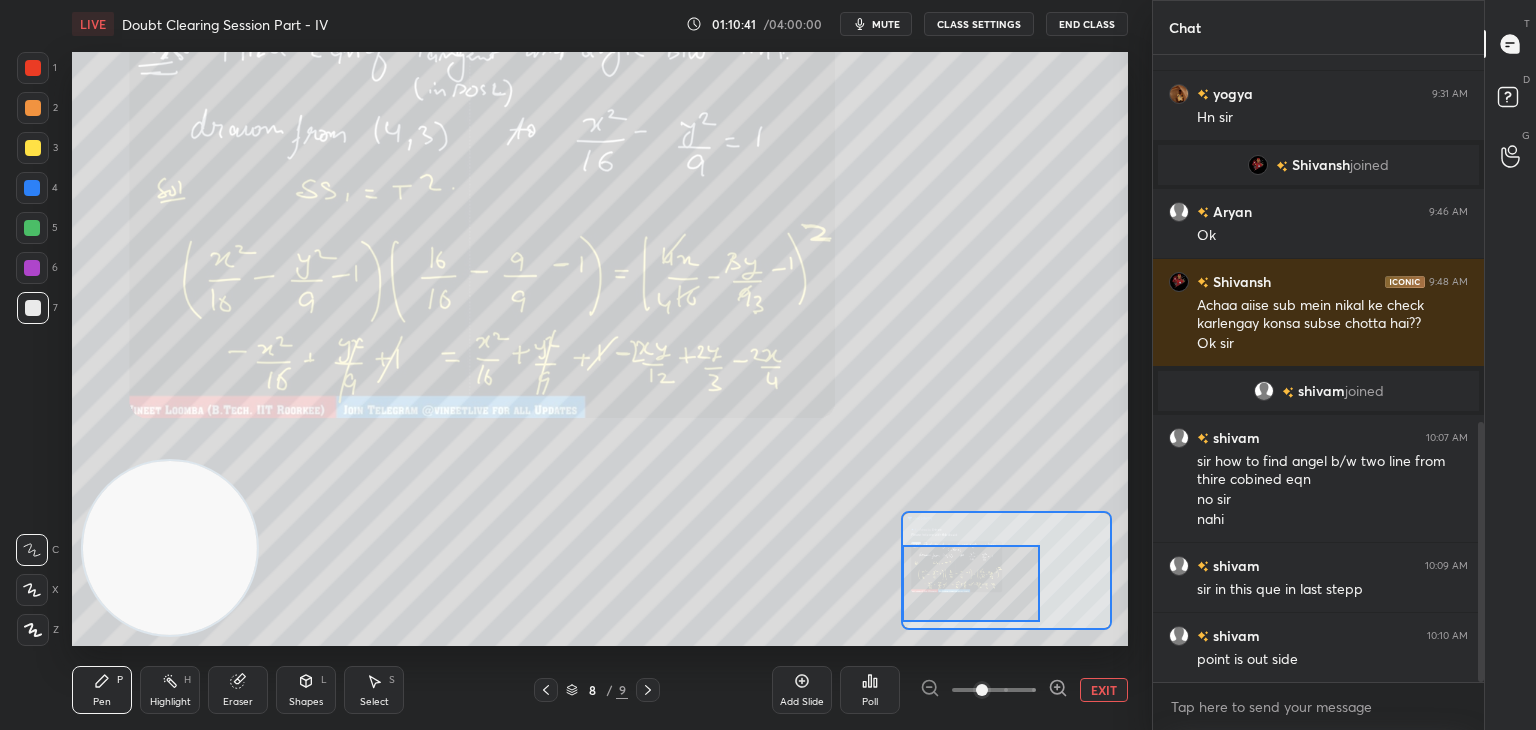 click at bounding box center (971, 583) 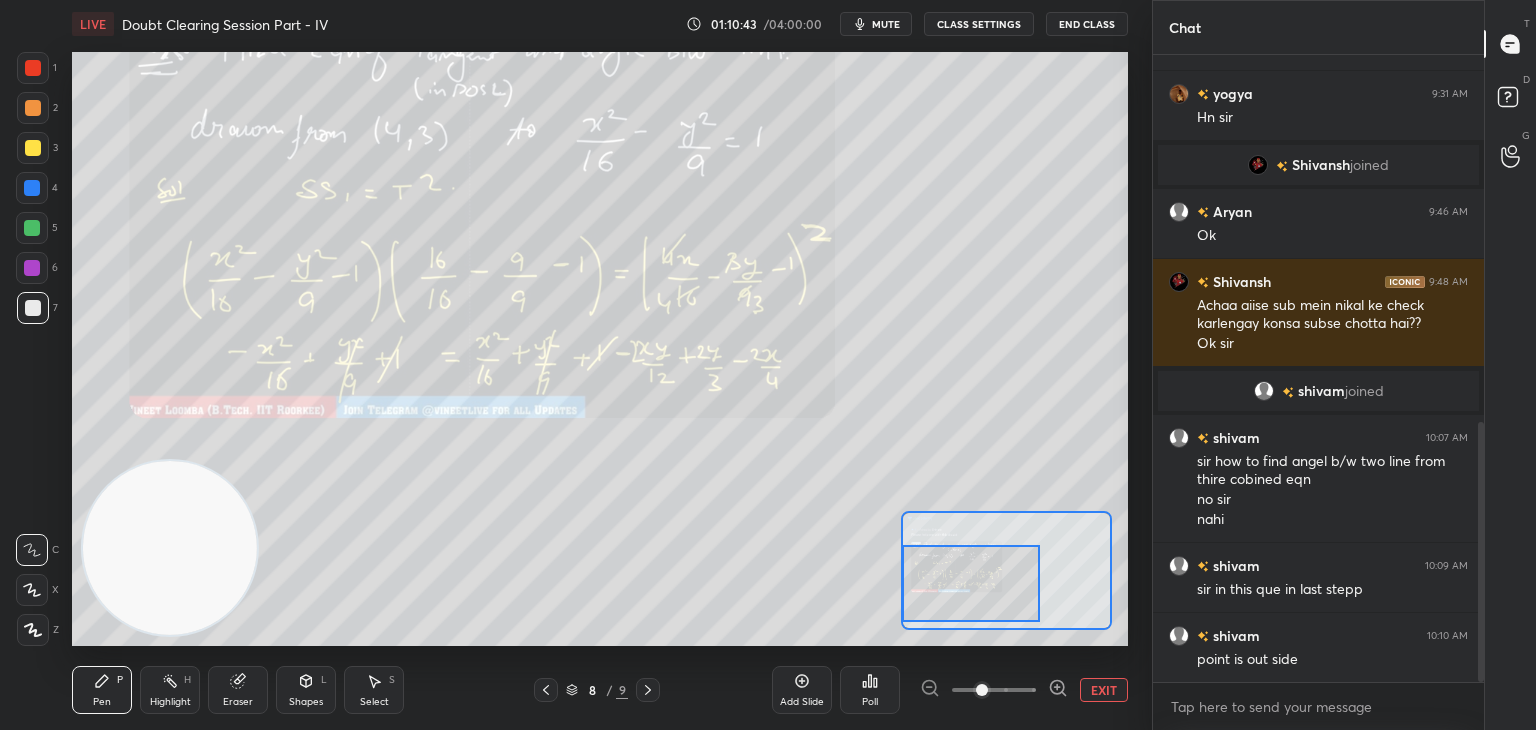 scroll, scrollTop: 908, scrollLeft: 0, axis: vertical 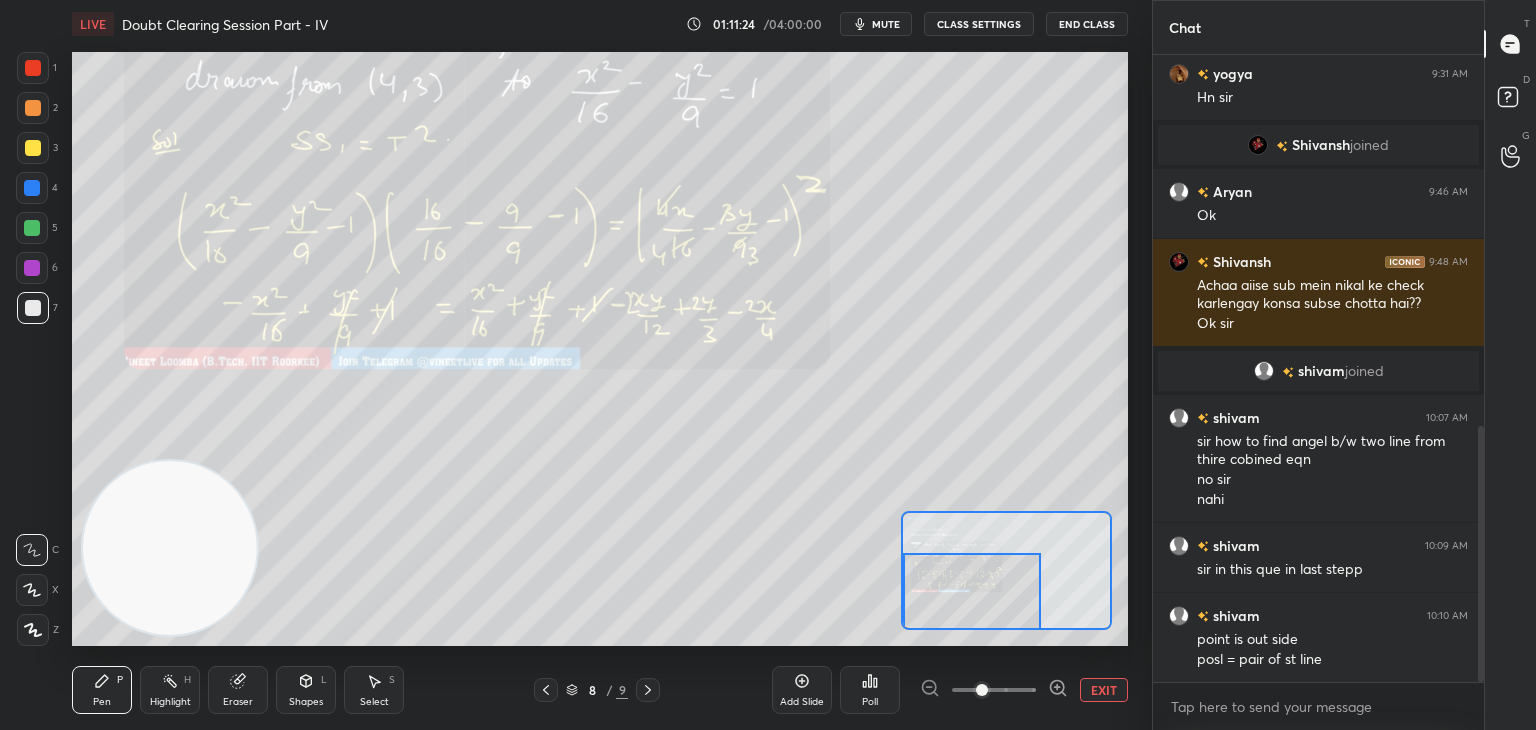 click at bounding box center [972, 591] 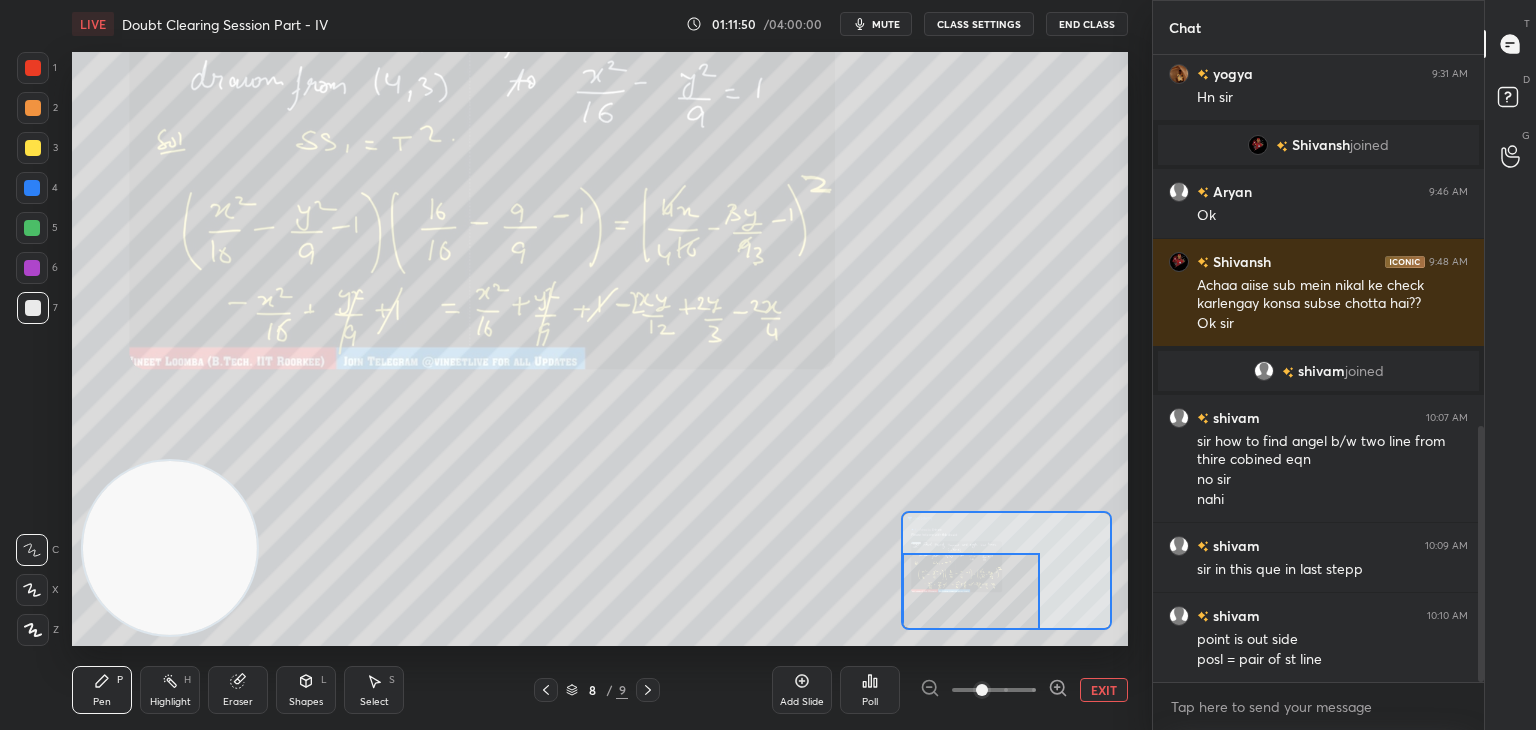 click at bounding box center (971, 591) 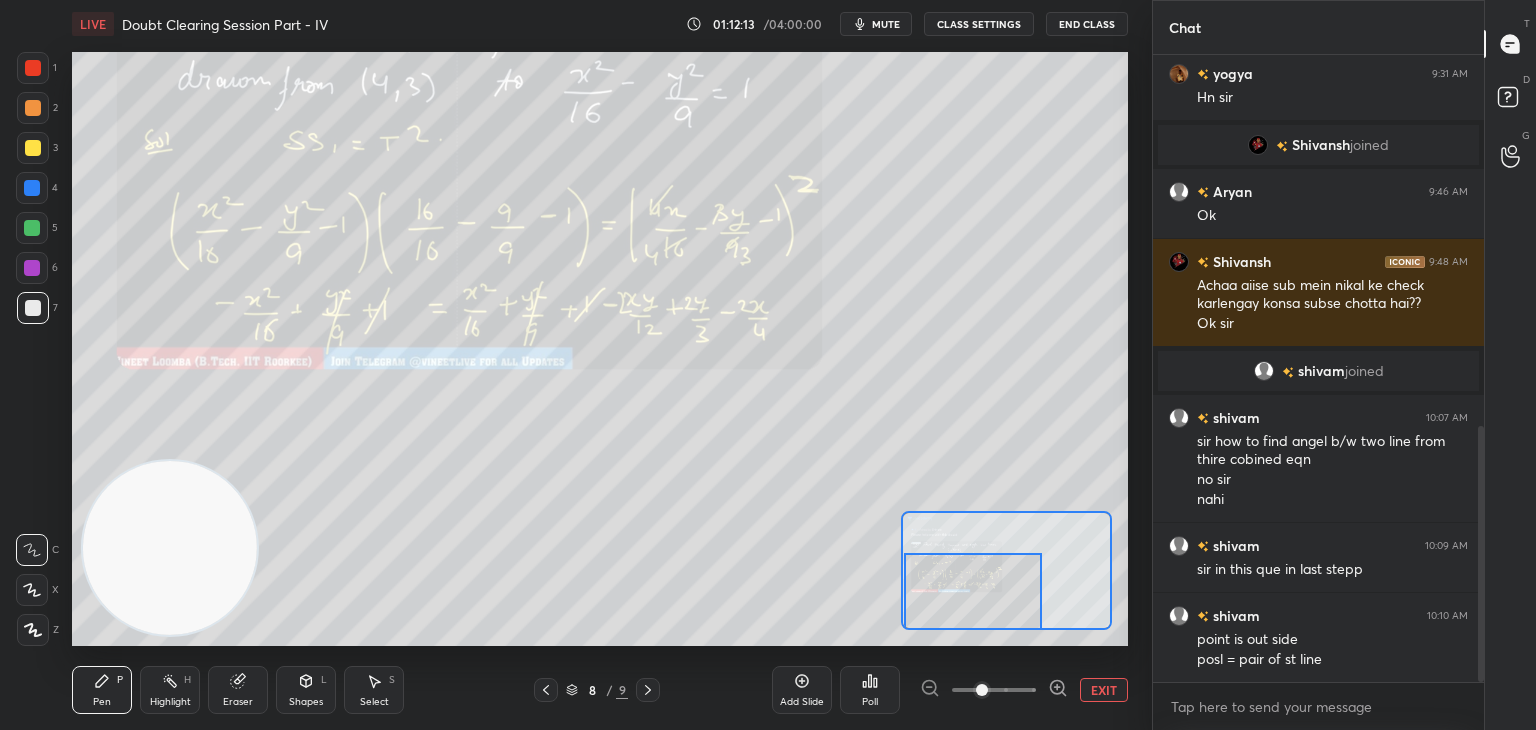 click on "EXIT" at bounding box center (1104, 690) 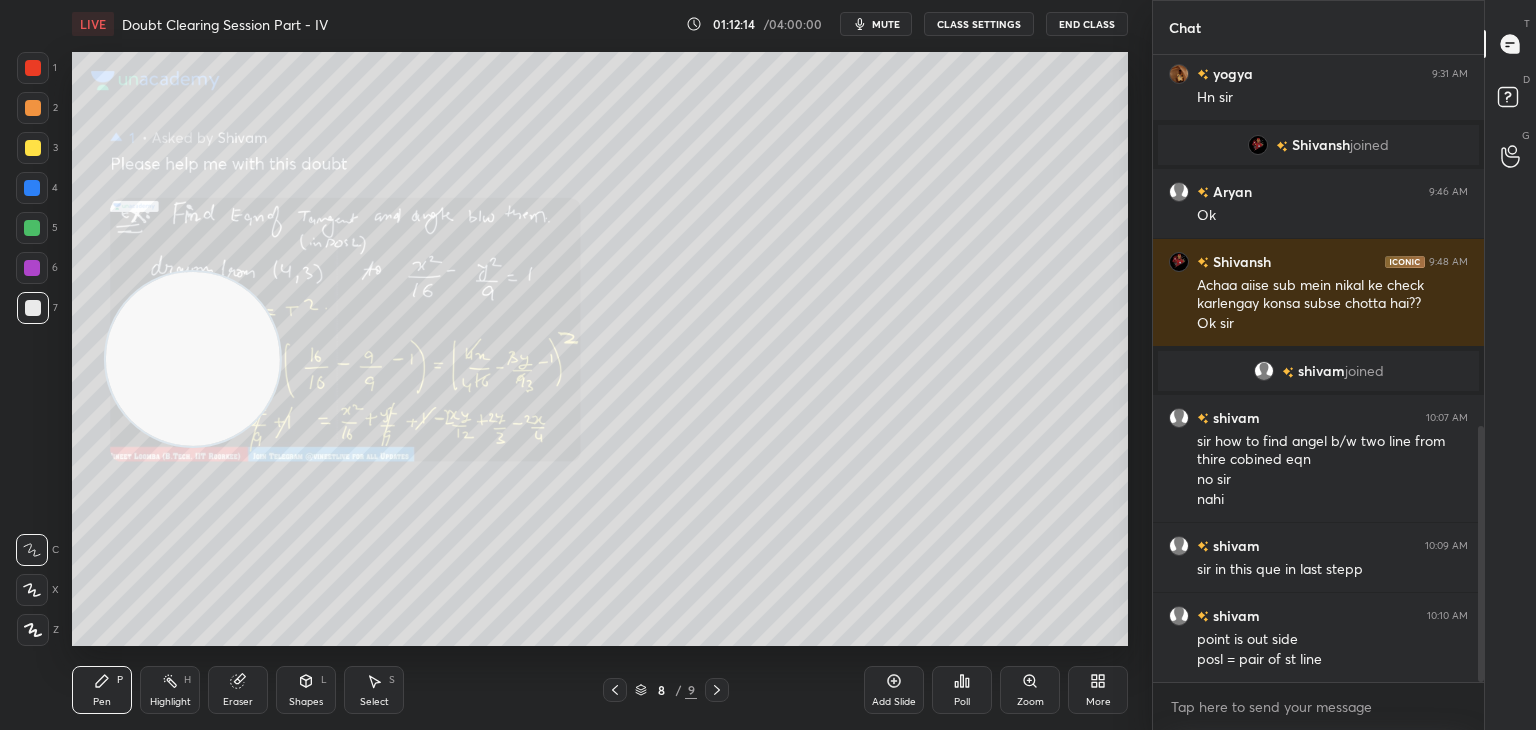drag, startPoint x: 117, startPoint y: 534, endPoint x: 162, endPoint y: 110, distance: 426.3813 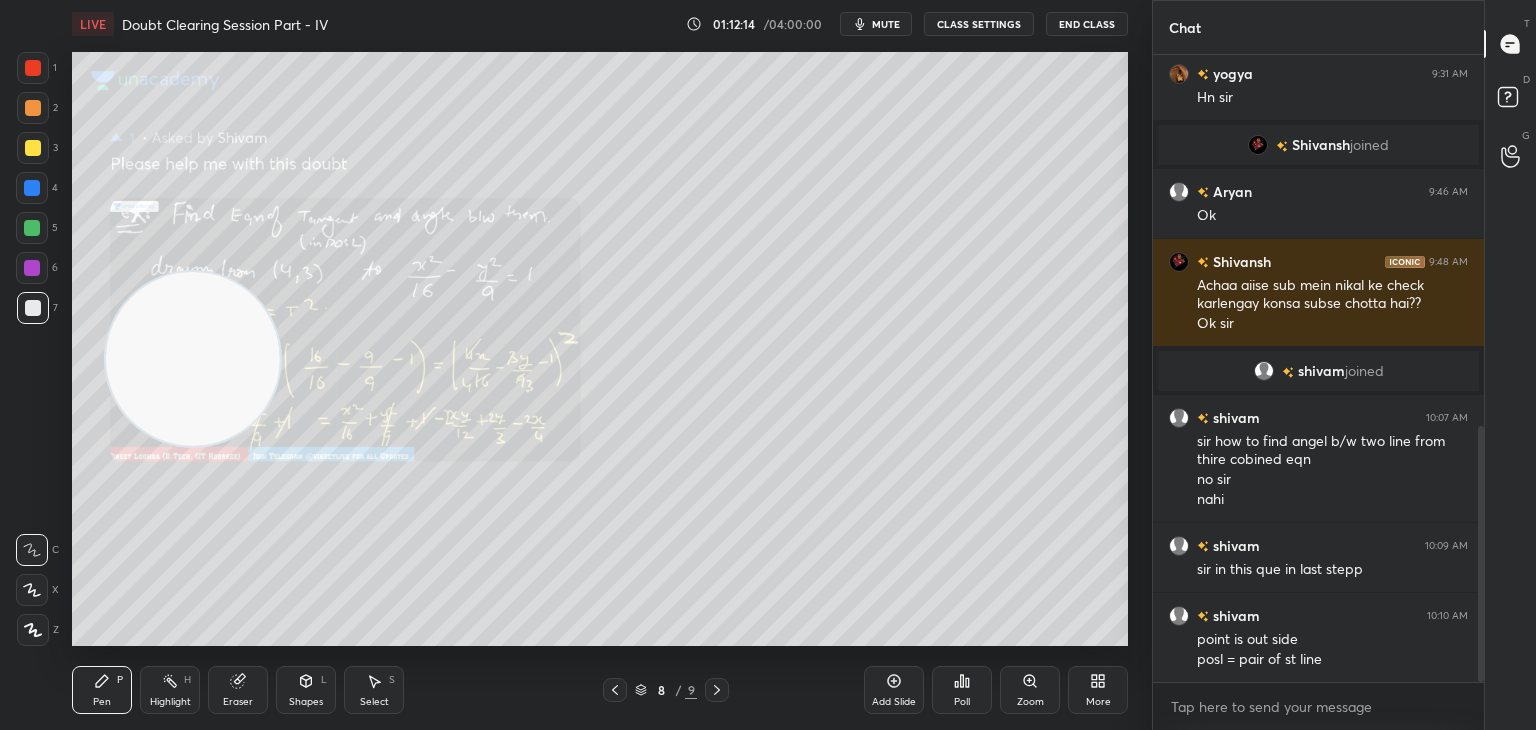 click at bounding box center (193, 359) 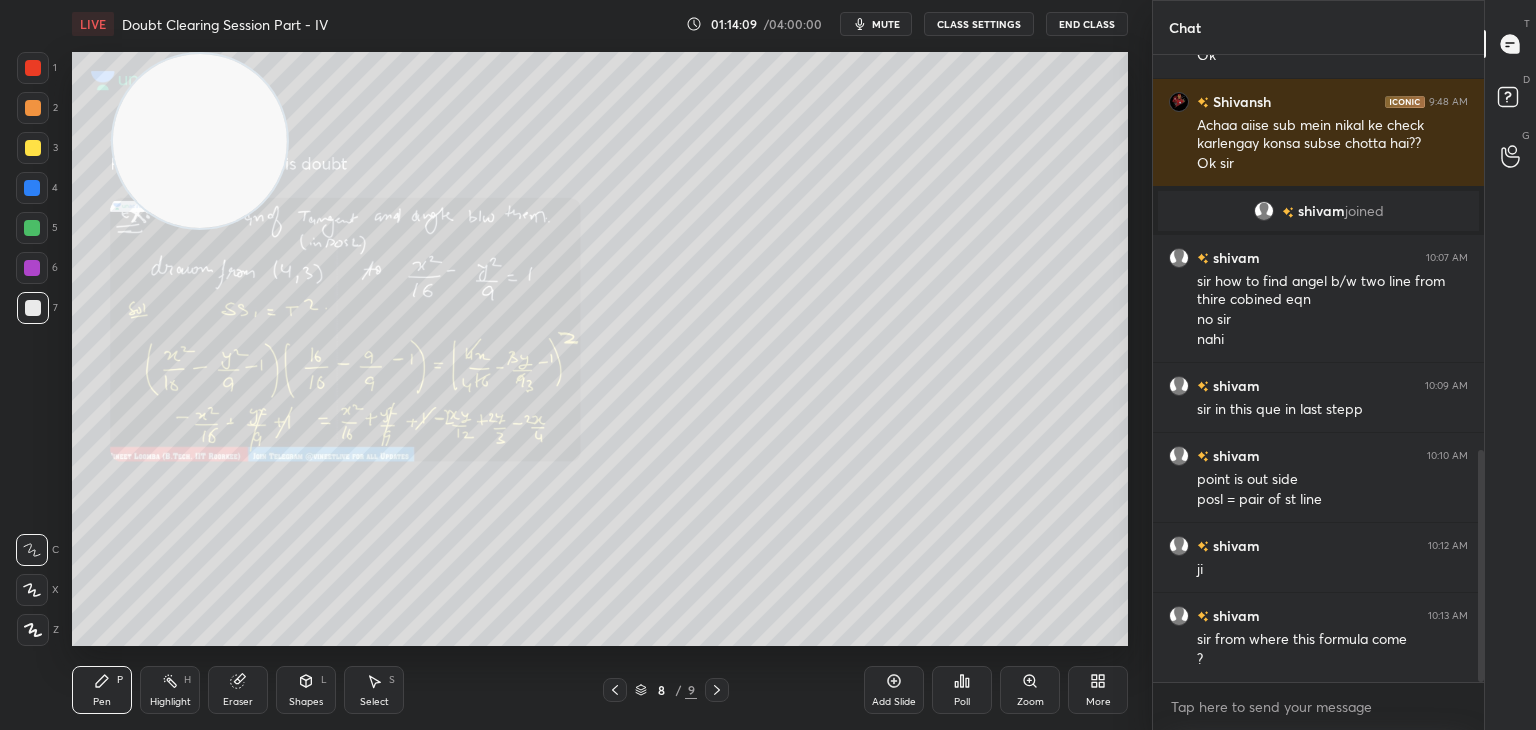 scroll, scrollTop: 1138, scrollLeft: 0, axis: vertical 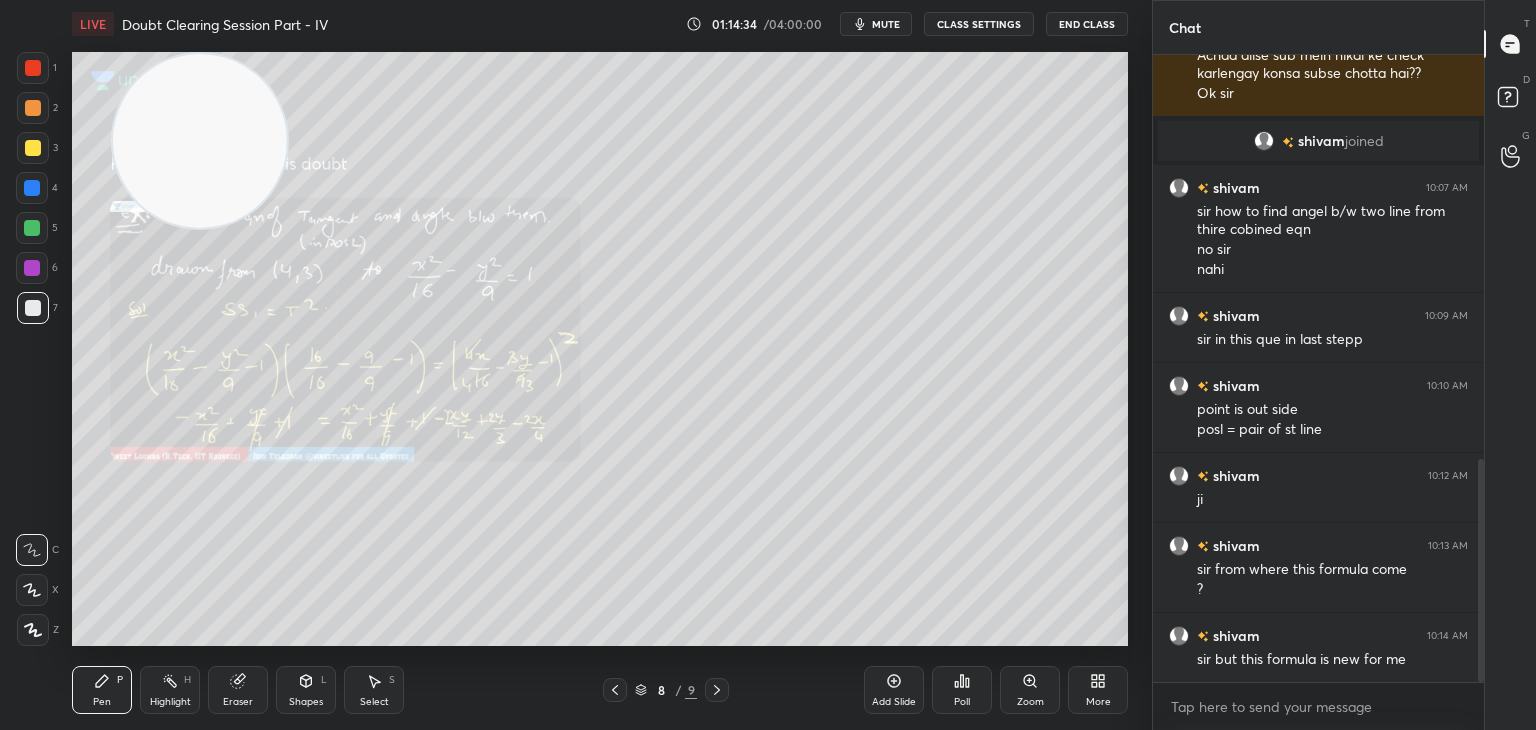 click 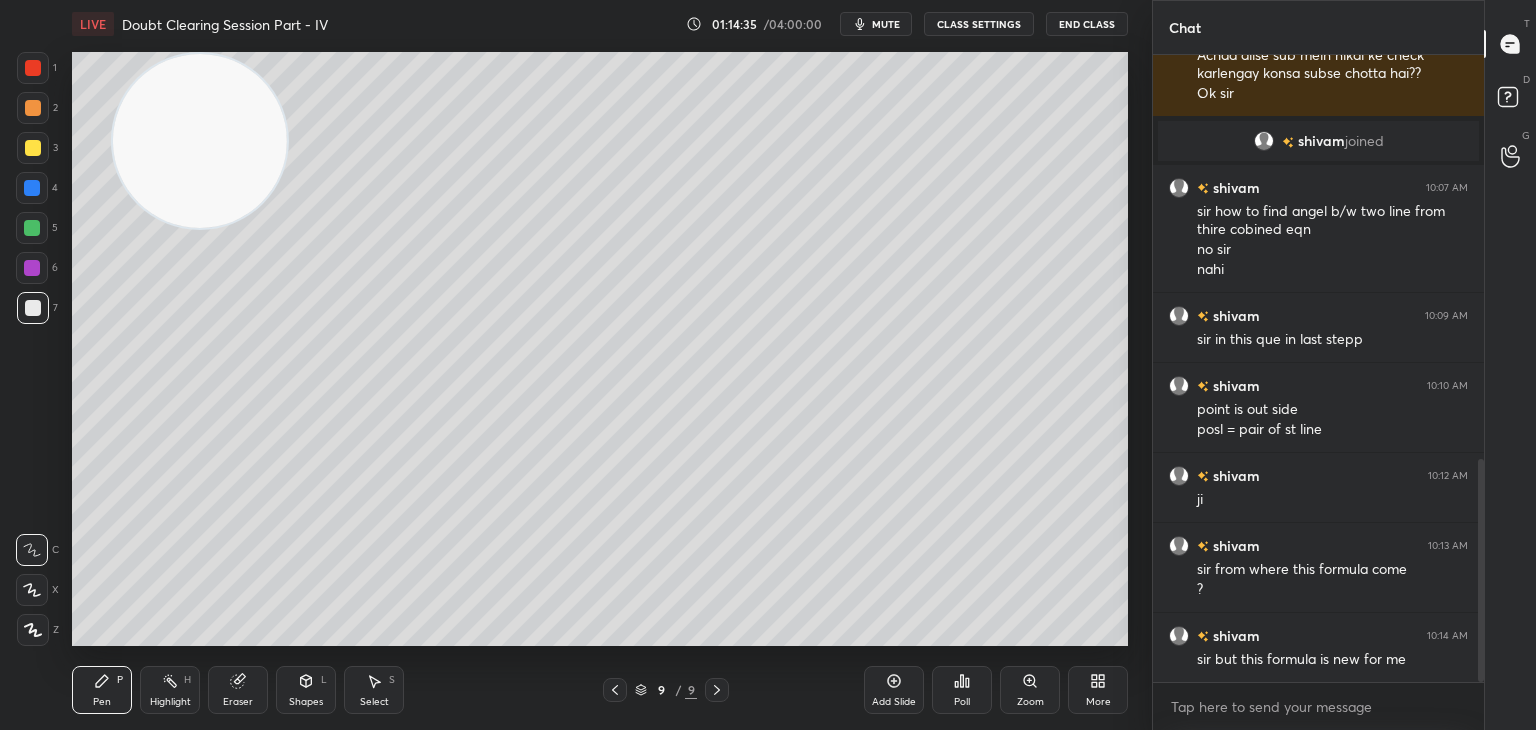 click 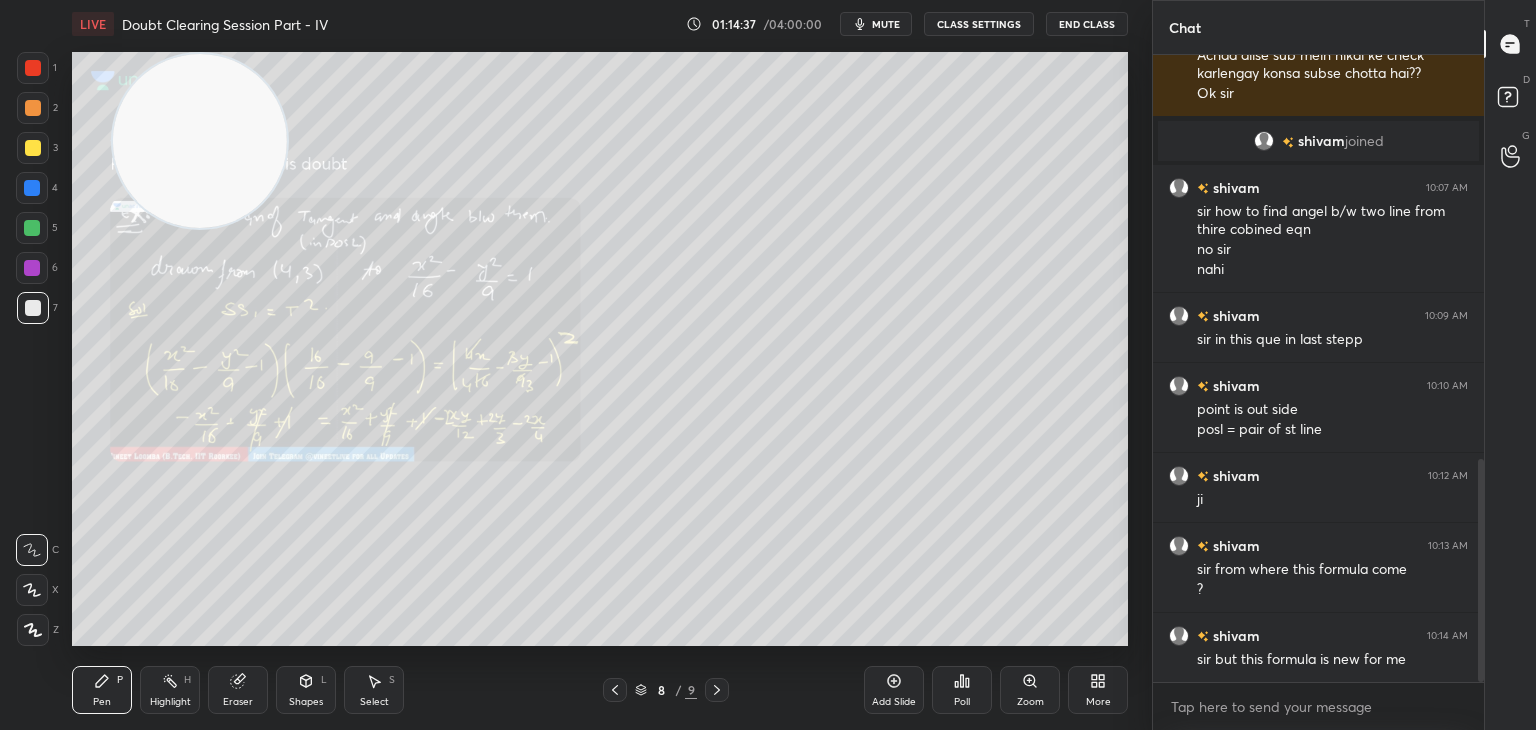 scroll, scrollTop: 1158, scrollLeft: 0, axis: vertical 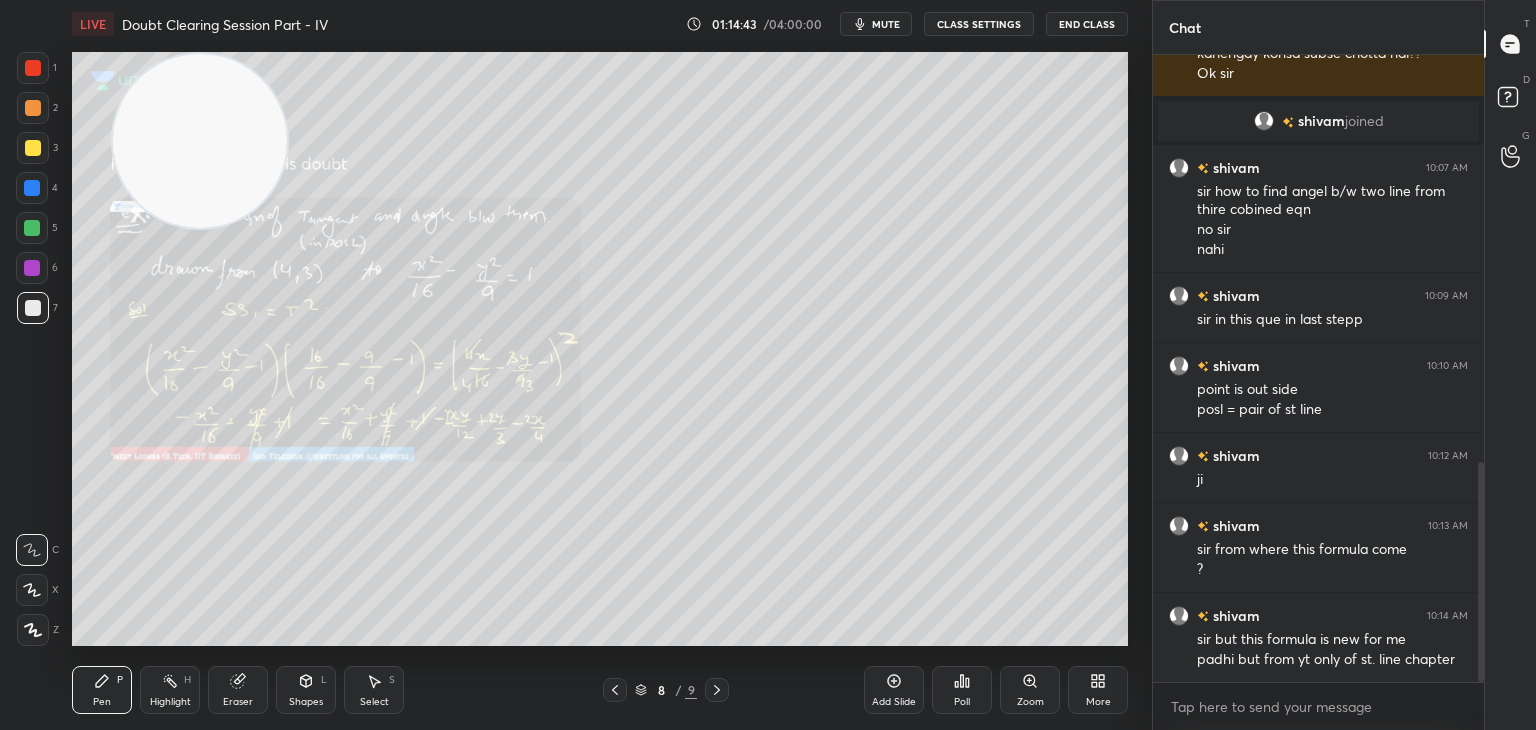 click on "Add Slide" at bounding box center (894, 690) 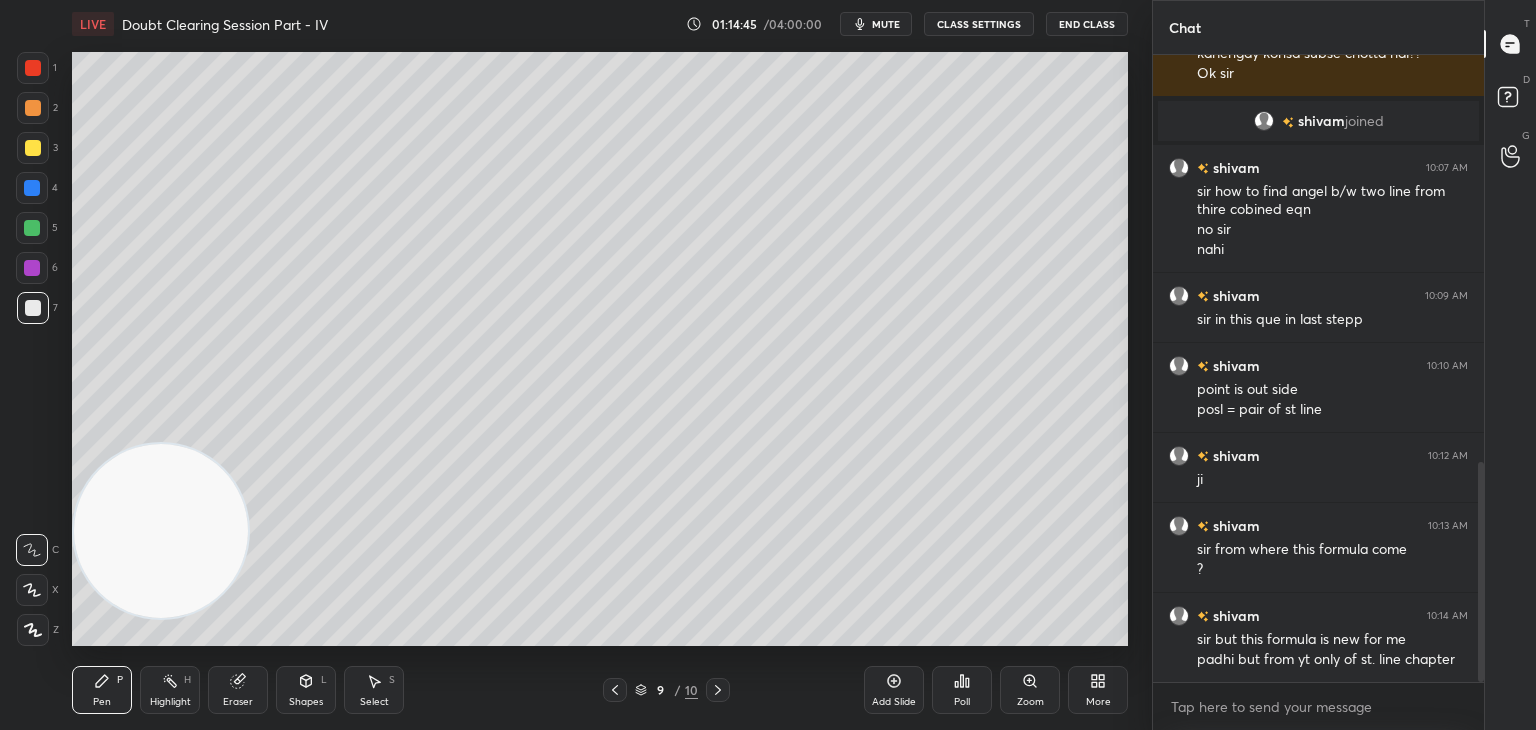 drag, startPoint x: 158, startPoint y: 221, endPoint x: 0, endPoint y: 584, distance: 395.8952 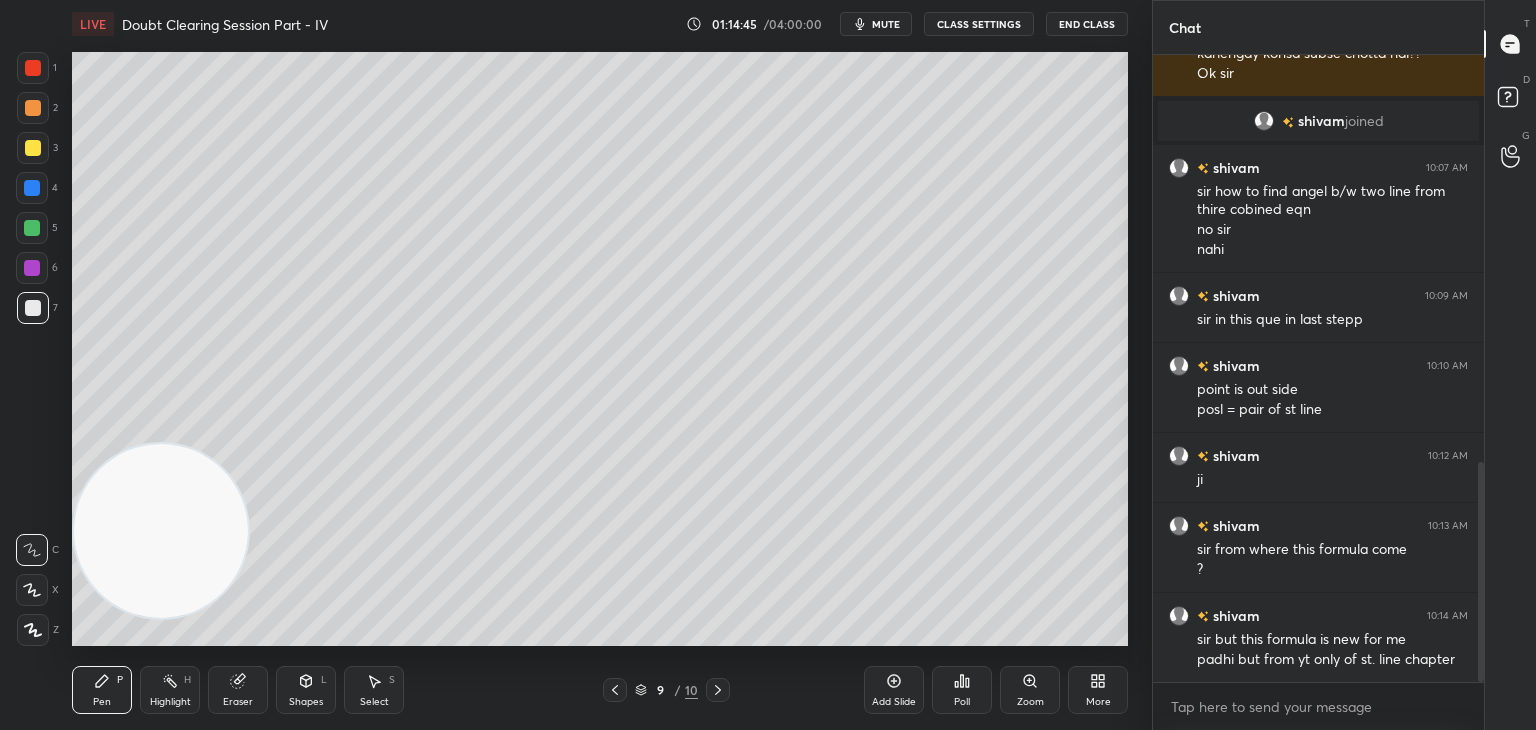 click on "1 2 3 4 5 6 7 C X Z C X Z E E Erase all   H H LIVE Doubt Clearing Session Part - IV 01:14:45 /  04:00:00 mute CLASS SETTINGS End Class Setting up your live class Poll for   secs No correct answer Start poll Back Doubt Clearing Session Part - IV • L4 of Doubt Clearing Course on Mathematics IIT JEE - Part I [PERSON] Pen P Highlight H Eraser Shapes L Select S 9 / 10 Add Slide Poll Zoom More" at bounding box center (568, 365) 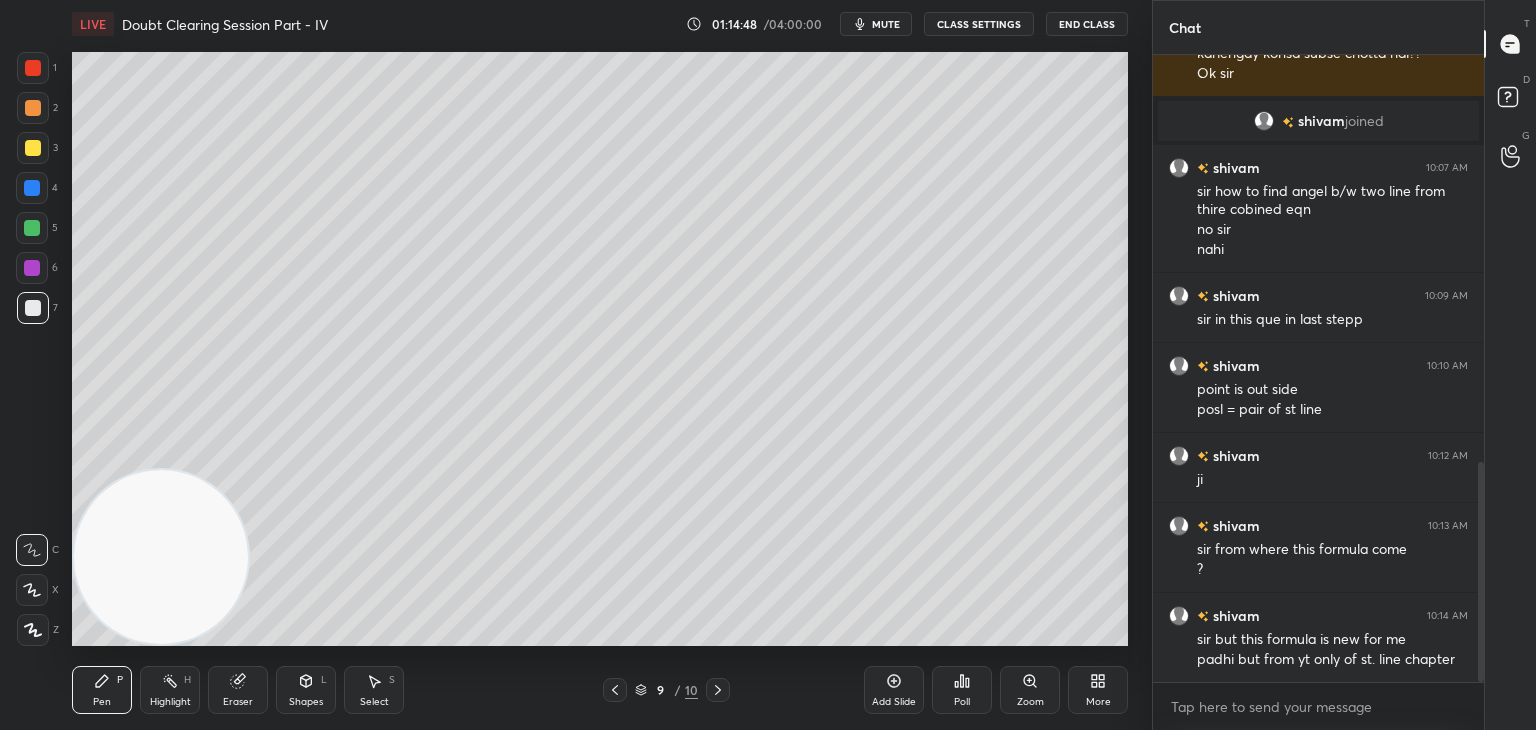 click at bounding box center [33, 148] 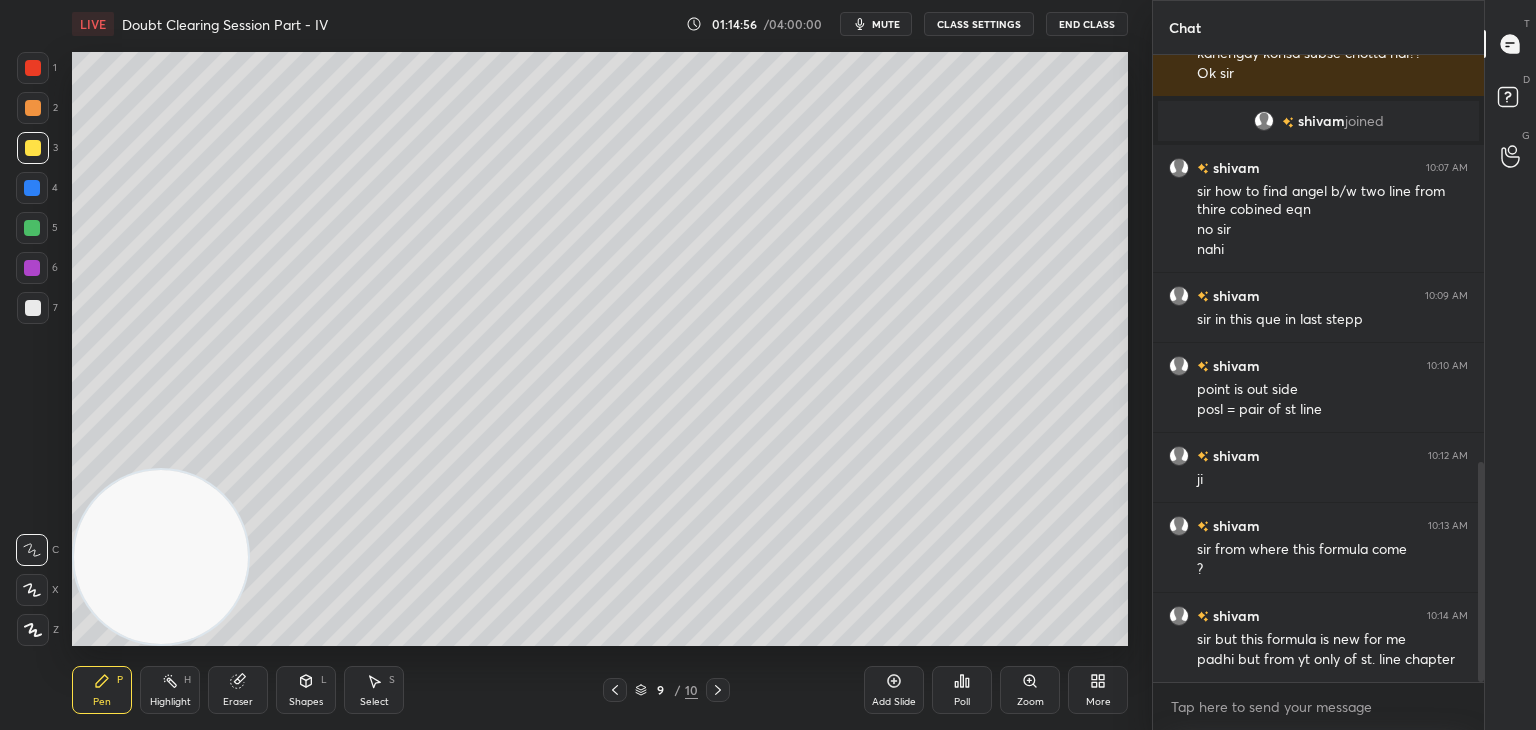 scroll, scrollTop: 1228, scrollLeft: 0, axis: vertical 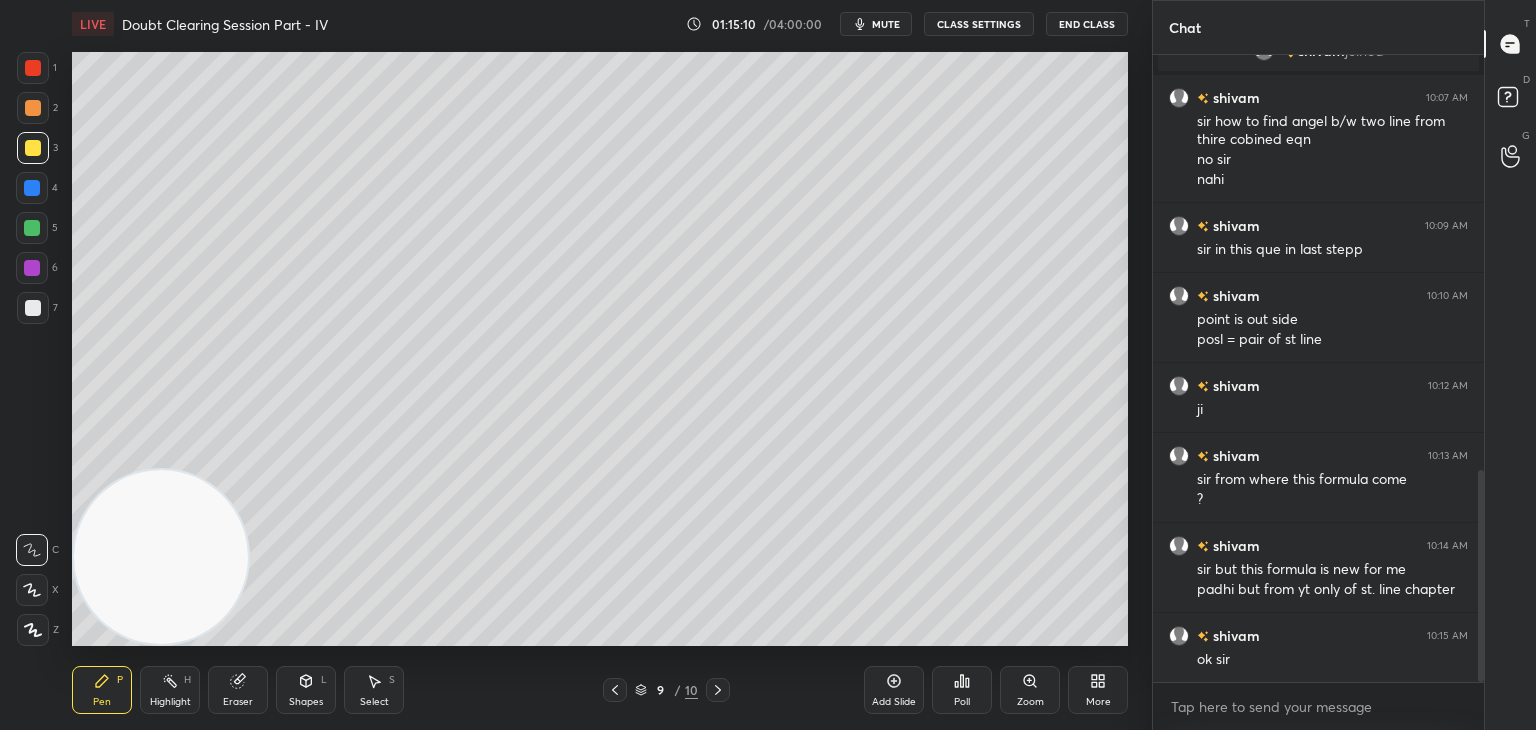 drag, startPoint x: 39, startPoint y: 309, endPoint x: 58, endPoint y: 289, distance: 27.58623 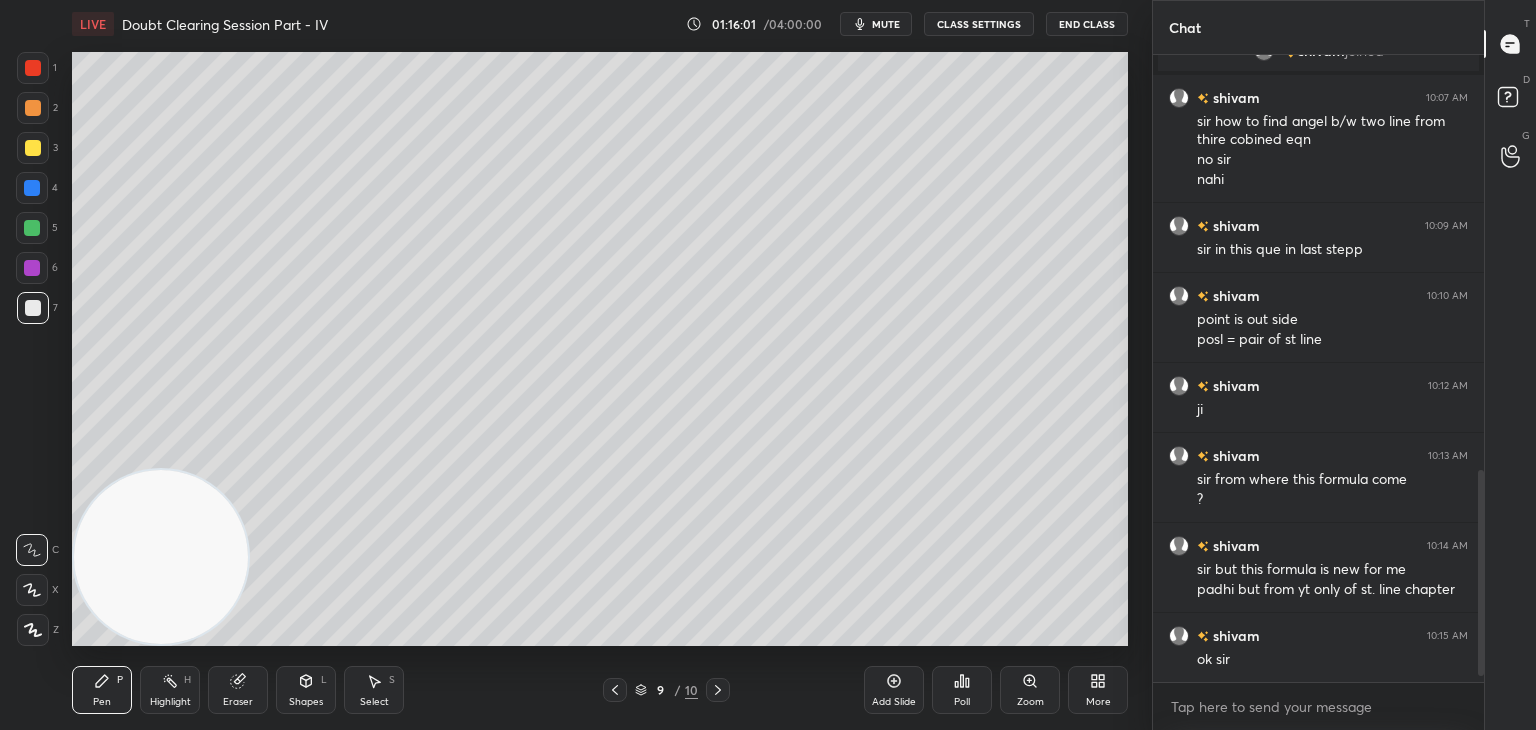 scroll, scrollTop: 1276, scrollLeft: 0, axis: vertical 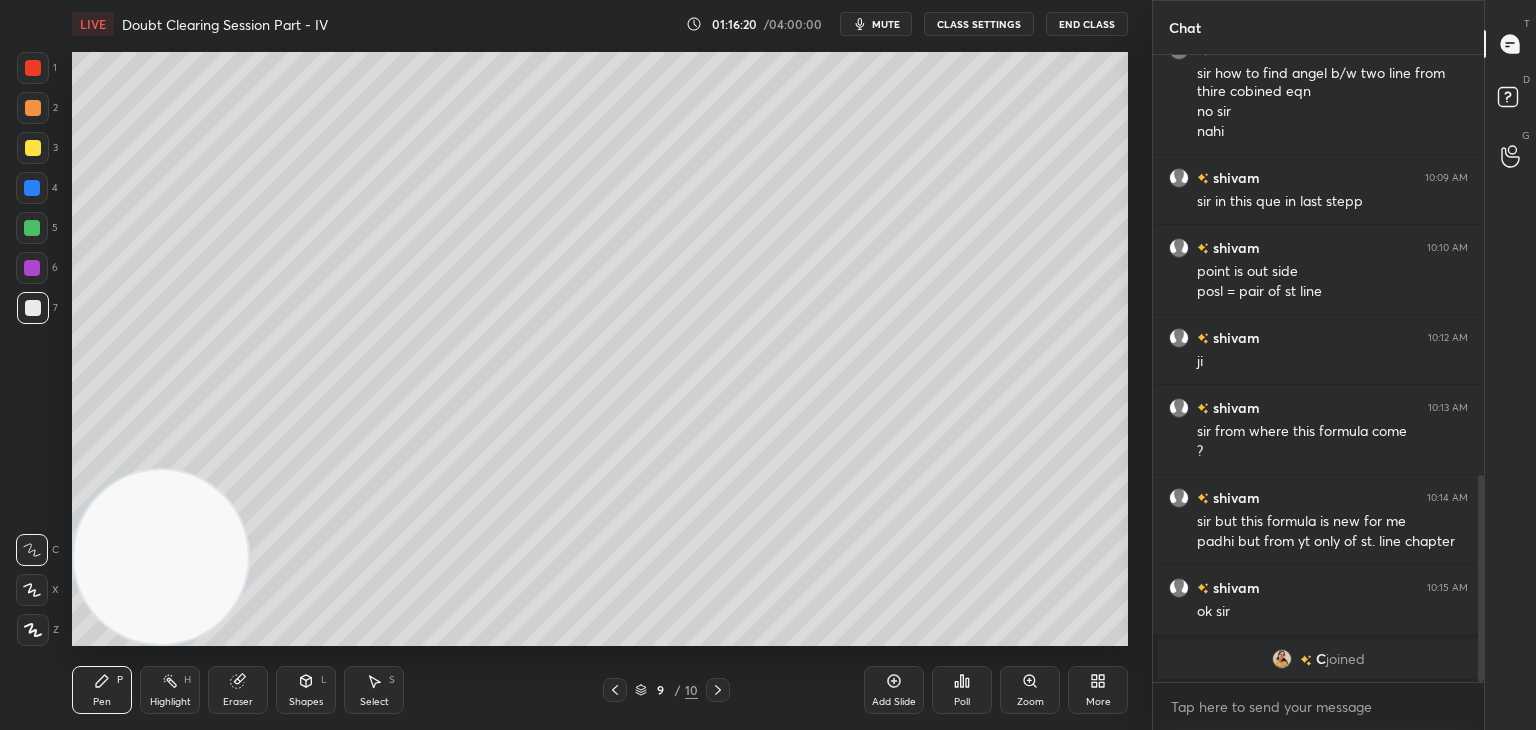 drag, startPoint x: 601, startPoint y: 689, endPoint x: 613, endPoint y: 689, distance: 12 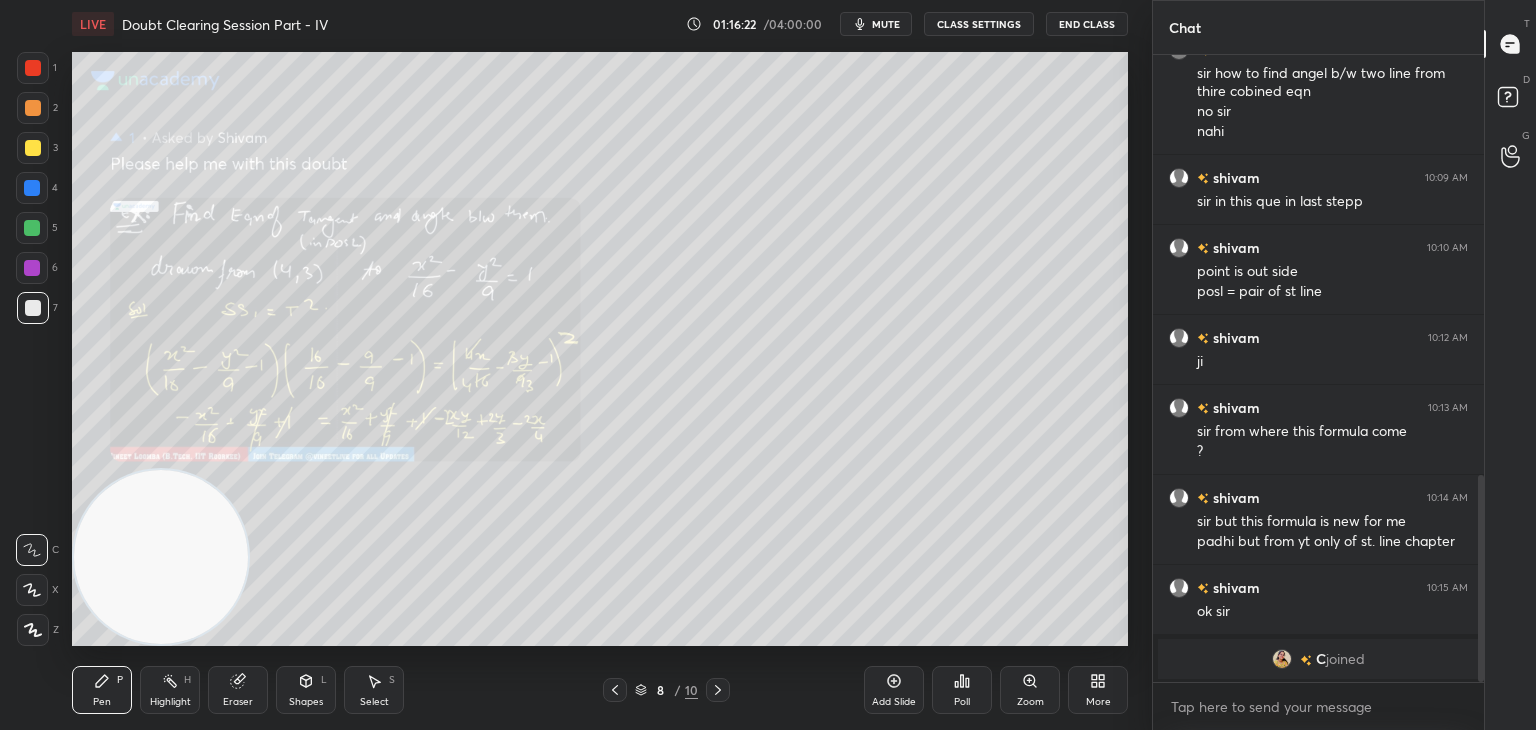 click 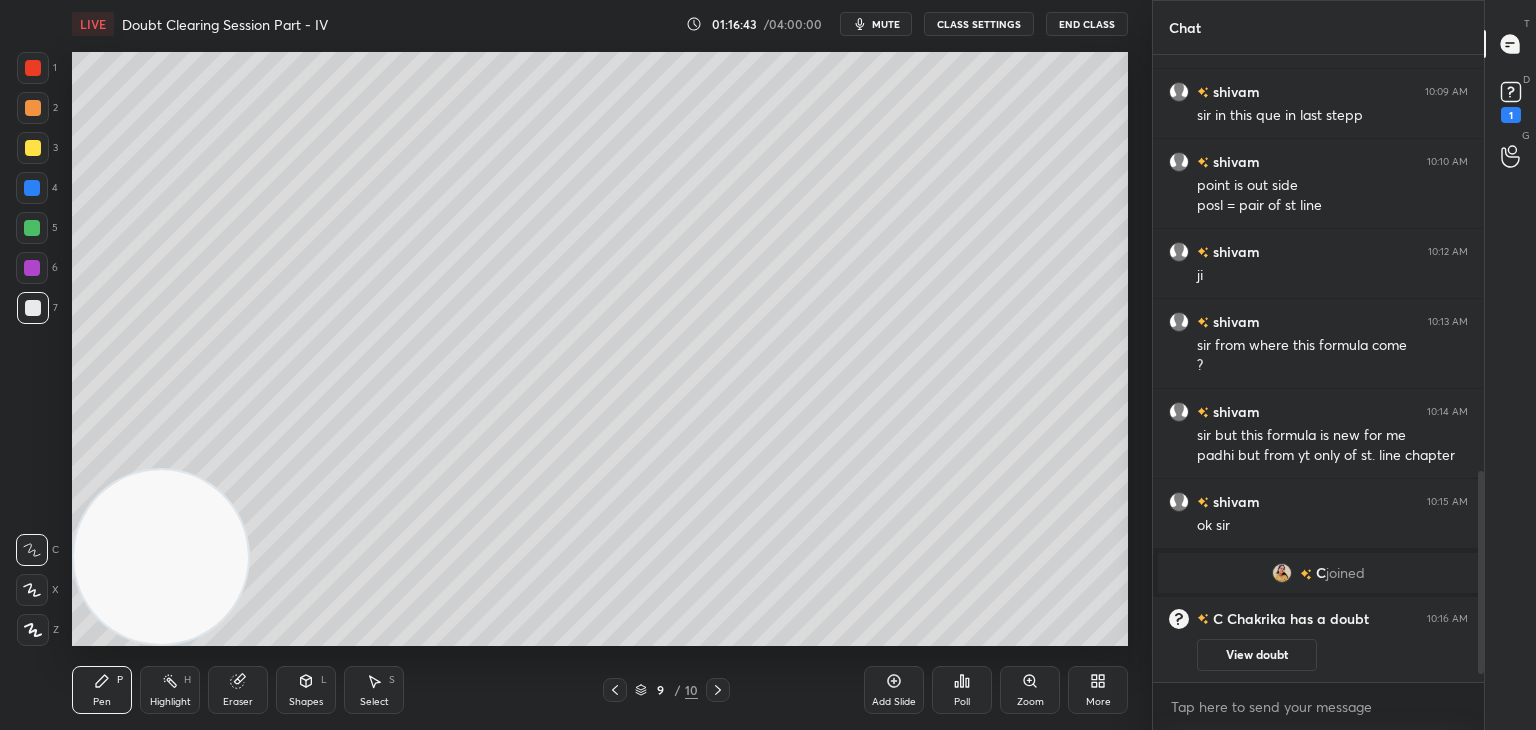 scroll, scrollTop: 1304, scrollLeft: 0, axis: vertical 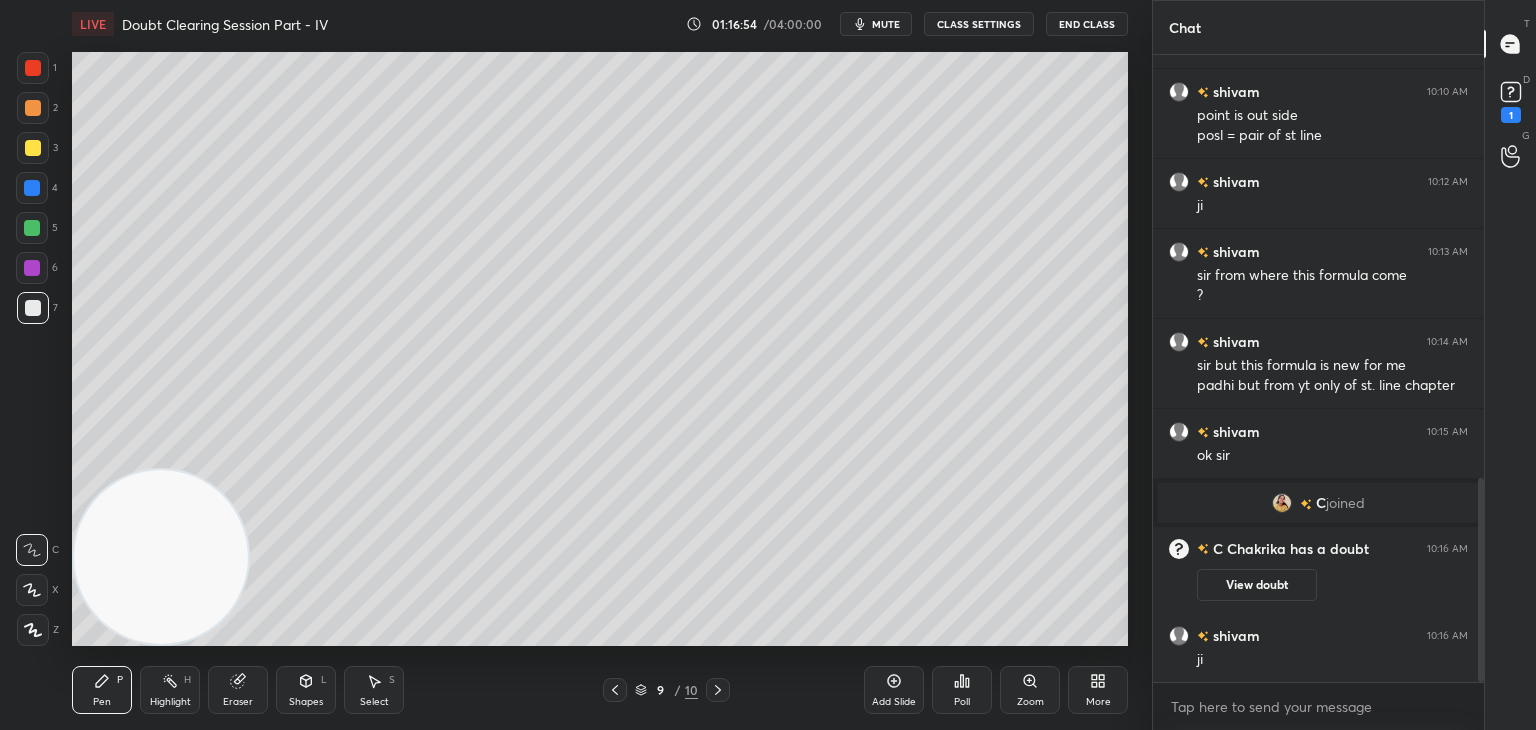 click 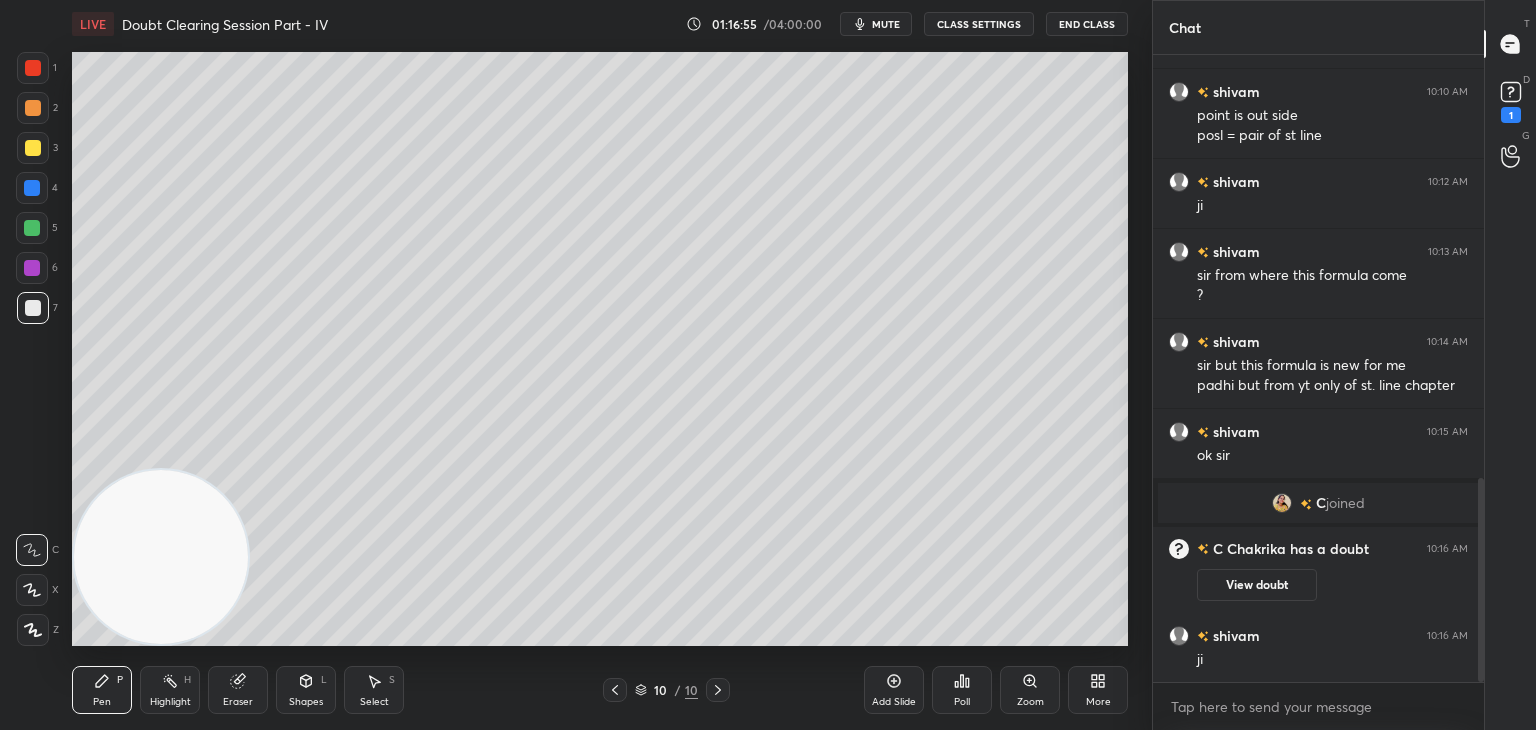drag, startPoint x: 616, startPoint y: 697, endPoint x: 767, endPoint y: 670, distance: 153.39491 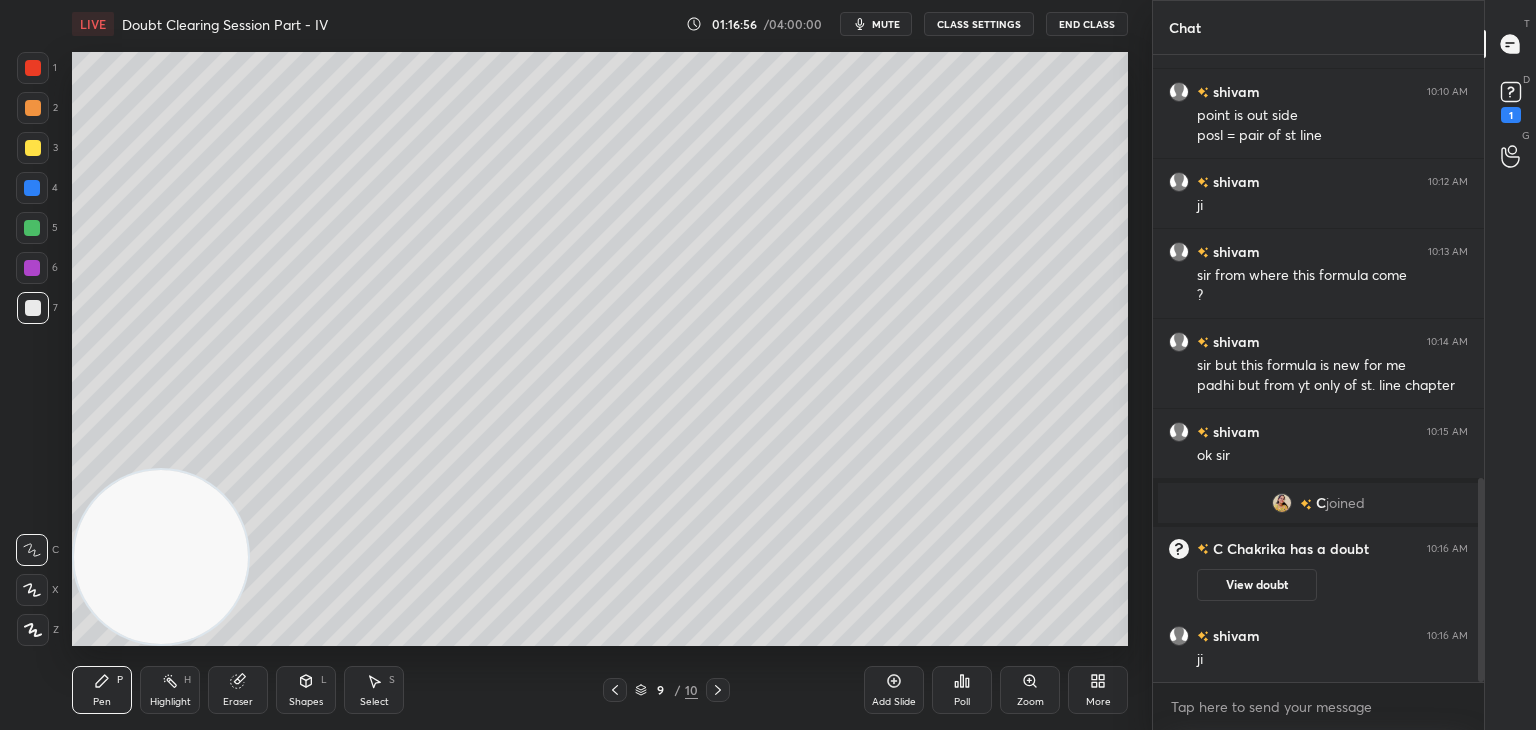 click on "View doubt" at bounding box center (1257, 585) 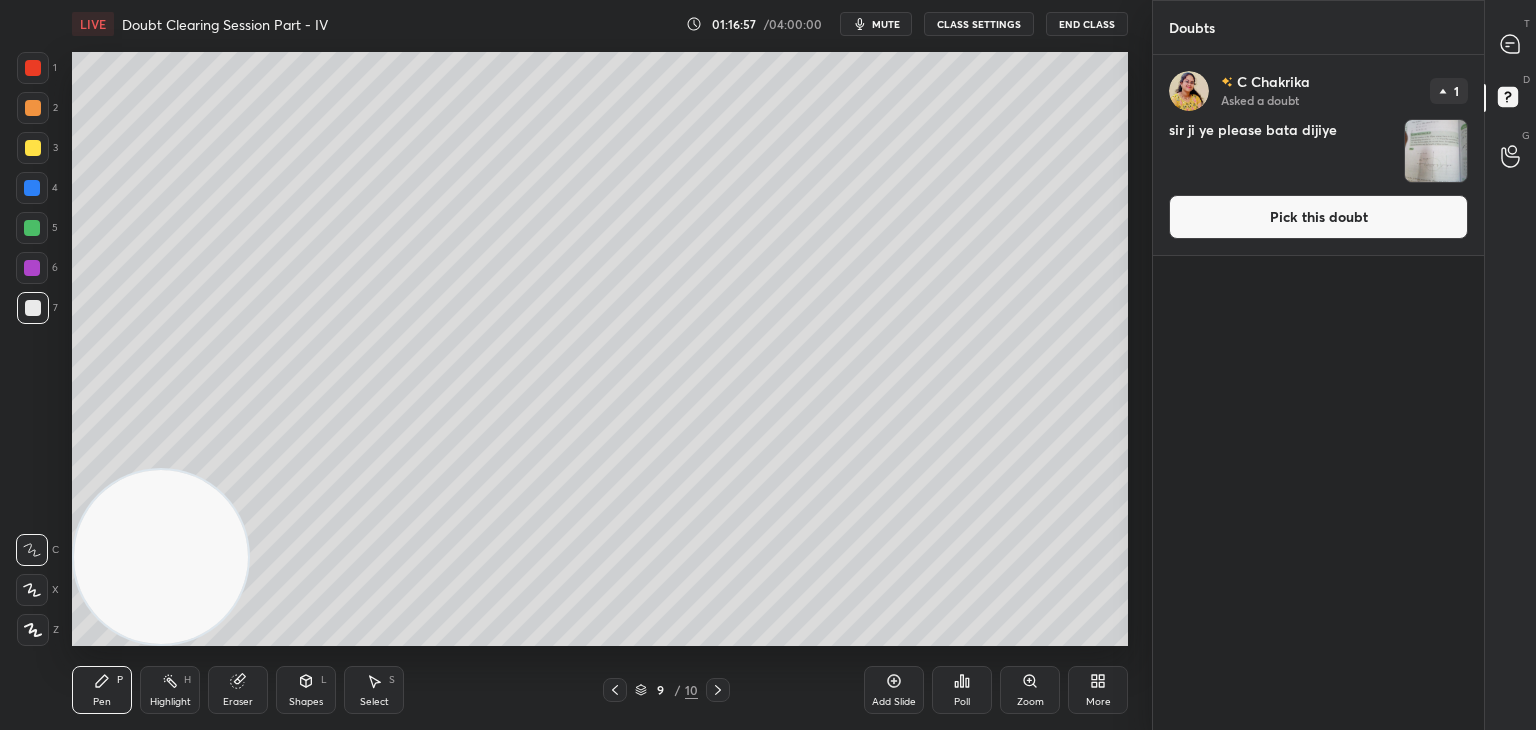 click on "Pick this doubt" at bounding box center [1318, 217] 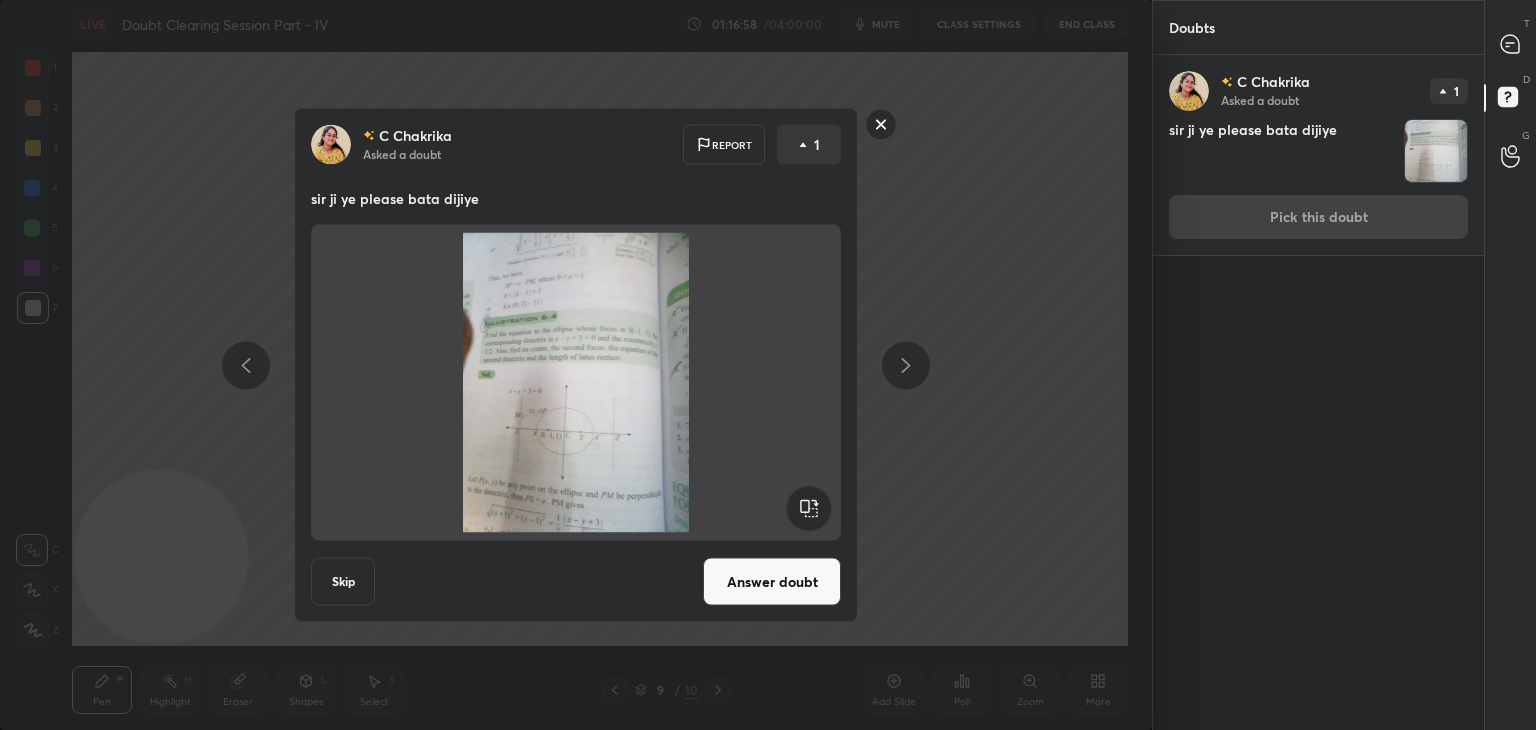 click on "Answer doubt" at bounding box center [772, 582] 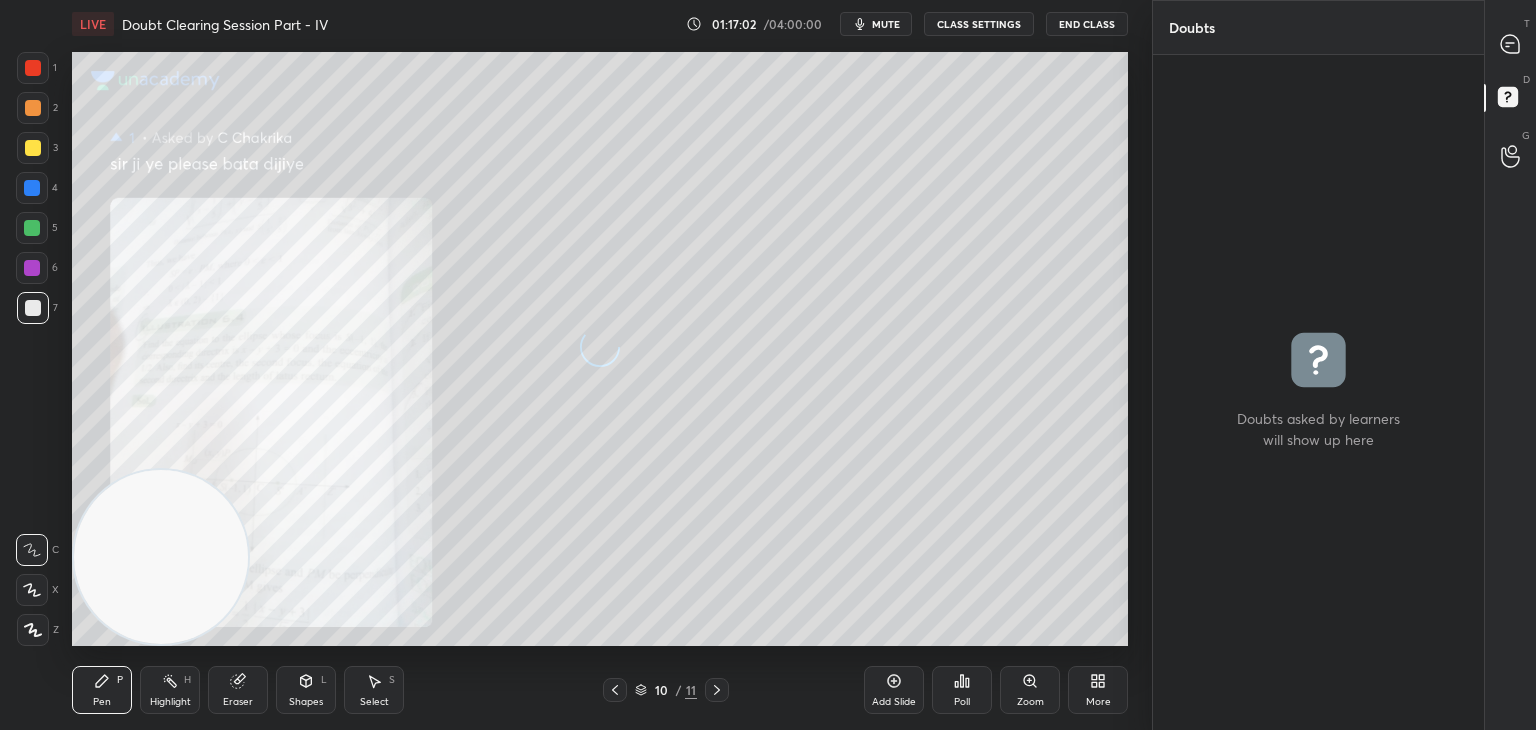 click at bounding box center [1511, 44] 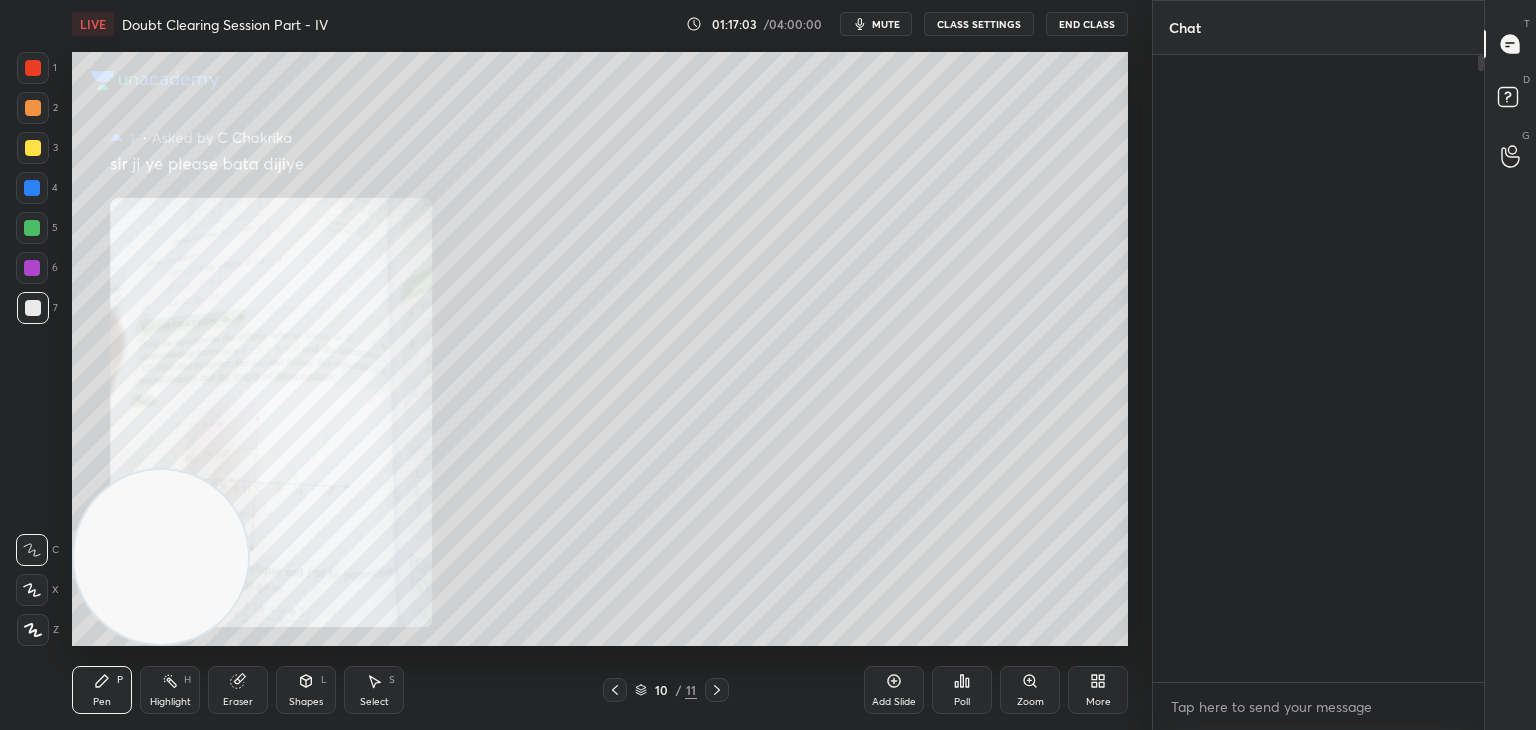 scroll, scrollTop: 1346, scrollLeft: 0, axis: vertical 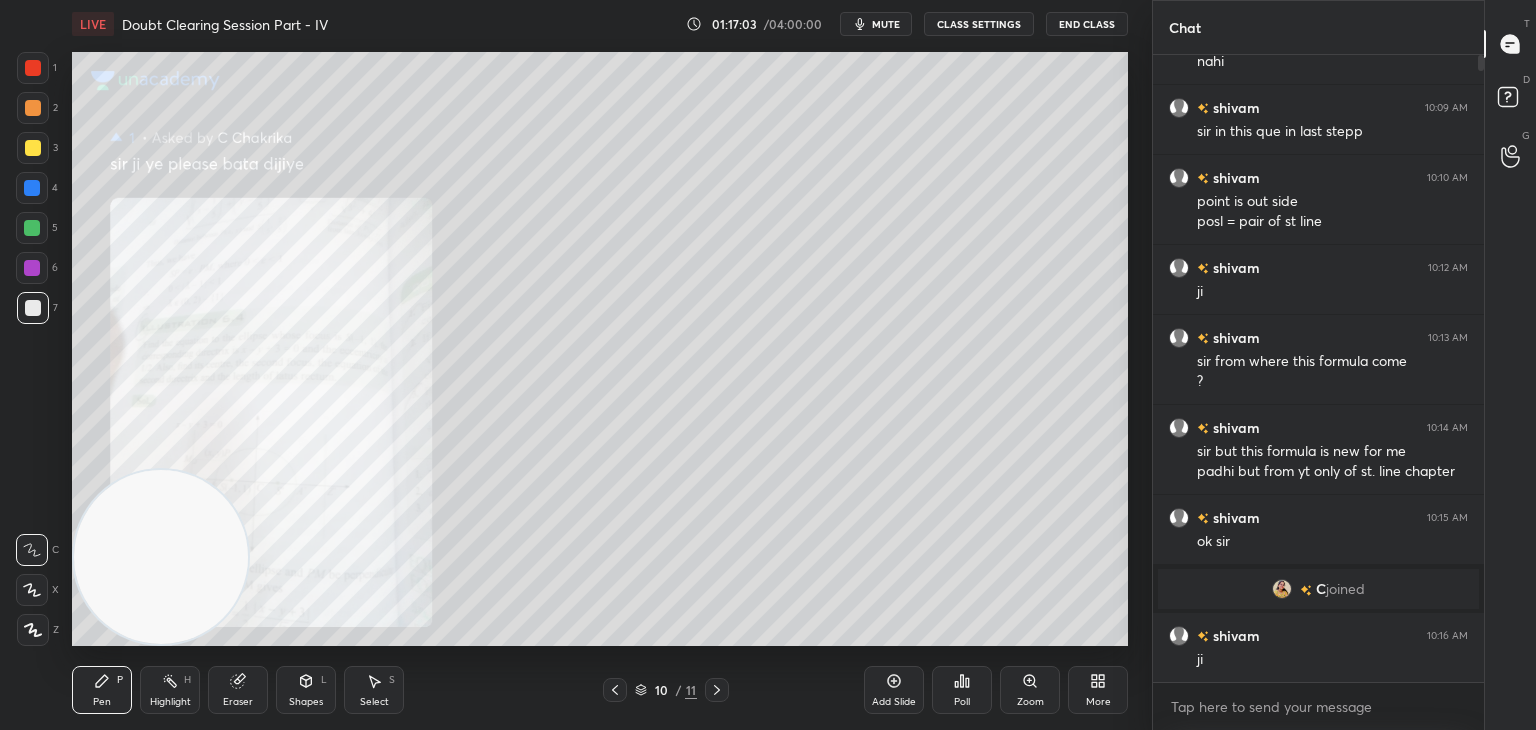 click at bounding box center [1511, 44] 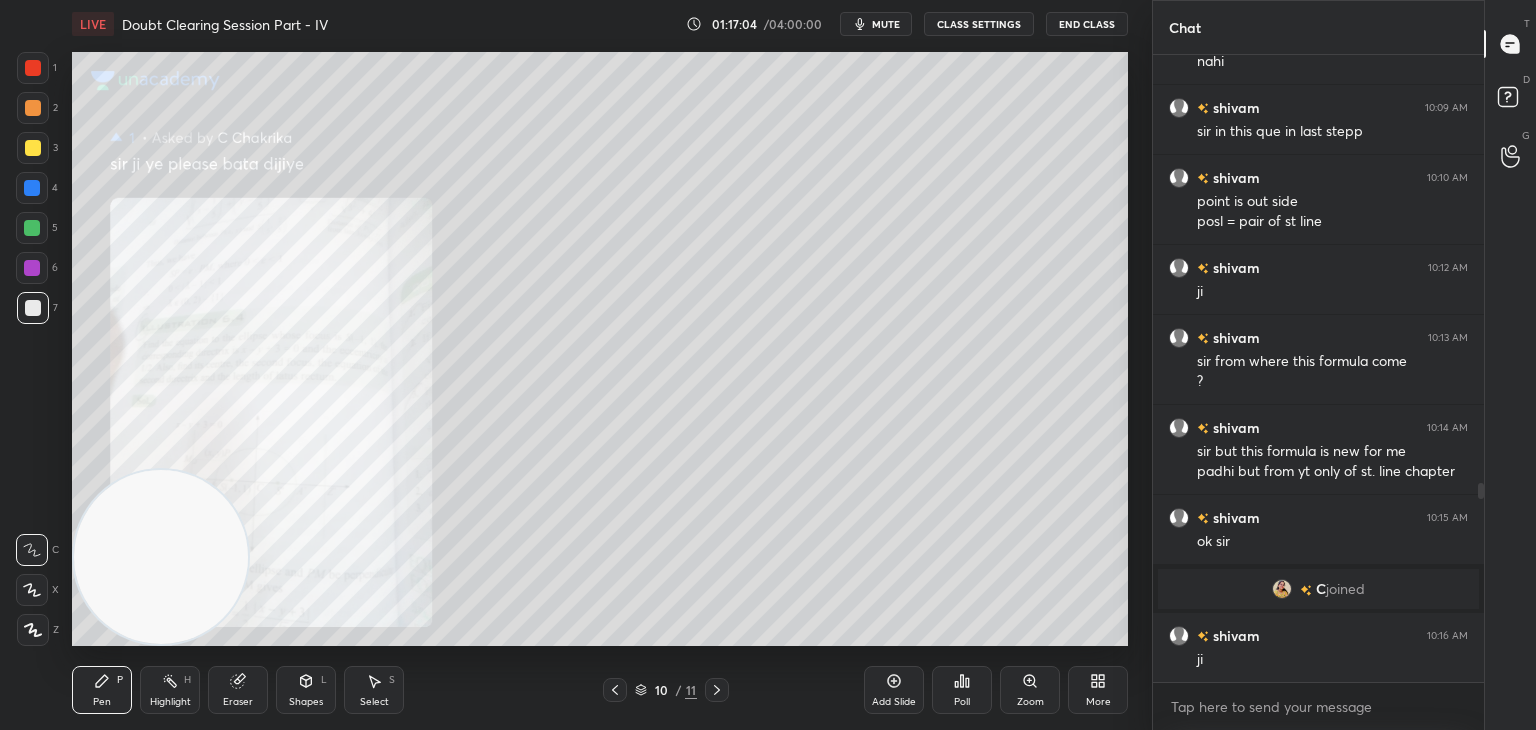 click on "Zoom" at bounding box center (1030, 690) 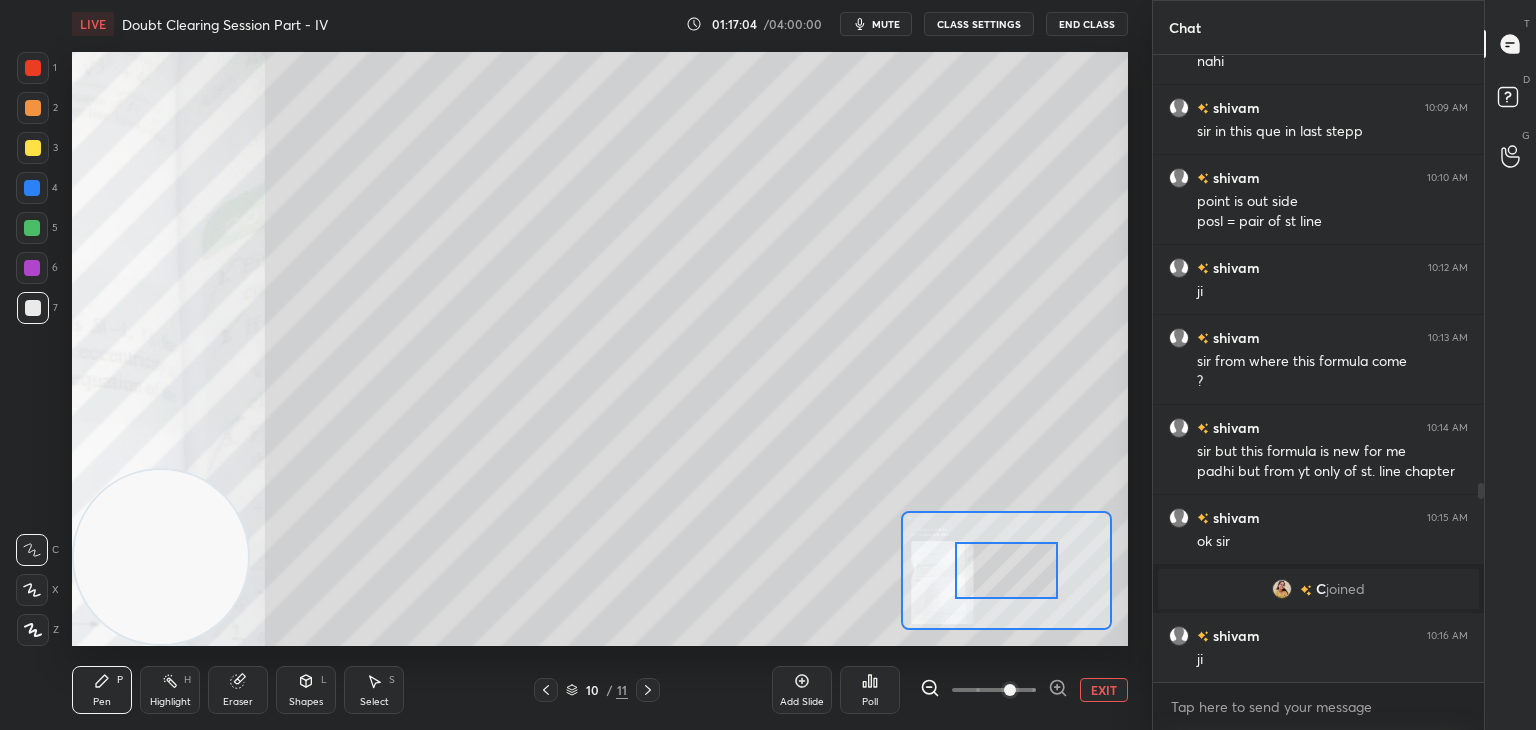 click at bounding box center [994, 690] 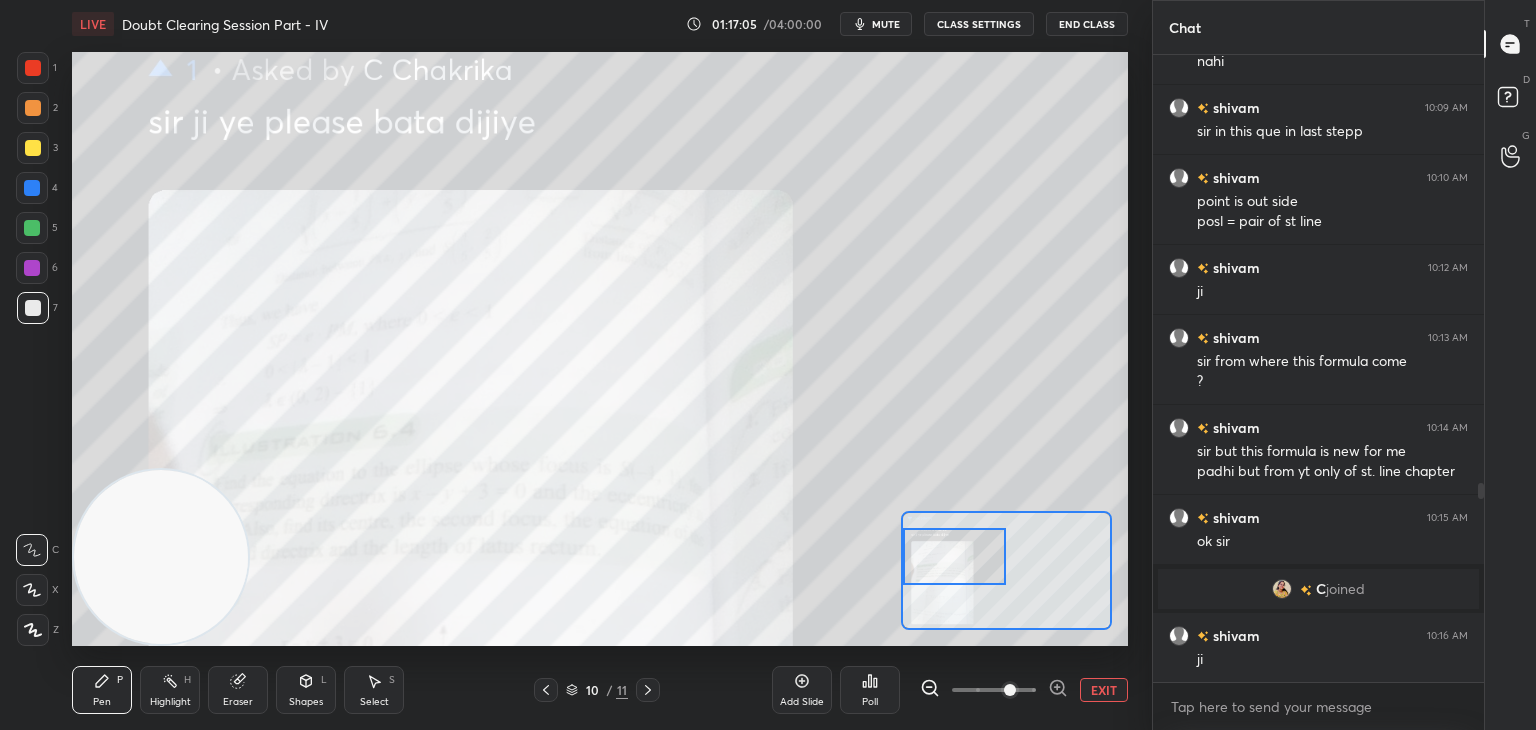 drag, startPoint x: 973, startPoint y: 562, endPoint x: 947, endPoint y: 554, distance: 27.202942 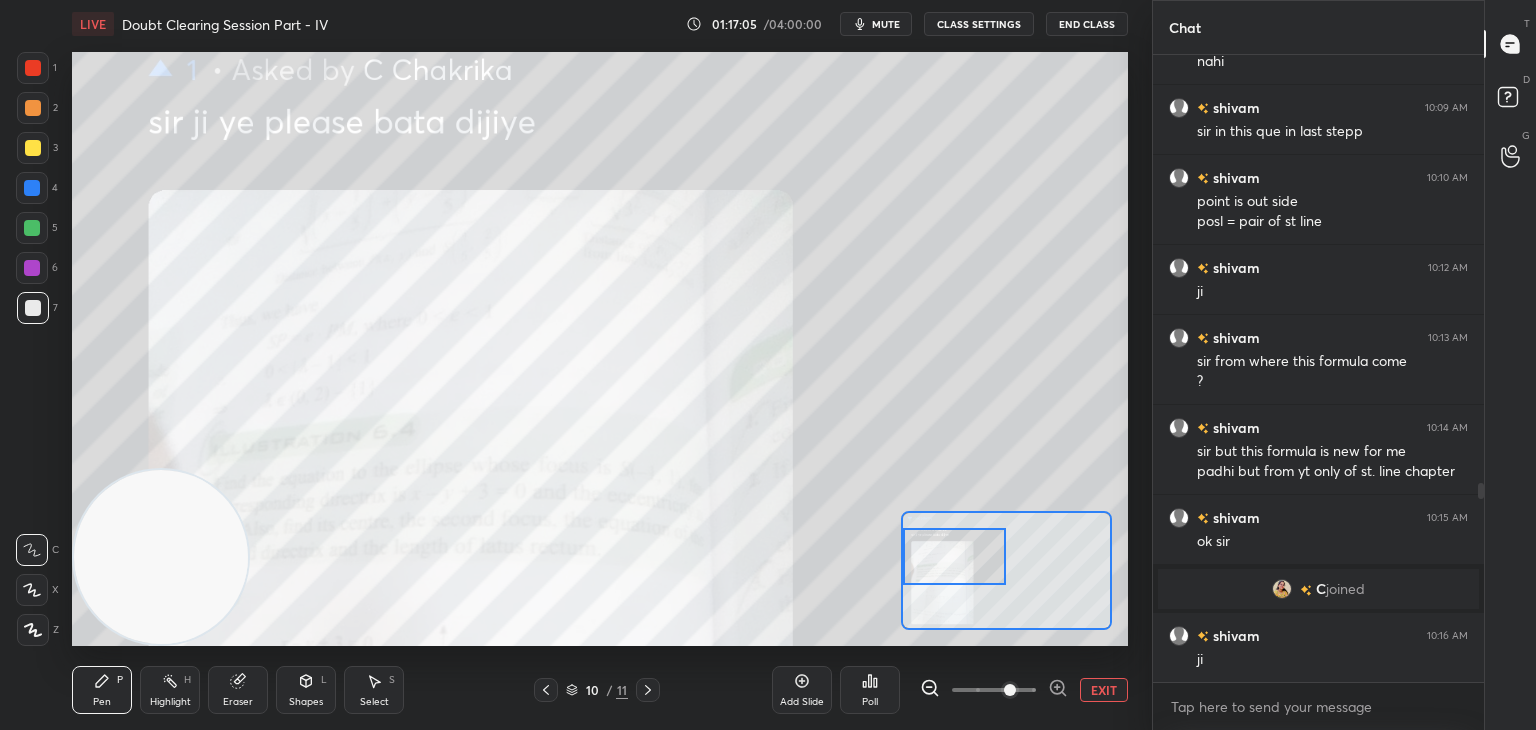 click at bounding box center (955, 556) 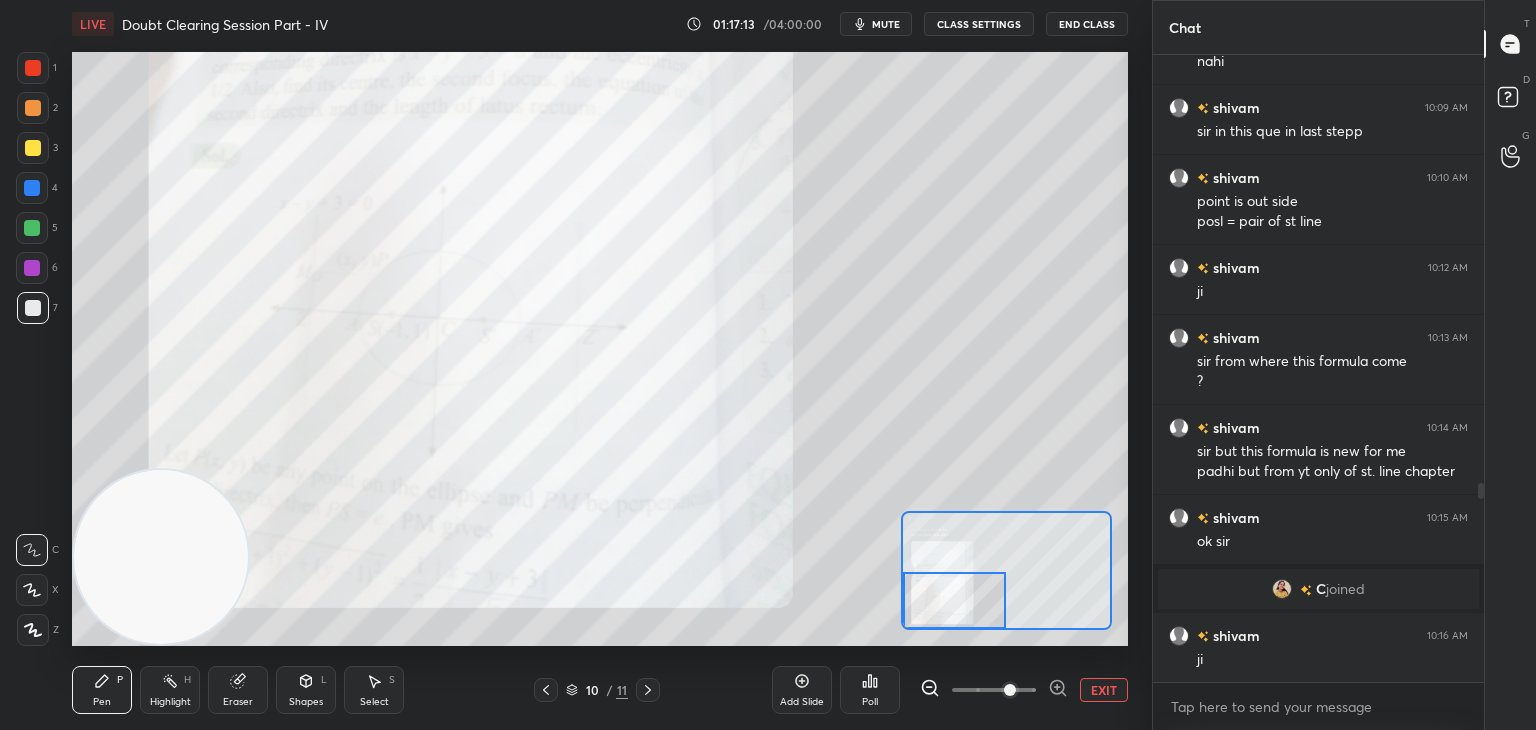 drag, startPoint x: 967, startPoint y: 556, endPoint x: 950, endPoint y: 617, distance: 63.324562 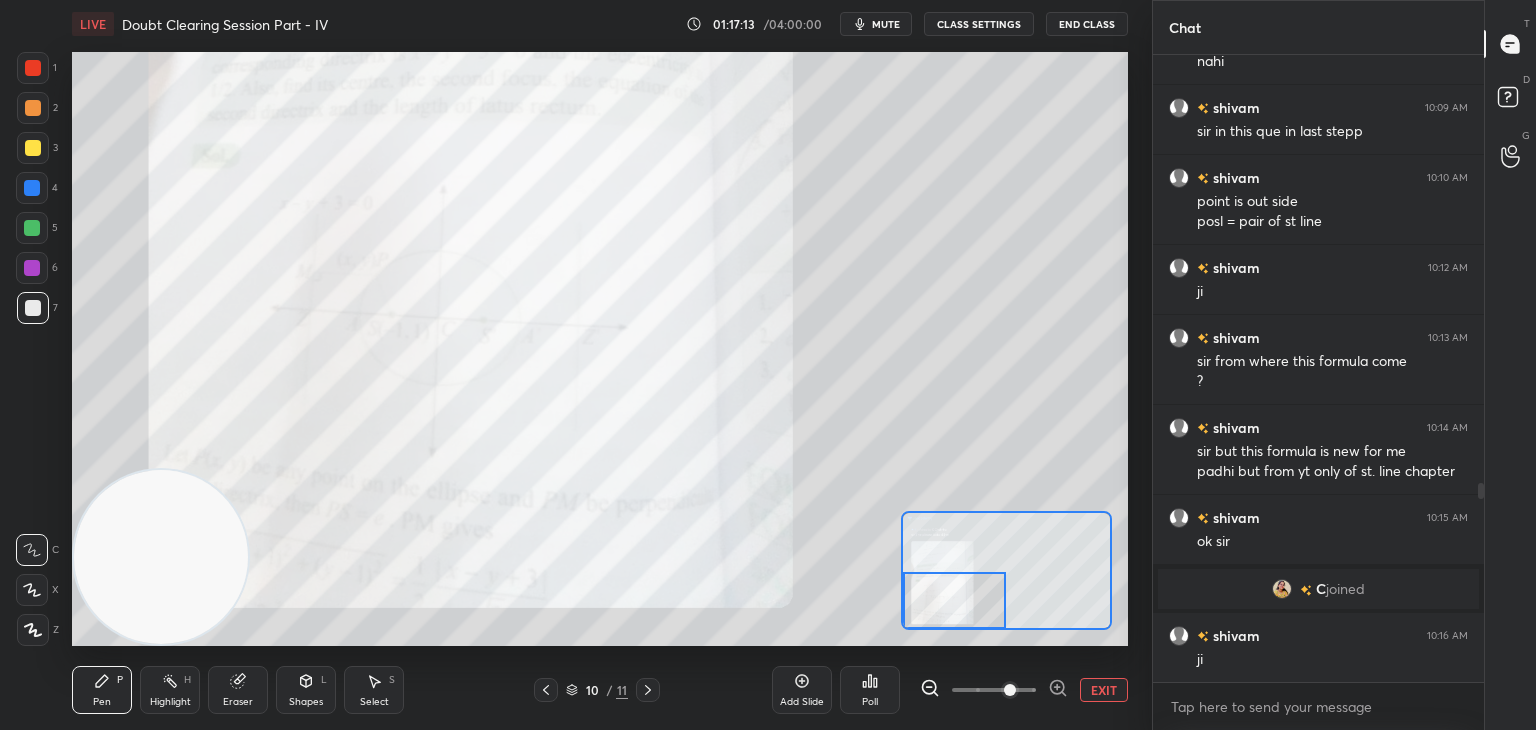 click at bounding box center [955, 600] 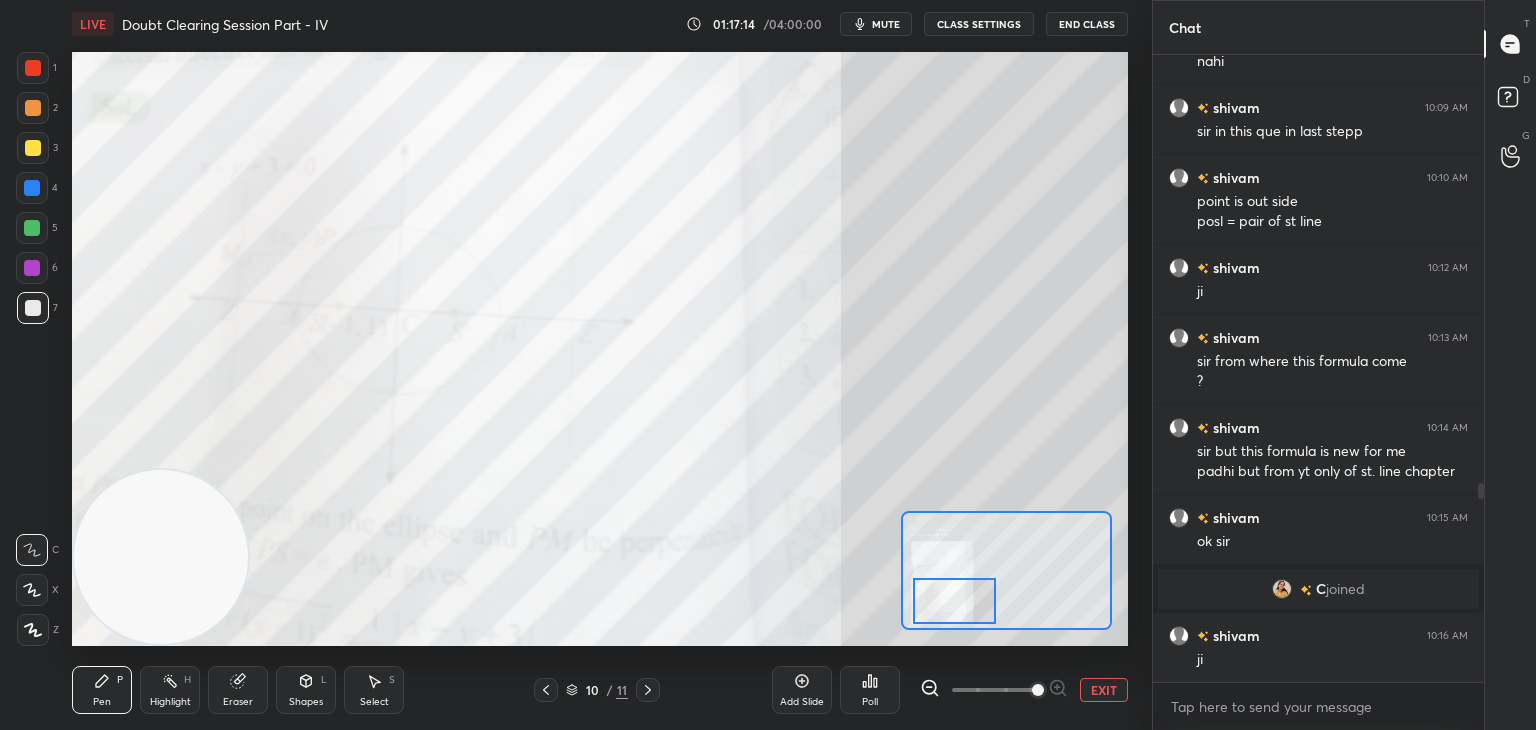 click at bounding box center [1038, 690] 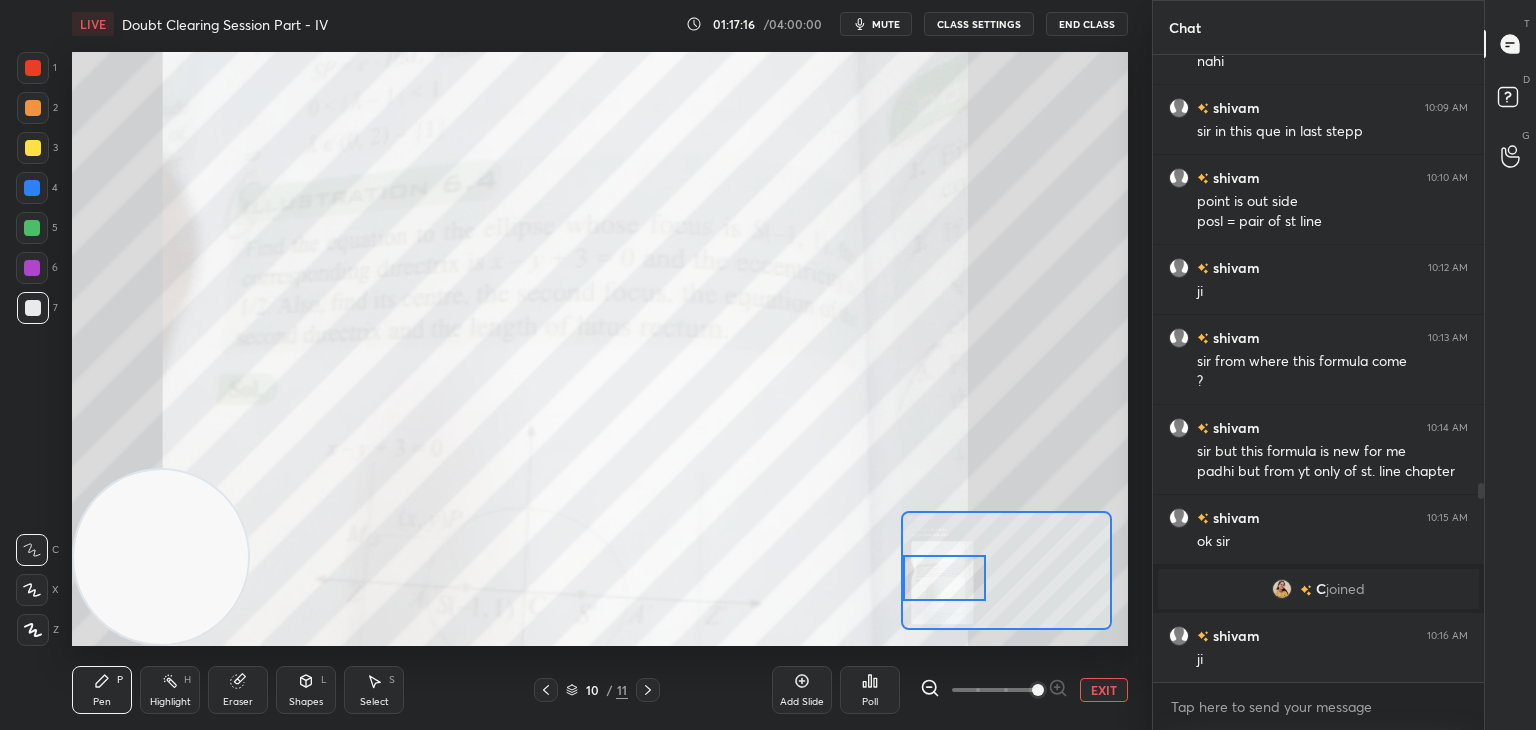 drag, startPoint x: 958, startPoint y: 601, endPoint x: 925, endPoint y: 565, distance: 48.83646 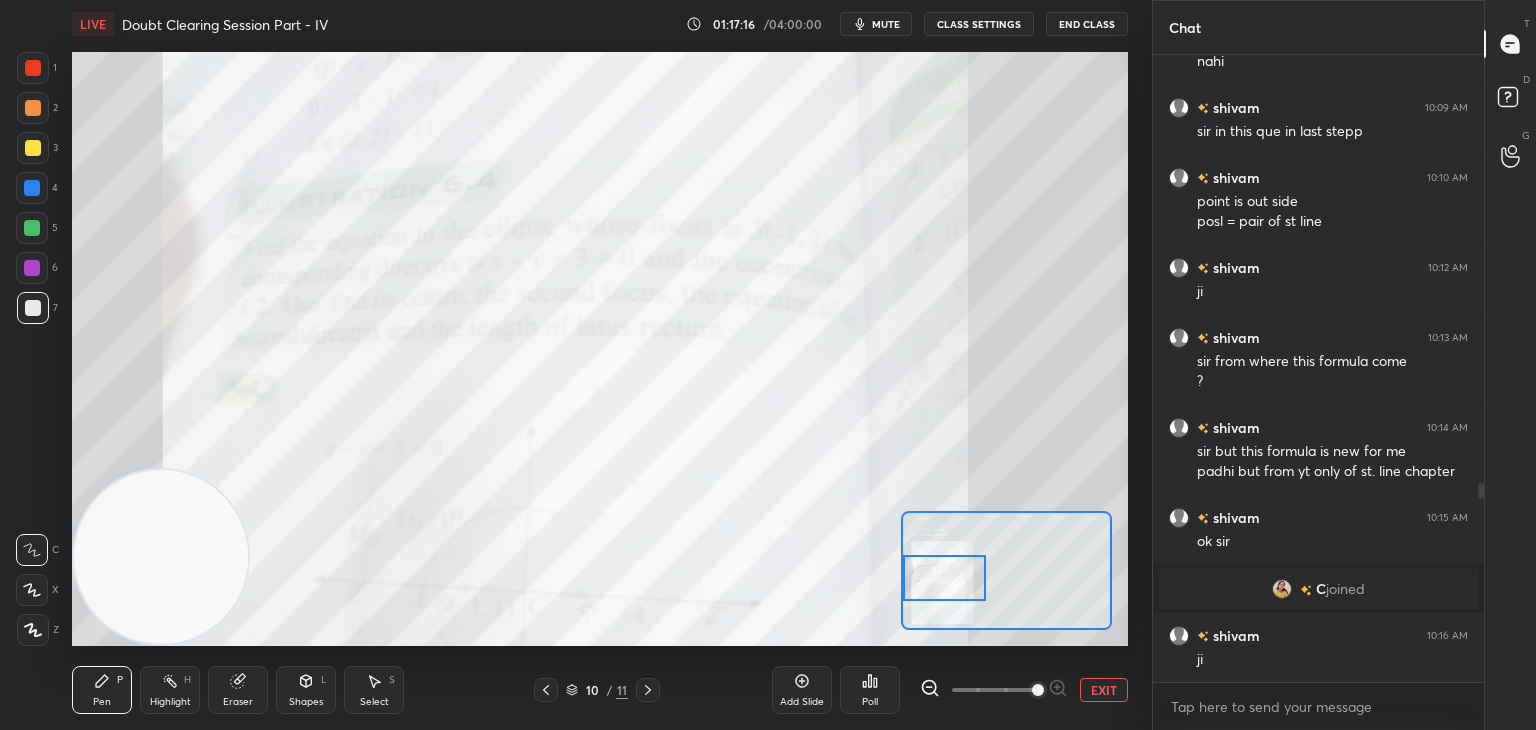 click at bounding box center [944, 578] 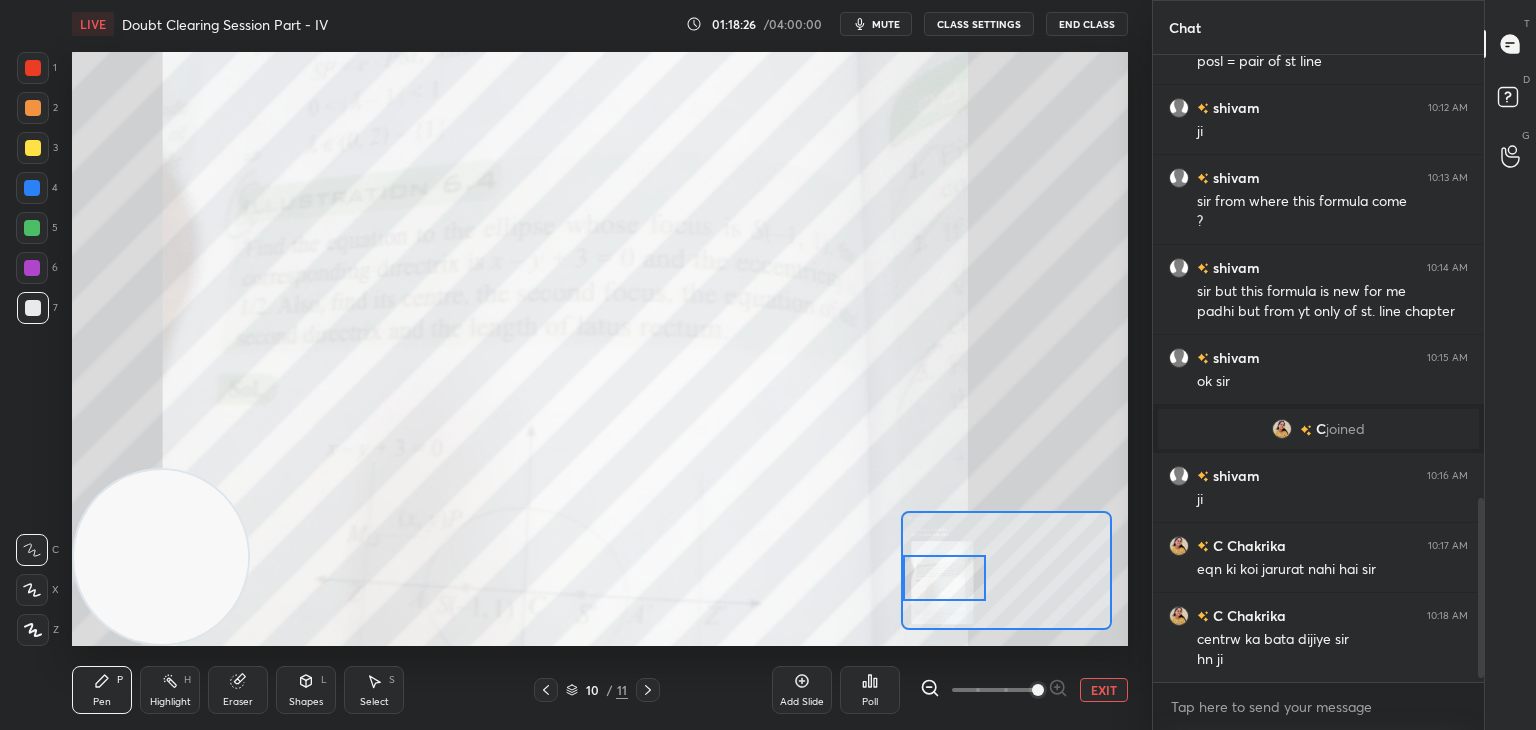 scroll, scrollTop: 1576, scrollLeft: 0, axis: vertical 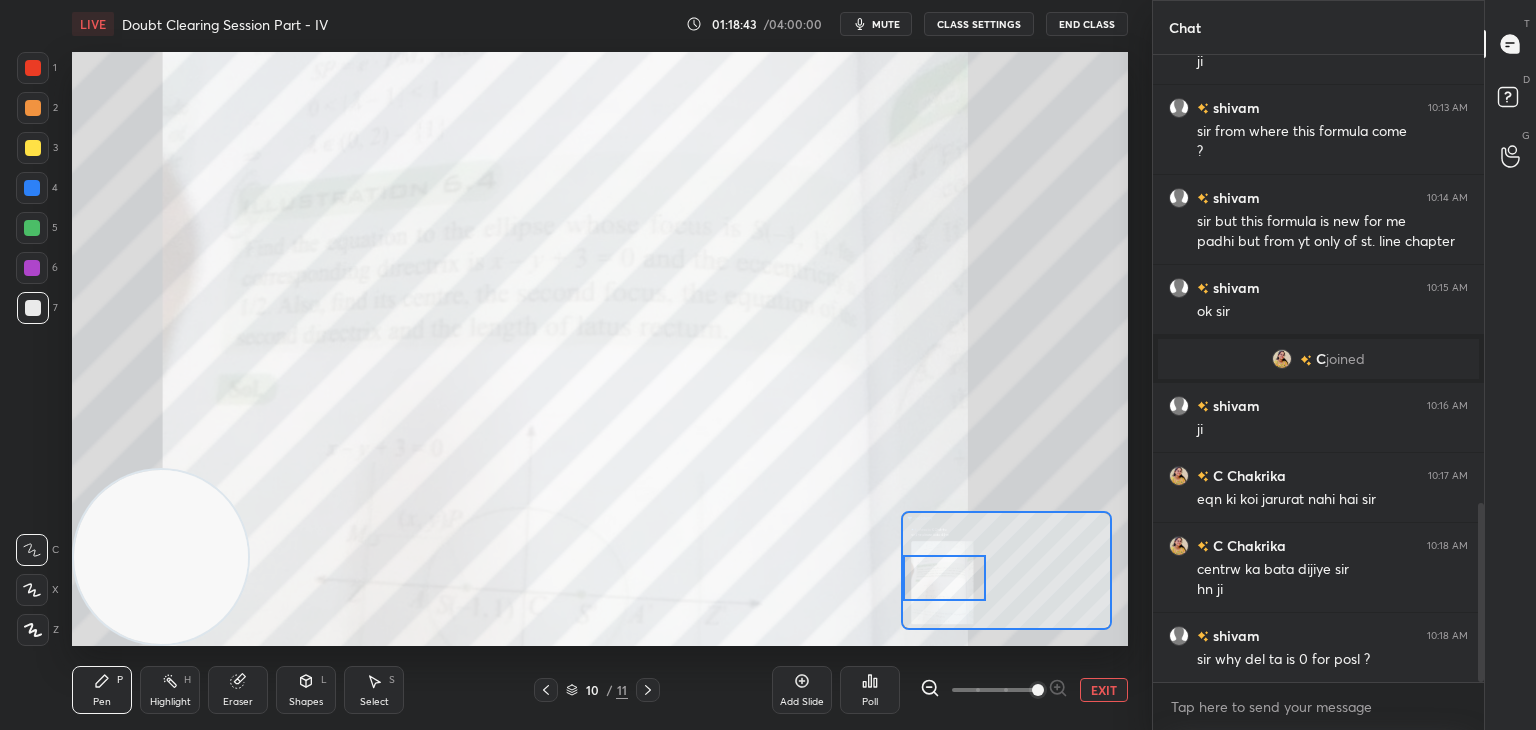click at bounding box center [546, 690] 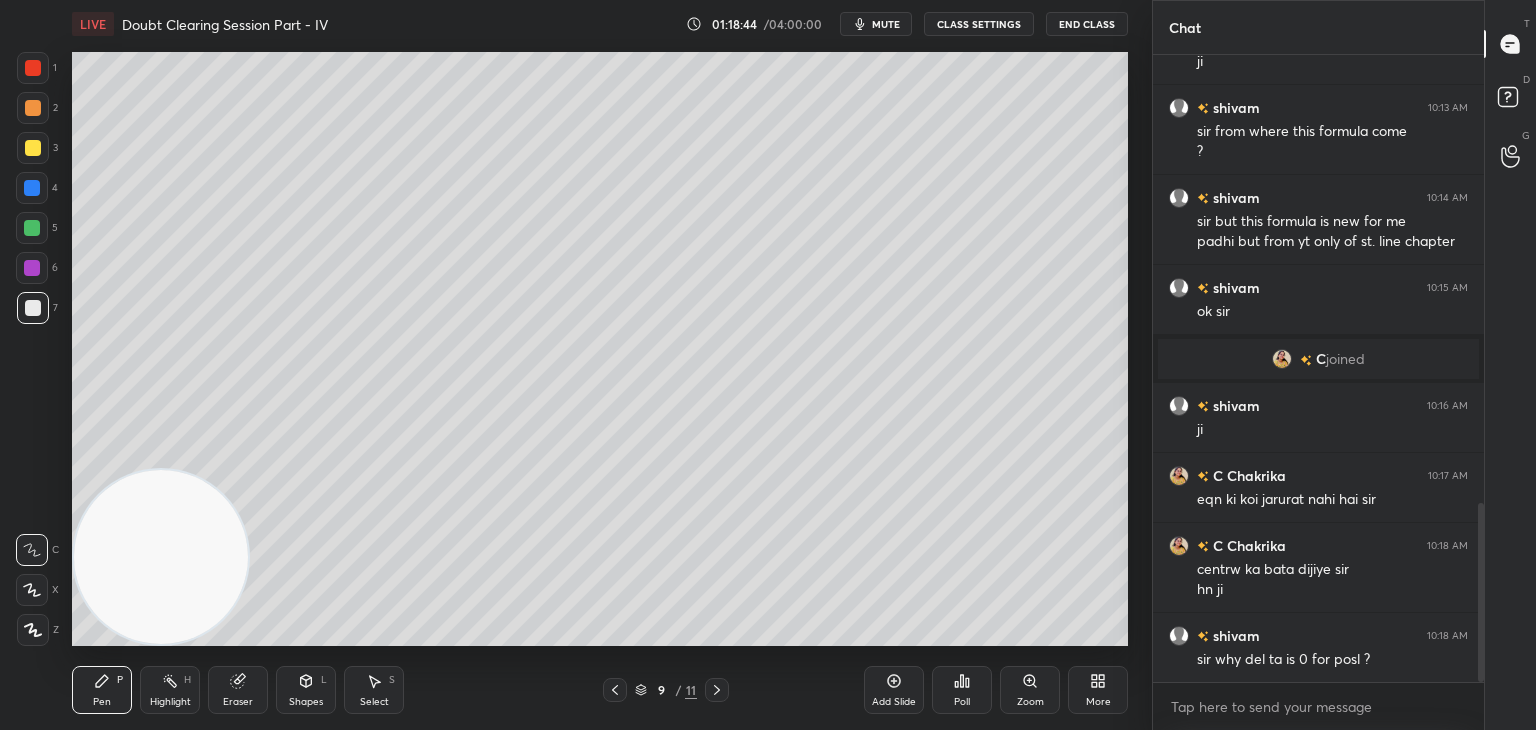 click 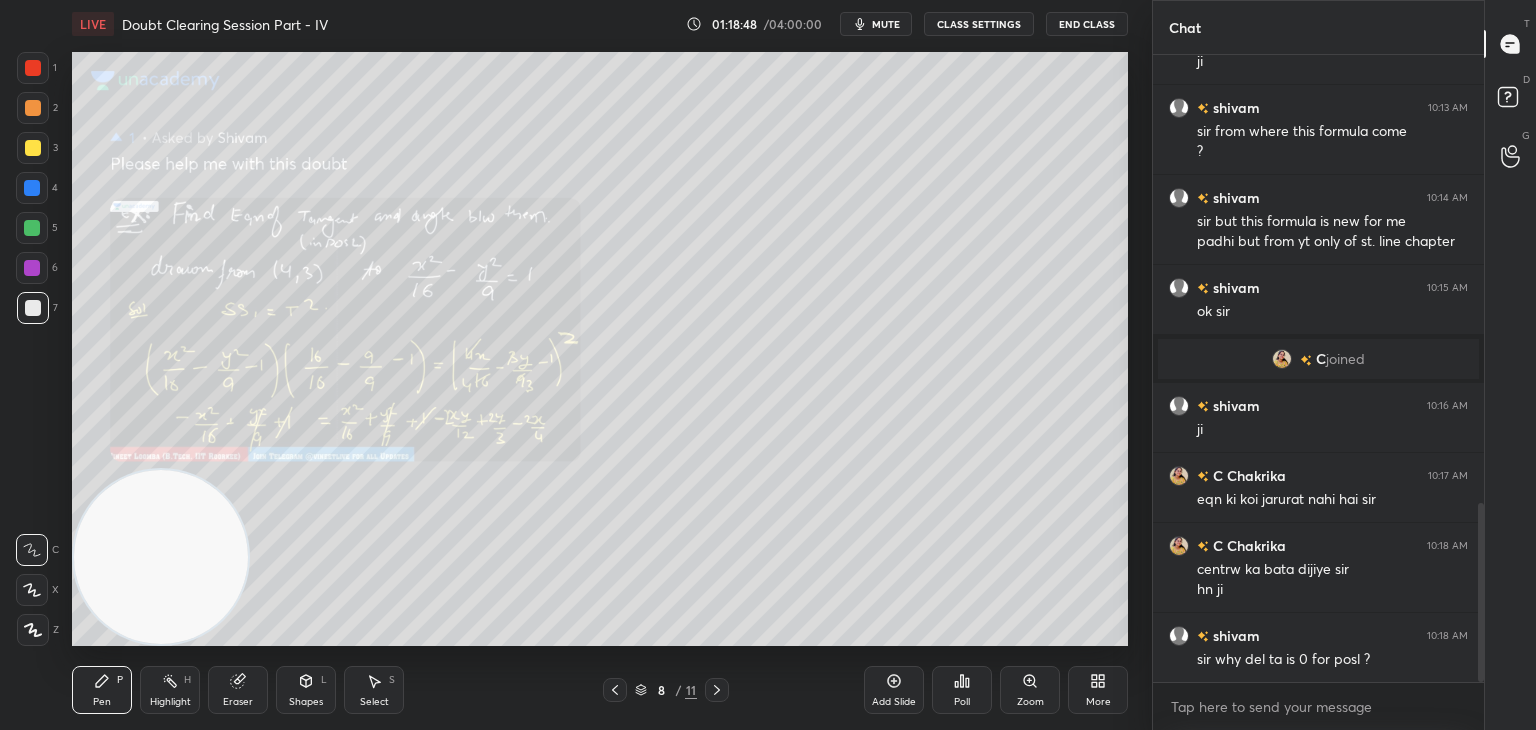click 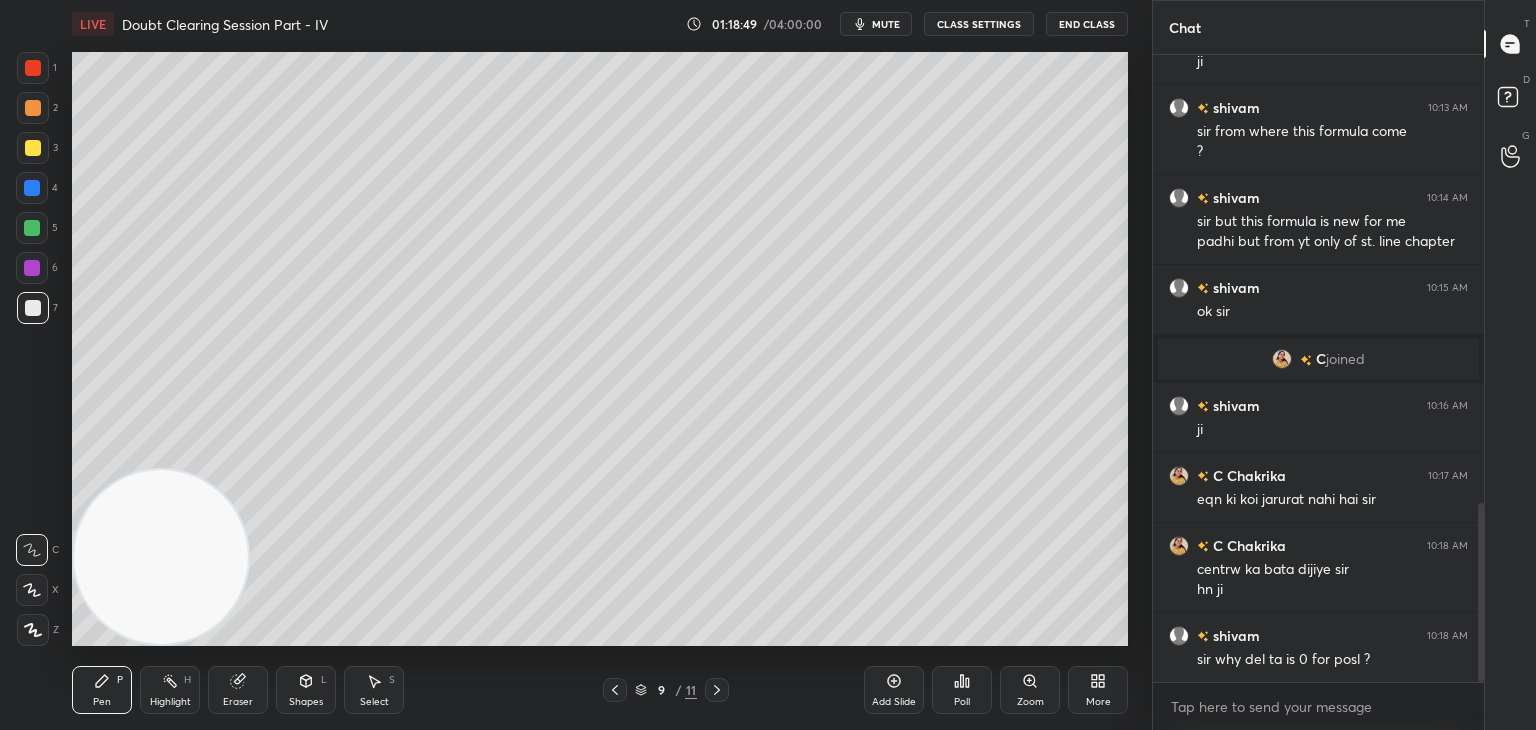 click 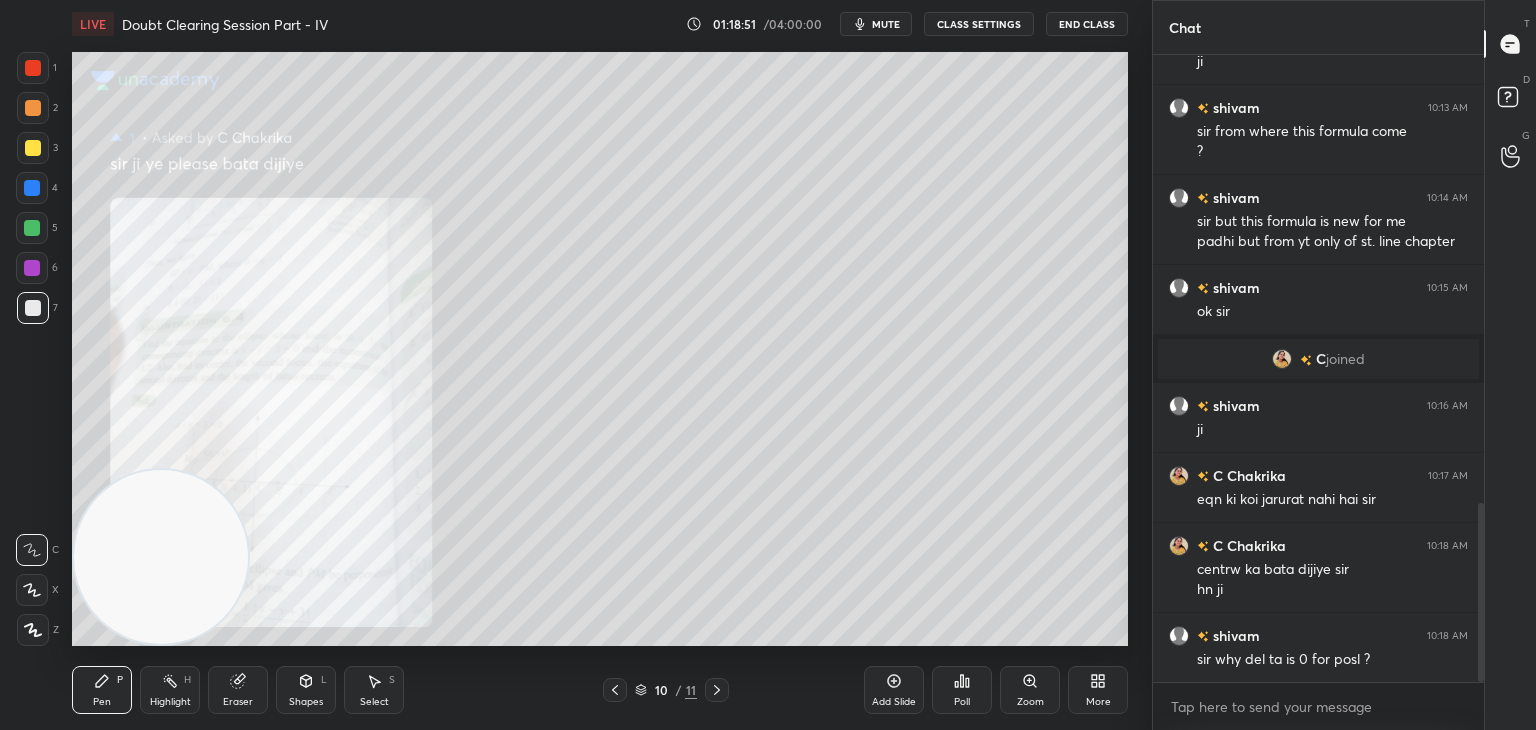 click on "Zoom" at bounding box center (1030, 690) 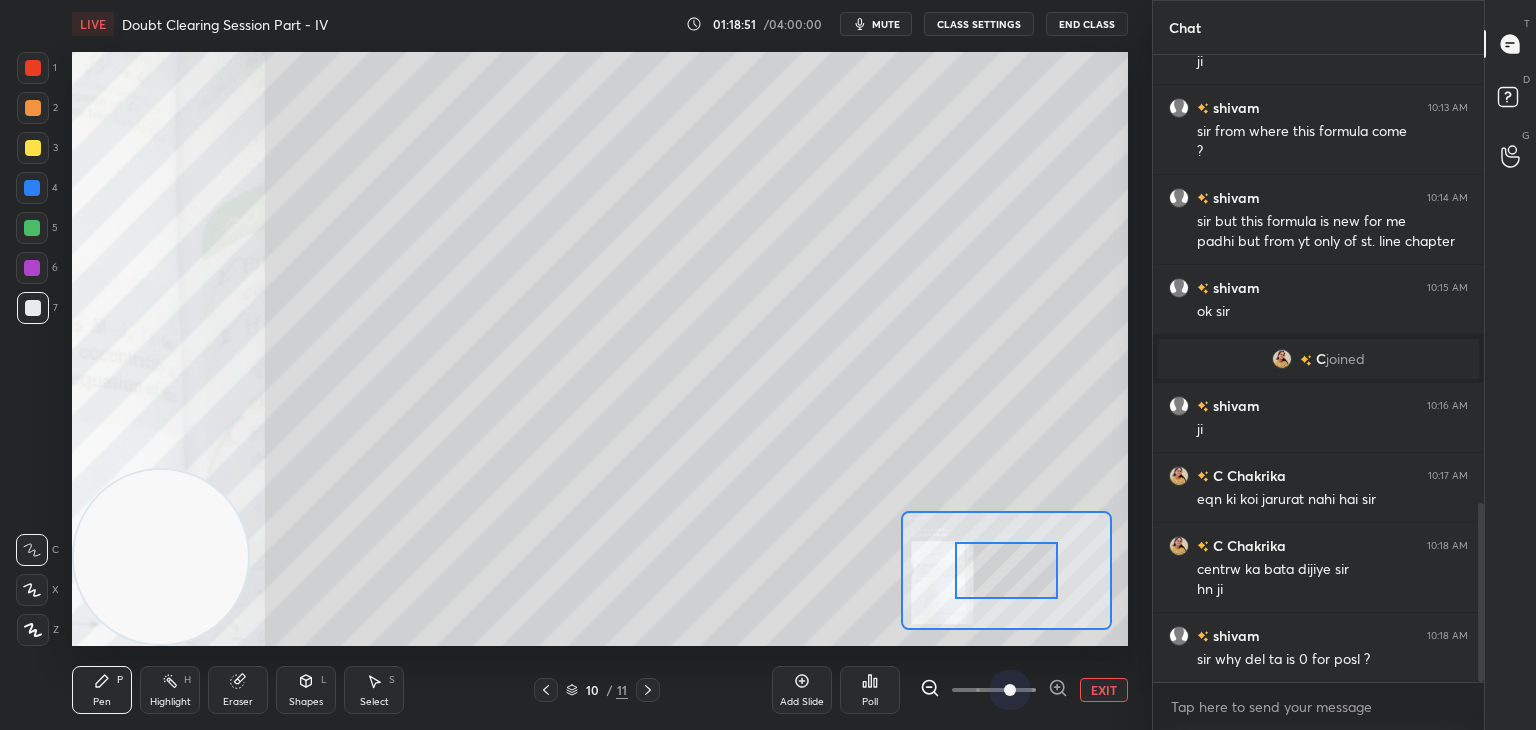 click at bounding box center [994, 690] 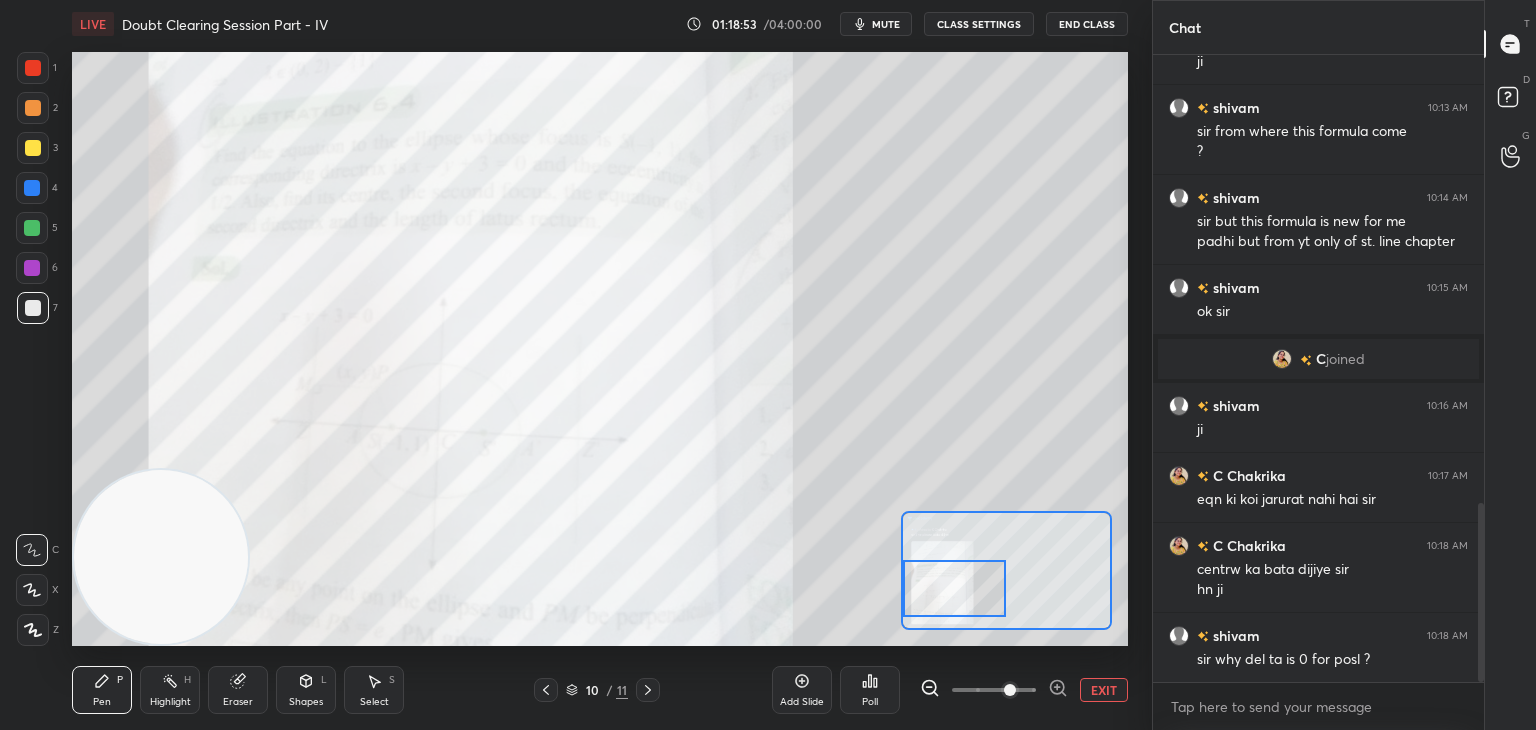drag, startPoint x: 962, startPoint y: 589, endPoint x: 951, endPoint y: 587, distance: 11.18034 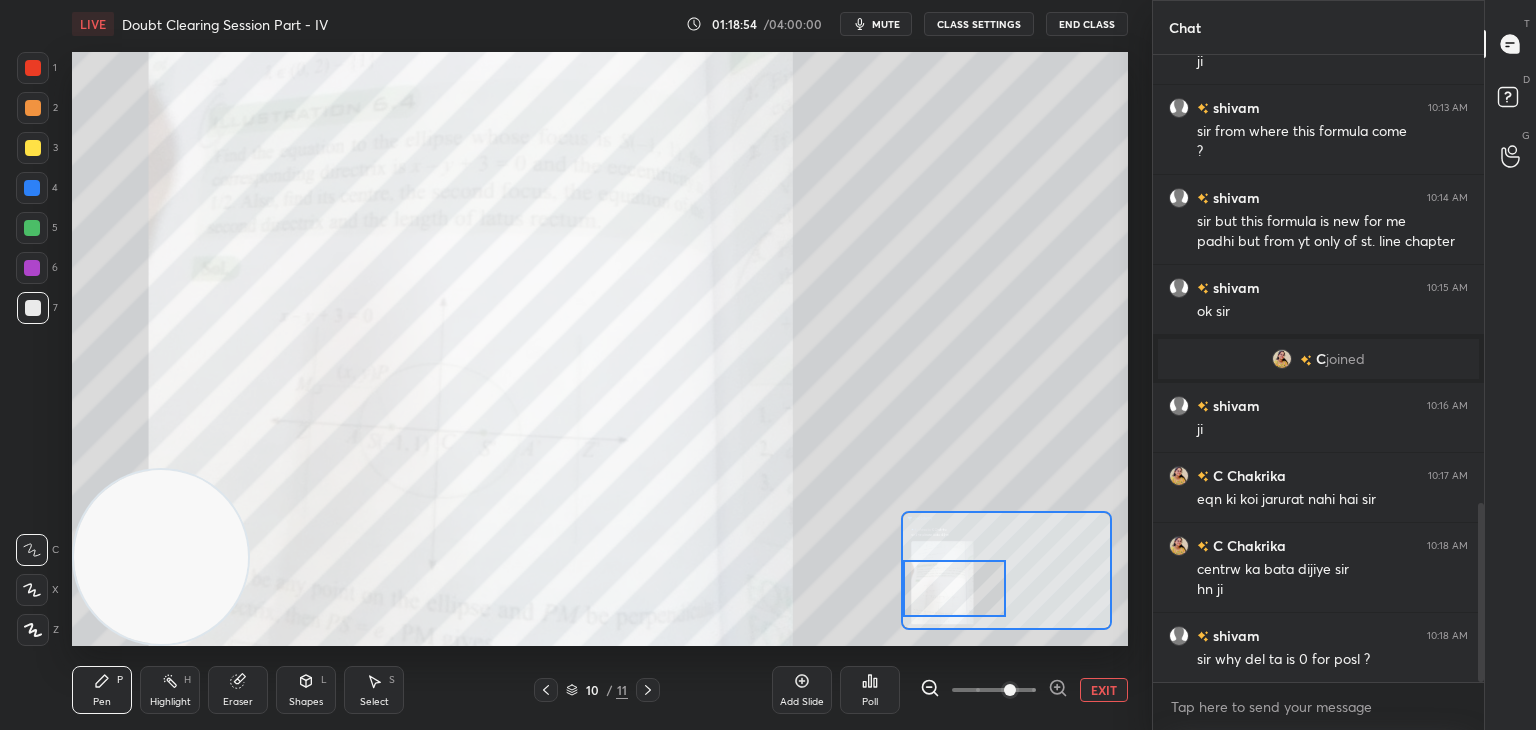 drag, startPoint x: 1014, startPoint y: 689, endPoint x: 1031, endPoint y: 685, distance: 17.464249 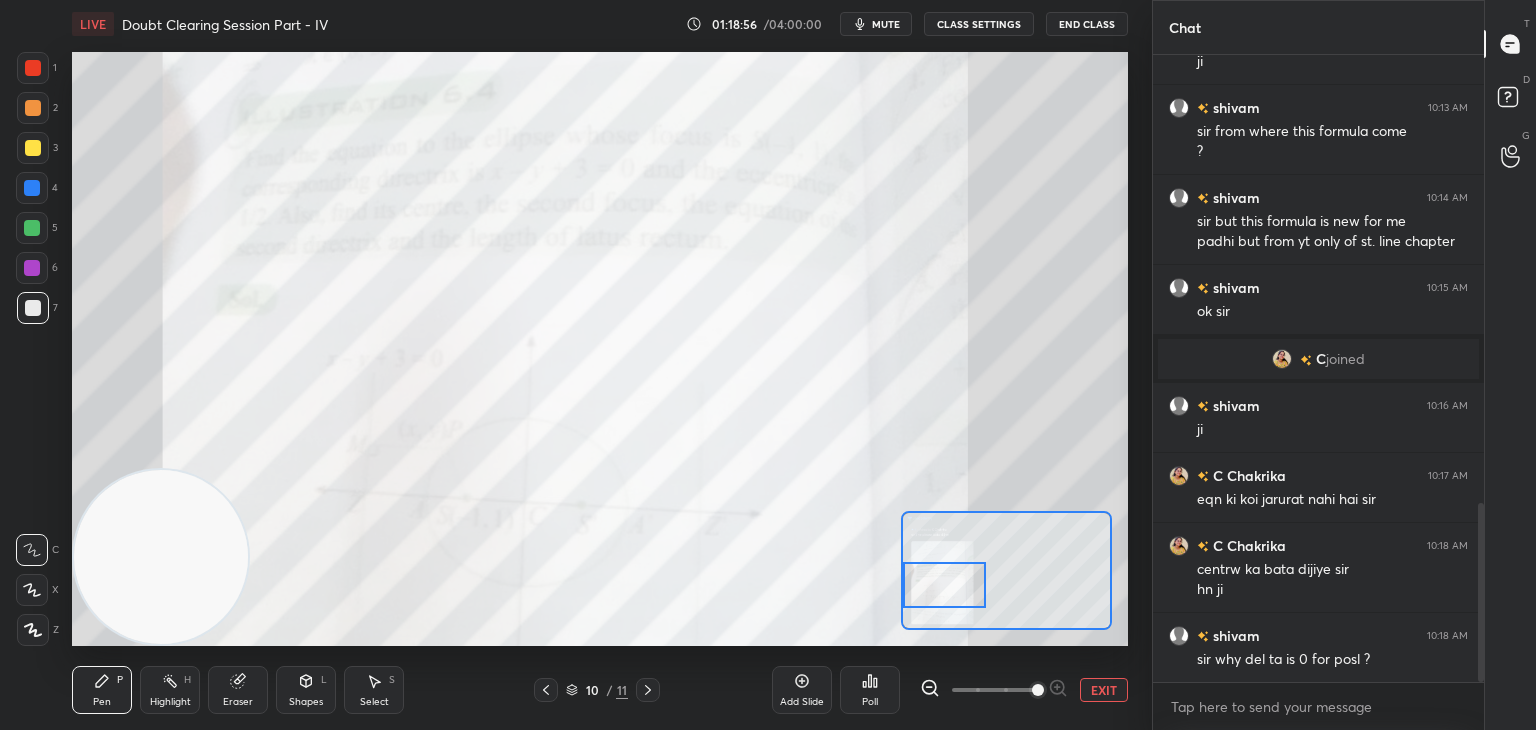 drag, startPoint x: 952, startPoint y: 588, endPoint x: 931, endPoint y: 585, distance: 21.213203 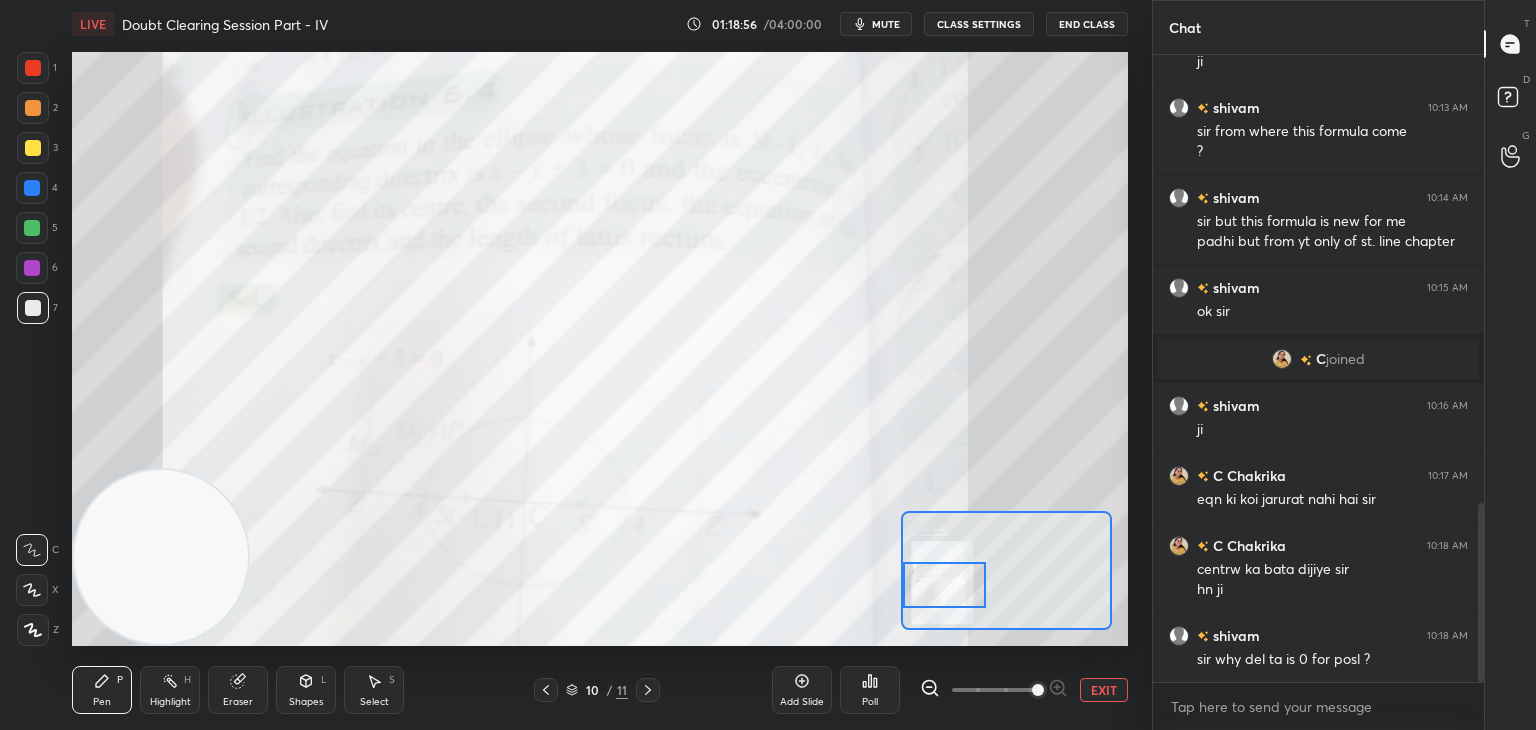 click at bounding box center [944, 585] 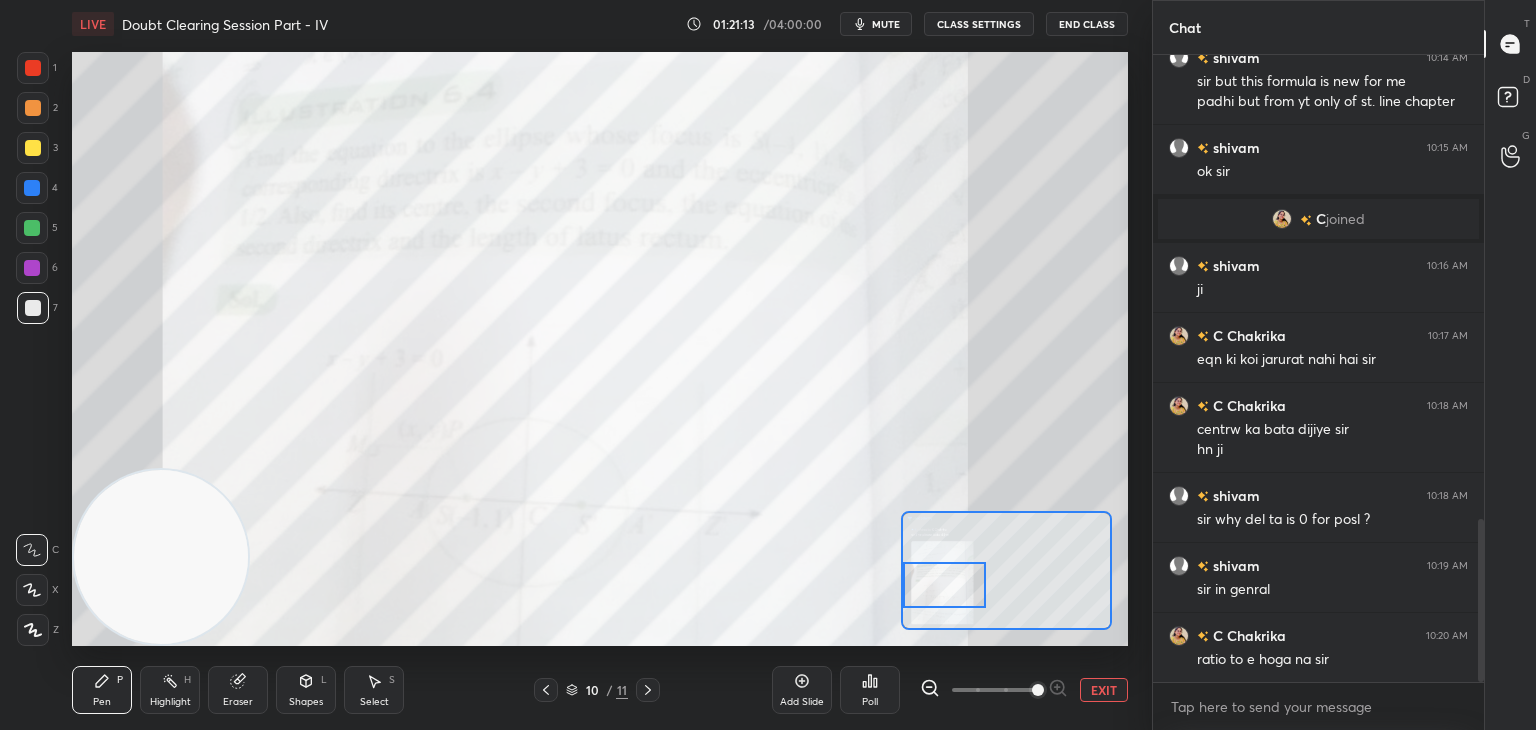scroll, scrollTop: 1786, scrollLeft: 0, axis: vertical 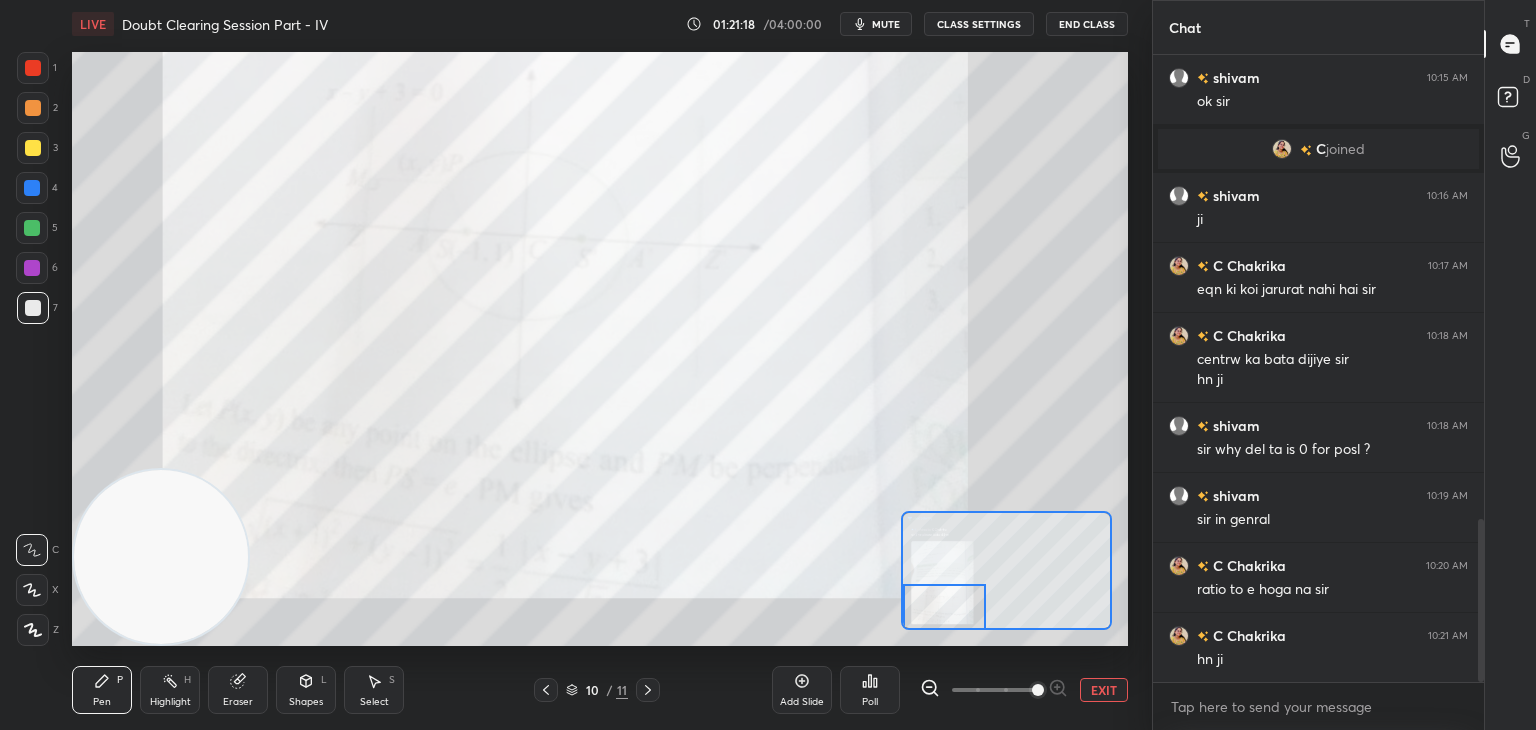 drag, startPoint x: 964, startPoint y: 593, endPoint x: 910, endPoint y: 600, distance: 54.451813 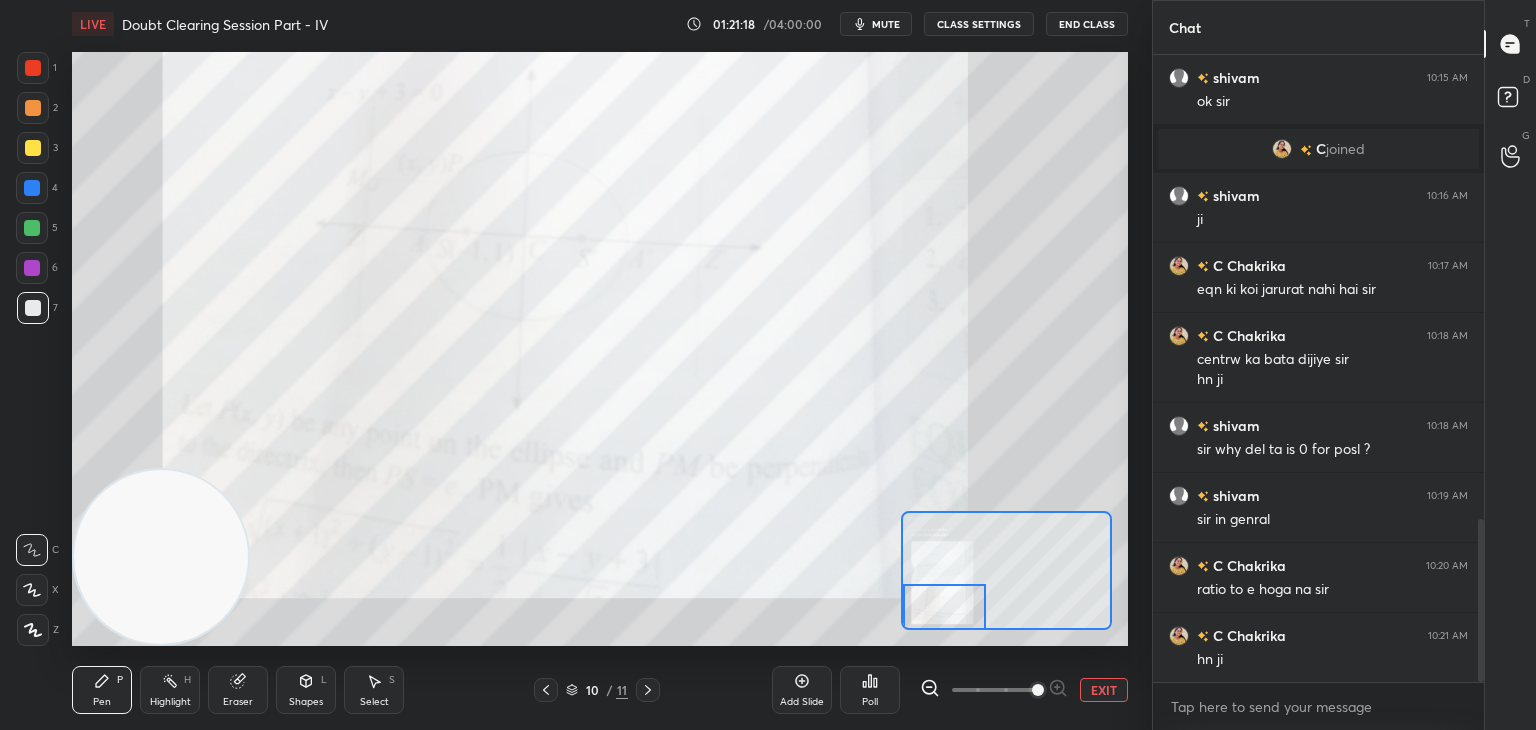 click at bounding box center (944, 607) 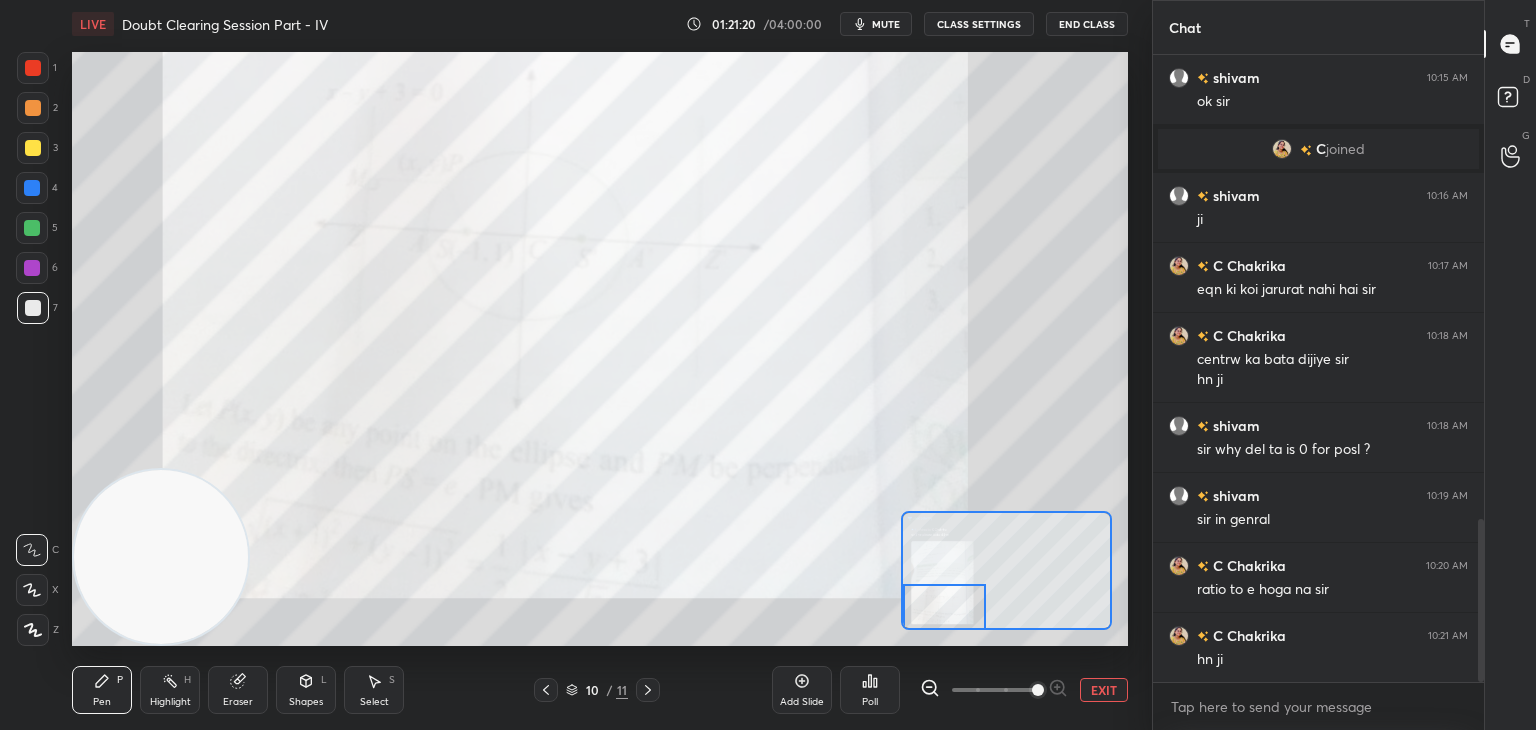 click on "EXIT" at bounding box center (1104, 690) 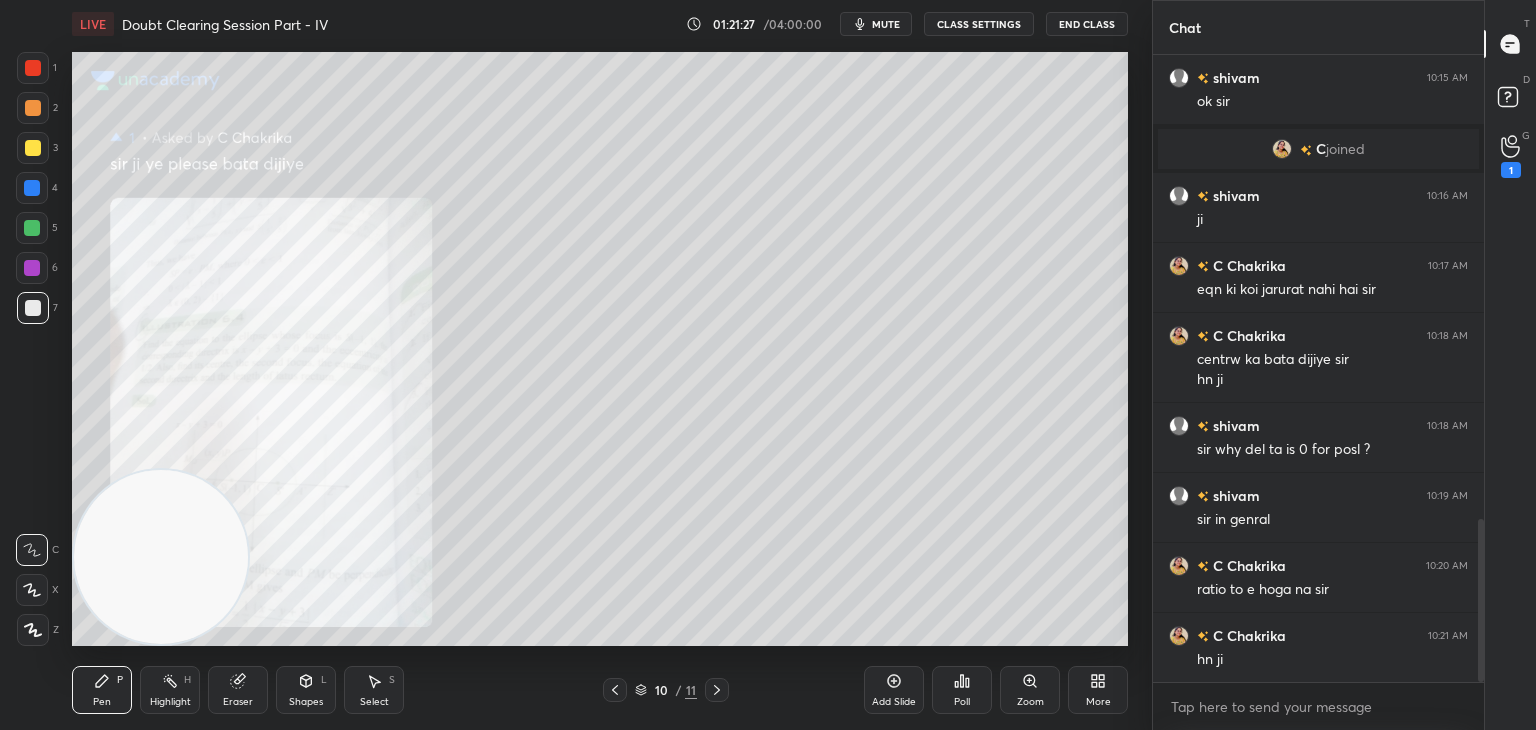 click 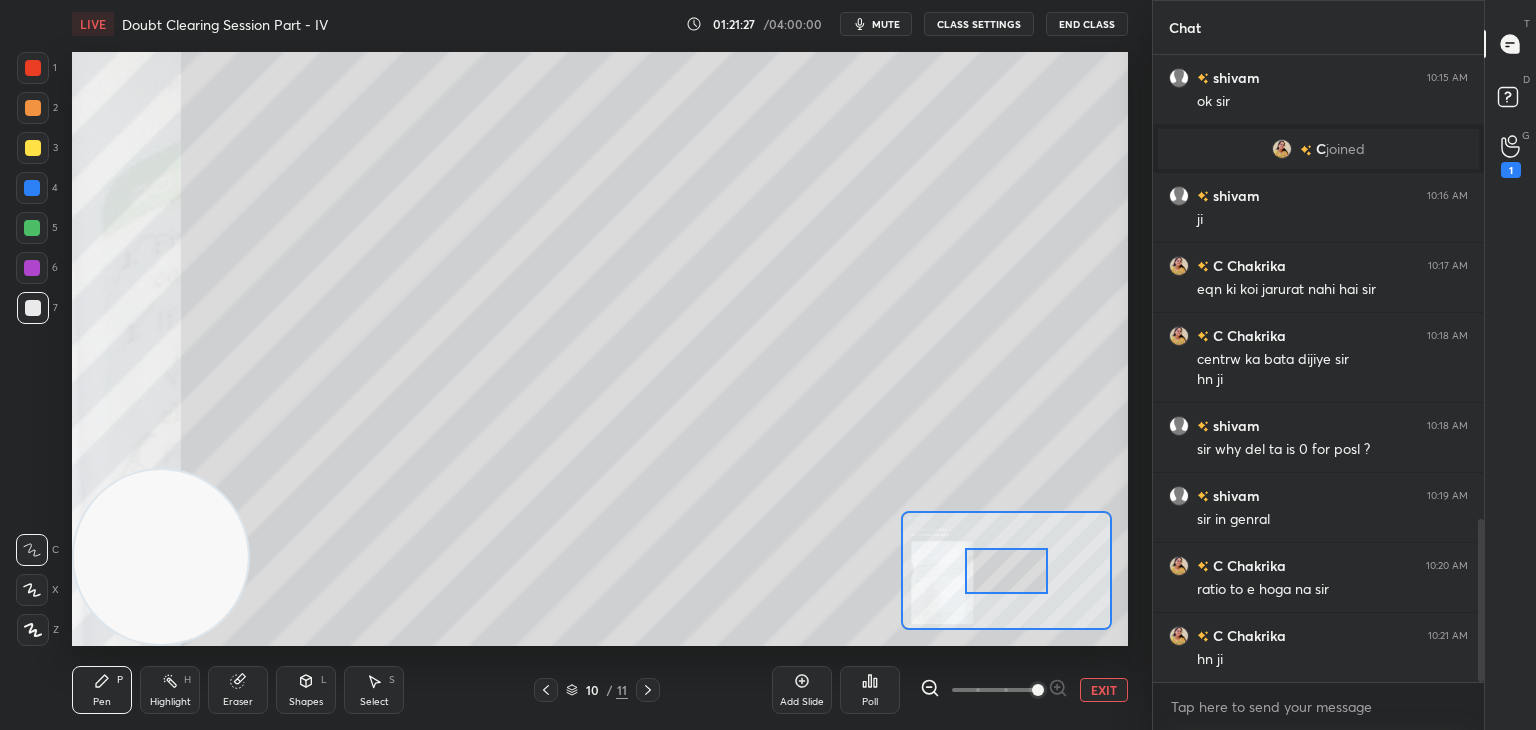 click at bounding box center [994, 690] 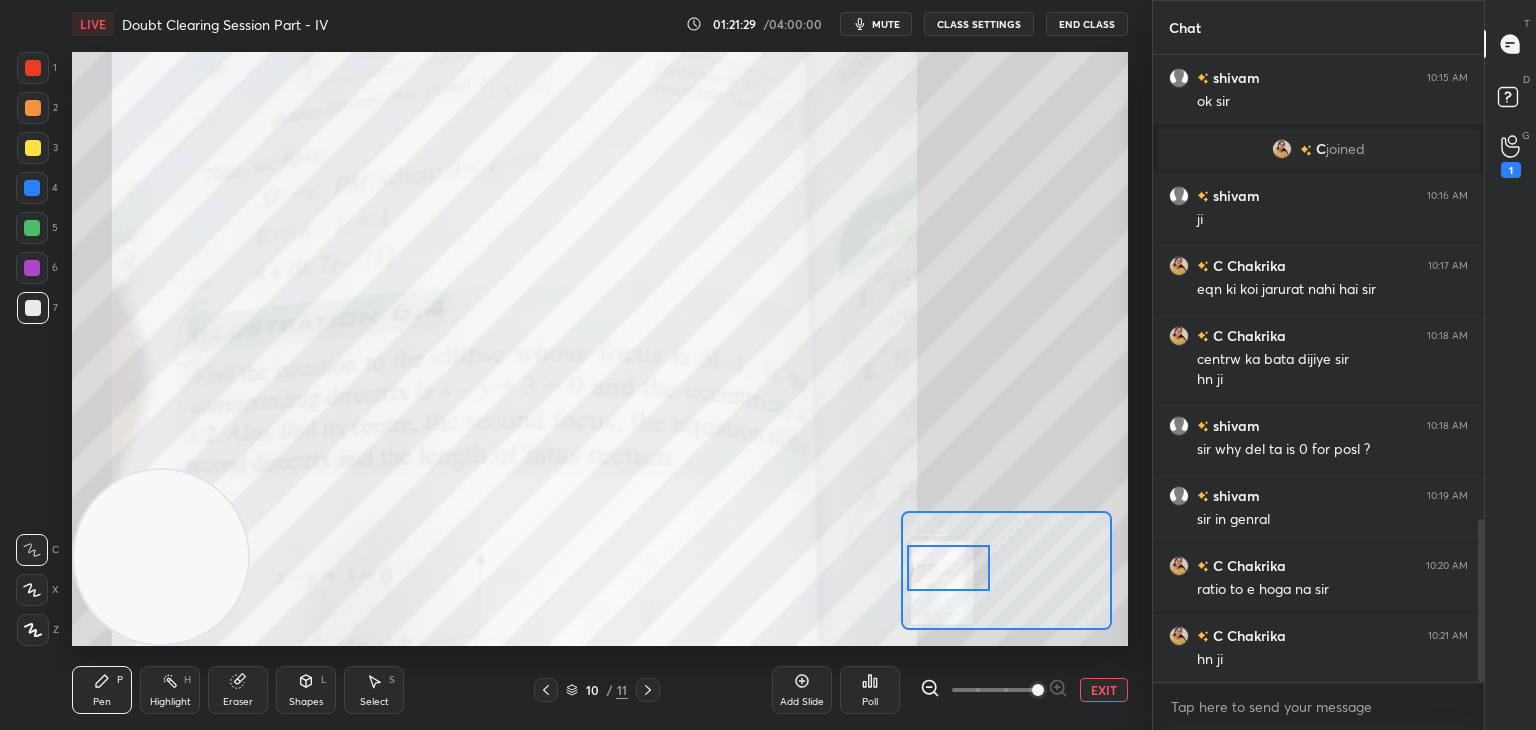 drag, startPoint x: 992, startPoint y: 559, endPoint x: 941, endPoint y: 545, distance: 52.886673 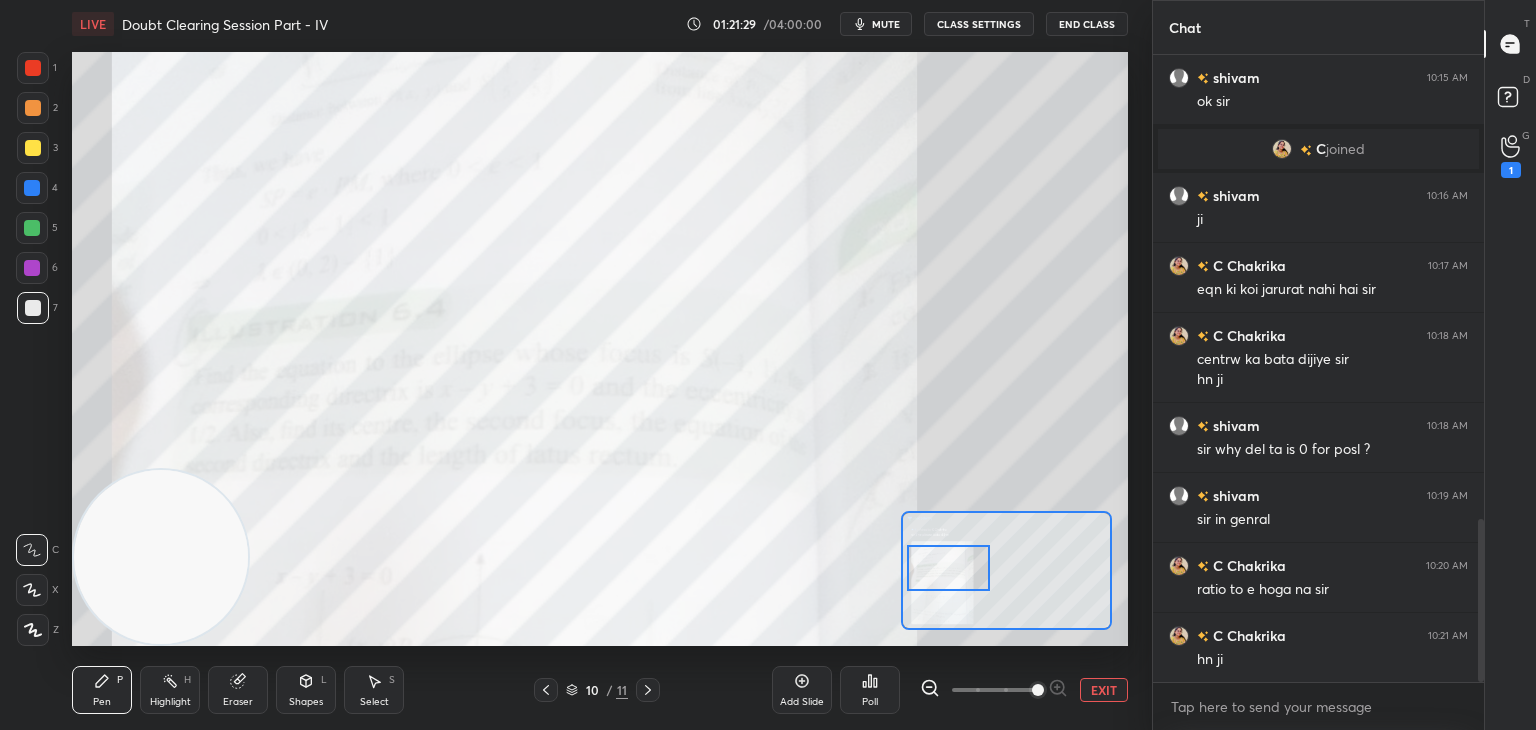 click at bounding box center (948, 568) 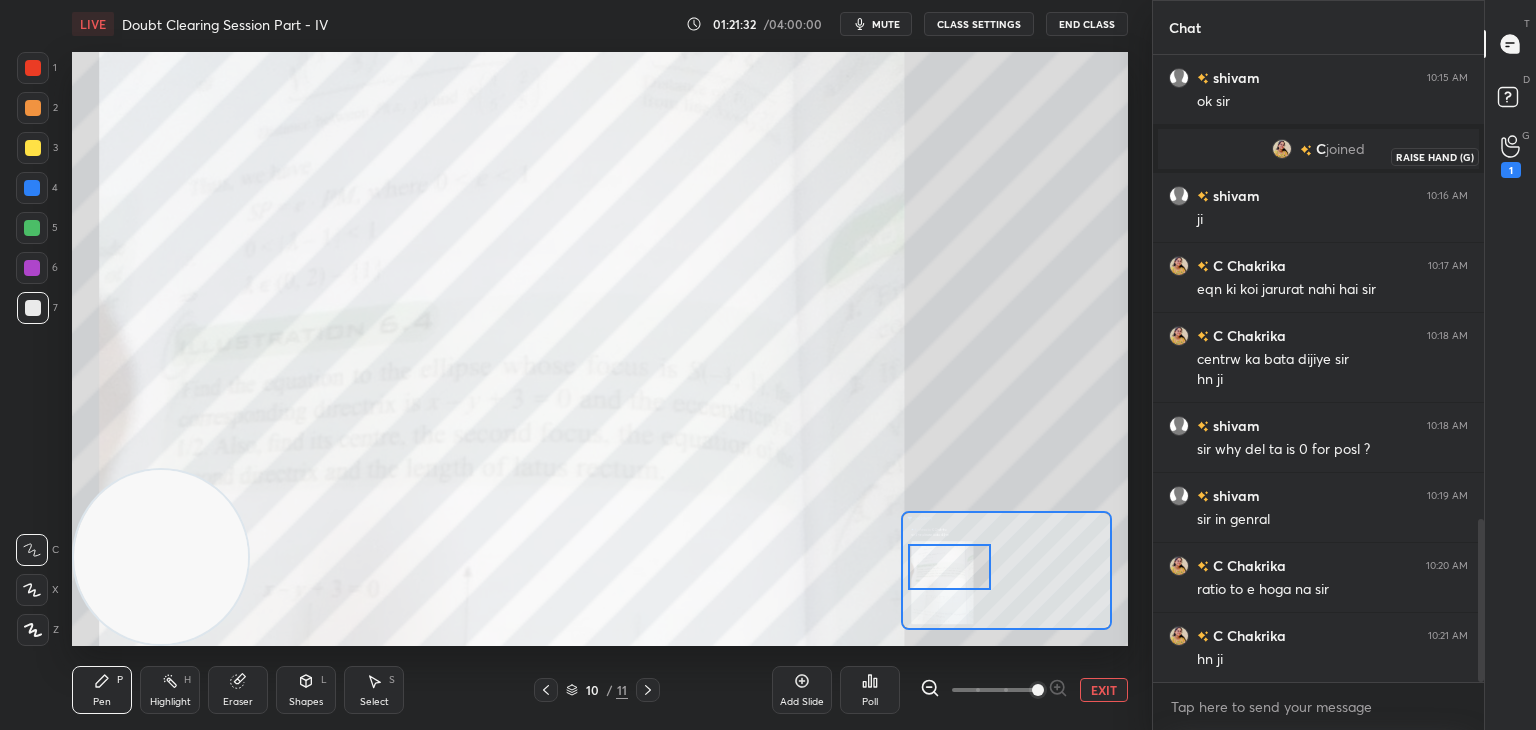 click on "1" at bounding box center [1511, 156] 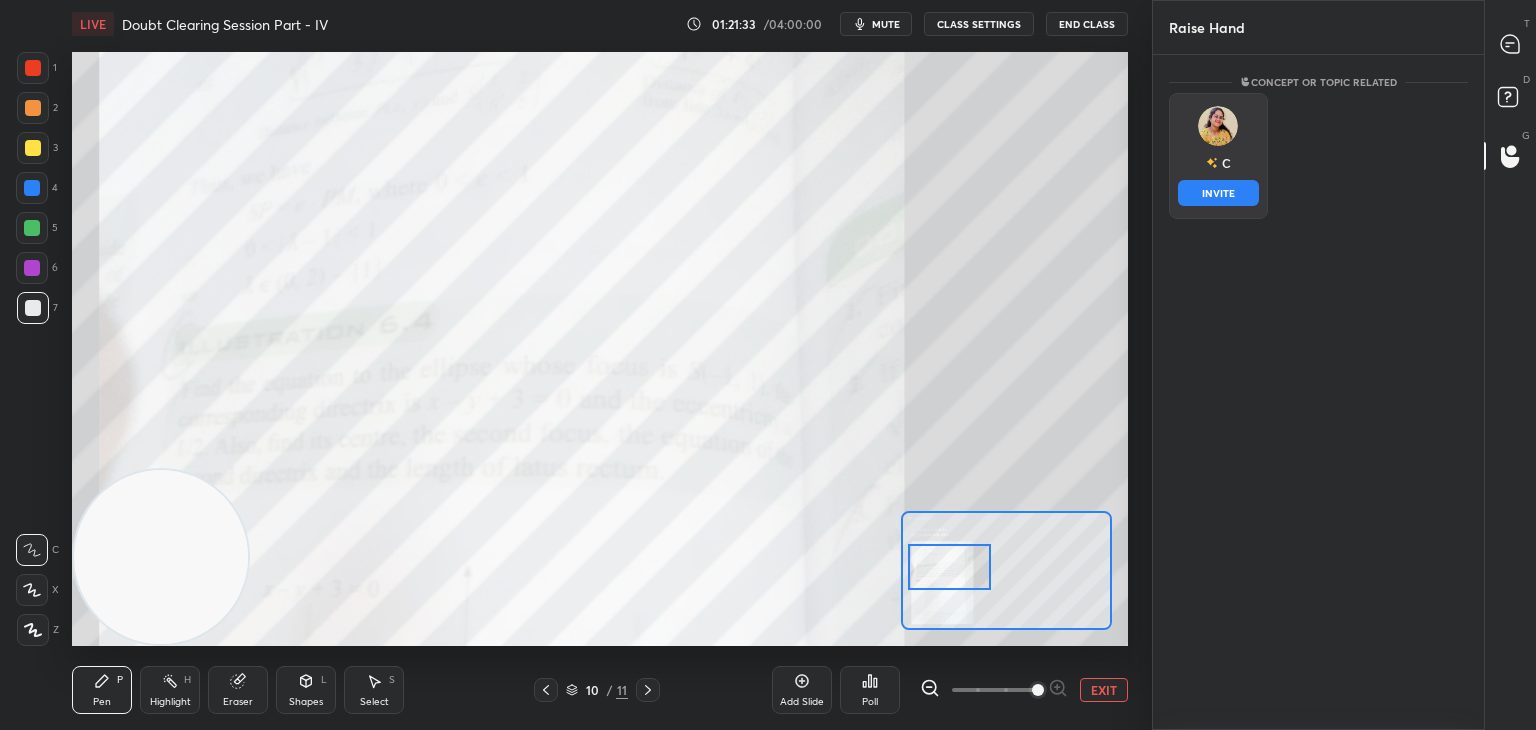 click at bounding box center (1218, 126) 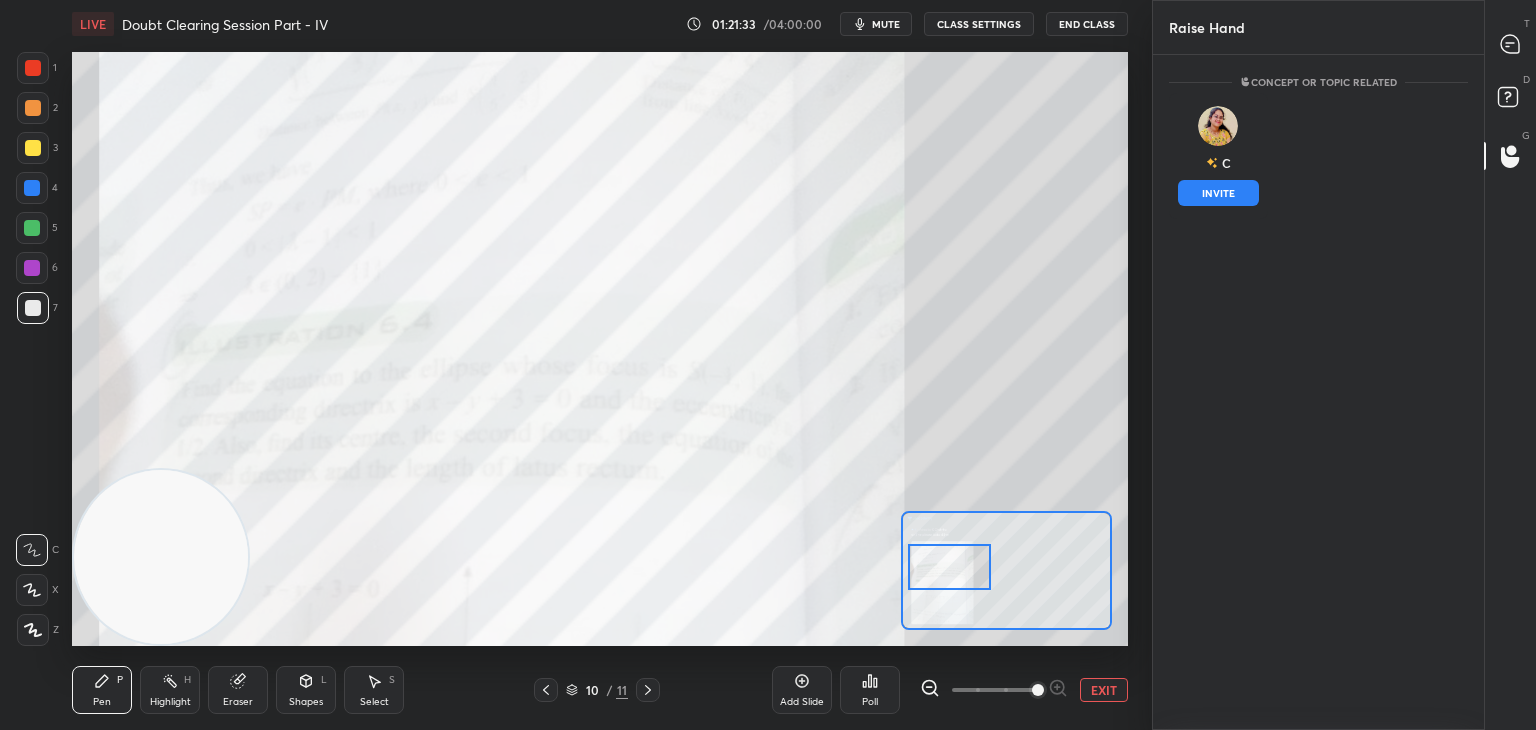 click on "INVITE" at bounding box center [1218, 193] 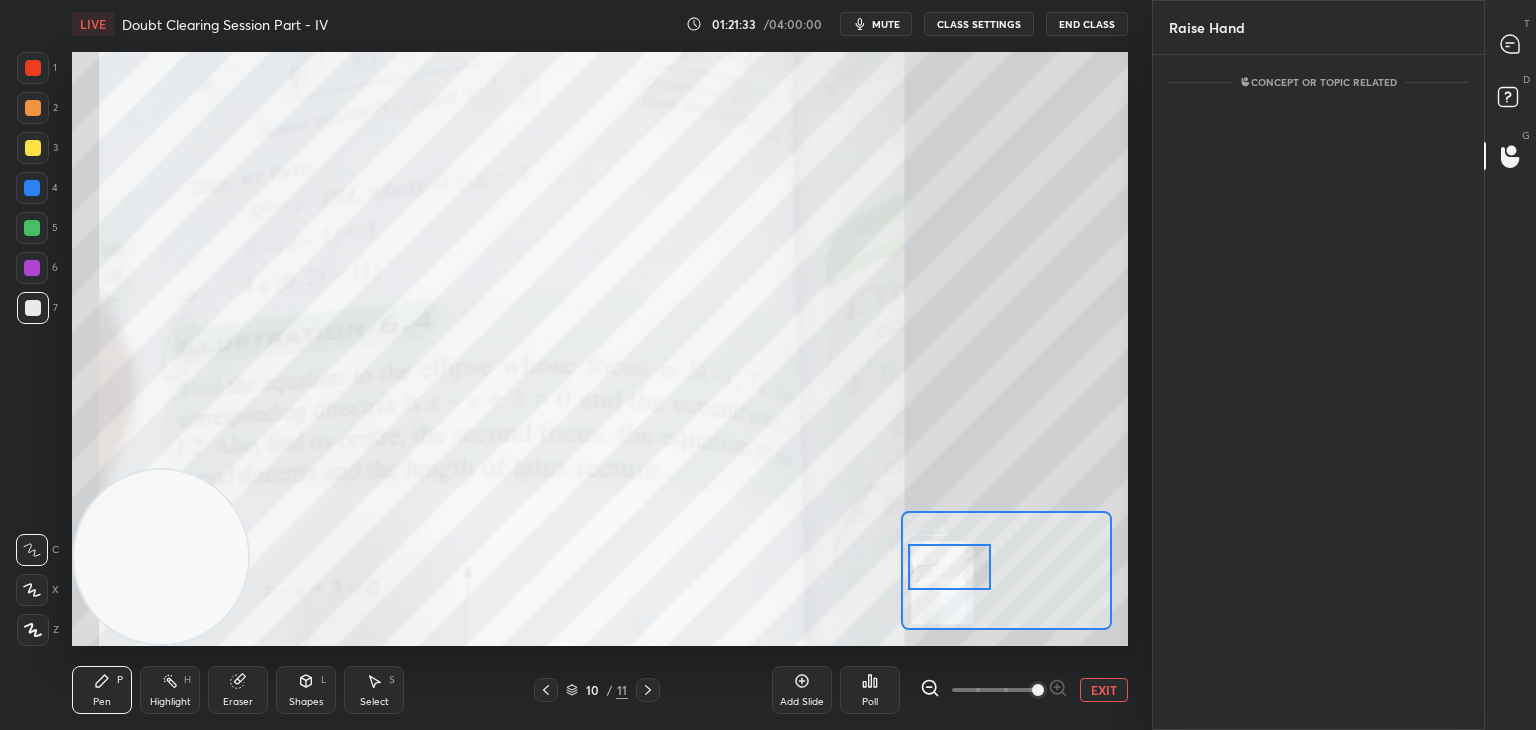 scroll, scrollTop: 589, scrollLeft: 325, axis: both 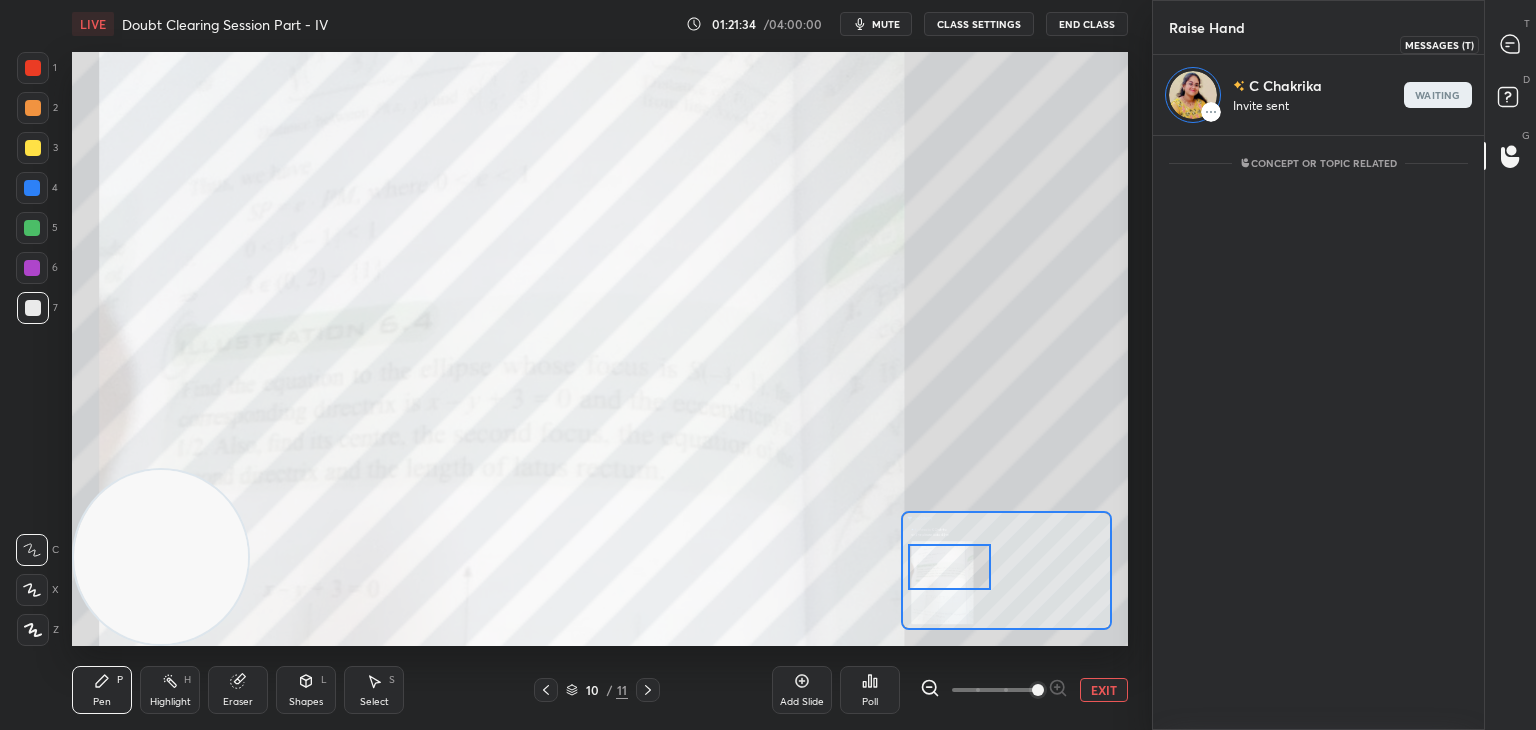 click at bounding box center (1511, 44) 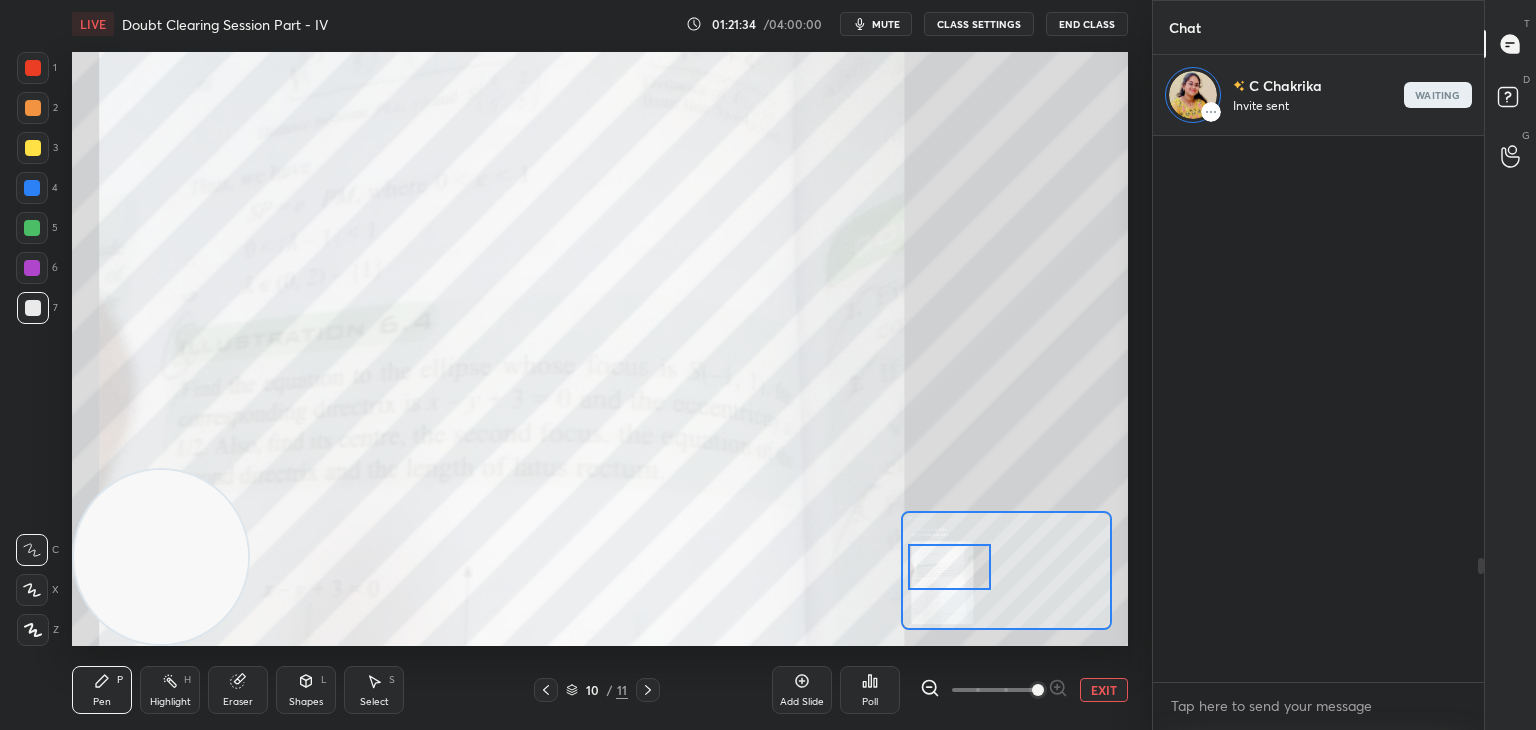 scroll, scrollTop: 588, scrollLeft: 325, axis: both 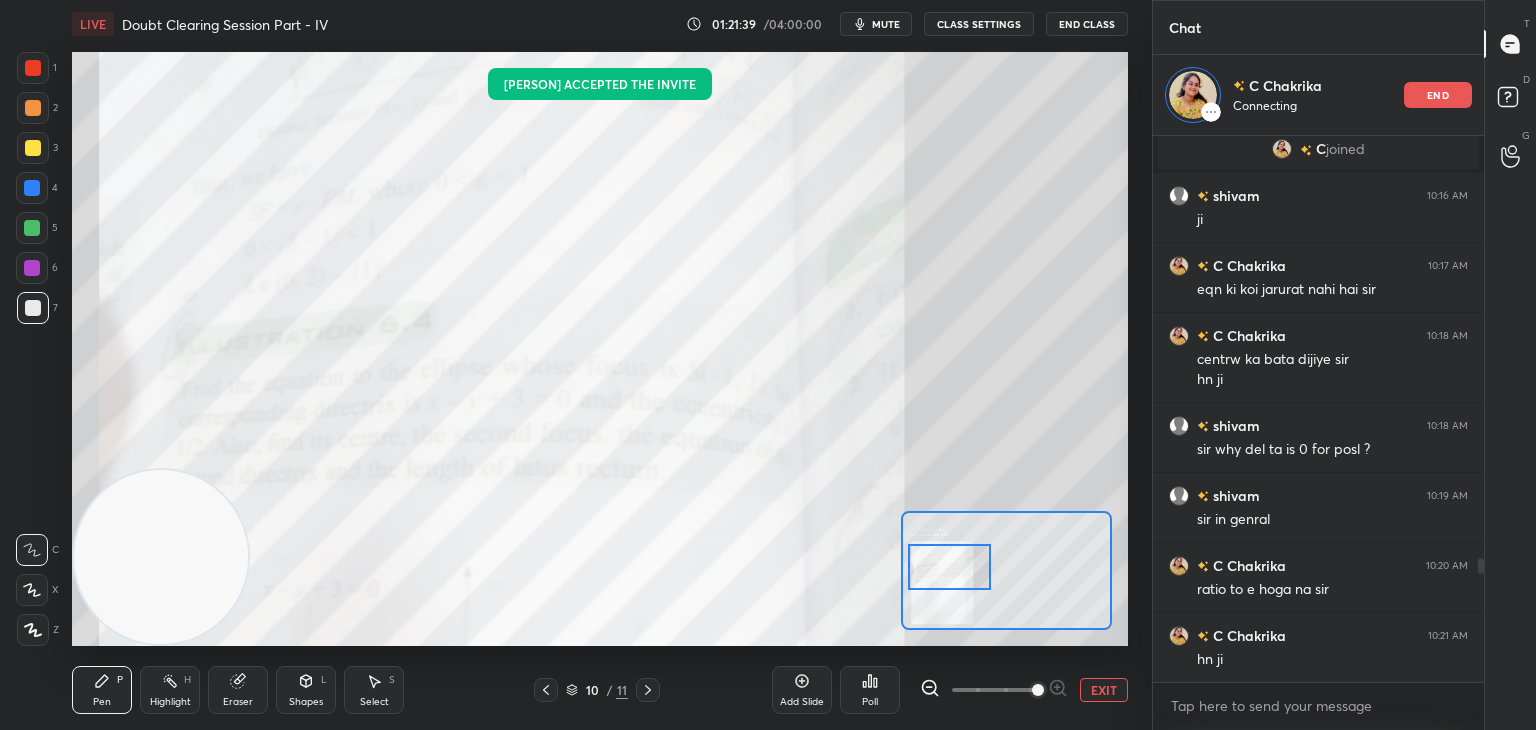 click on "EXIT" at bounding box center [1104, 690] 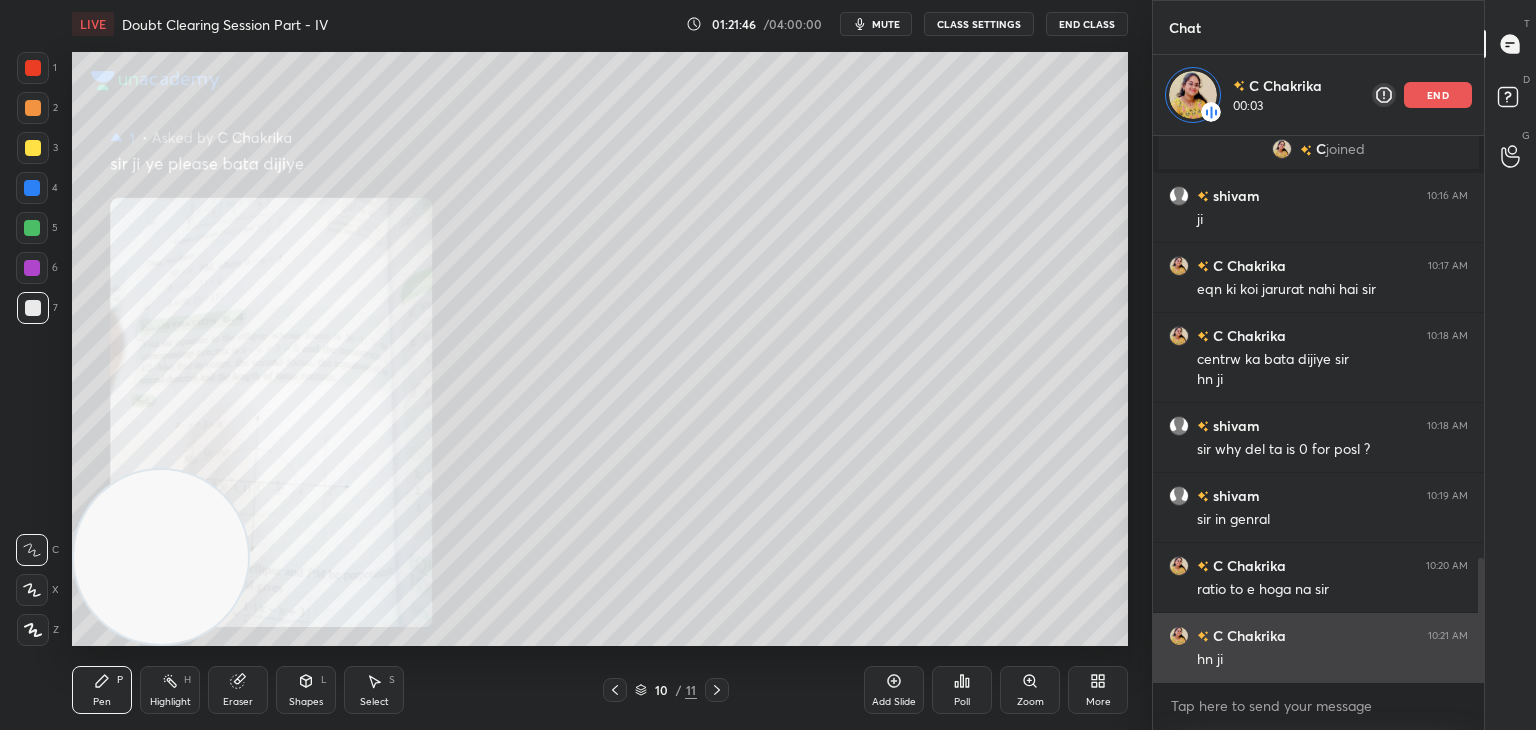 click at bounding box center [1179, 635] 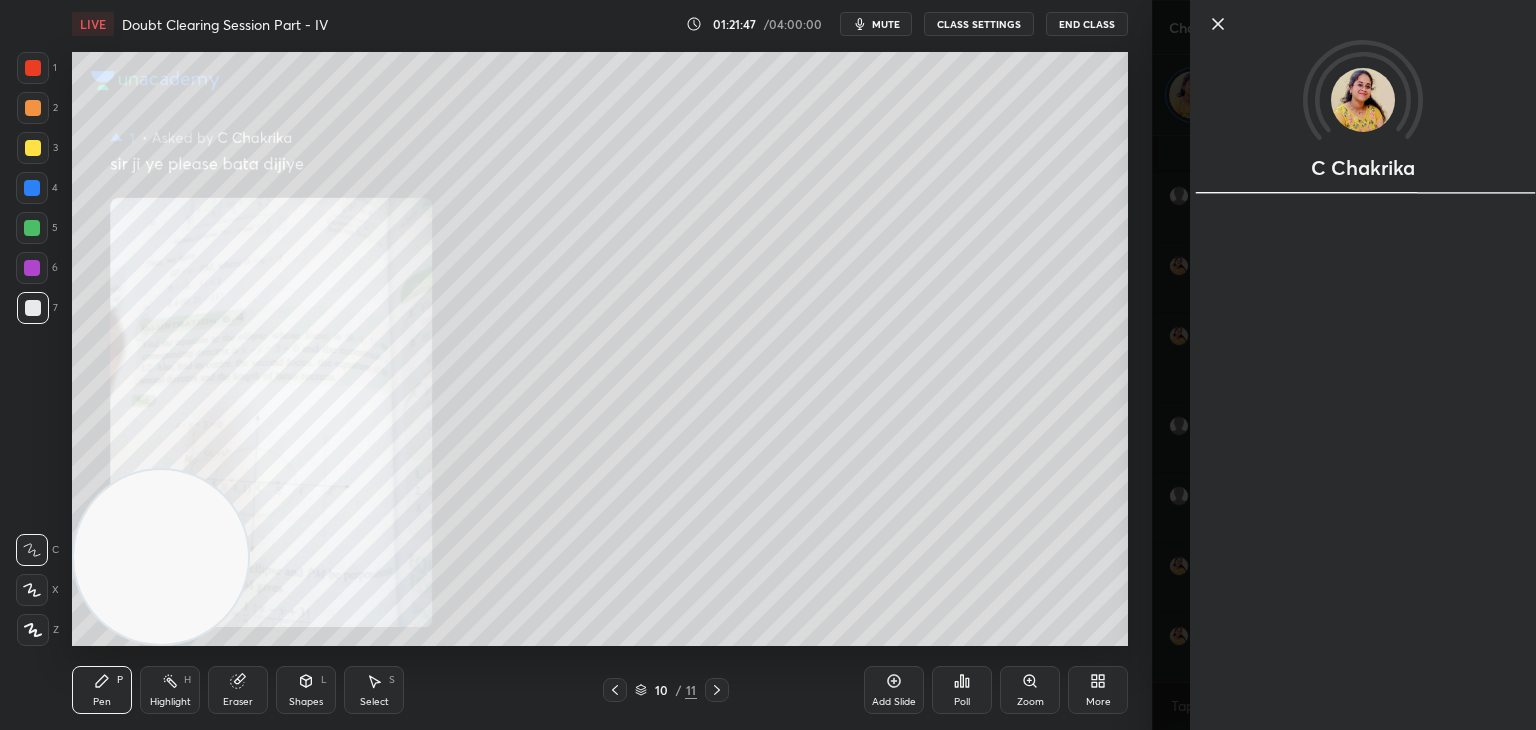drag, startPoint x: 1349, startPoint y: 129, endPoint x: 1325, endPoint y: 95, distance: 41.617306 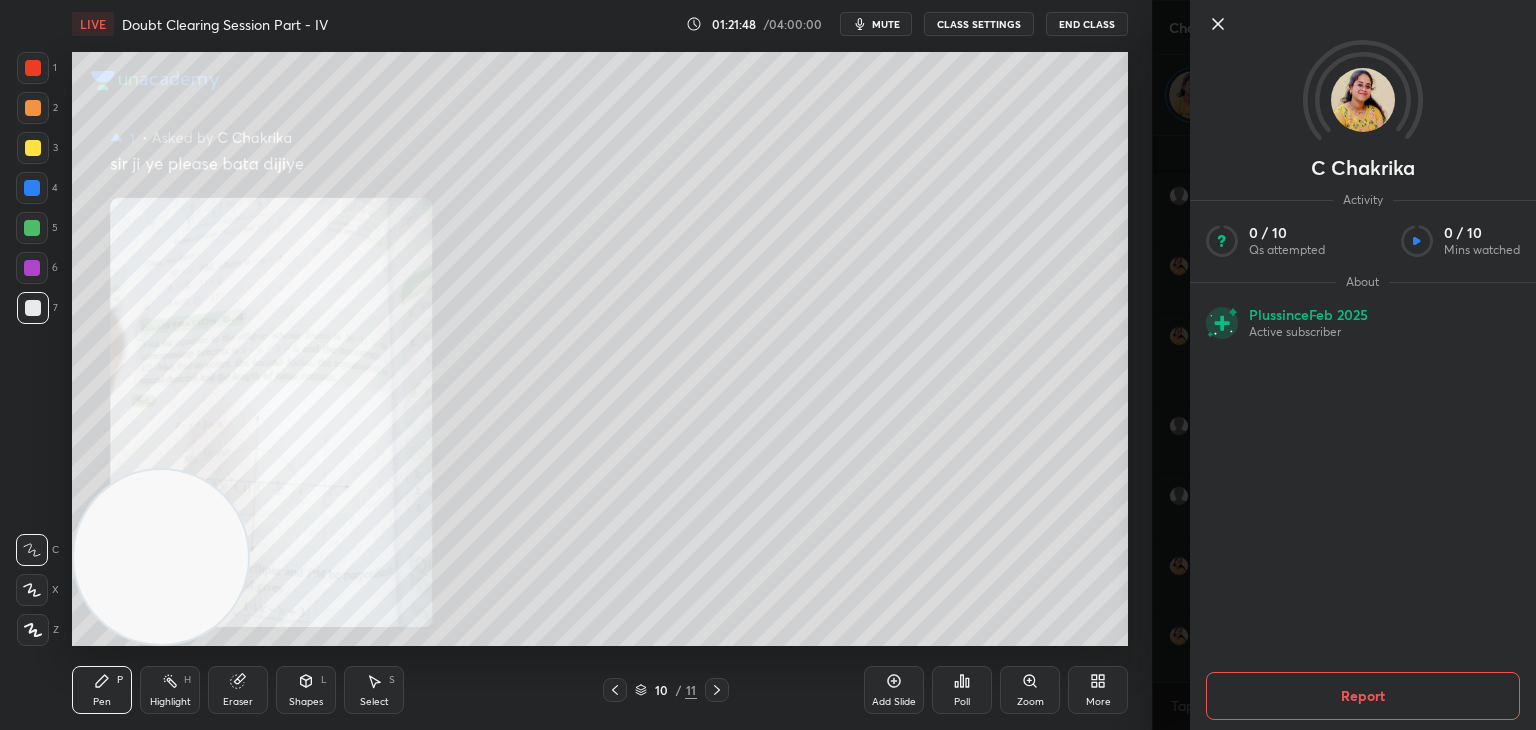 click 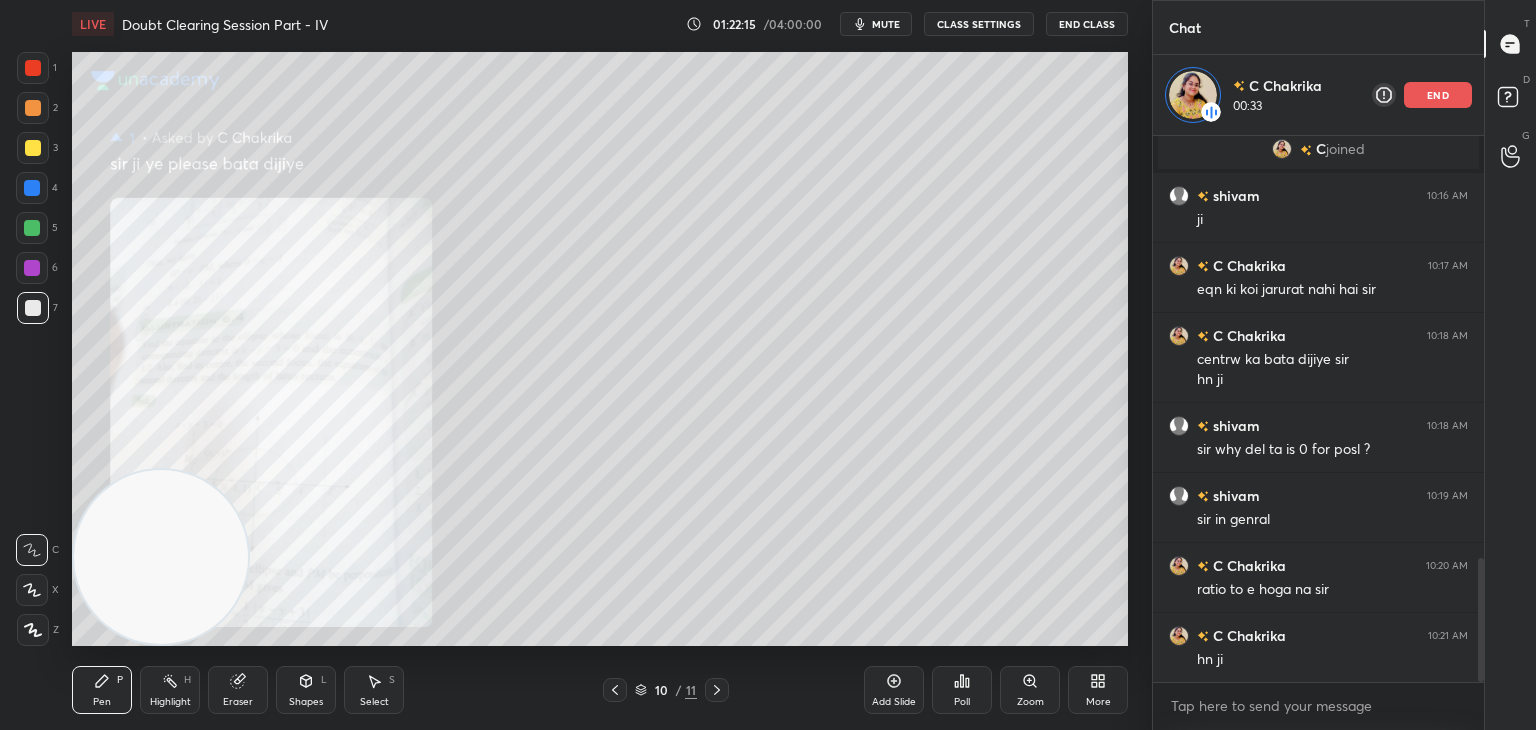 click on "Zoom" at bounding box center [1030, 702] 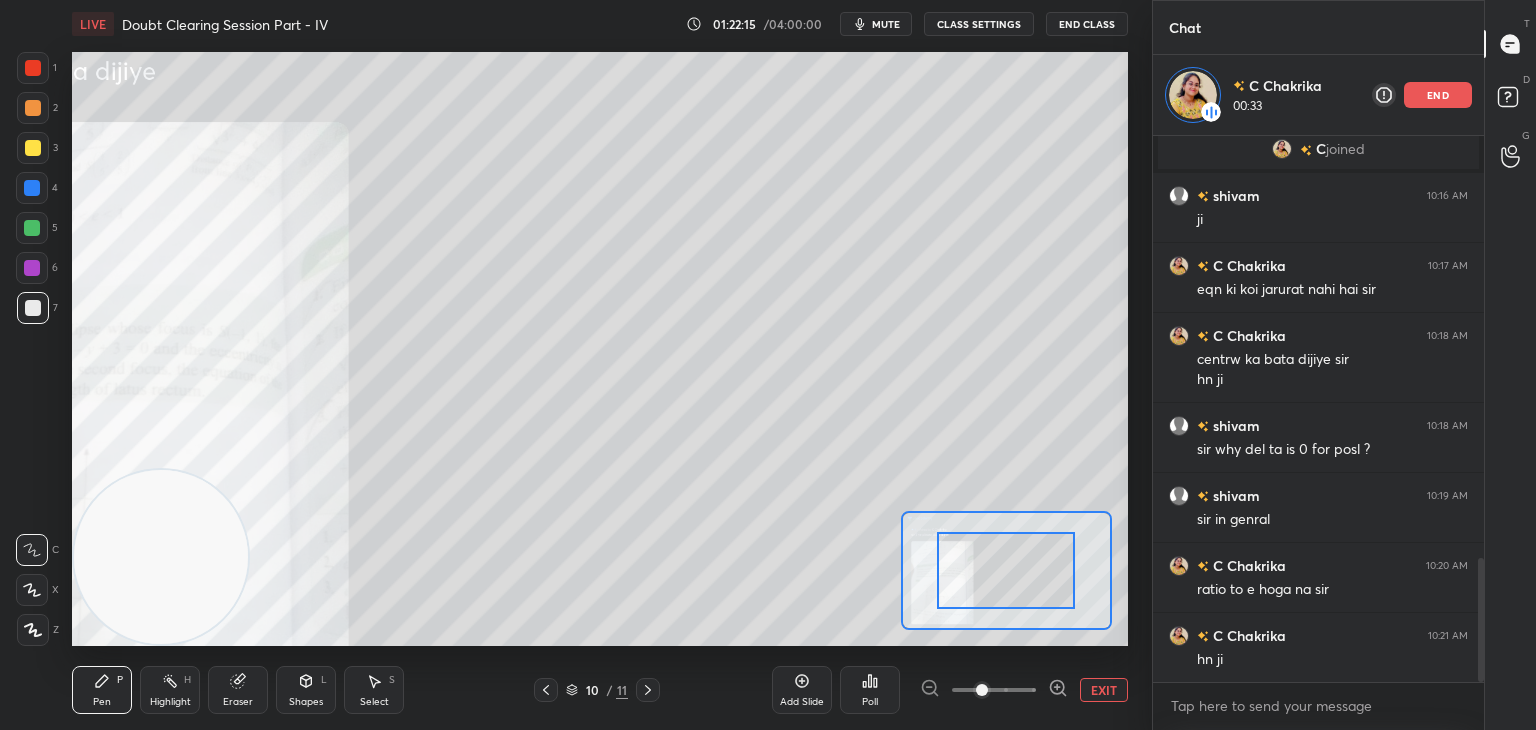 click at bounding box center (994, 690) 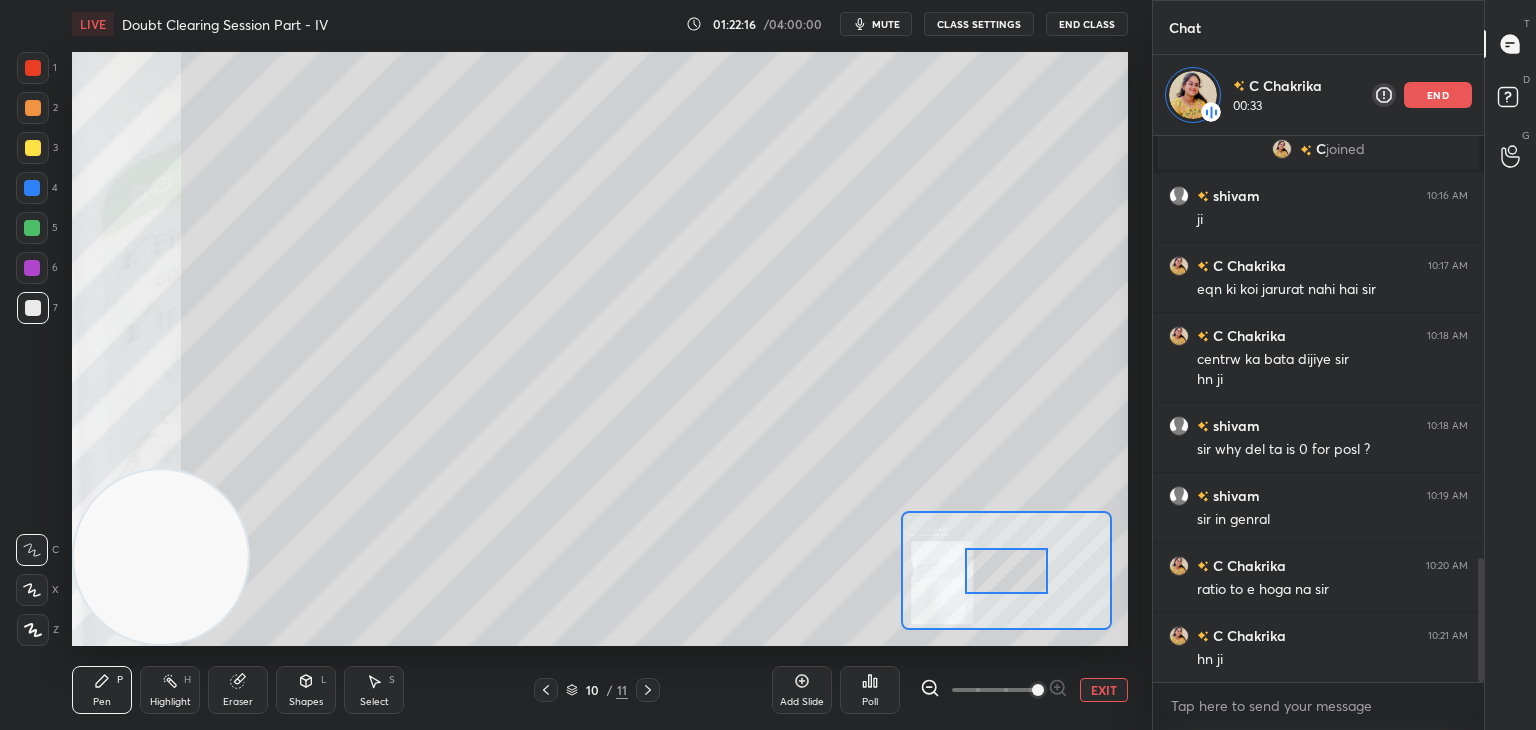 click at bounding box center (1038, 690) 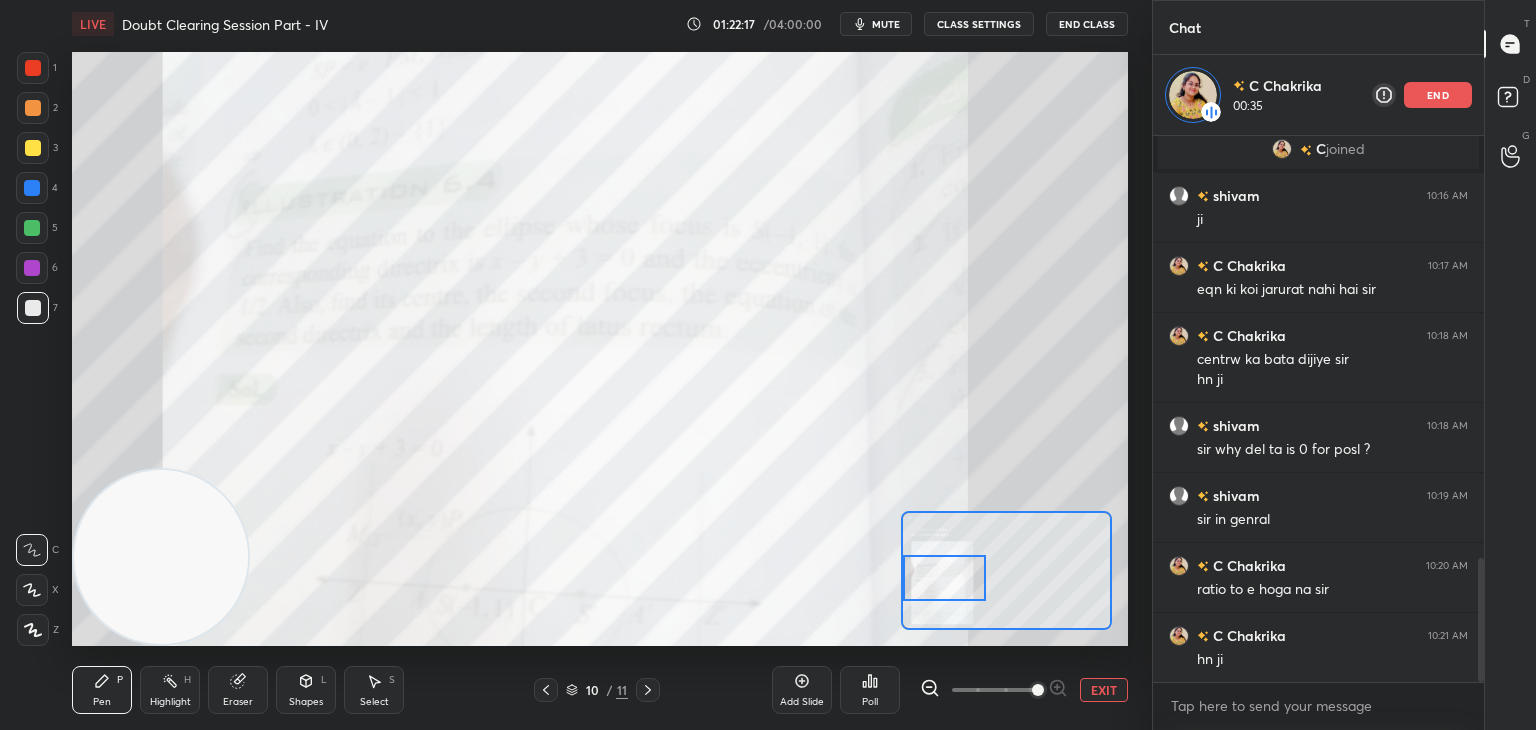 drag, startPoint x: 949, startPoint y: 580, endPoint x: 936, endPoint y: 573, distance: 14.764823 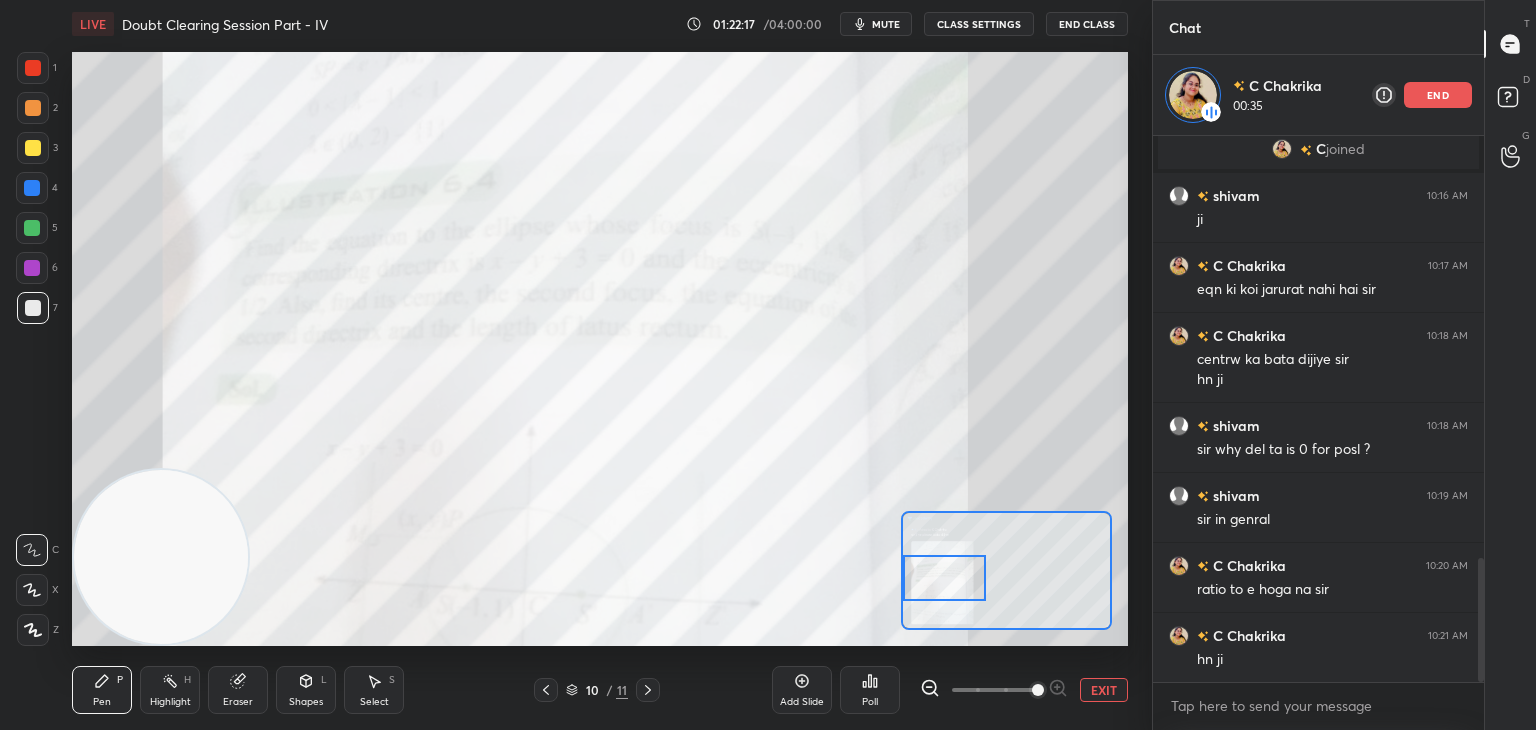 click at bounding box center (944, 578) 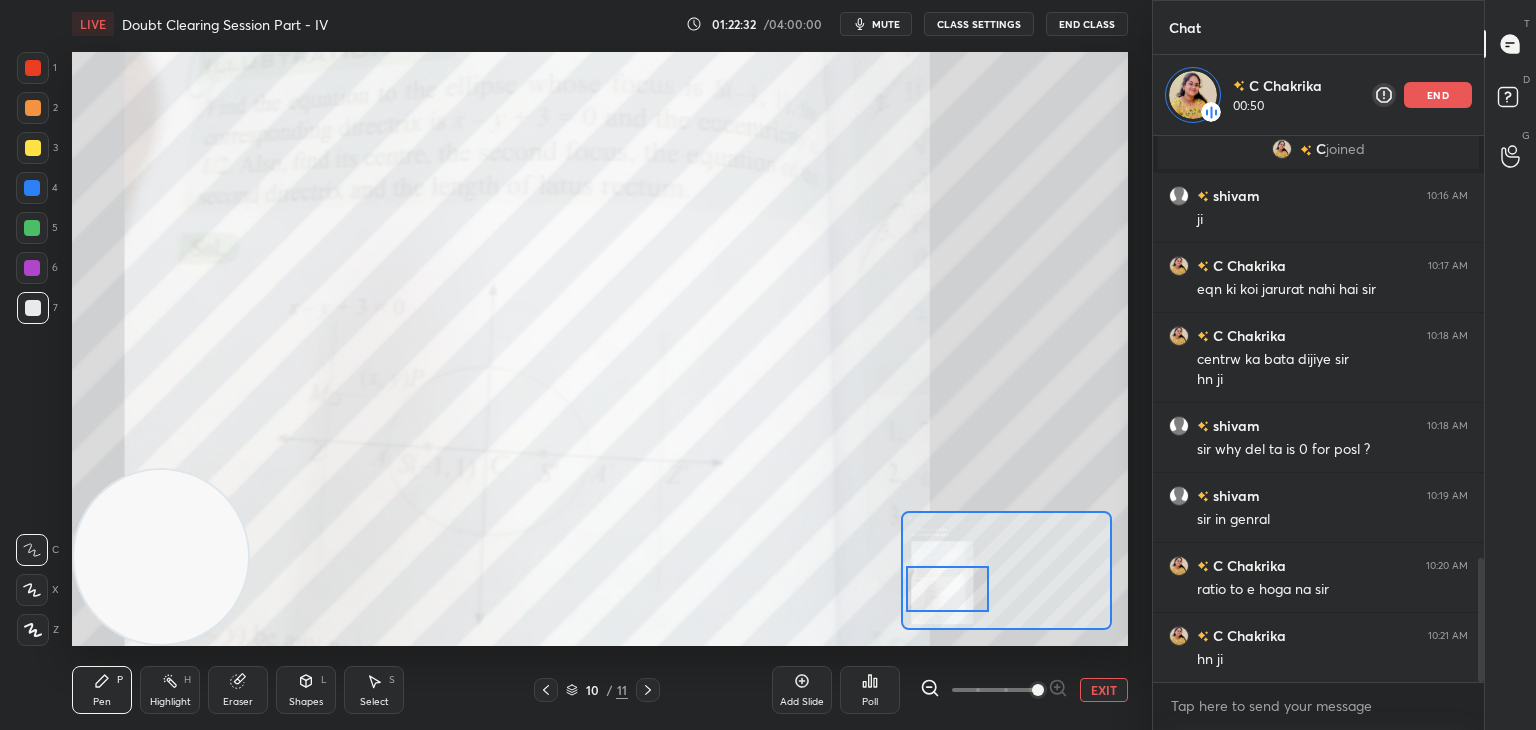 drag, startPoint x: 961, startPoint y: 583, endPoint x: 960, endPoint y: 593, distance: 10.049875 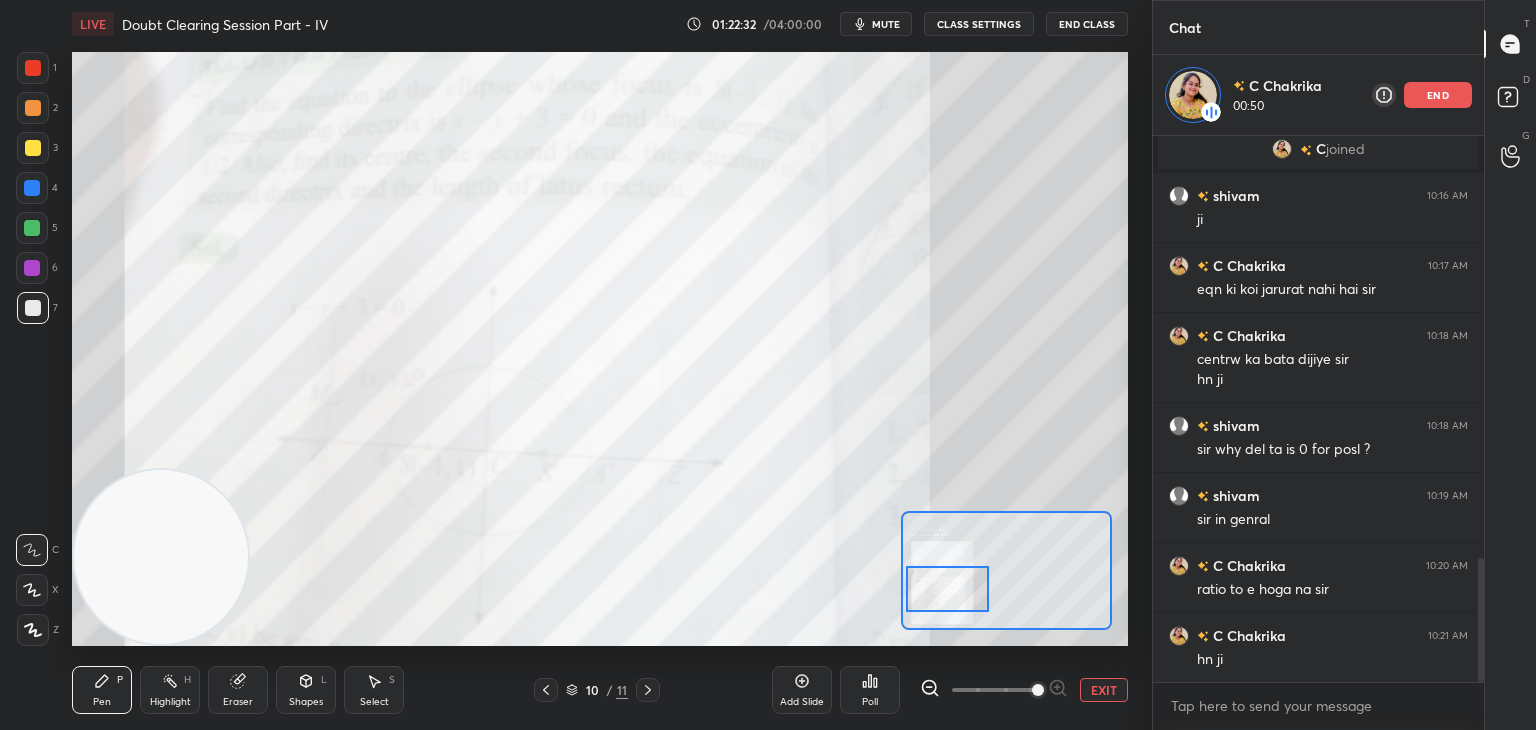 click at bounding box center [947, 589] 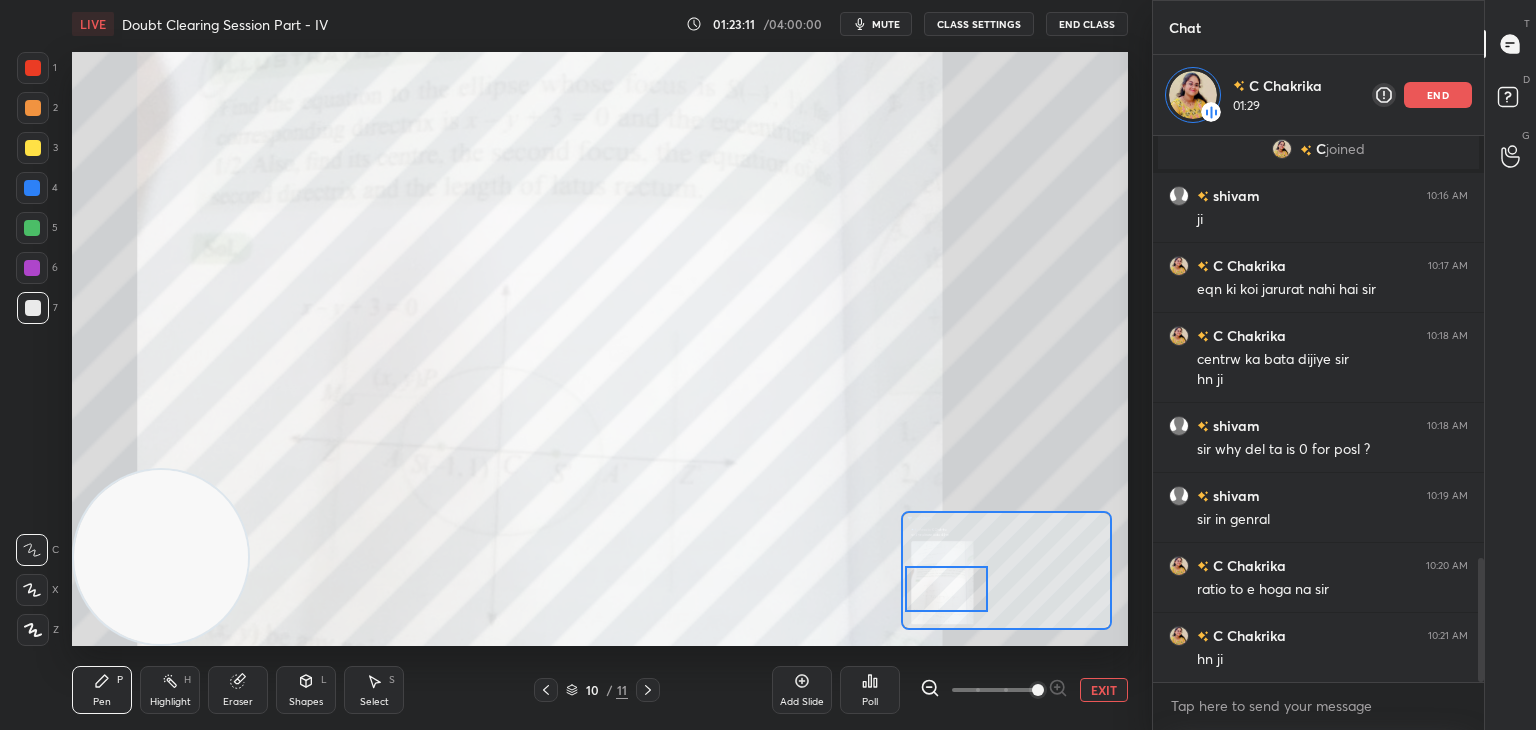 click on "EXIT" at bounding box center (1104, 690) 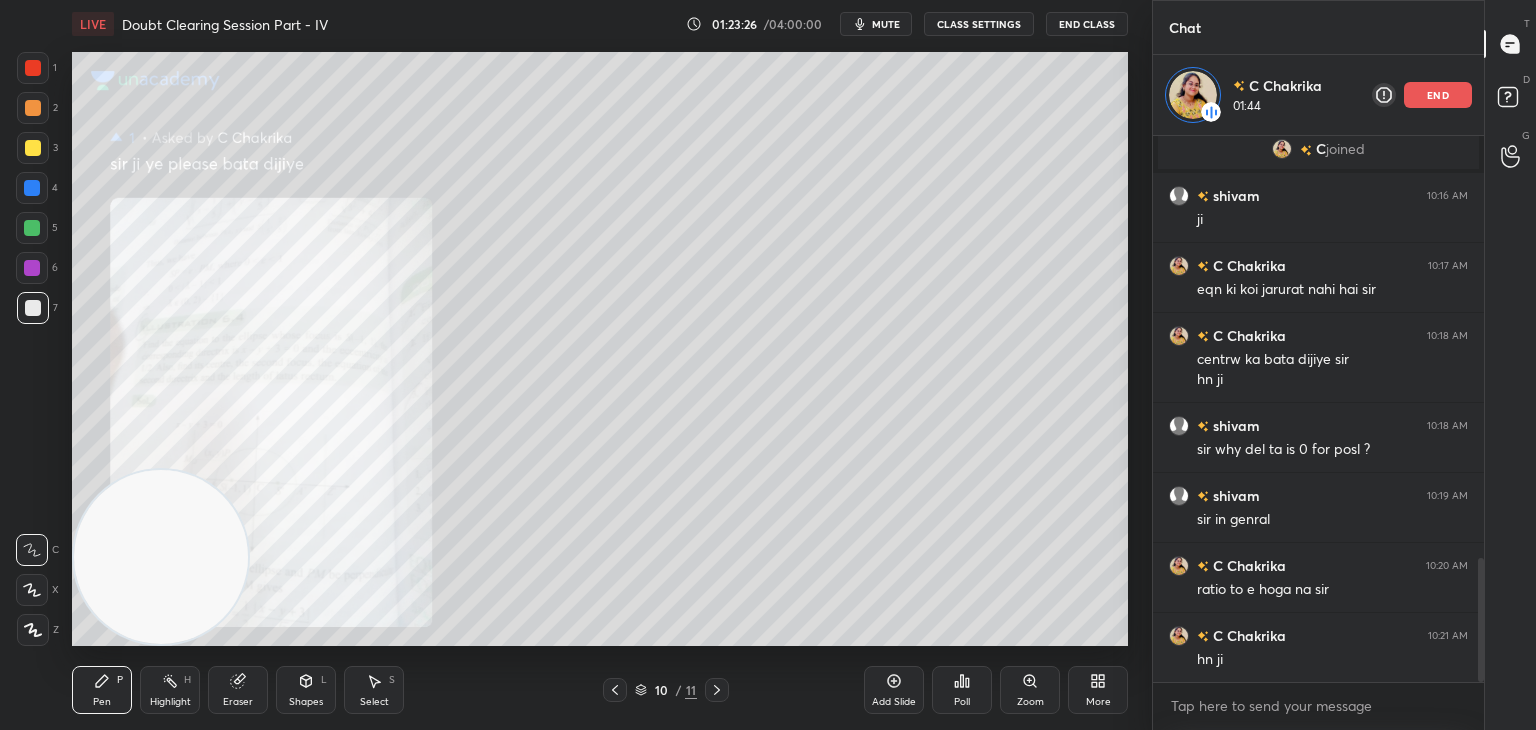 click on "Zoom" at bounding box center (1030, 690) 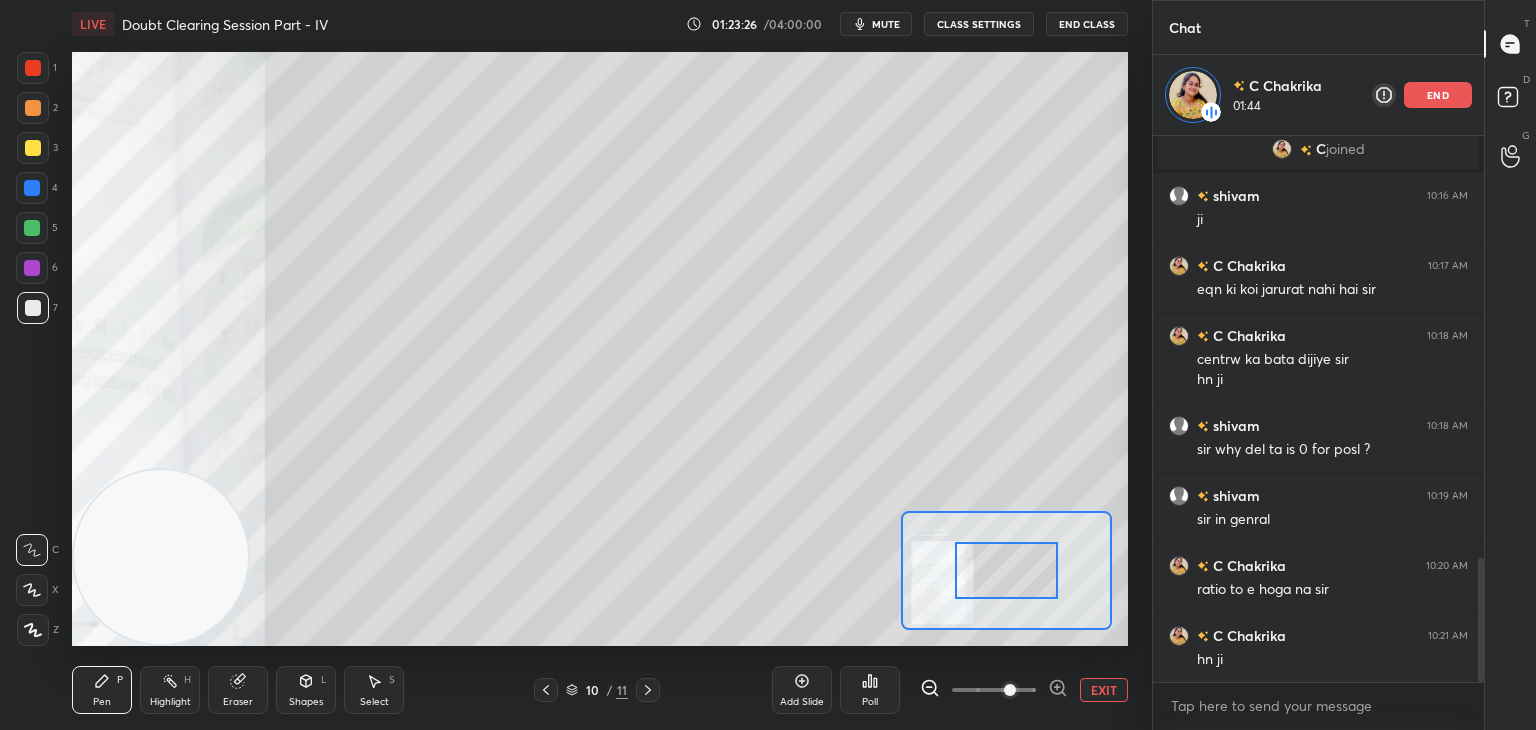 click at bounding box center [994, 690] 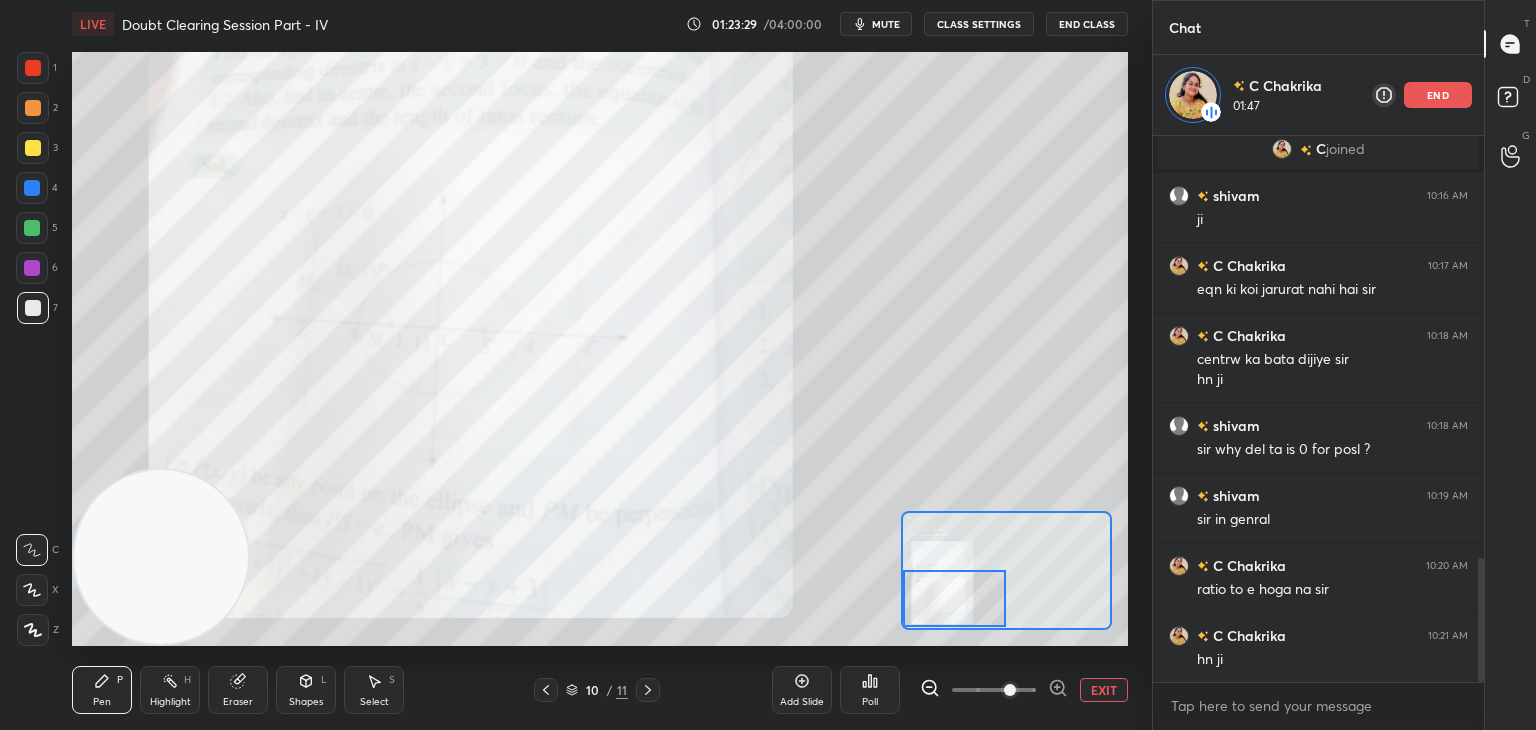 drag, startPoint x: 1028, startPoint y: 575, endPoint x: 913, endPoint y: 604, distance: 118.60017 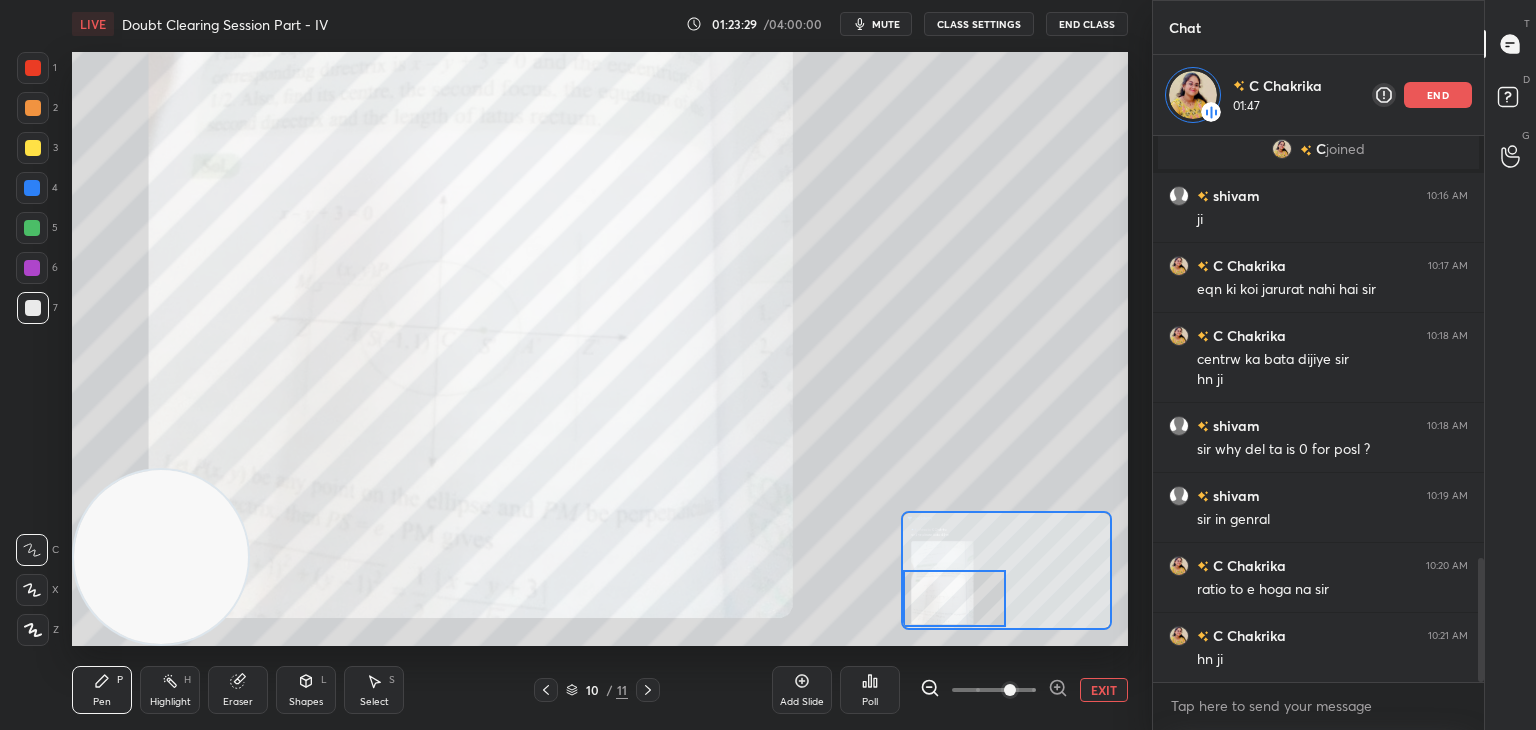 click at bounding box center (955, 598) 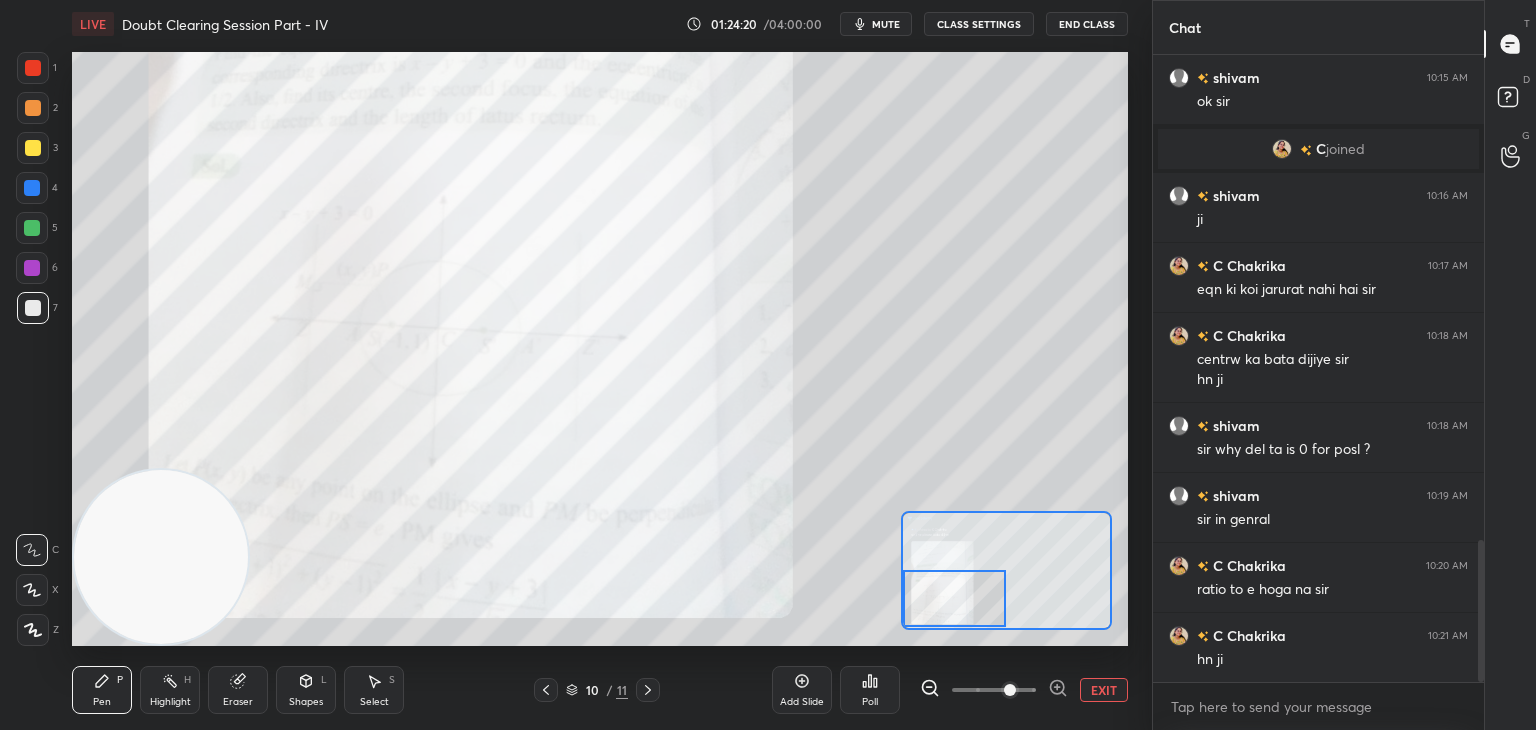 scroll, scrollTop: 6, scrollLeft: 6, axis: both 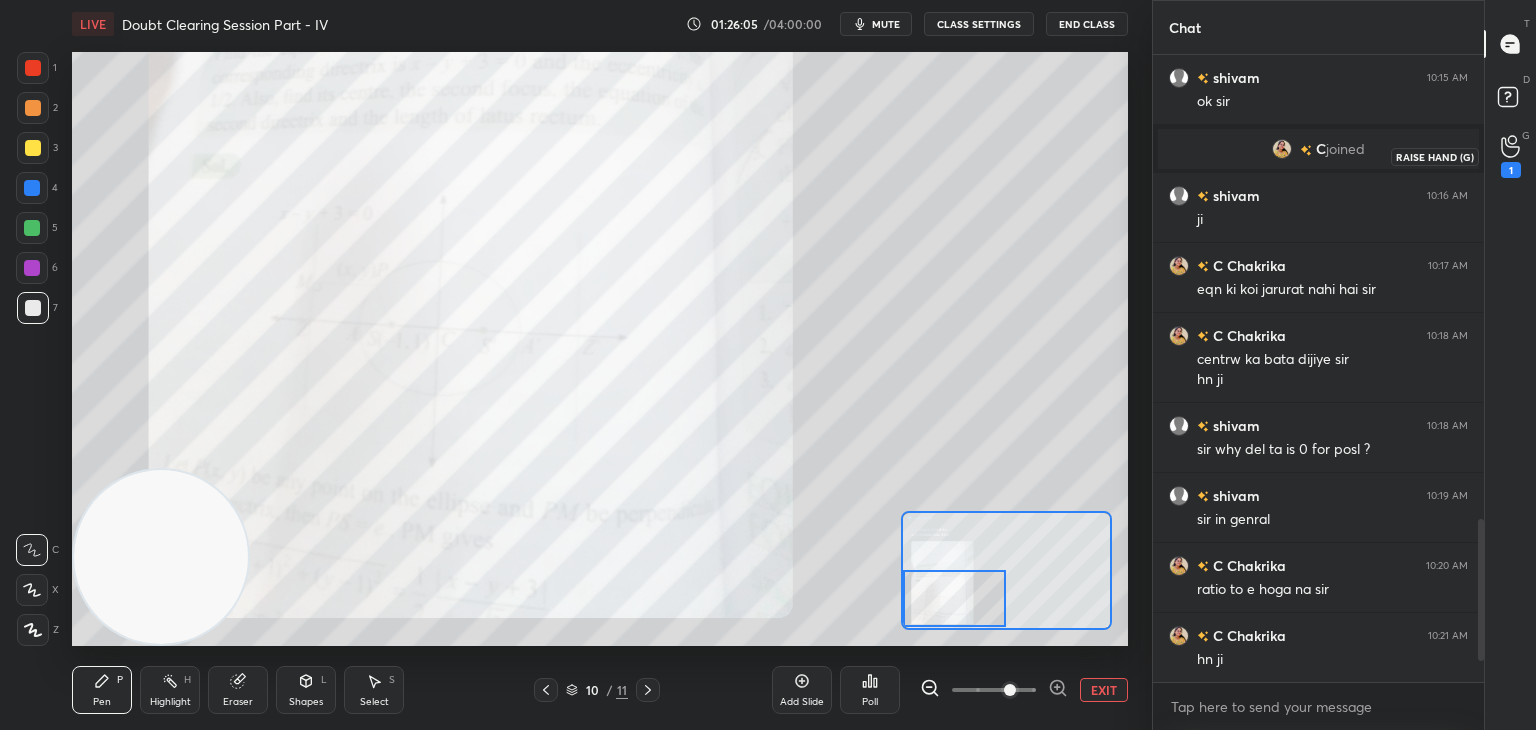 click 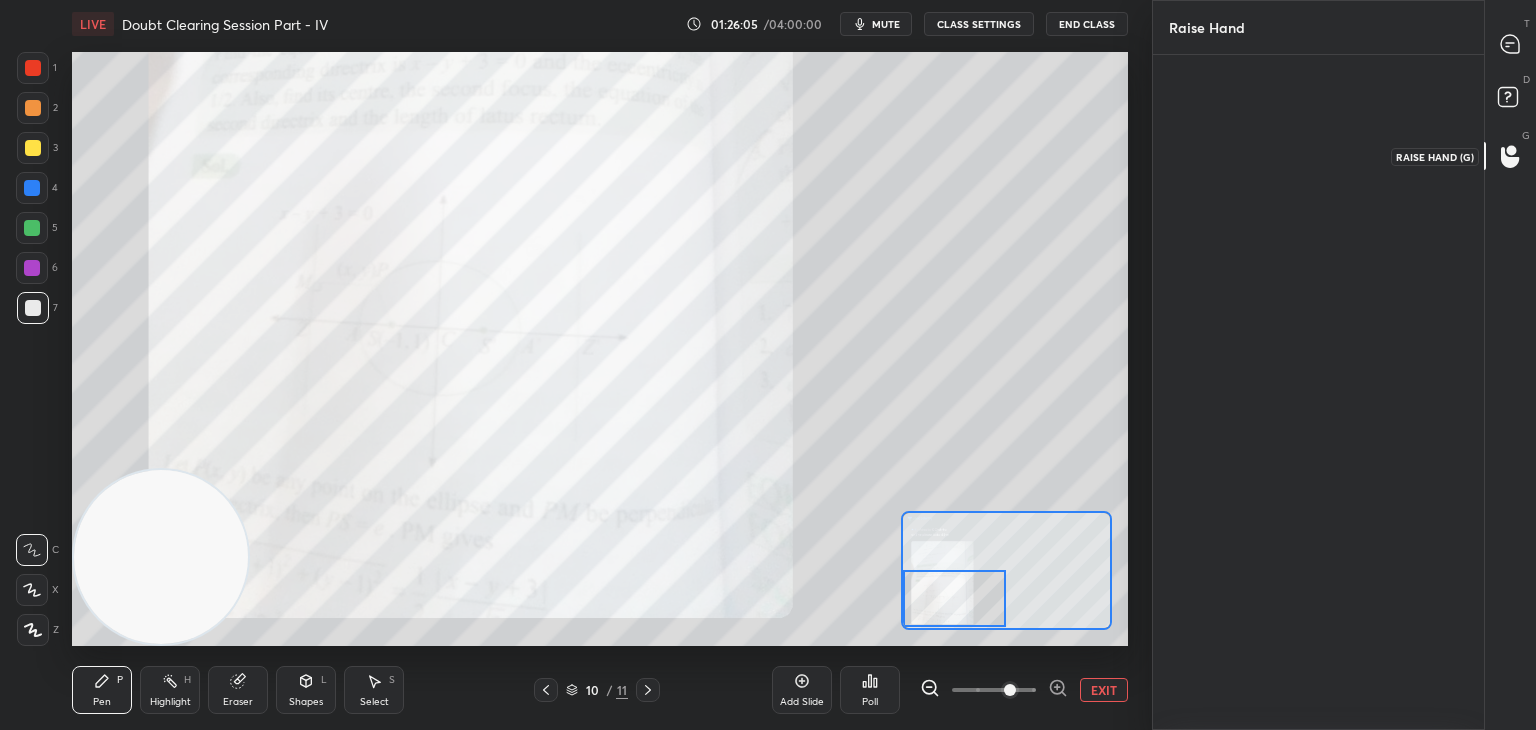 scroll, scrollTop: 669, scrollLeft: 325, axis: both 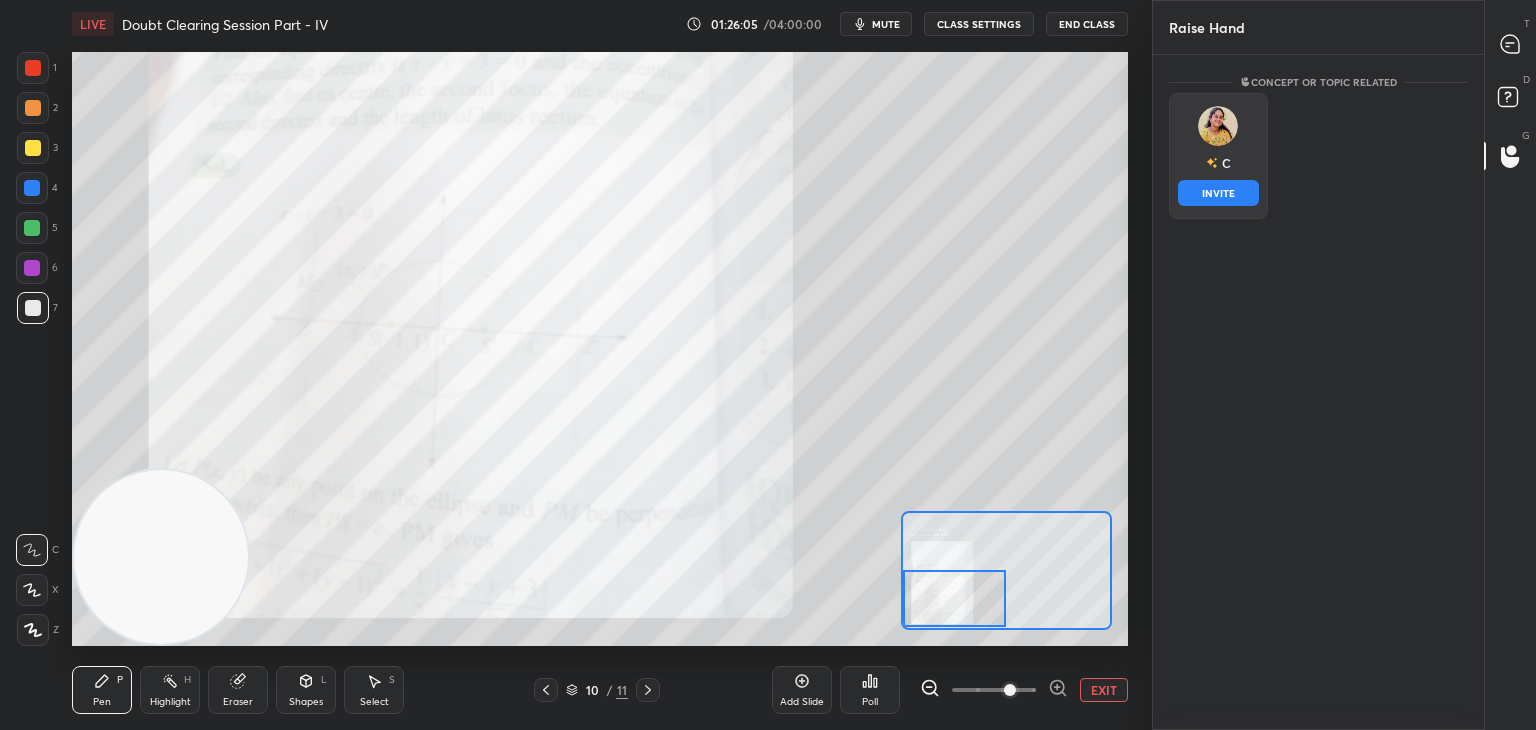 click on "C INVITE" at bounding box center (1218, 156) 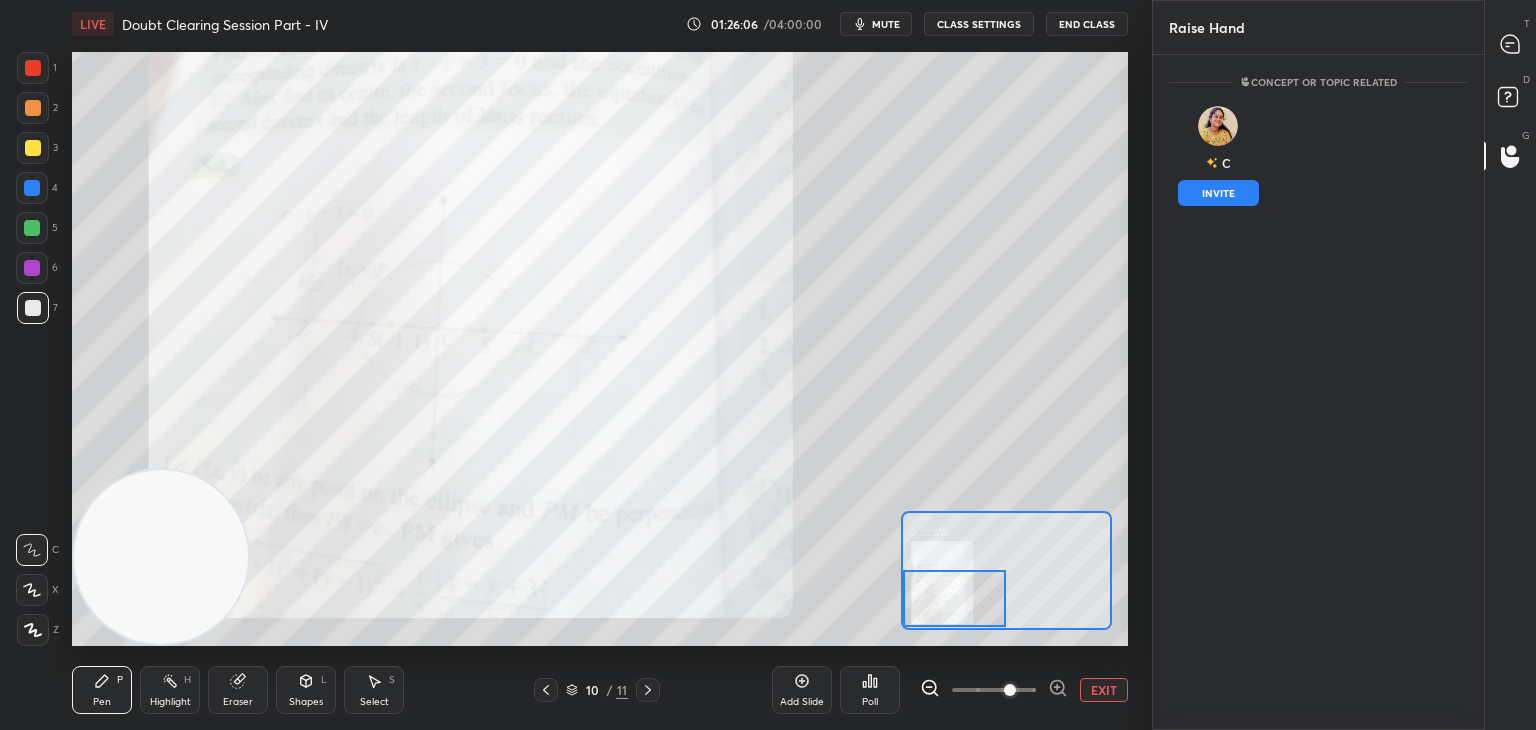 drag, startPoint x: 1212, startPoint y: 201, endPoint x: 1232, endPoint y: 170, distance: 36.891735 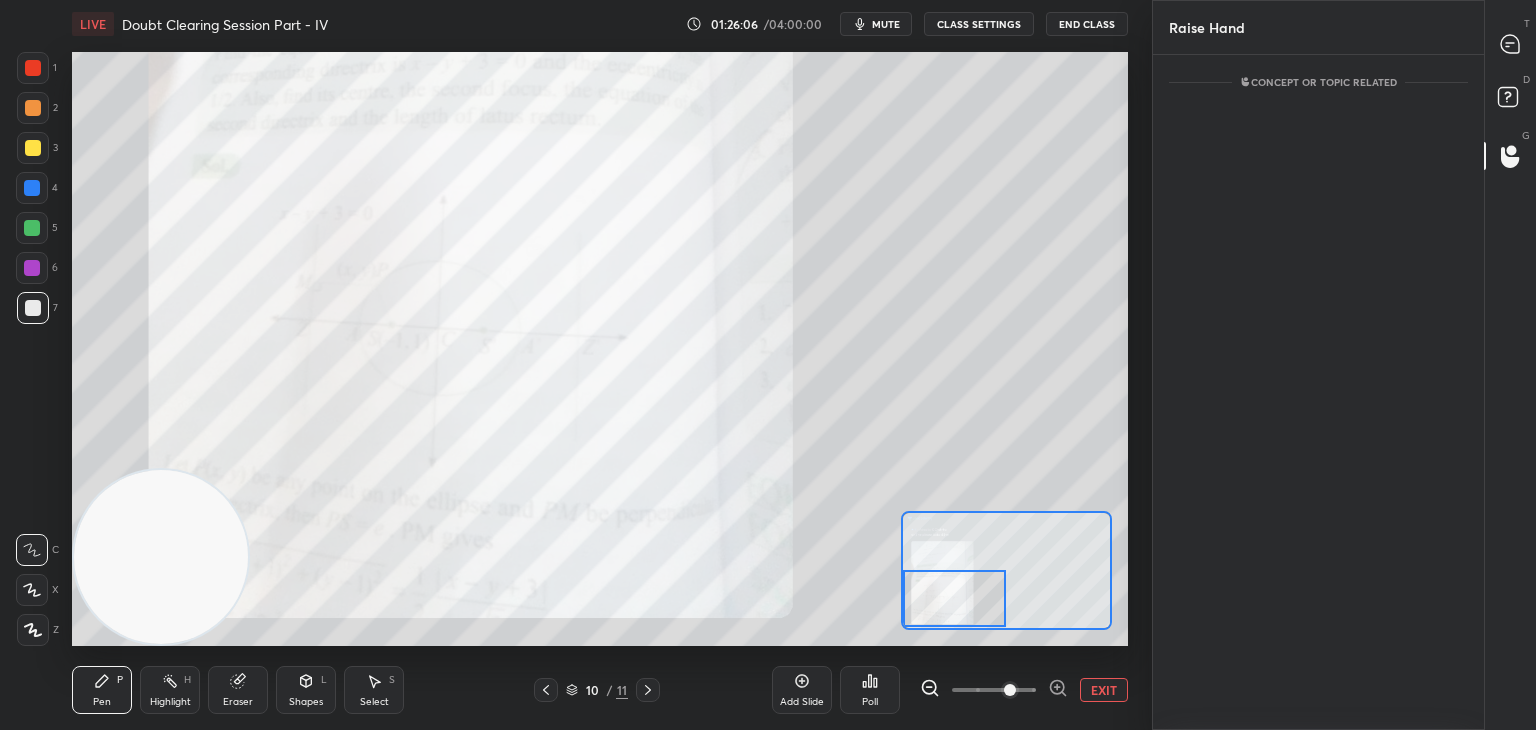 scroll, scrollTop: 589, scrollLeft: 325, axis: both 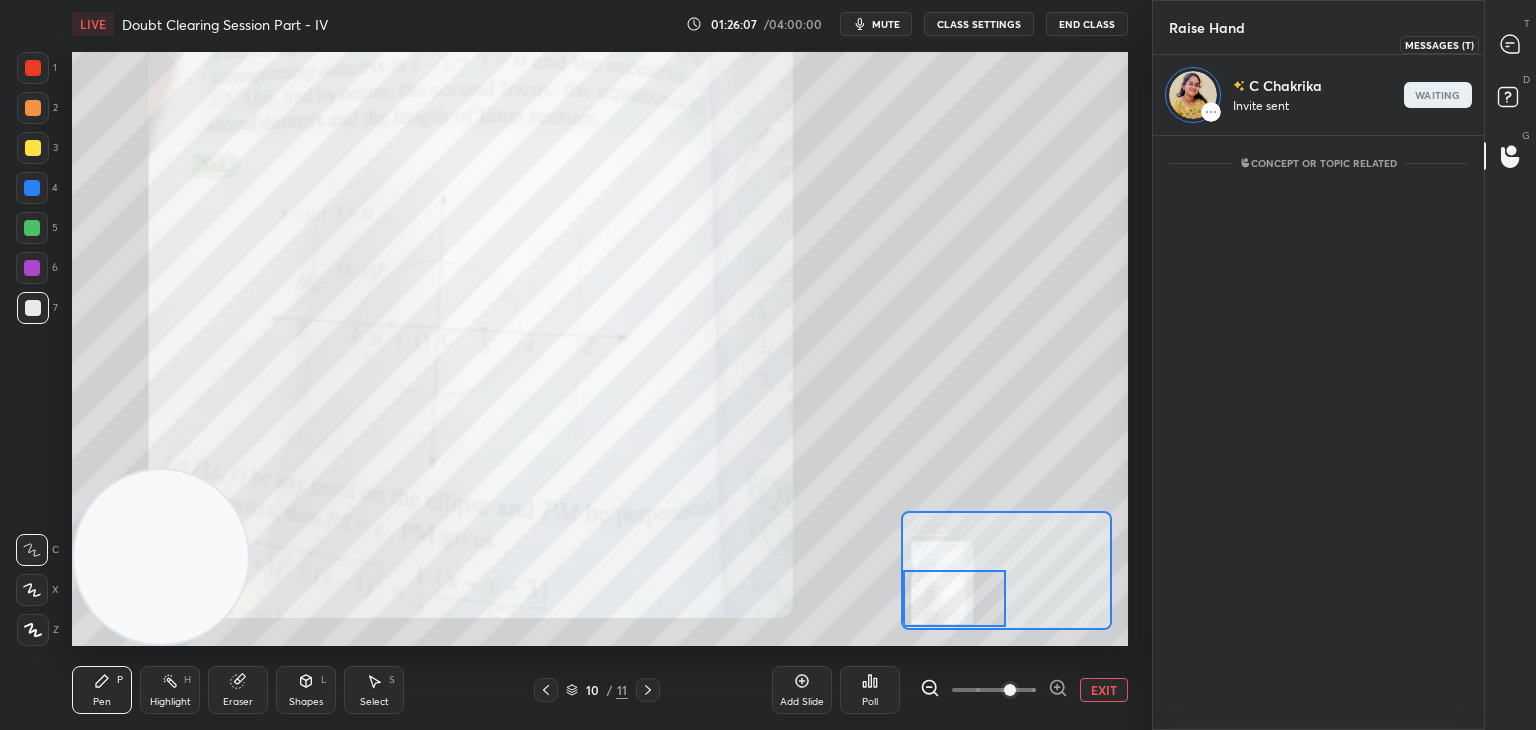 click 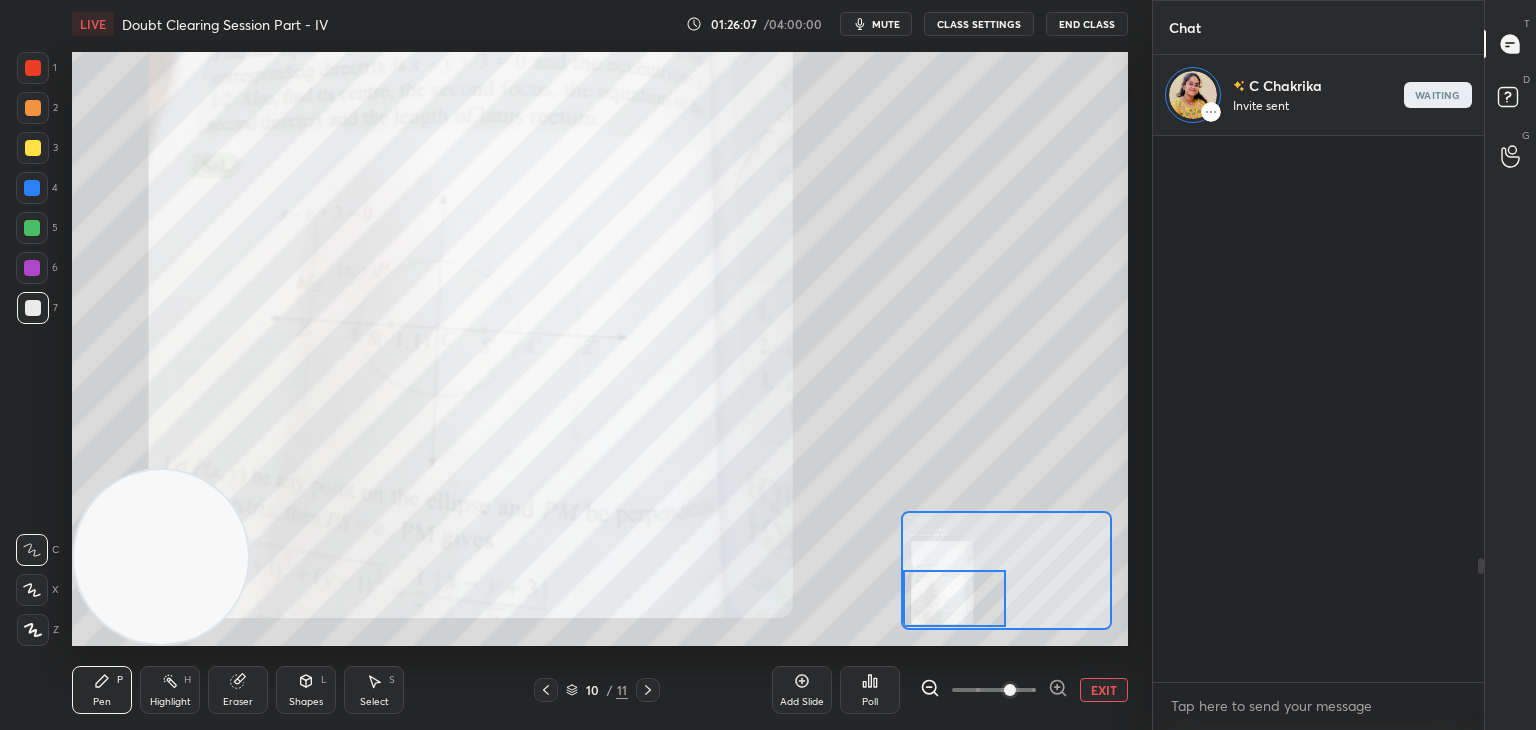 scroll, scrollTop: 588, scrollLeft: 325, axis: both 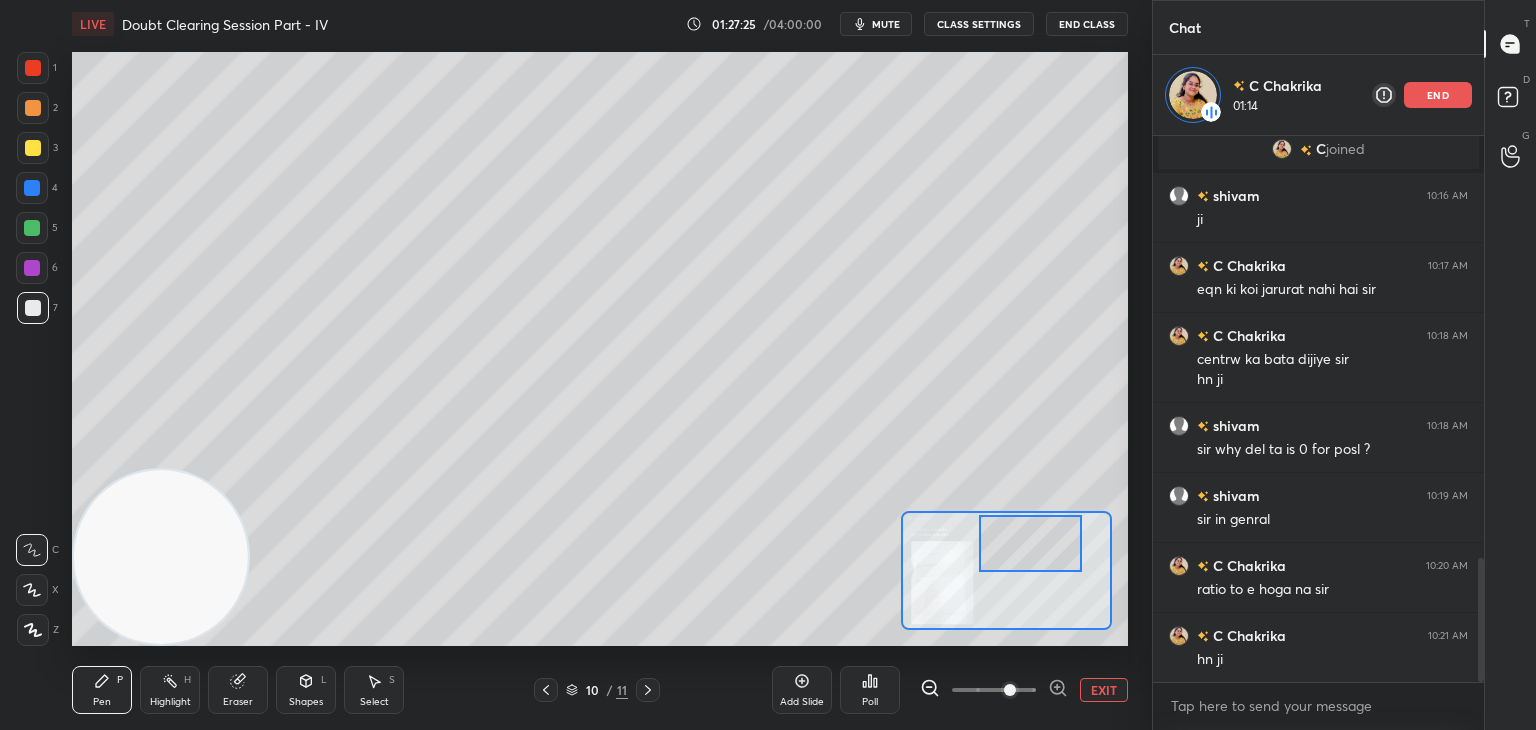 drag, startPoint x: 940, startPoint y: 598, endPoint x: 1010, endPoint y: 561, distance: 79.17702 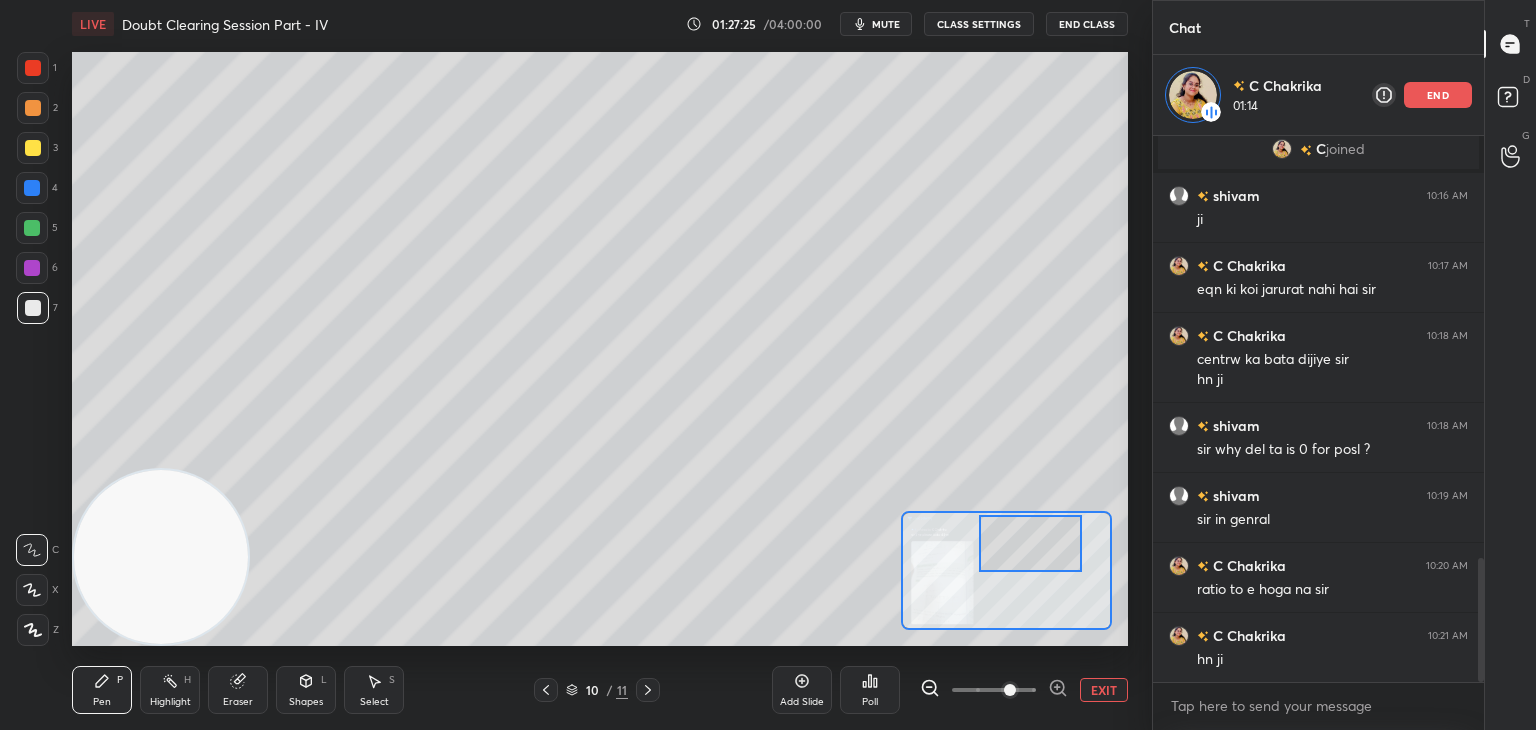 click at bounding box center [1031, 543] 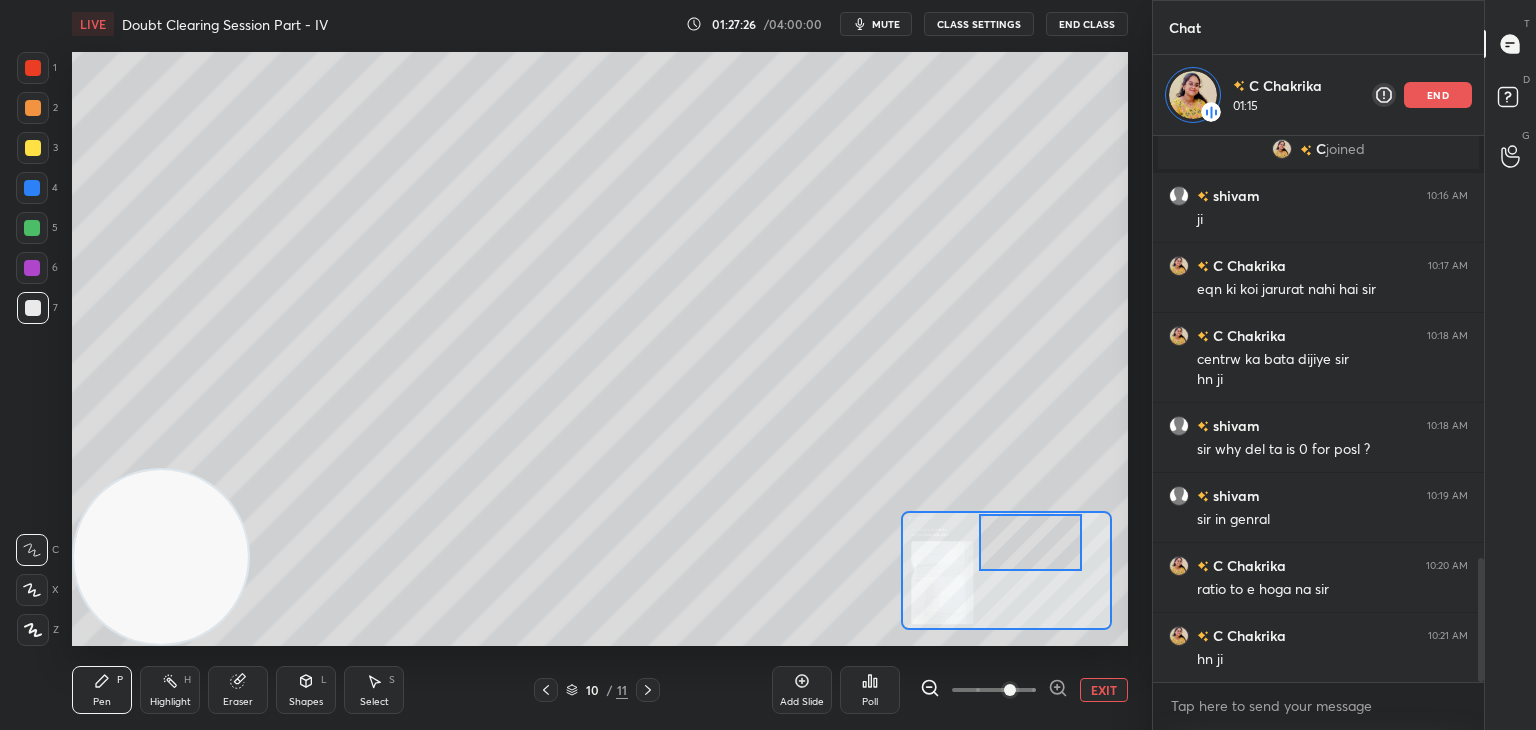click at bounding box center [994, 690] 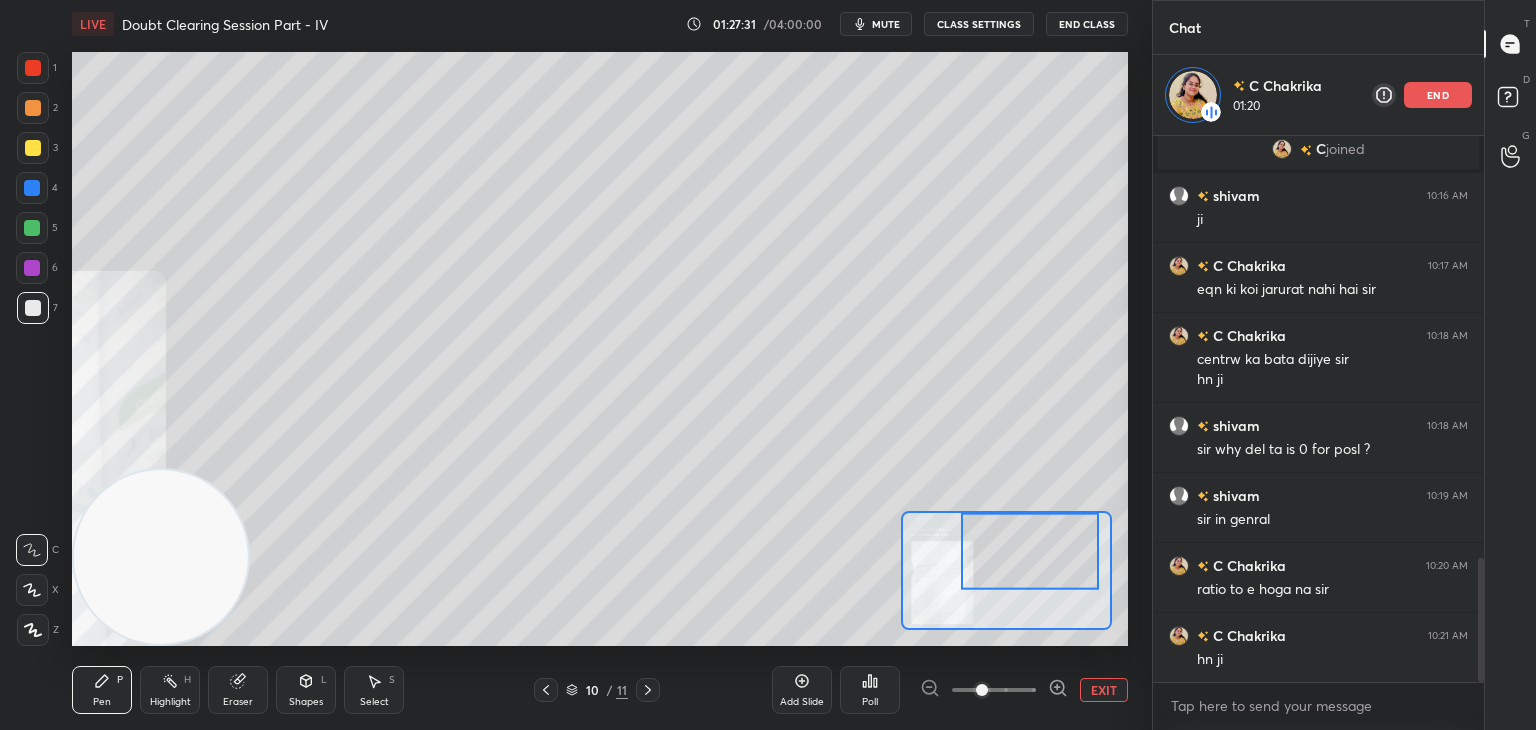 click on "EXIT" at bounding box center (1104, 690) 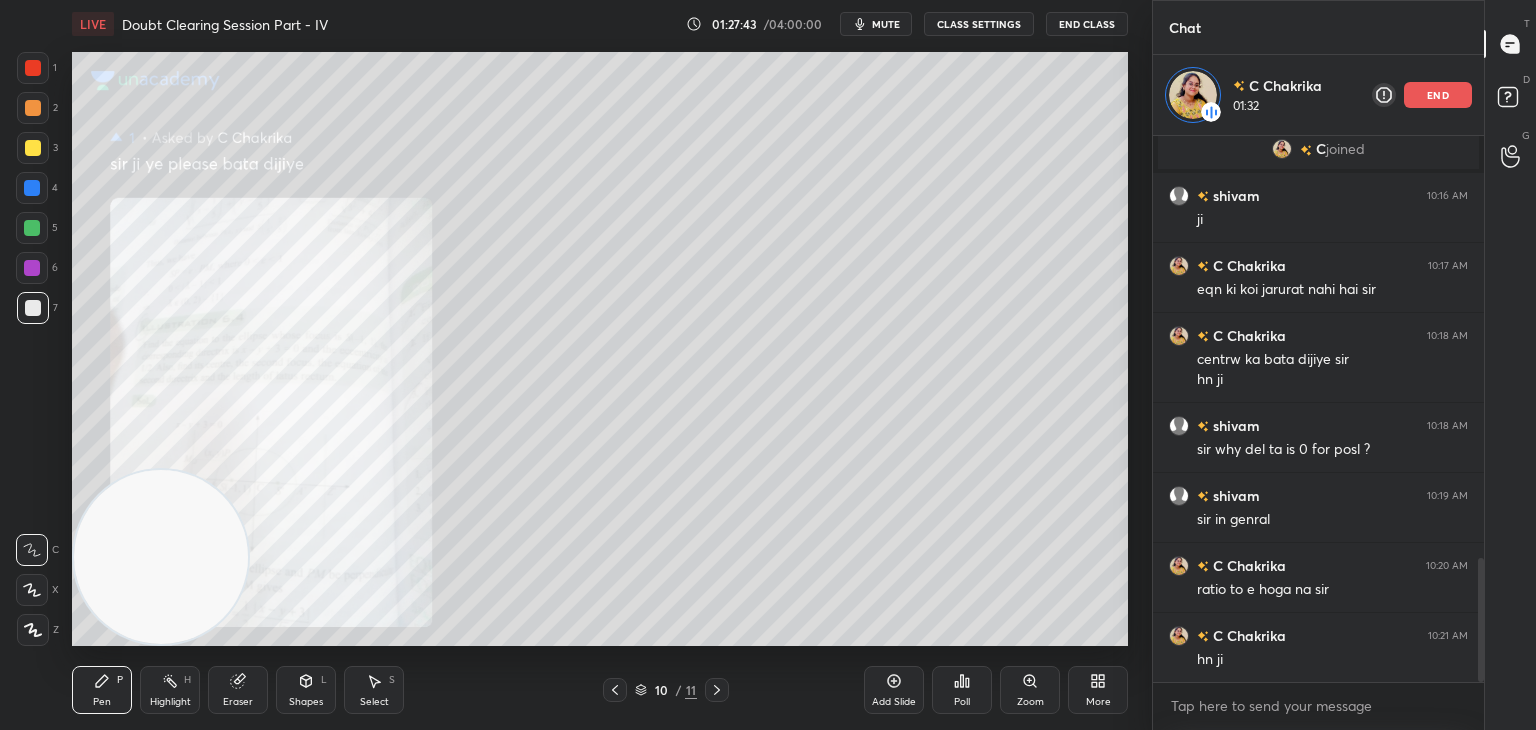 click on "Zoom" at bounding box center [1030, 690] 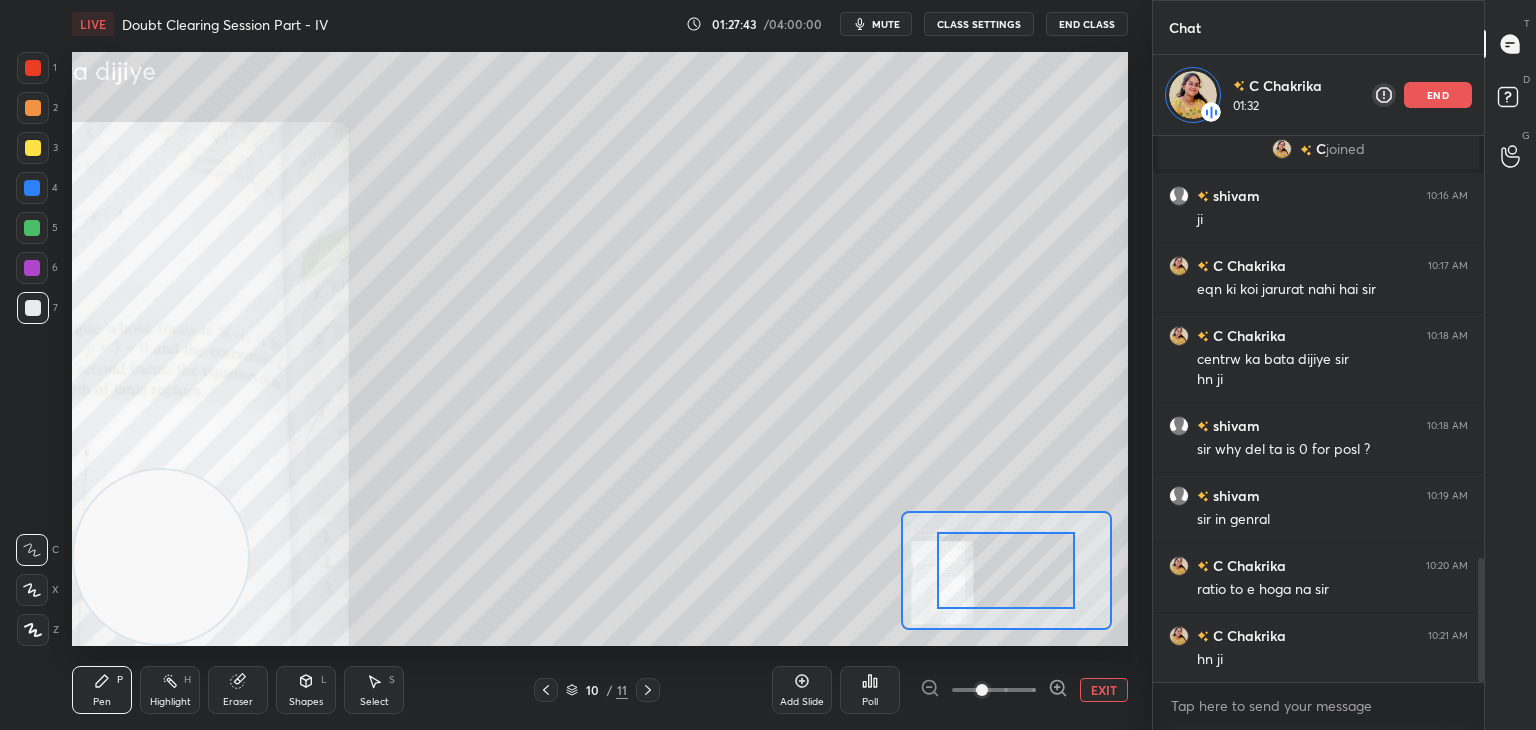 click at bounding box center (994, 690) 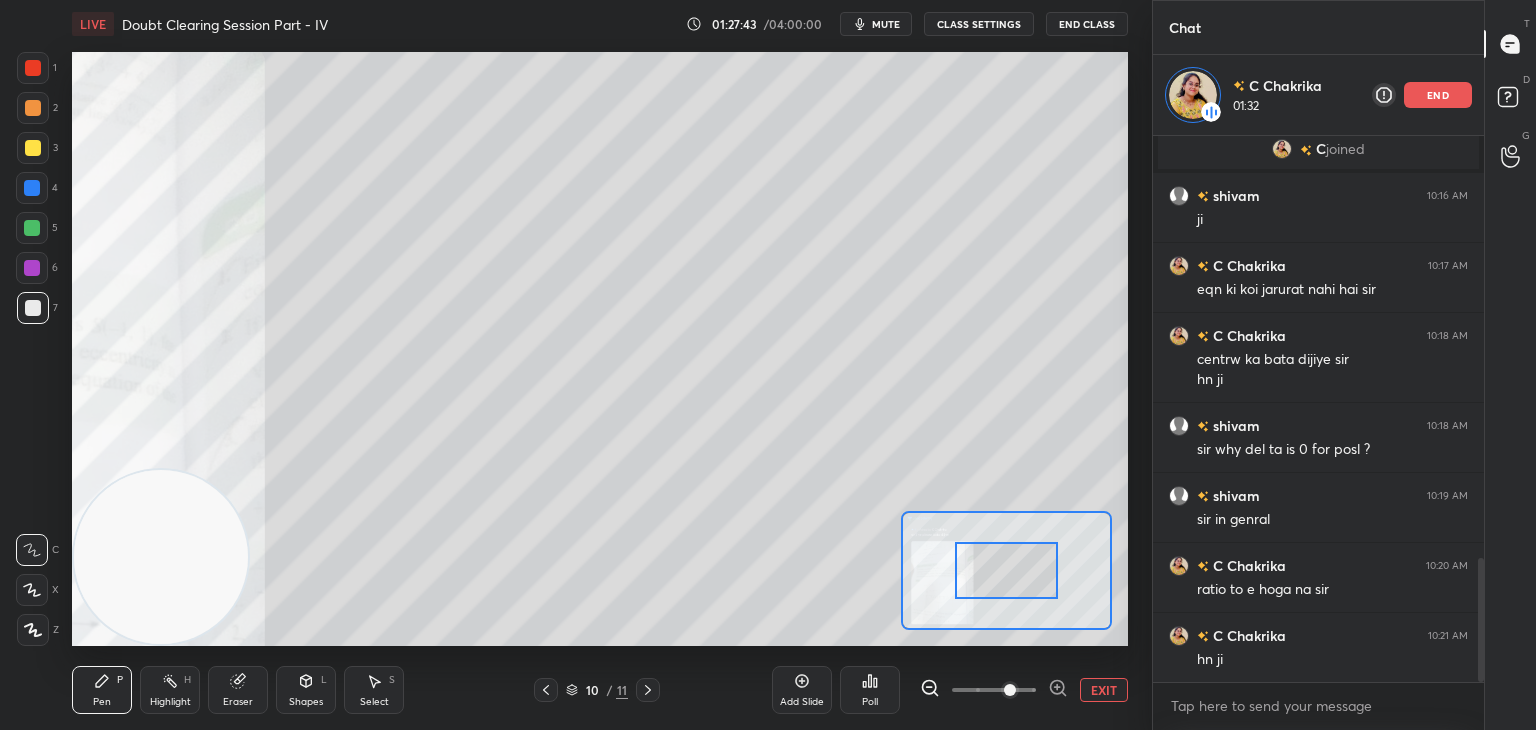drag, startPoint x: 1021, startPoint y: 692, endPoint x: 1034, endPoint y: 692, distance: 13 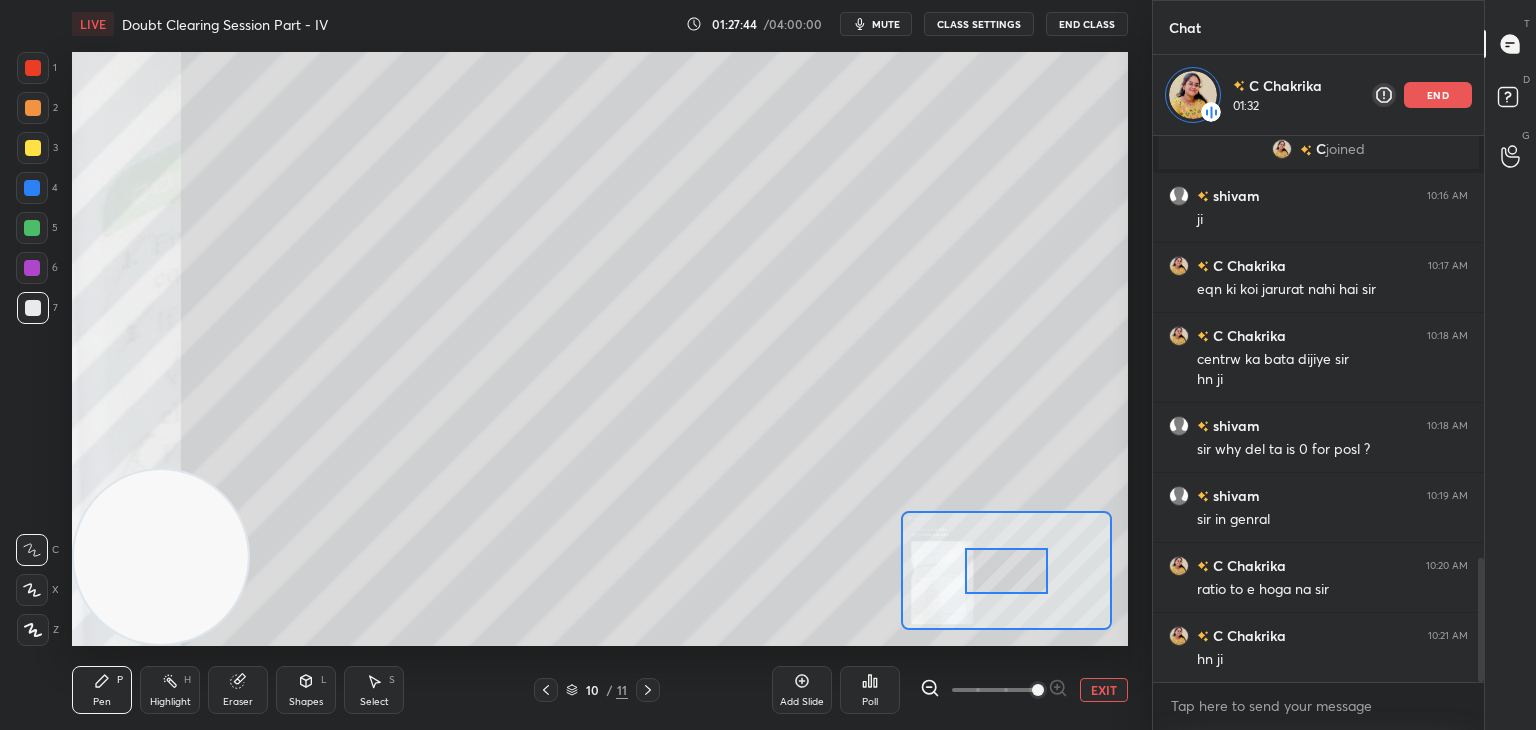click at bounding box center (1038, 690) 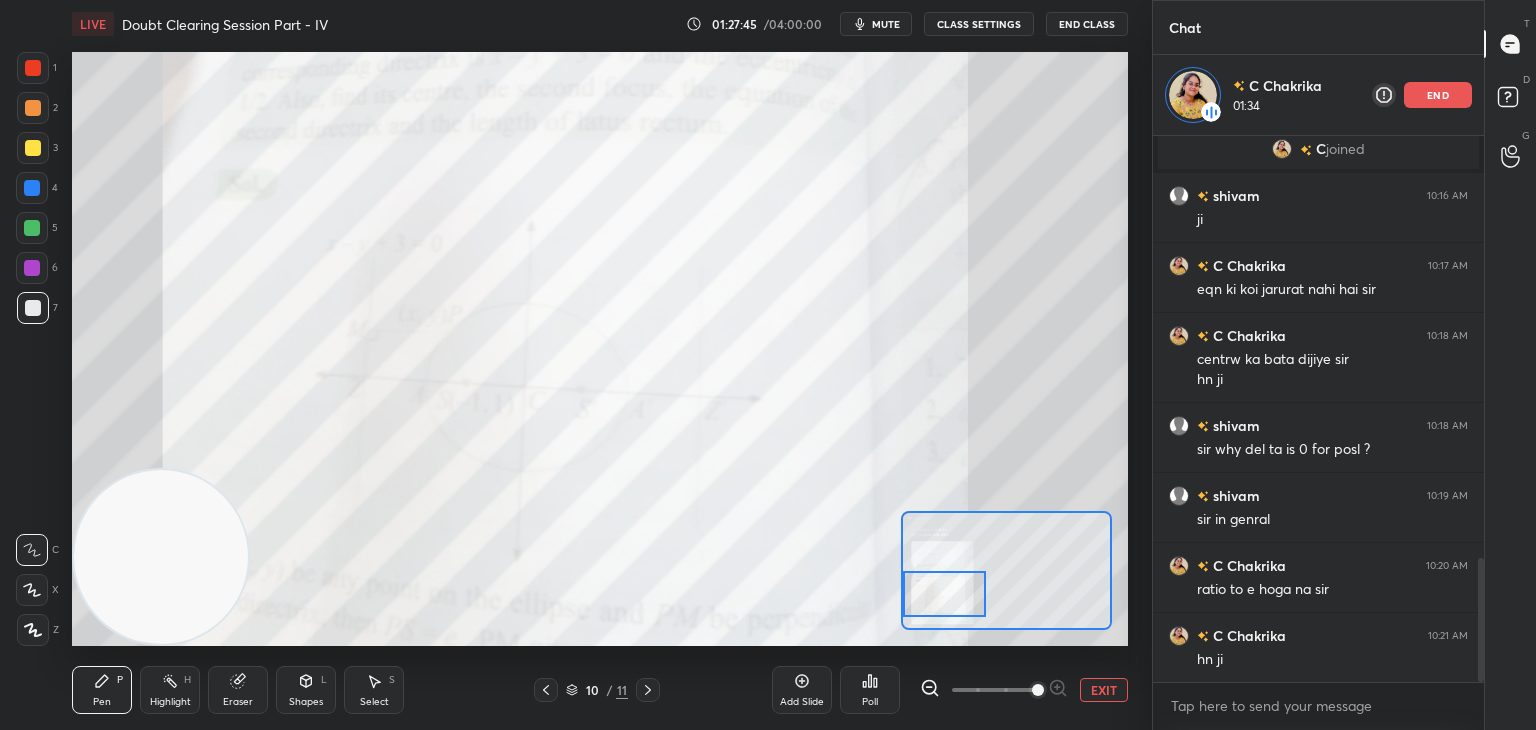 drag, startPoint x: 1010, startPoint y: 586, endPoint x: 904, endPoint y: 605, distance: 107.68937 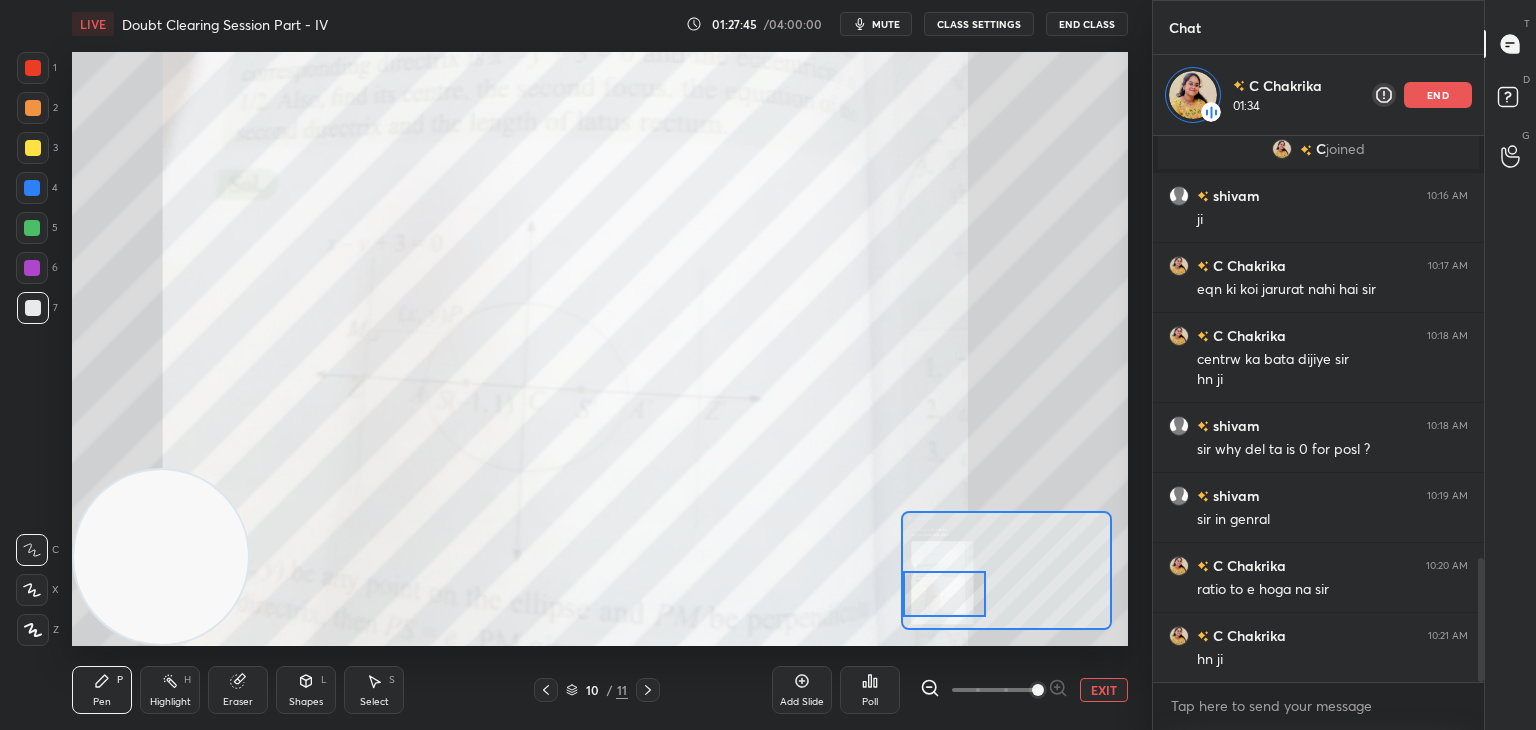 click at bounding box center [944, 594] 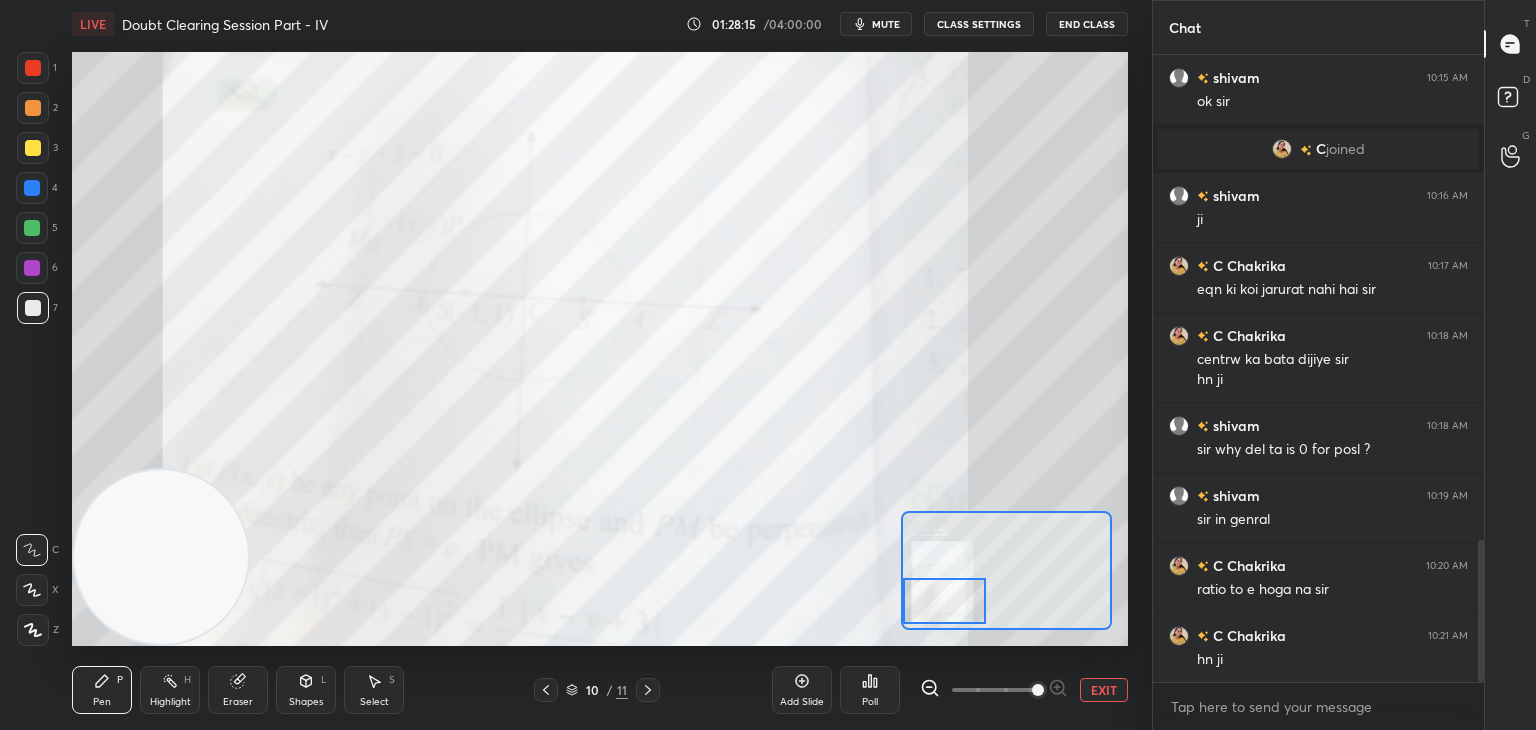 scroll, scrollTop: 6, scrollLeft: 6, axis: both 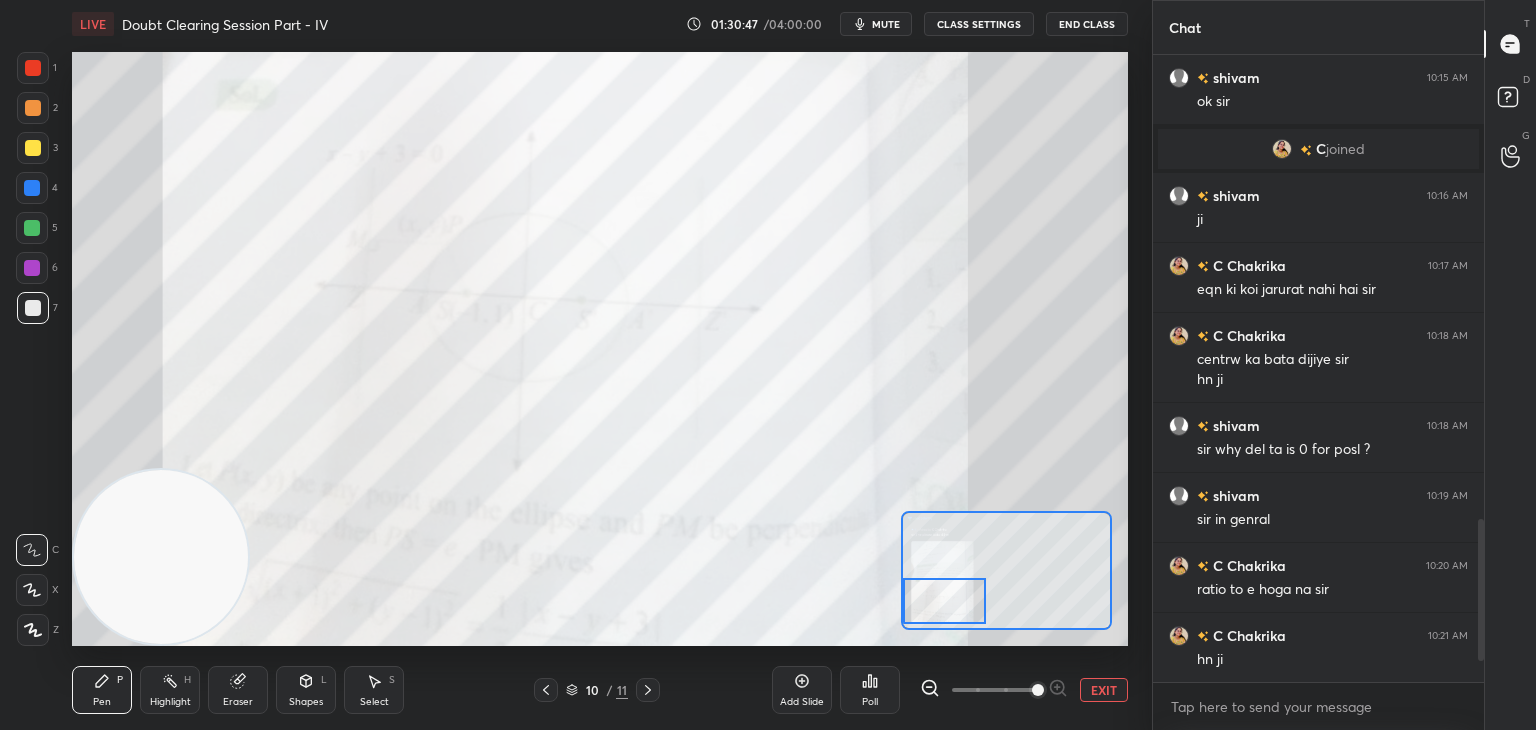 click on "1 2 3 4 5 6 7 C X Z C X Z E E Erase all   H H LIVE Doubt Clearing Session Part - IV 01:30:47 /  04:00:00 mute CLASS SETTINGS End Class Setting up your live class Poll for   secs No correct answer Start poll Back Doubt Clearing Session Part - IV • L4 of Doubt Clearing Course on Mathematics IIT JEE - Part I [FIRST] [LAST] Pen P Highlight H Eraser Shapes L Select S 10 / 11 Add Slide Poll EXIT" at bounding box center [576, 365] 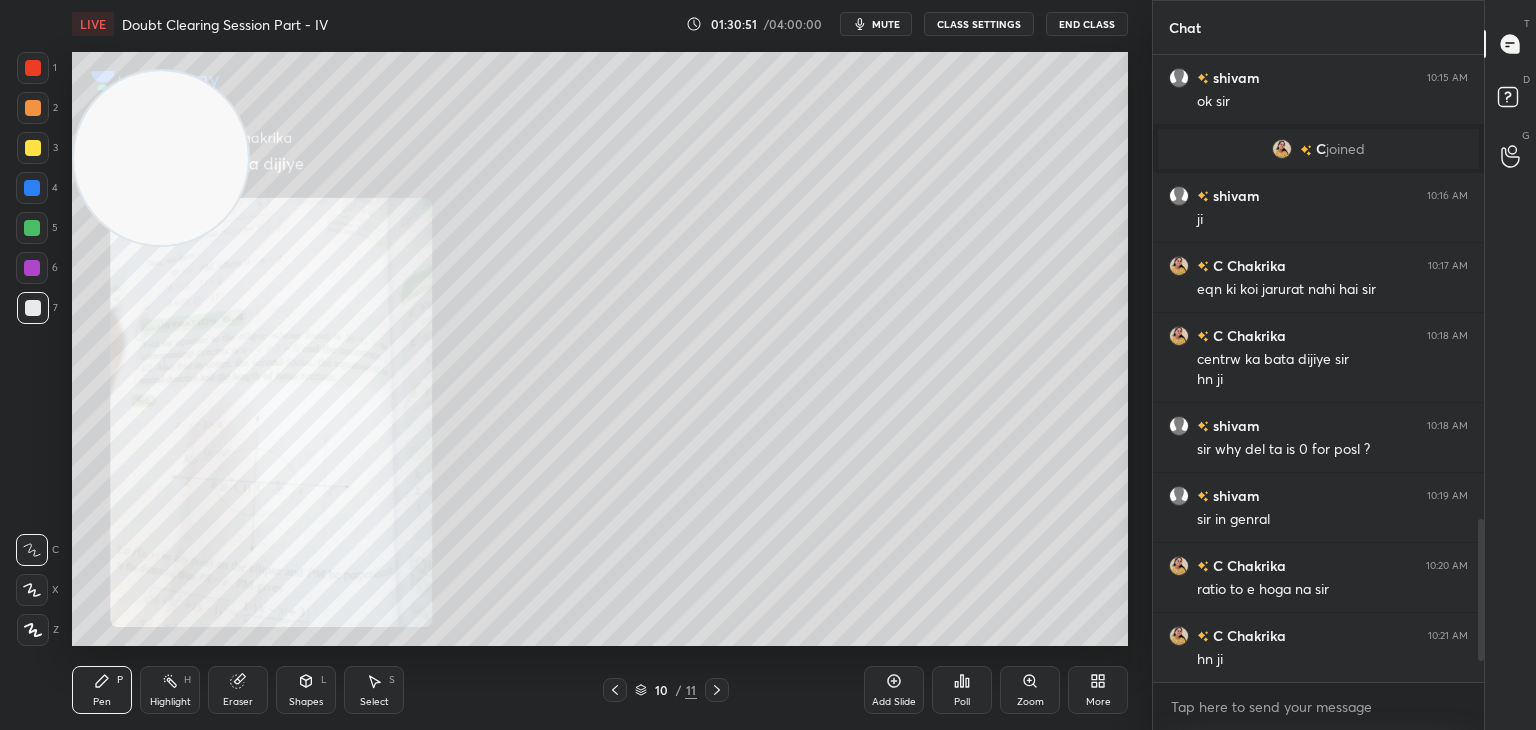 drag, startPoint x: 162, startPoint y: 537, endPoint x: 141, endPoint y: 165, distance: 372.5923 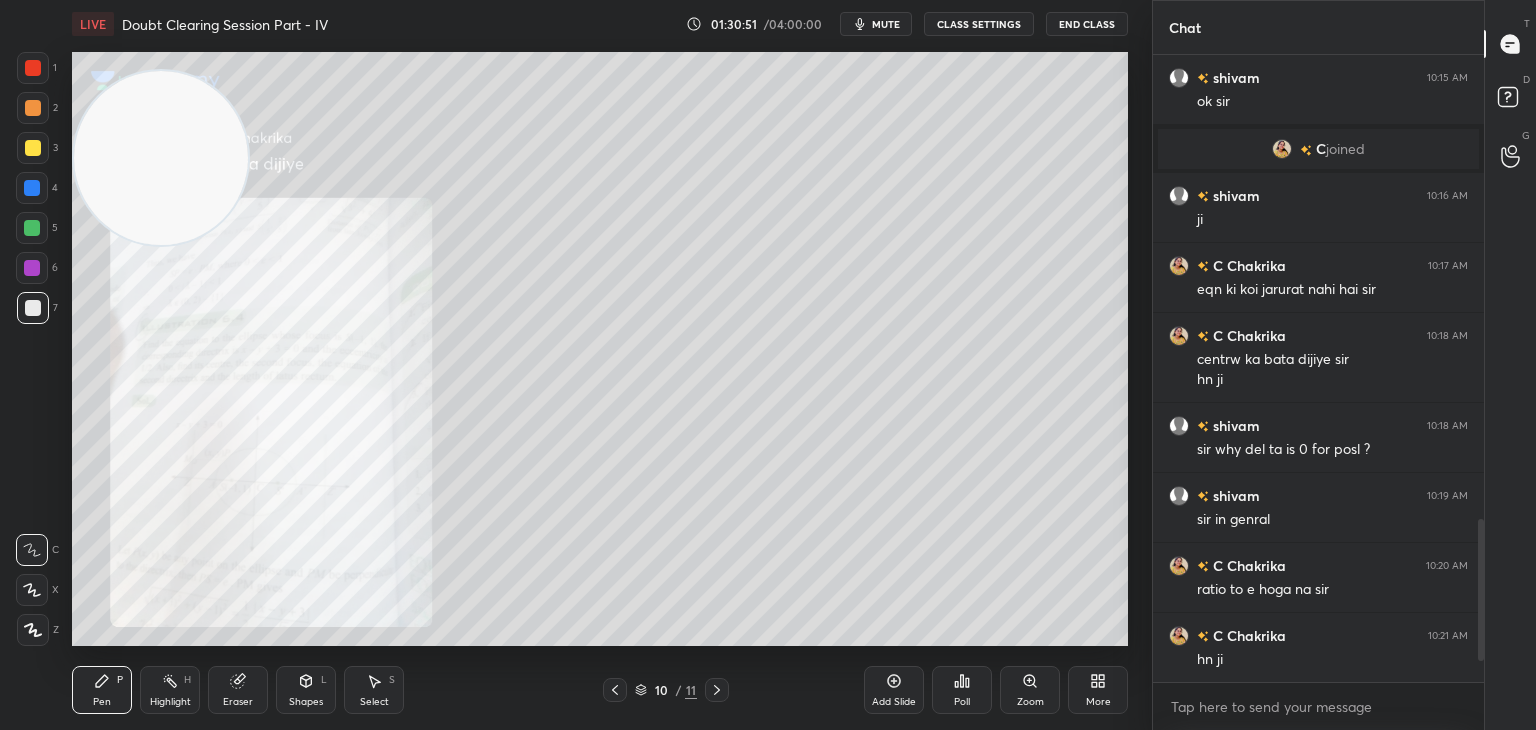 click at bounding box center (161, 158) 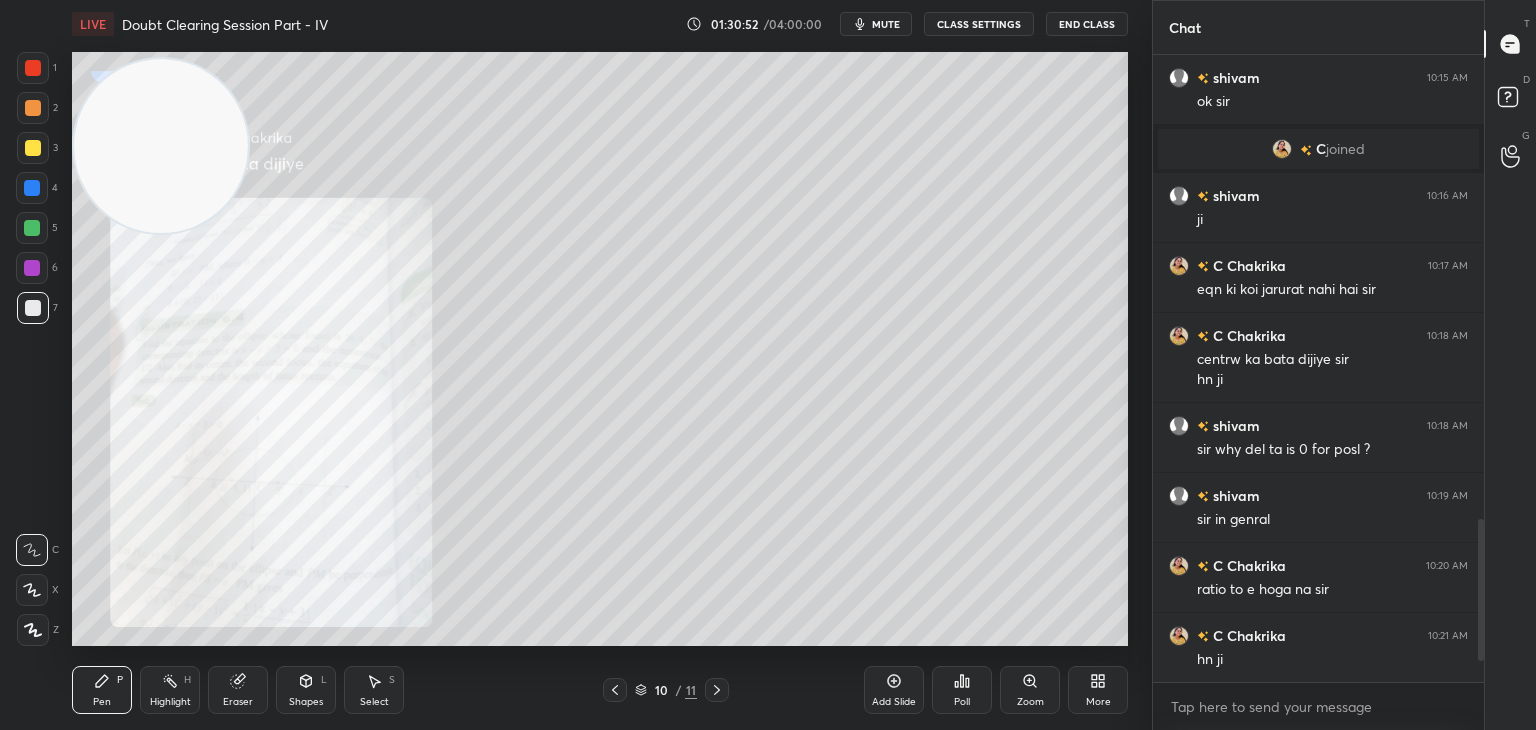 click on "Eraser" at bounding box center (238, 690) 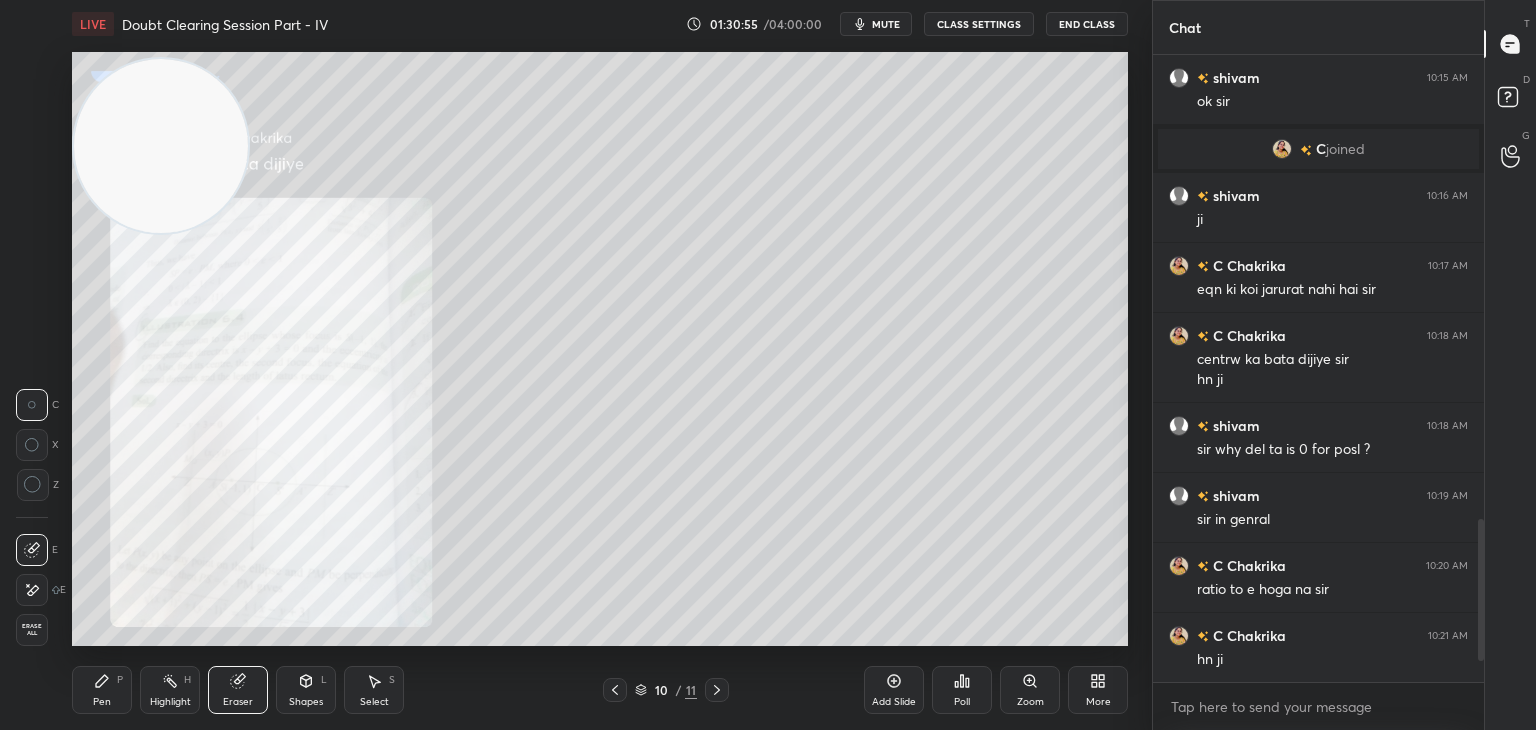 click on "Pen P" at bounding box center [102, 690] 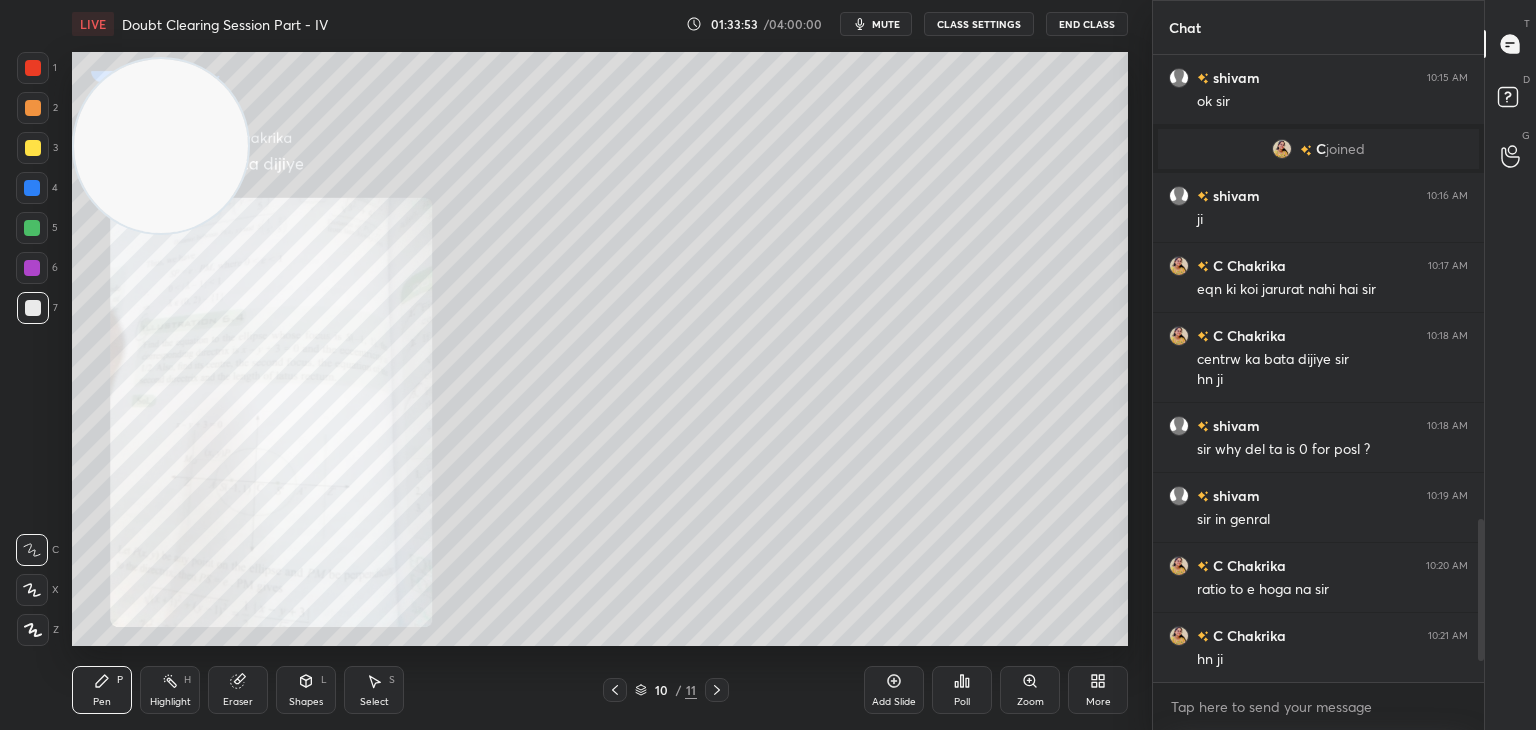 click 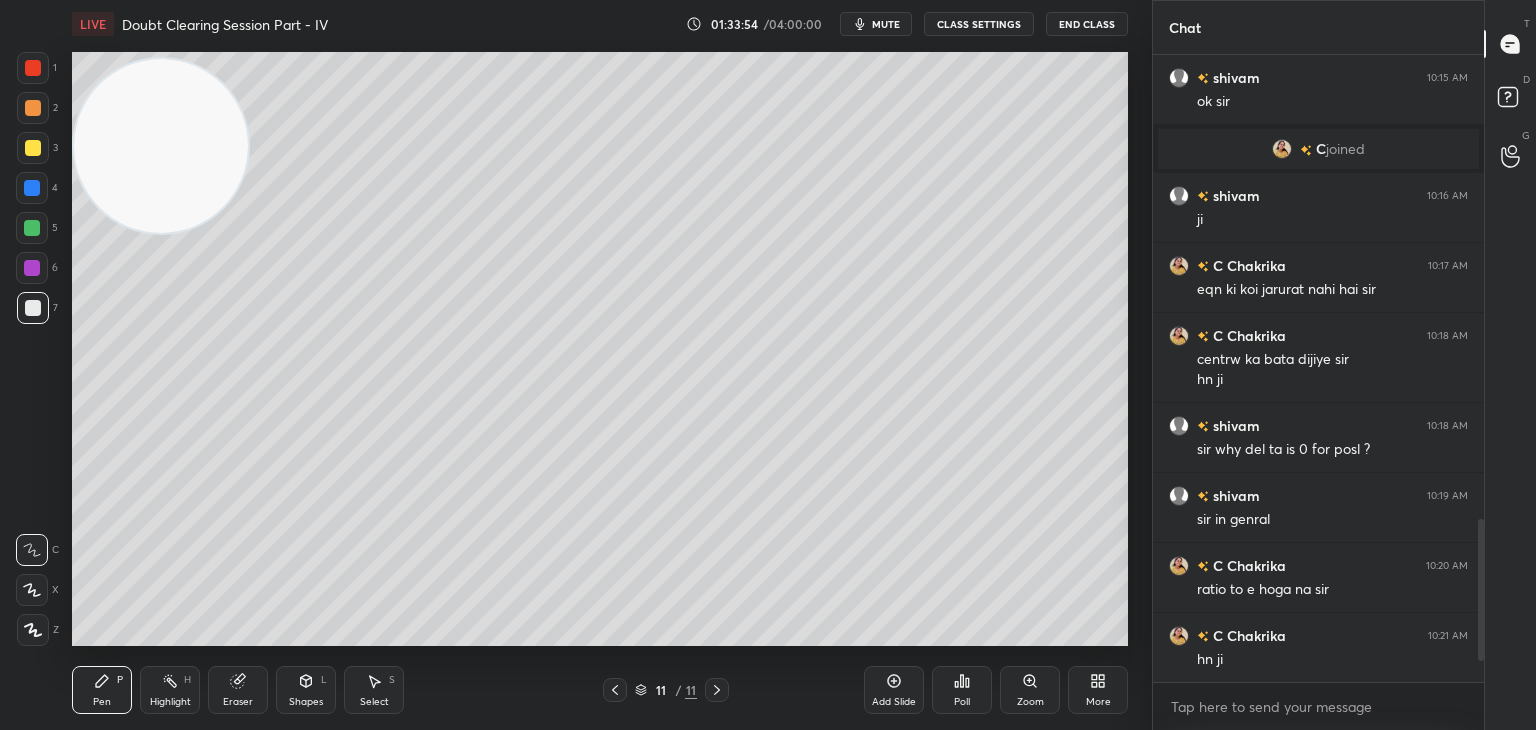 drag, startPoint x: 152, startPoint y: 138, endPoint x: 0, endPoint y: 511, distance: 402.7816 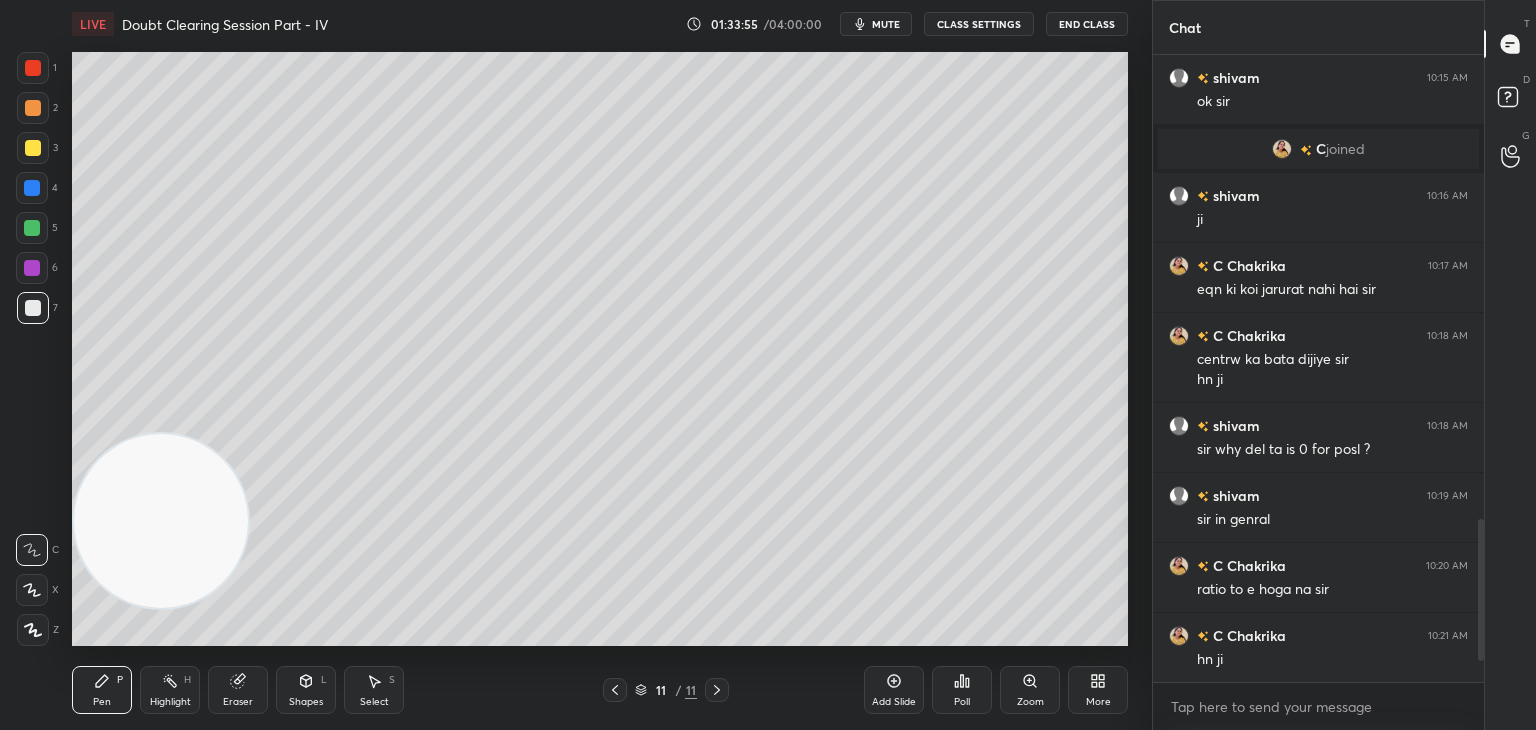 click on "mute" at bounding box center [886, 24] 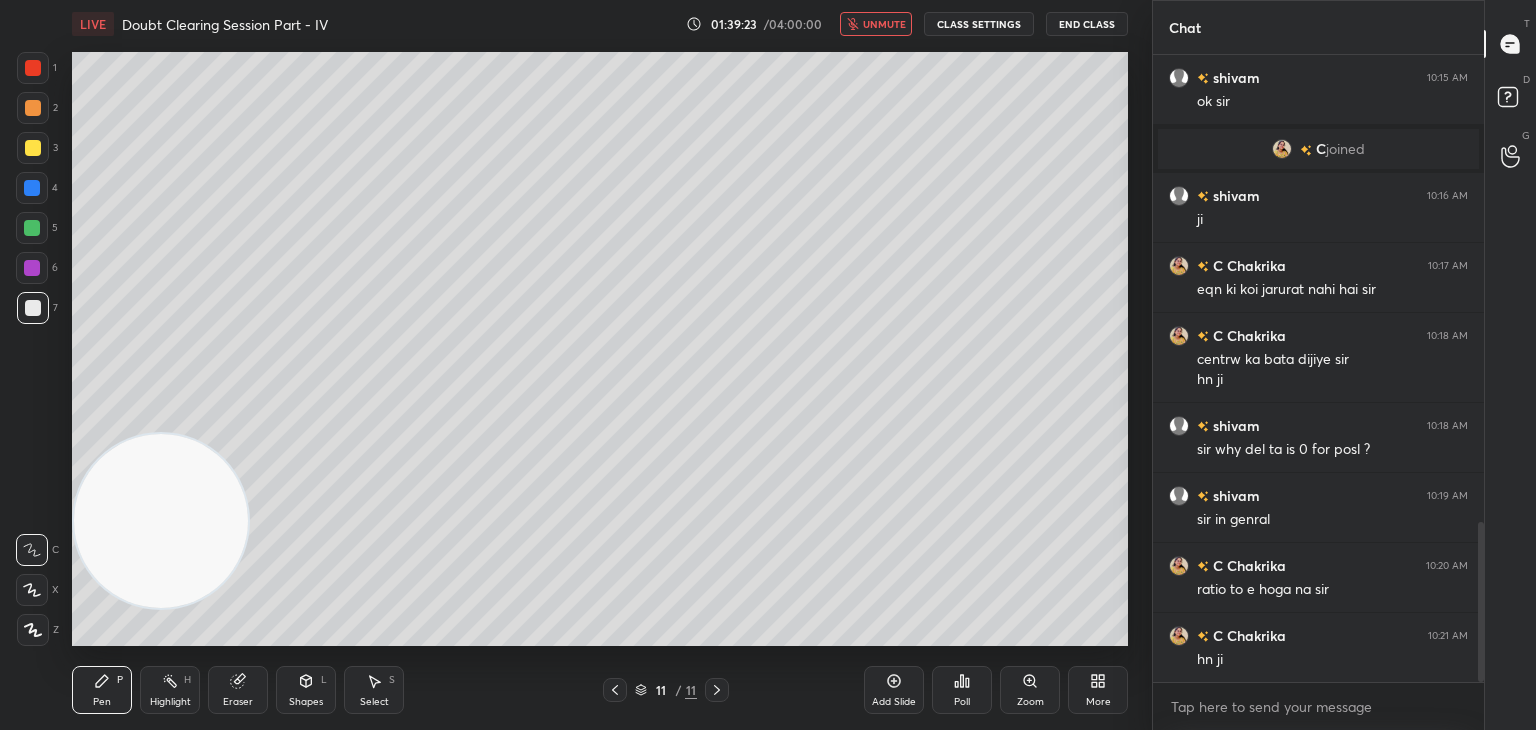 scroll, scrollTop: 1834, scrollLeft: 0, axis: vertical 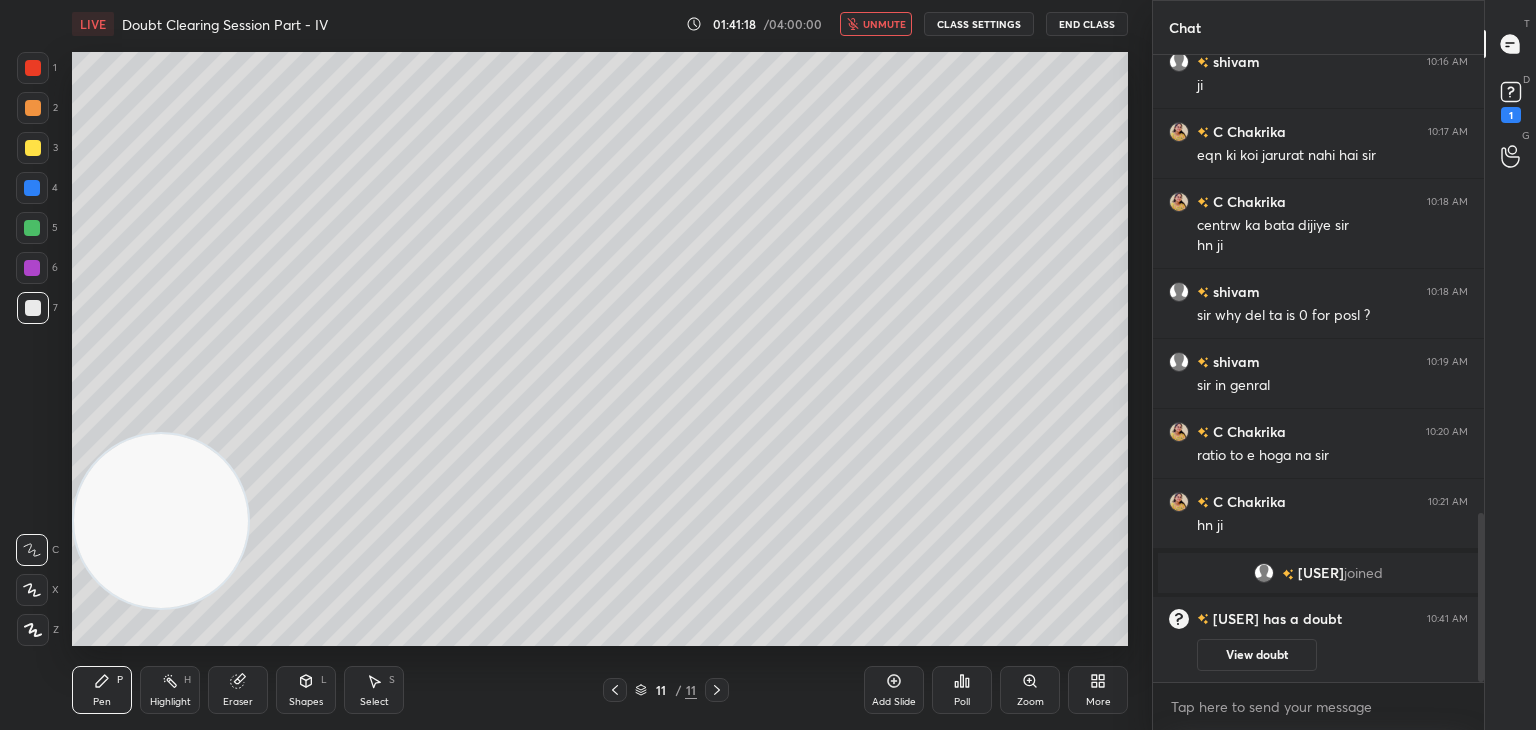 click at bounding box center [615, 690] 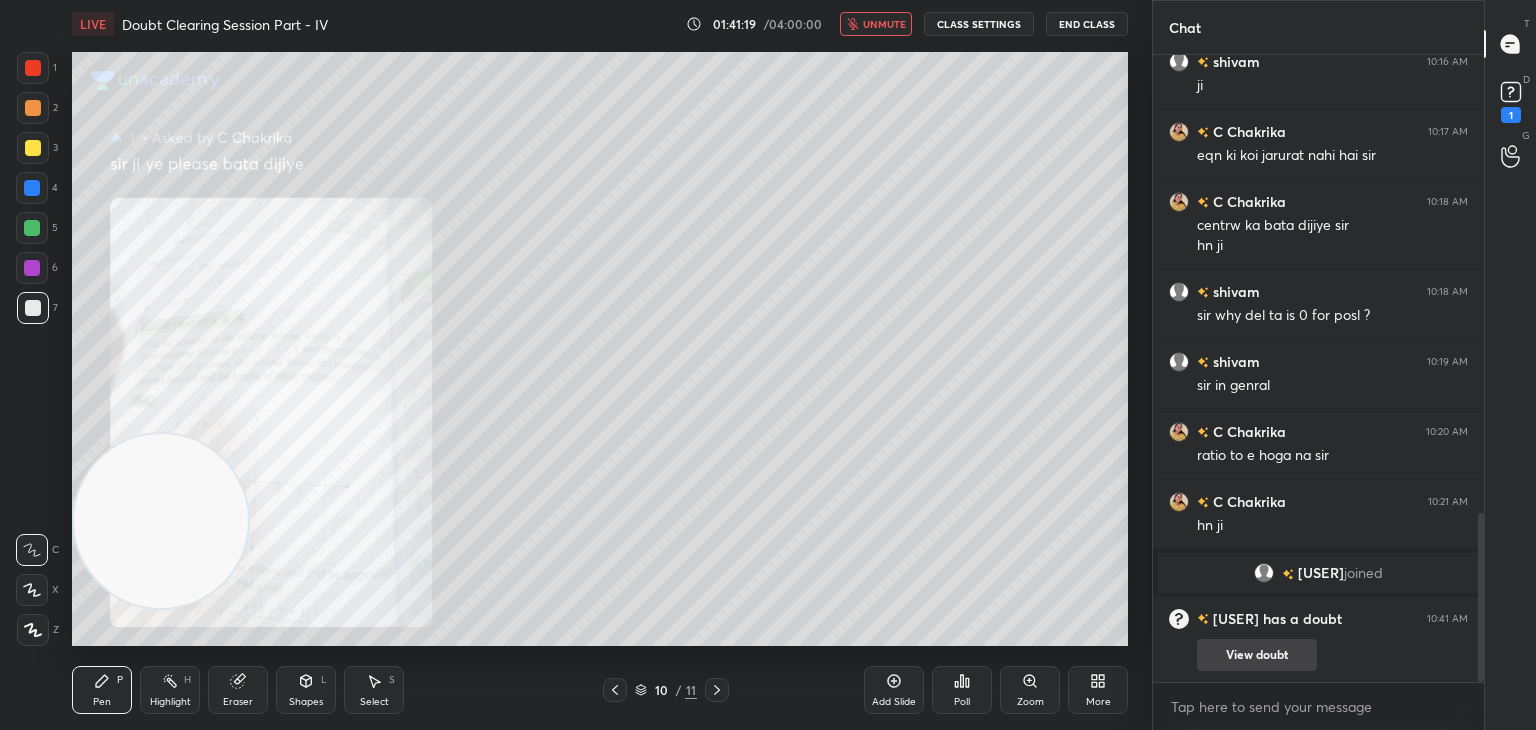 click on "View doubt" at bounding box center [1257, 655] 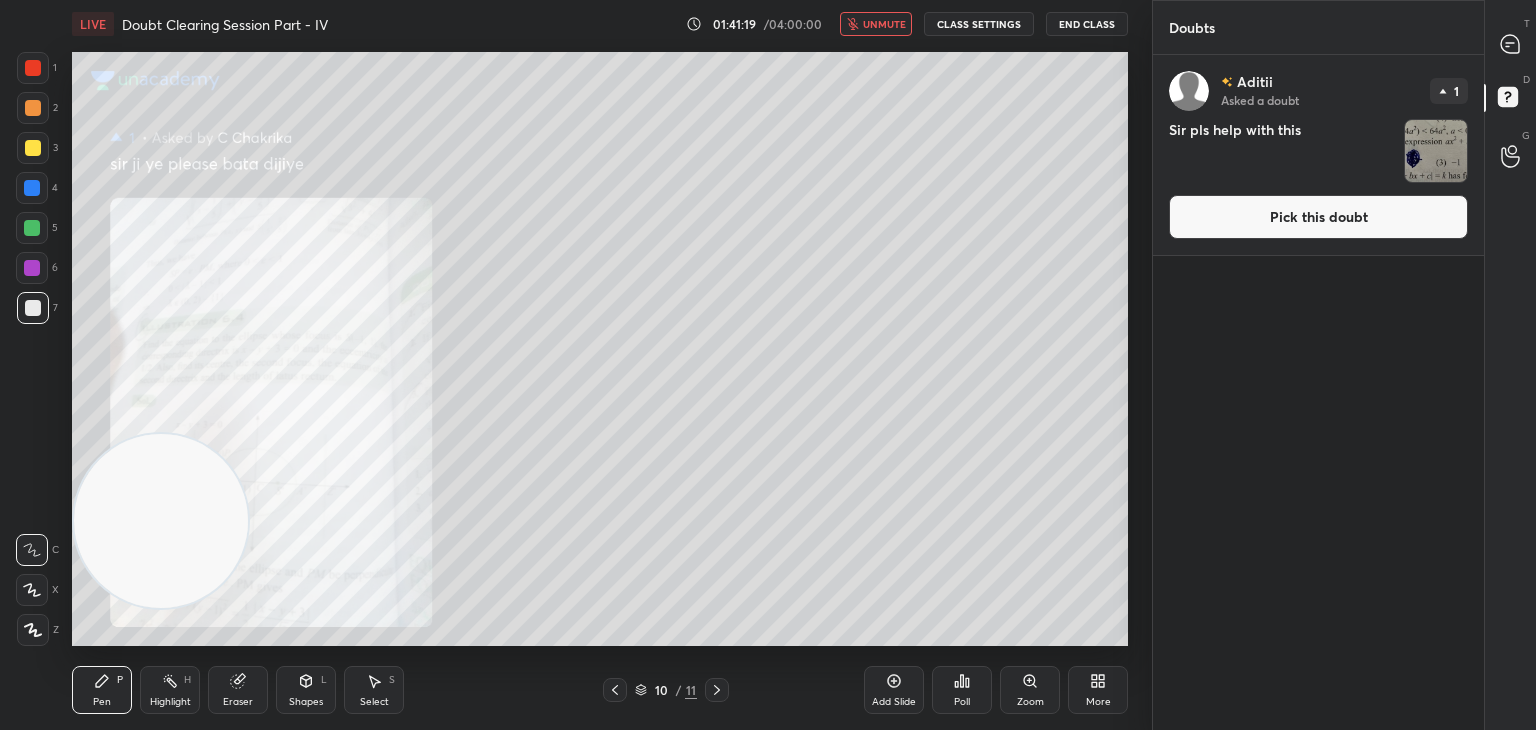 click on "Pick this doubt" at bounding box center (1318, 217) 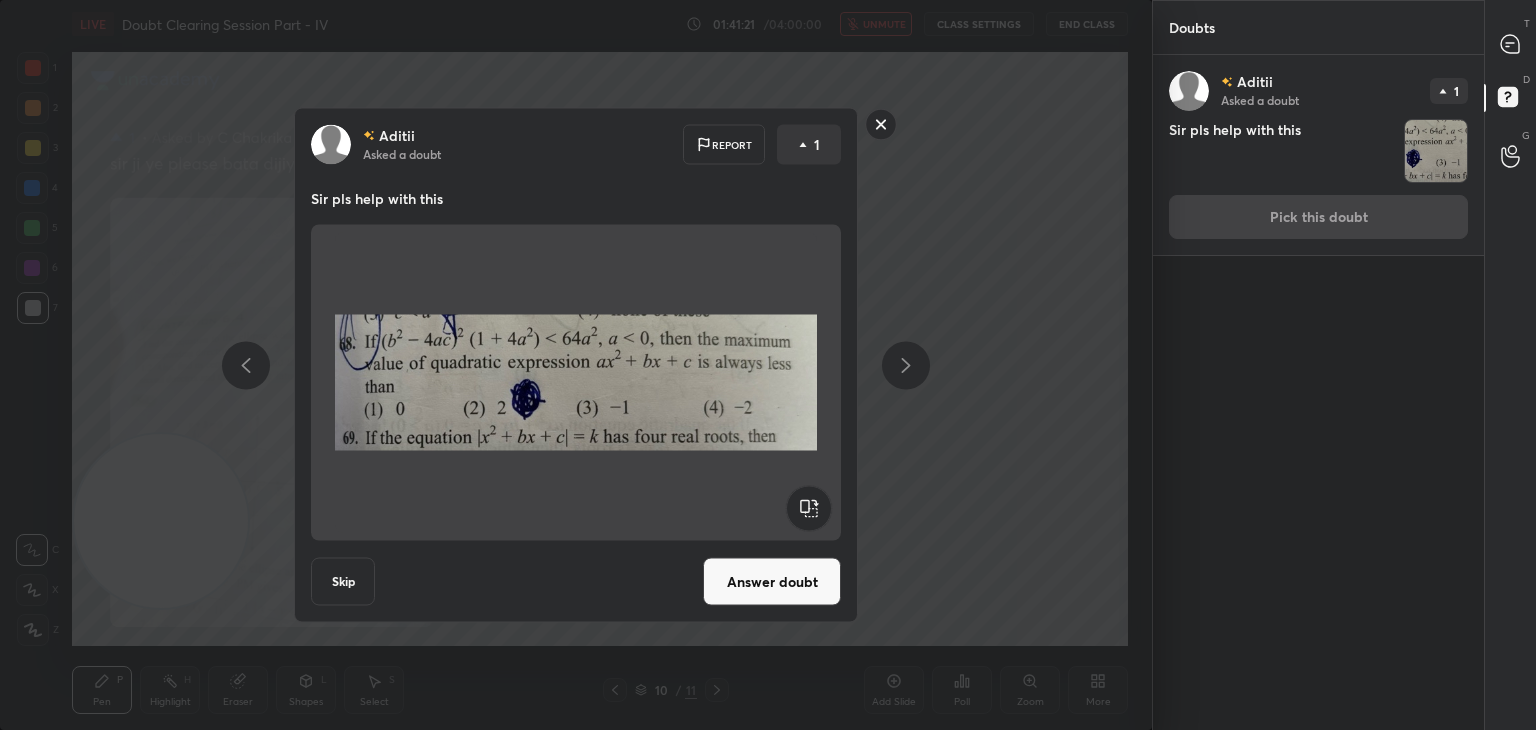 click on "Aditii Asked a doubt Report 1 Sir pls help with this Skip Answer doubt" at bounding box center (576, 365) 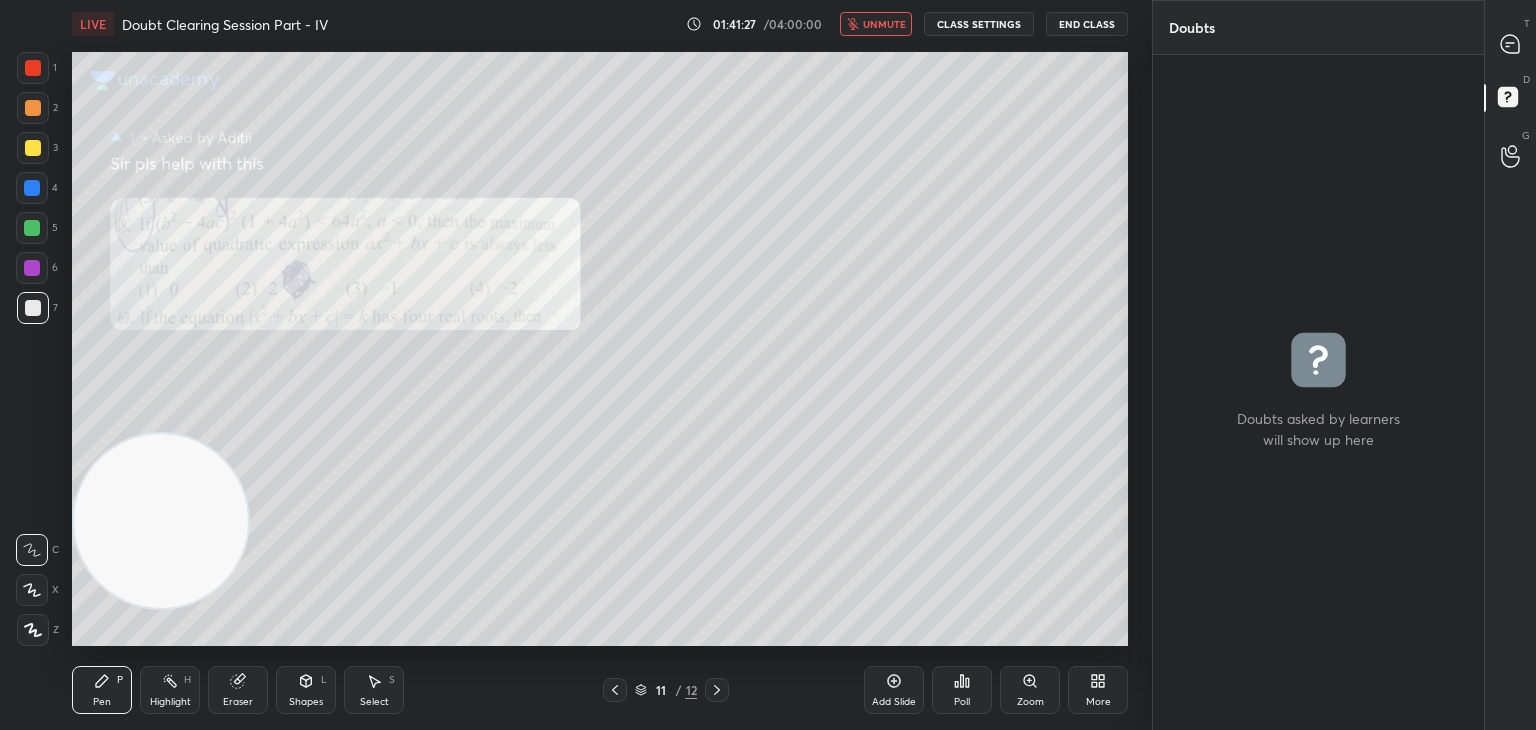 click 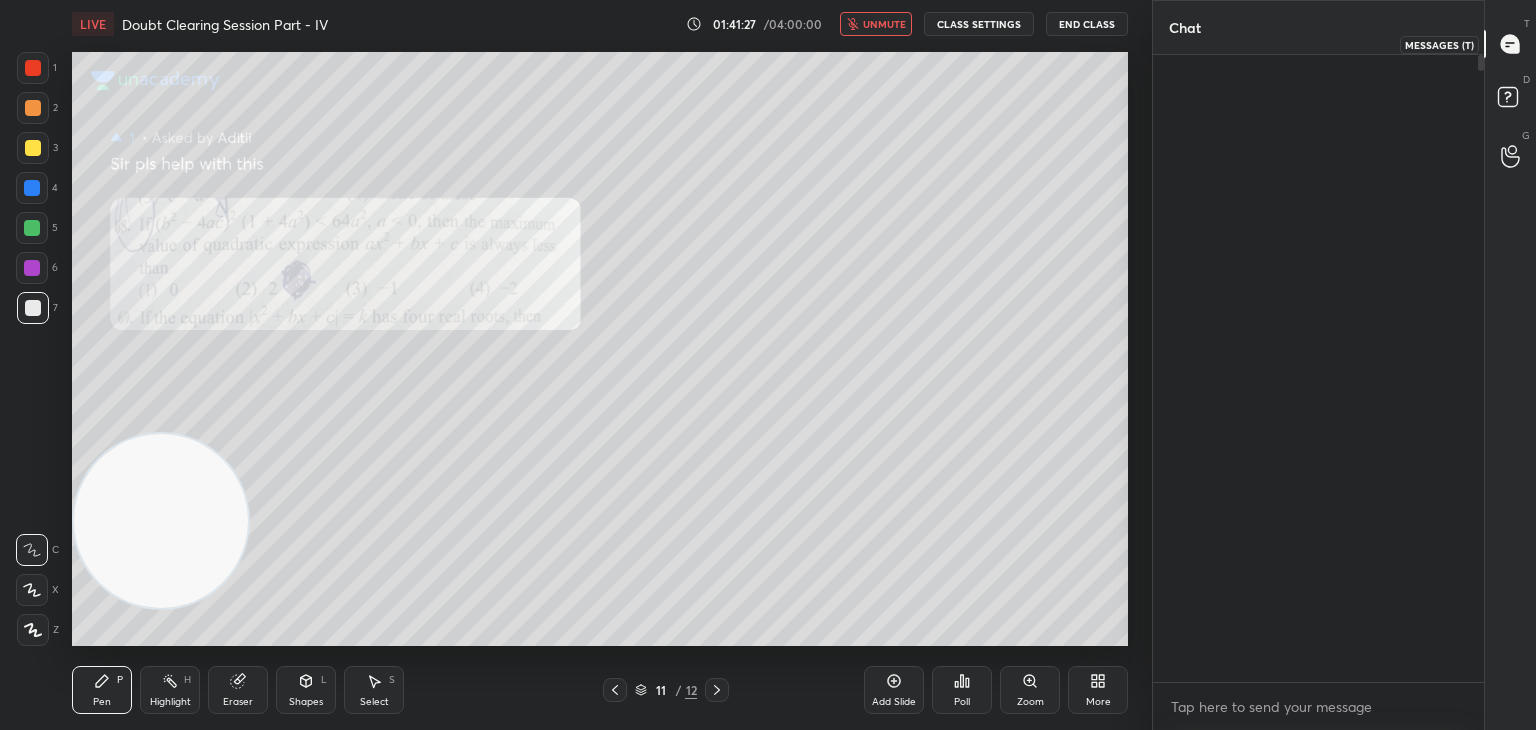 scroll, scrollTop: 1834, scrollLeft: 0, axis: vertical 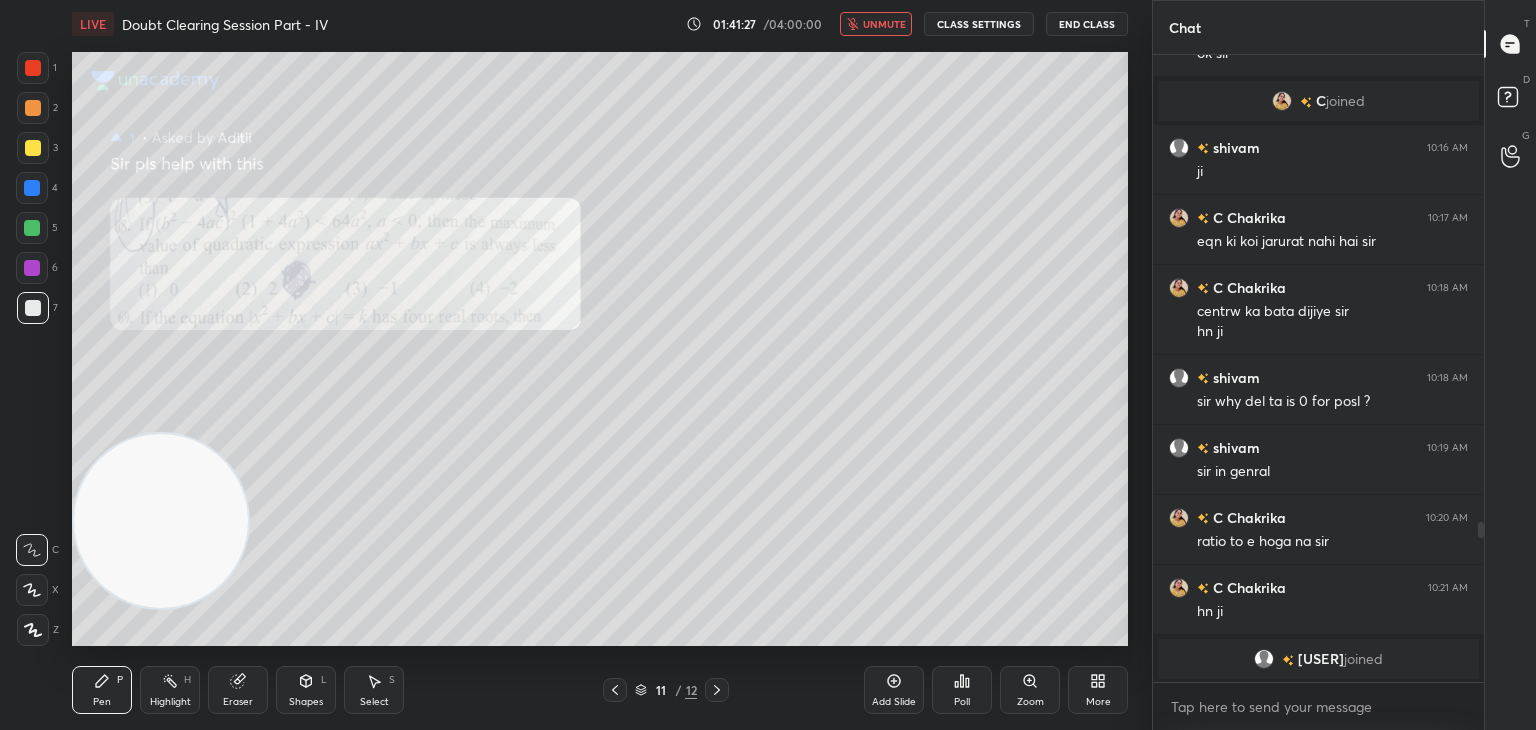 drag, startPoint x: 888, startPoint y: 17, endPoint x: 869, endPoint y: 48, distance: 36.359318 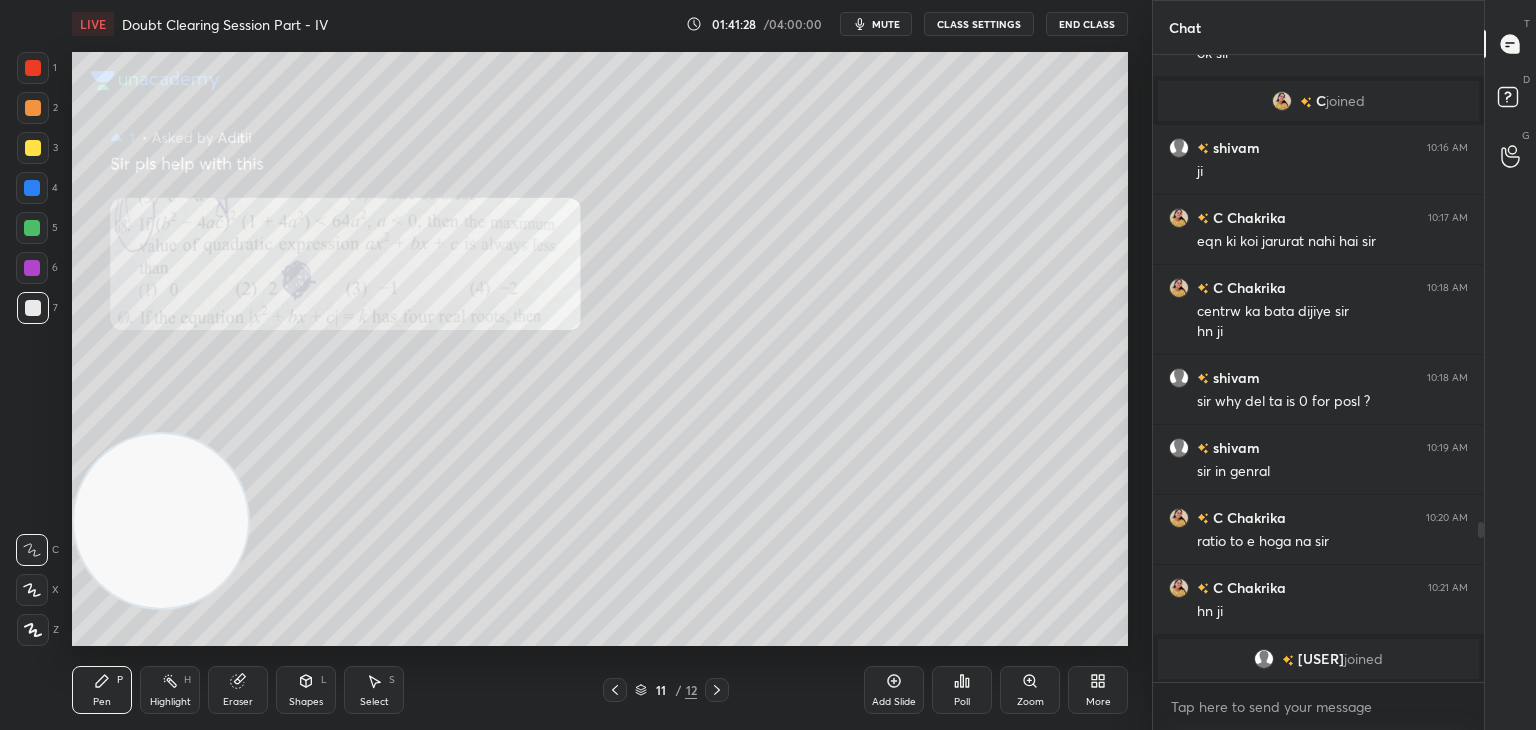 click 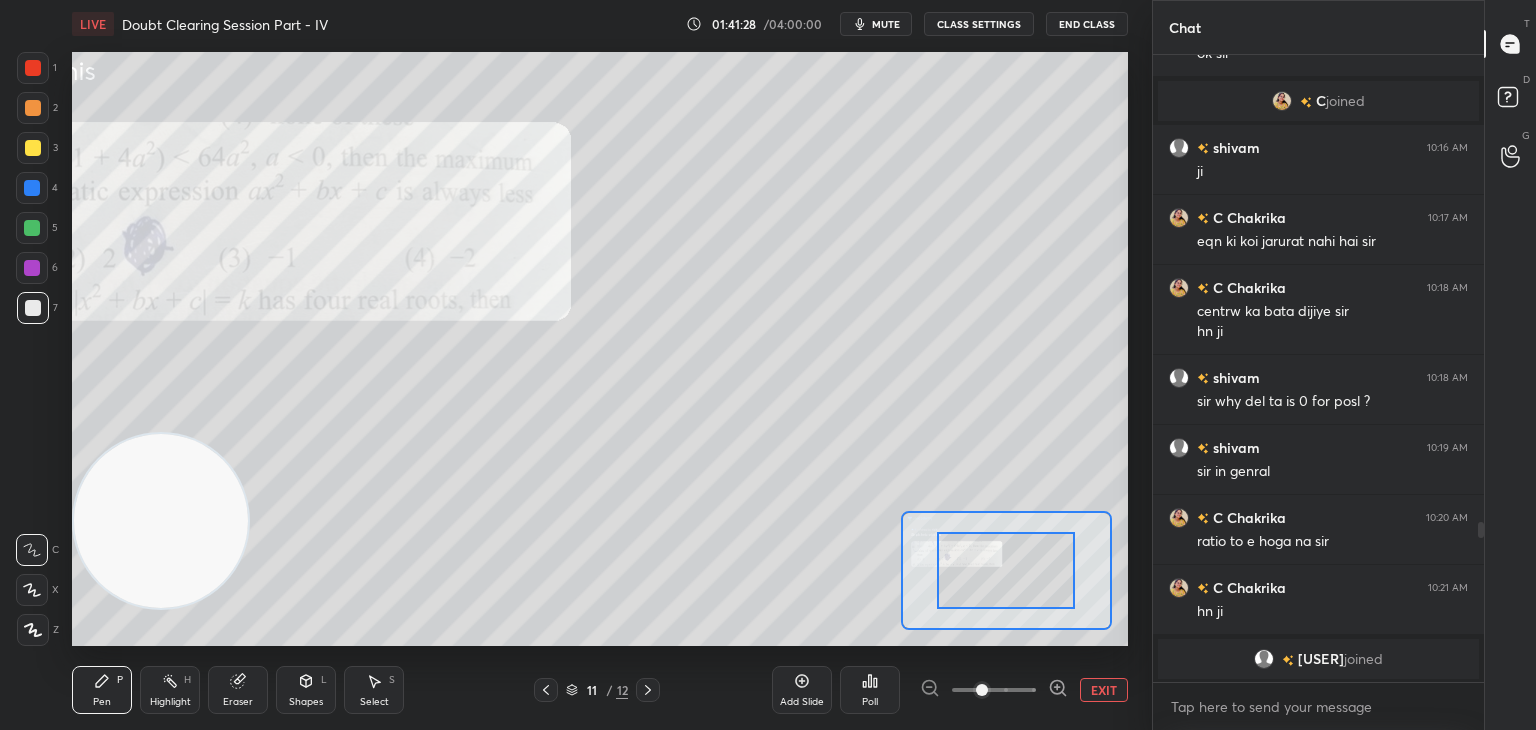click at bounding box center (994, 690) 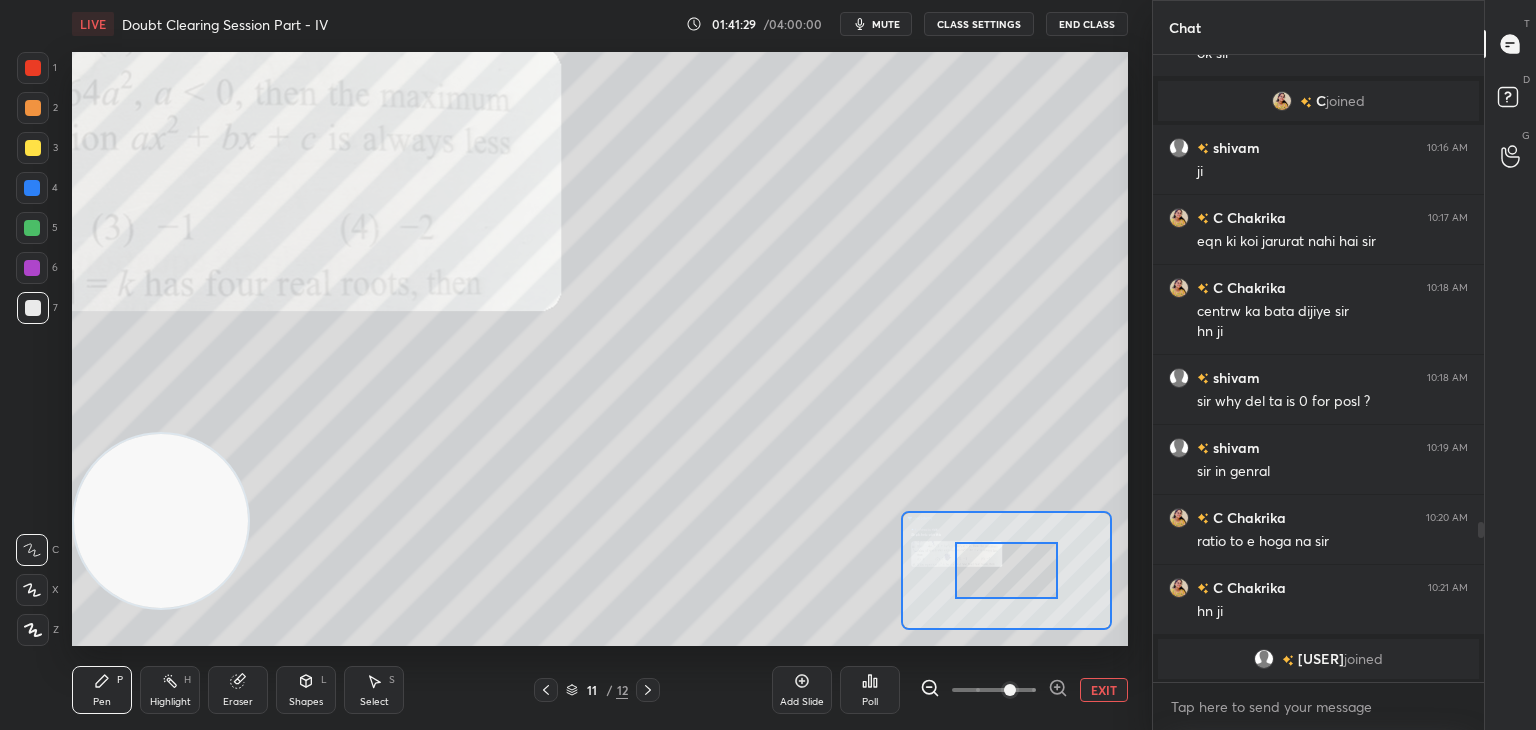 click at bounding box center [1010, 690] 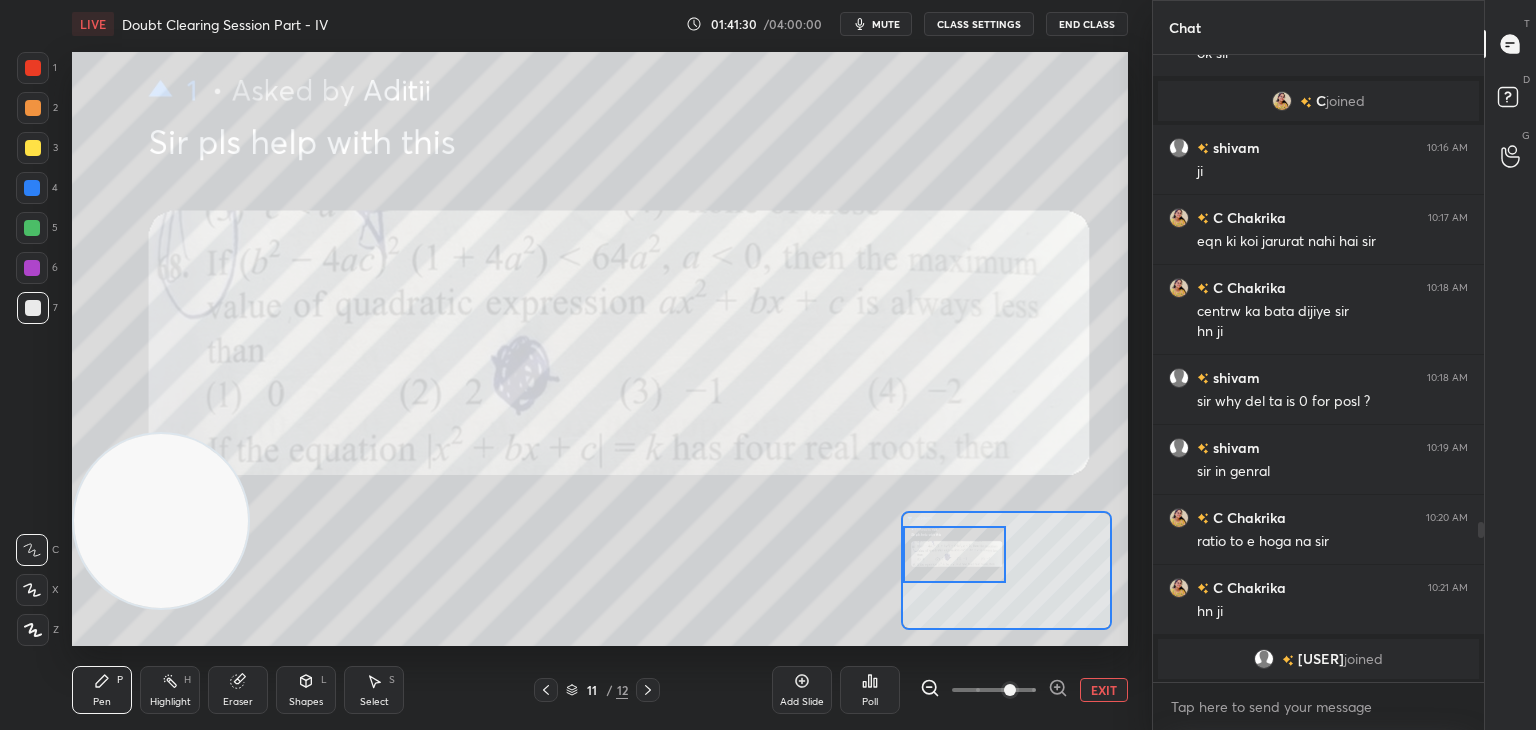 drag, startPoint x: 973, startPoint y: 585, endPoint x: 946, endPoint y: 581, distance: 27.294687 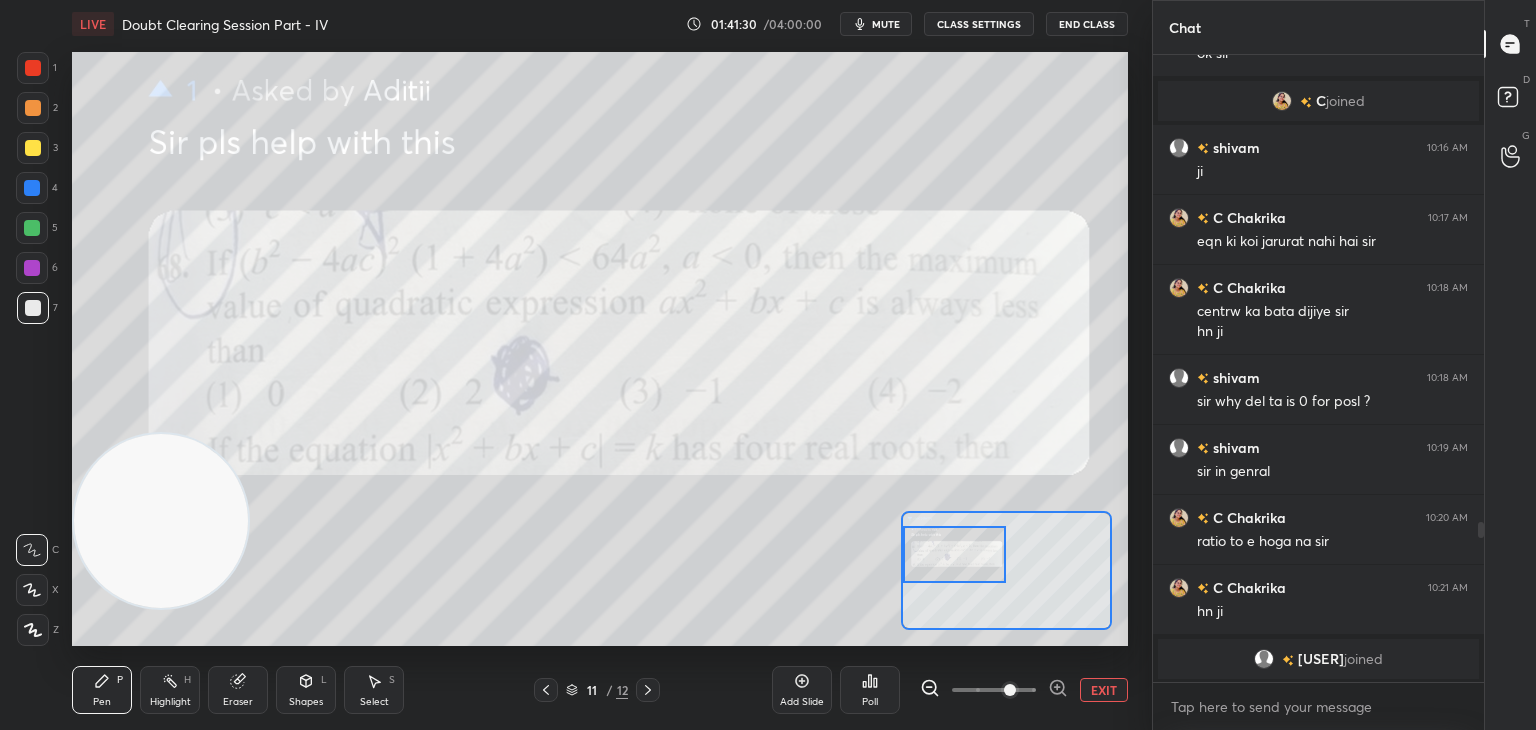 click at bounding box center [955, 554] 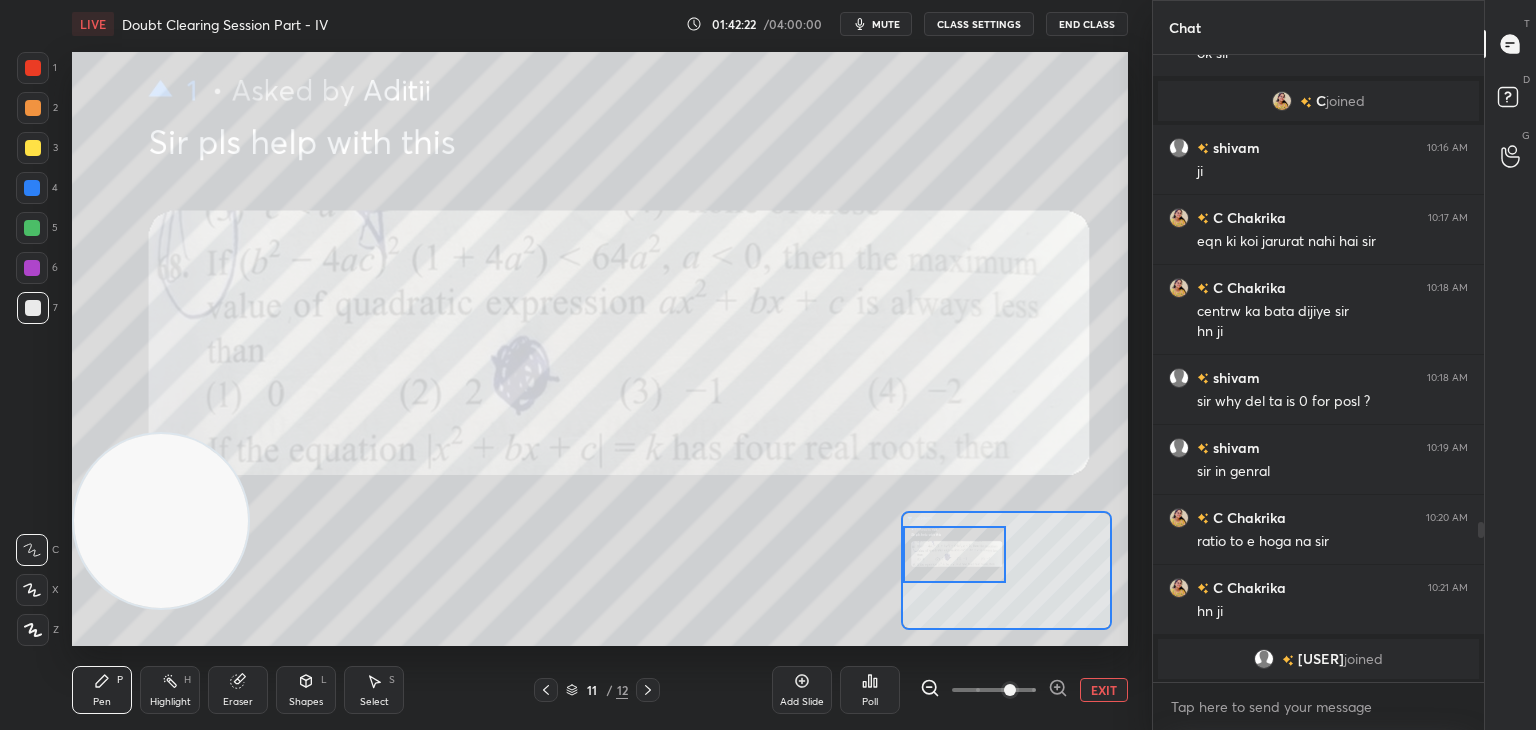 click on "EXIT" at bounding box center [1104, 690] 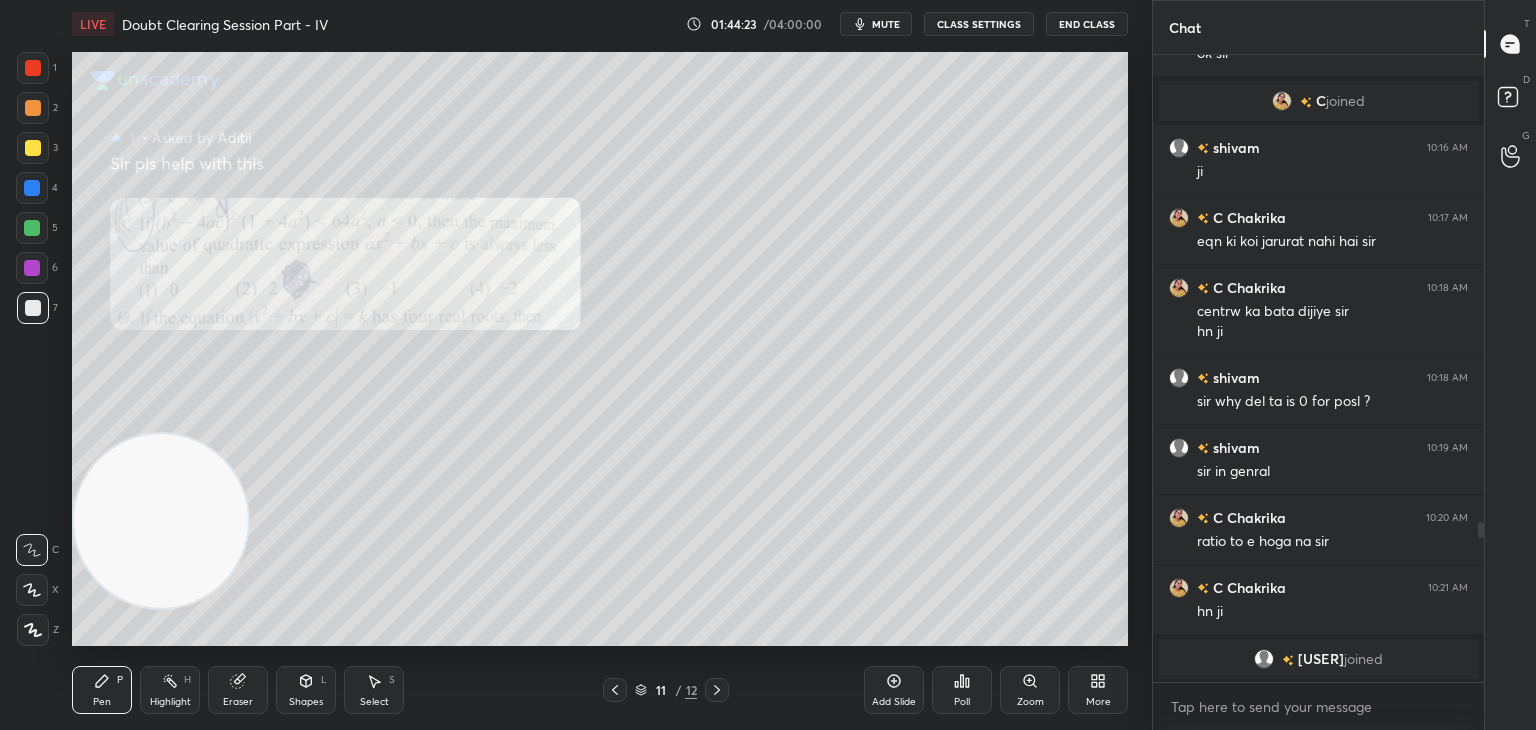 scroll, scrollTop: 1904, scrollLeft: 0, axis: vertical 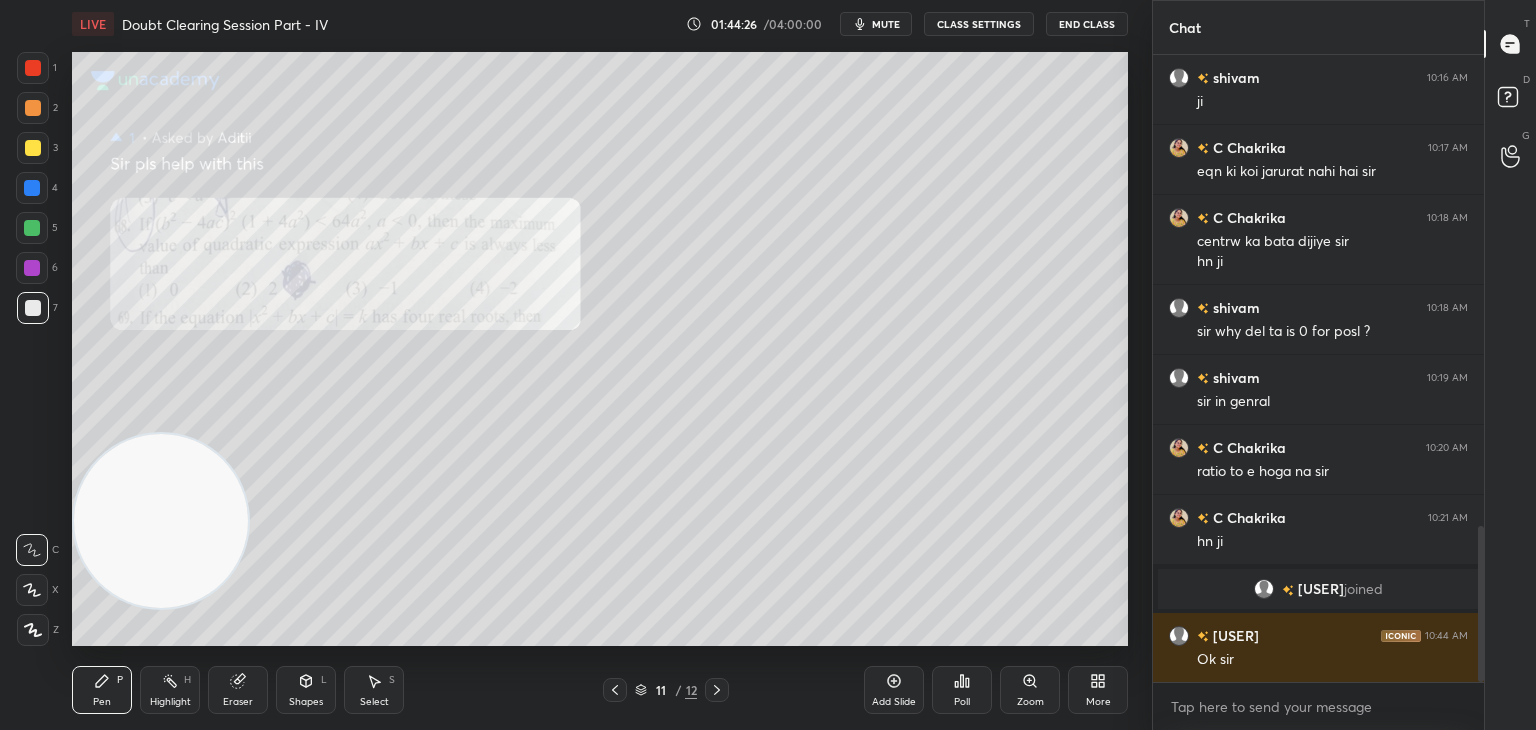 click 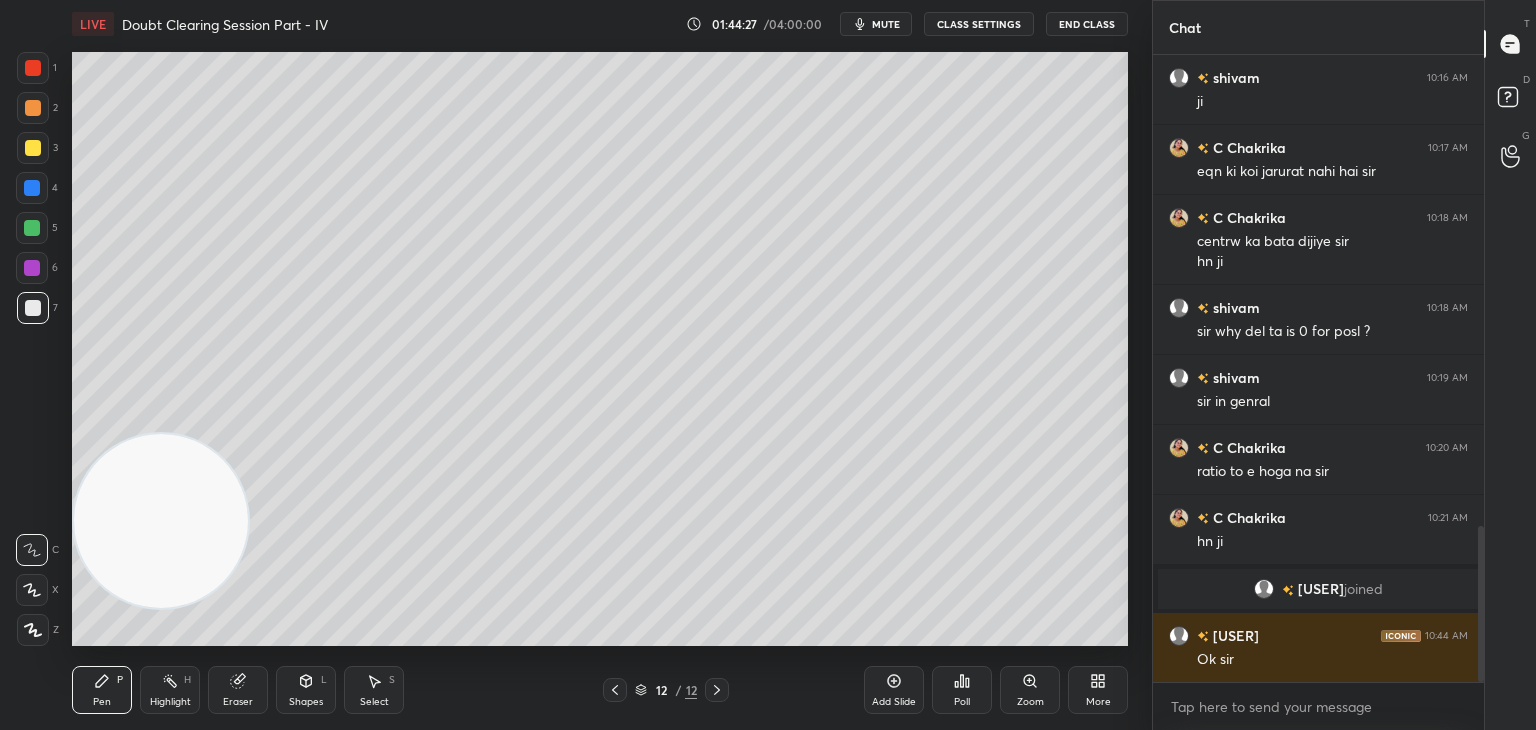 drag, startPoint x: 880, startPoint y: 21, endPoint x: 849, endPoint y: 37, distance: 34.88553 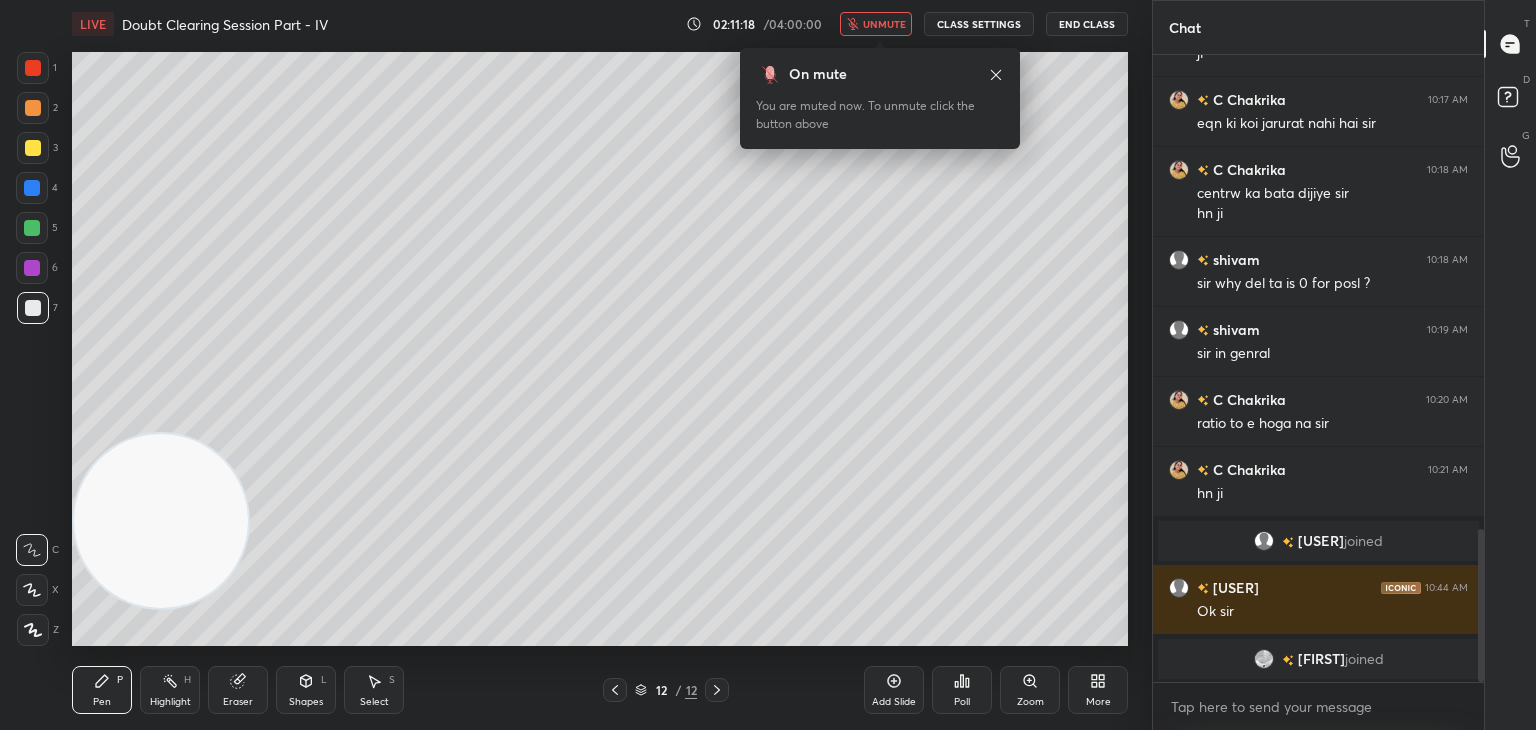 scroll, scrollTop: 1856, scrollLeft: 0, axis: vertical 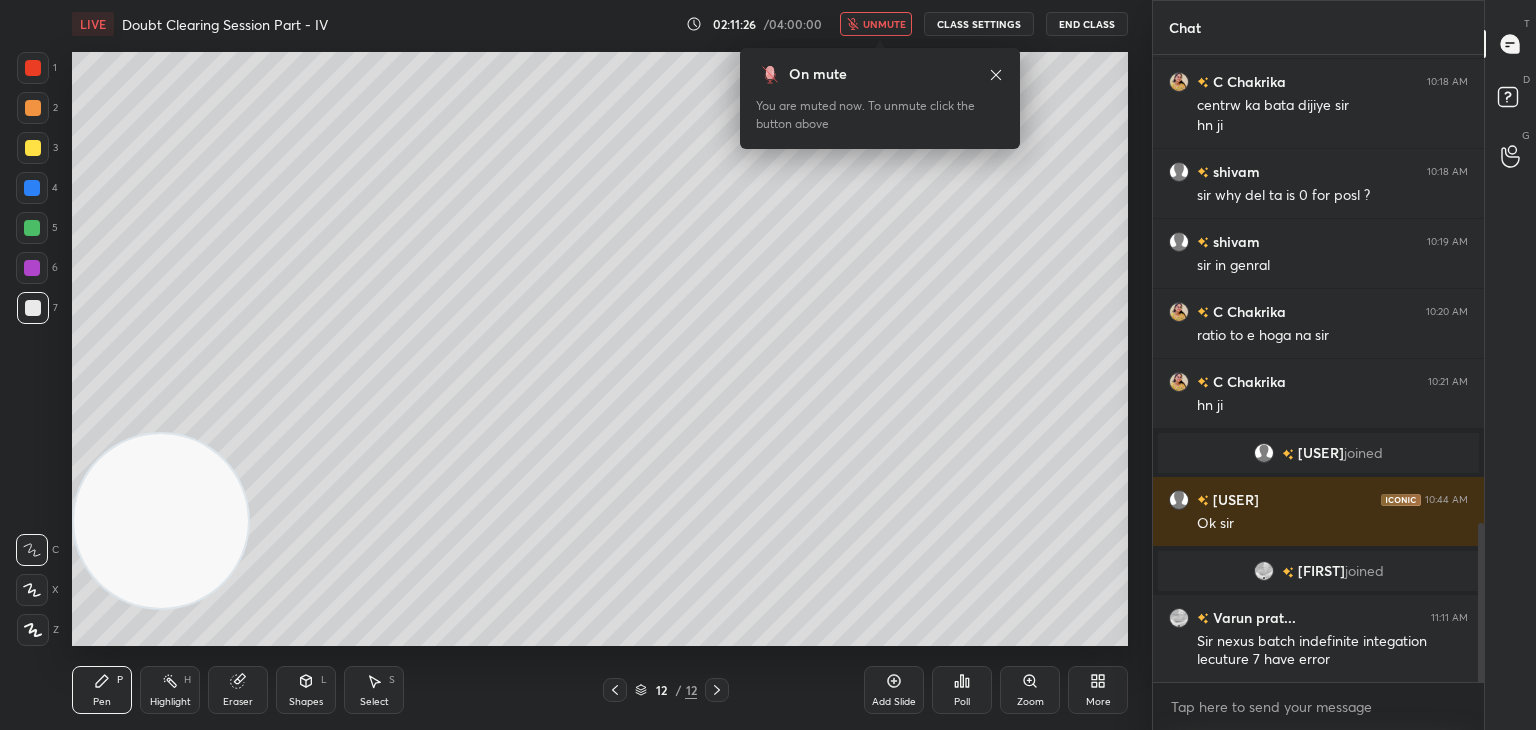 drag, startPoint x: 883, startPoint y: 20, endPoint x: 865, endPoint y: 13, distance: 19.313208 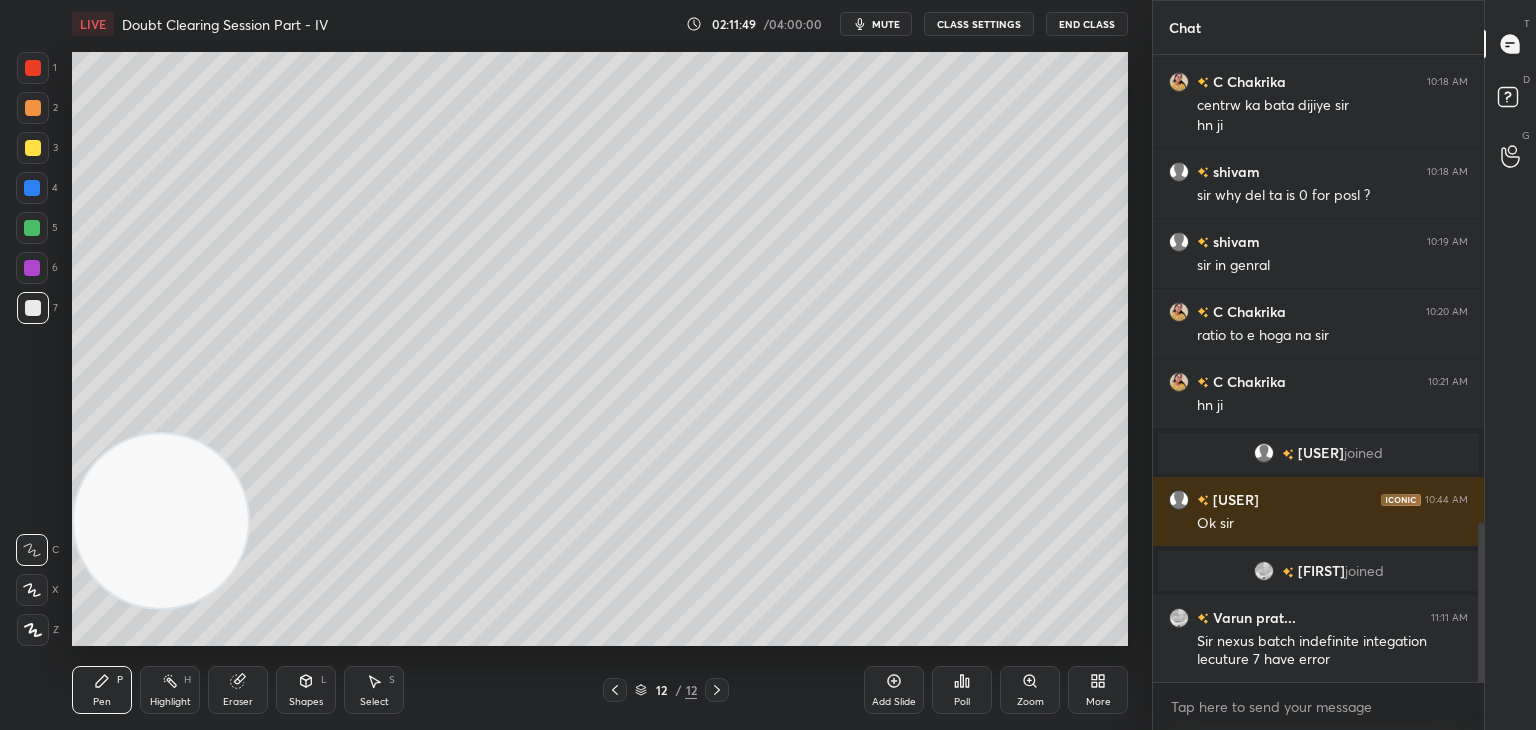 scroll, scrollTop: 1876, scrollLeft: 0, axis: vertical 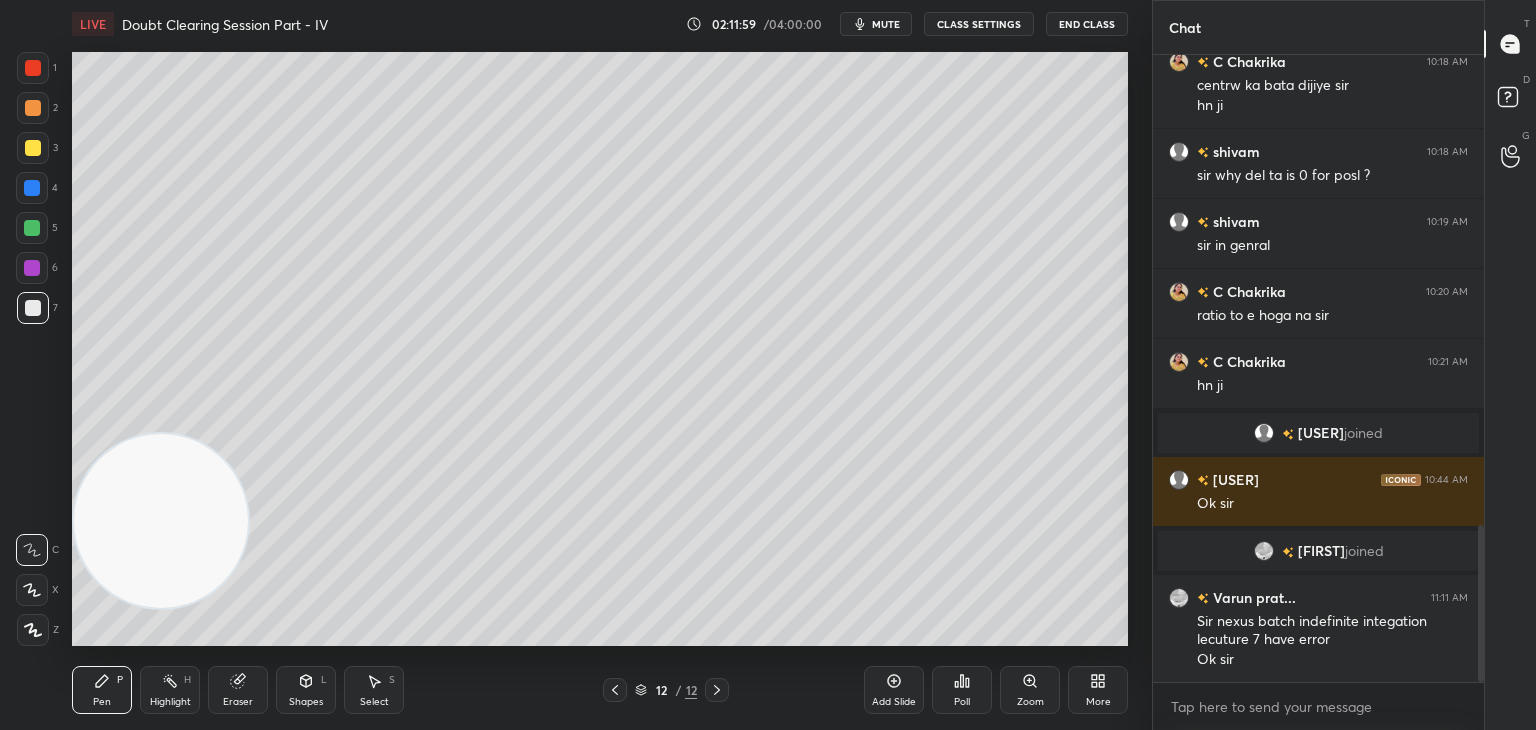 click on "mute" at bounding box center (886, 24) 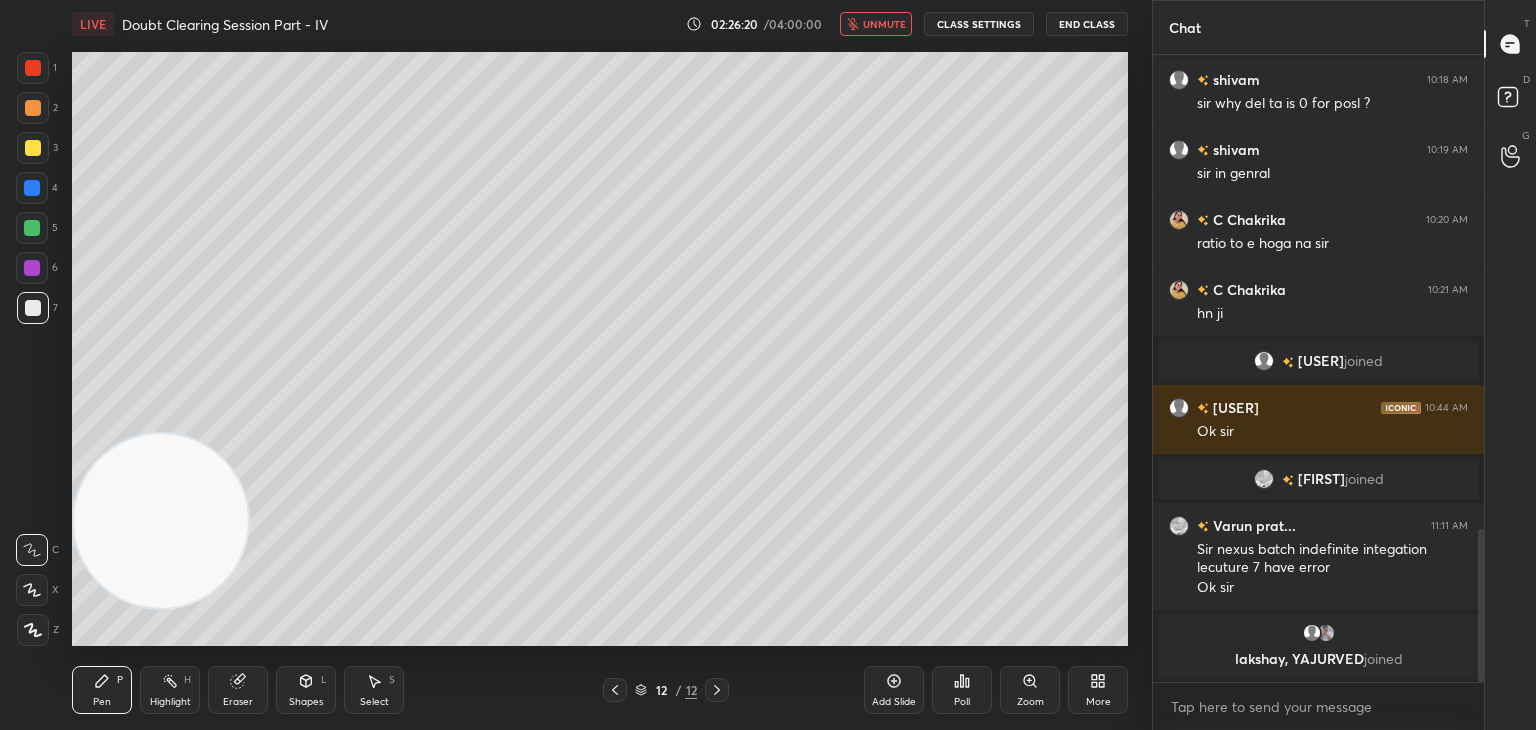 scroll, scrollTop: 1996, scrollLeft: 0, axis: vertical 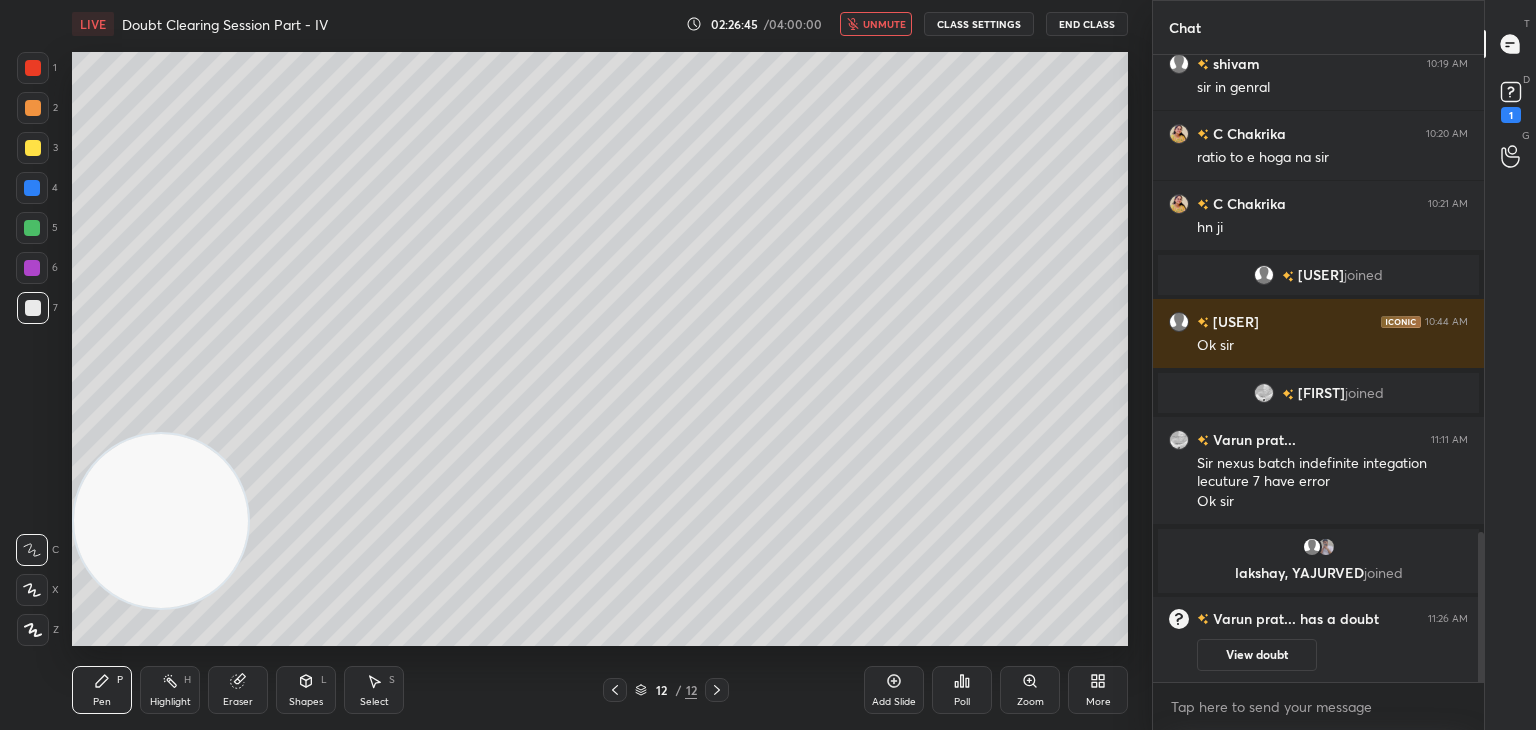 click 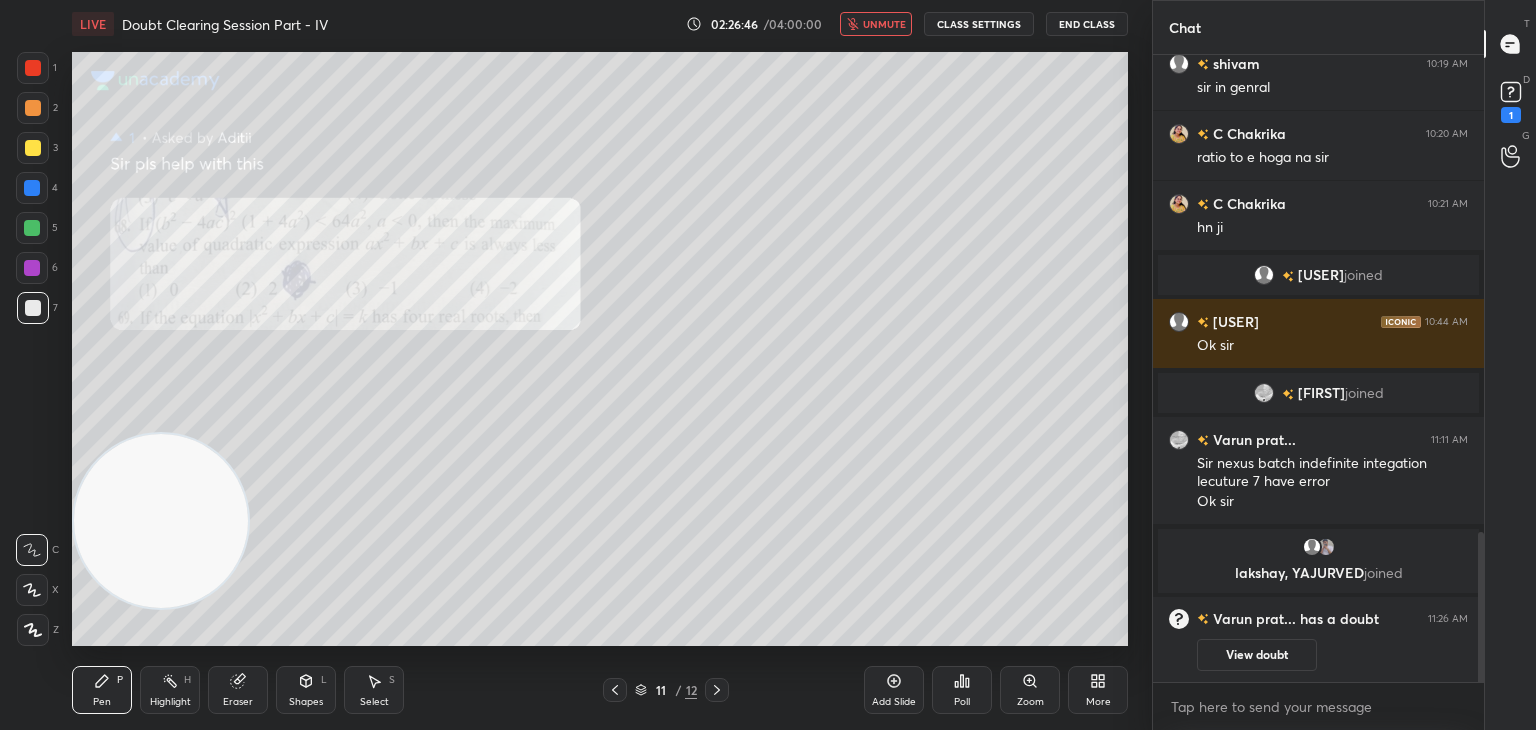 click on "View doubt" at bounding box center [1257, 655] 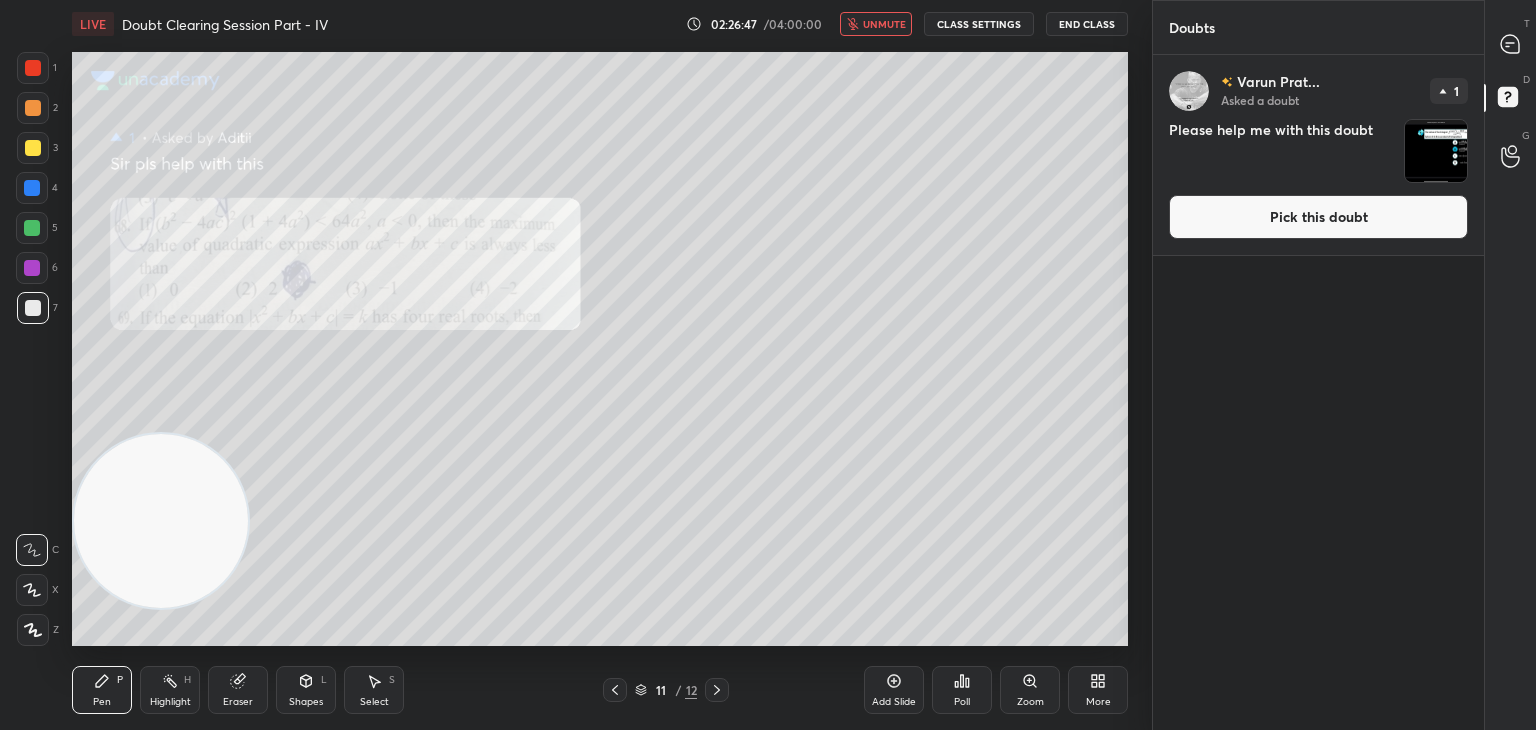 click on "Pick this doubt" at bounding box center (1318, 217) 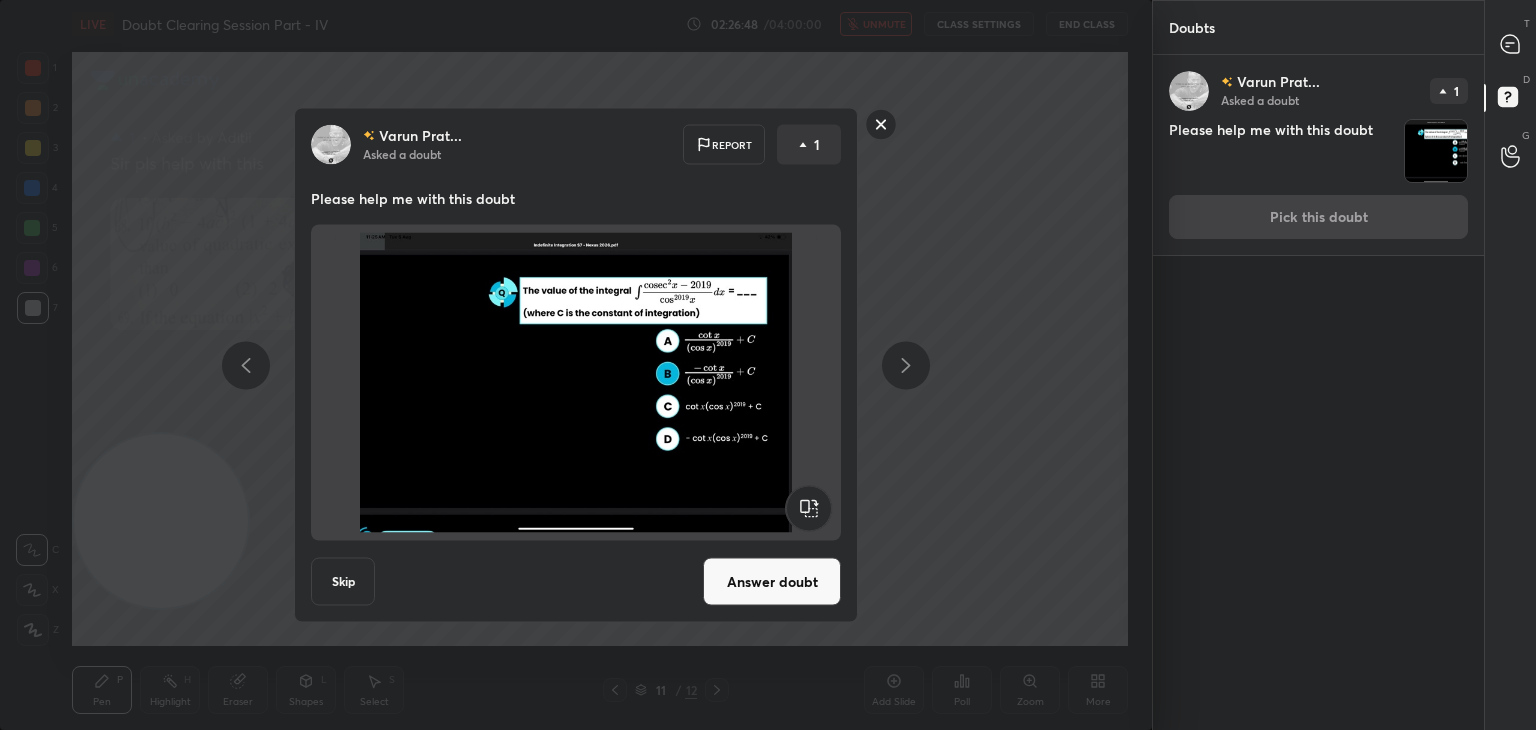 click on "Answer doubt" at bounding box center (772, 582) 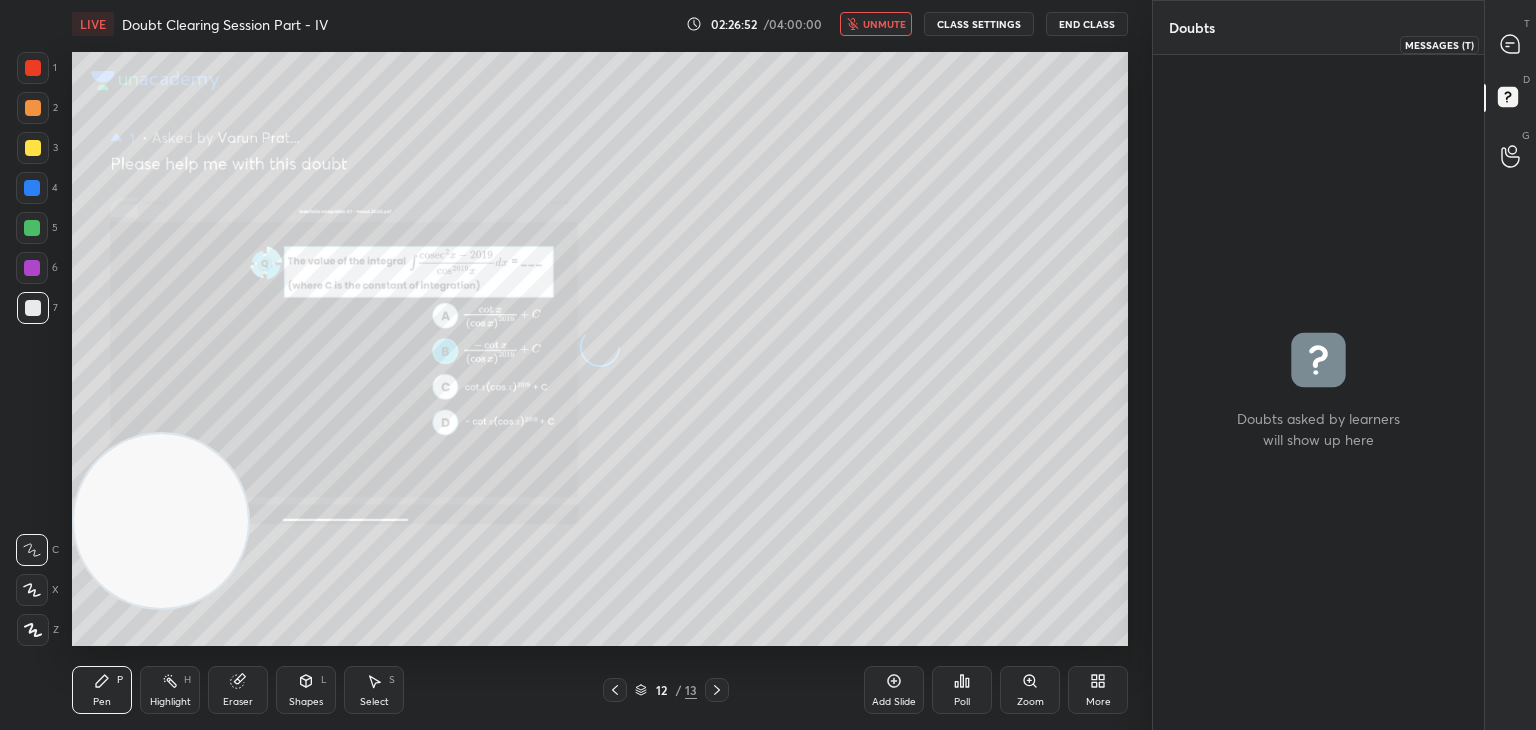 click 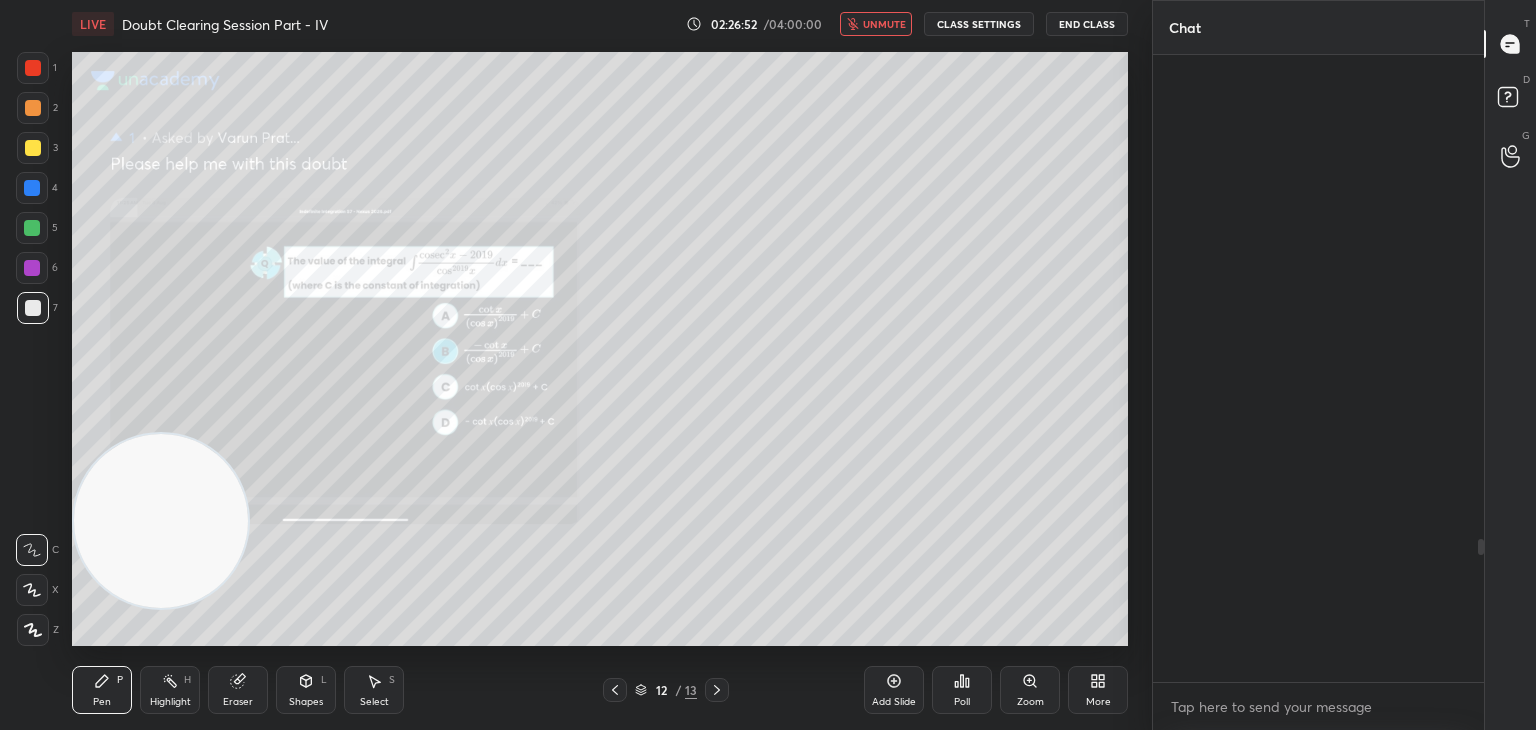 scroll, scrollTop: 2132, scrollLeft: 0, axis: vertical 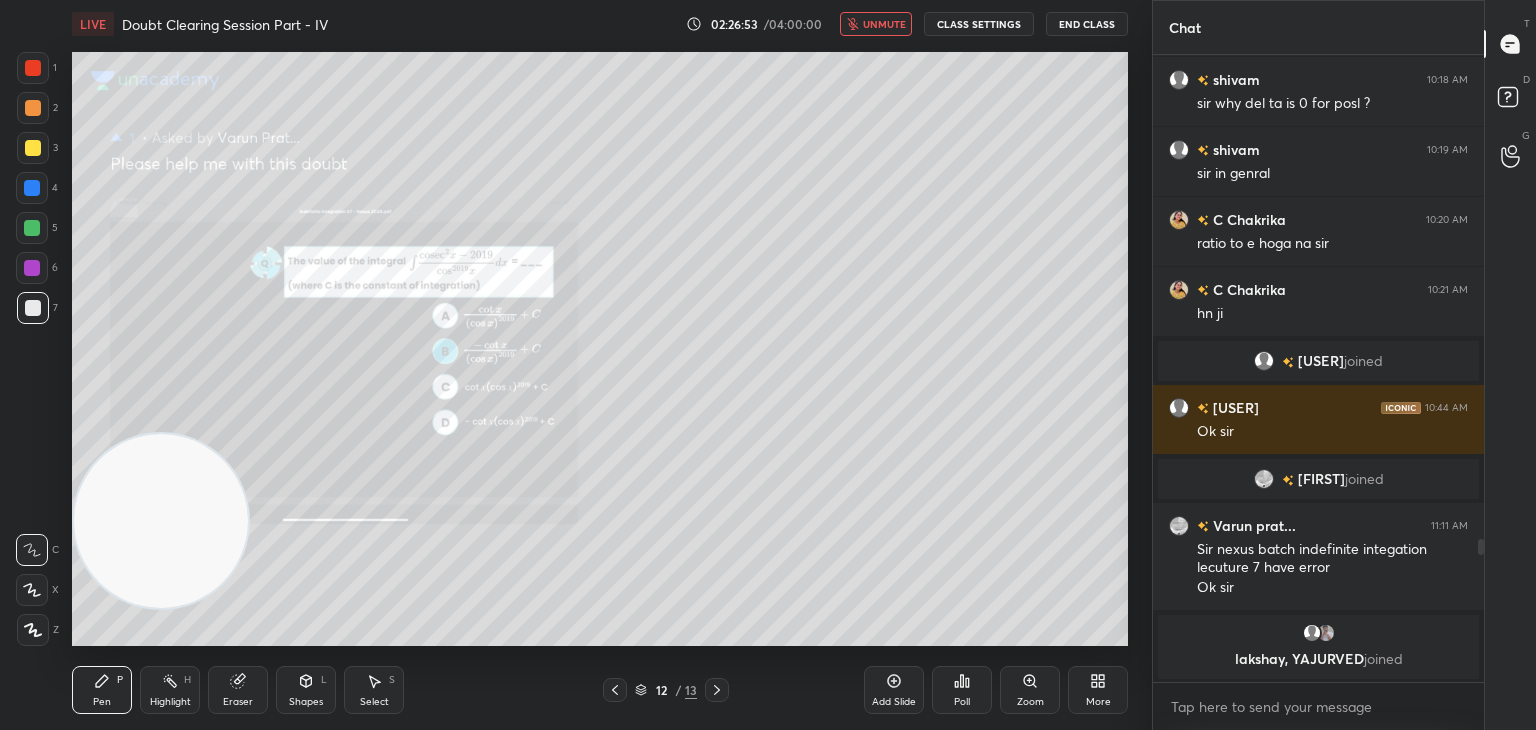 click on "Zoom" at bounding box center [1030, 690] 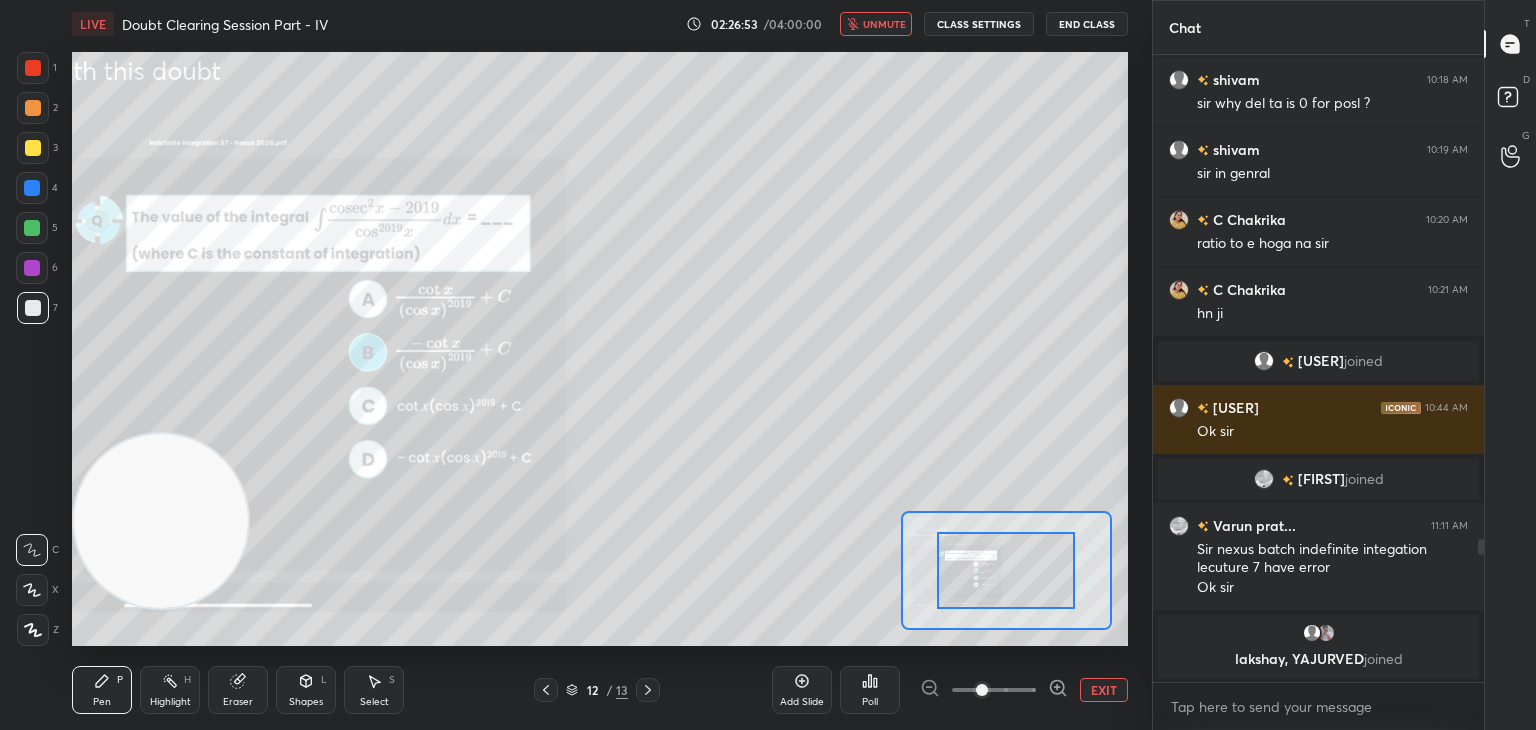 click at bounding box center (994, 690) 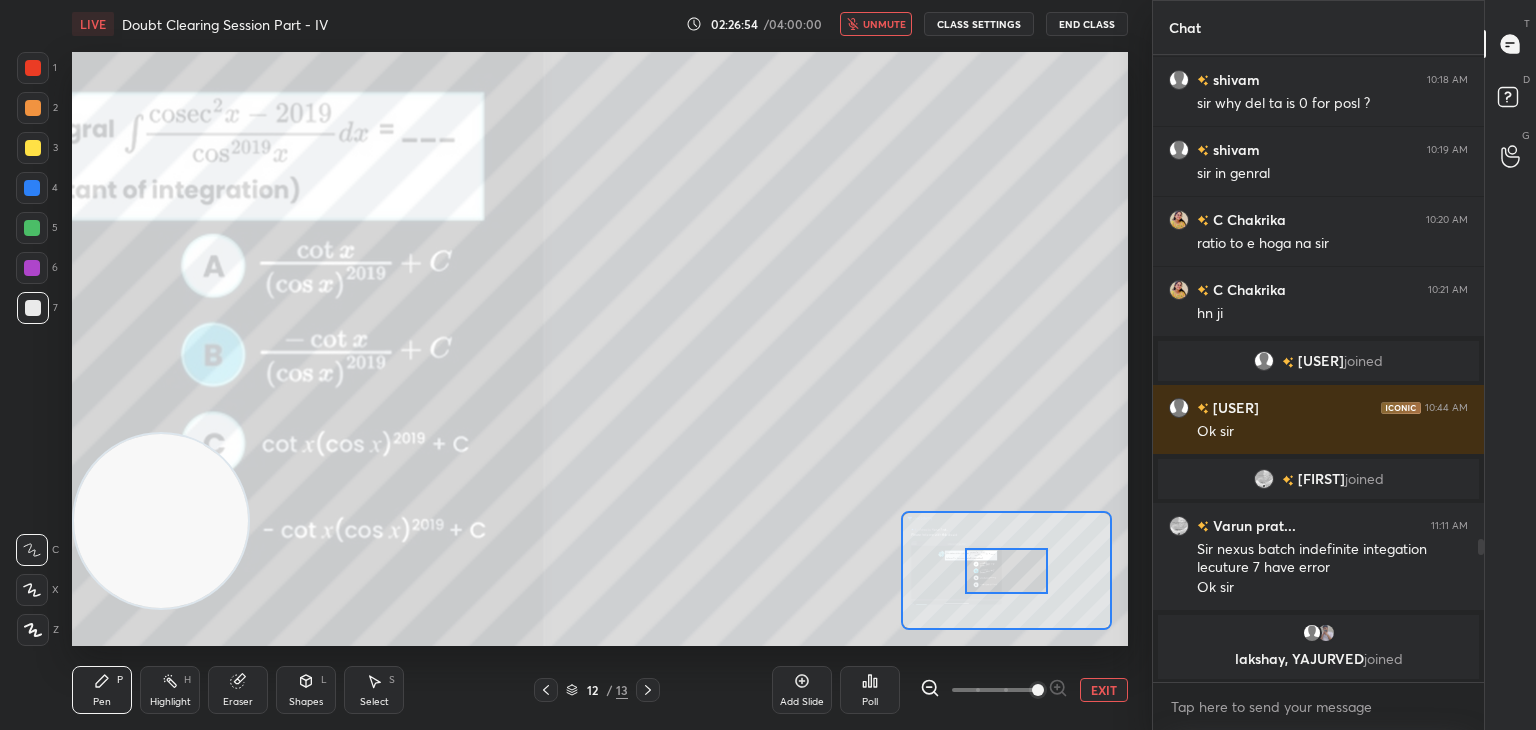 click at bounding box center [1038, 690] 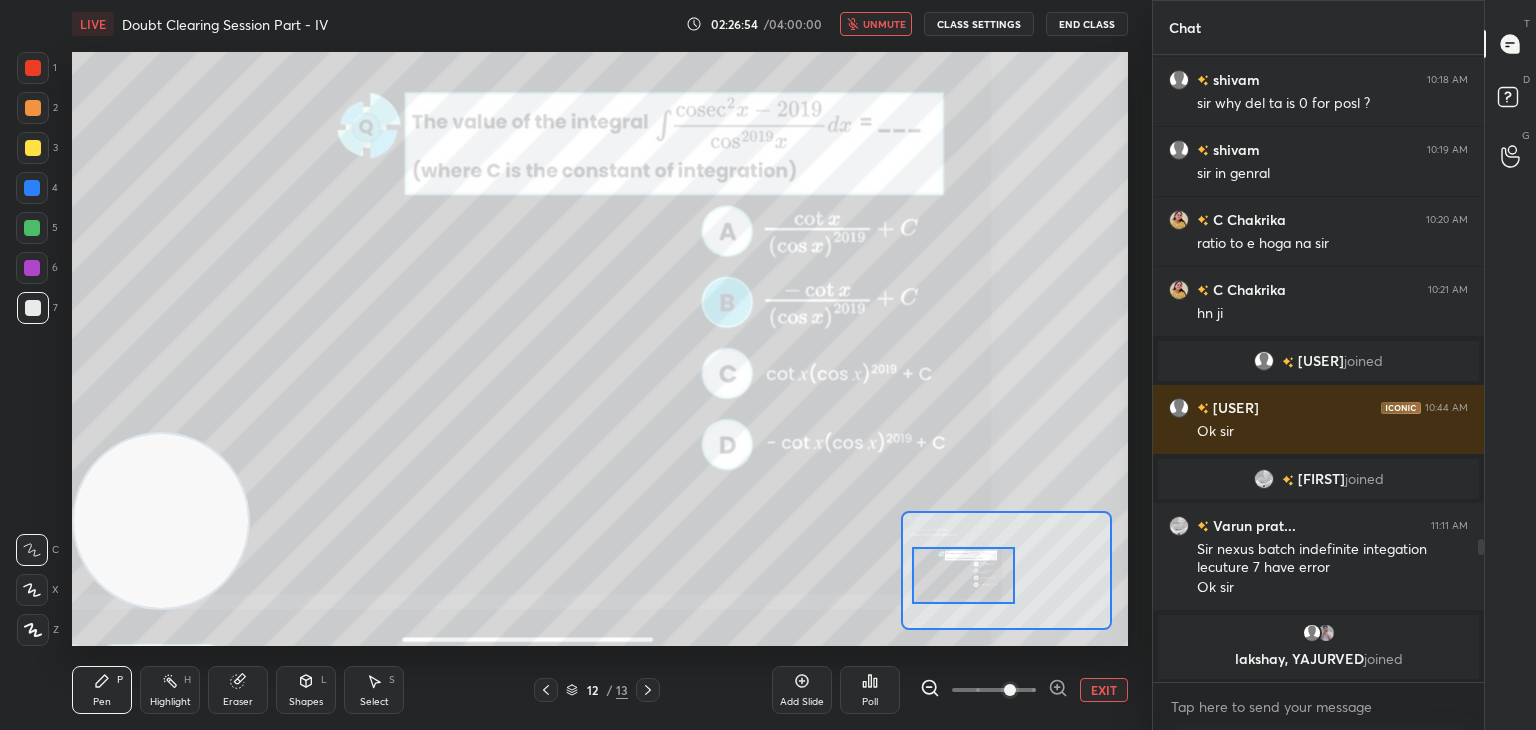 drag, startPoint x: 998, startPoint y: 565, endPoint x: 972, endPoint y: 564, distance: 26.019224 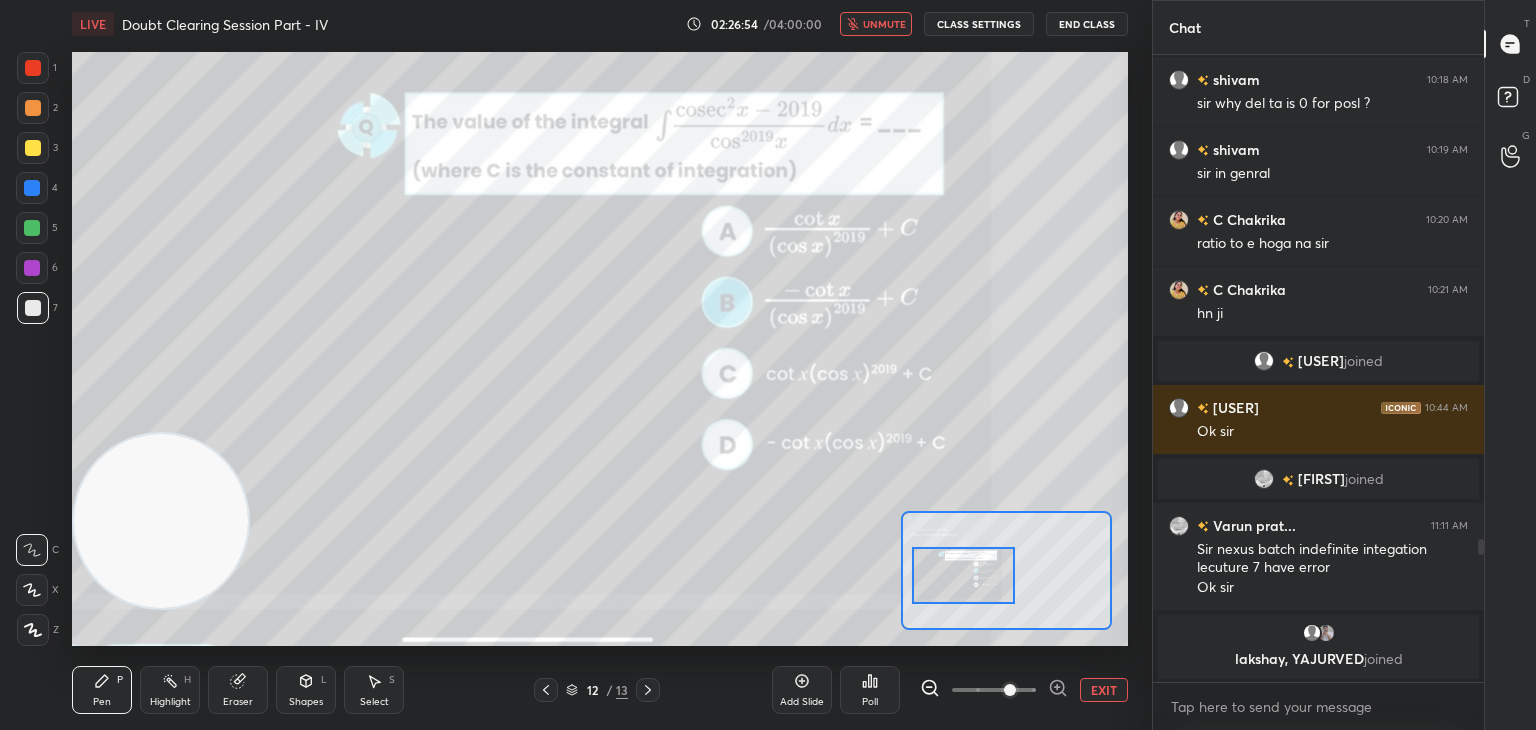 click at bounding box center (964, 575) 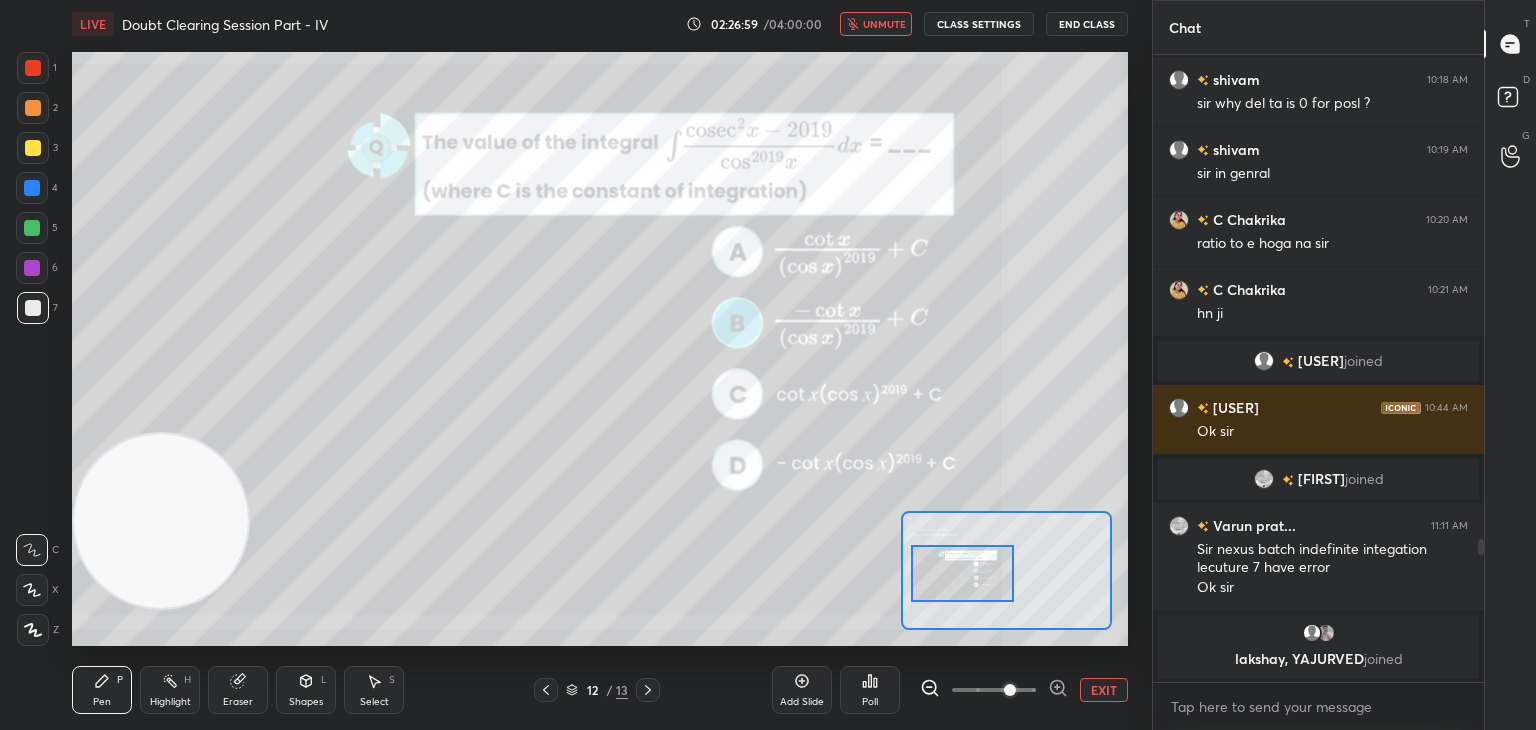 click on "unmute" at bounding box center (876, 24) 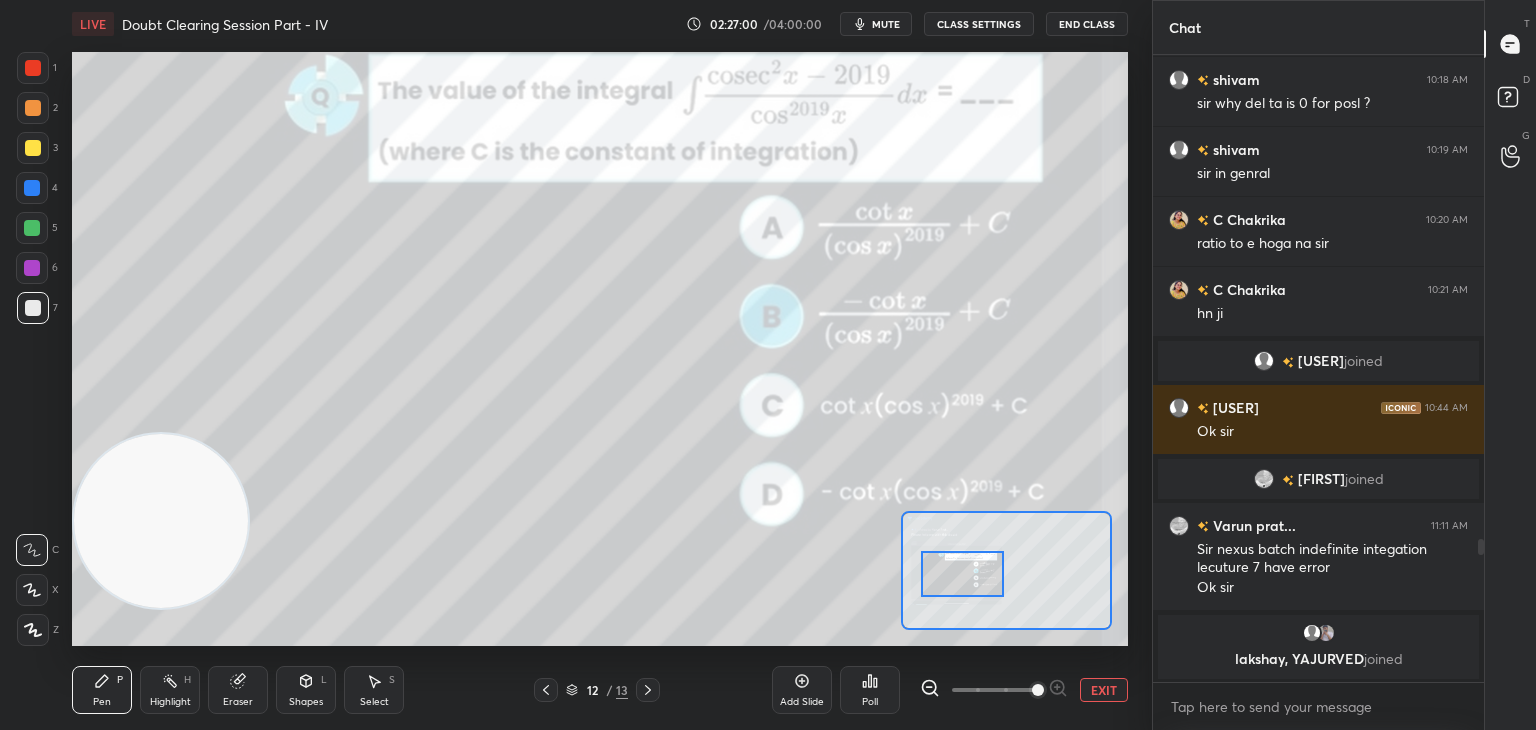 click at bounding box center [994, 690] 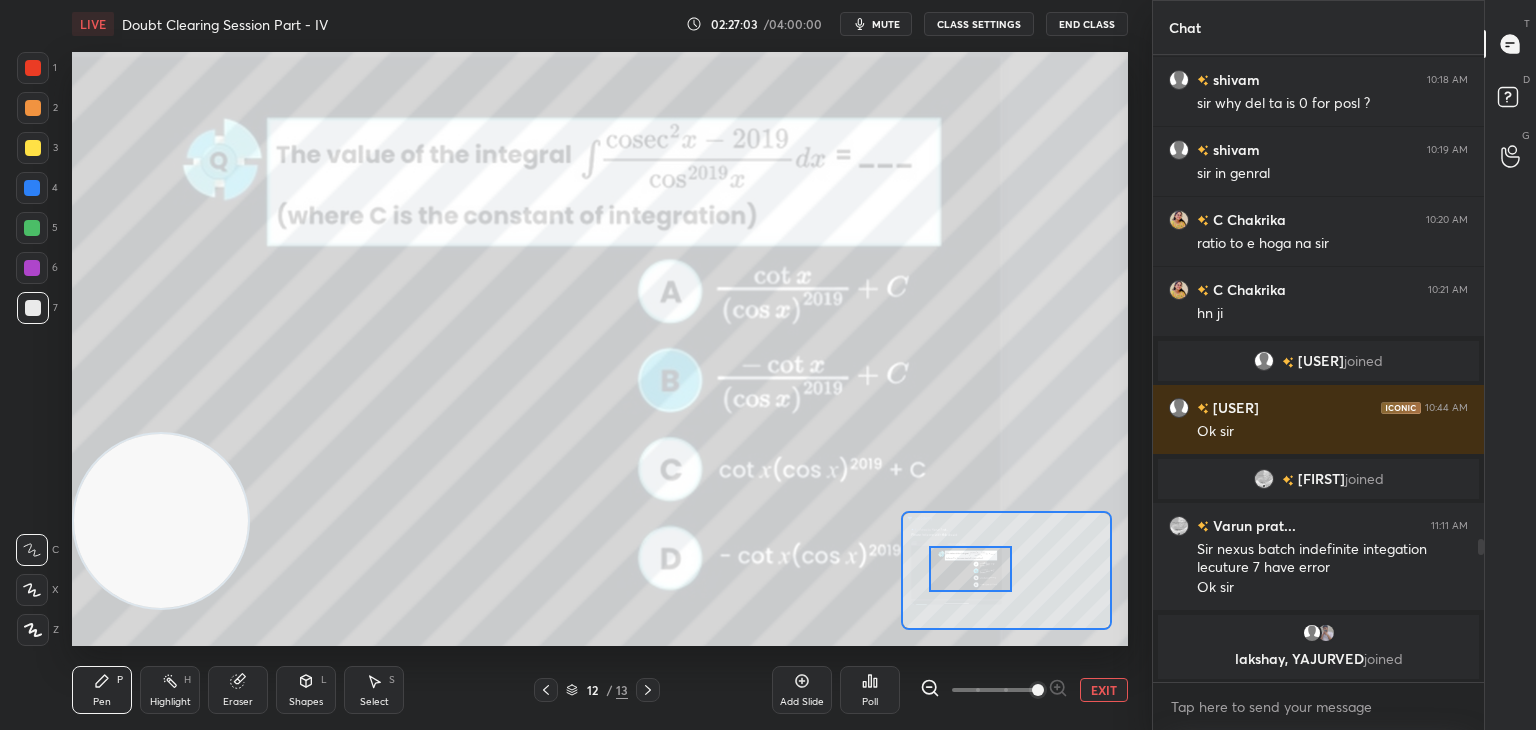 click at bounding box center [970, 569] 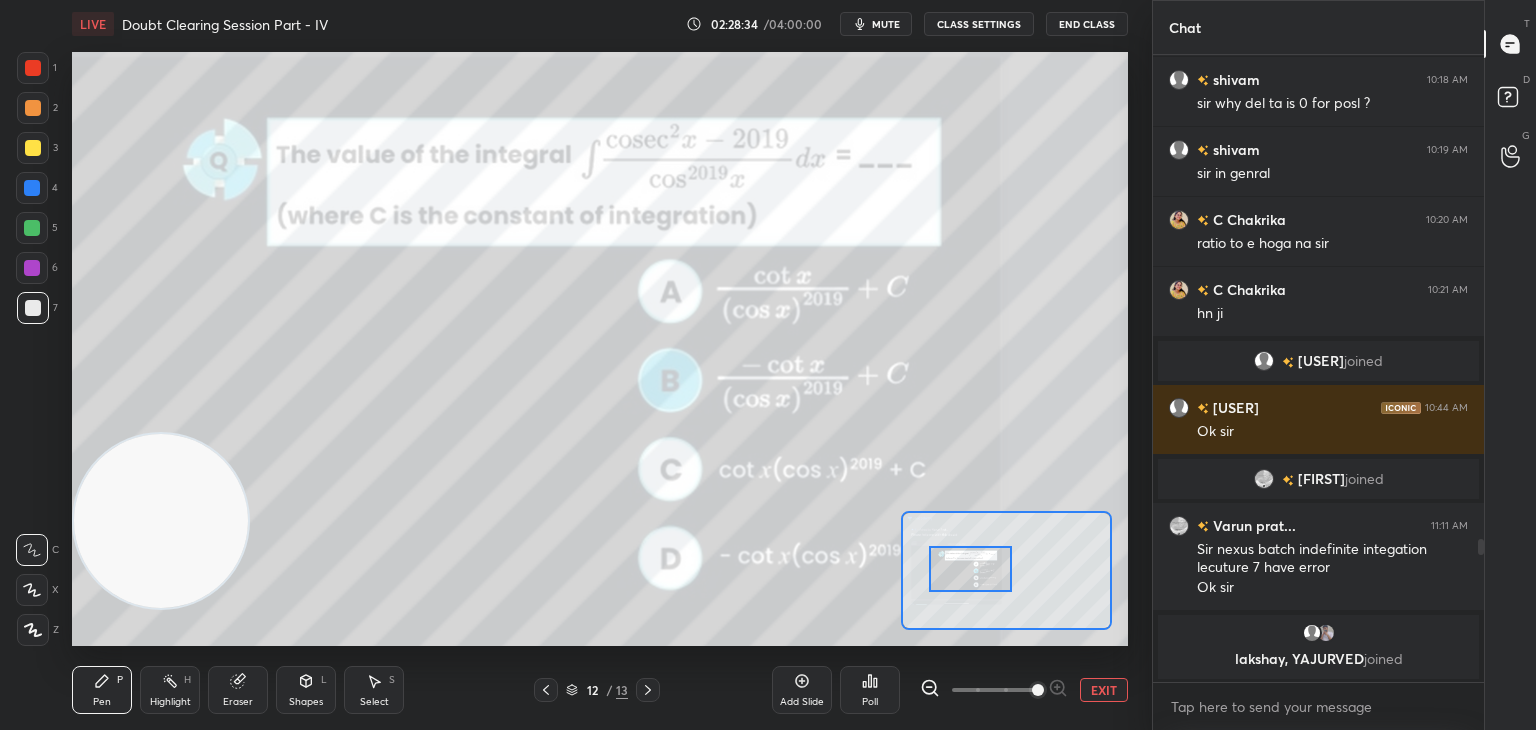 click on "EXIT" at bounding box center [1104, 690] 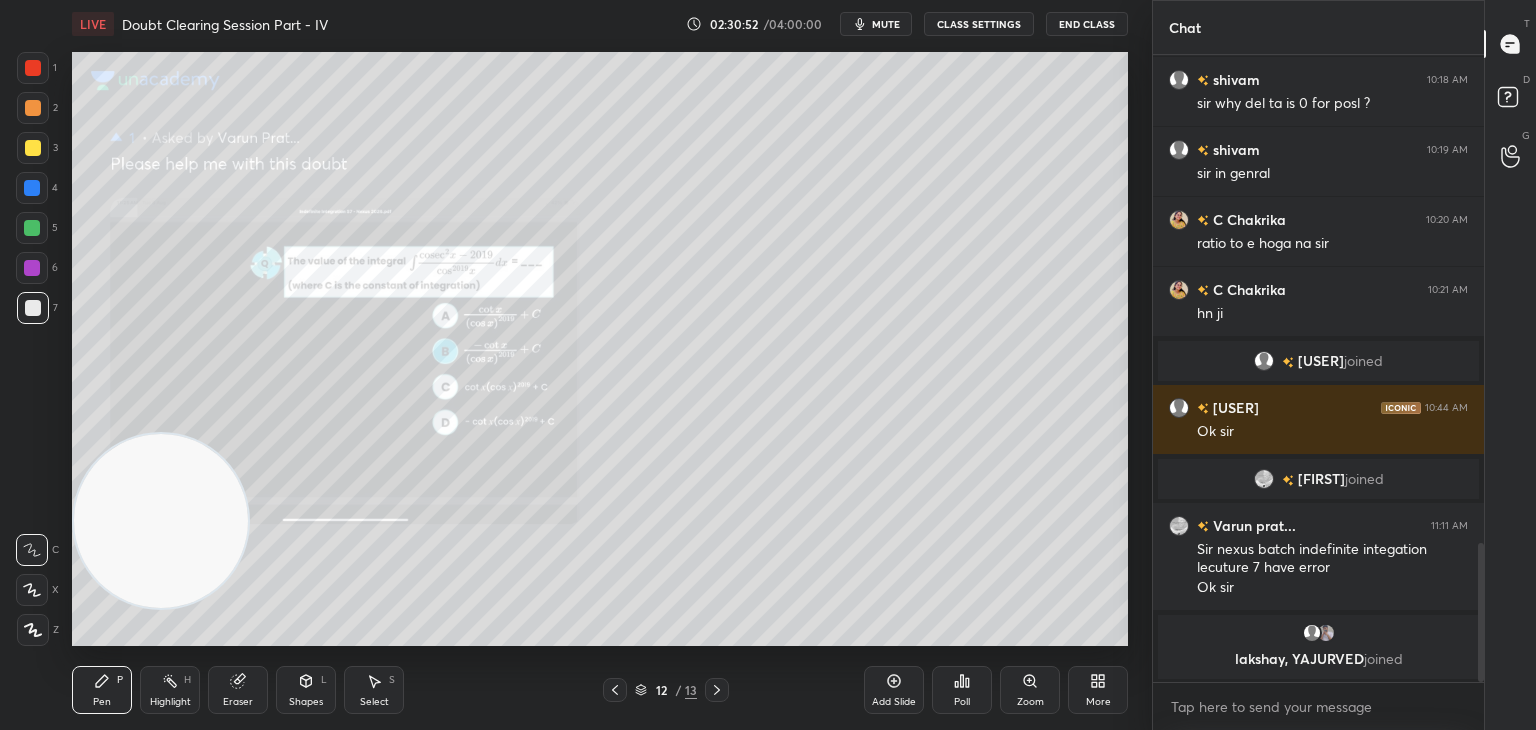 scroll, scrollTop: 2202, scrollLeft: 0, axis: vertical 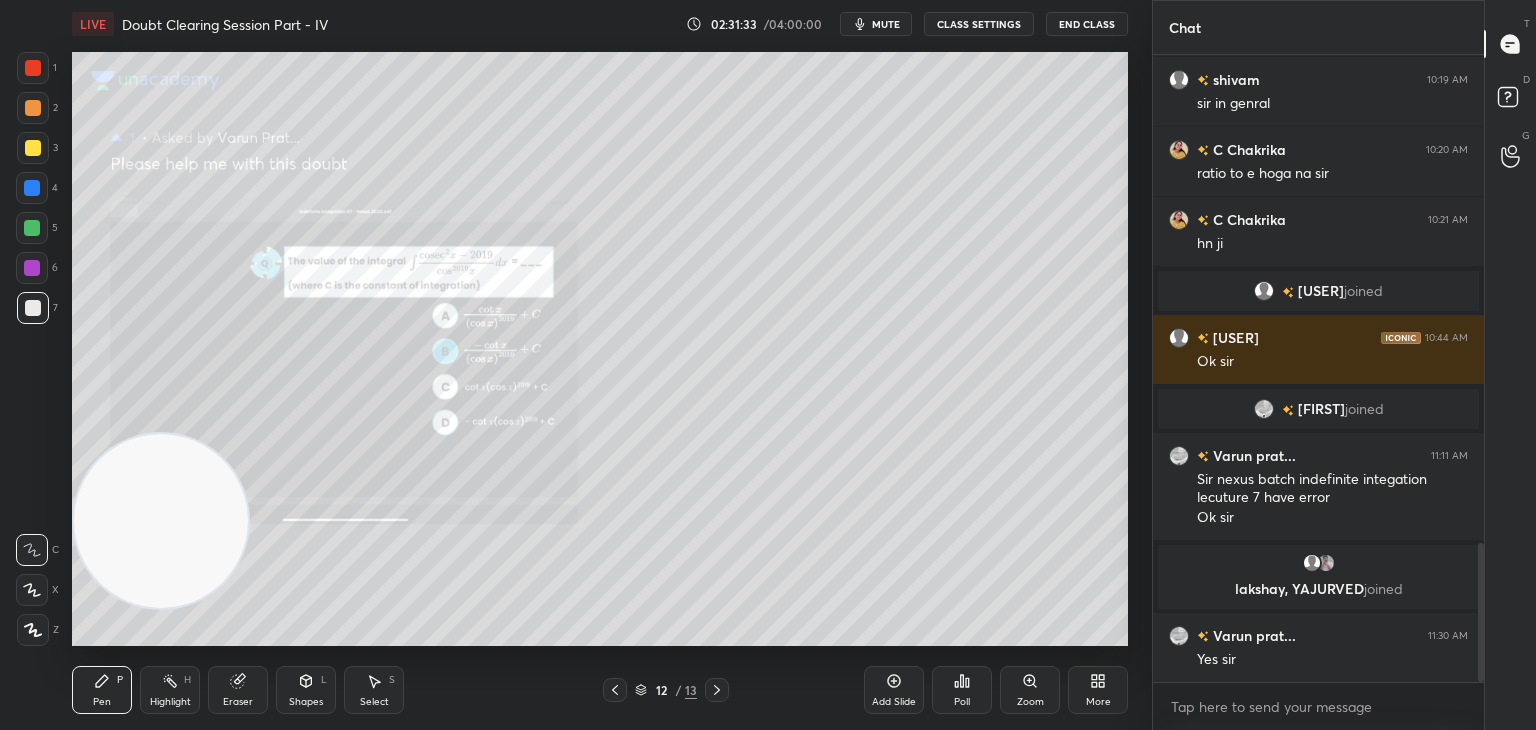 click on "Zoom" at bounding box center [1030, 690] 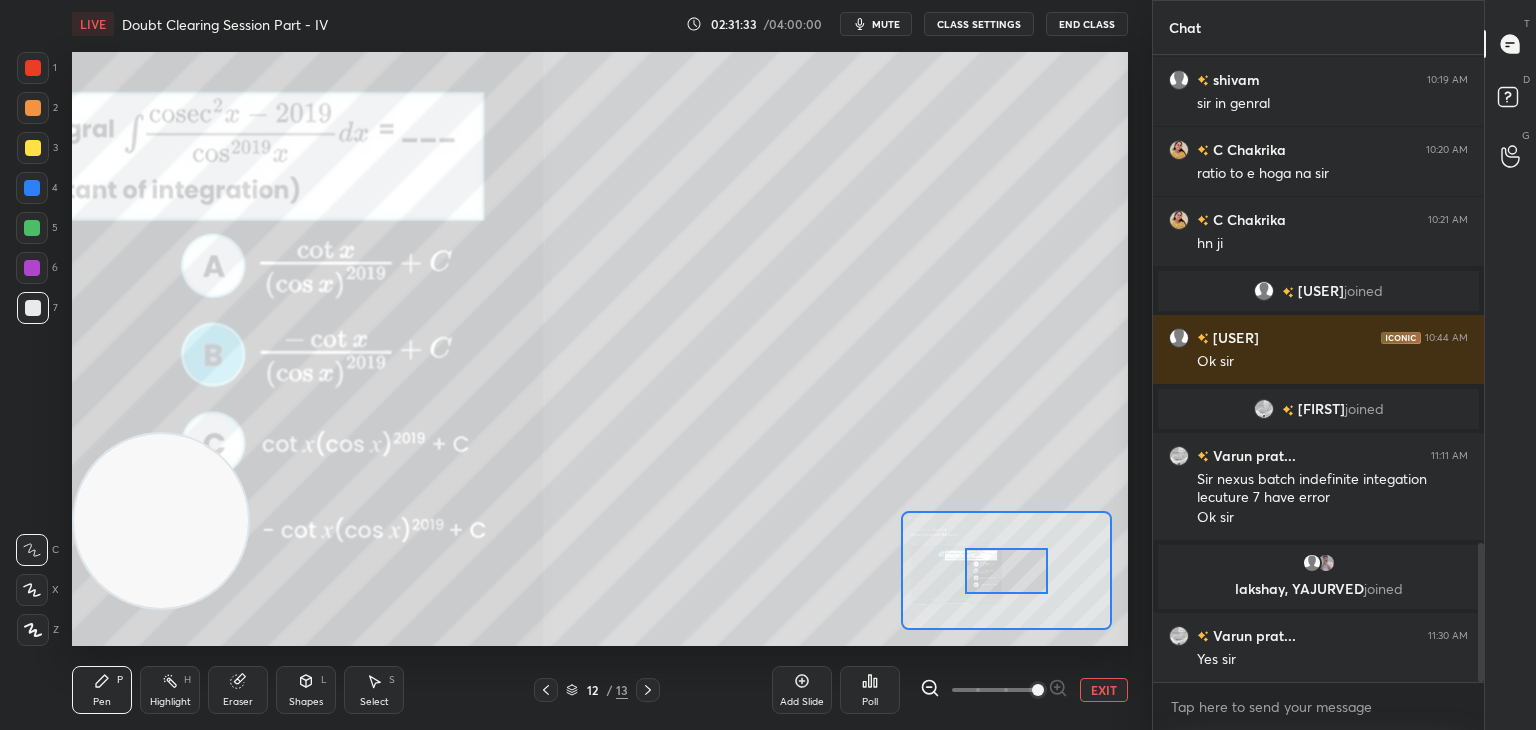 click at bounding box center (994, 690) 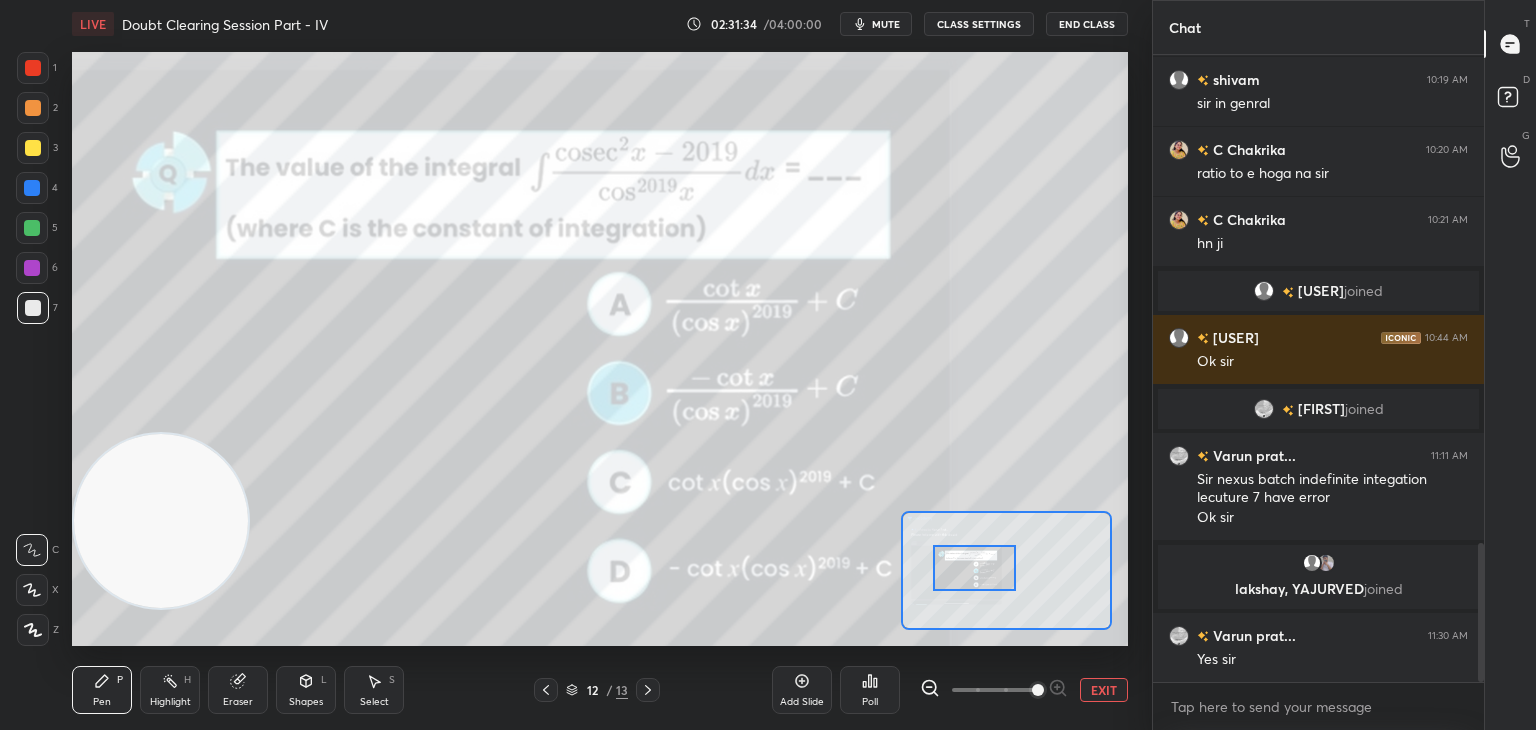 drag, startPoint x: 1001, startPoint y: 573, endPoint x: 987, endPoint y: 565, distance: 16.124516 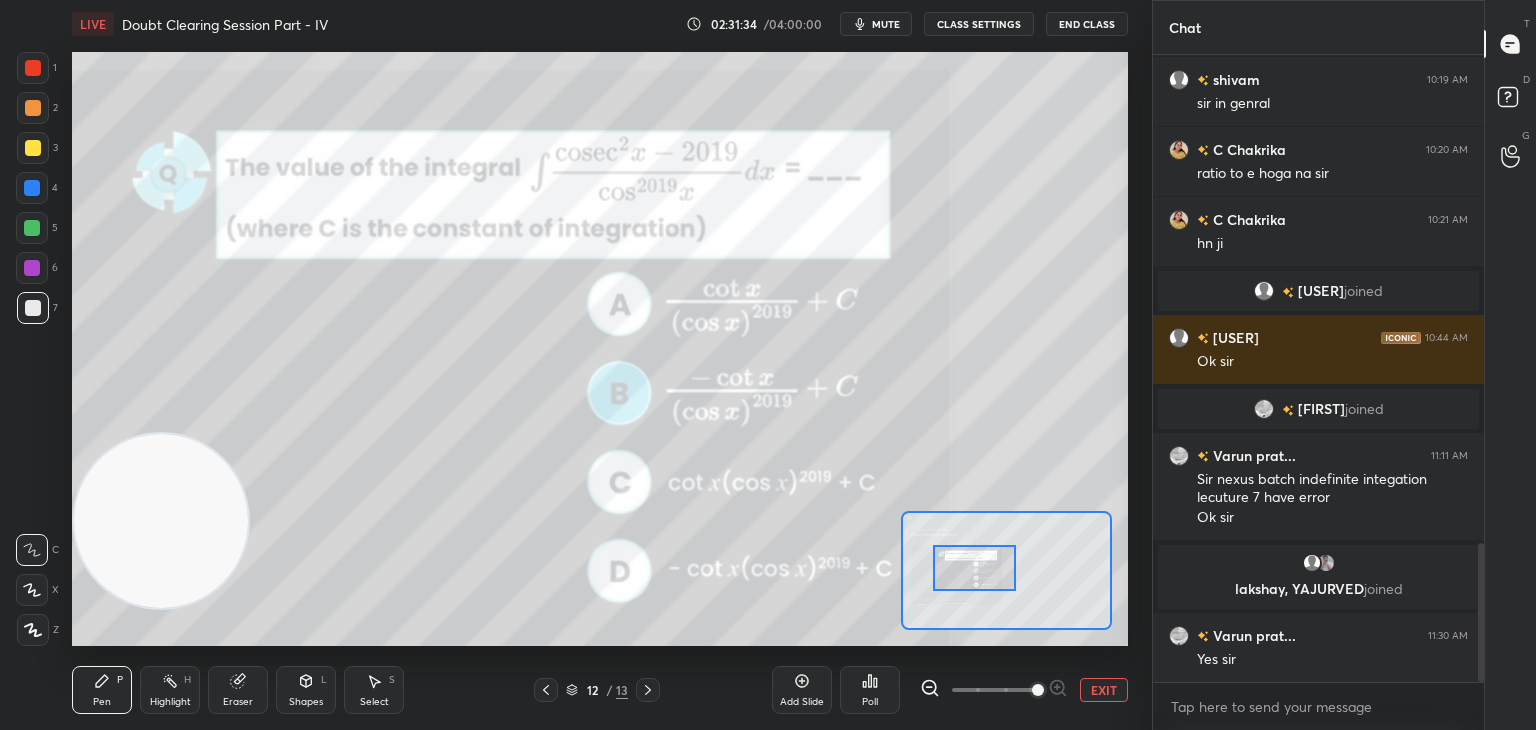 click at bounding box center (974, 568) 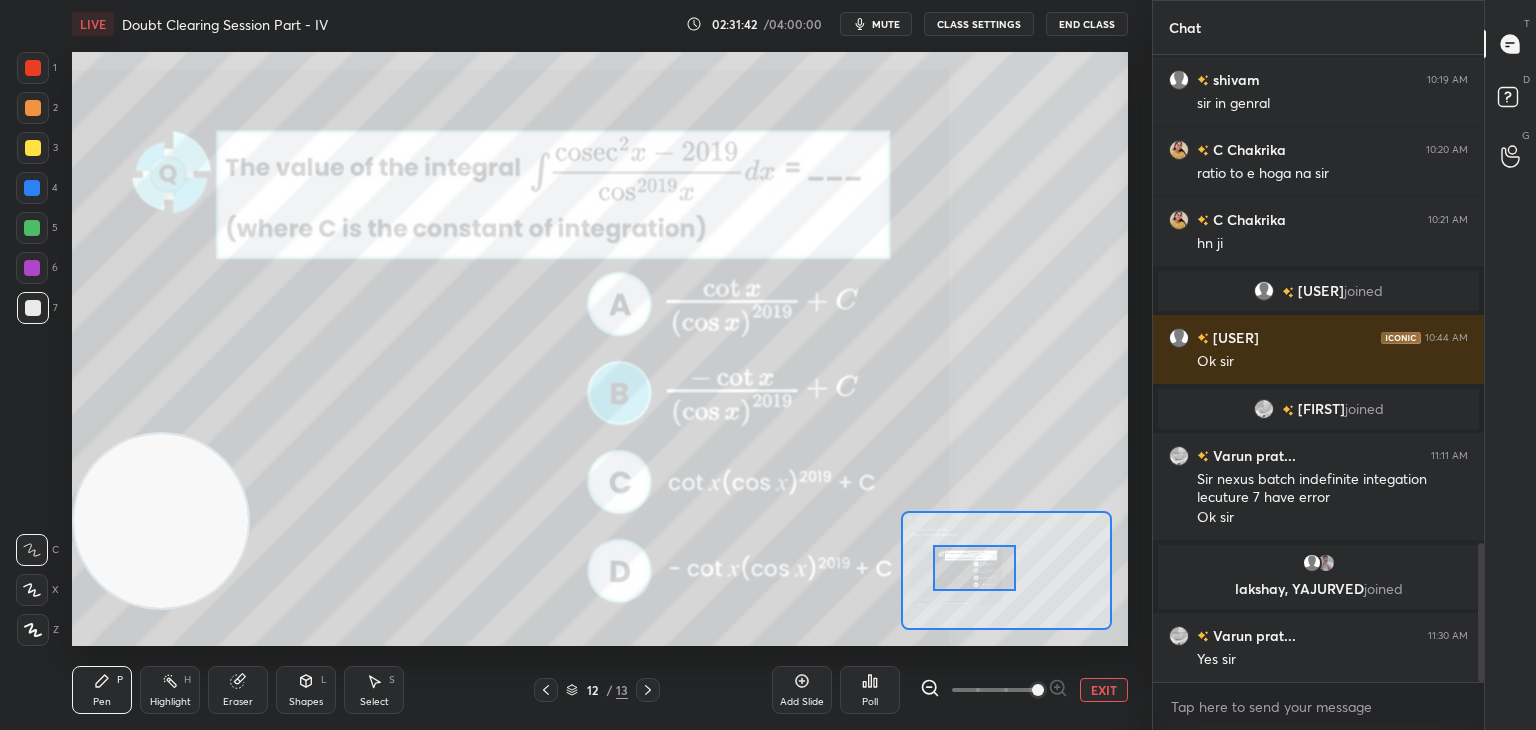 click on "Add Slide Poll EXIT" at bounding box center [950, 690] 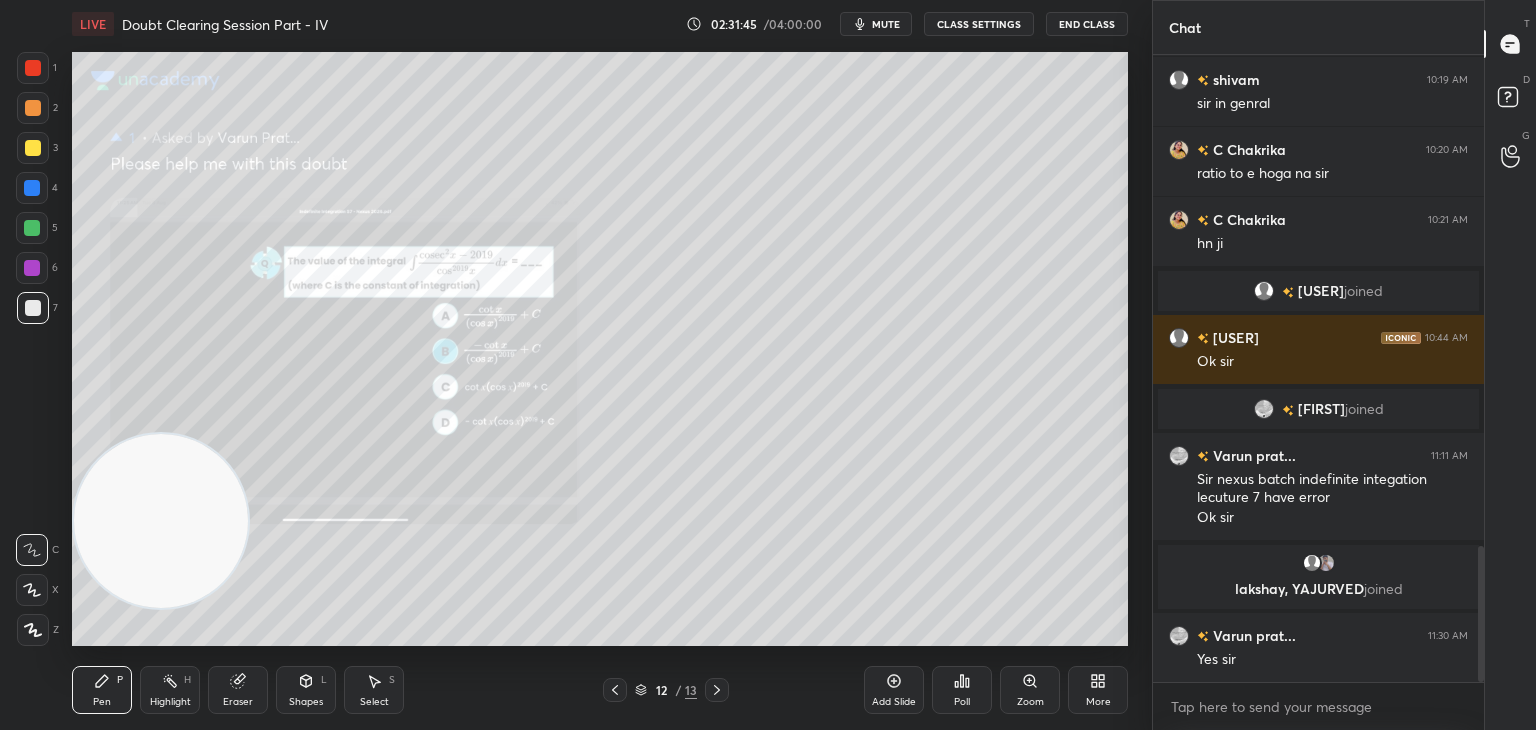 scroll, scrollTop: 2272, scrollLeft: 0, axis: vertical 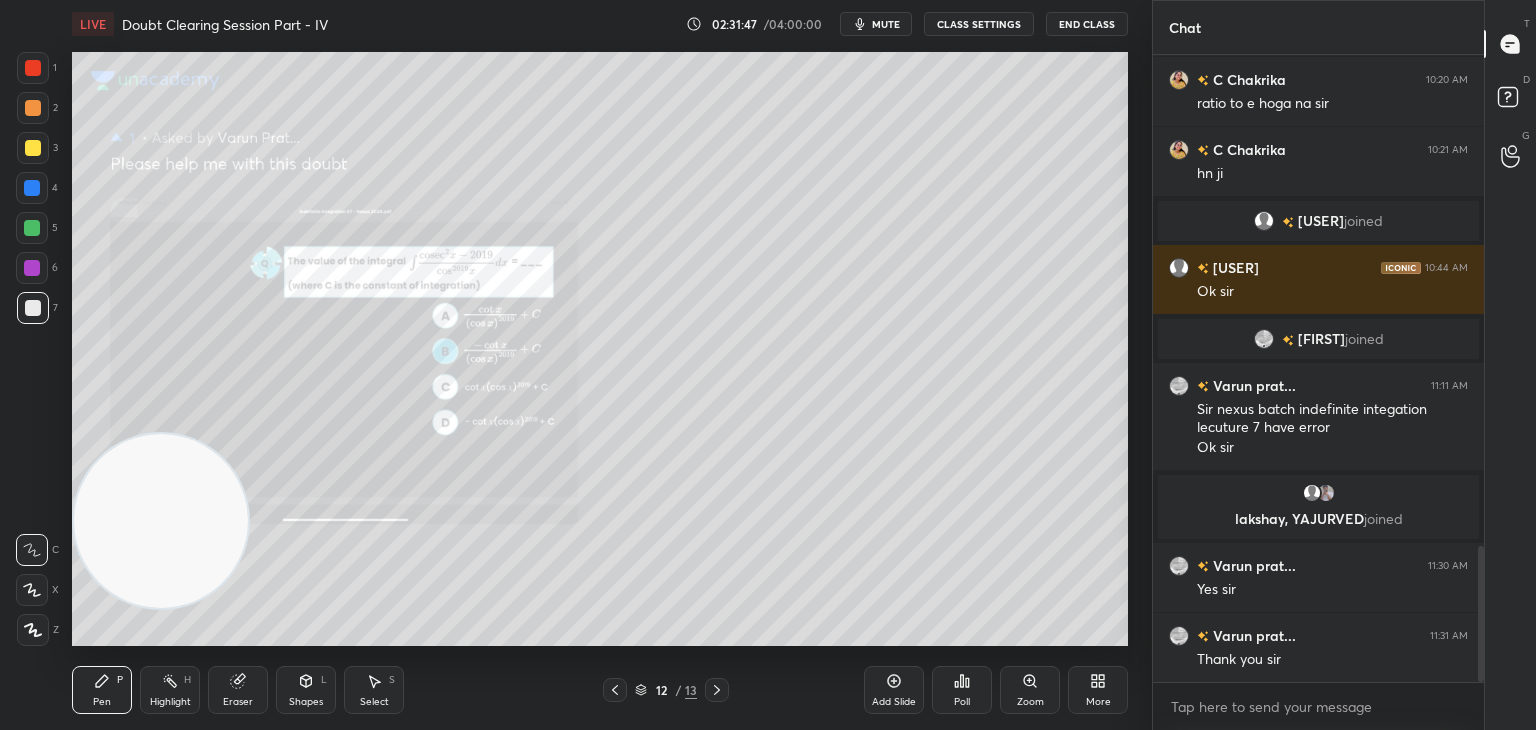 click on "mute" at bounding box center (876, 24) 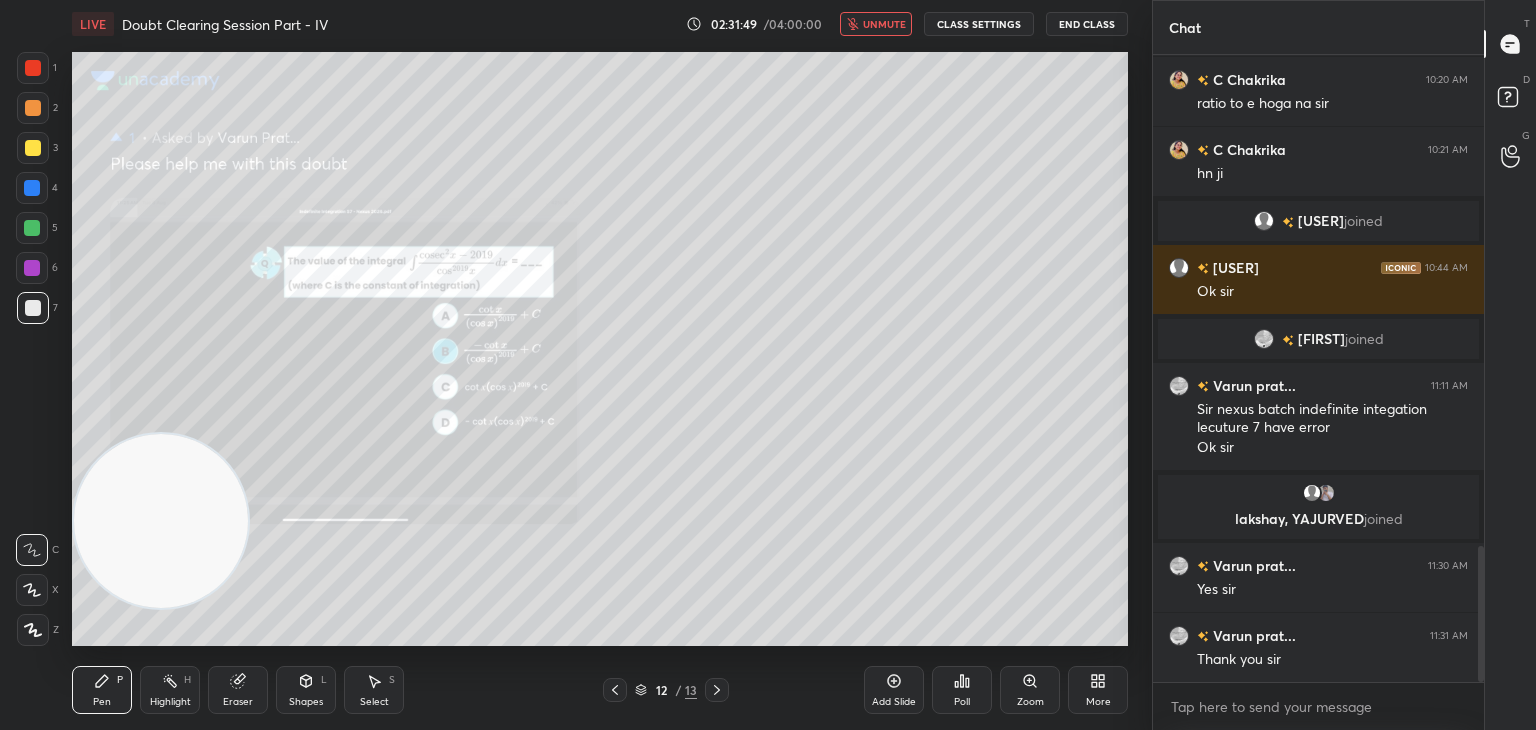 drag, startPoint x: 716, startPoint y: 685, endPoint x: 722, endPoint y: 673, distance: 13.416408 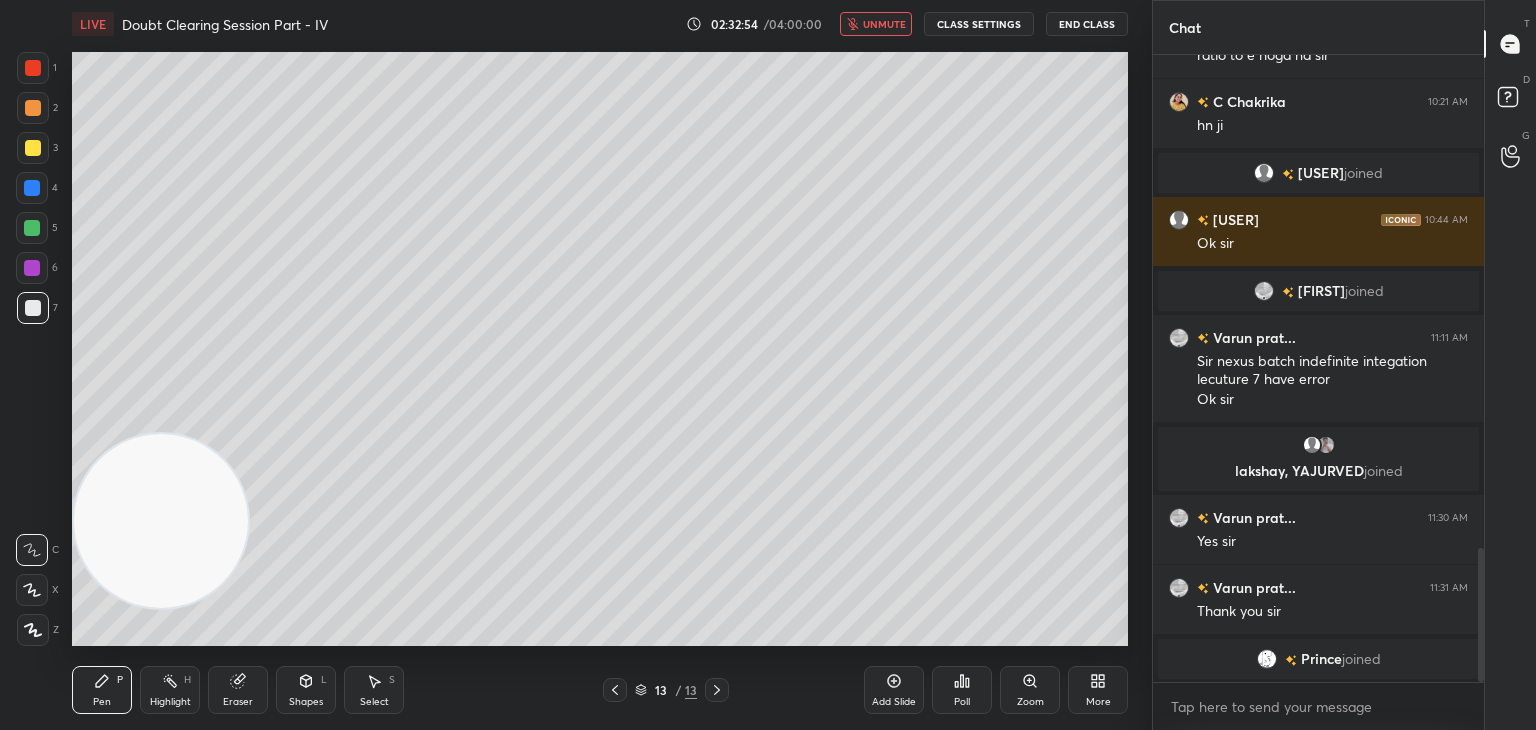 scroll, scrollTop: 2030, scrollLeft: 0, axis: vertical 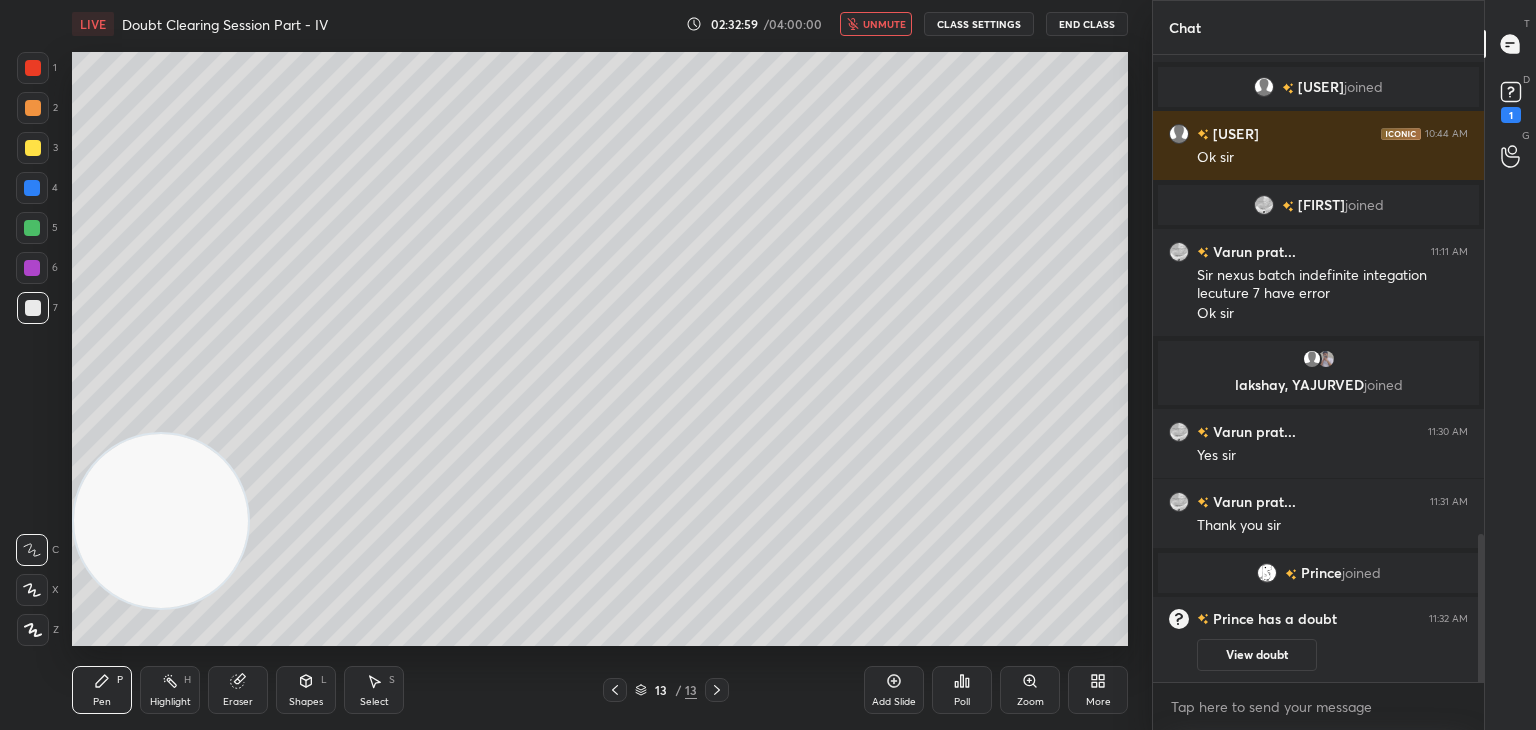 drag, startPoint x: 613, startPoint y: 695, endPoint x: 628, endPoint y: 689, distance: 16.155495 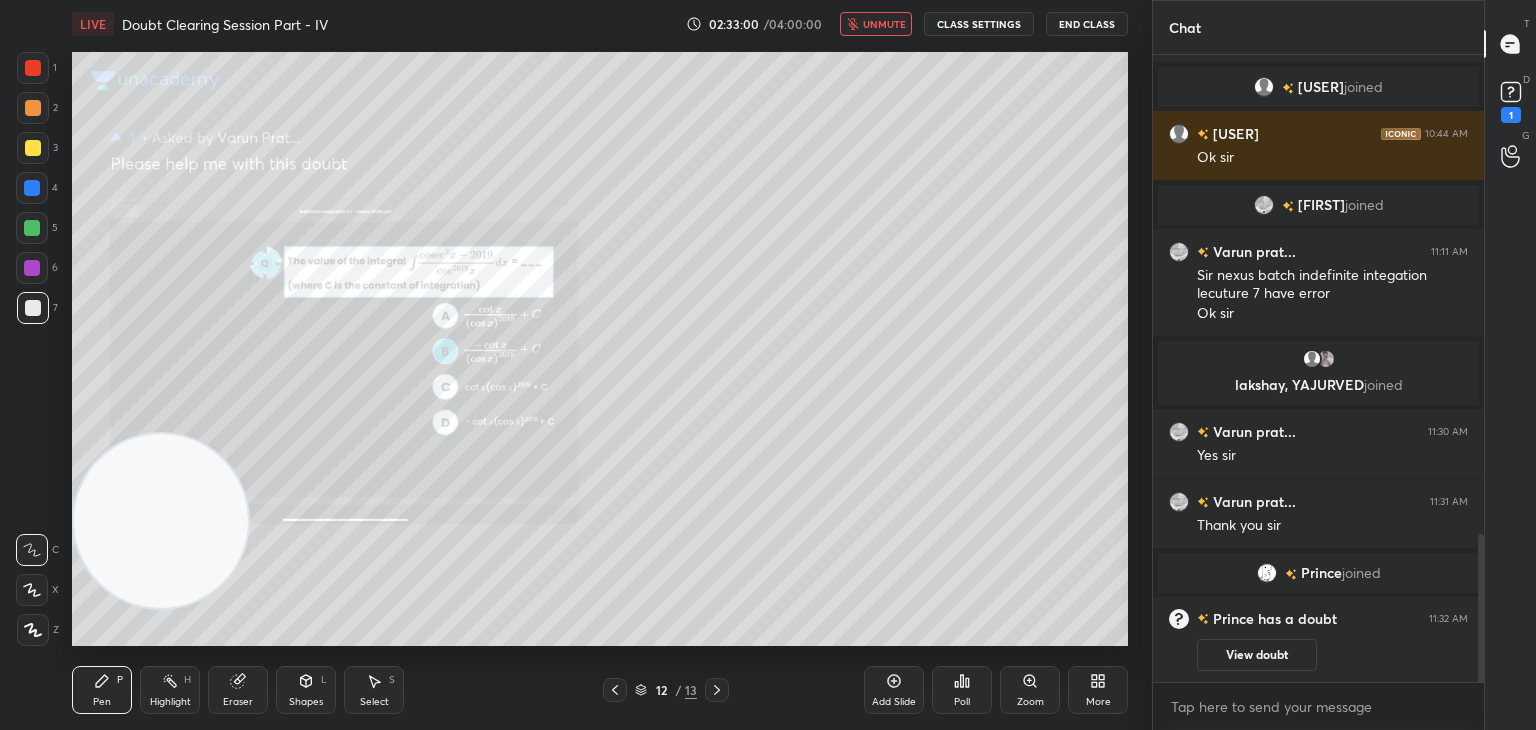 click on "View doubt" at bounding box center (1257, 655) 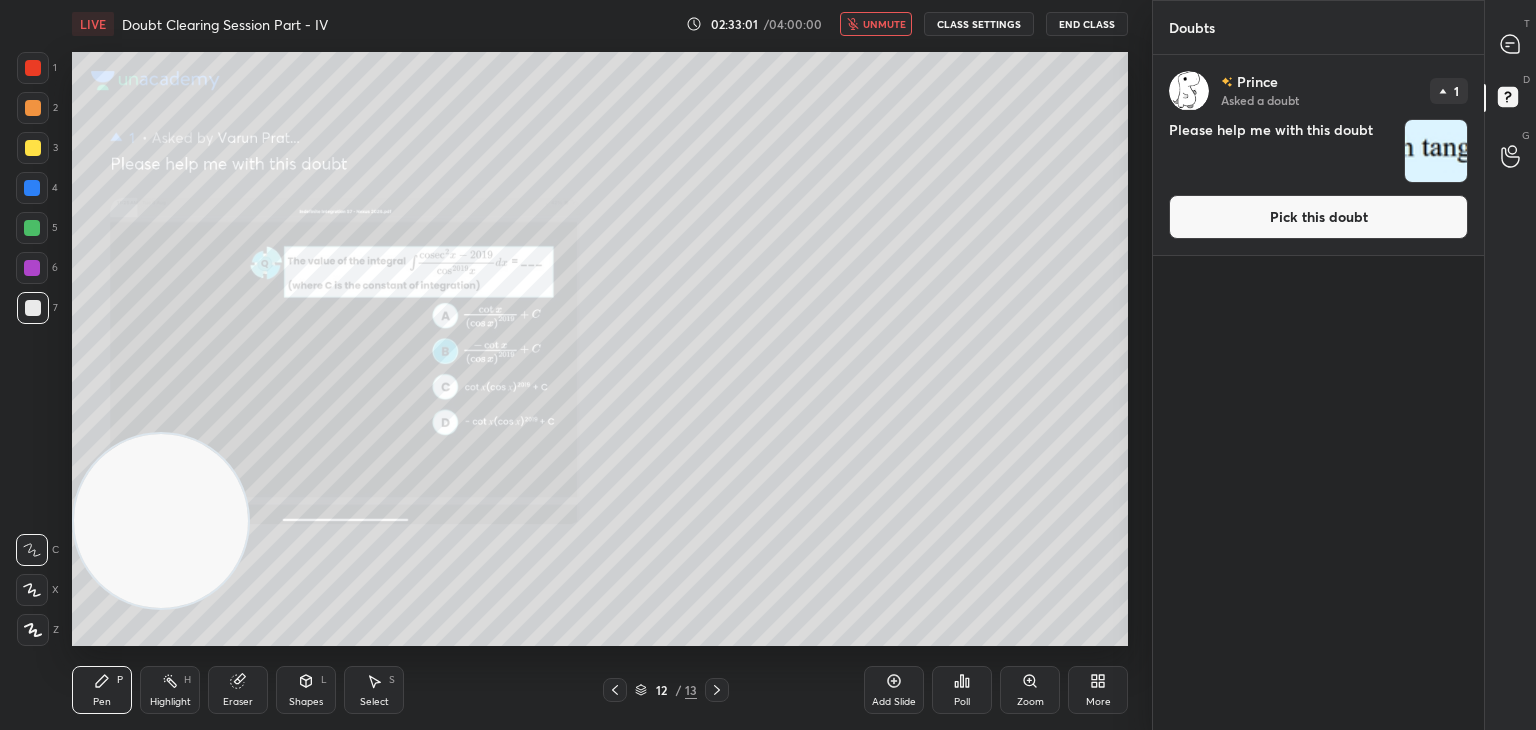 click on "Pick this doubt" at bounding box center (1318, 217) 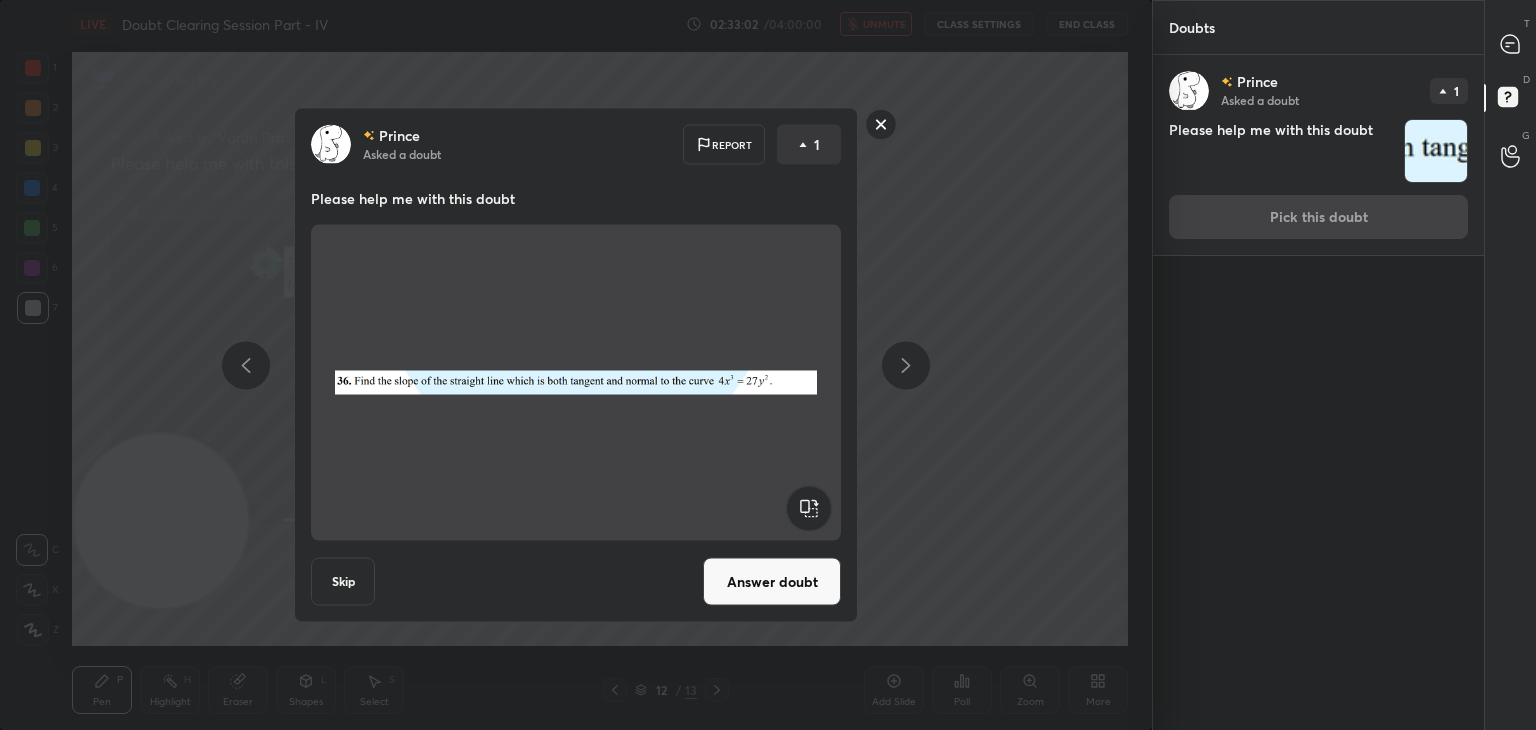 drag, startPoint x: 792, startPoint y: 574, endPoint x: 780, endPoint y: 525, distance: 50.447994 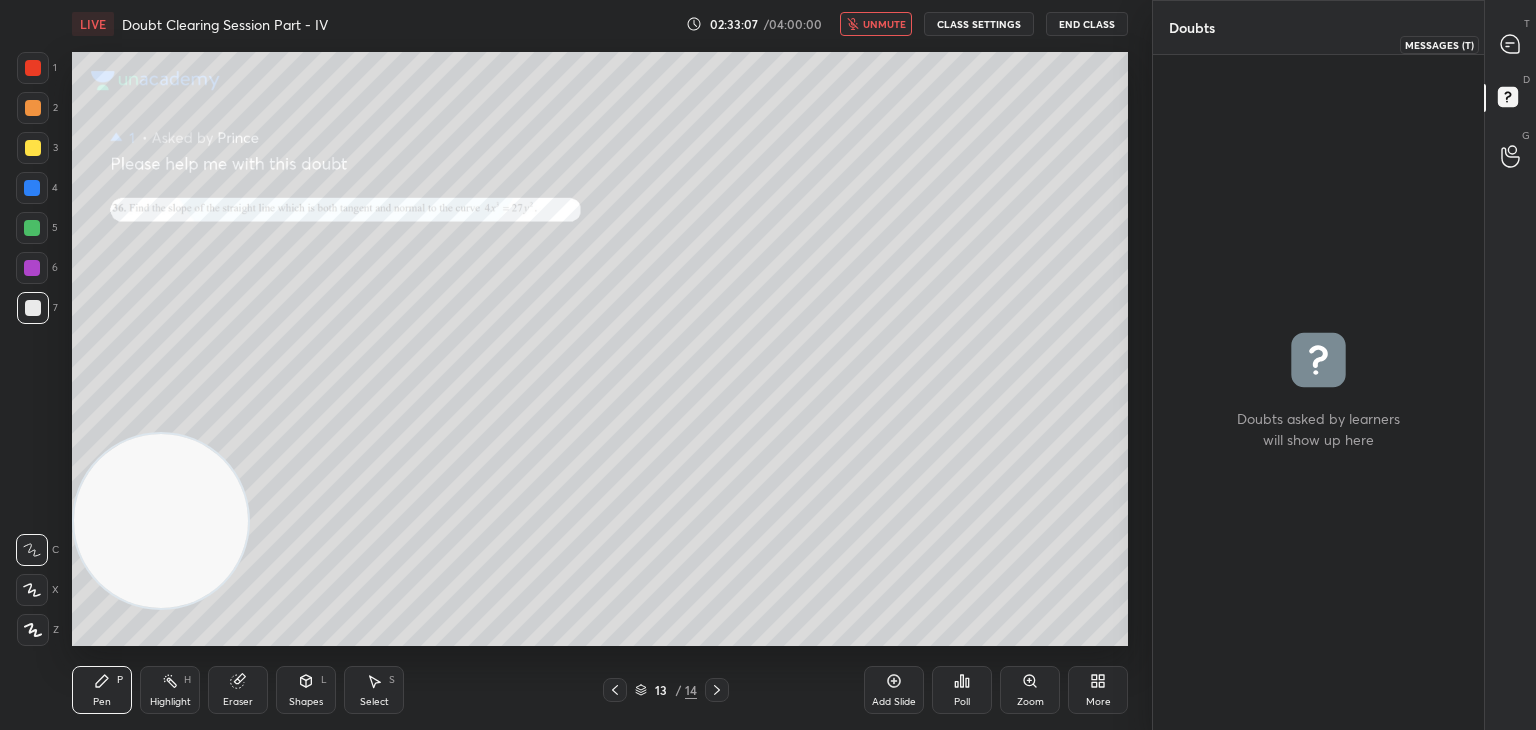 drag, startPoint x: 1505, startPoint y: 49, endPoint x: 1486, endPoint y: 59, distance: 21.470911 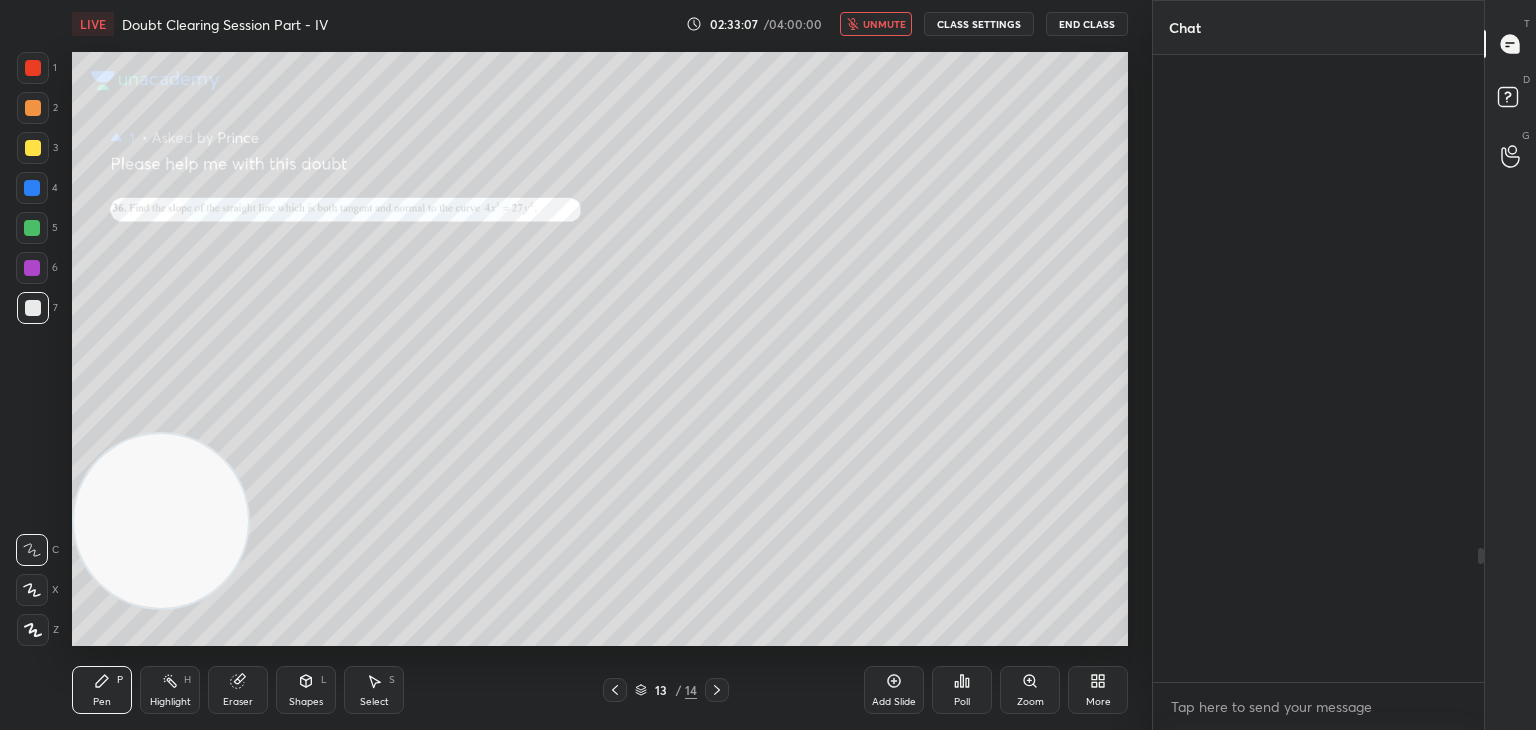 scroll, scrollTop: 2320, scrollLeft: 0, axis: vertical 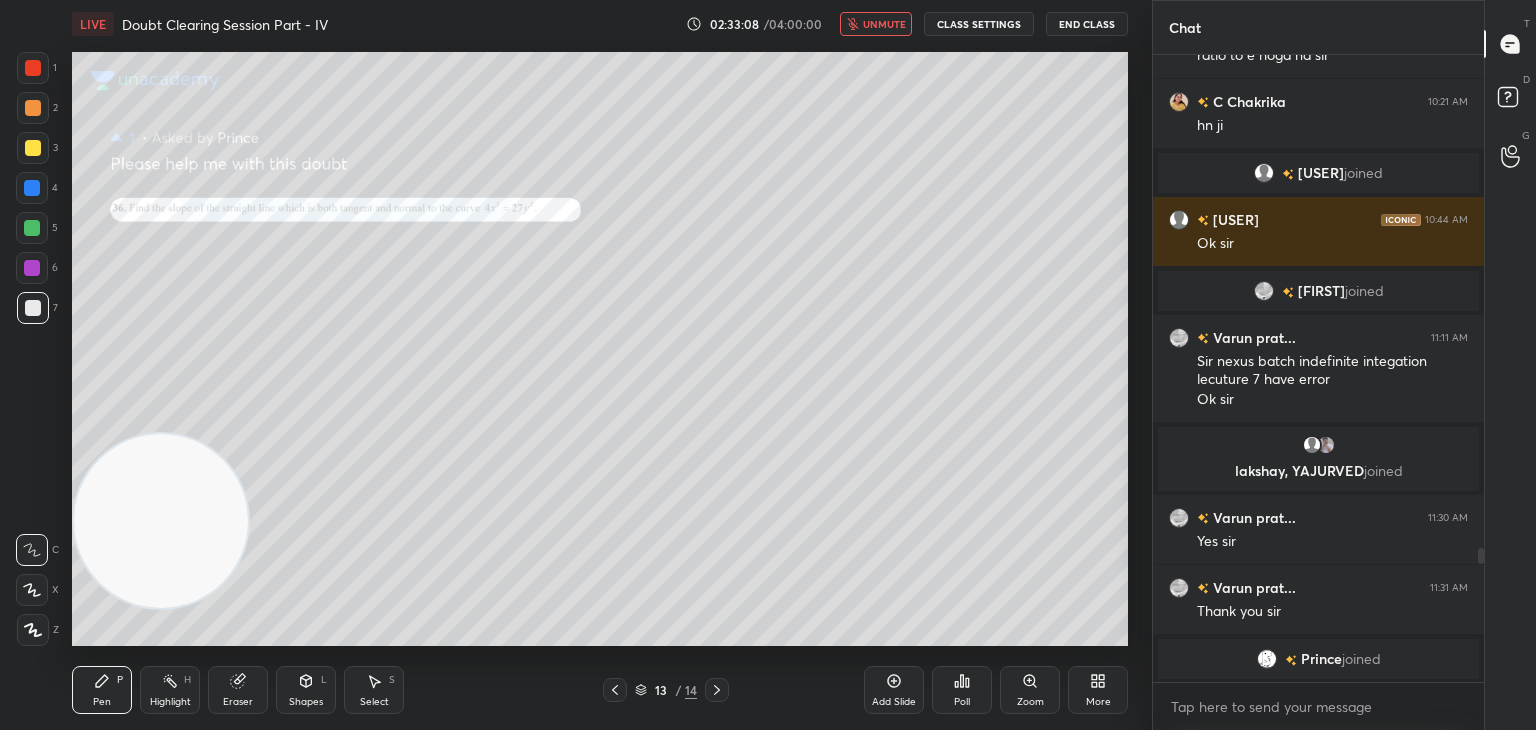 click on "Zoom" at bounding box center (1030, 690) 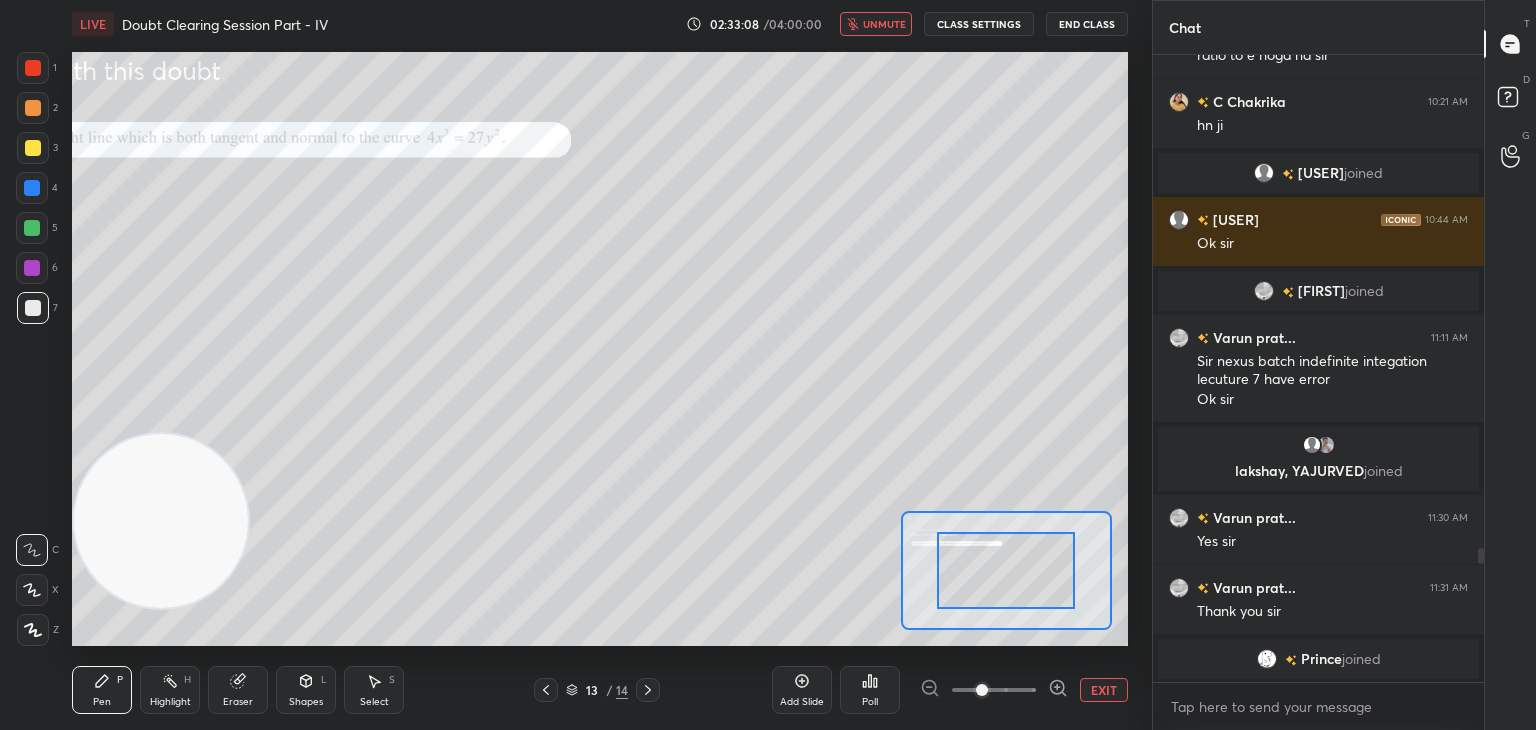 click at bounding box center [994, 690] 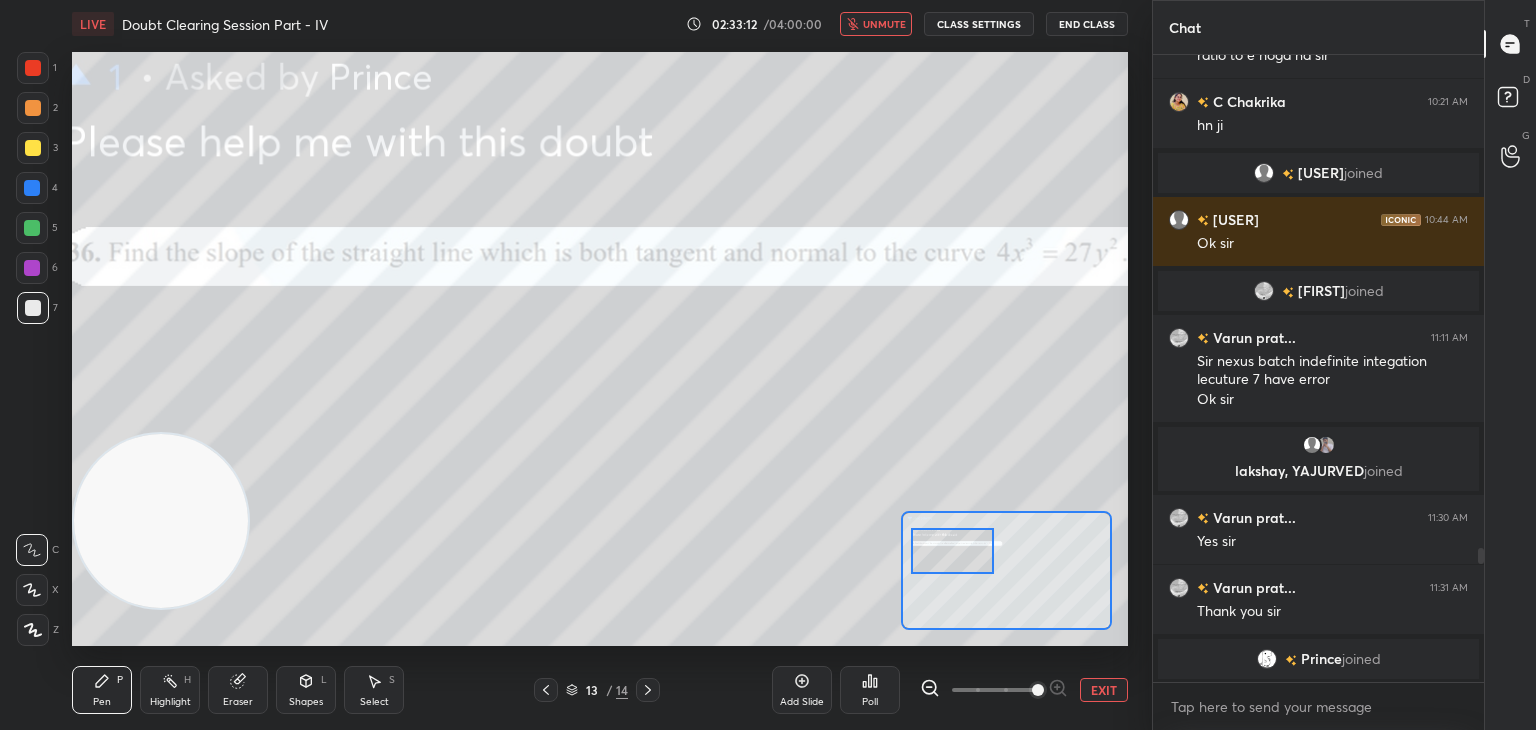 drag, startPoint x: 1027, startPoint y: 593, endPoint x: 973, endPoint y: 573, distance: 57.58472 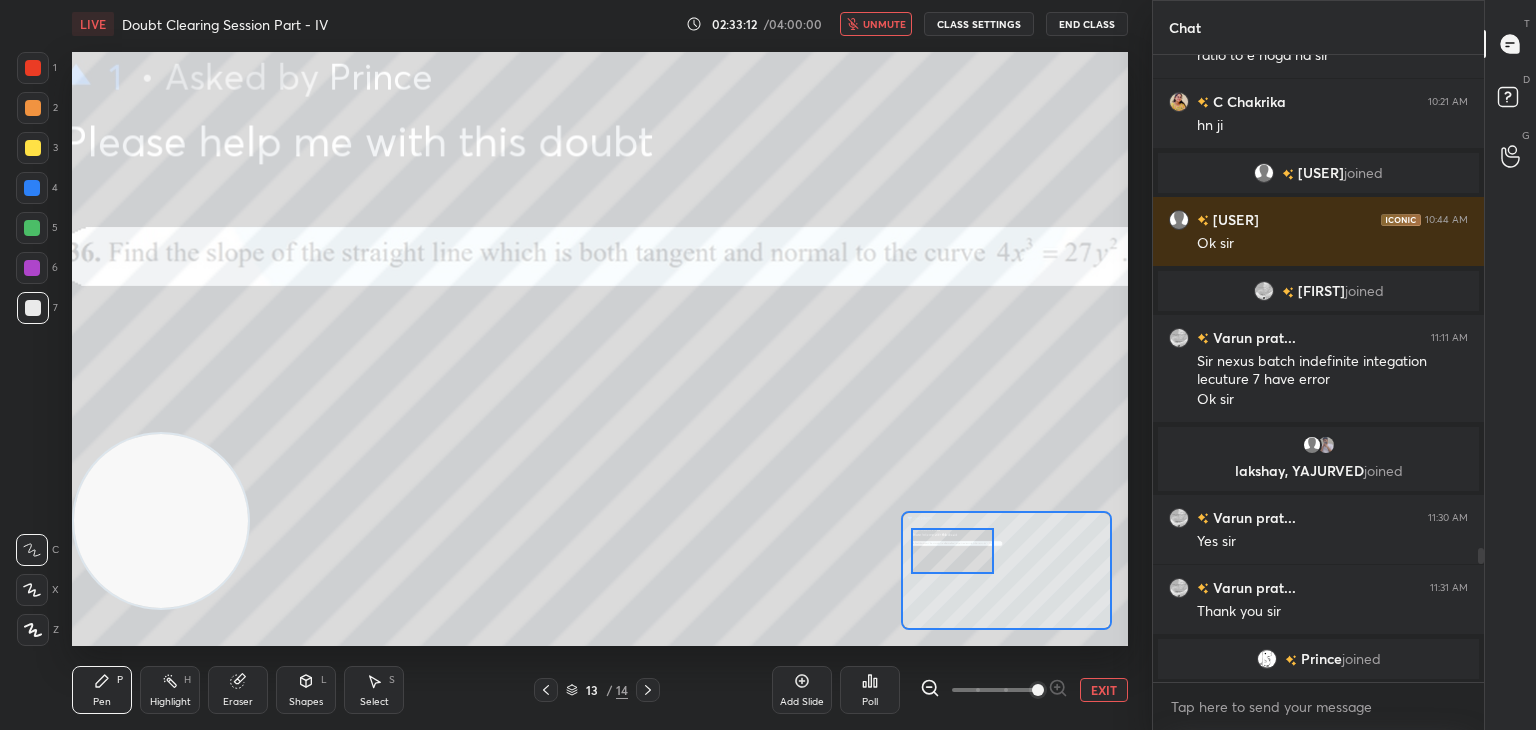 click at bounding box center (952, 551) 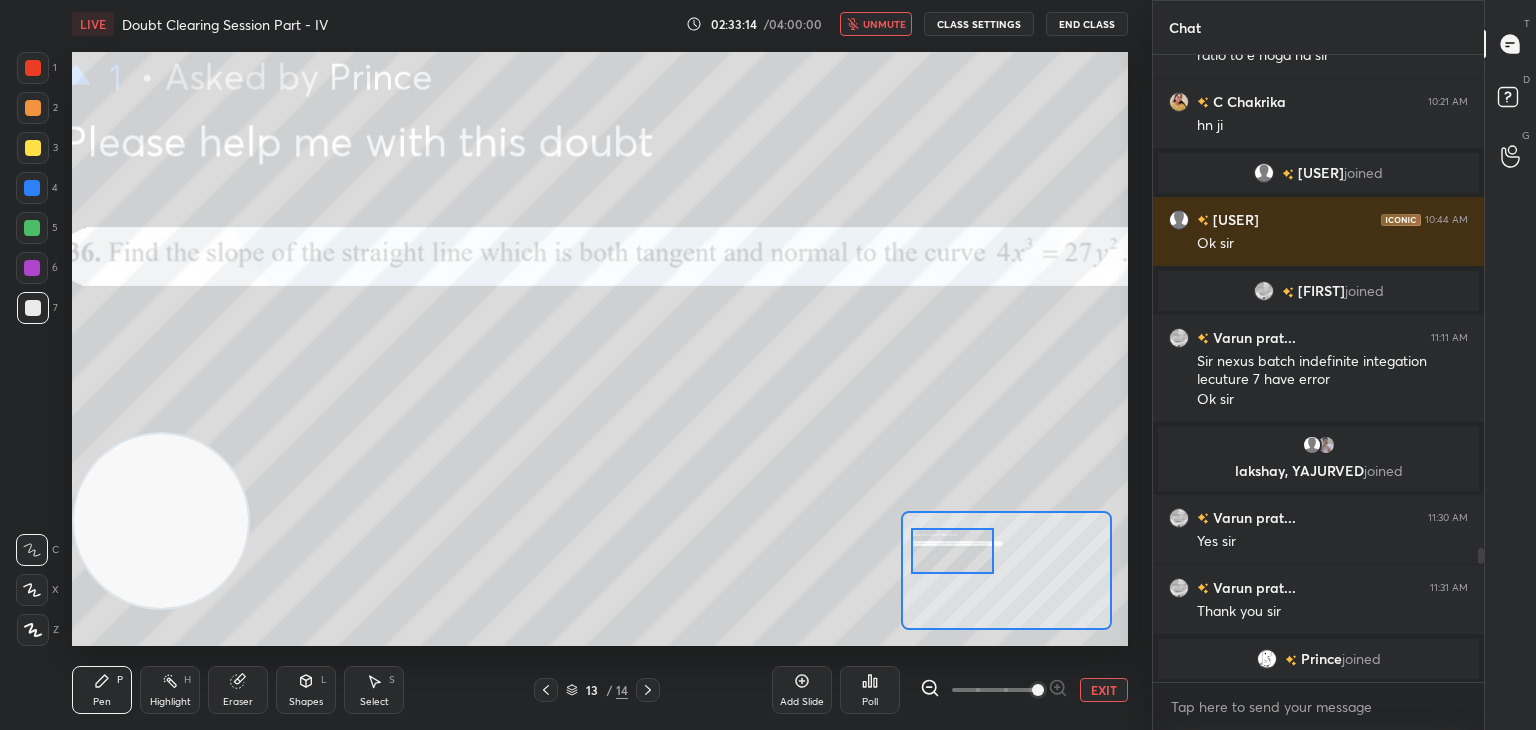 click on "unmute" at bounding box center (876, 24) 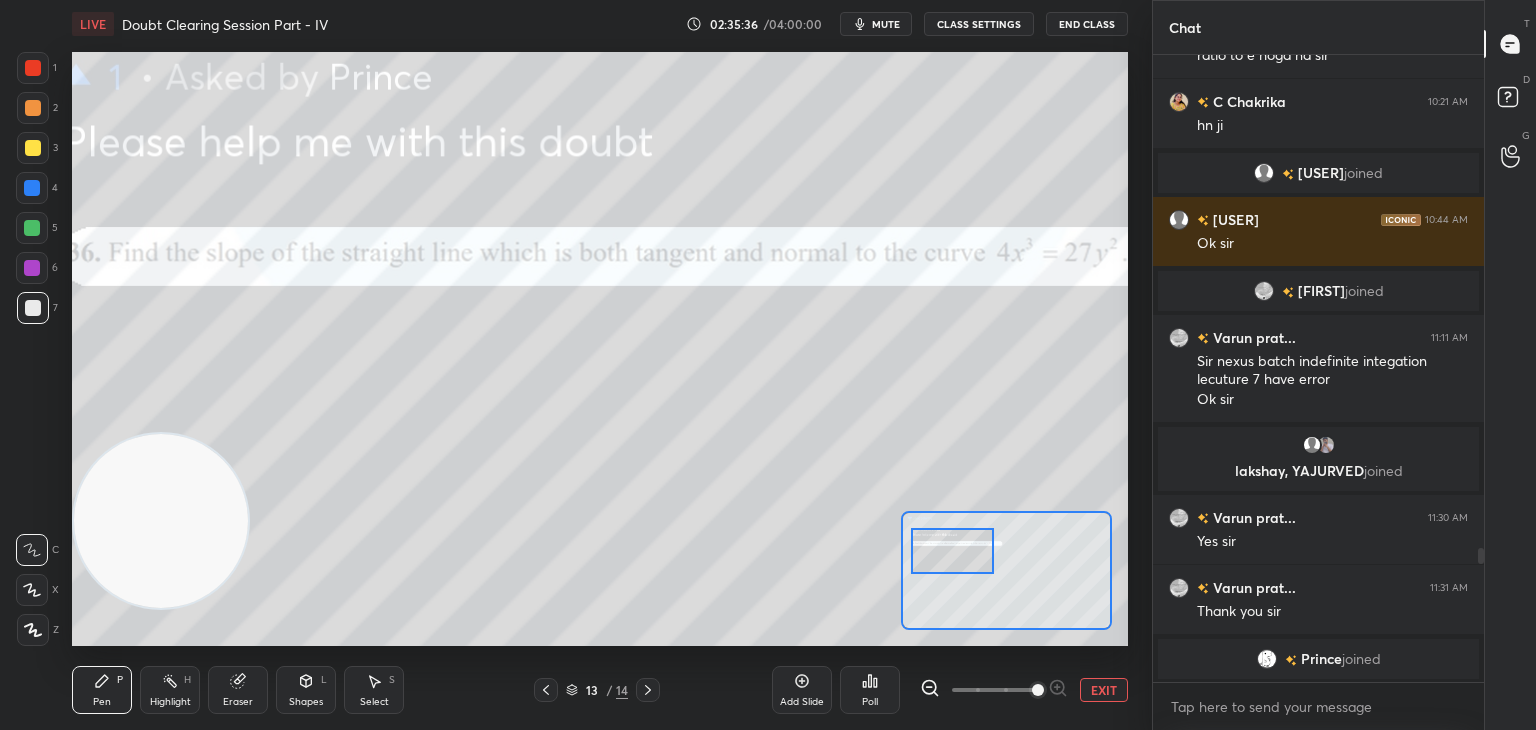 click on "EXIT" at bounding box center (1104, 690) 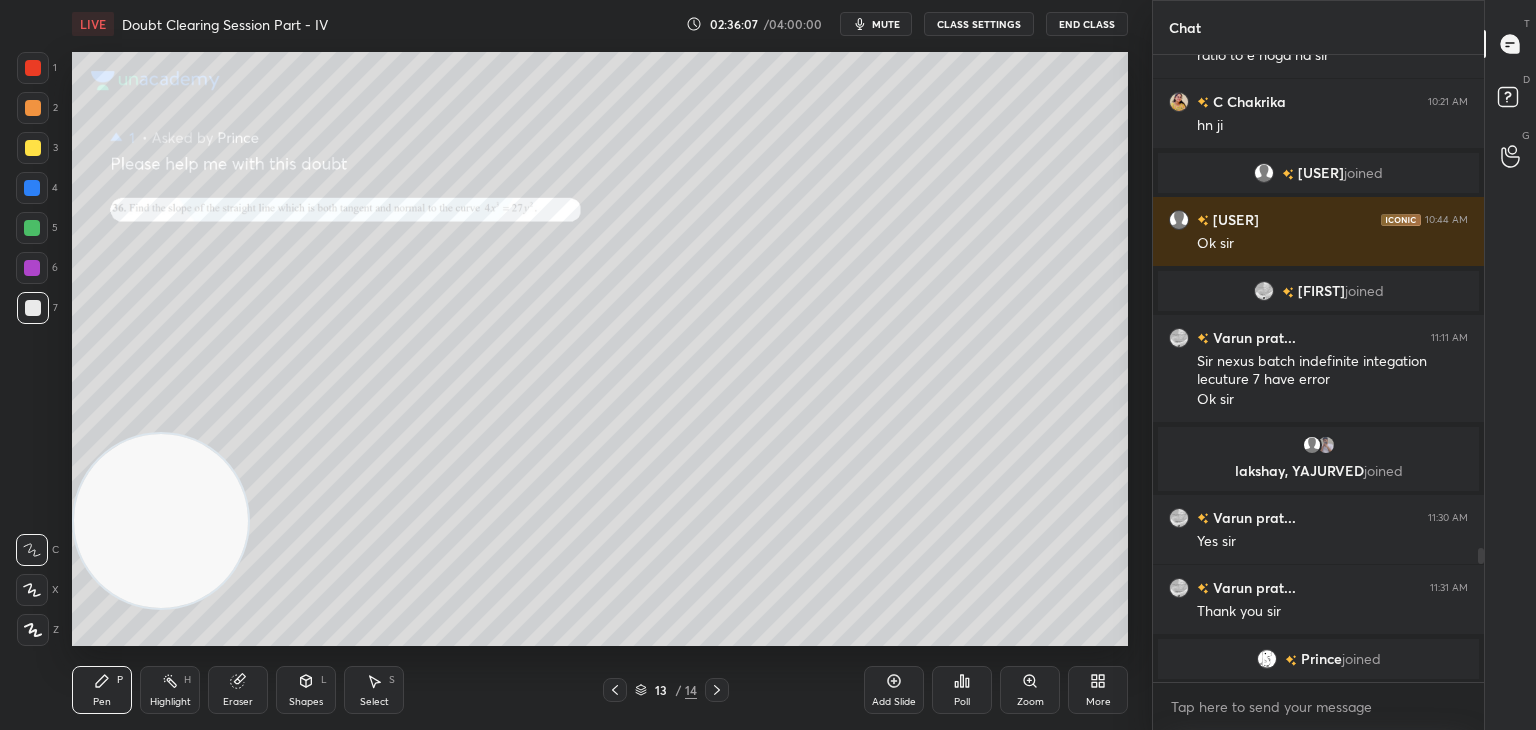 click on "Eraser" at bounding box center (238, 690) 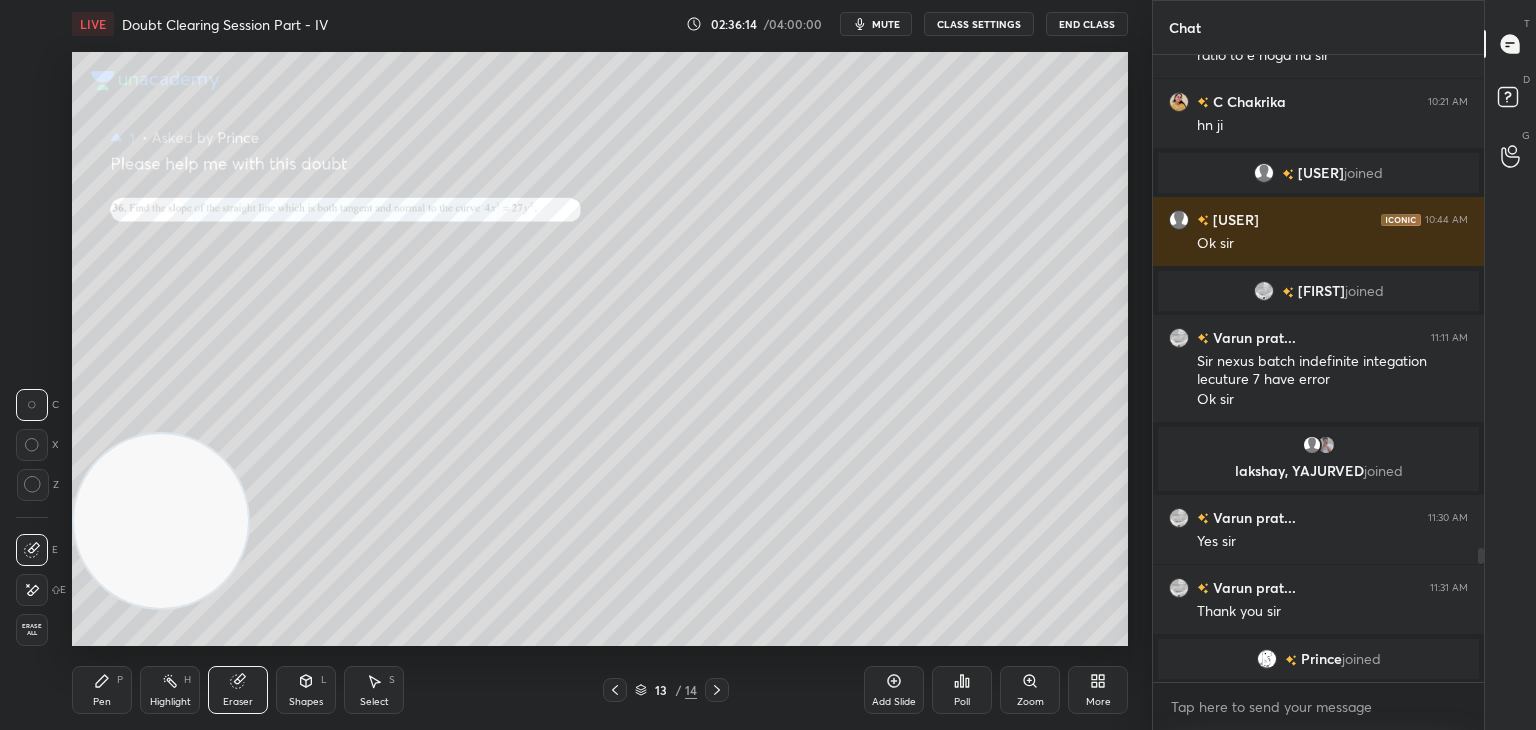 click on "Pen P" at bounding box center (102, 690) 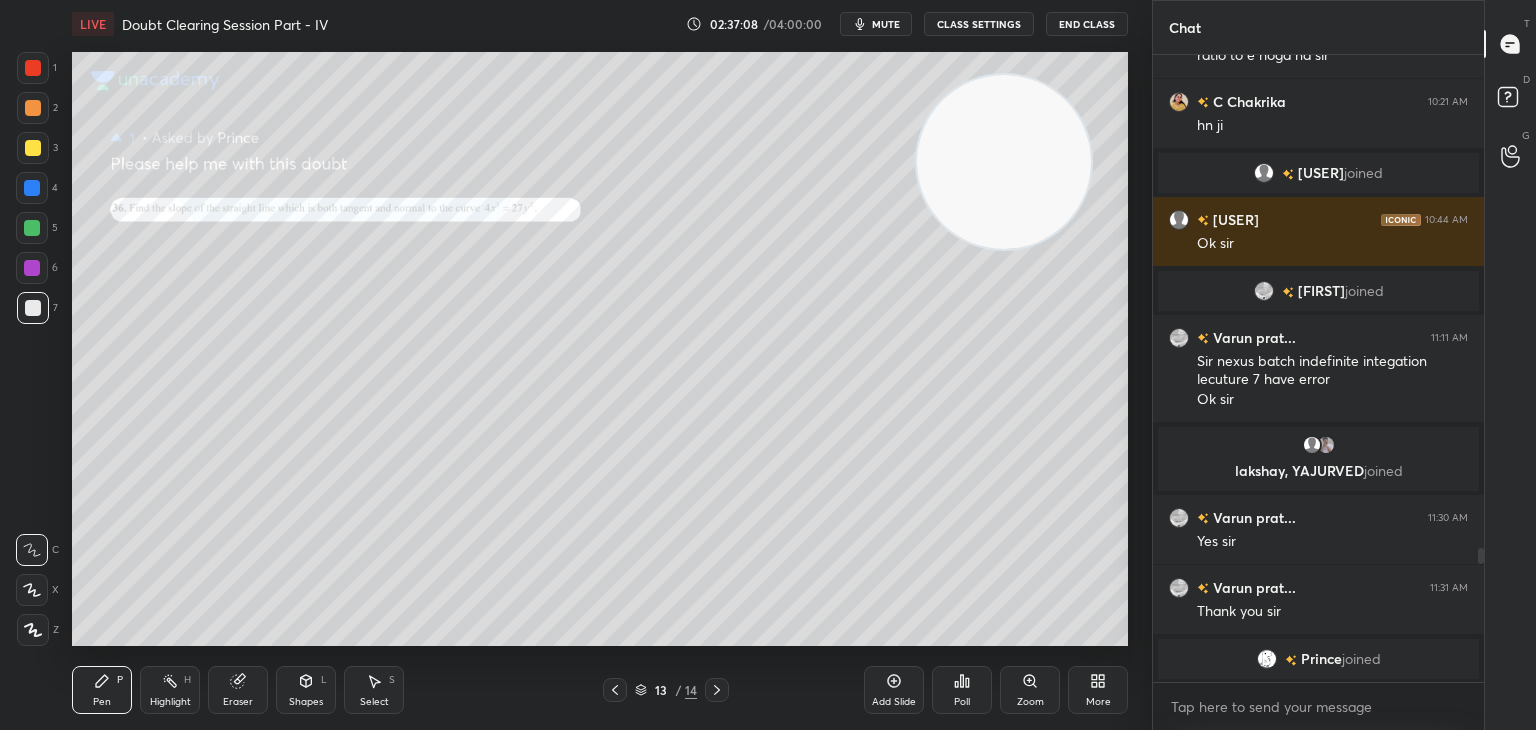 drag, startPoint x: 235, startPoint y: 447, endPoint x: 1037, endPoint y: 125, distance: 864.2268 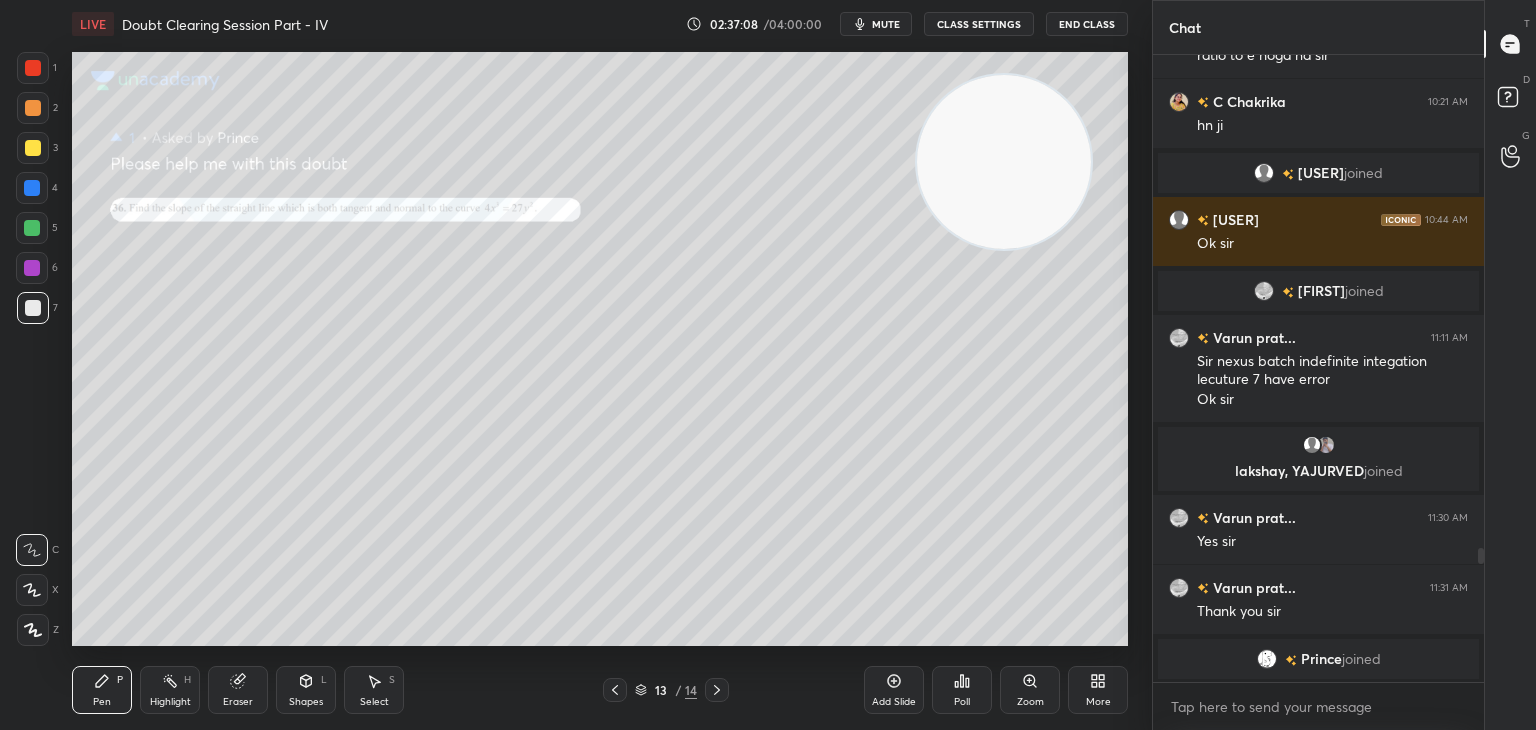 click at bounding box center (1004, 162) 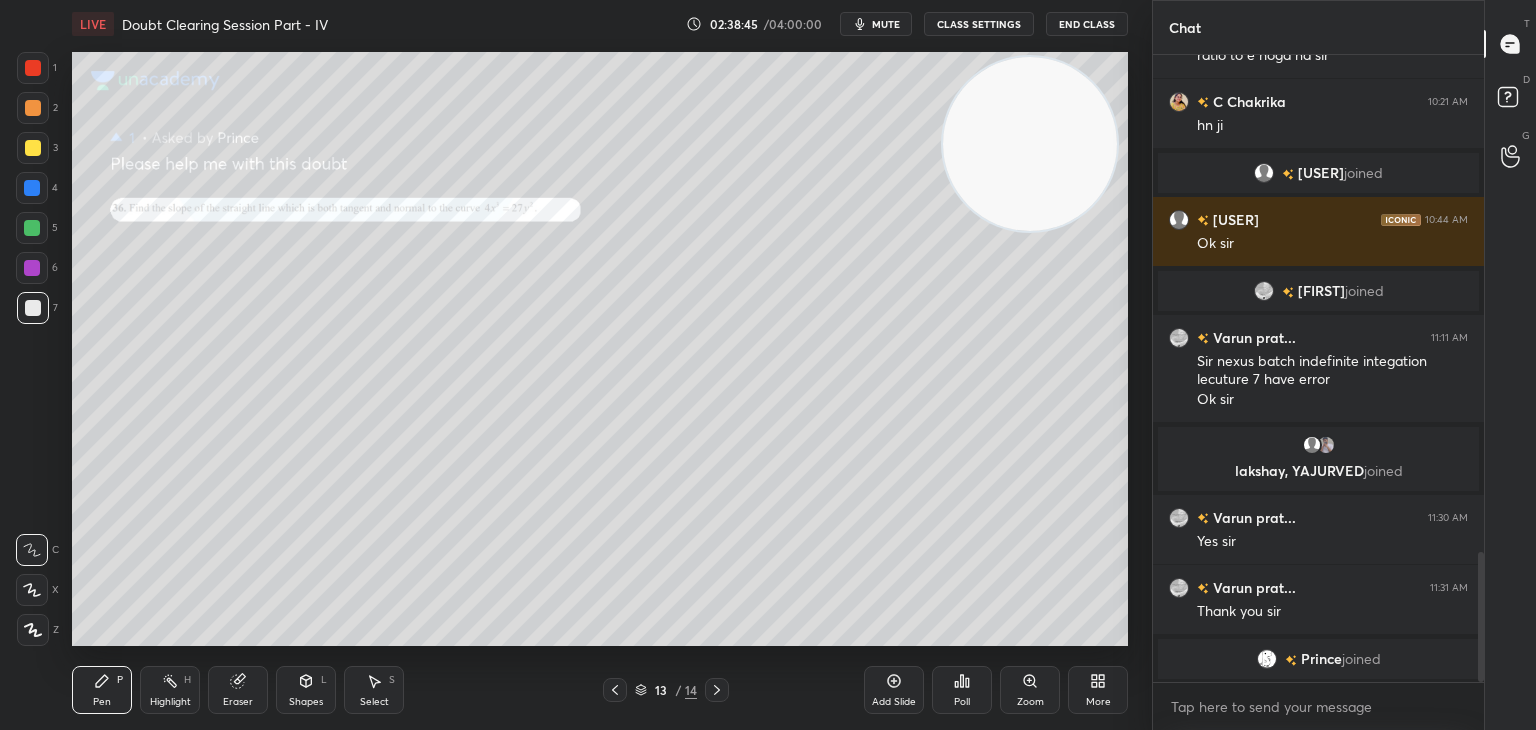 scroll, scrollTop: 2390, scrollLeft: 0, axis: vertical 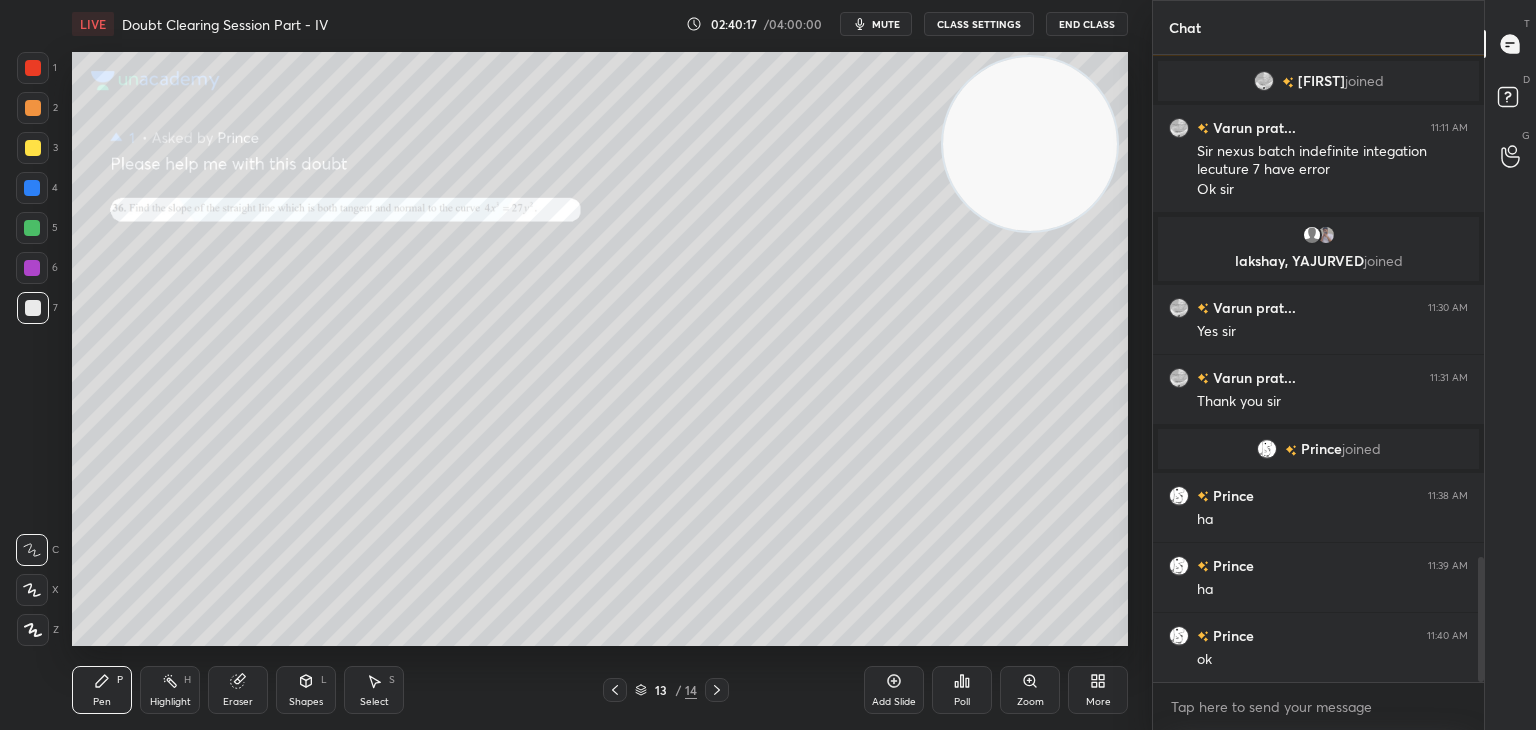 click 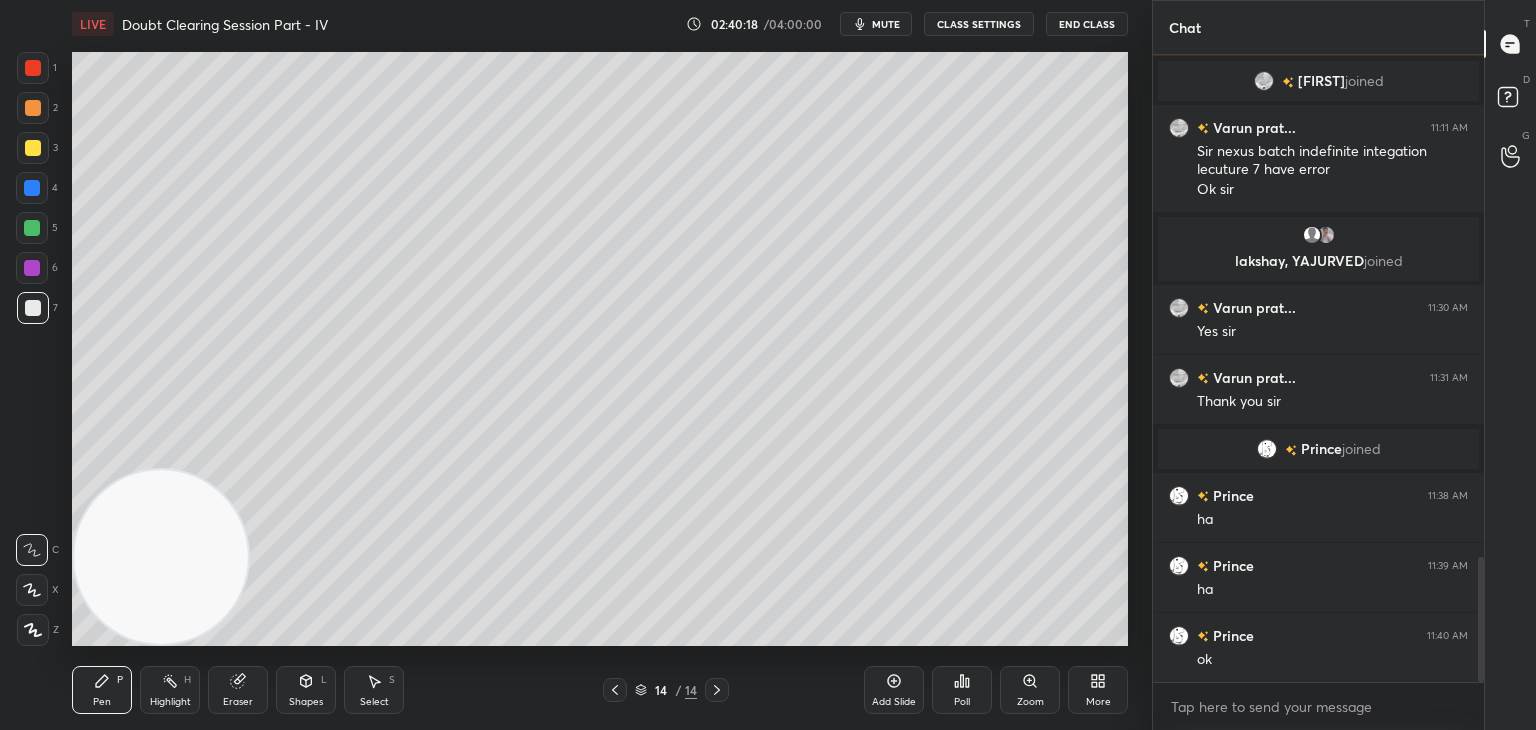 drag, startPoint x: 1025, startPoint y: 129, endPoint x: 1, endPoint y: 685, distance: 1165.209 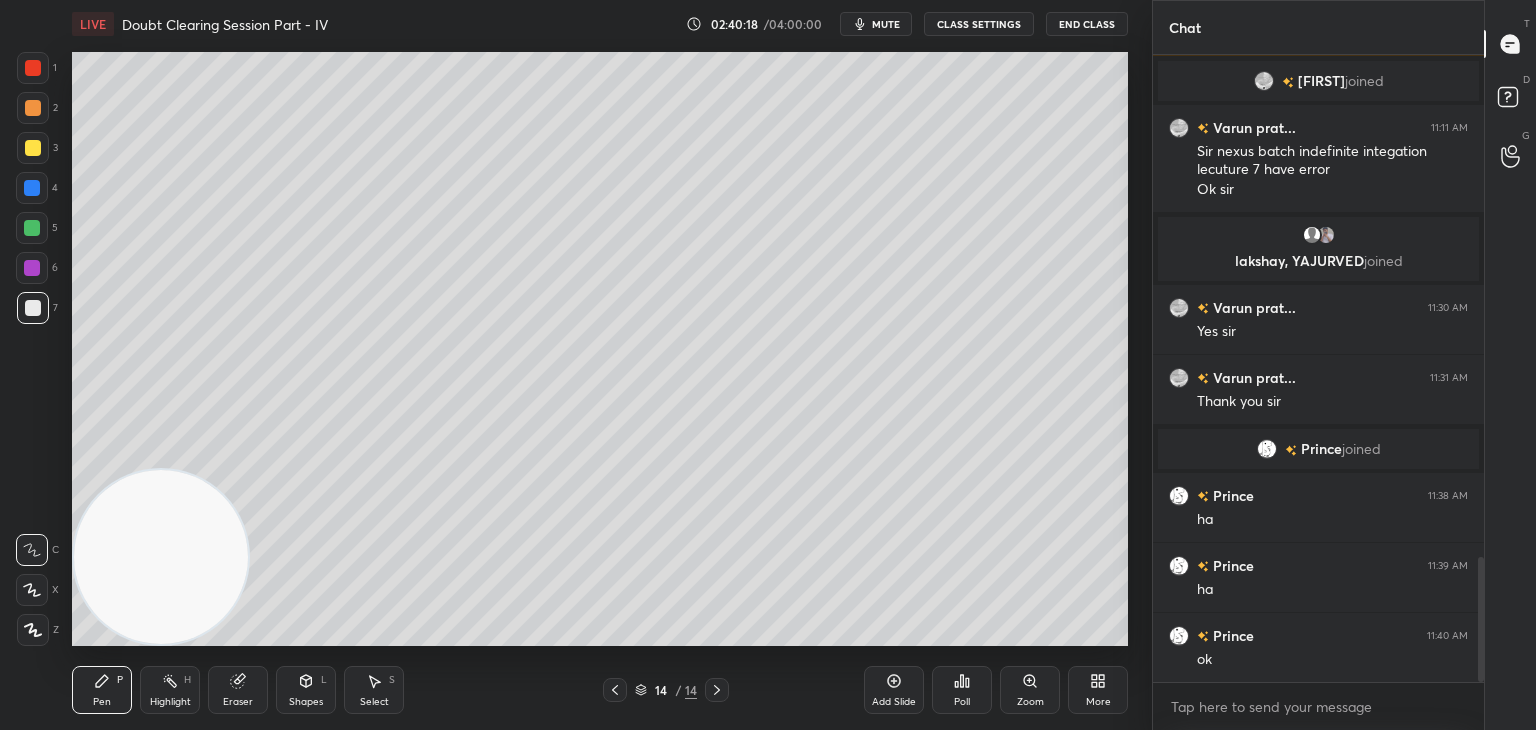 click on "1 2 3 4 5 6 7 C X Z C X Z E E Erase all   H H LIVE Doubt Clearing Session Part - IV 02:40:18 /  04:00:00 mute CLASS SETTINGS End Class Setting up your live class Poll for   secs No correct answer Start poll Back Doubt Clearing Session Part - IV • L4 of Doubt Clearing Course on Mathematics IIT JEE - Part I [FIRST] [LAST] Pen P Highlight H Eraser Shapes L Select S 14 / 14 Add Slide Poll Zoom More" at bounding box center (568, 365) 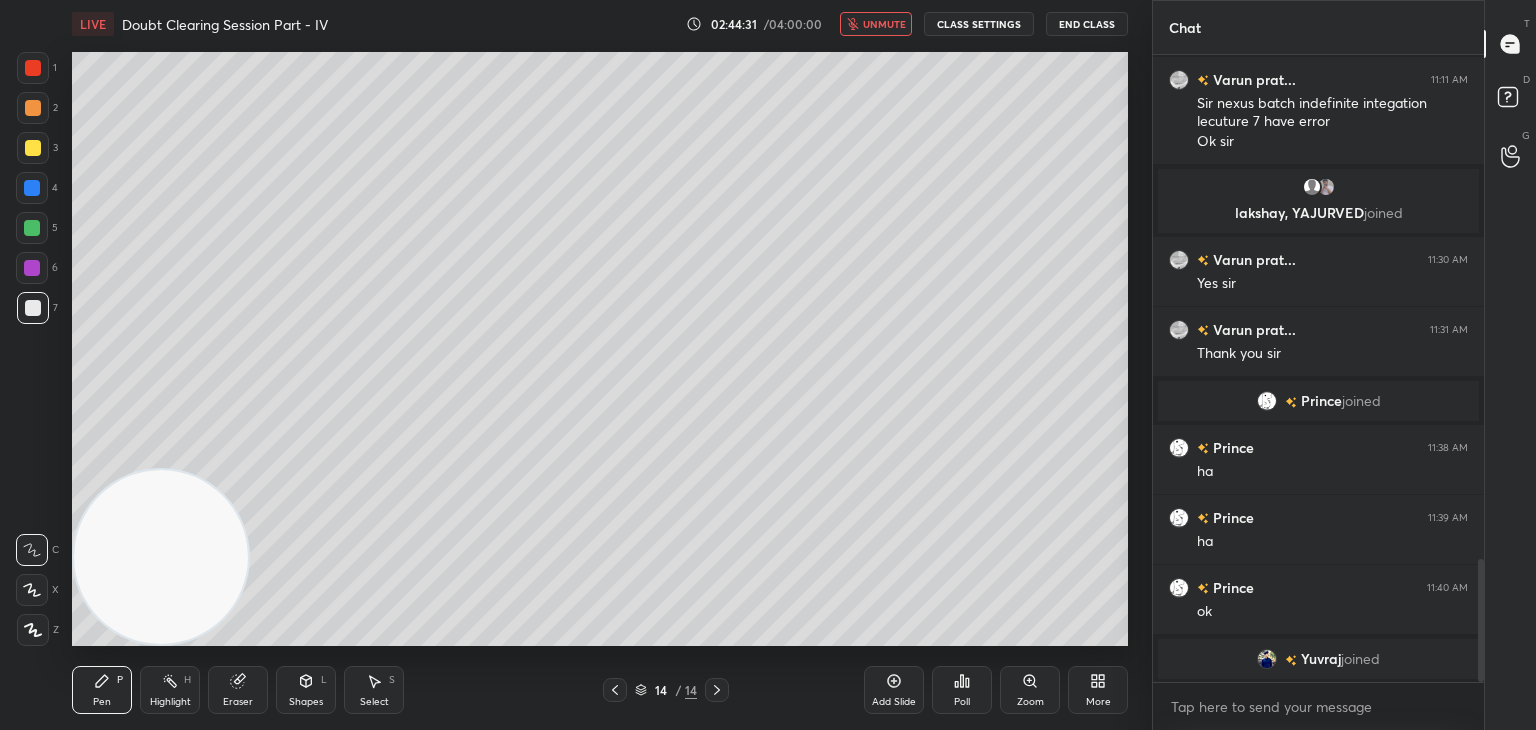 scroll, scrollTop: 2192, scrollLeft: 0, axis: vertical 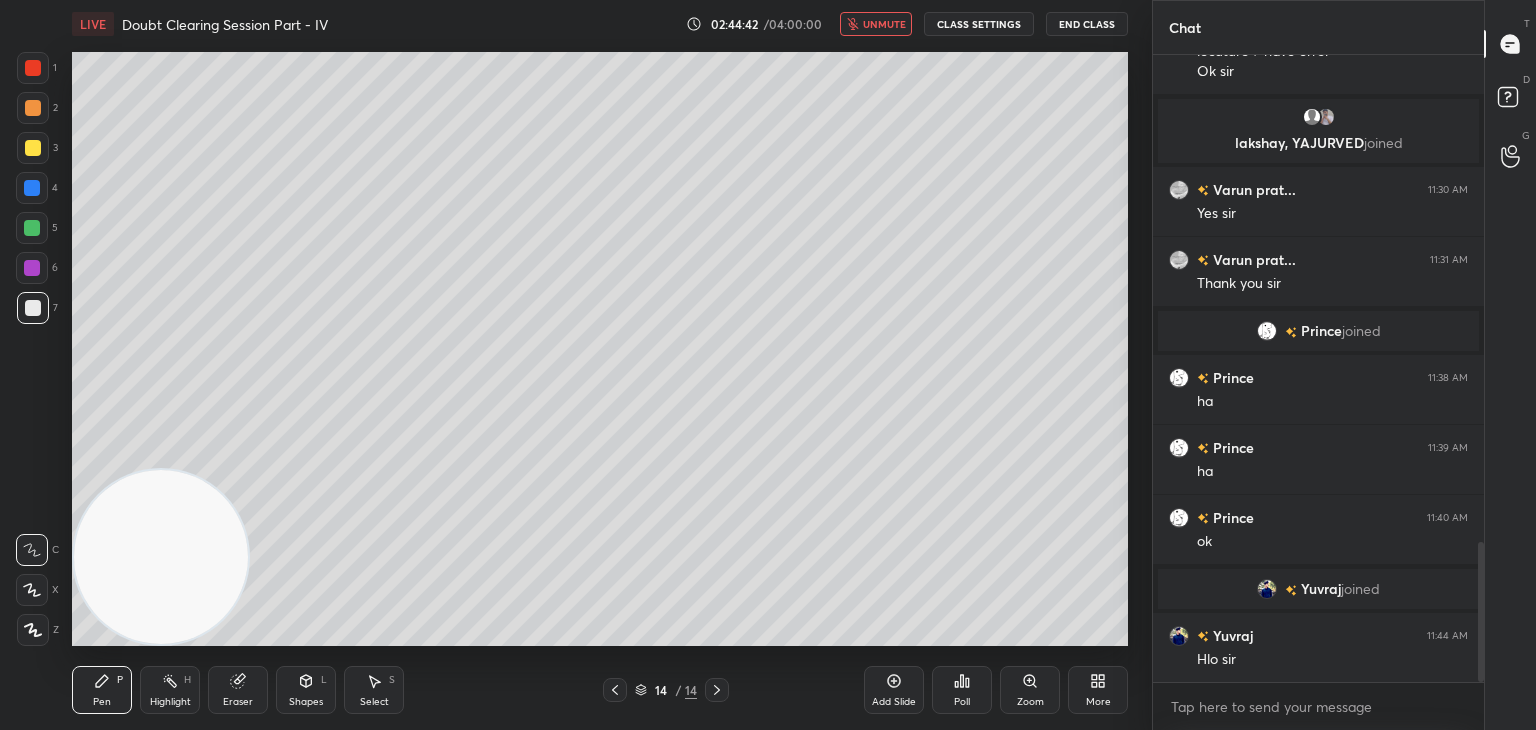 click on "unmute" at bounding box center (876, 24) 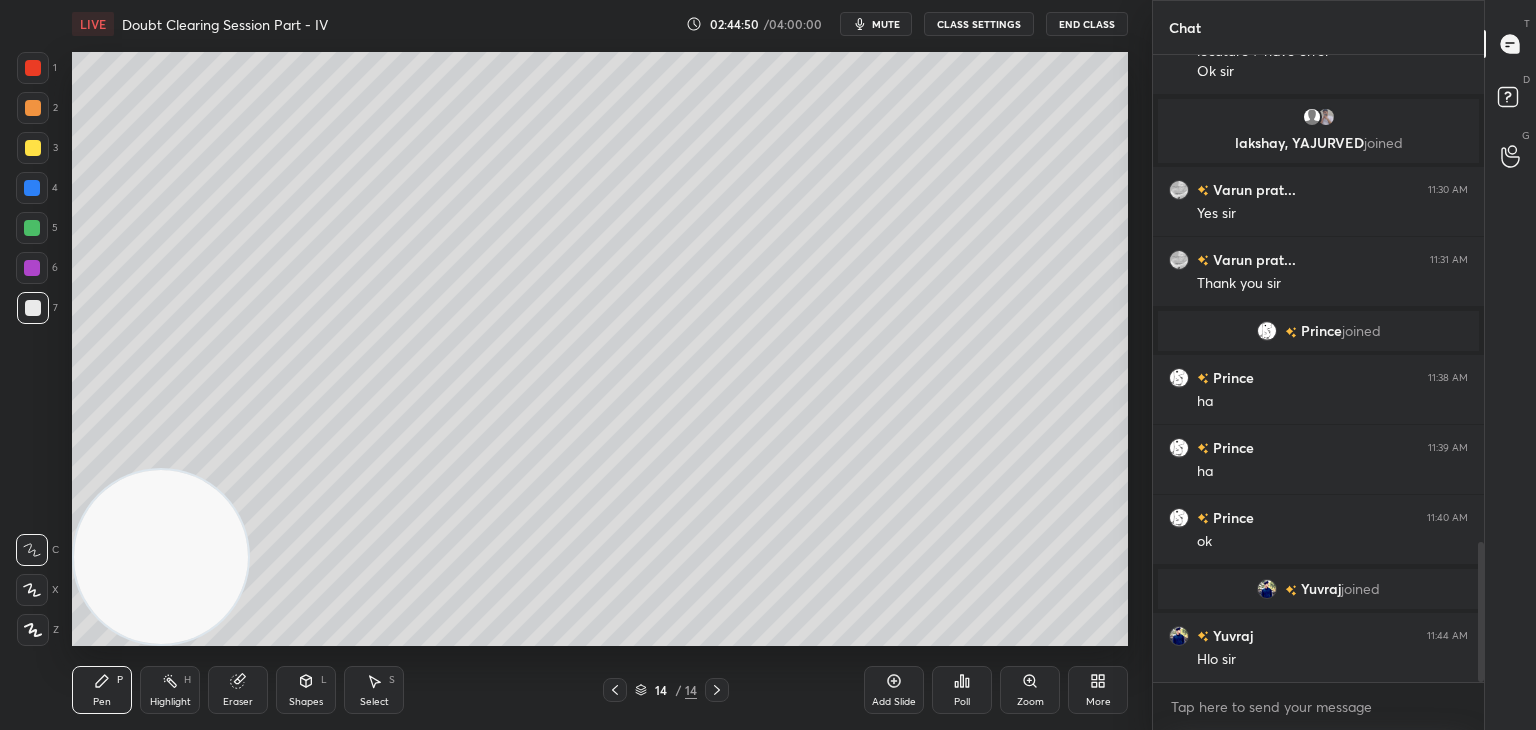 scroll, scrollTop: 2278, scrollLeft: 0, axis: vertical 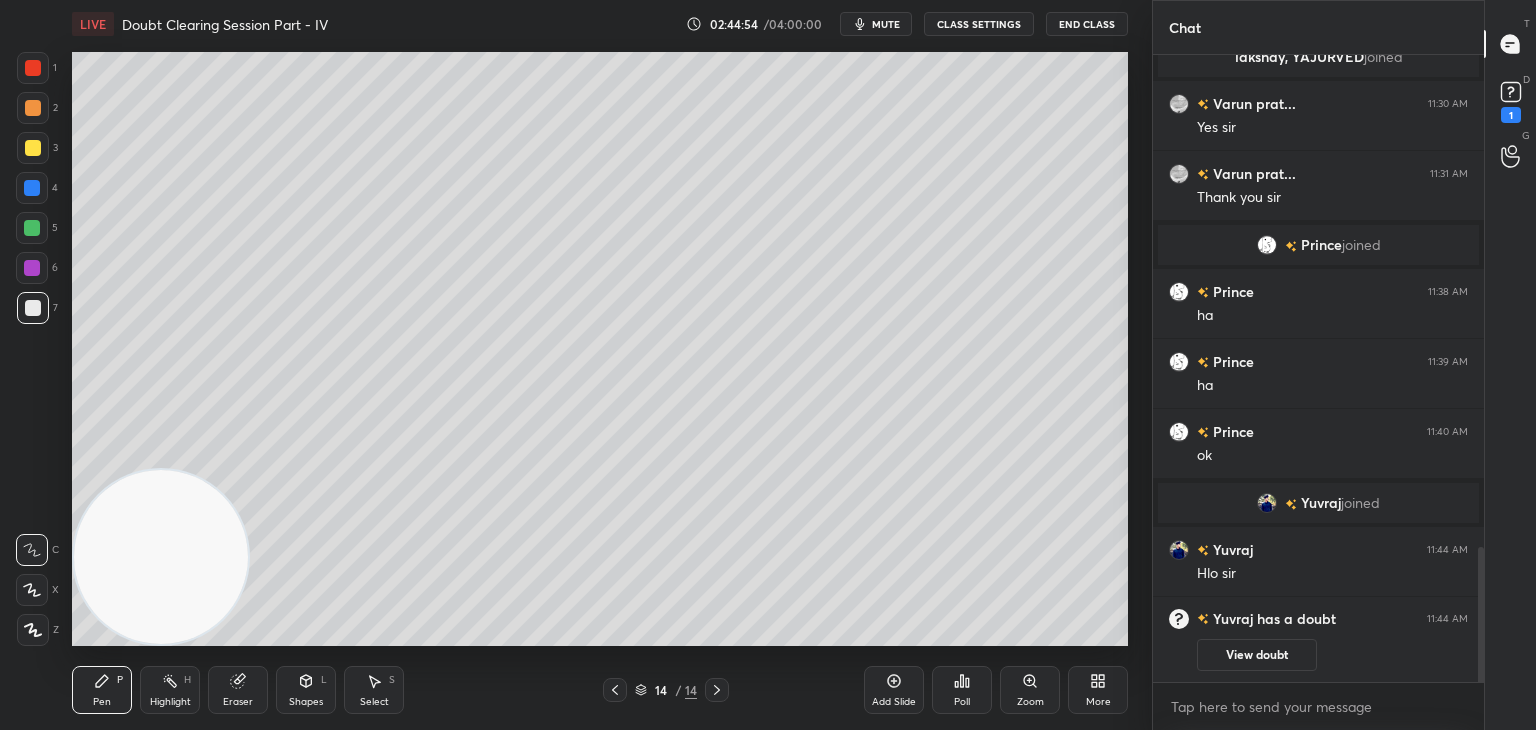 drag, startPoint x: 607, startPoint y: 697, endPoint x: 616, endPoint y: 687, distance: 13.453624 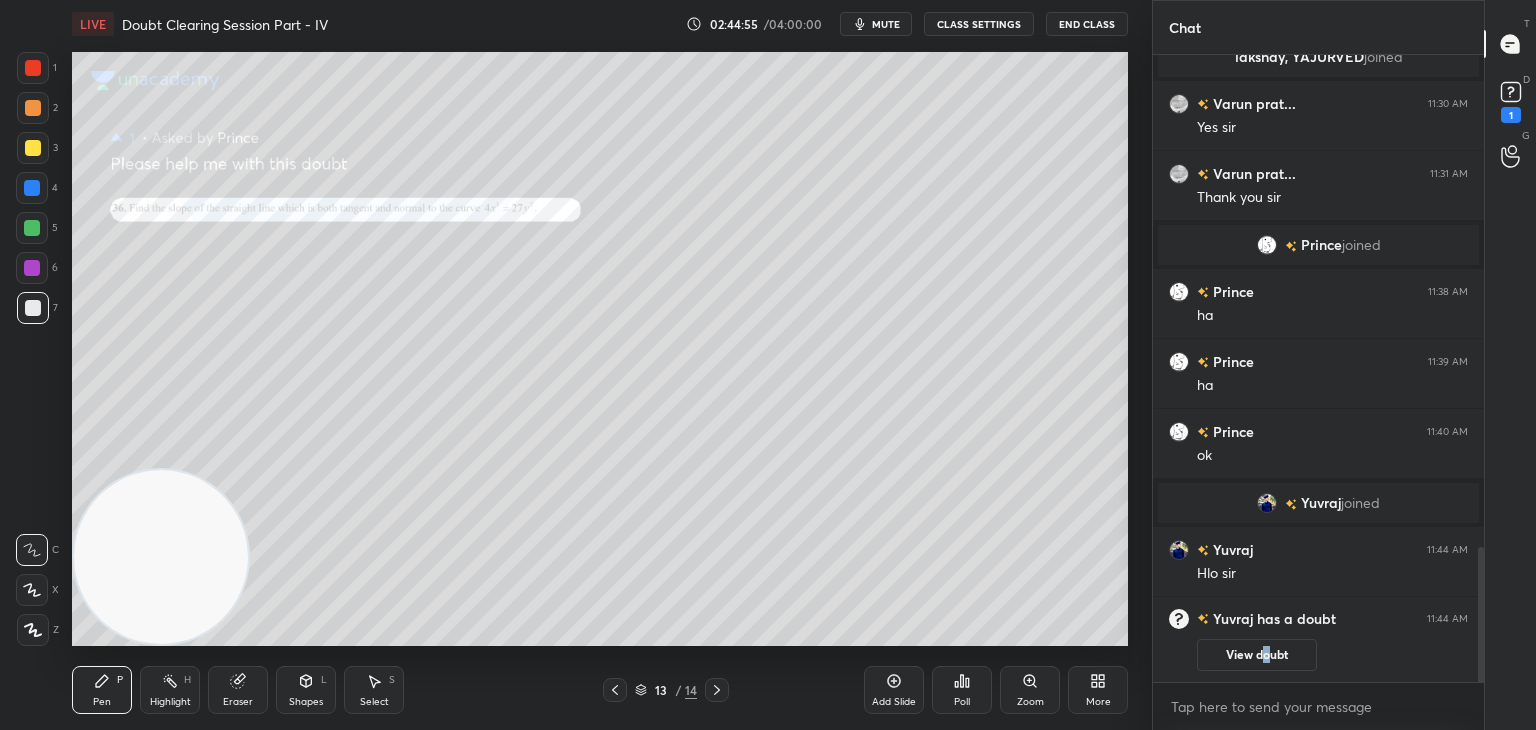 click on "View doubt" at bounding box center (1257, 655) 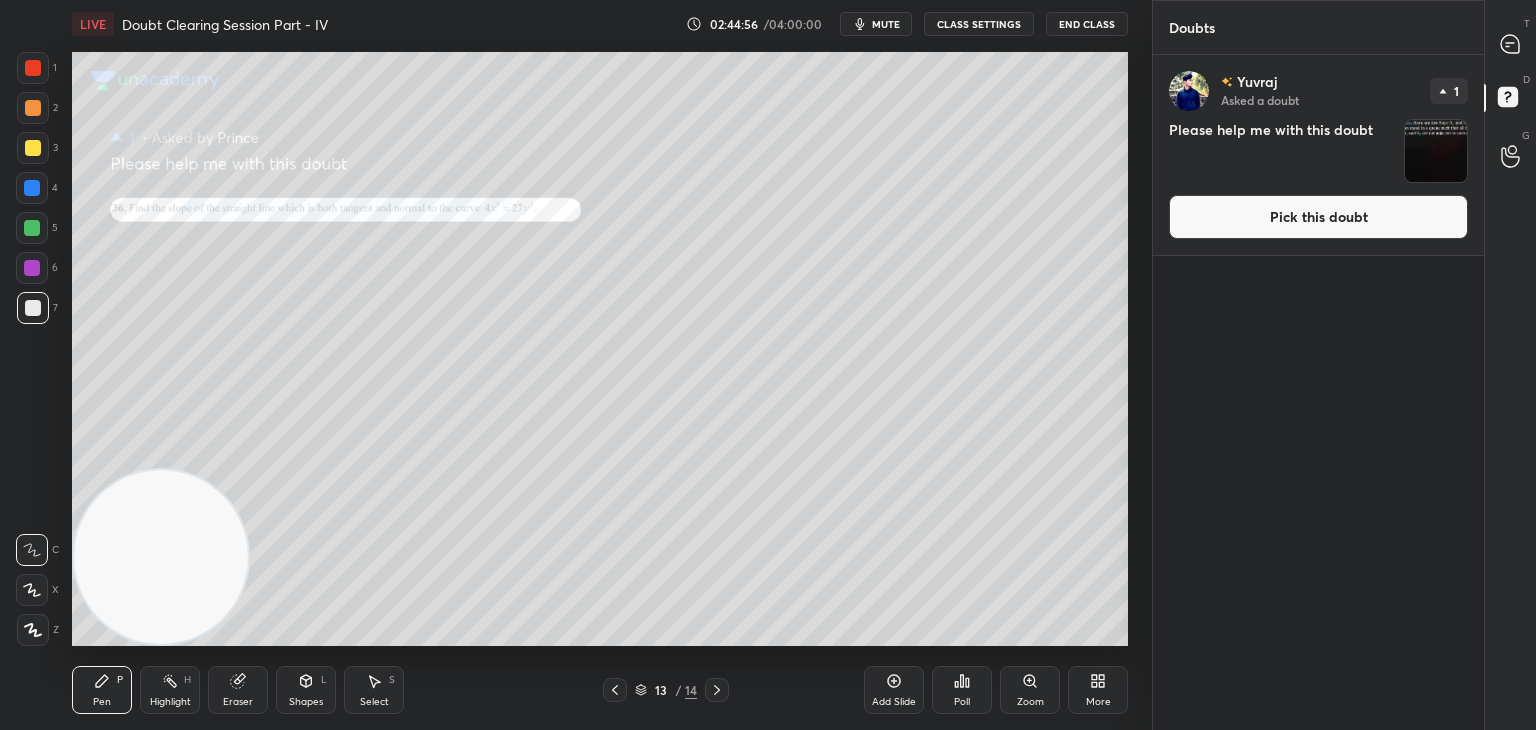 click on "Pick this doubt" at bounding box center [1318, 217] 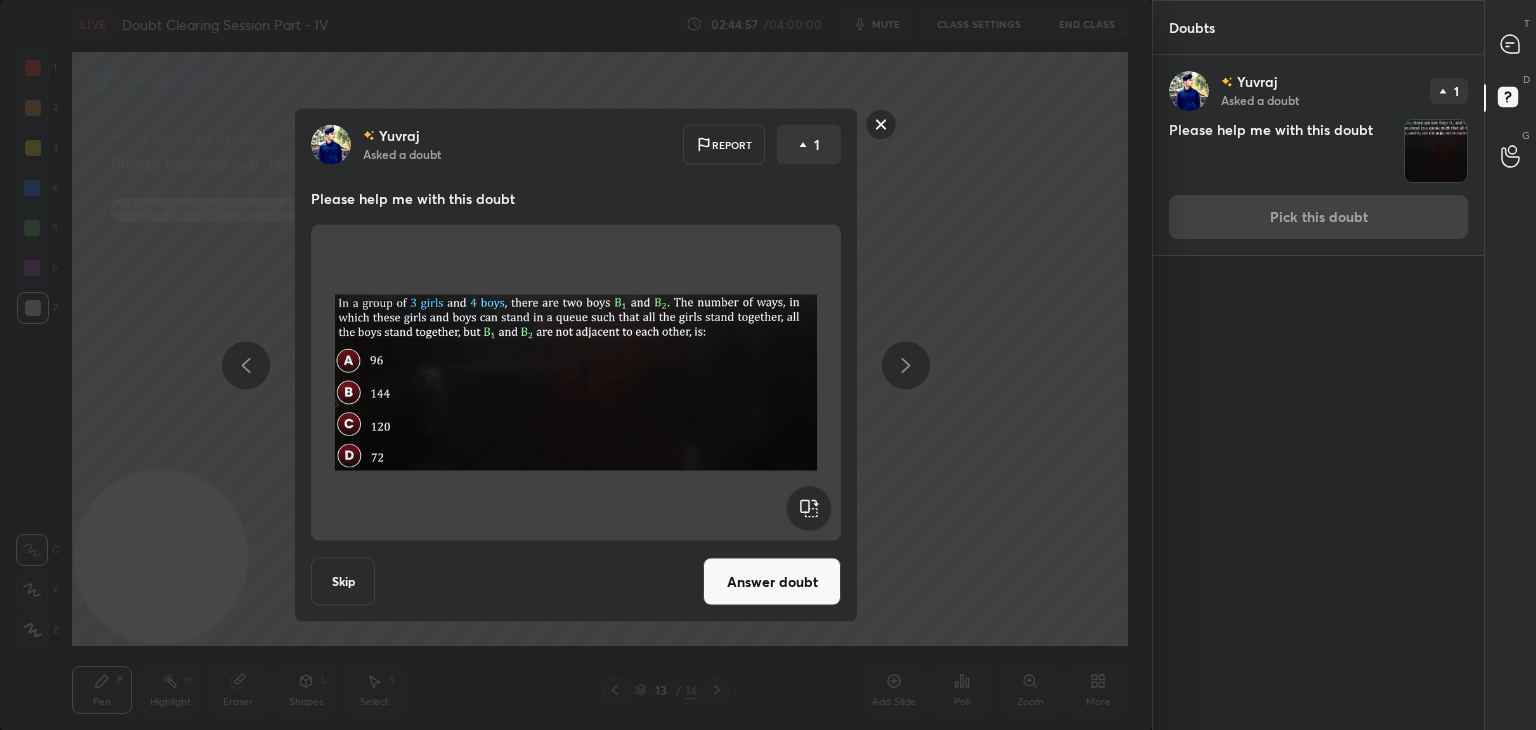 click on "Answer doubt" at bounding box center [772, 582] 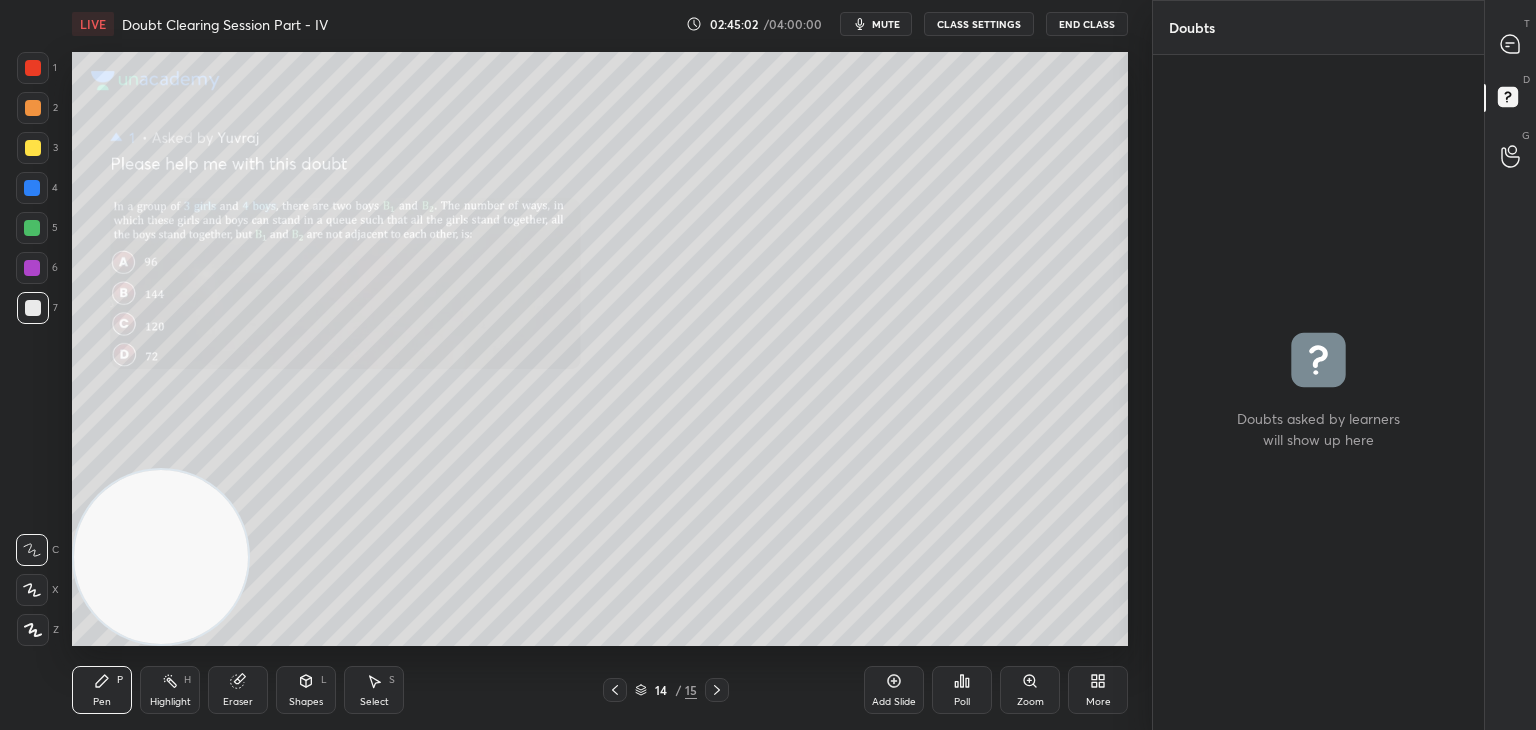 click at bounding box center (1511, 44) 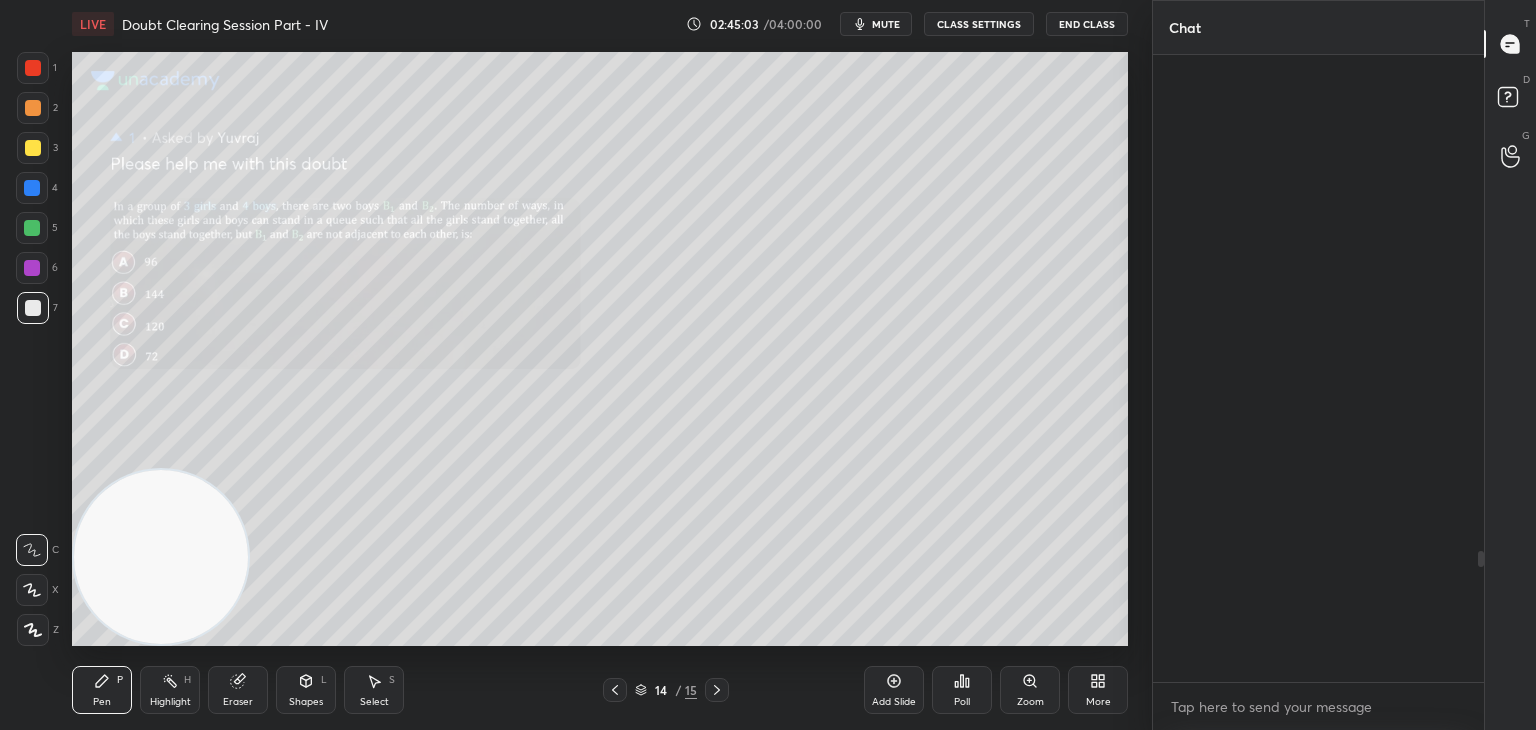 scroll, scrollTop: 2372, scrollLeft: 0, axis: vertical 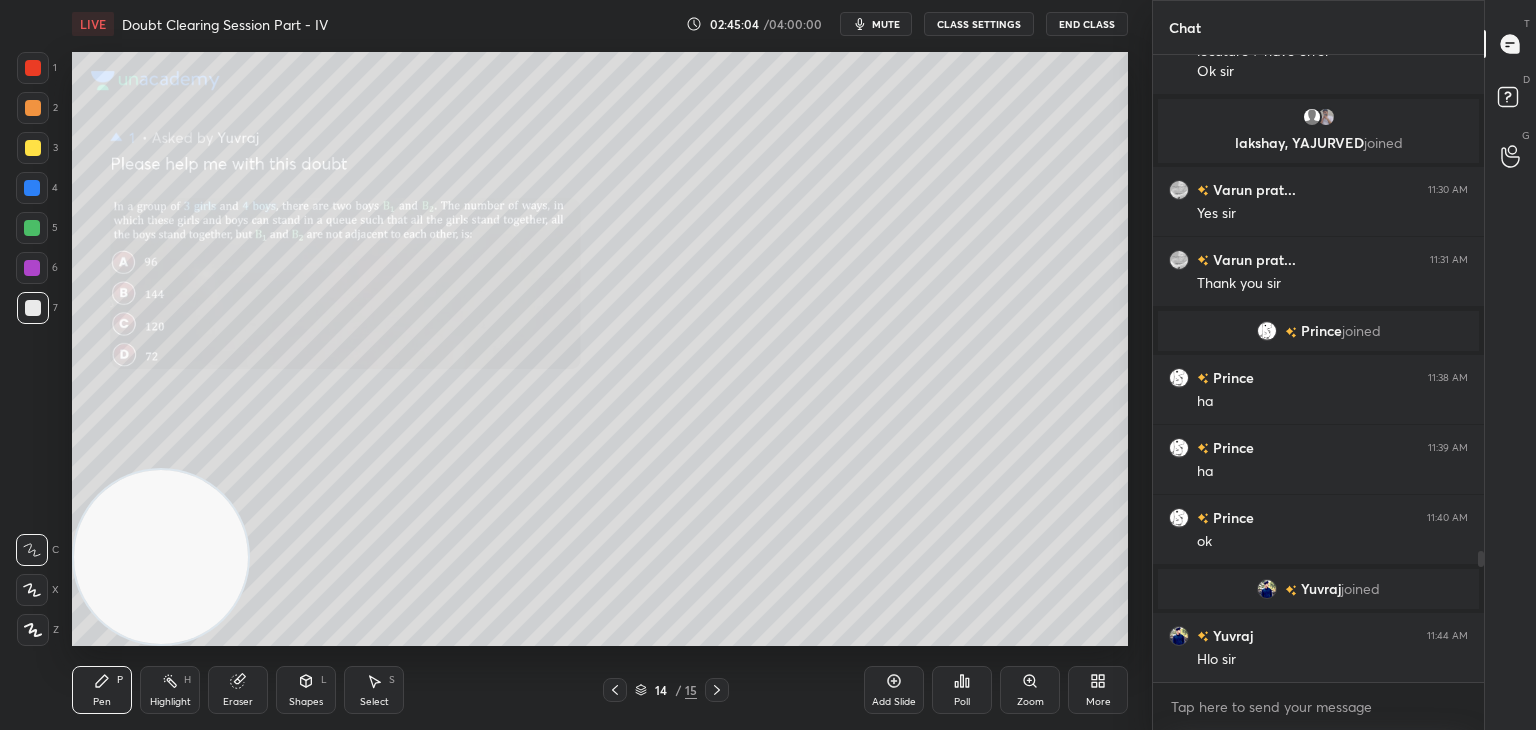 click 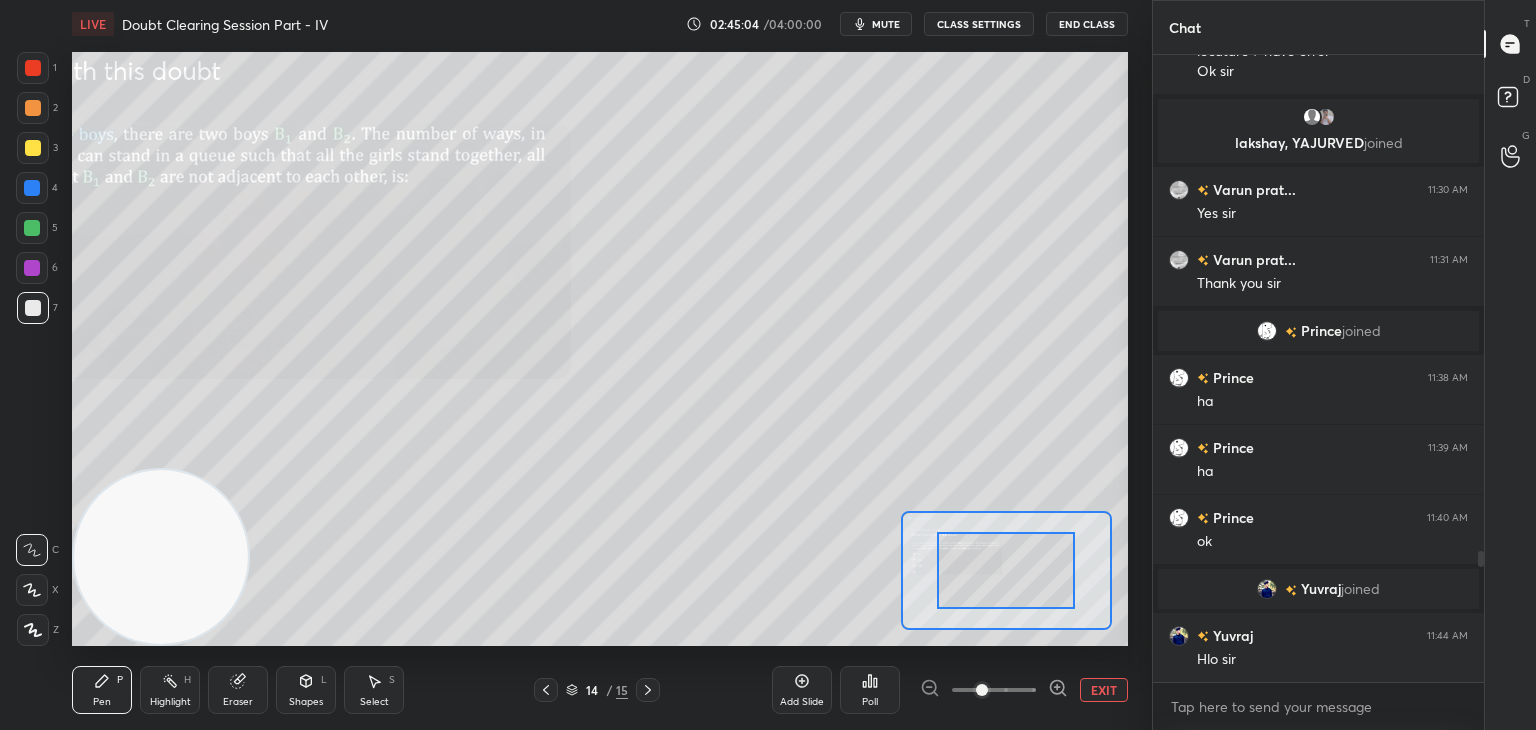 click at bounding box center (994, 690) 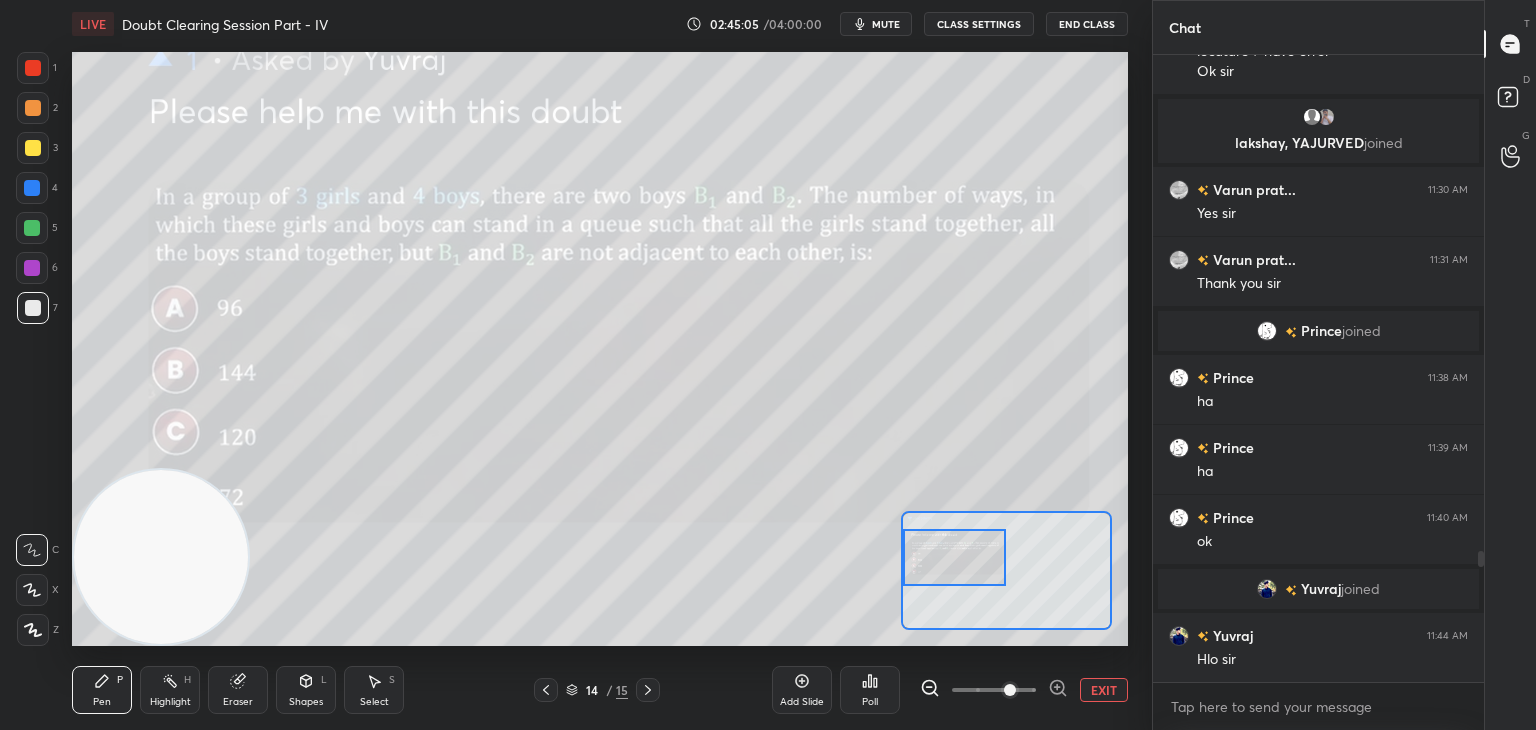 drag, startPoint x: 1039, startPoint y: 571, endPoint x: 984, endPoint y: 561, distance: 55.9017 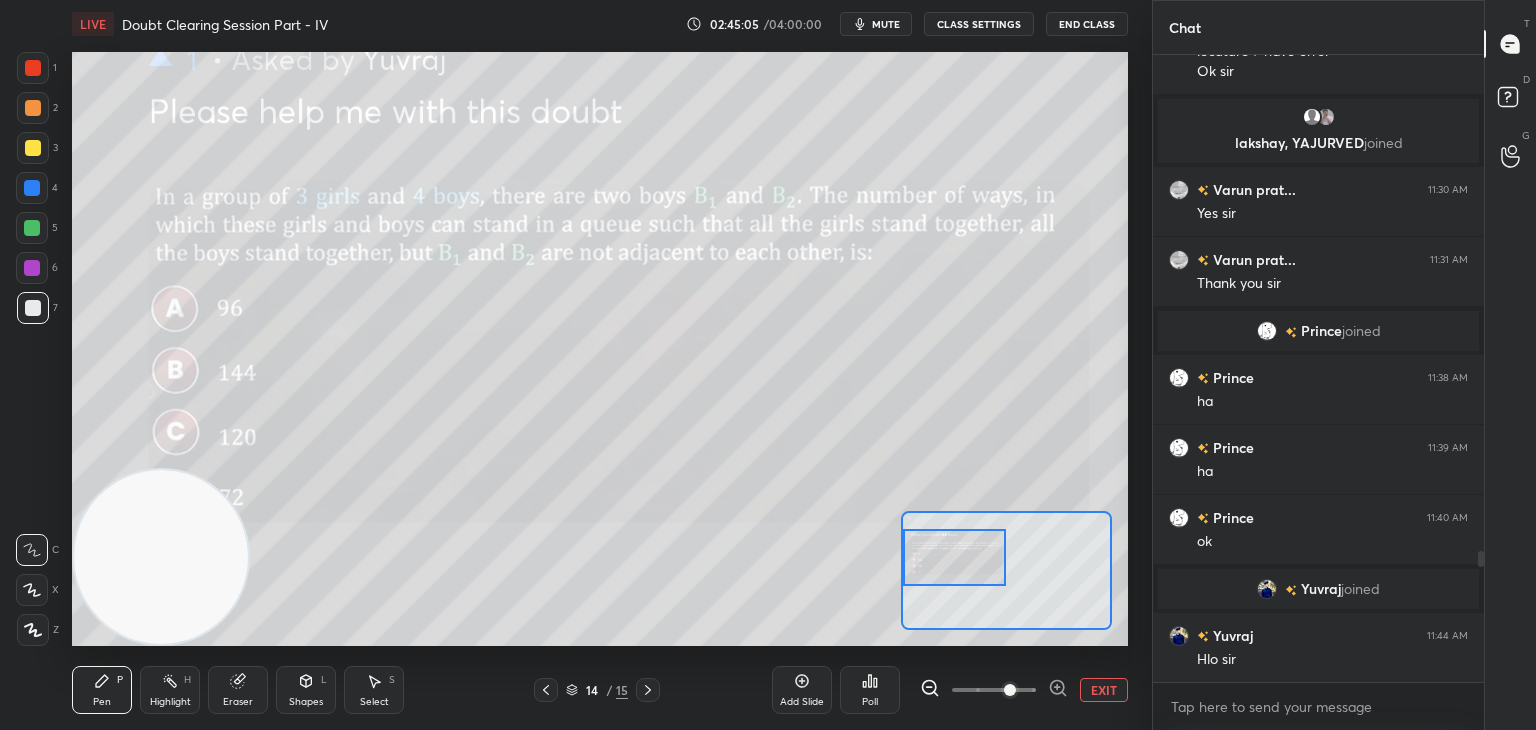 click at bounding box center [955, 557] 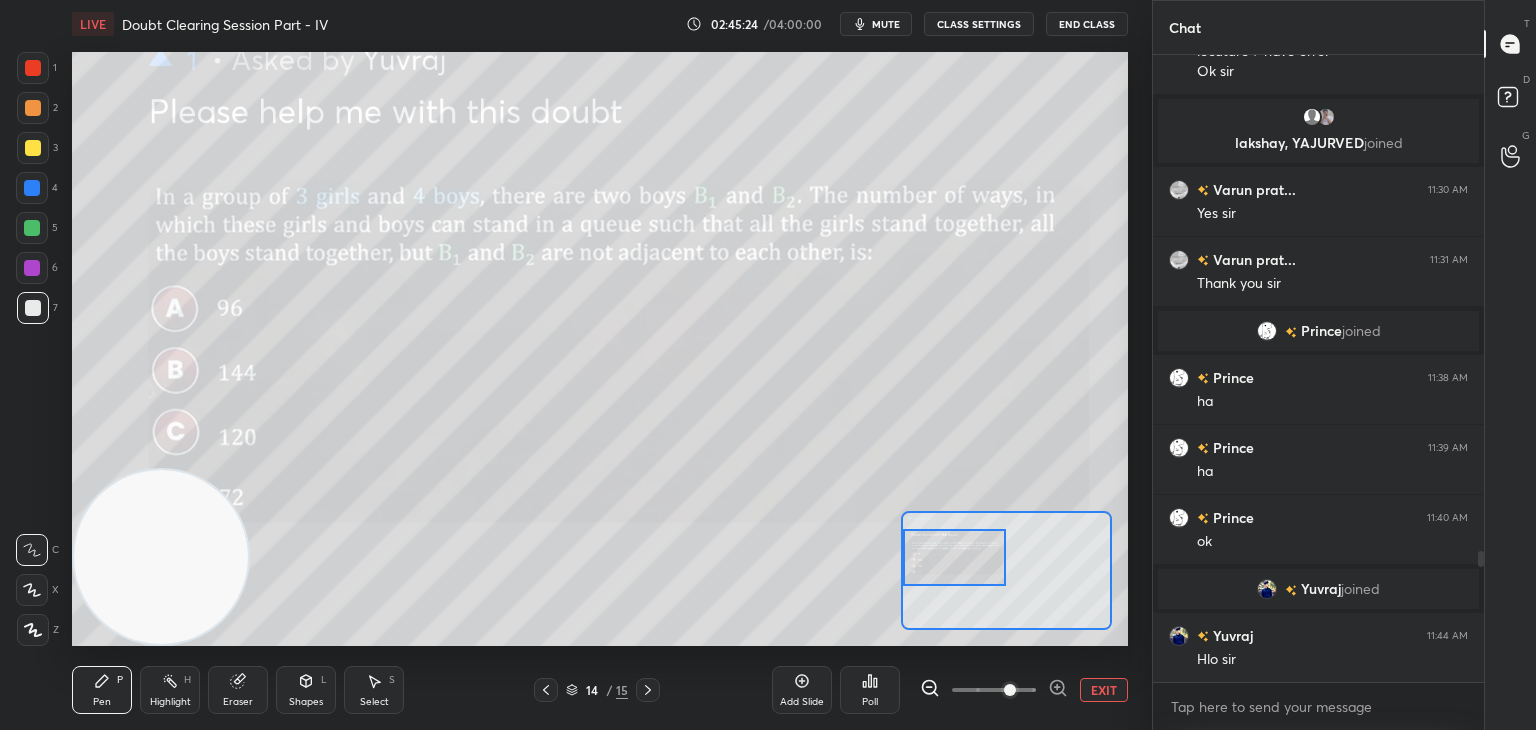 scroll, scrollTop: 2458, scrollLeft: 0, axis: vertical 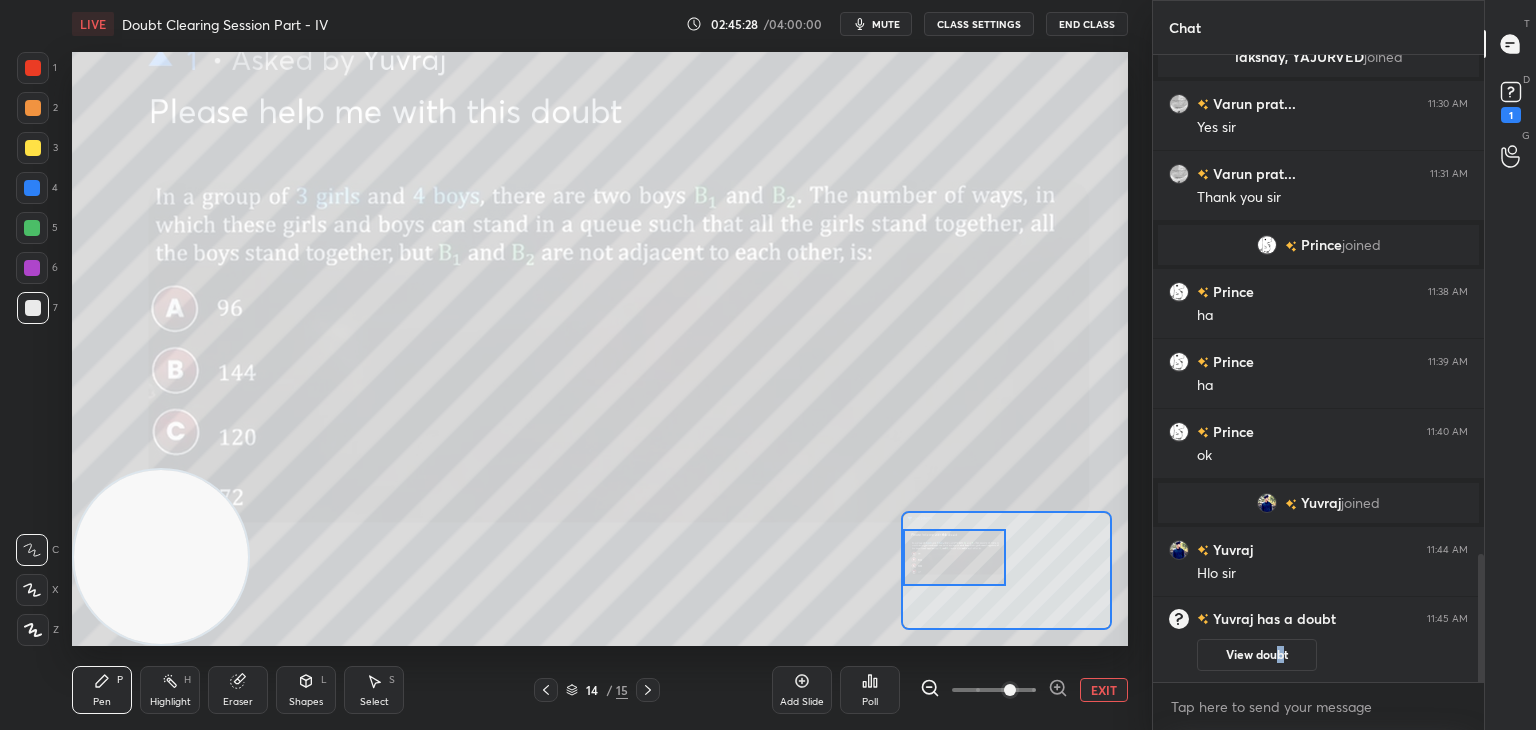 drag, startPoint x: 1280, startPoint y: 657, endPoint x: 1290, endPoint y: 619, distance: 39.293766 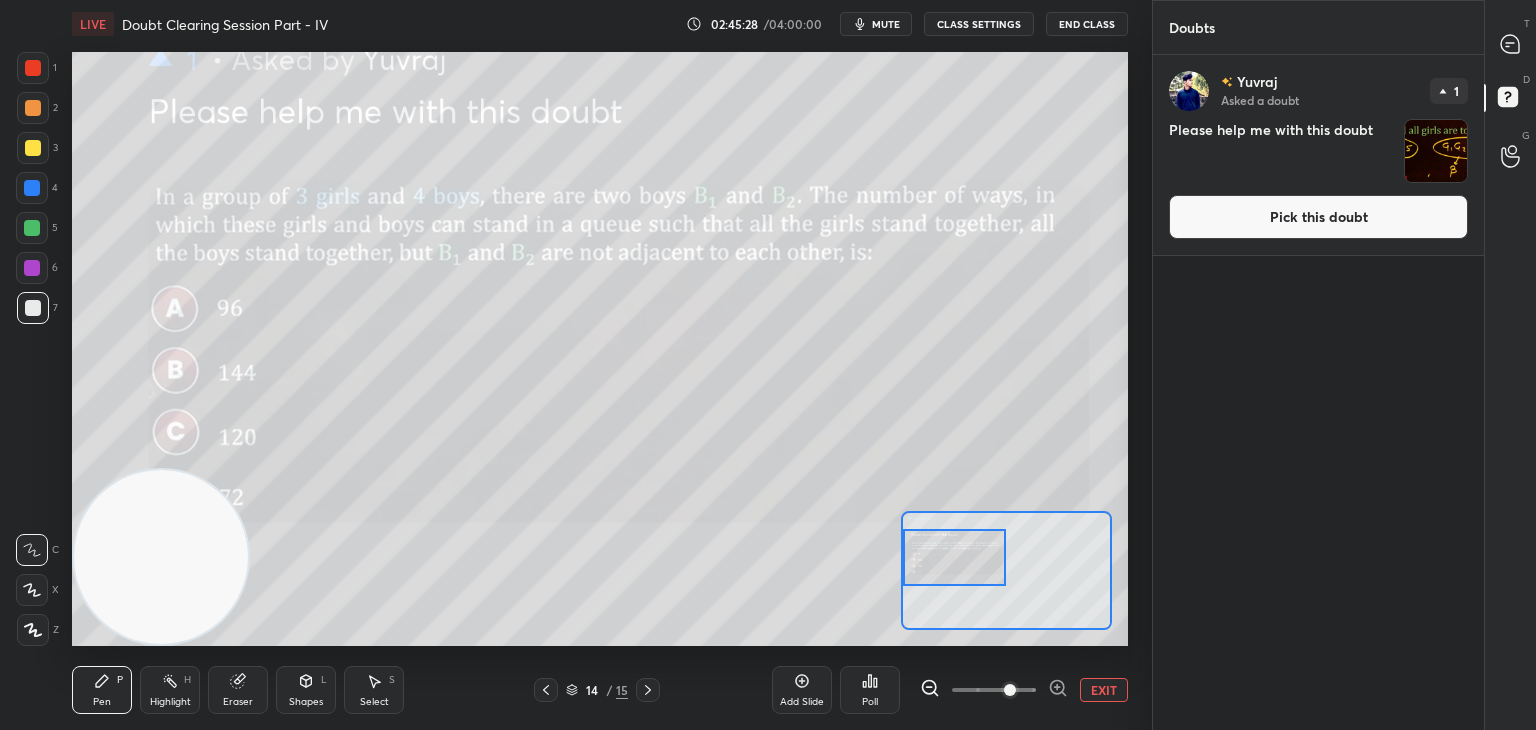 click on "Pick this doubt" at bounding box center [1318, 217] 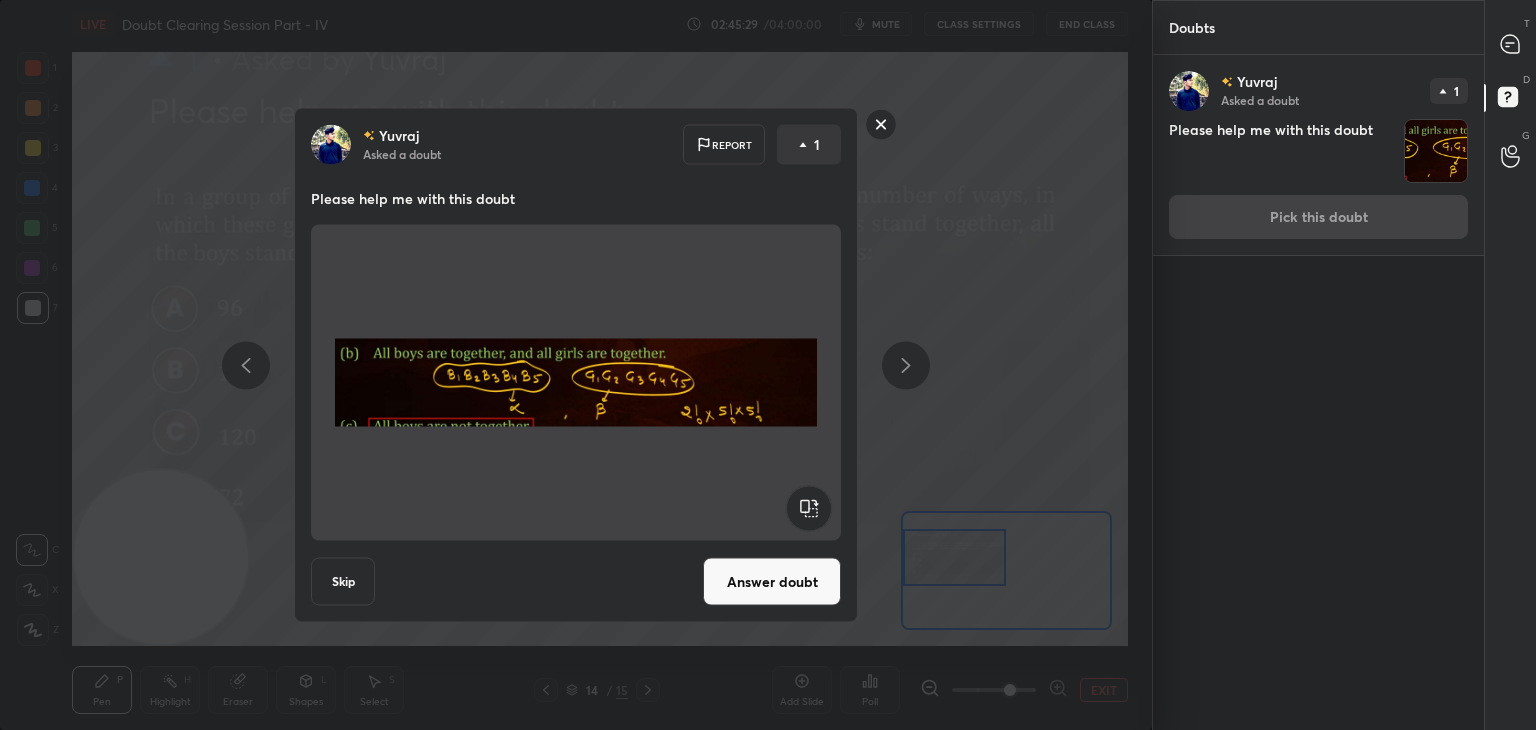 click on "Answer doubt" at bounding box center (772, 582) 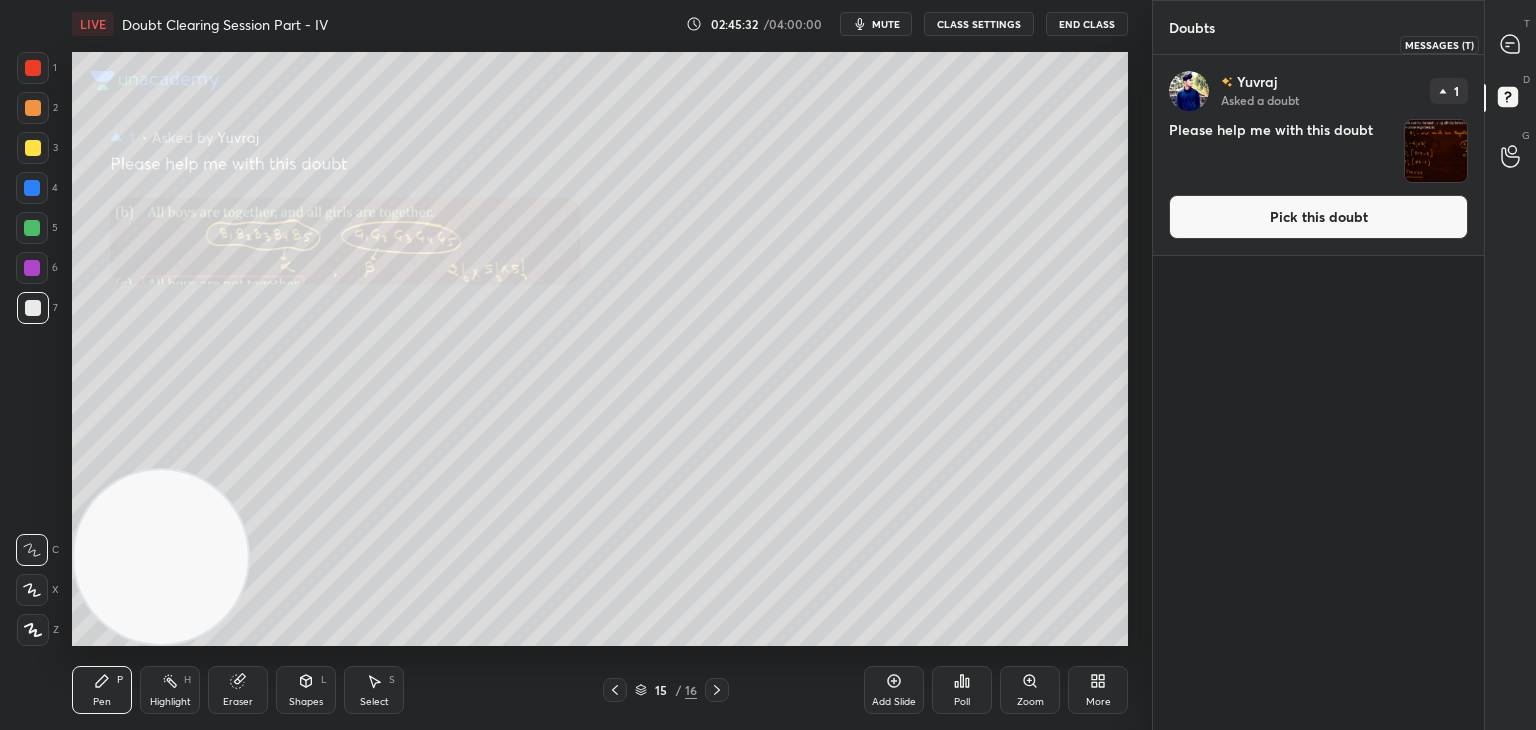 drag, startPoint x: 1497, startPoint y: 50, endPoint x: 1485, endPoint y: 46, distance: 12.649111 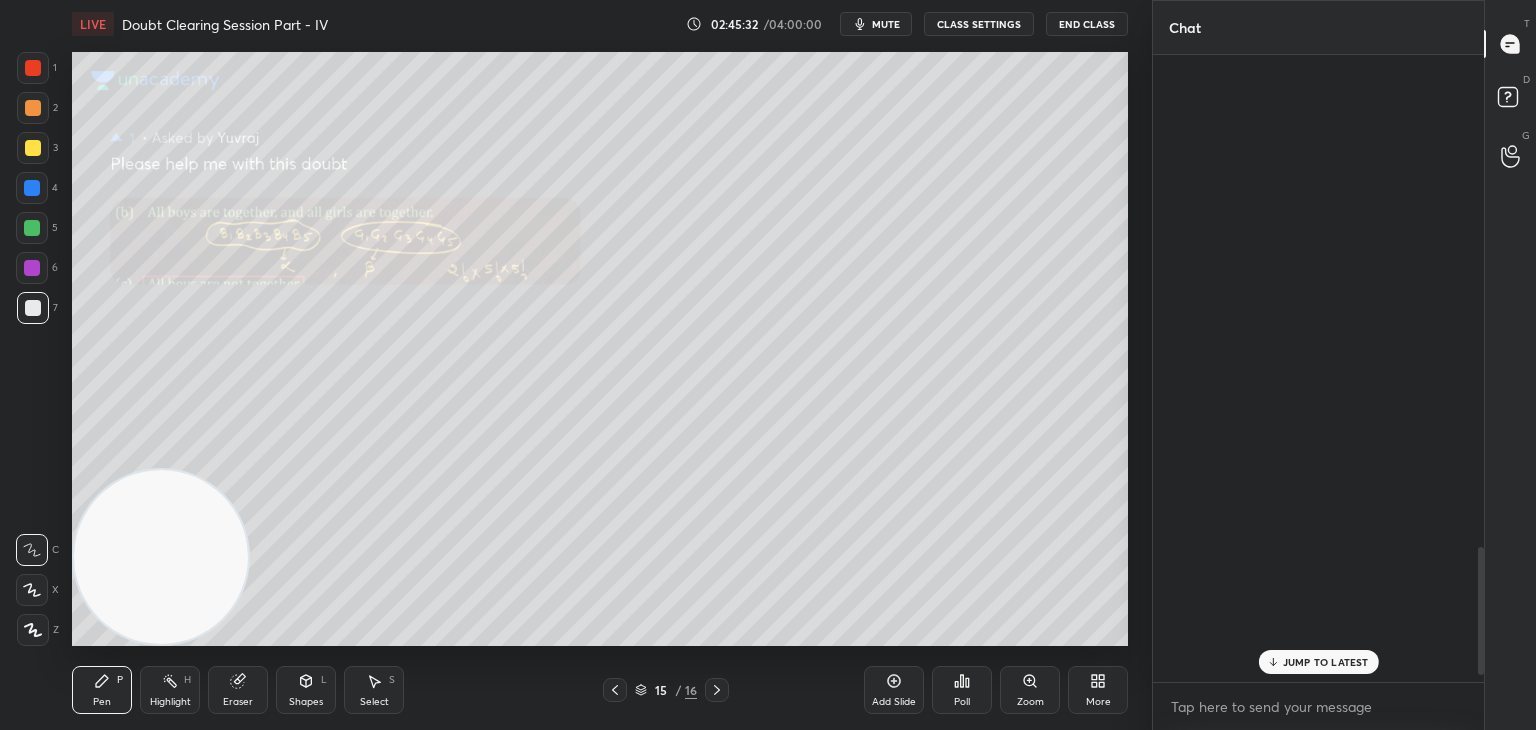 scroll, scrollTop: 2422, scrollLeft: 0, axis: vertical 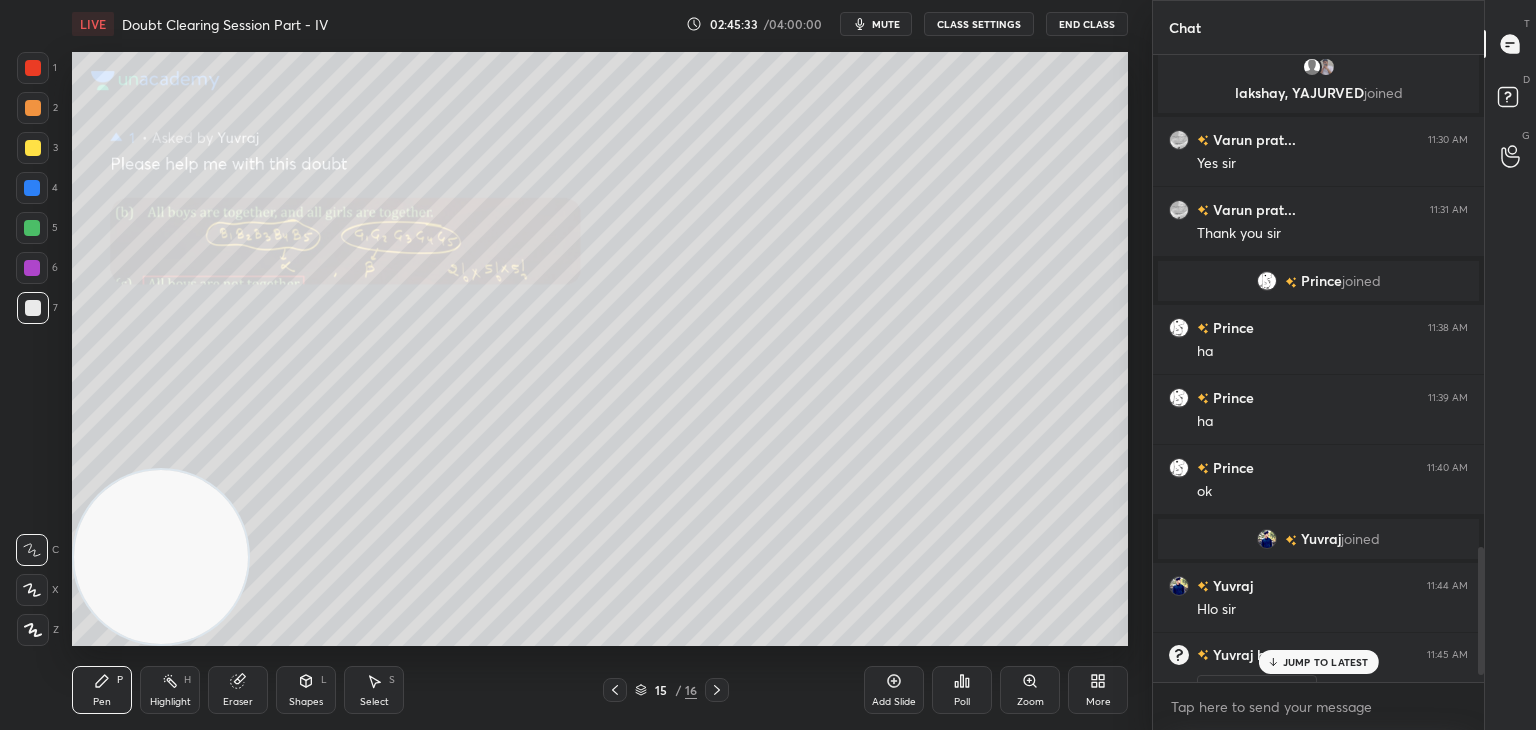 click on "JUMP TO LATEST" at bounding box center [1326, 662] 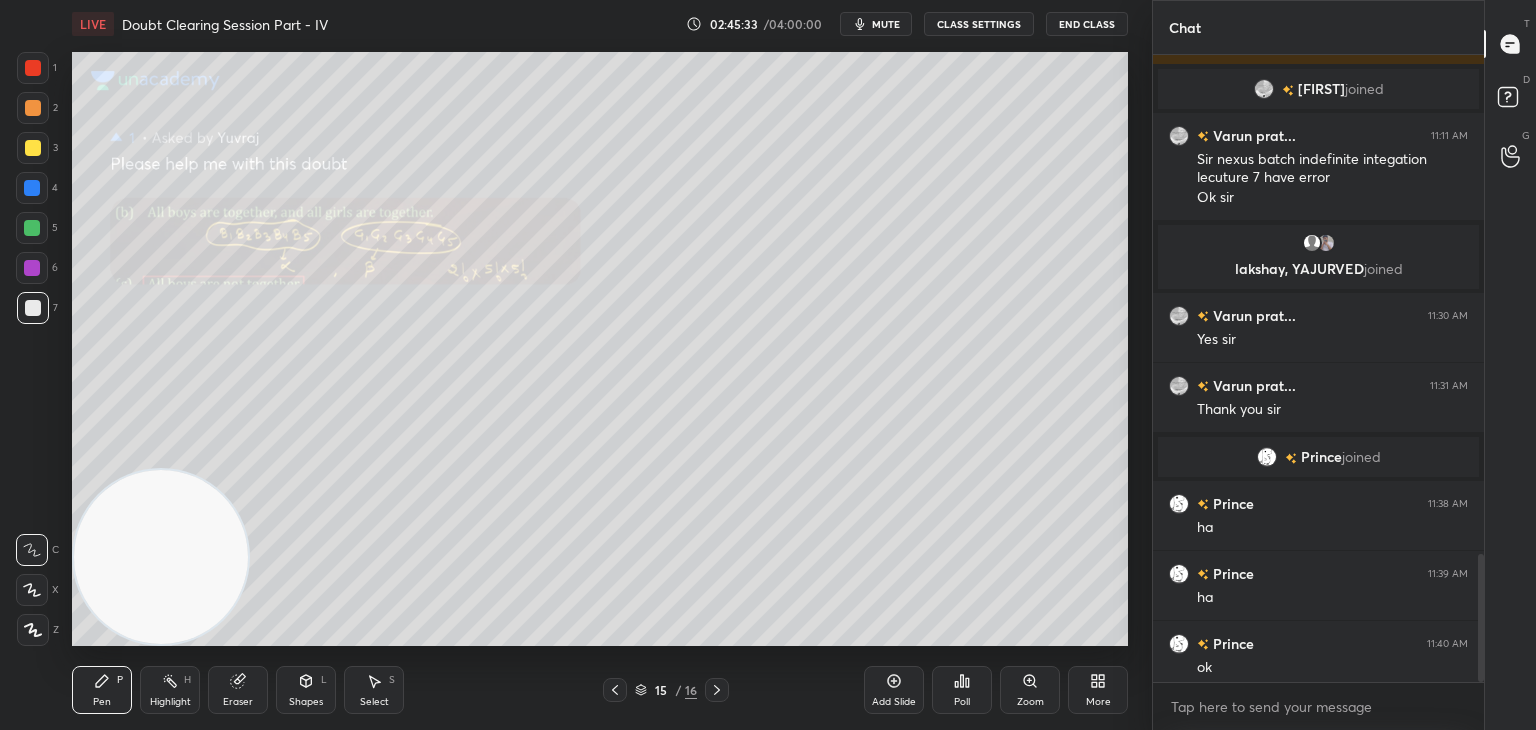 scroll, scrollTop: 2458, scrollLeft: 0, axis: vertical 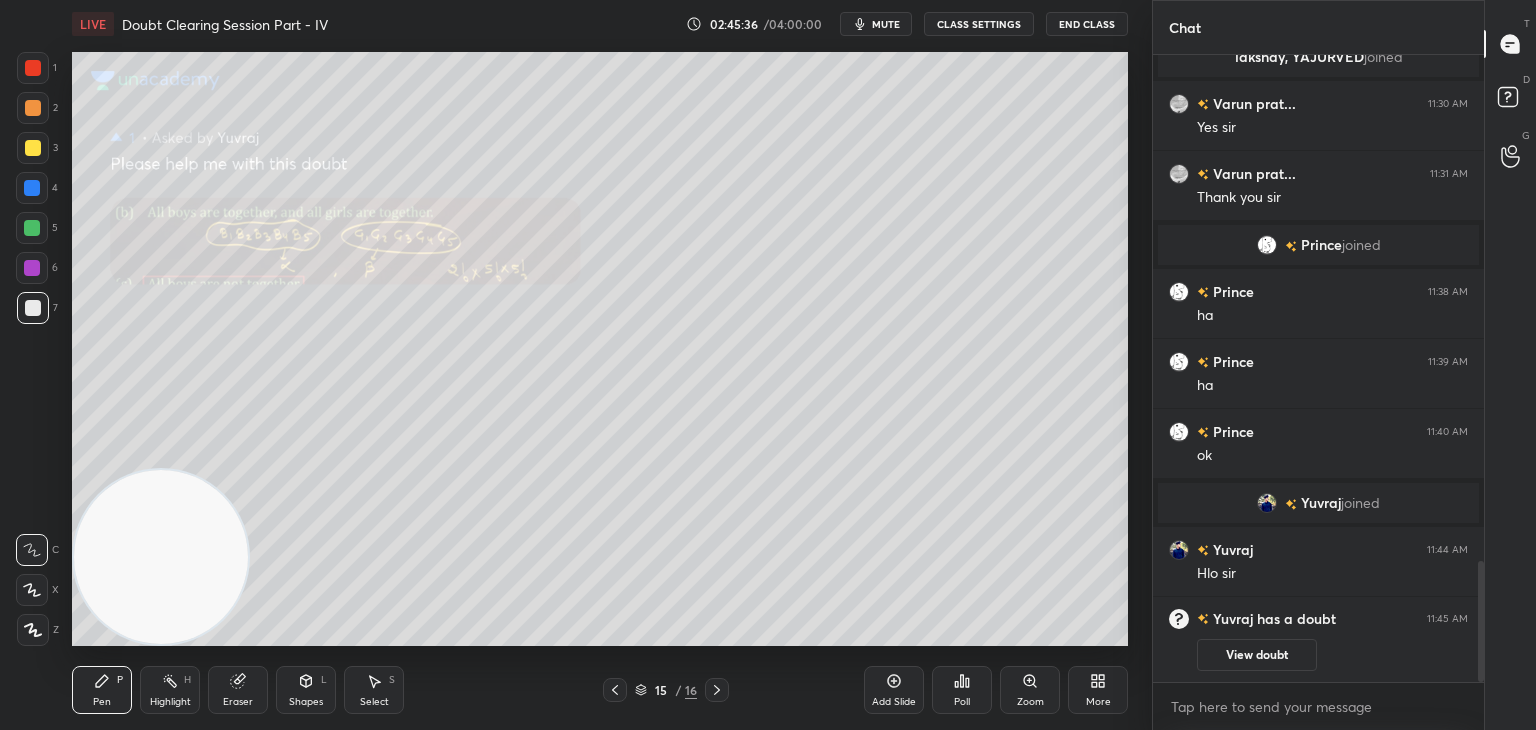 drag, startPoint x: 1480, startPoint y: 570, endPoint x: 1476, endPoint y: 650, distance: 80.09994 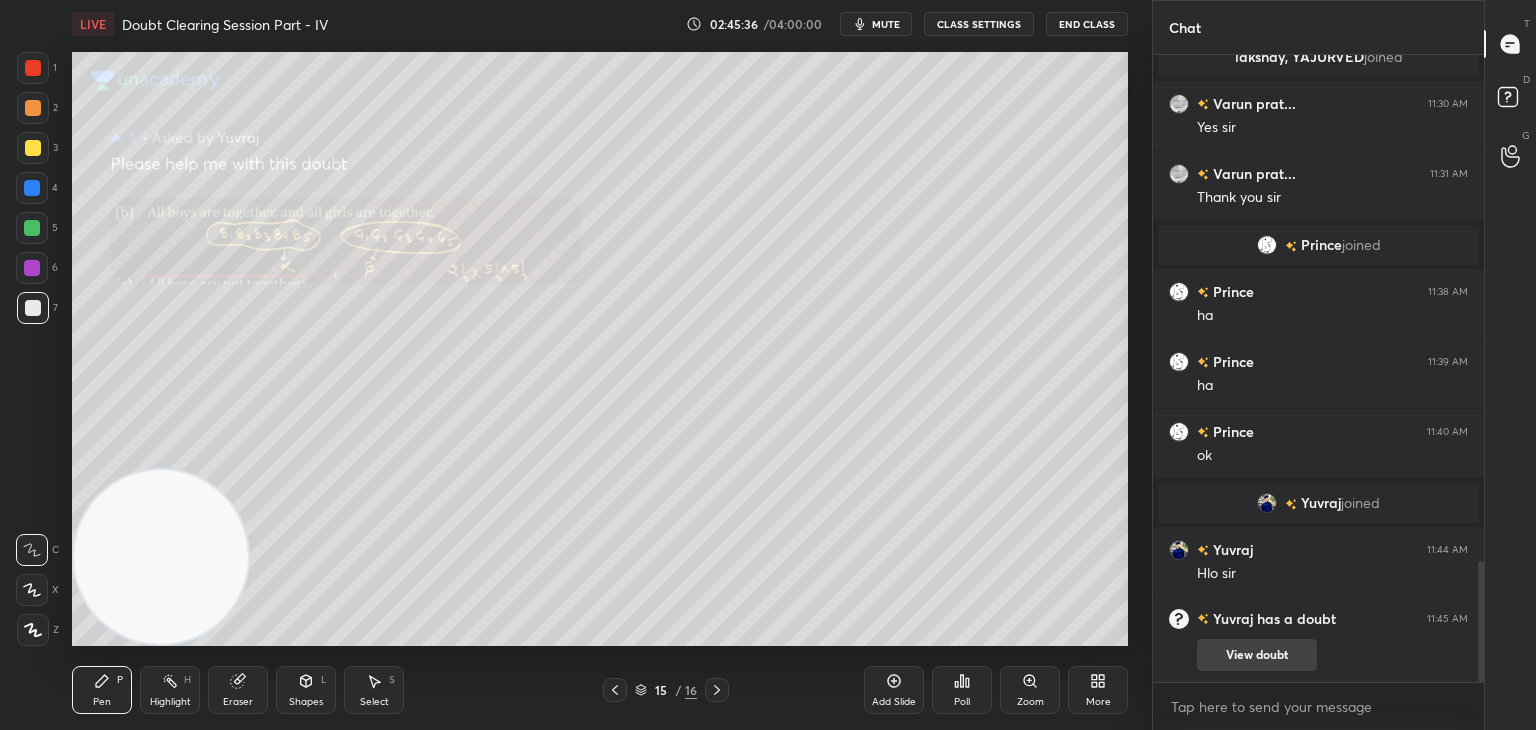 scroll, scrollTop: 2704, scrollLeft: 0, axis: vertical 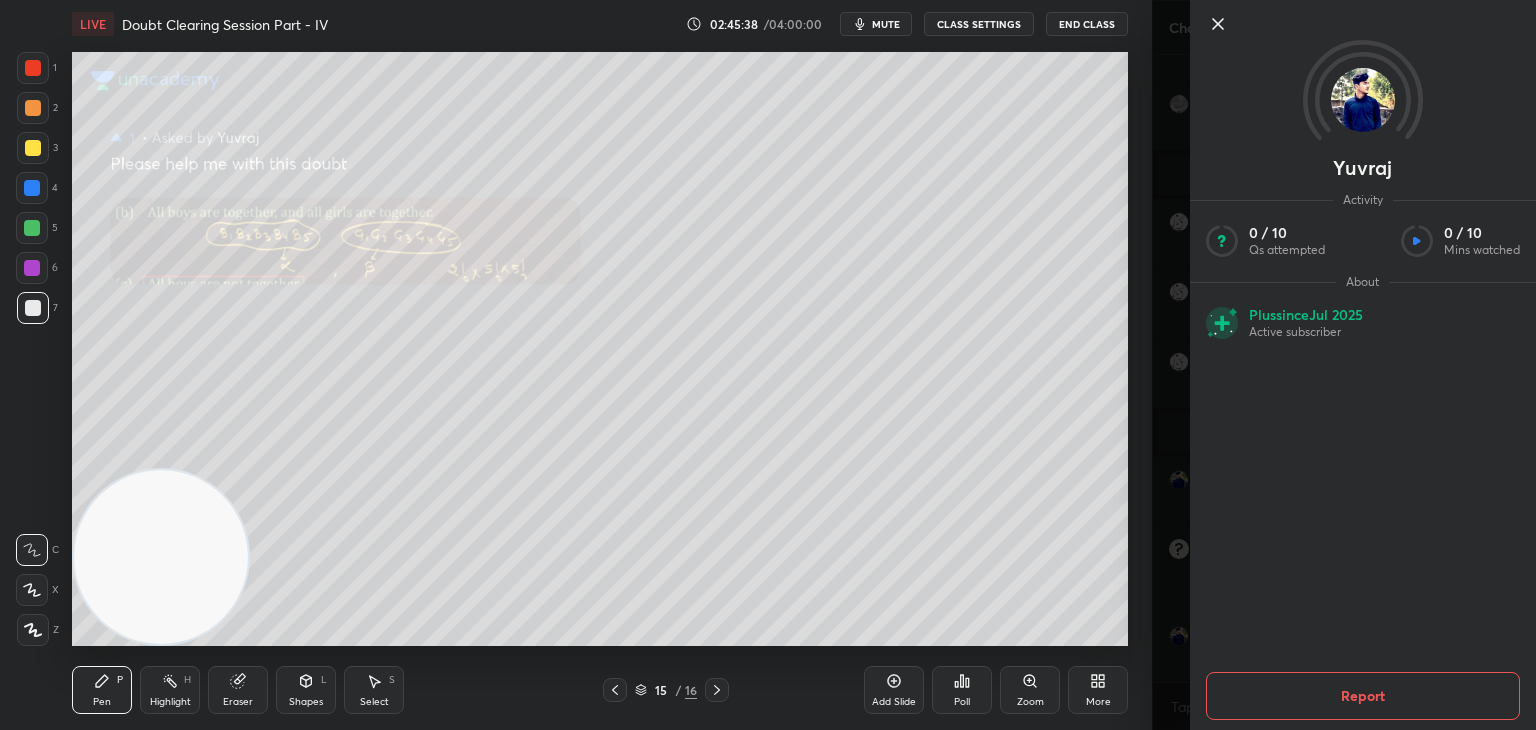 click 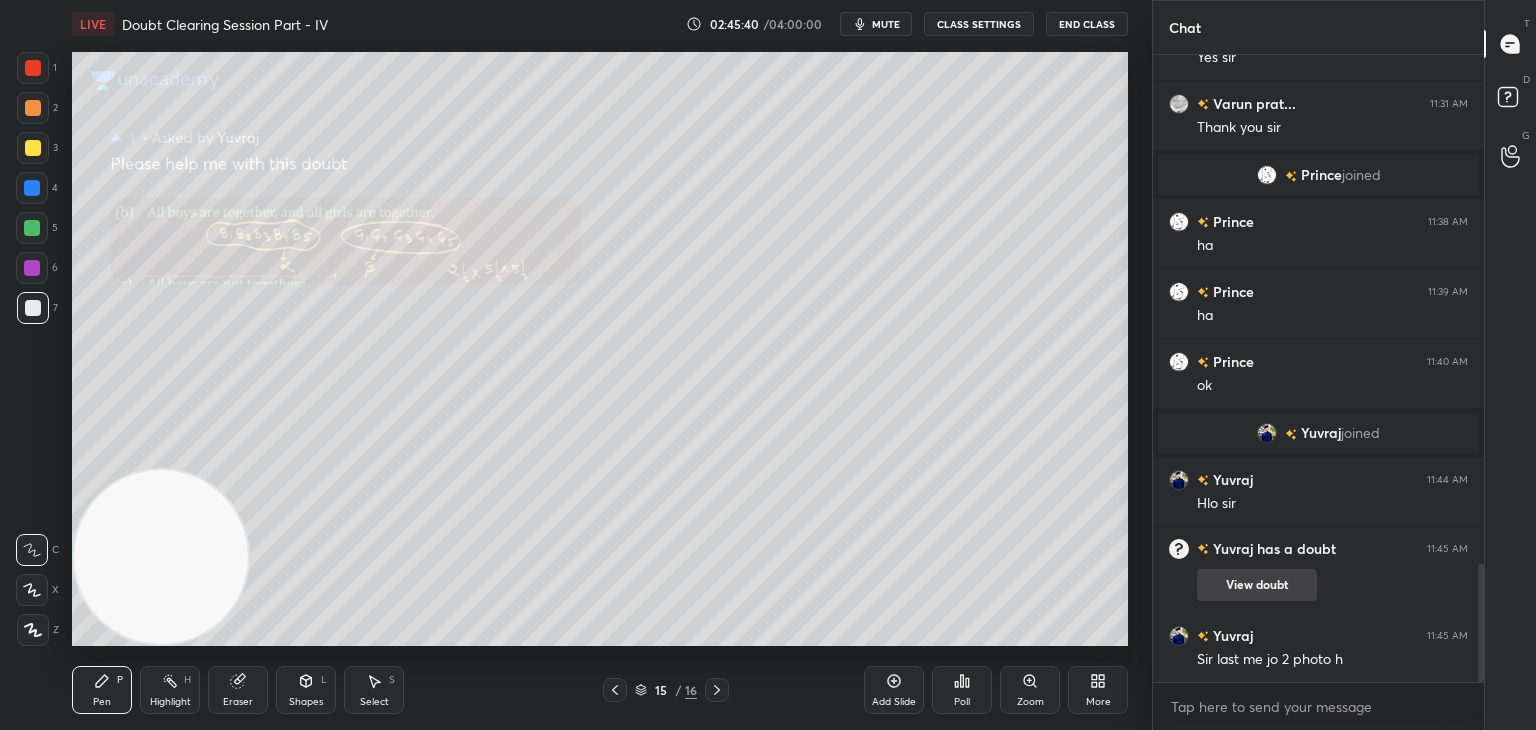 click on "View doubt" at bounding box center [1257, 585] 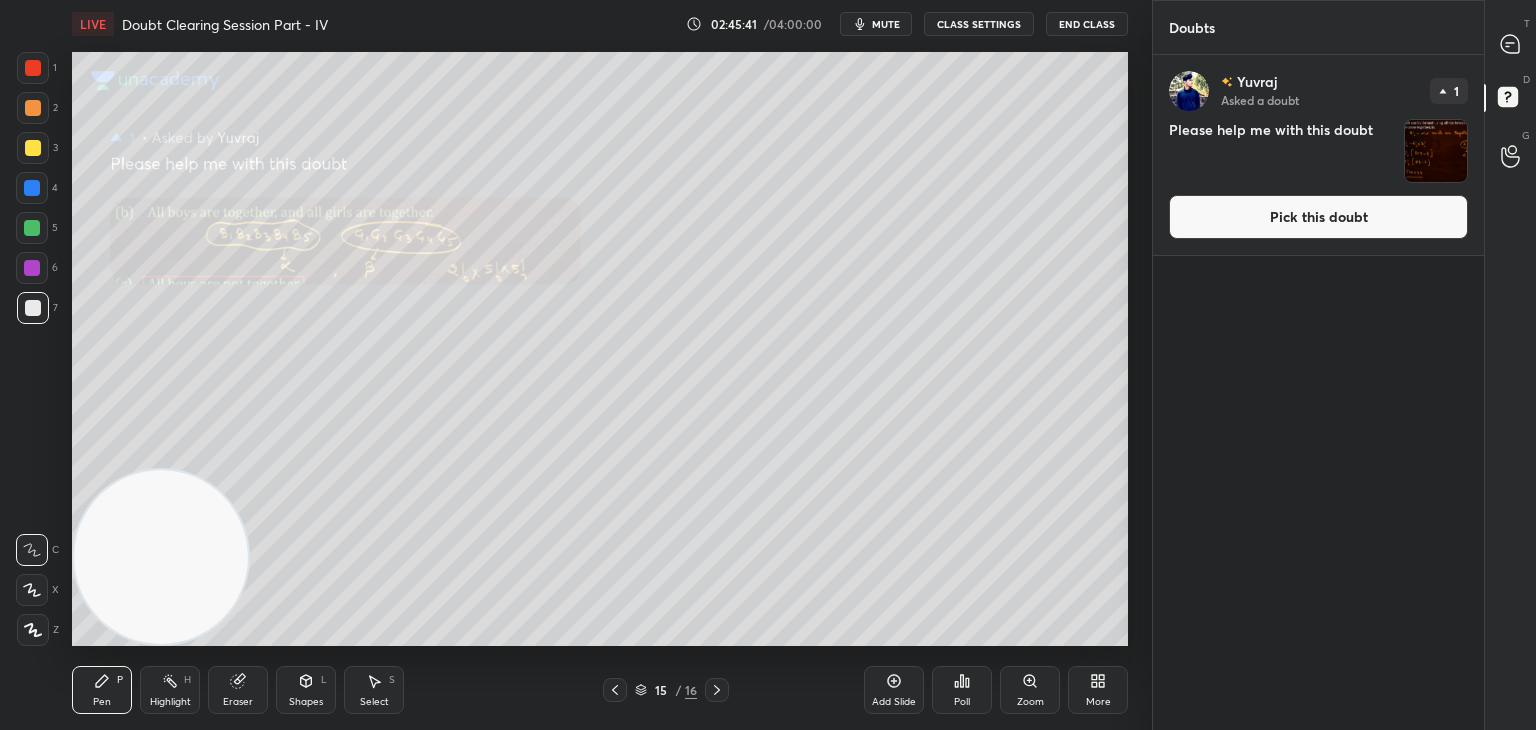 drag, startPoint x: 1252, startPoint y: 183, endPoint x: 1237, endPoint y: 194, distance: 18.601076 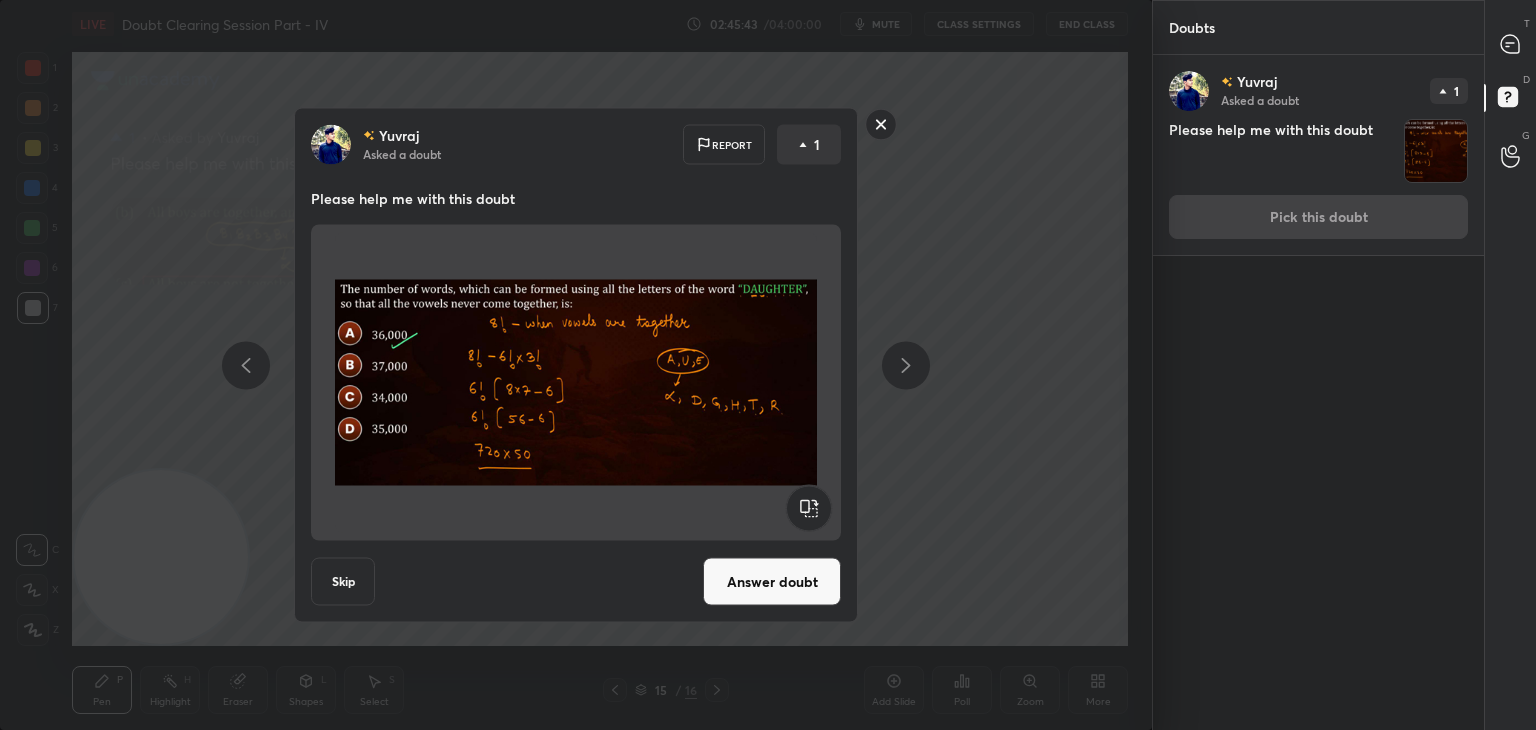 click on "Answer doubt" at bounding box center (772, 582) 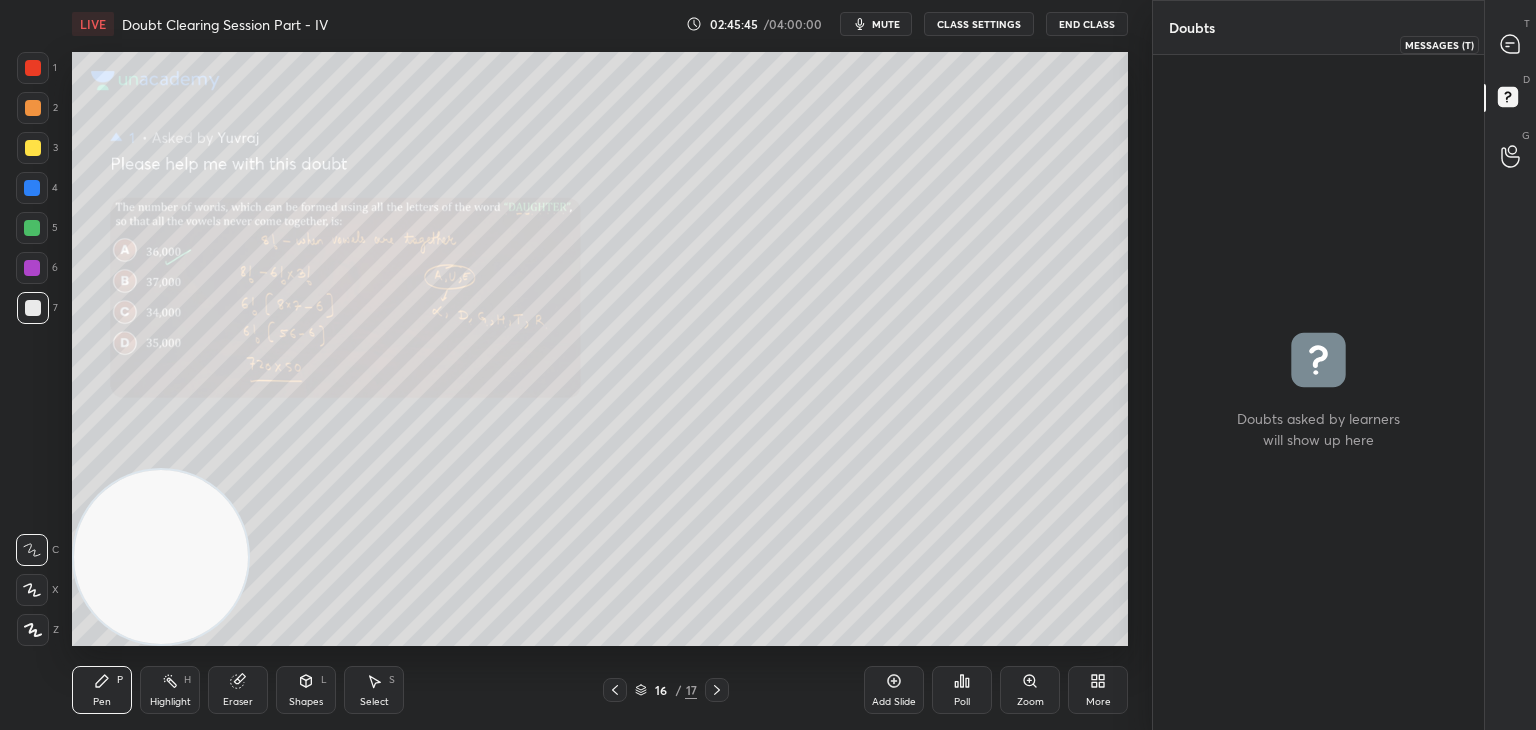 drag, startPoint x: 1495, startPoint y: 36, endPoint x: 1484, endPoint y: 33, distance: 11.401754 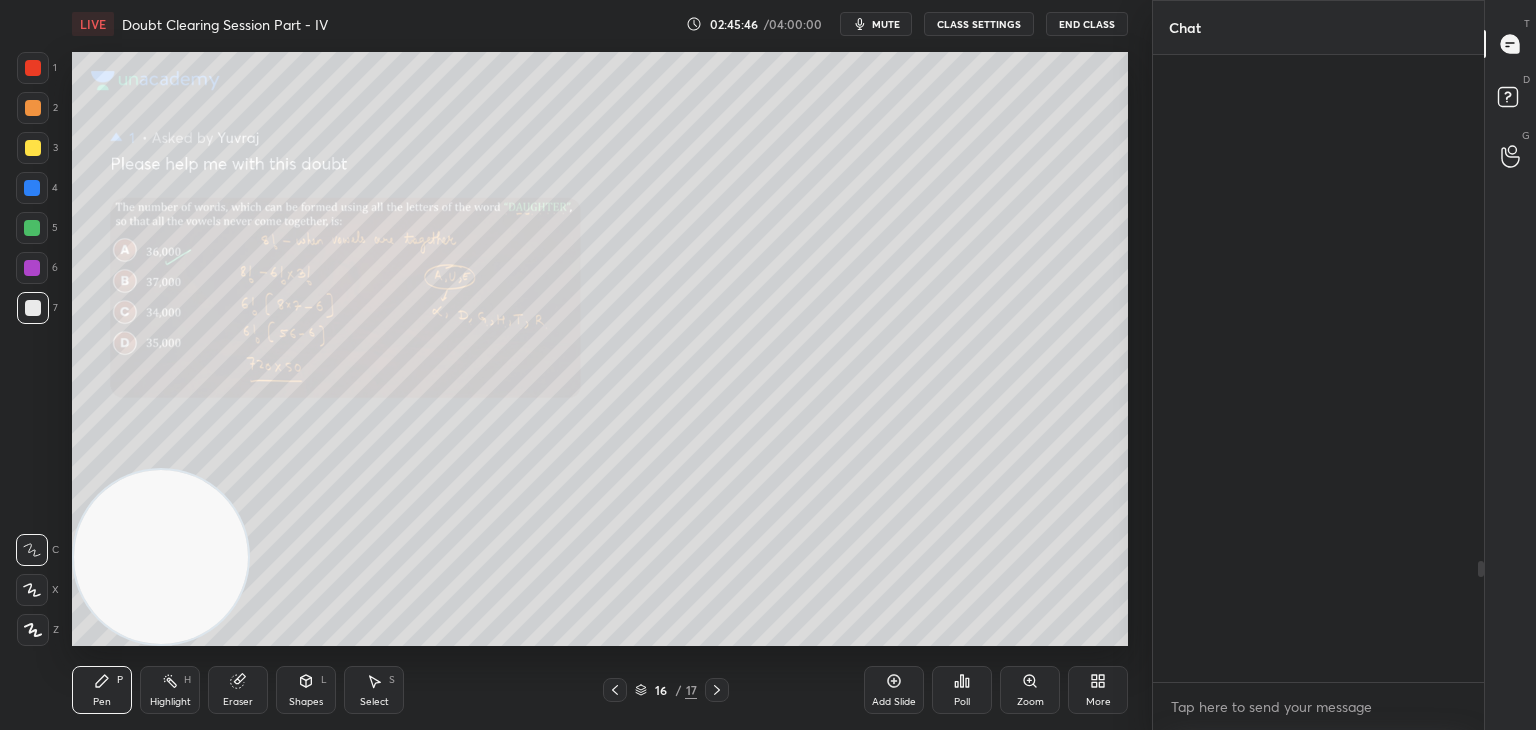 scroll, scrollTop: 2618, scrollLeft: 0, axis: vertical 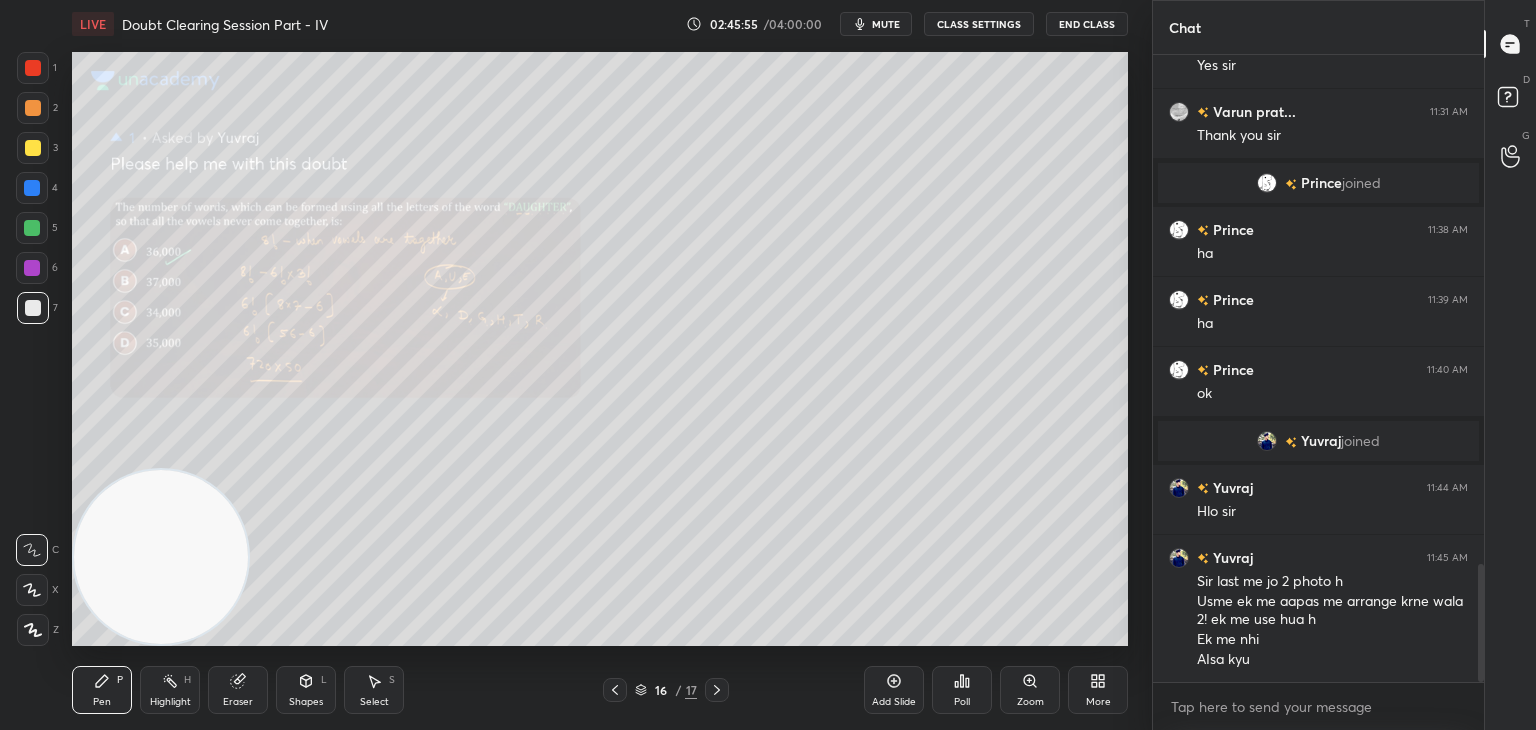 click 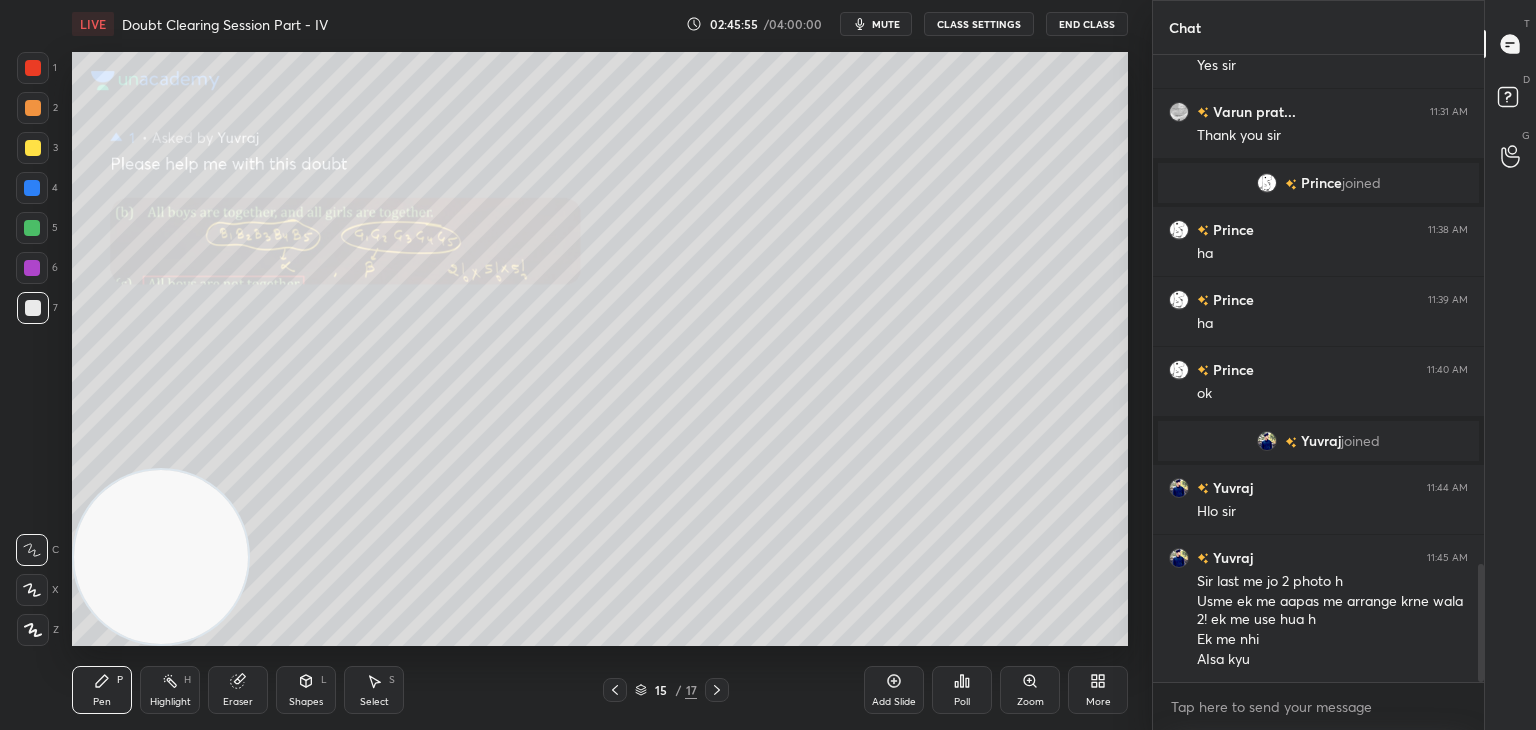 click 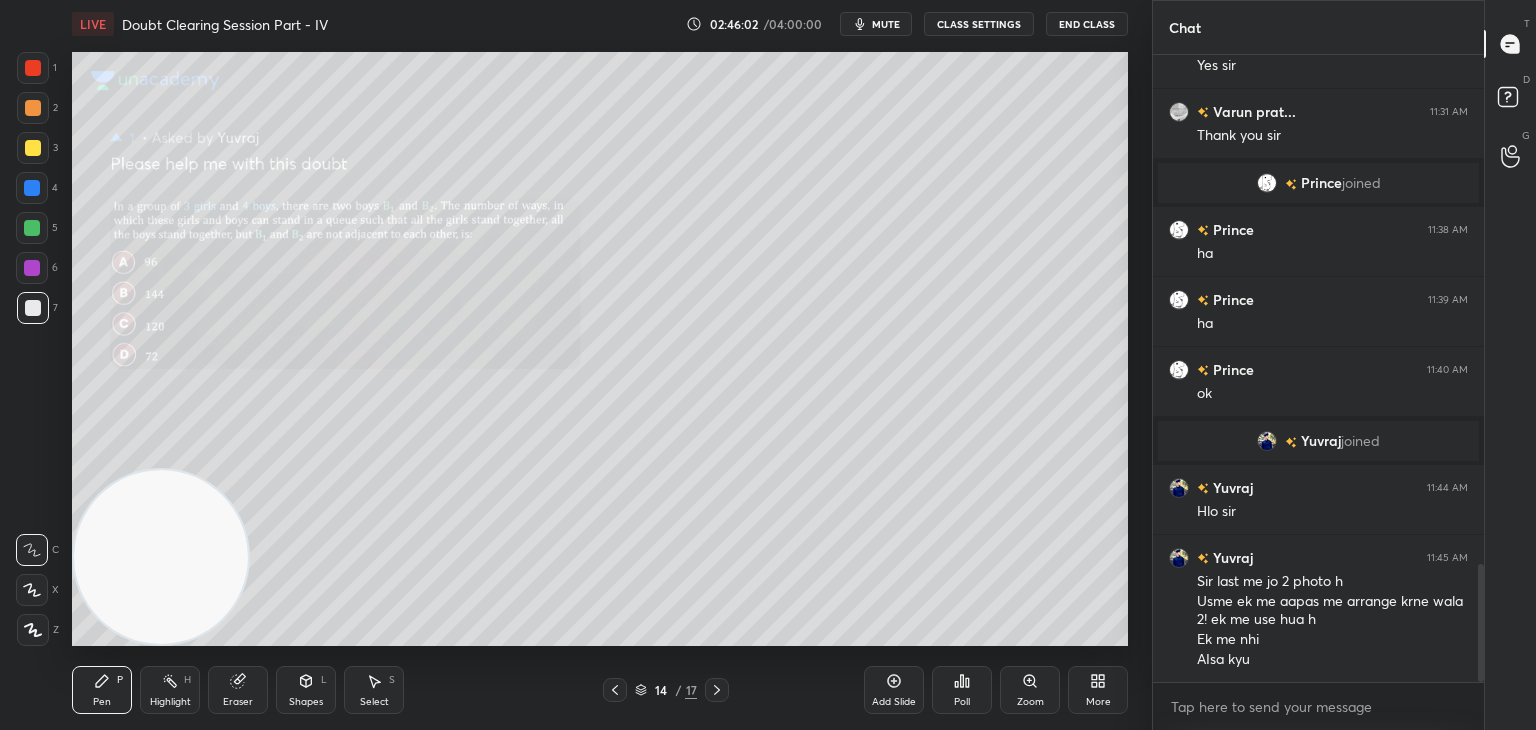 click 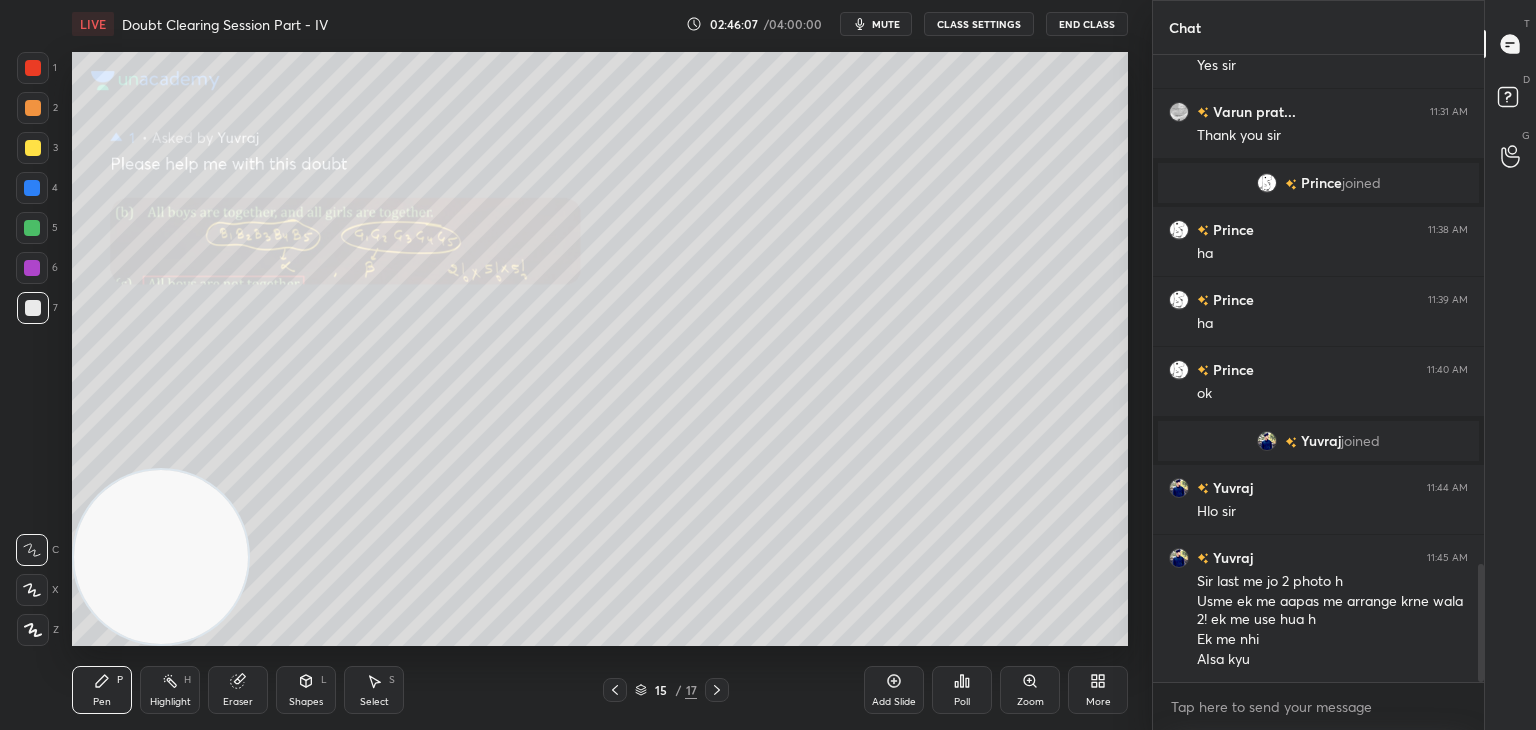 click at bounding box center (615, 690) 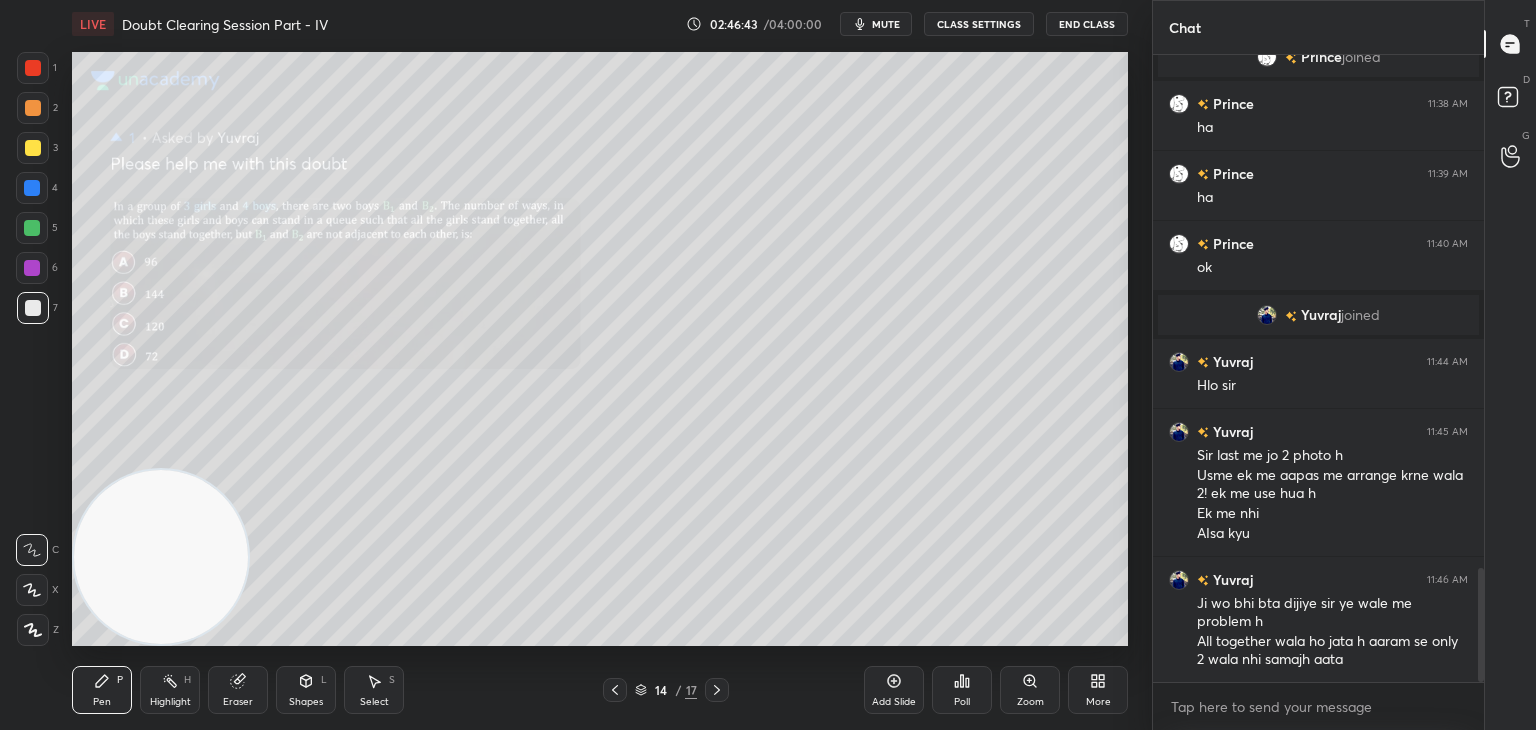 scroll, scrollTop: 2842, scrollLeft: 0, axis: vertical 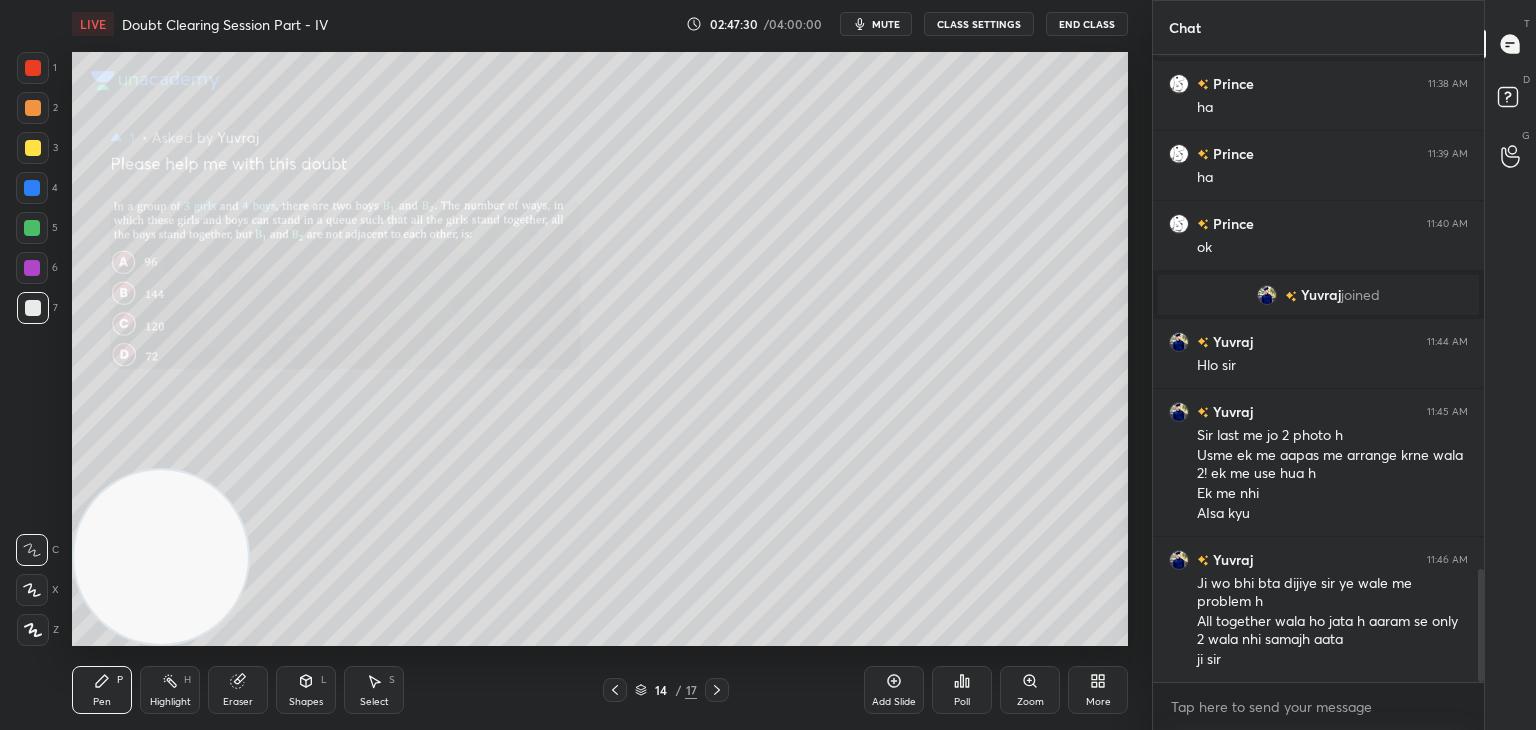 click at bounding box center (717, 690) 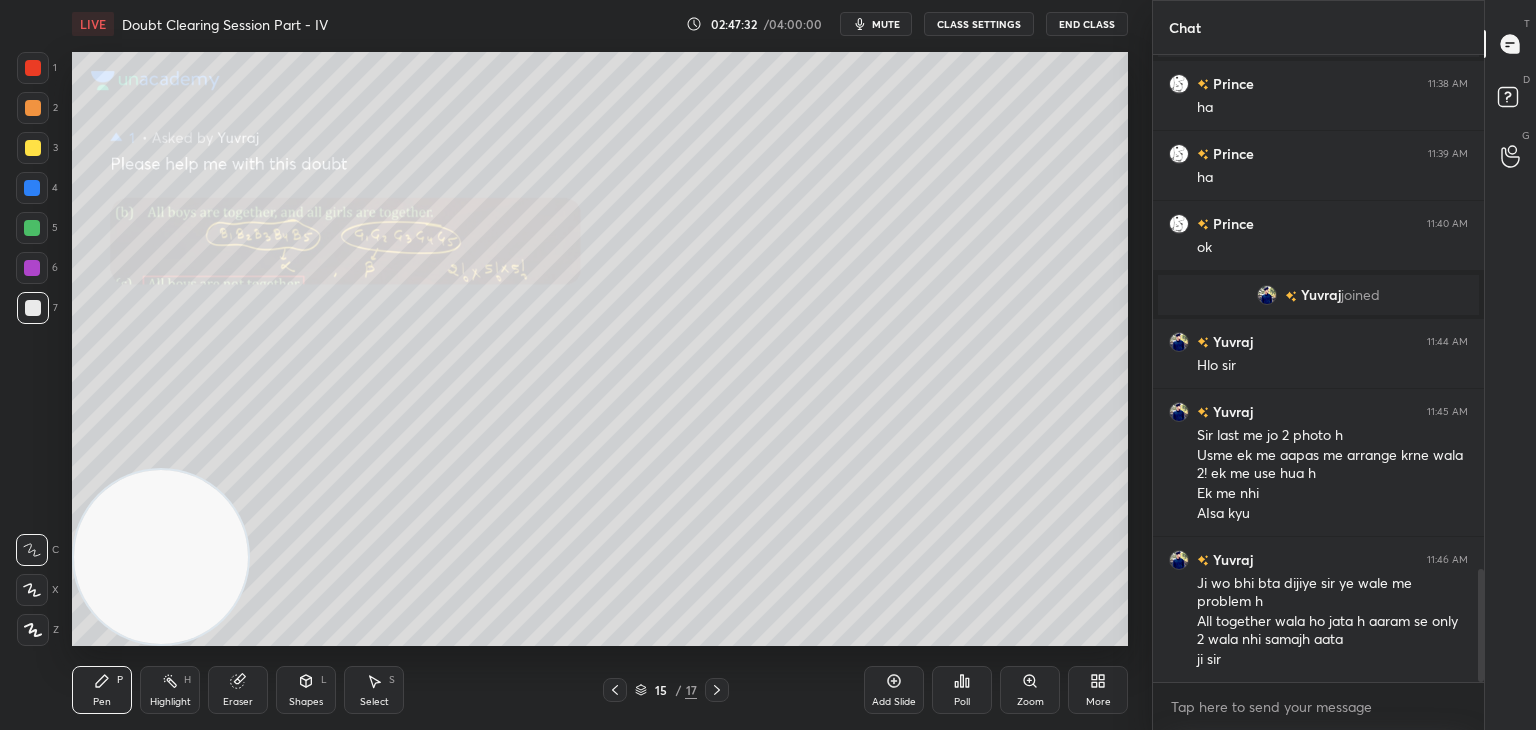 click on "Zoom" at bounding box center [1030, 690] 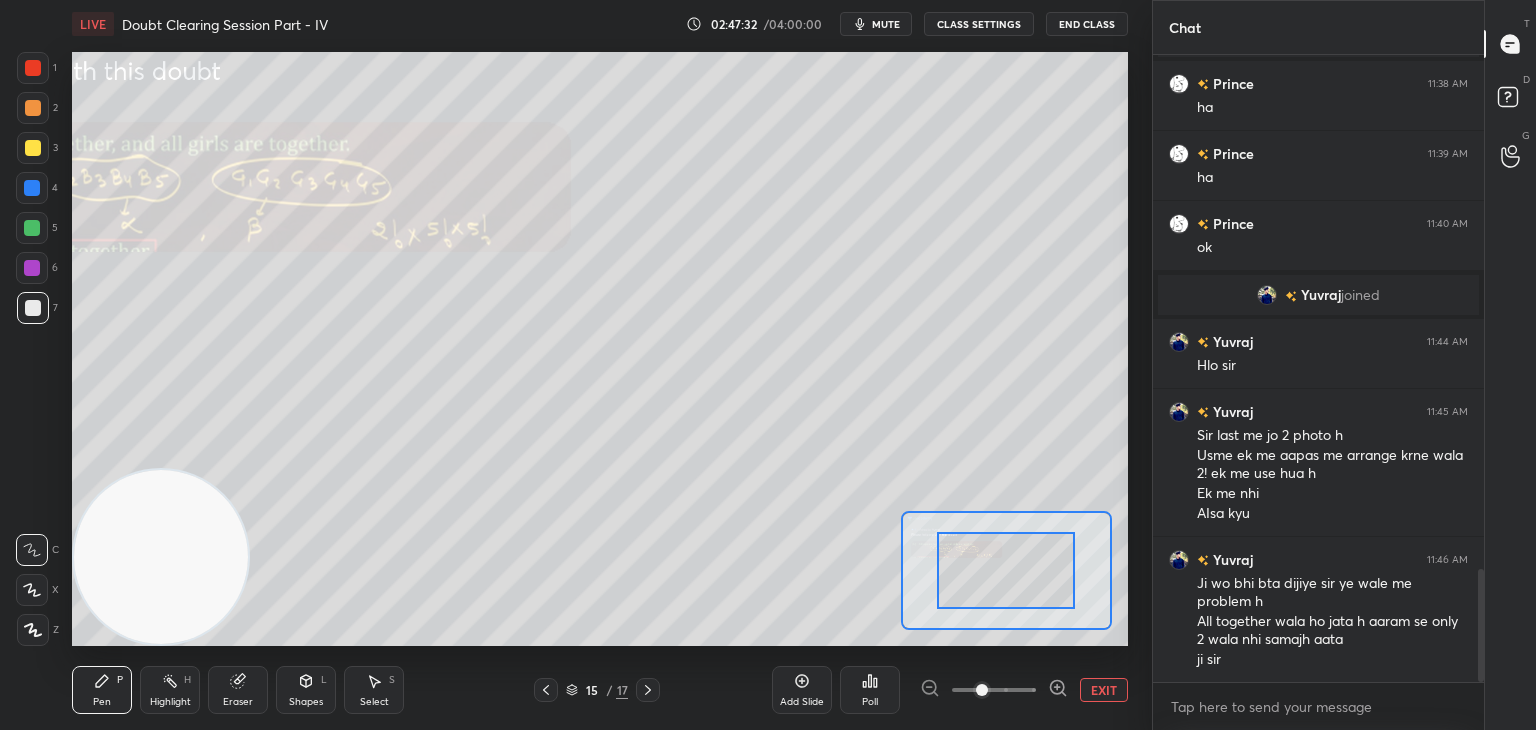 click at bounding box center [994, 690] 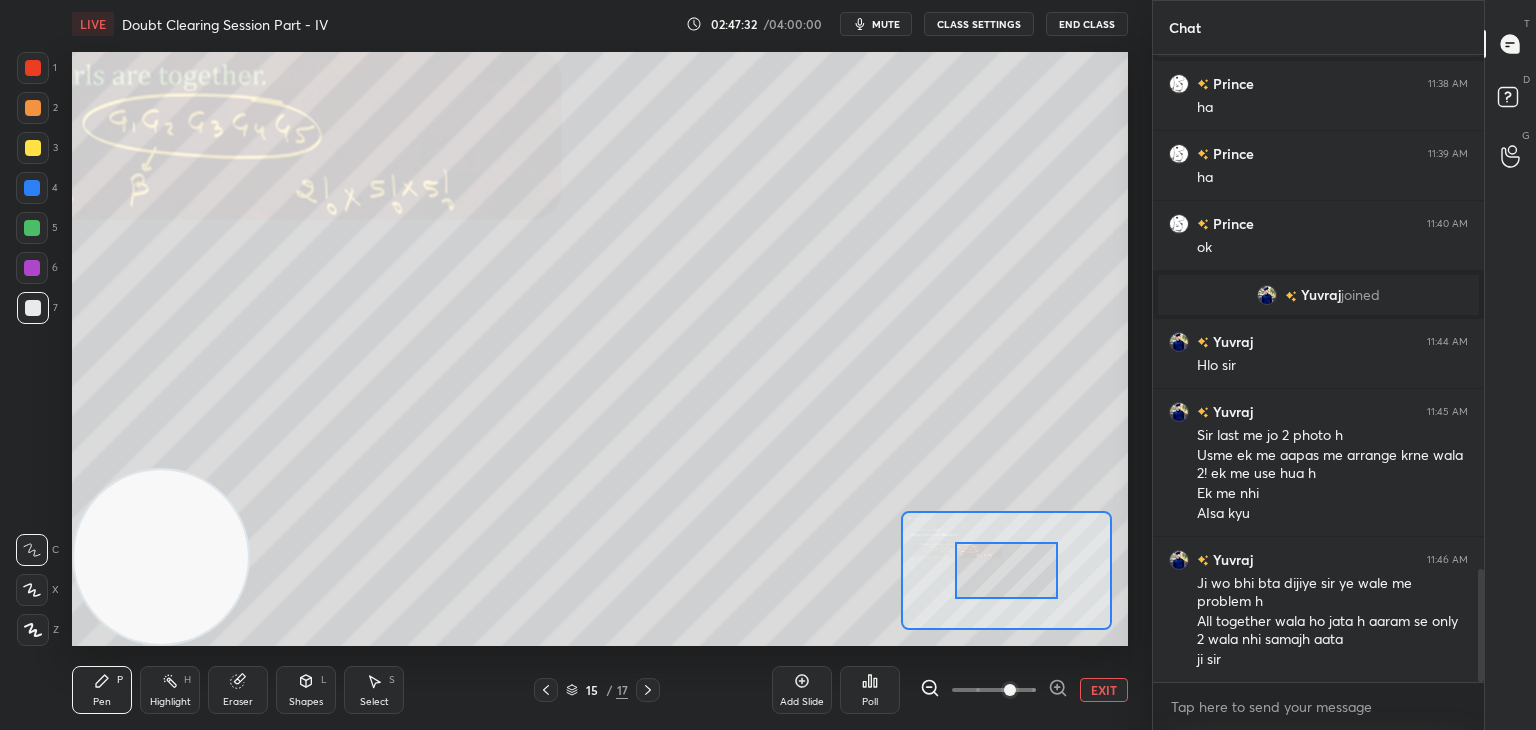 drag, startPoint x: 1024, startPoint y: 683, endPoint x: 1018, endPoint y: 665, distance: 18.973665 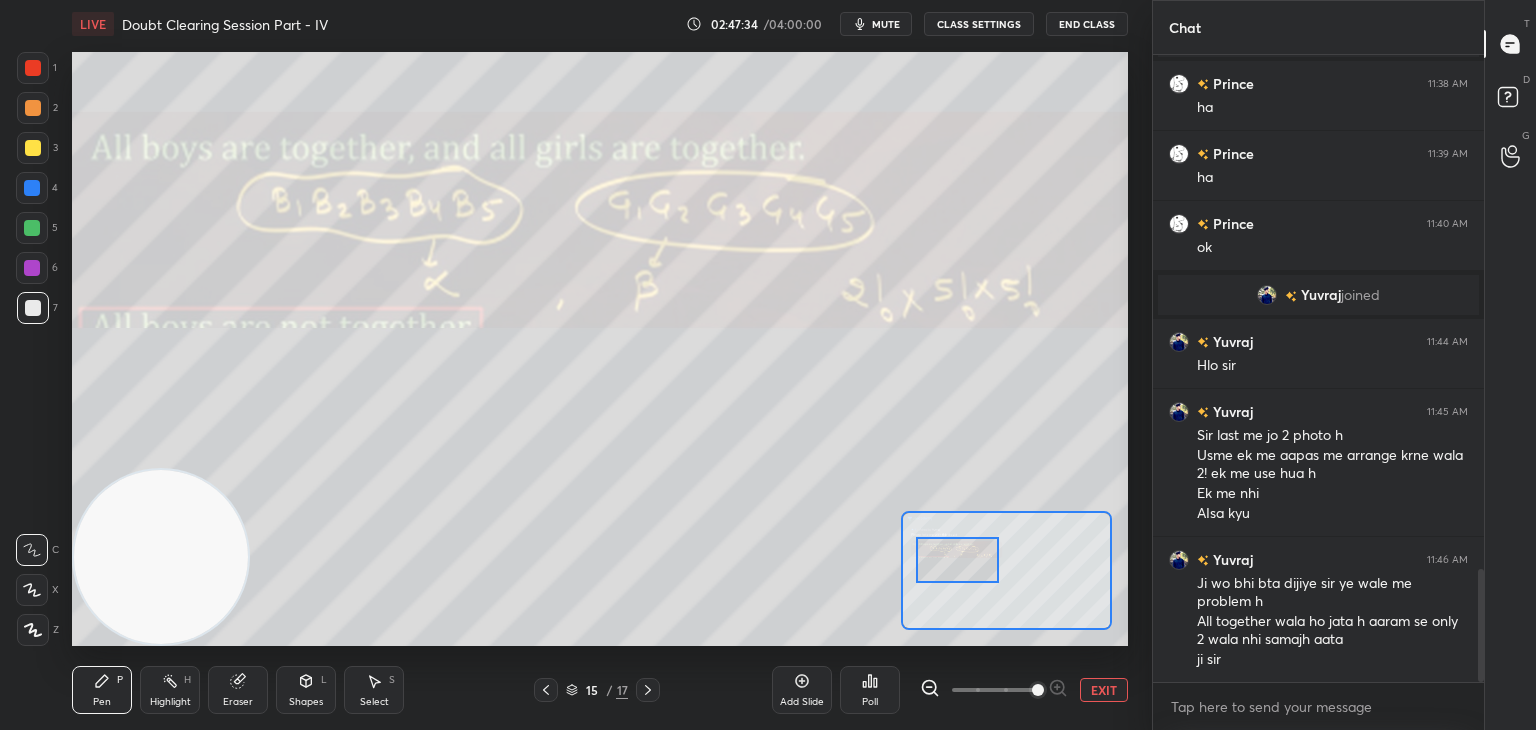 drag, startPoint x: 996, startPoint y: 549, endPoint x: 951, endPoint y: 538, distance: 46.32494 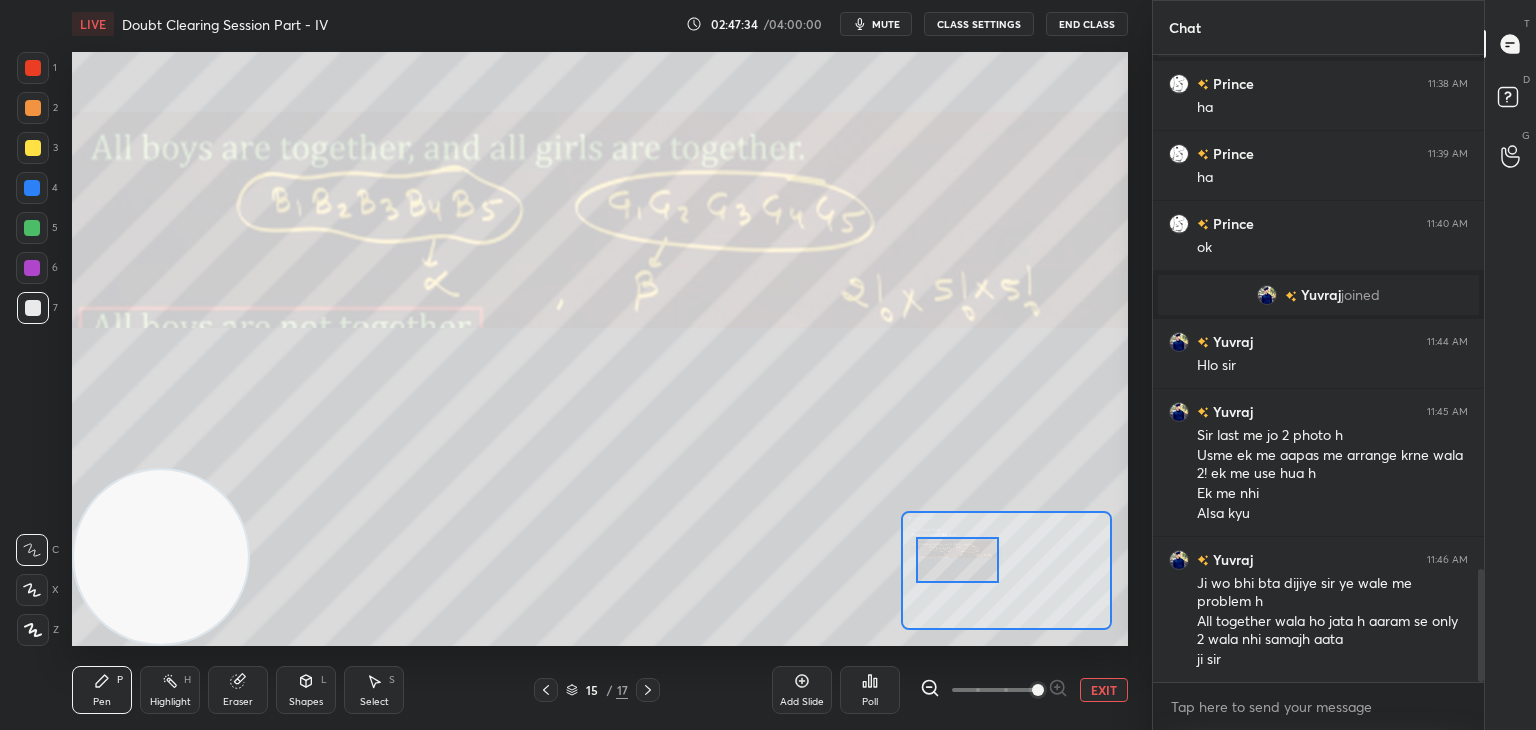 click at bounding box center (957, 560) 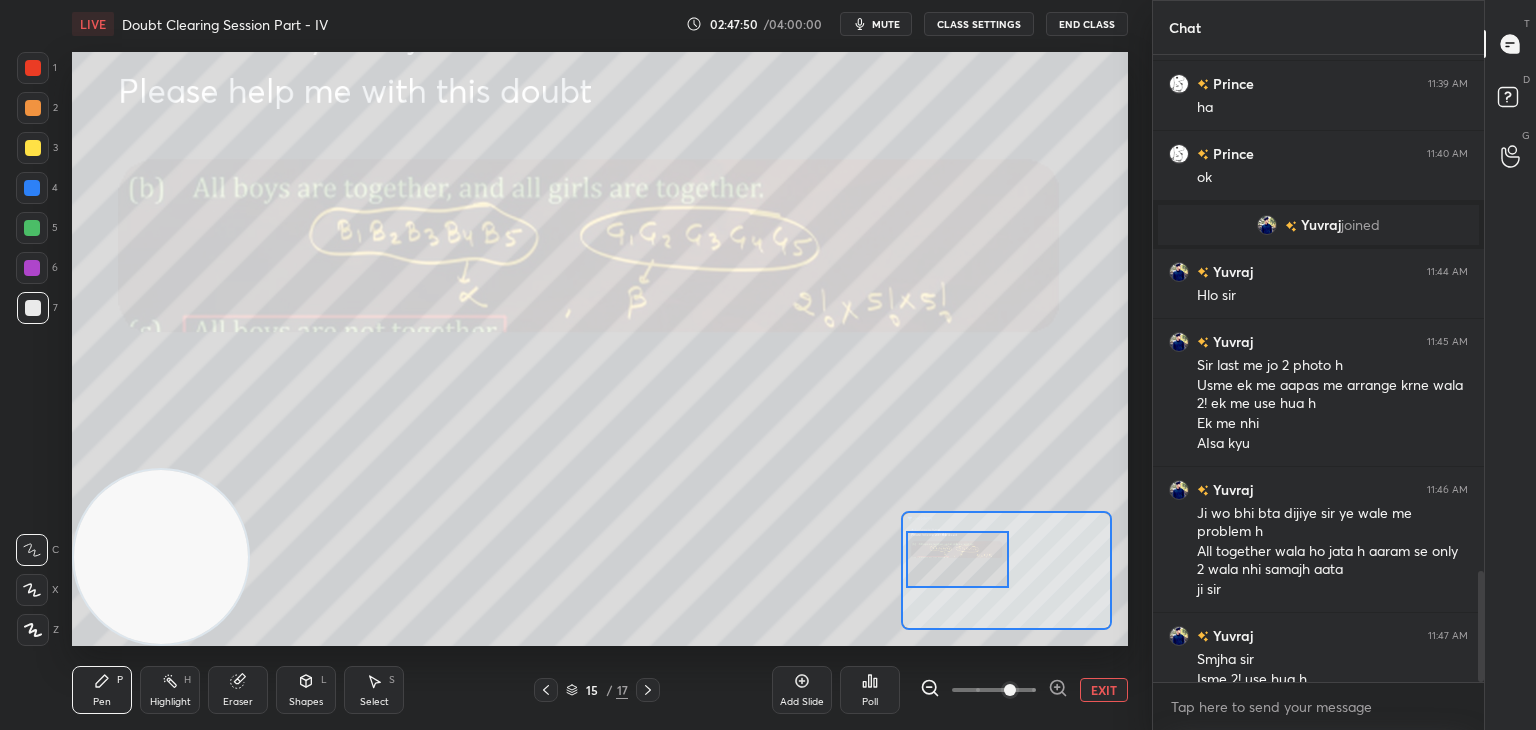 scroll, scrollTop: 2932, scrollLeft: 0, axis: vertical 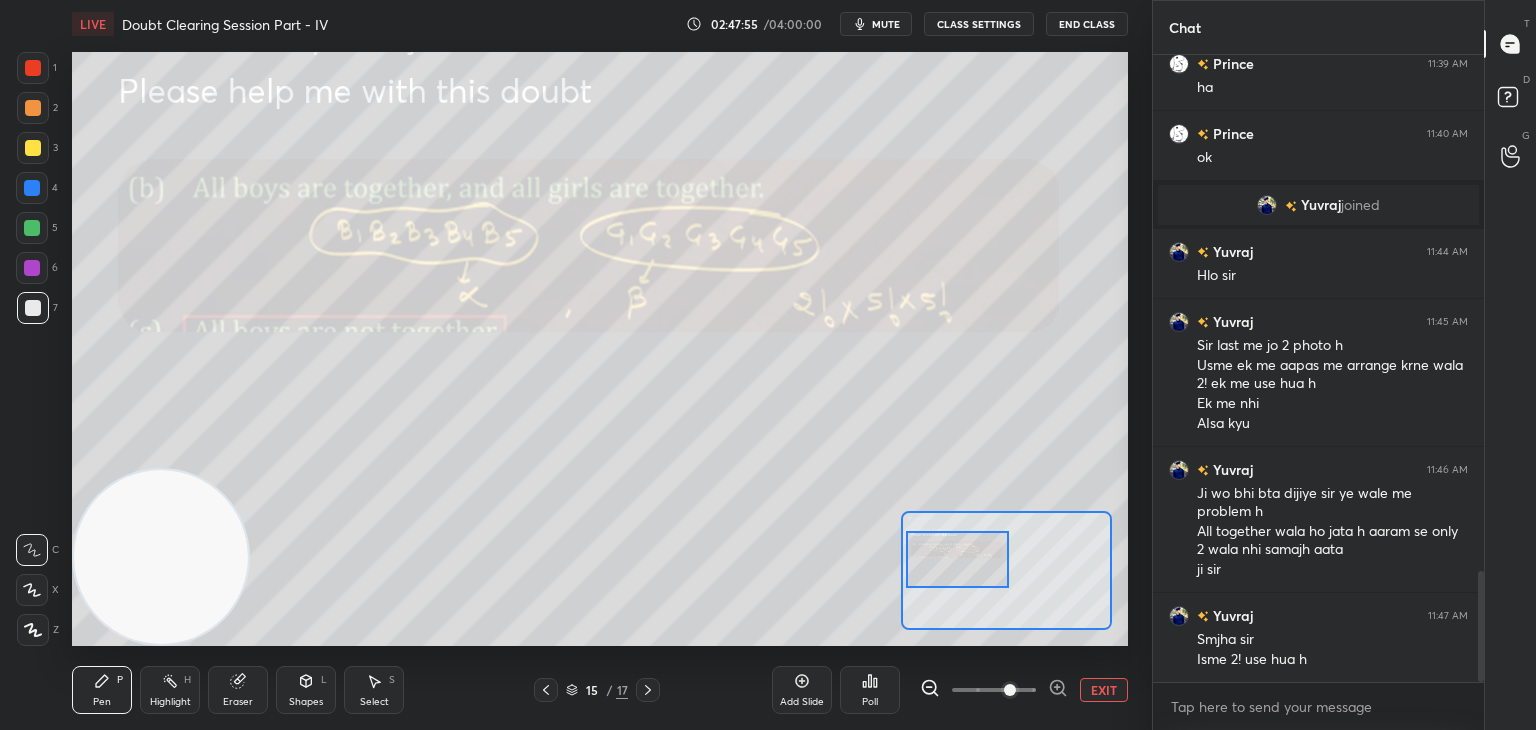 click at bounding box center [648, 690] 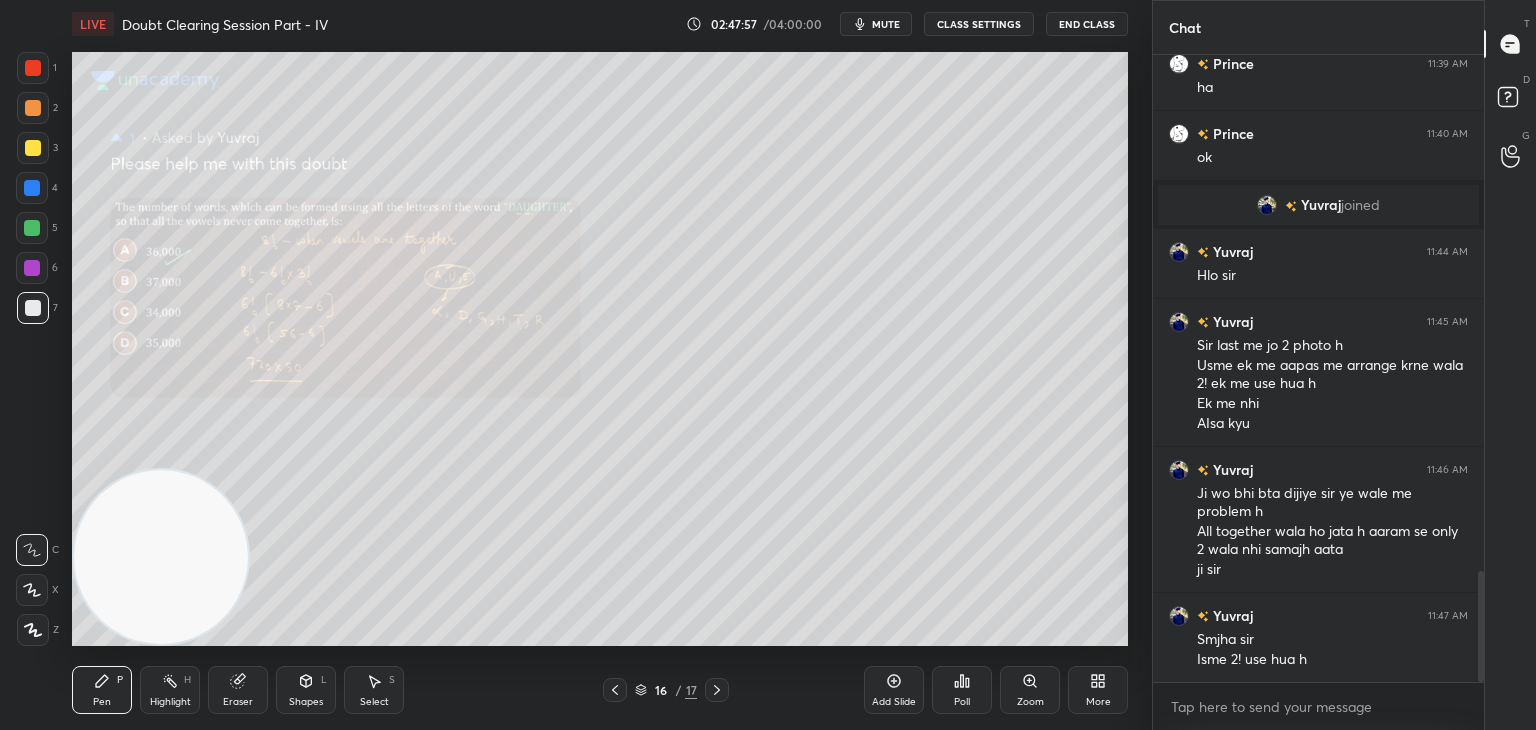 click on "Add Slide Poll Zoom More" at bounding box center [996, 690] 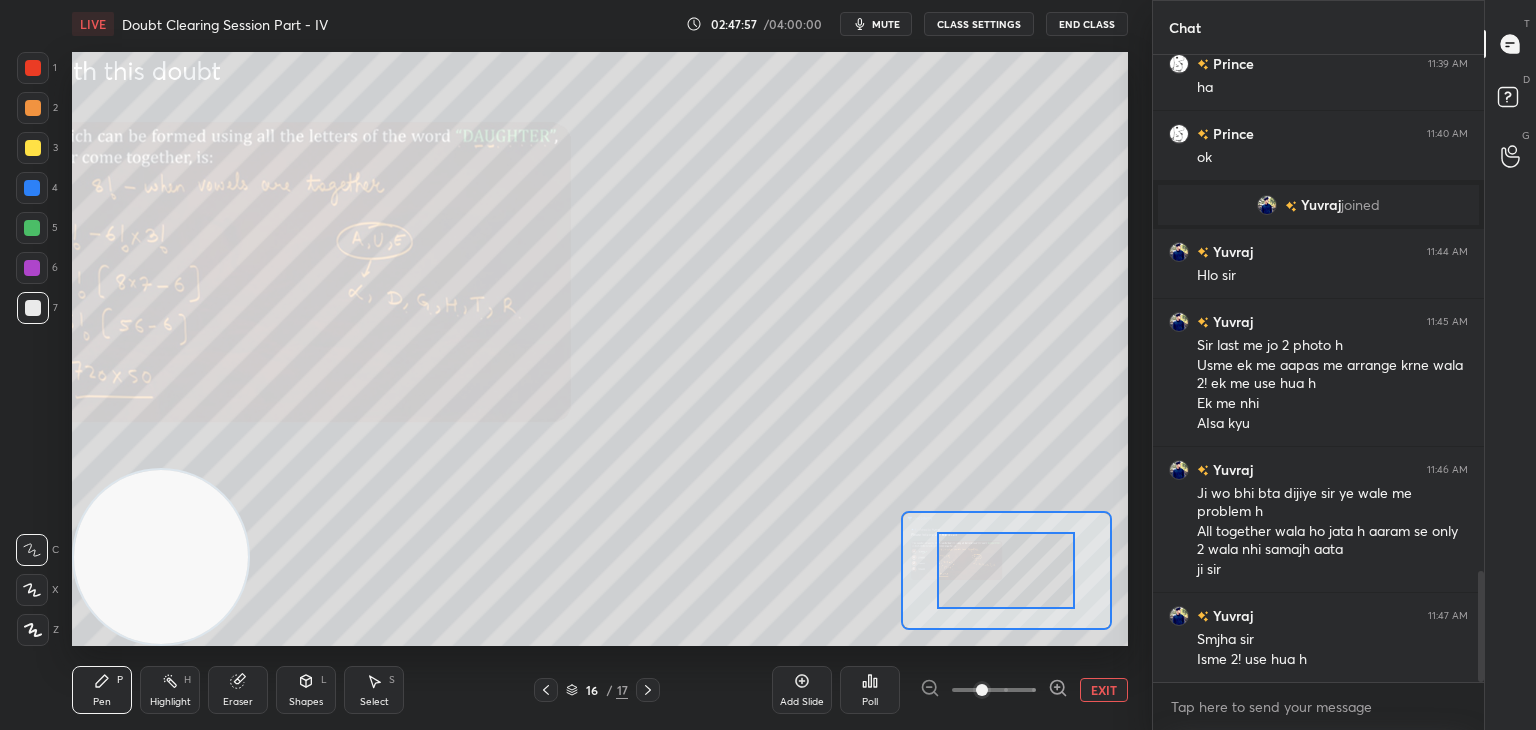 click at bounding box center (994, 690) 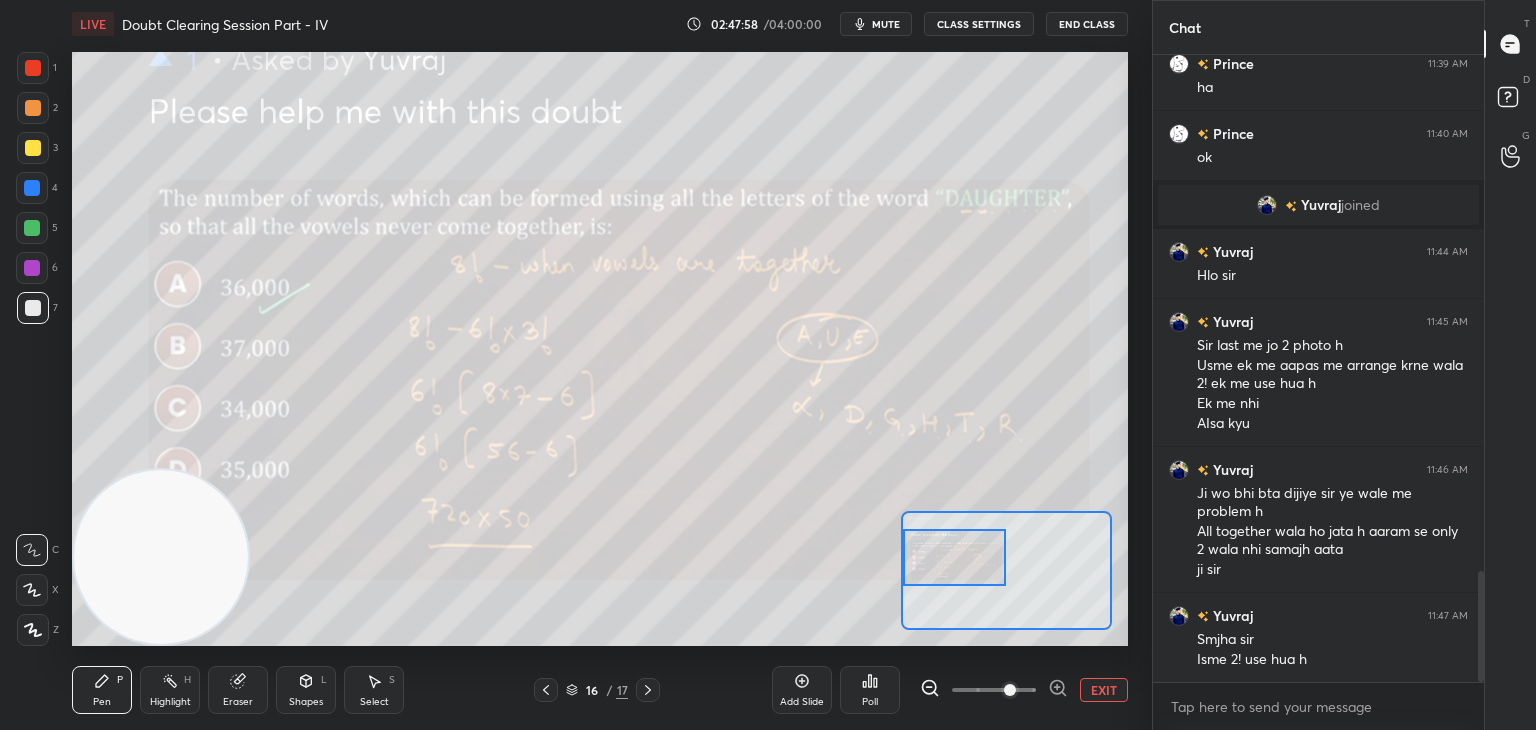 drag, startPoint x: 955, startPoint y: 545, endPoint x: 938, endPoint y: 544, distance: 17.029387 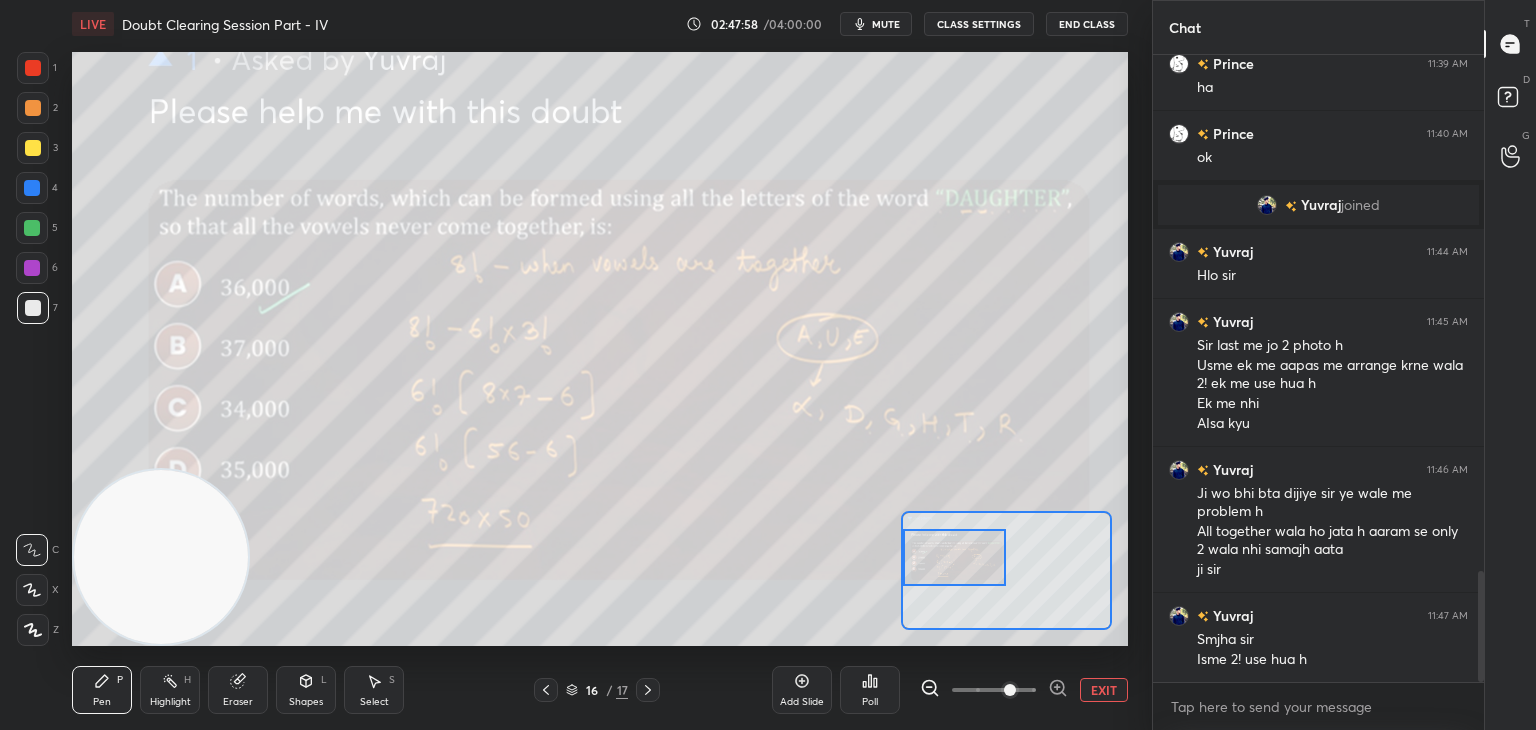 click at bounding box center [955, 557] 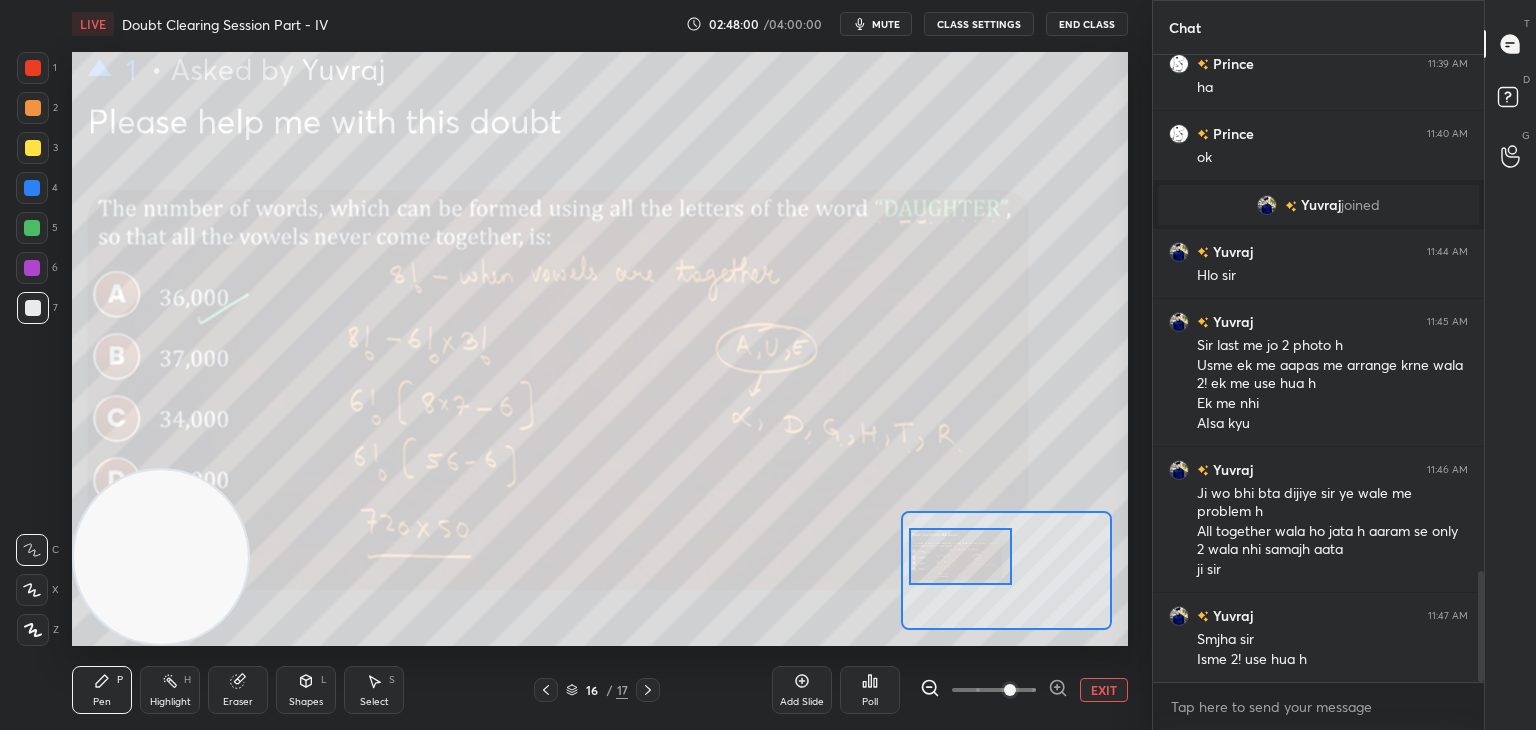 click at bounding box center [961, 556] 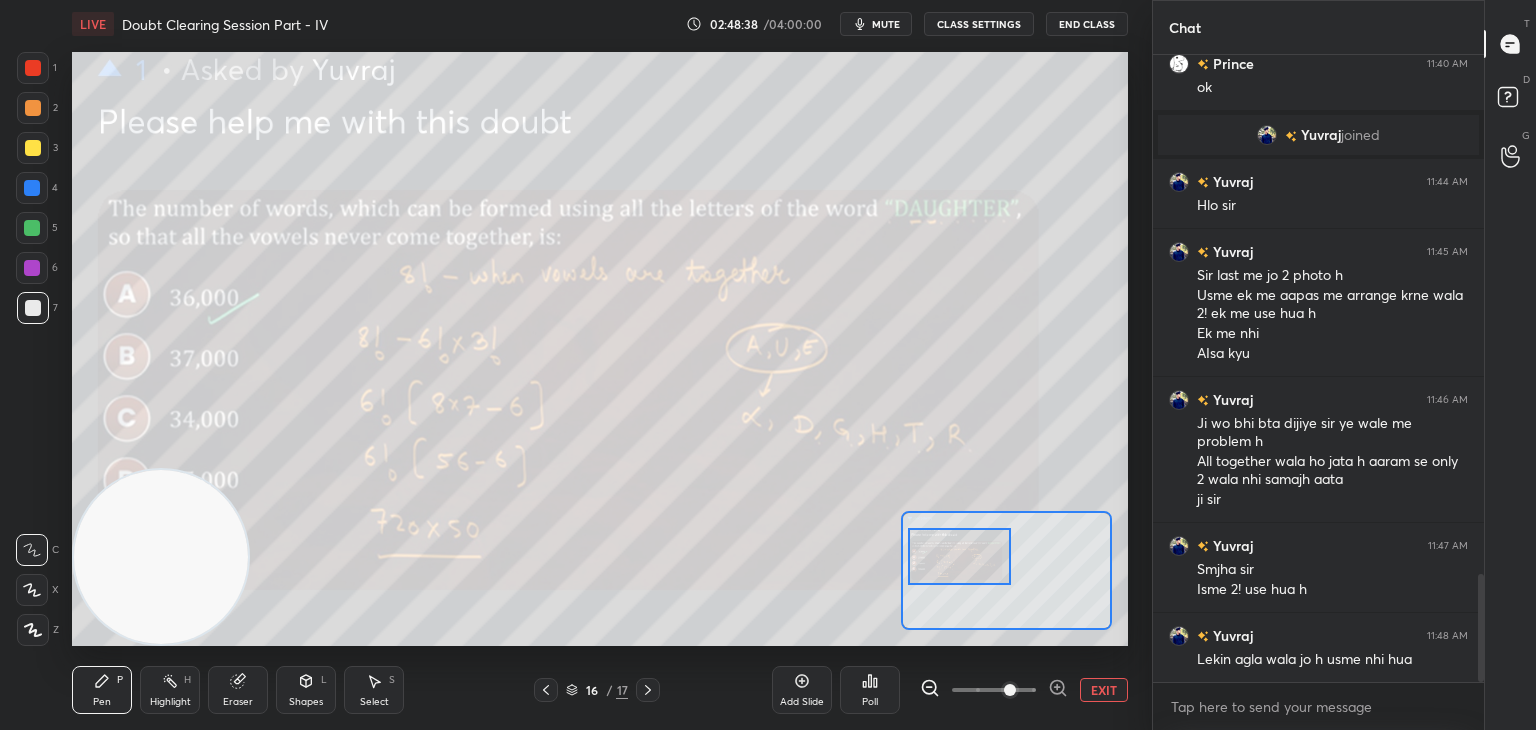 scroll, scrollTop: 3022, scrollLeft: 0, axis: vertical 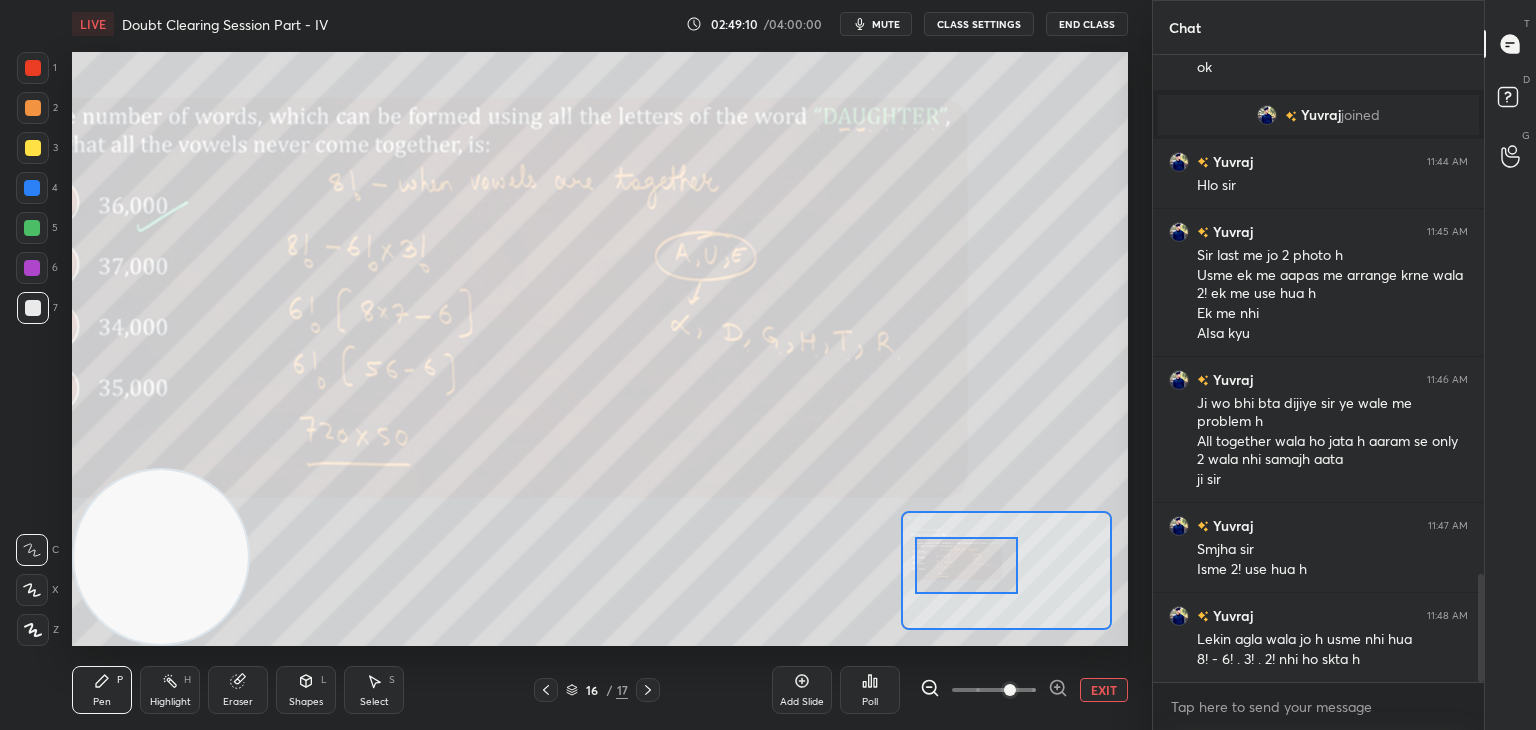 drag, startPoint x: 975, startPoint y: 569, endPoint x: 982, endPoint y: 578, distance: 11.401754 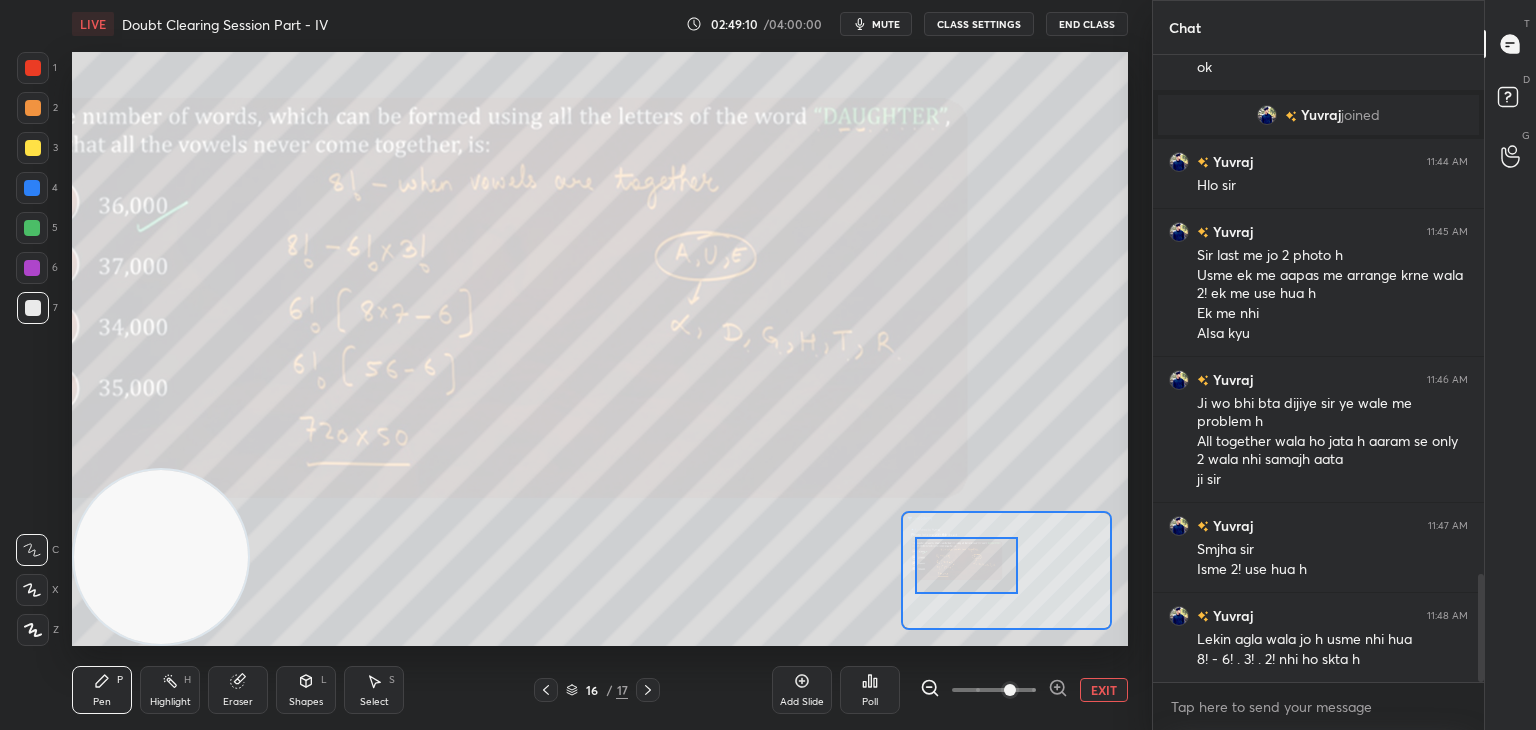 click at bounding box center [967, 565] 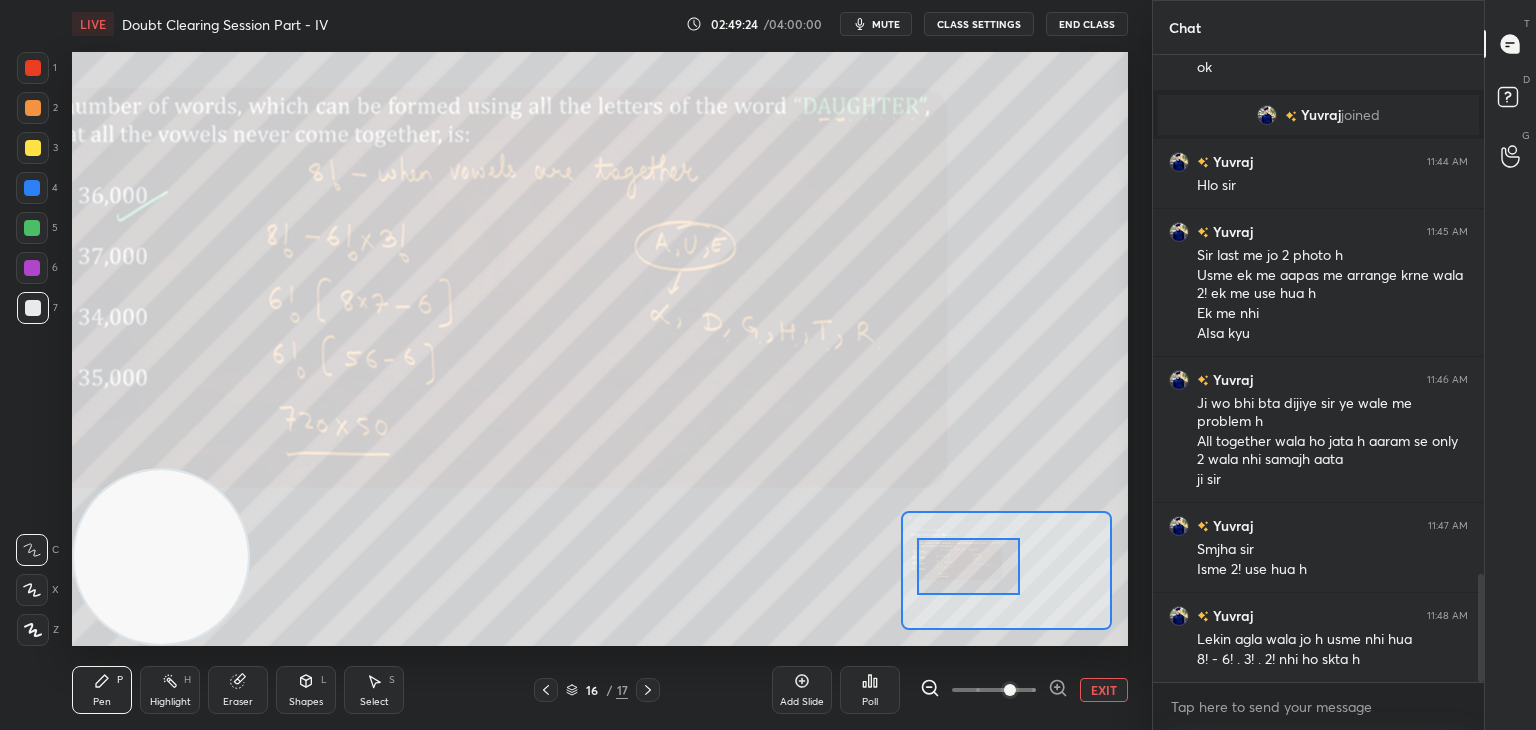 click on "mute" at bounding box center (886, 24) 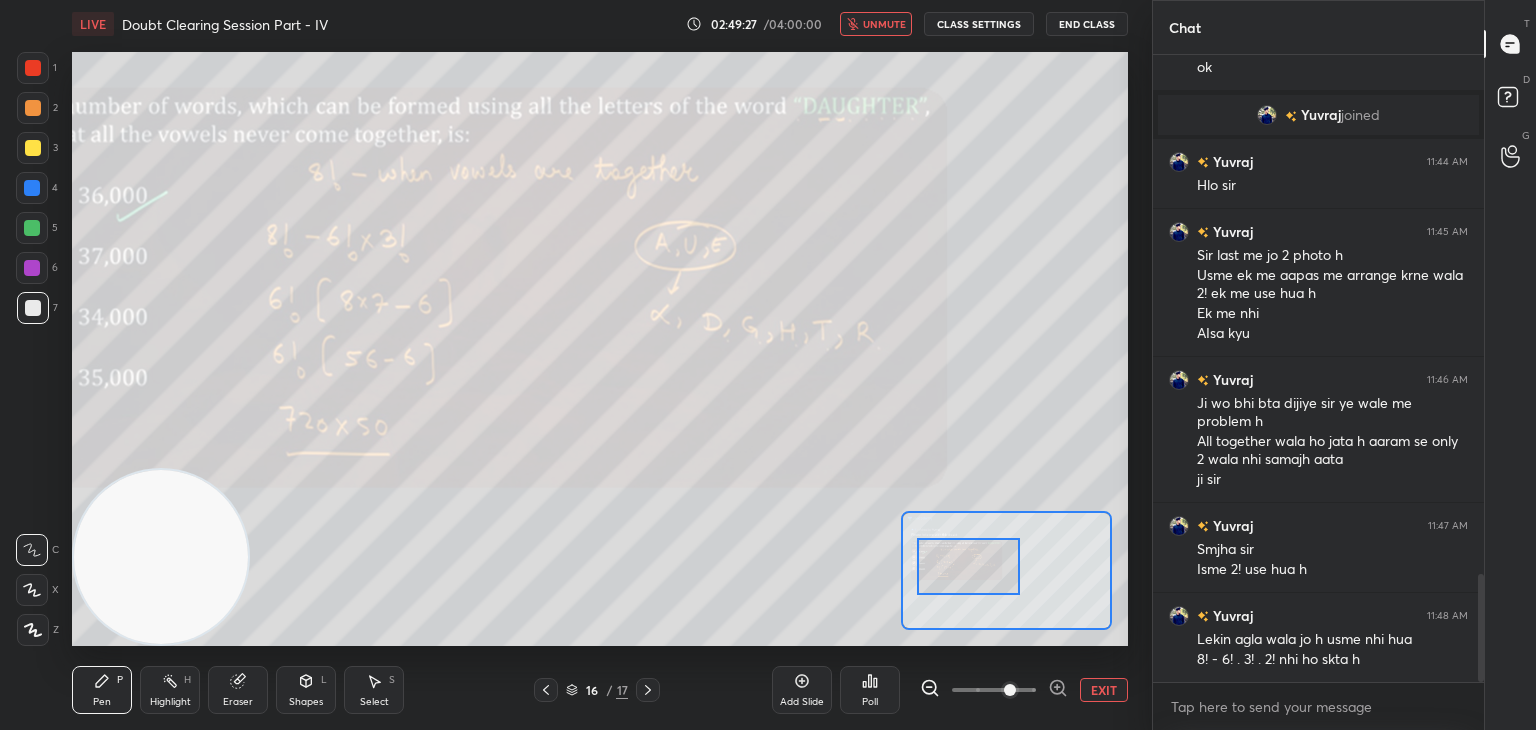 click on "unmute" at bounding box center [884, 24] 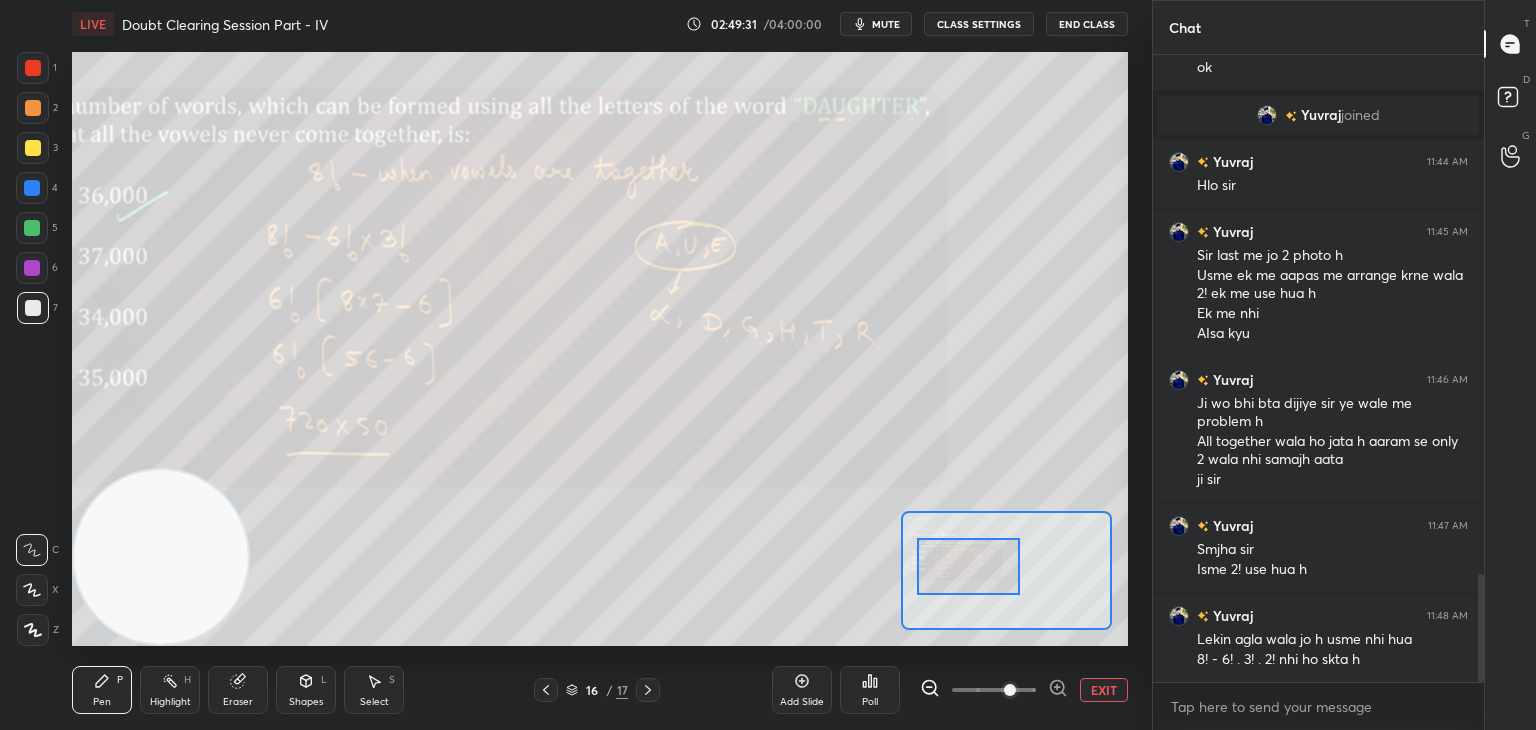 click on "mute" at bounding box center [886, 24] 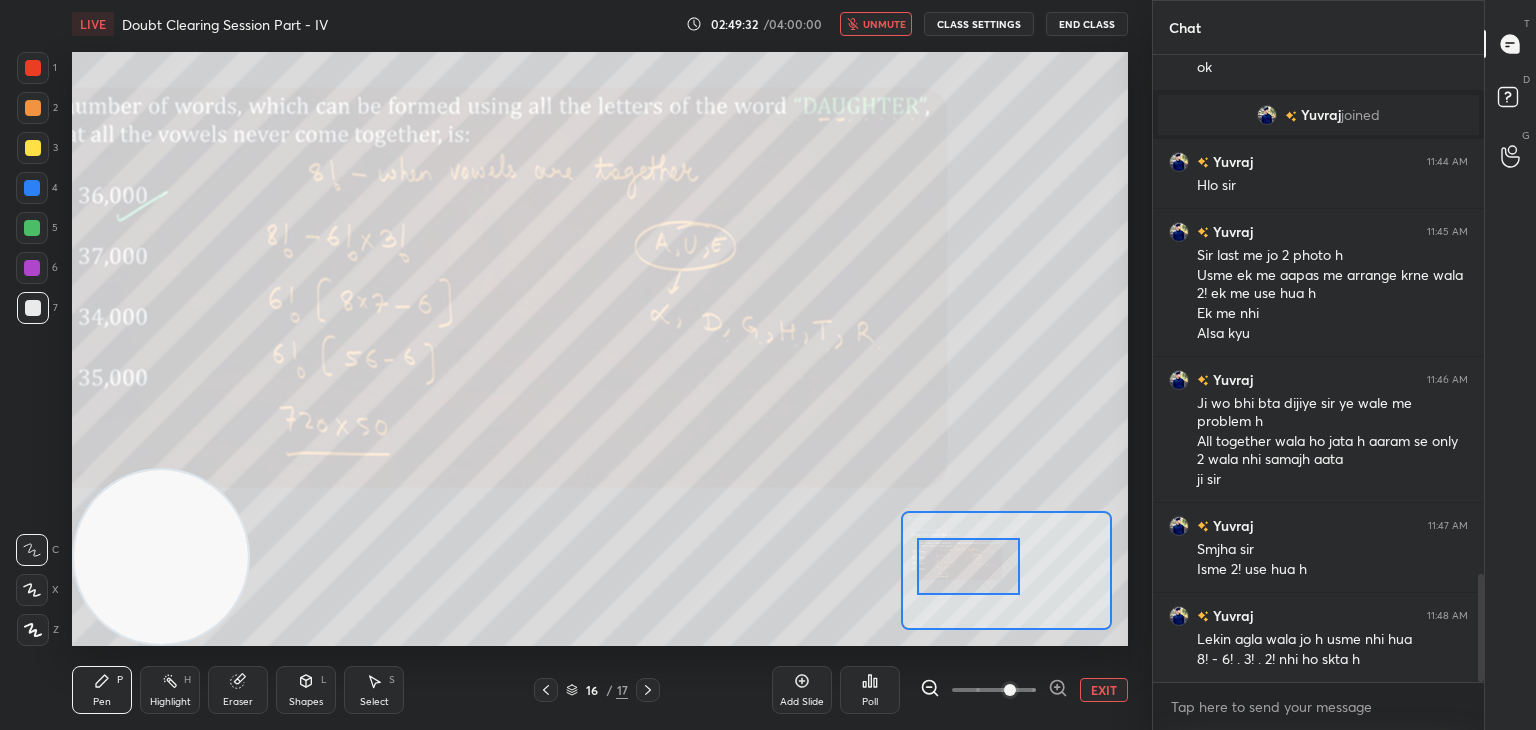 drag, startPoint x: 884, startPoint y: 29, endPoint x: 870, endPoint y: 33, distance: 14.56022 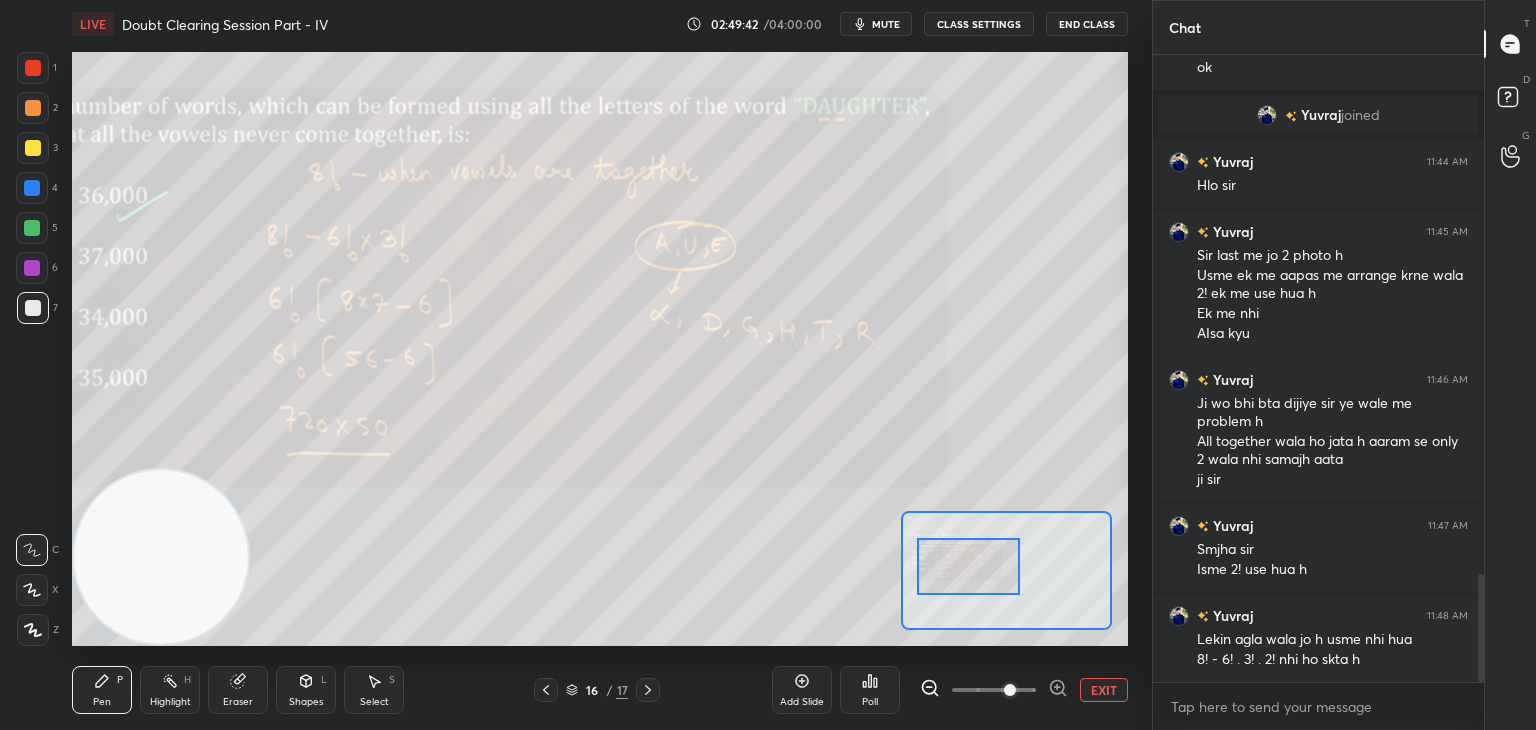 click on "Eraser" at bounding box center [238, 702] 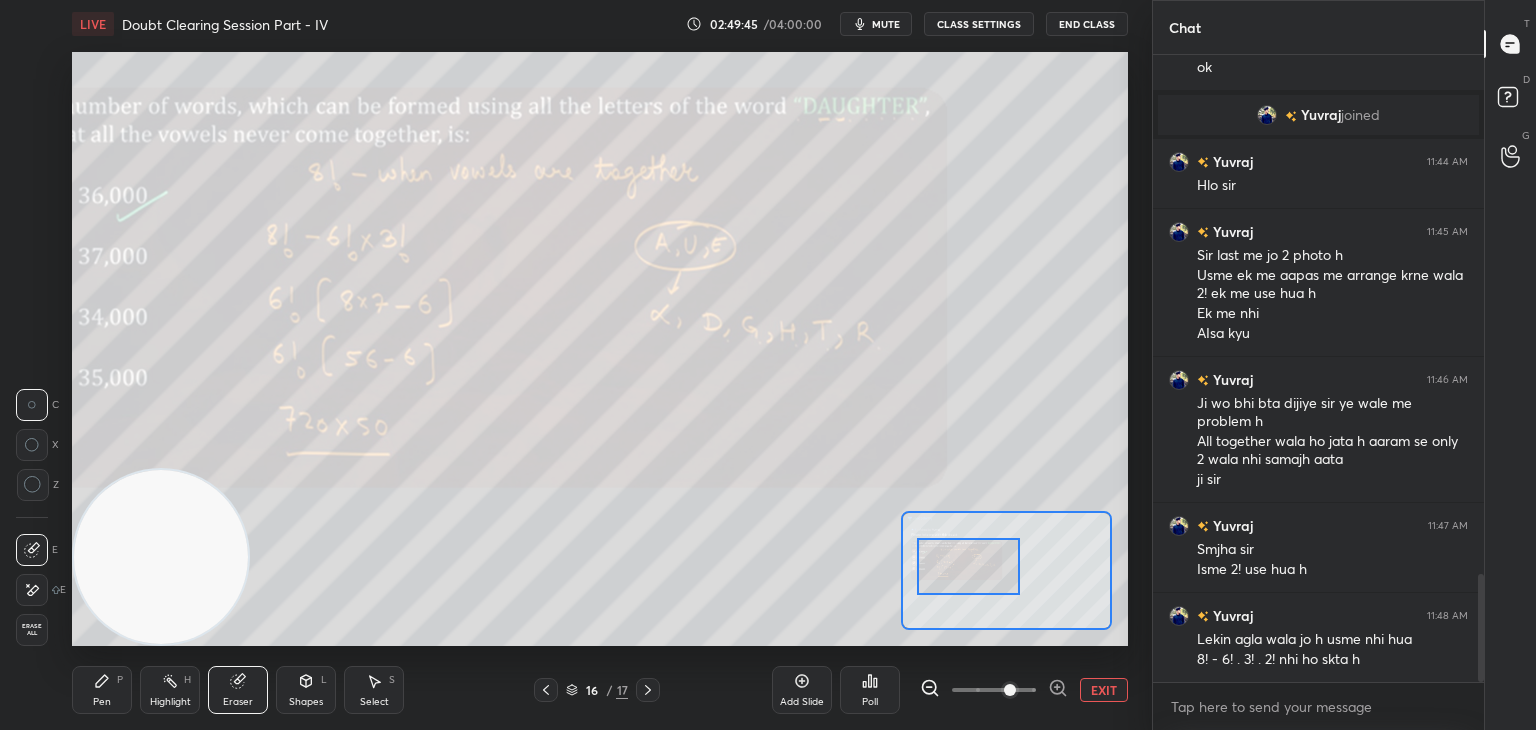 click on "Pen" at bounding box center (102, 702) 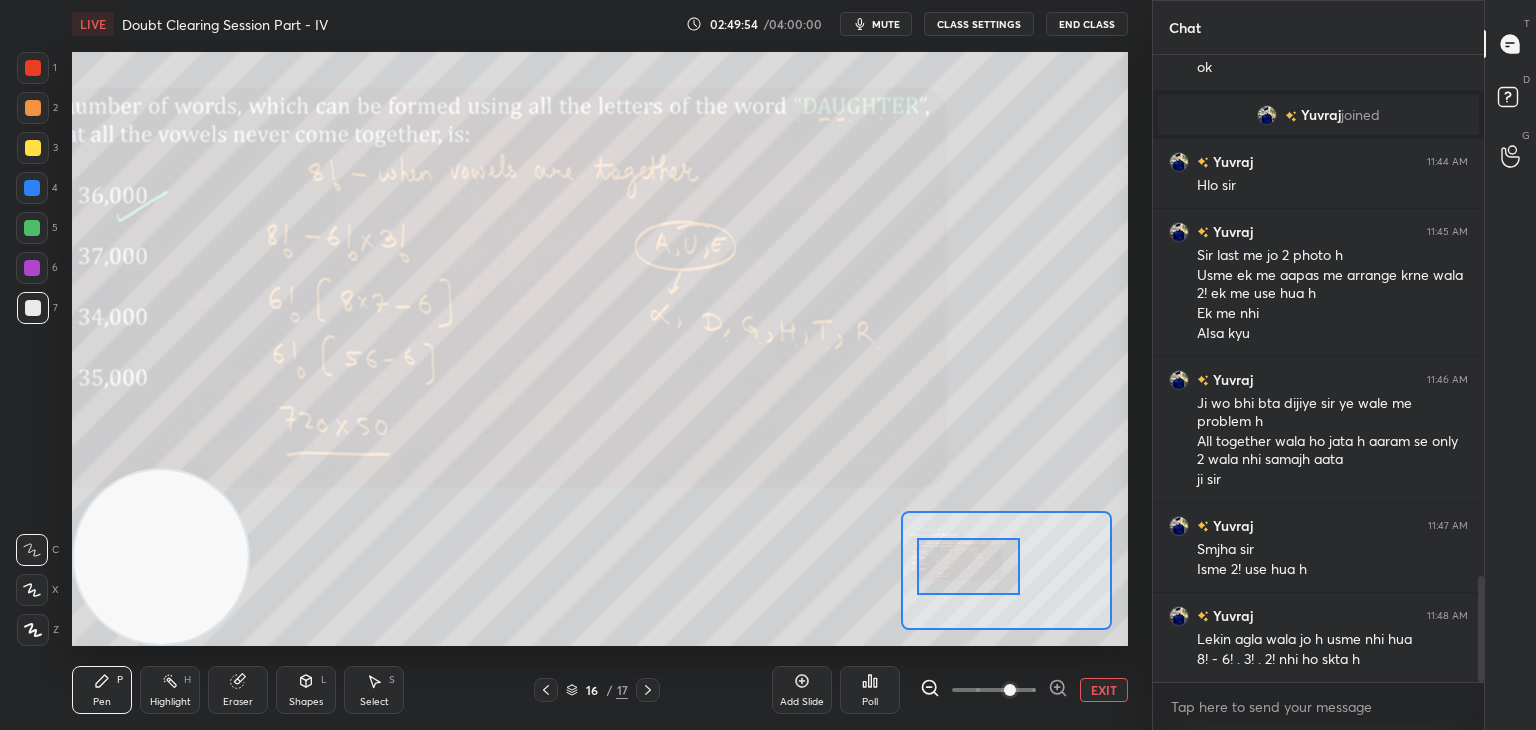 scroll, scrollTop: 3092, scrollLeft: 0, axis: vertical 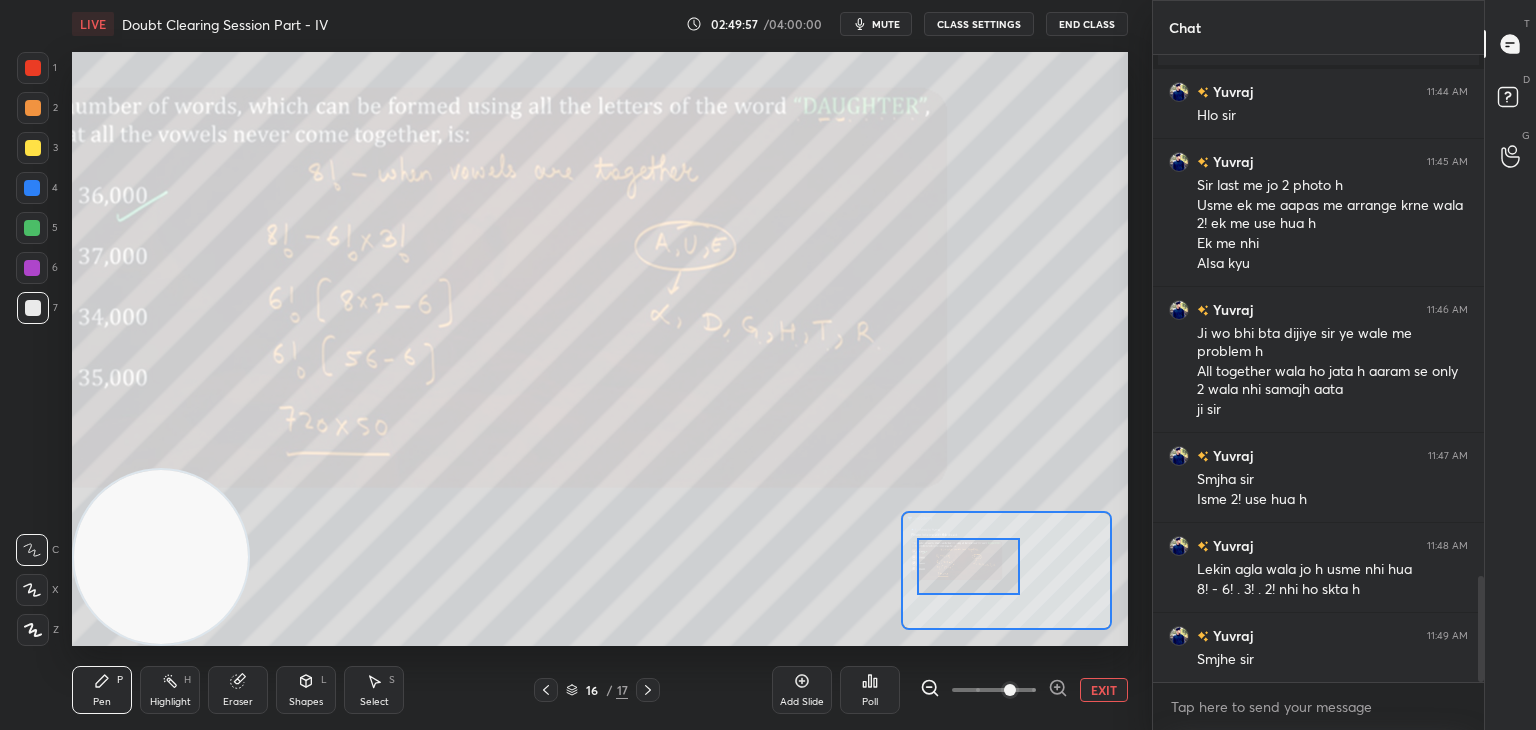 click 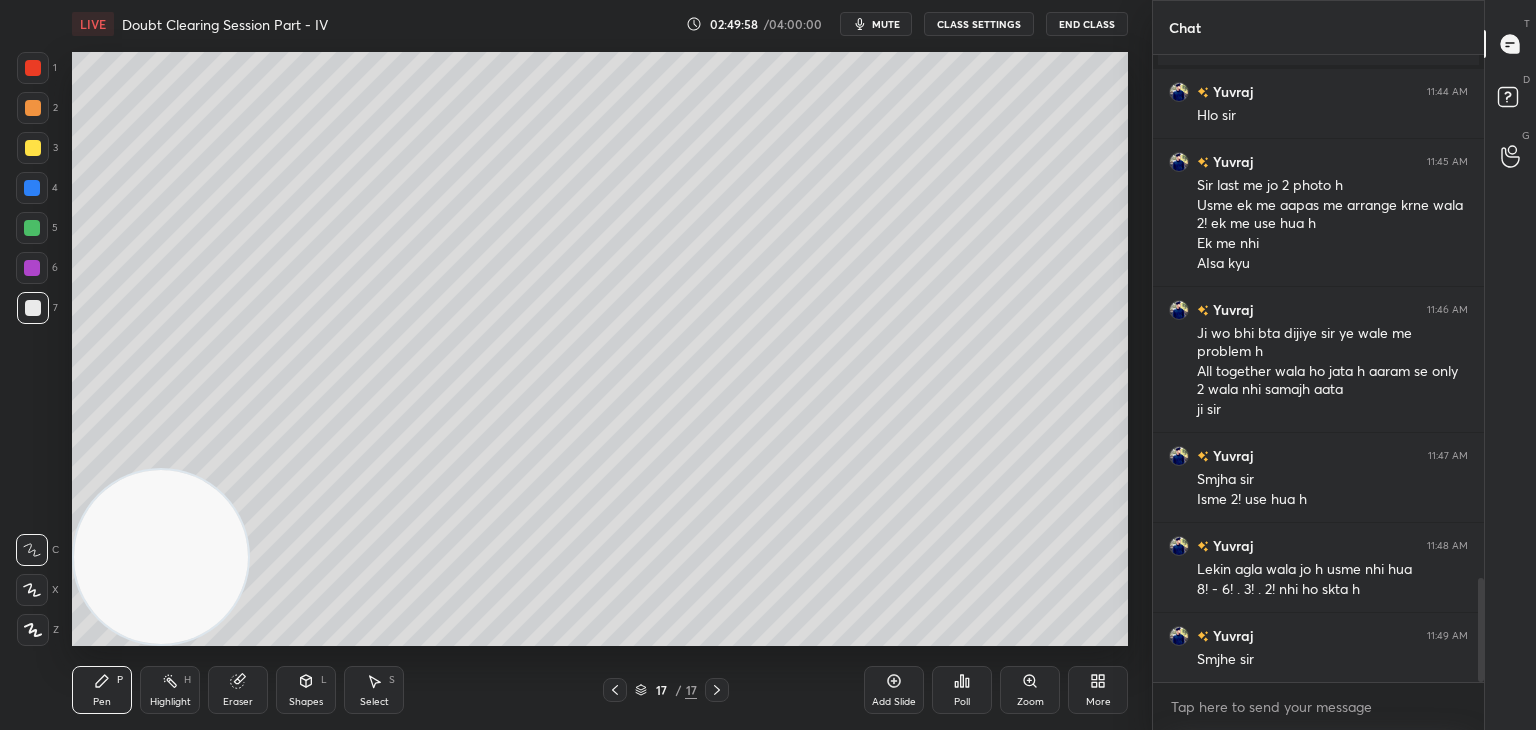 scroll, scrollTop: 3162, scrollLeft: 0, axis: vertical 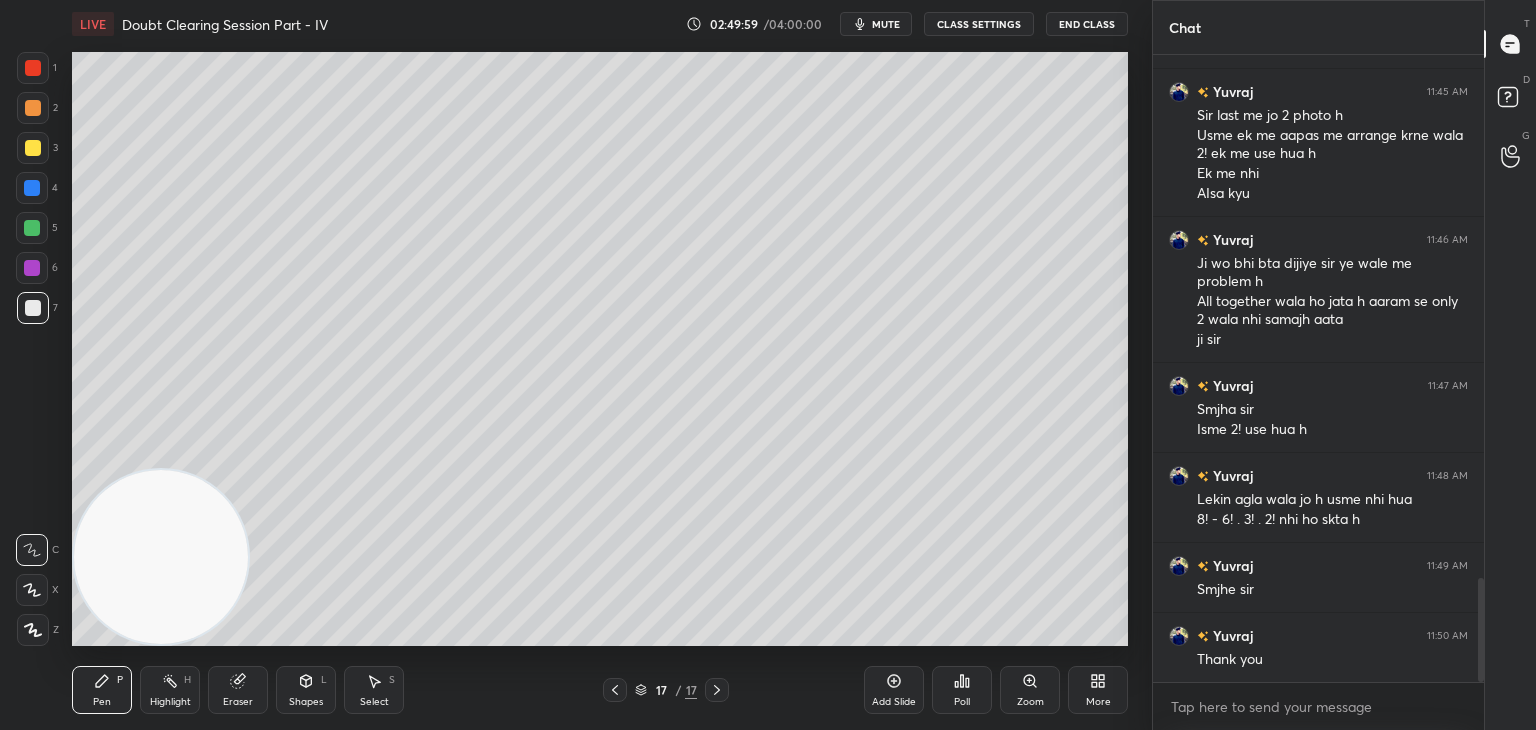click on "mute" at bounding box center [886, 24] 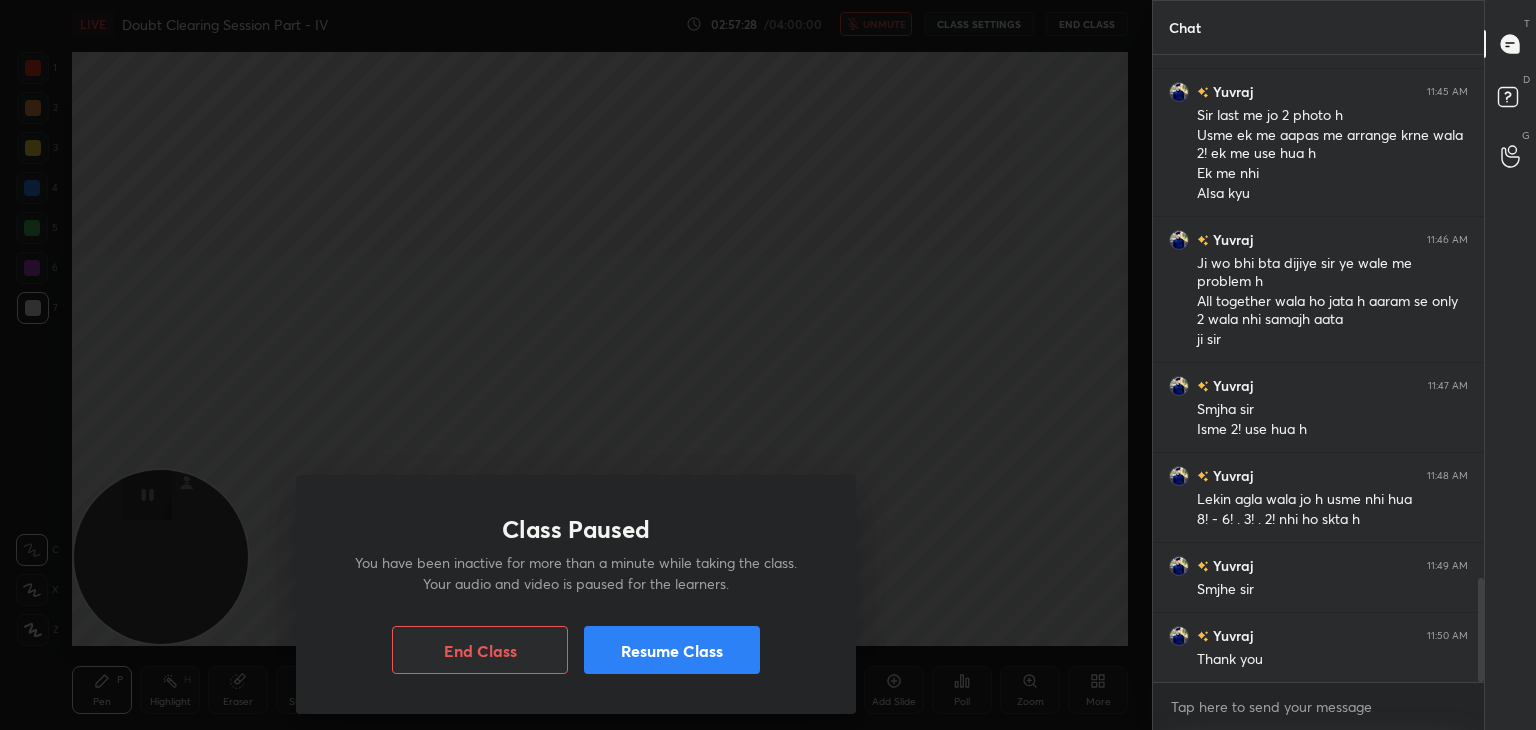 click on "Resume Class" at bounding box center (672, 650) 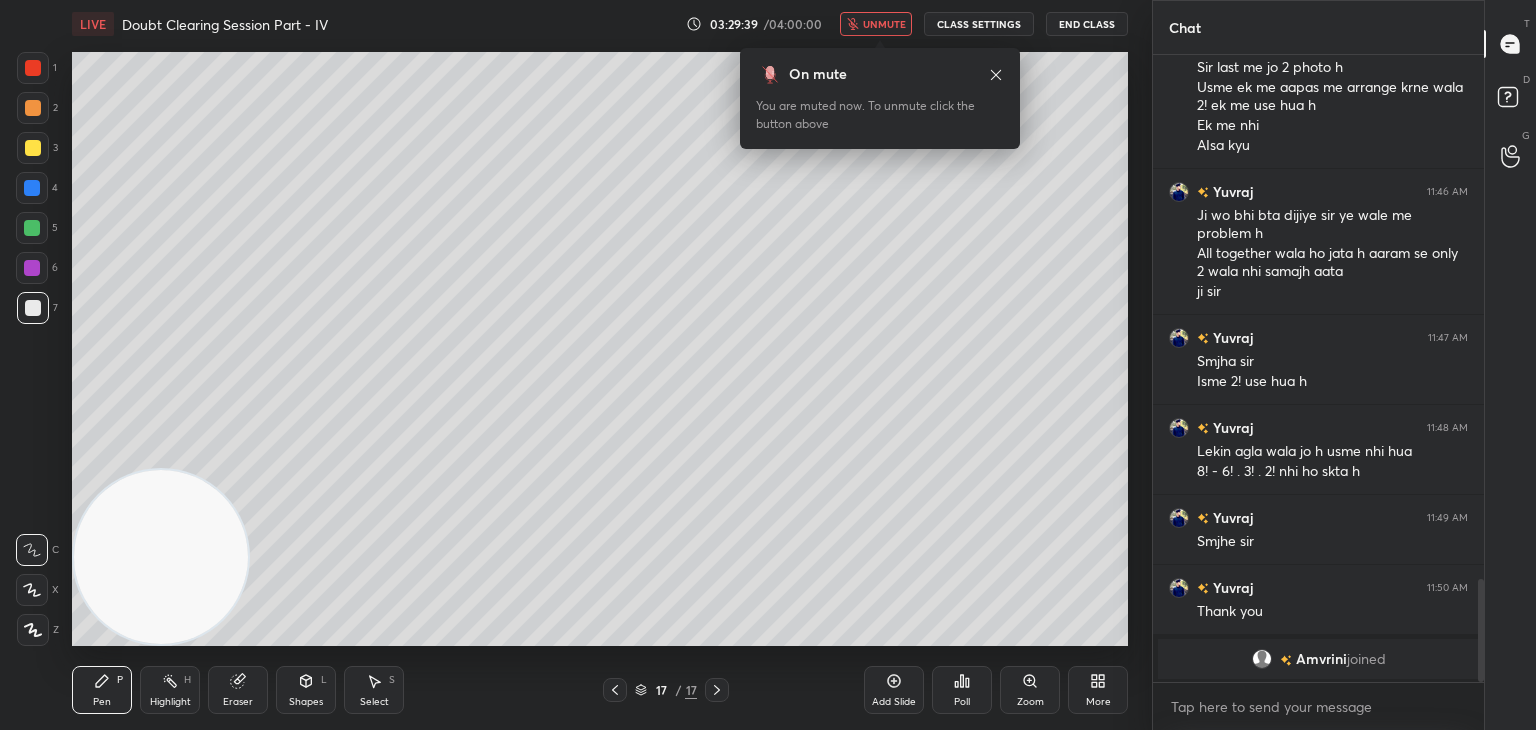 scroll, scrollTop: 2682, scrollLeft: 0, axis: vertical 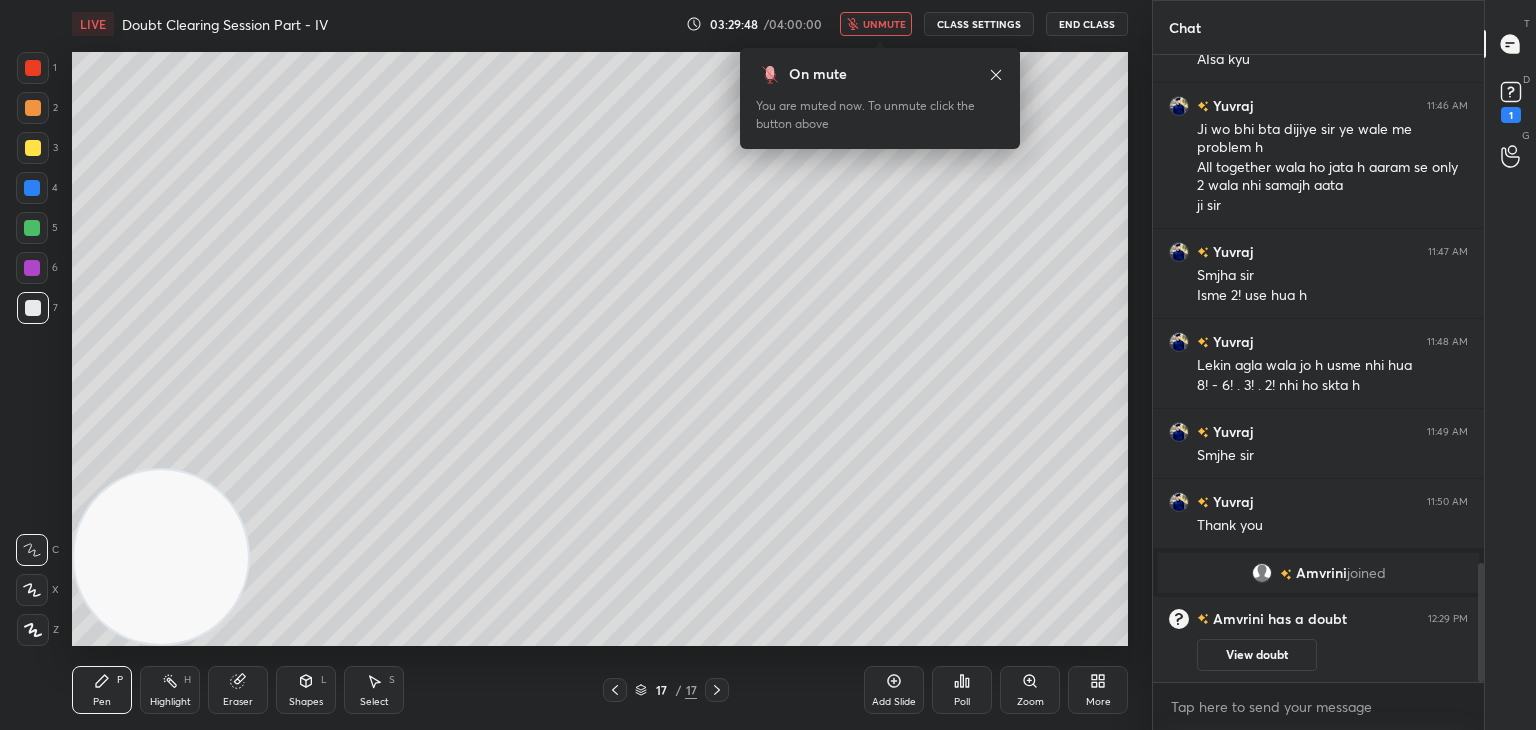 click 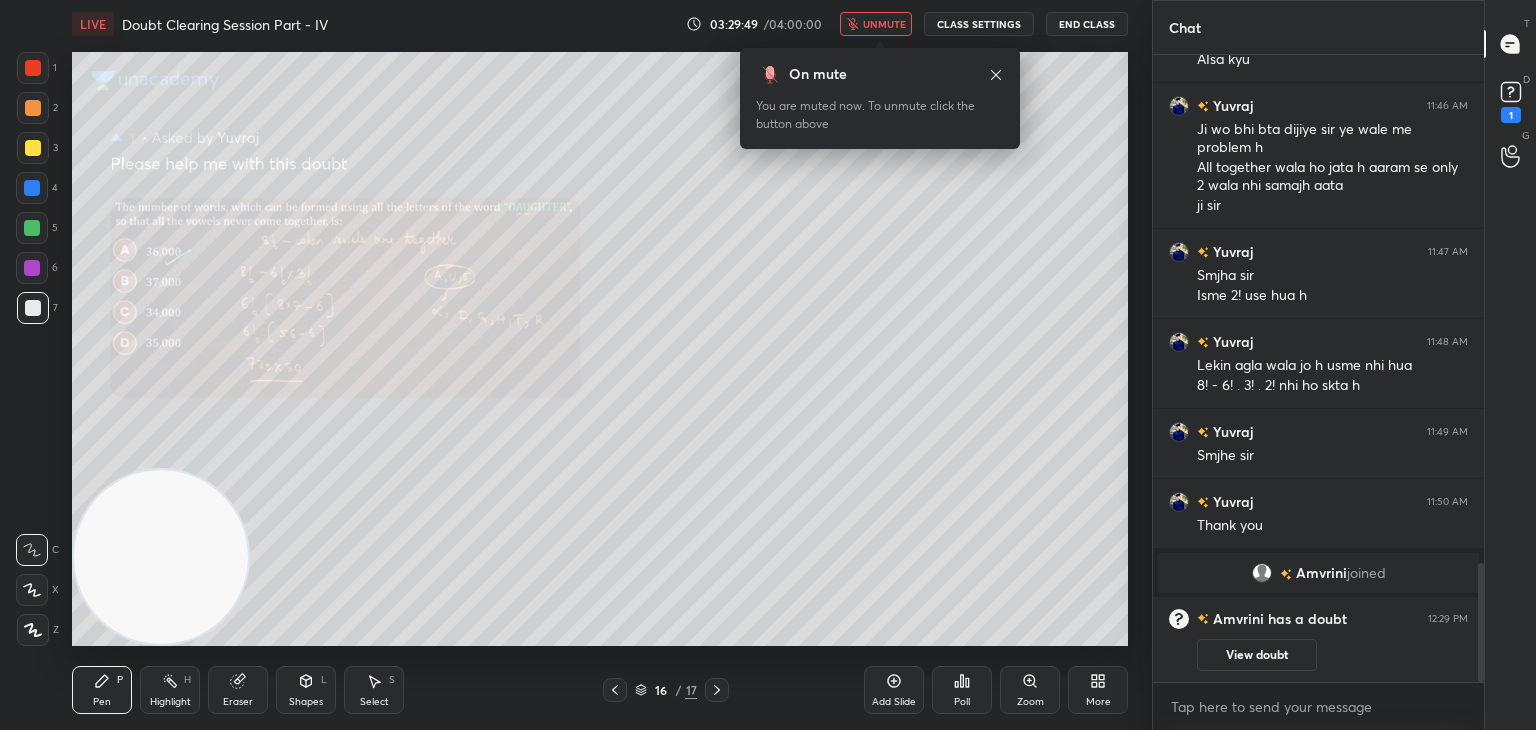 drag, startPoint x: 1268, startPoint y: 660, endPoint x: 1267, endPoint y: 646, distance: 14.035668 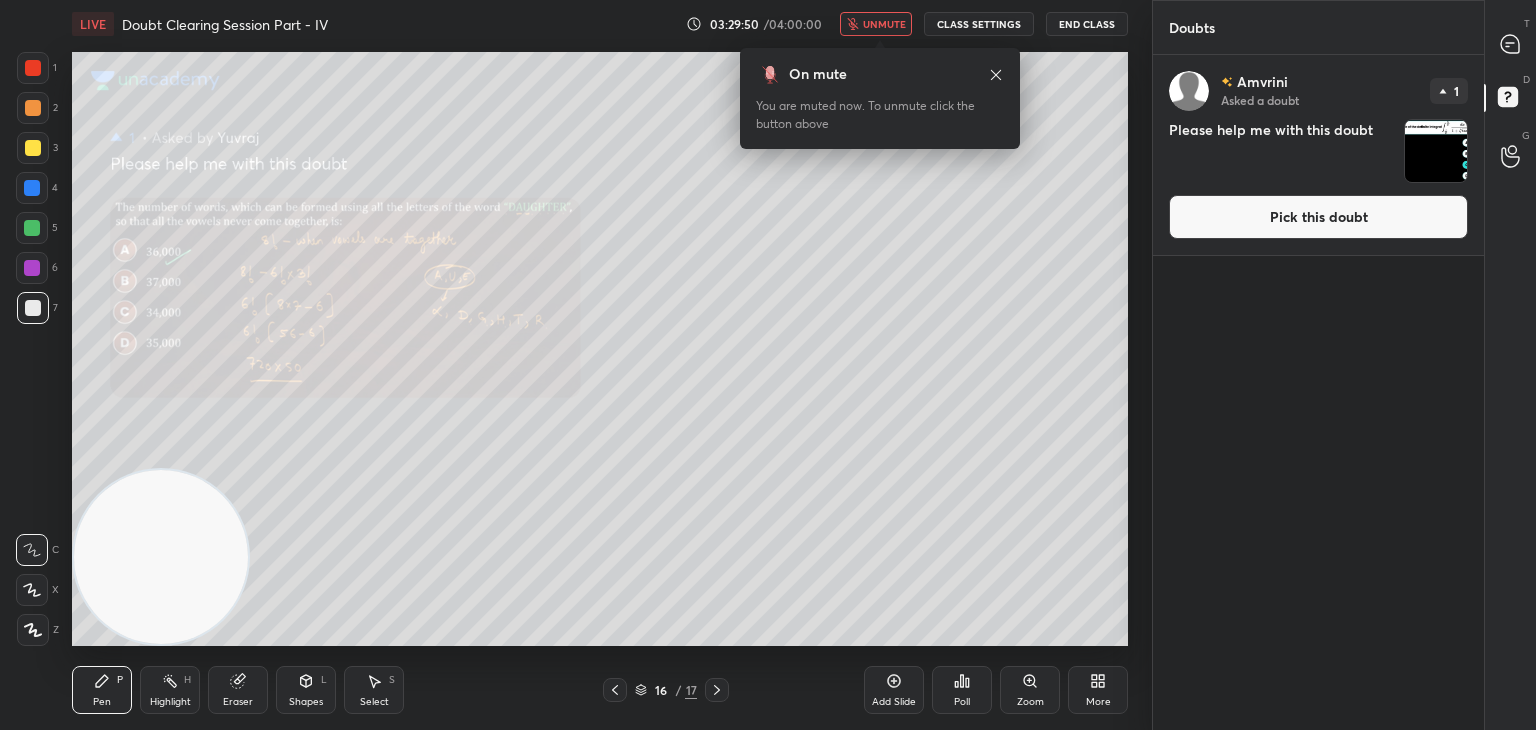 click on "Pick this doubt" at bounding box center (1318, 217) 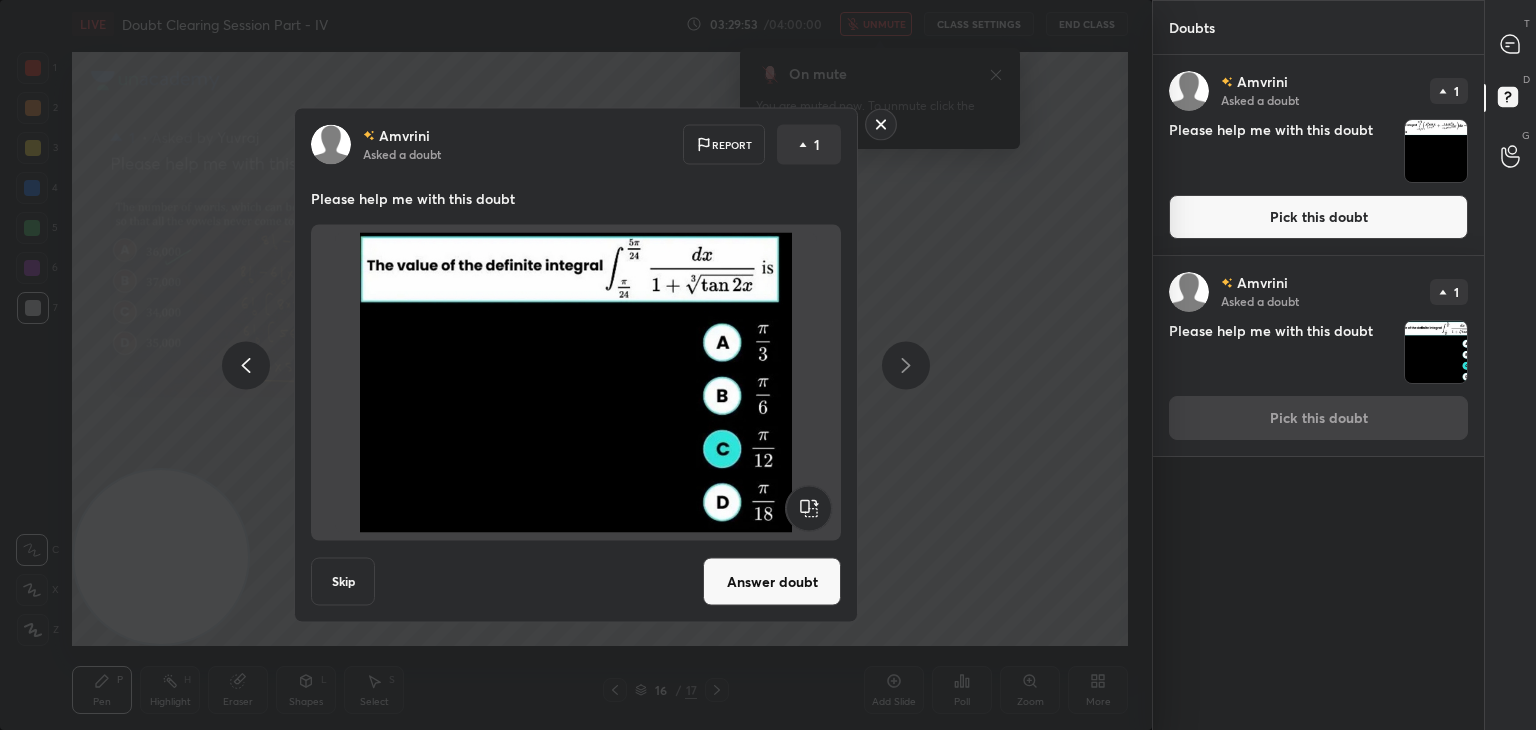 click on "Answer doubt" at bounding box center (772, 582) 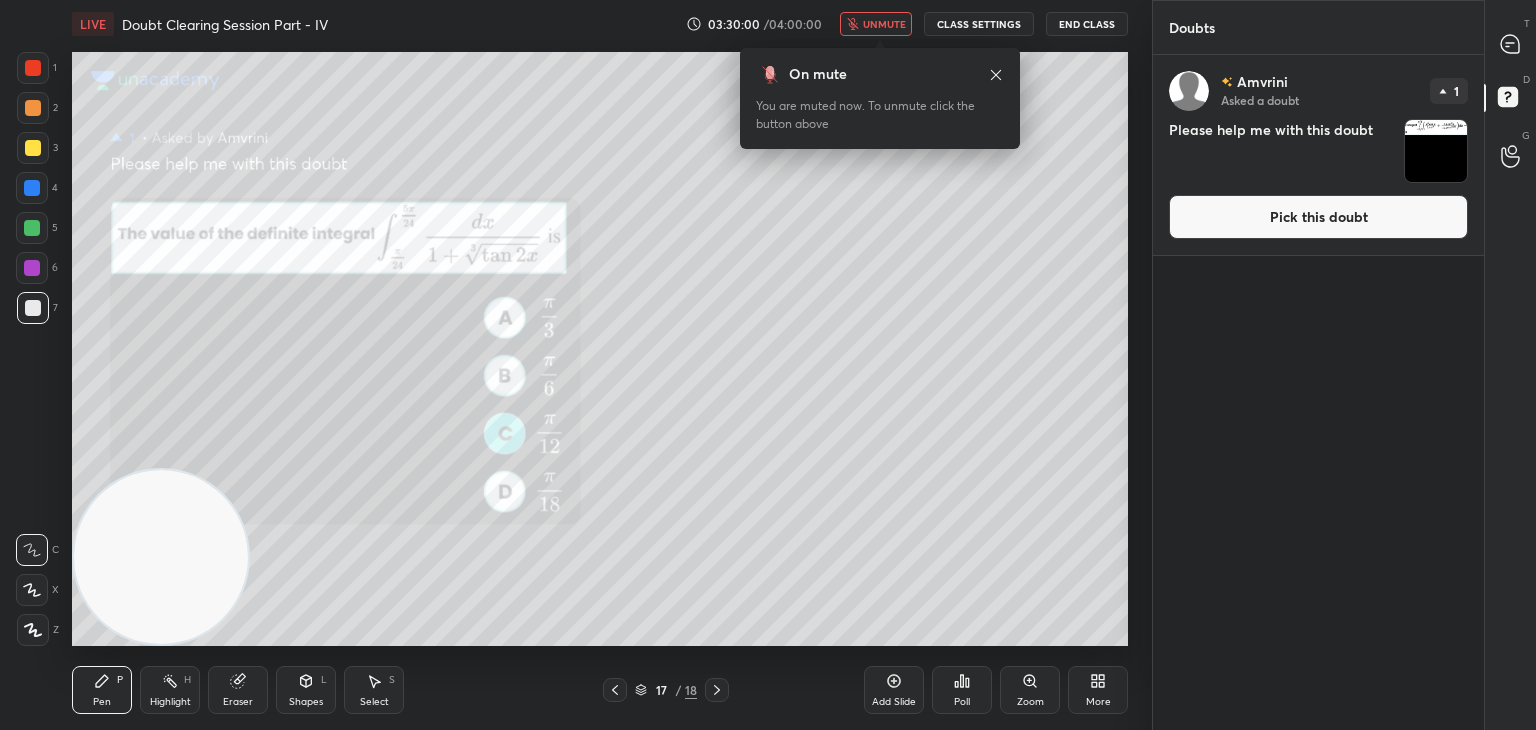 click on "Pick this doubt" at bounding box center (1318, 217) 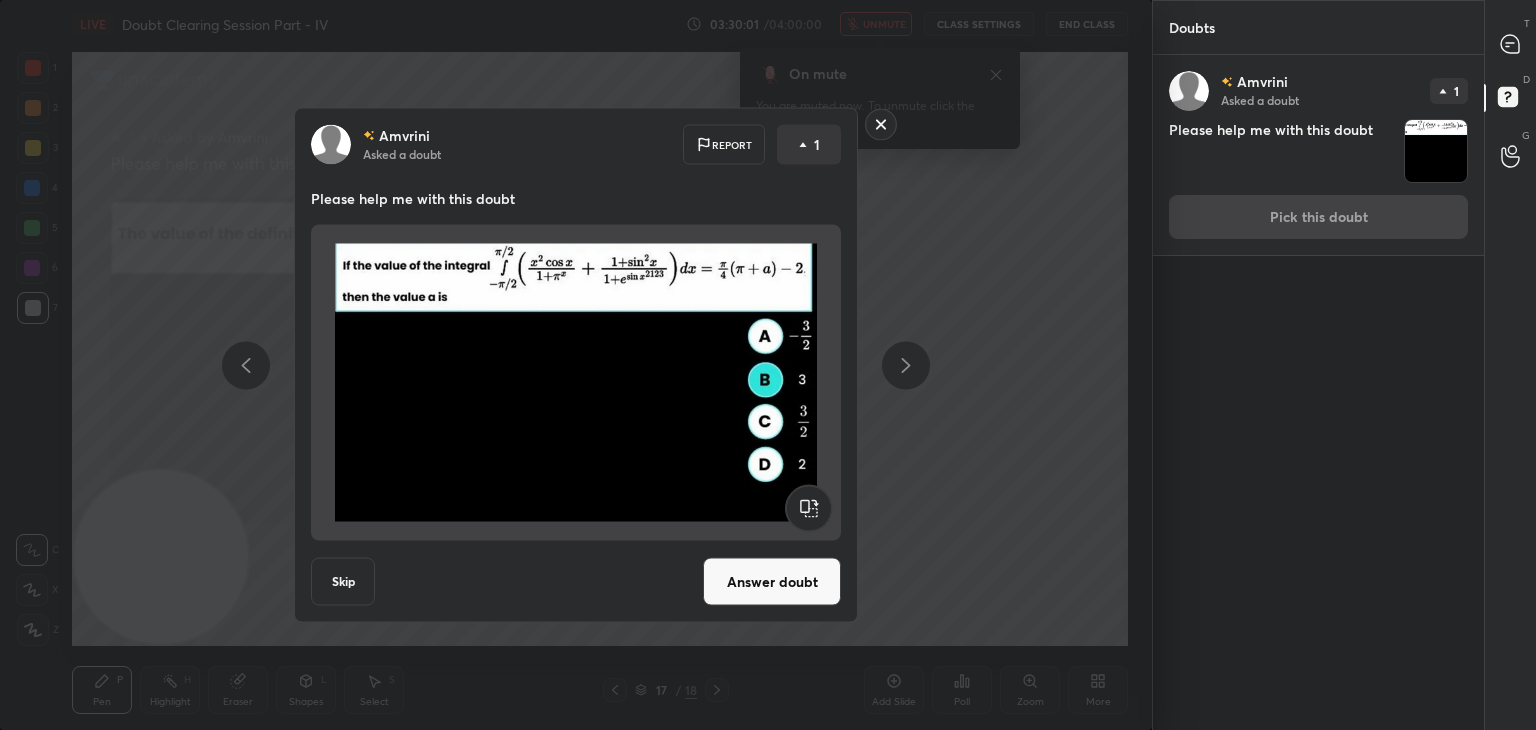 click on "Answer doubt" at bounding box center [772, 582] 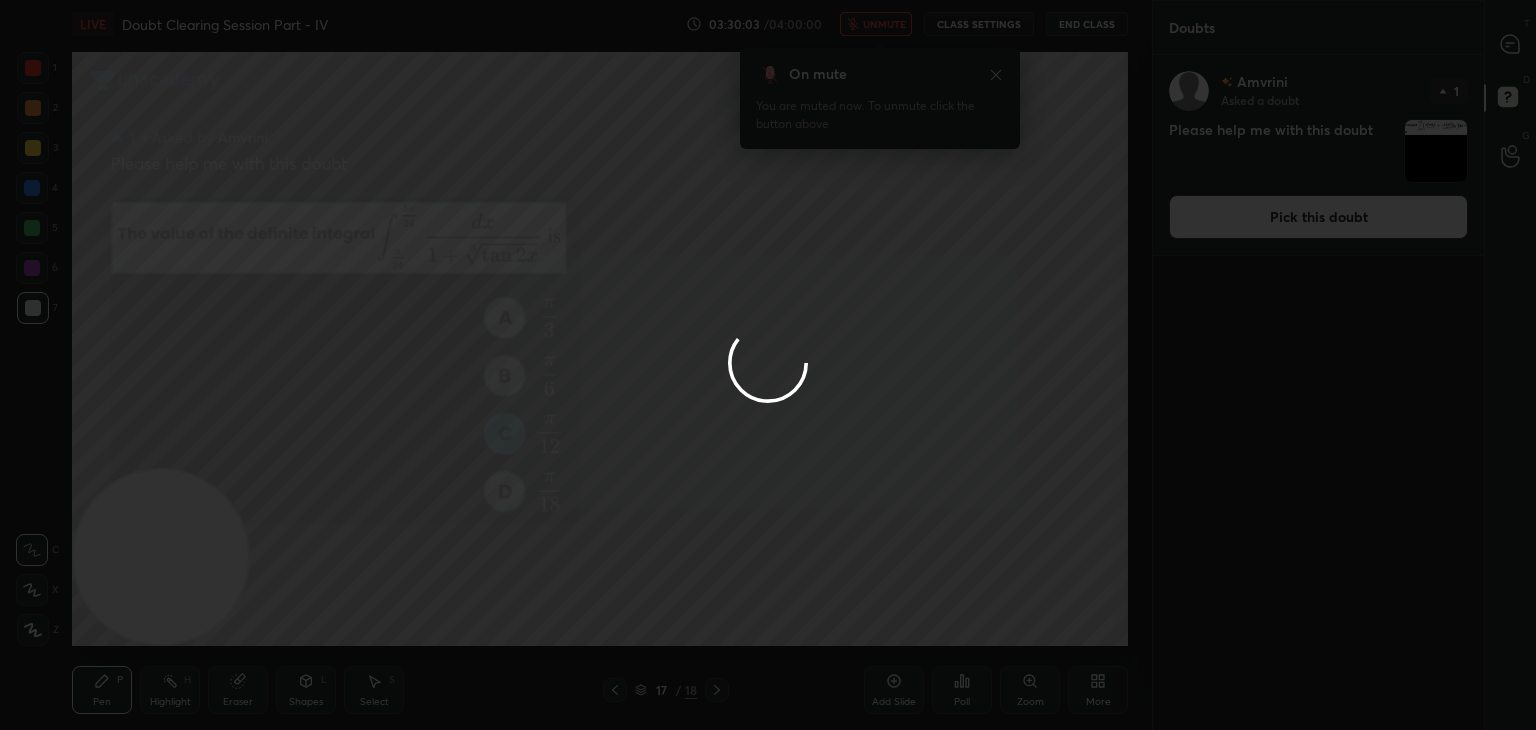 click at bounding box center [768, 365] 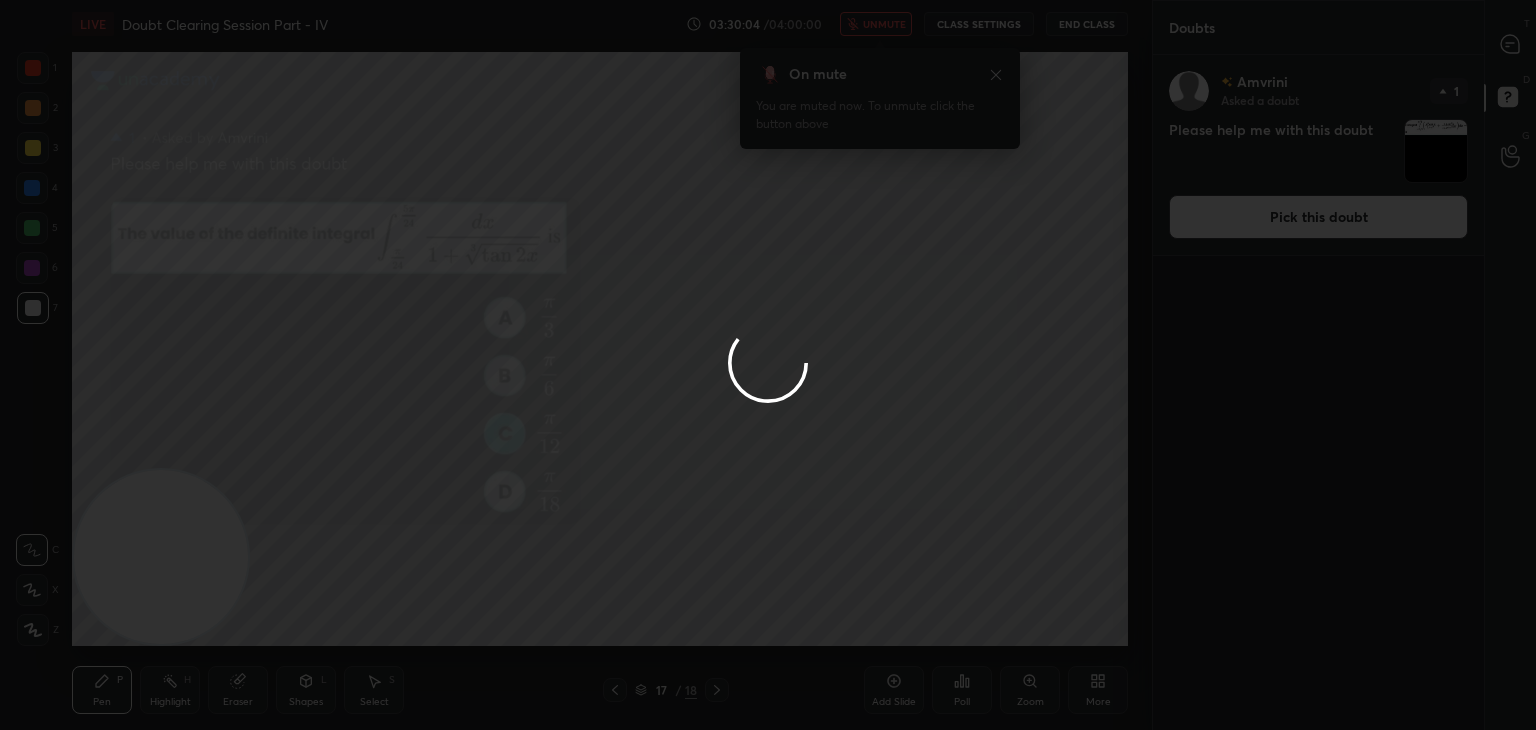 click at bounding box center [768, 365] 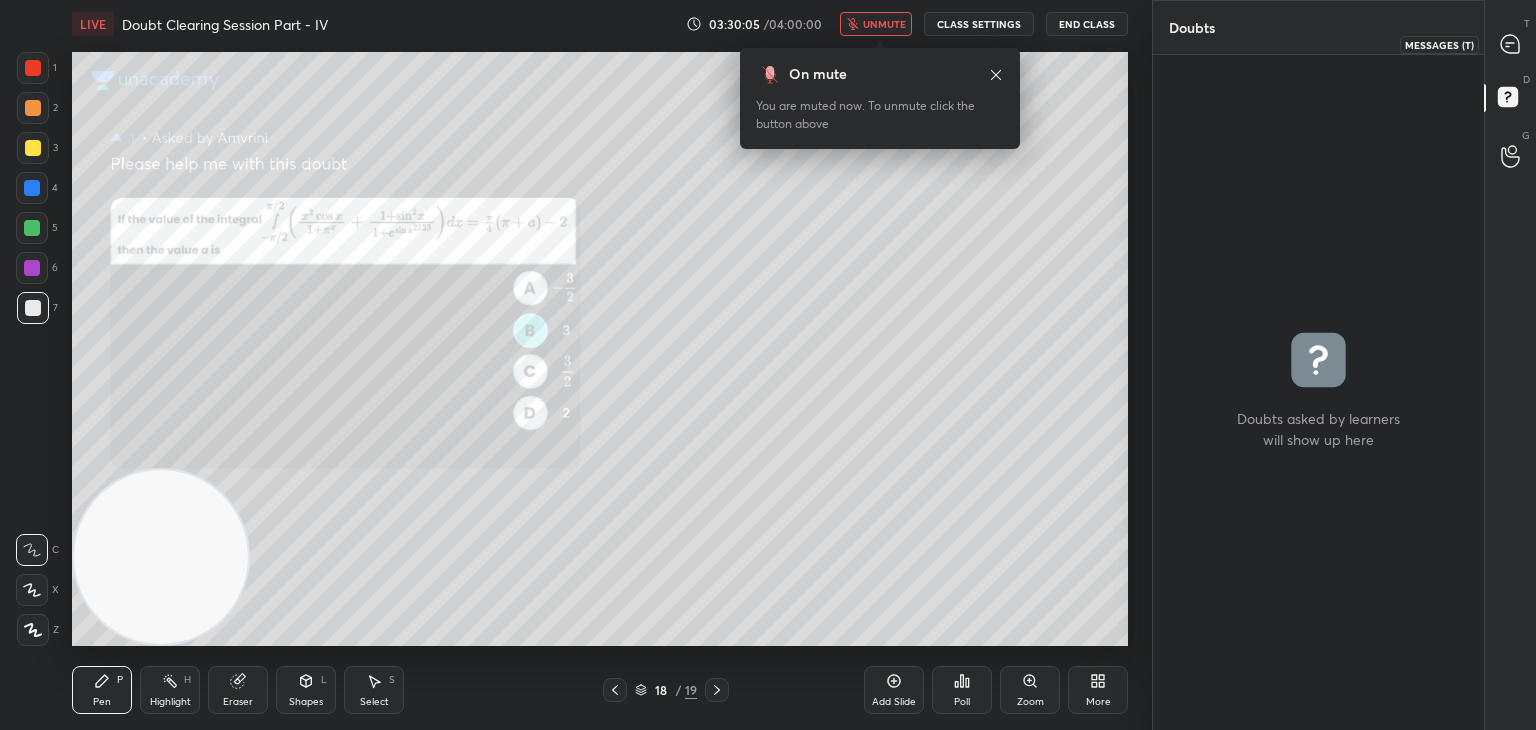click at bounding box center (1511, 44) 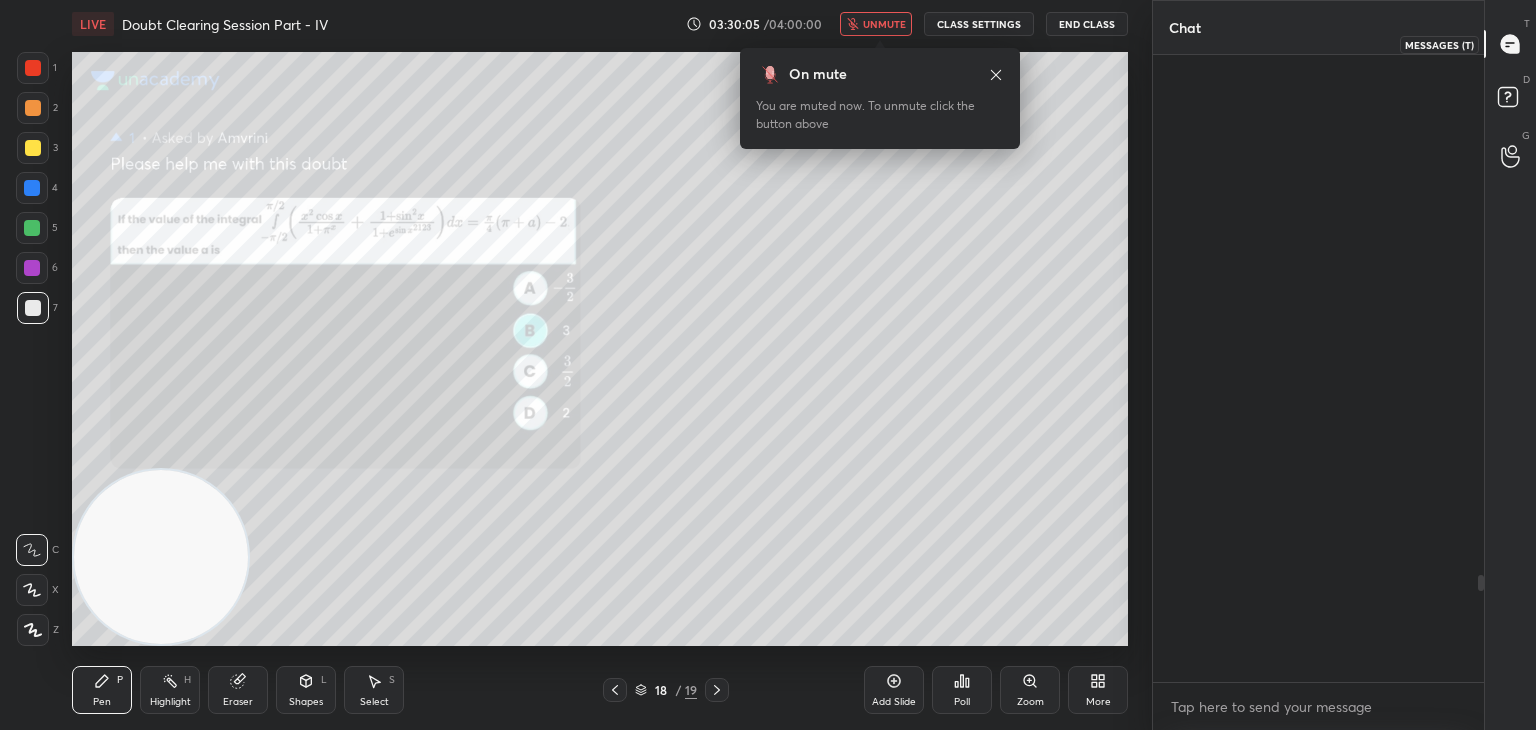 scroll, scrollTop: 3052, scrollLeft: 0, axis: vertical 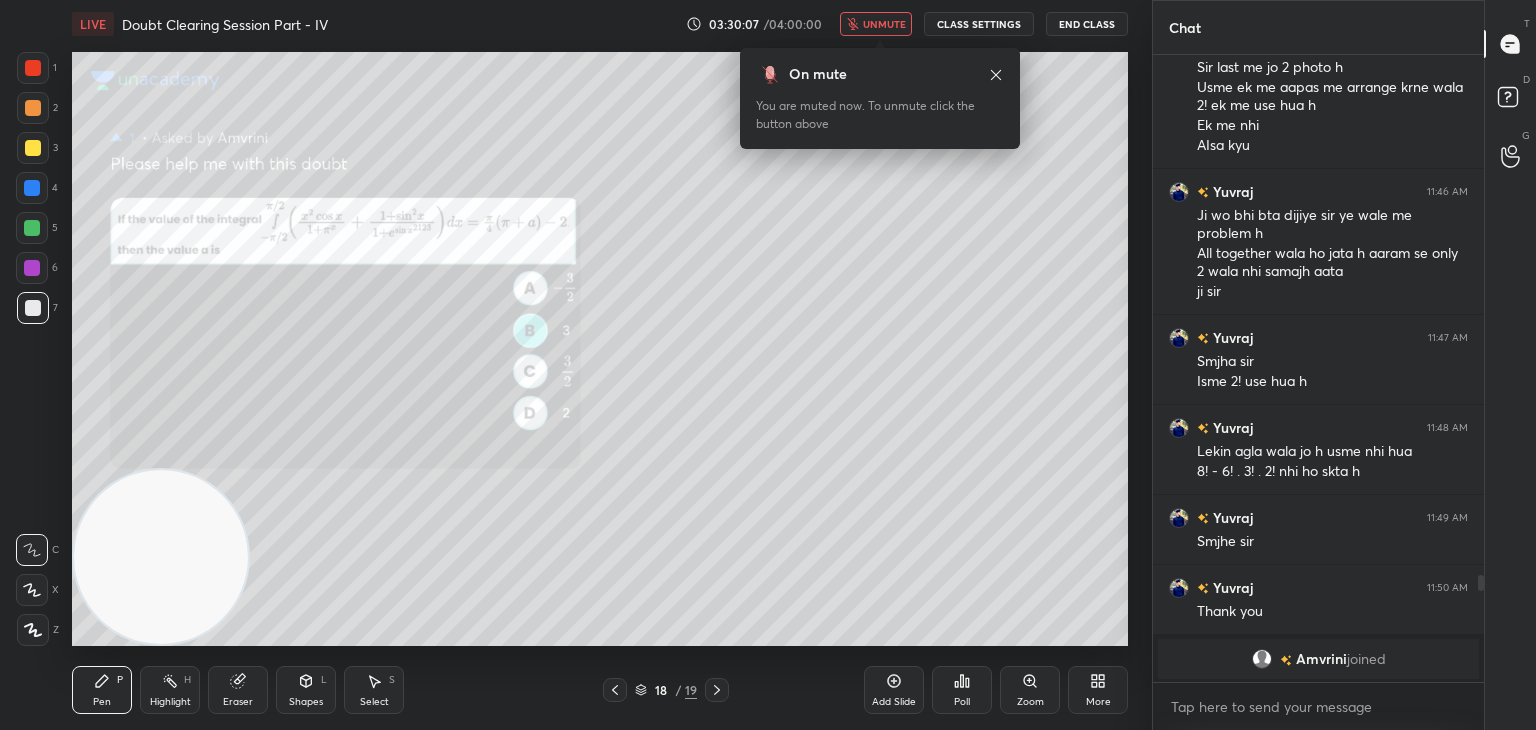 click at bounding box center (615, 690) 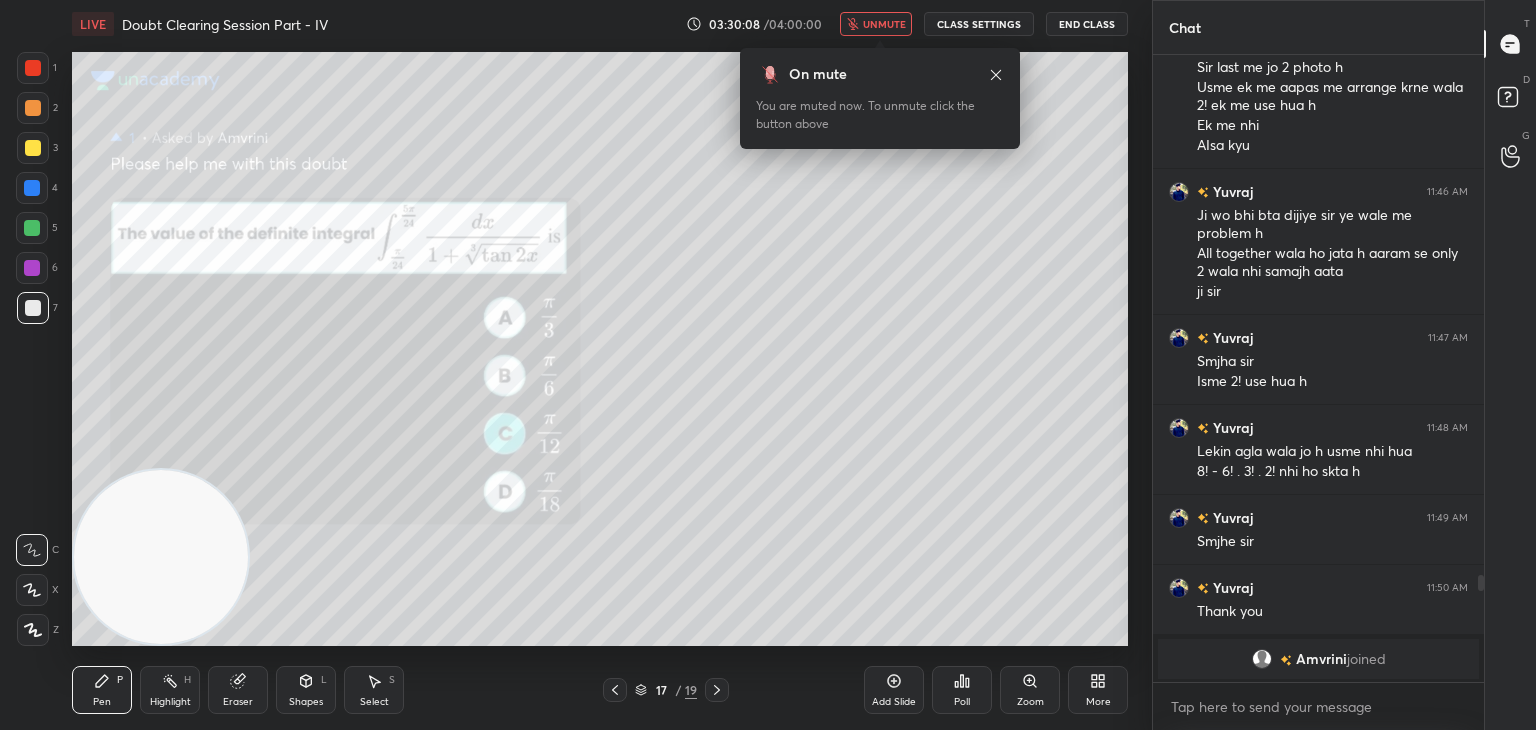 click on "Zoom" at bounding box center (1030, 702) 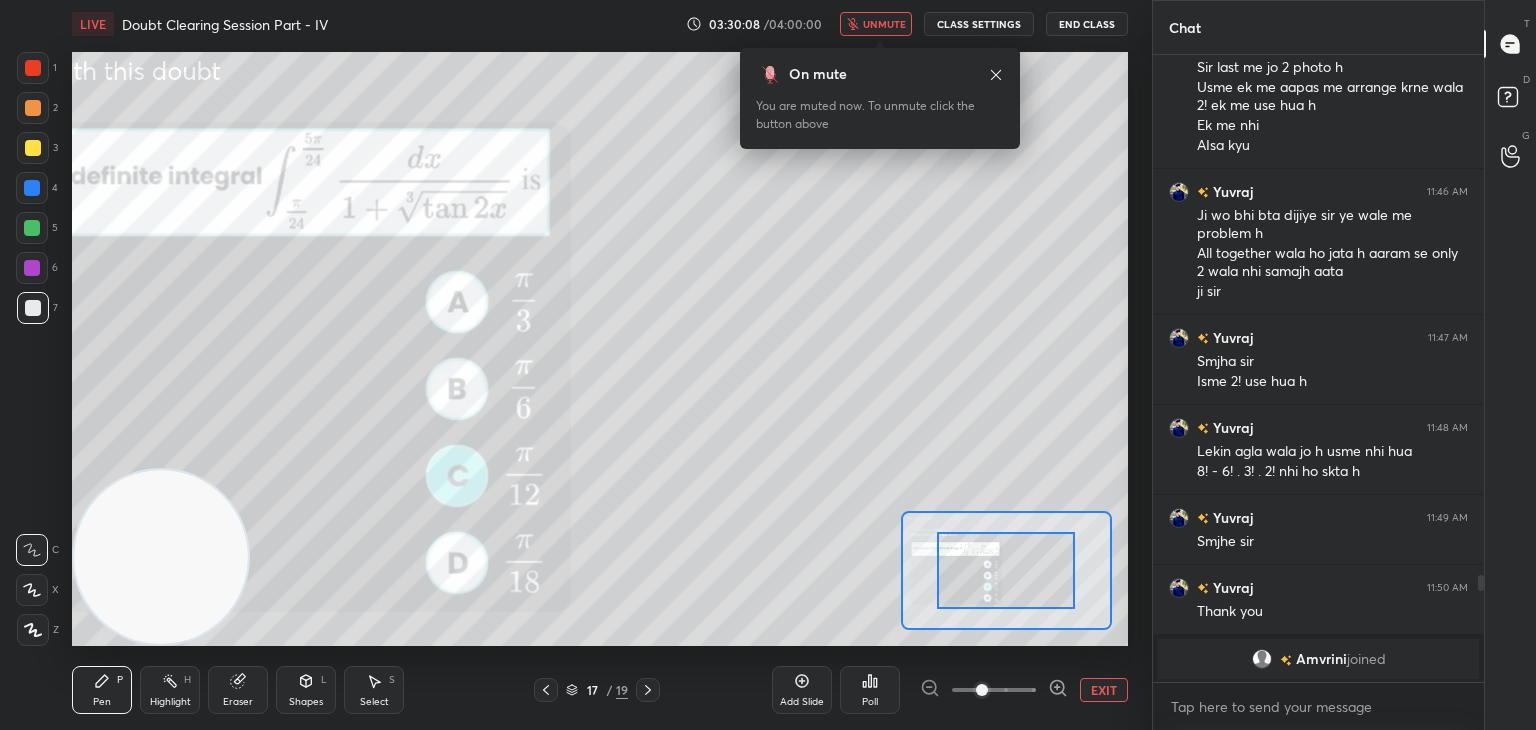 click at bounding box center (994, 690) 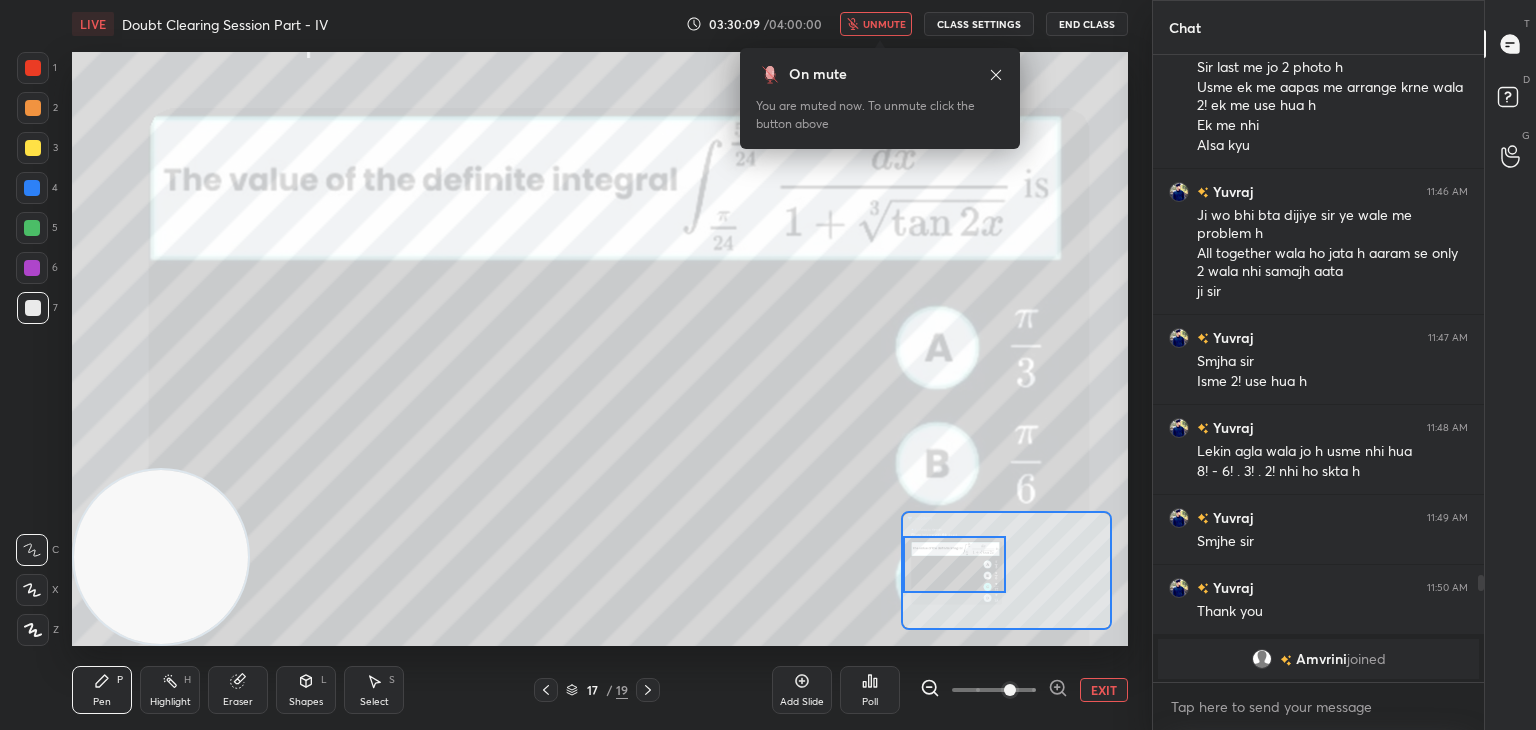 drag, startPoint x: 1032, startPoint y: 581, endPoint x: 980, endPoint y: 575, distance: 52.34501 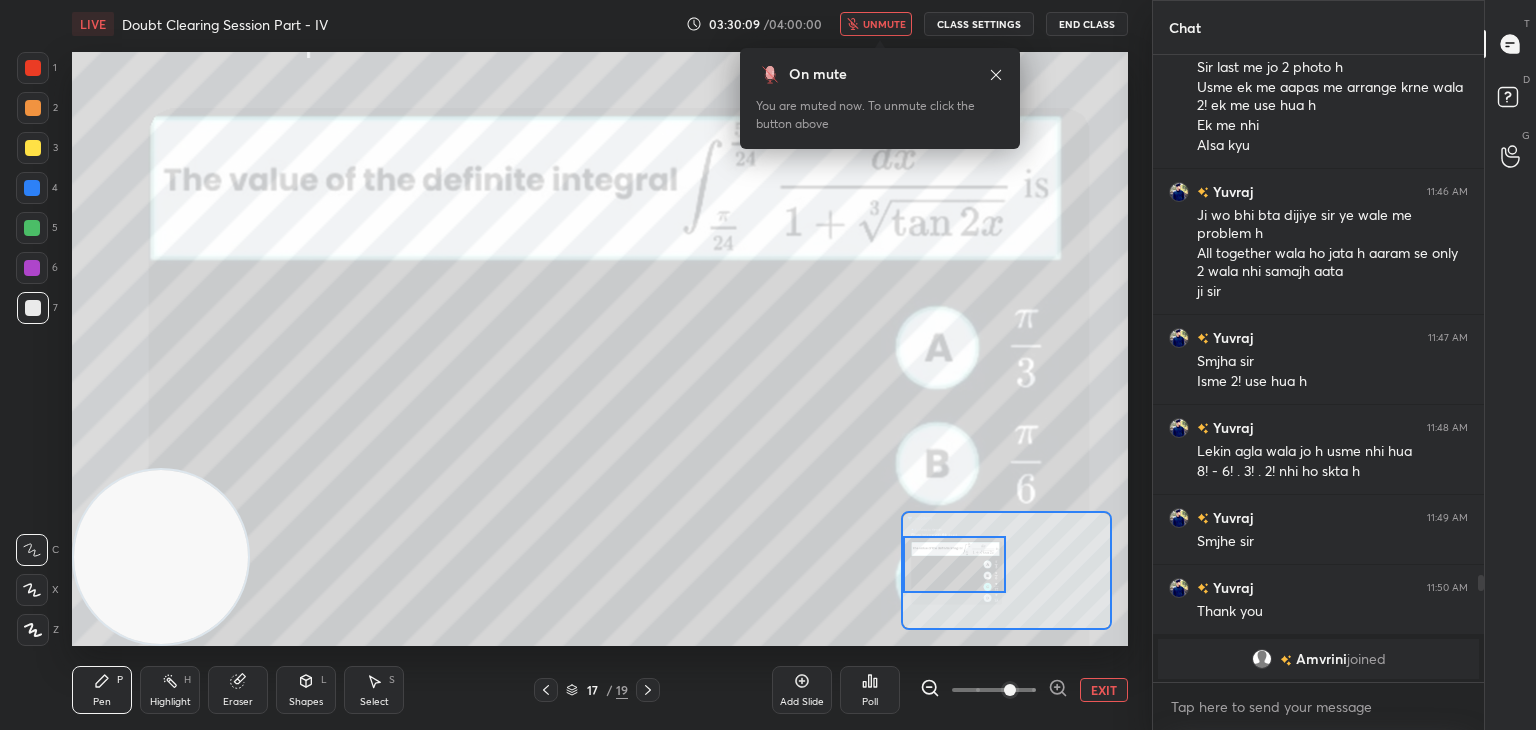 click at bounding box center (955, 564) 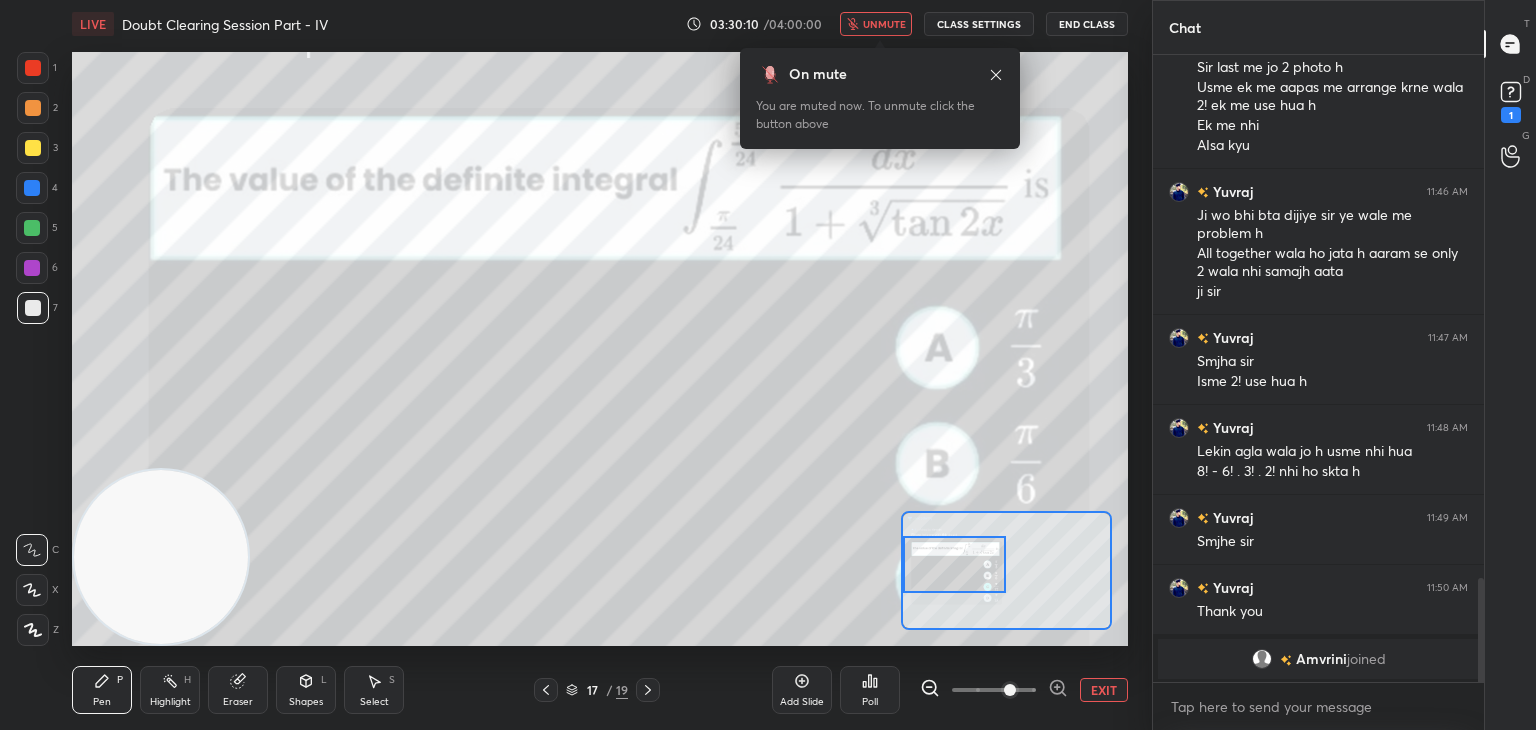 scroll, scrollTop: 3138, scrollLeft: 0, axis: vertical 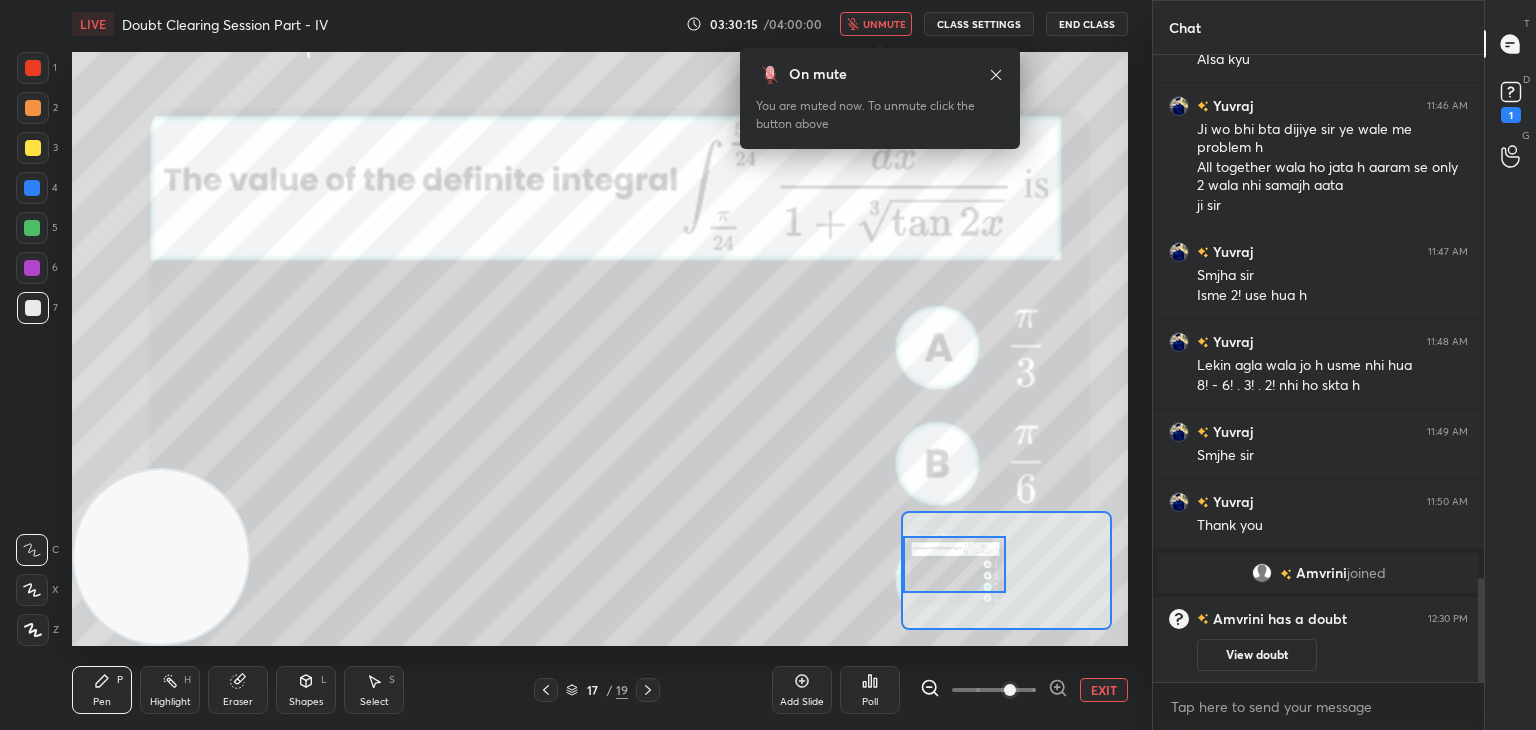 click on "EXIT" at bounding box center (1104, 690) 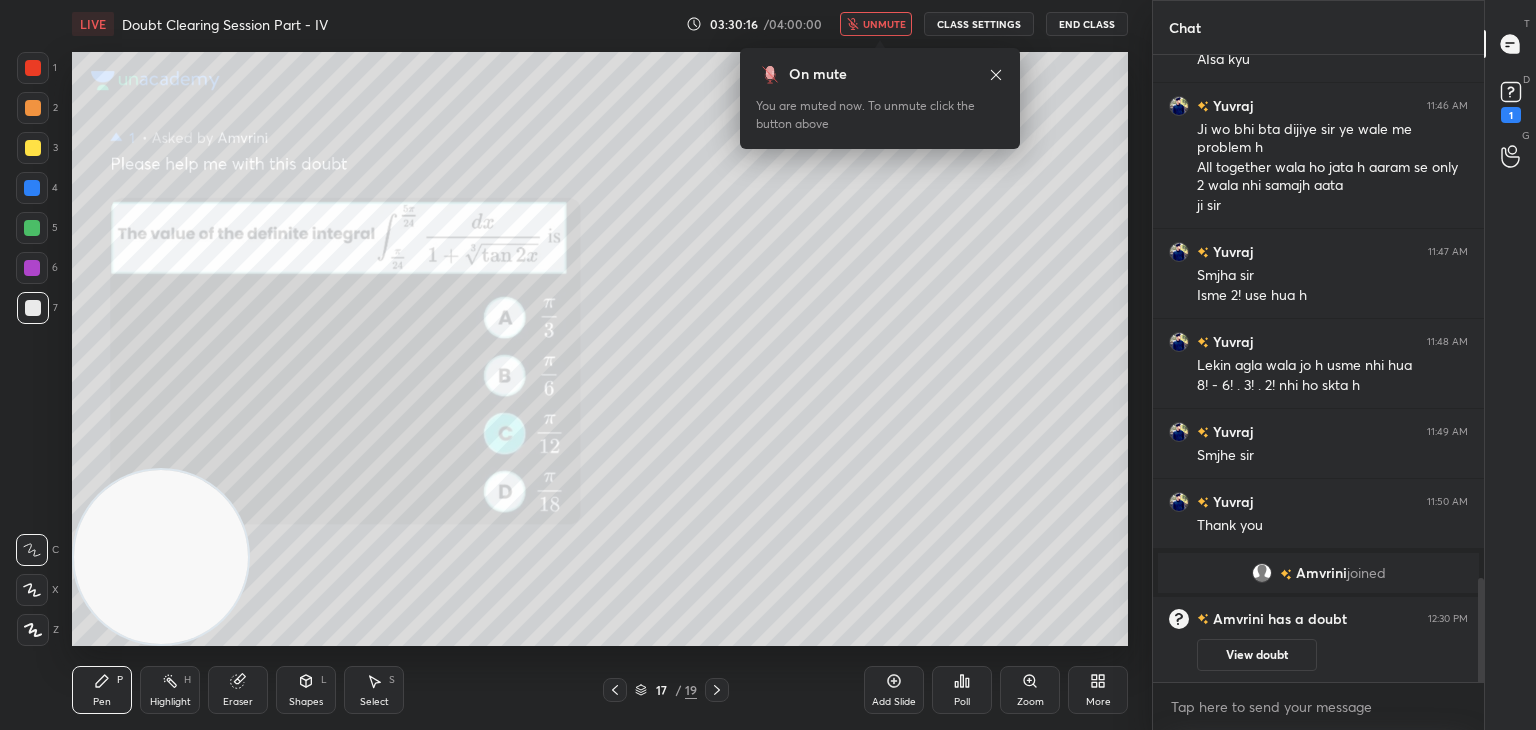 click 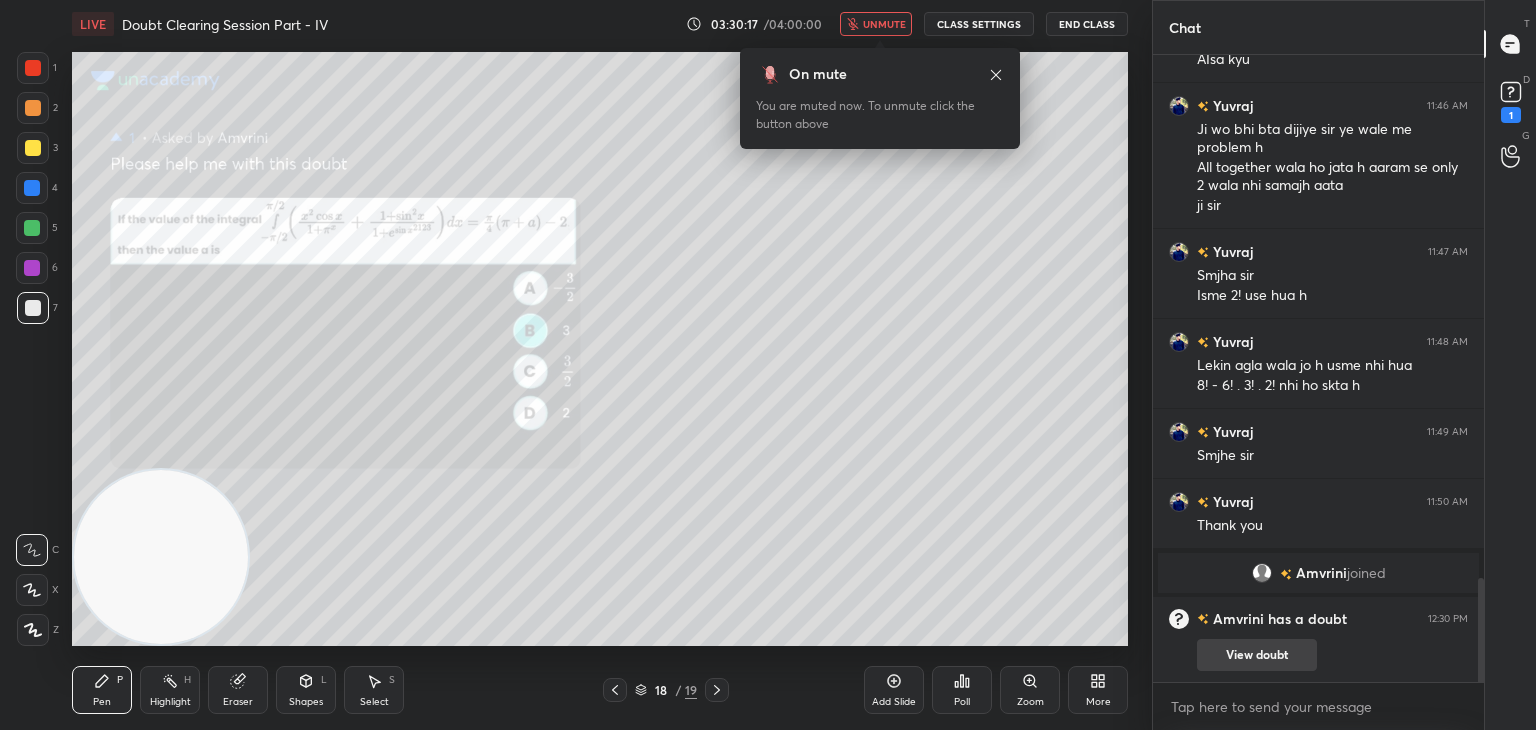 drag, startPoint x: 1236, startPoint y: 658, endPoint x: 1229, endPoint y: 626, distance: 32.75668 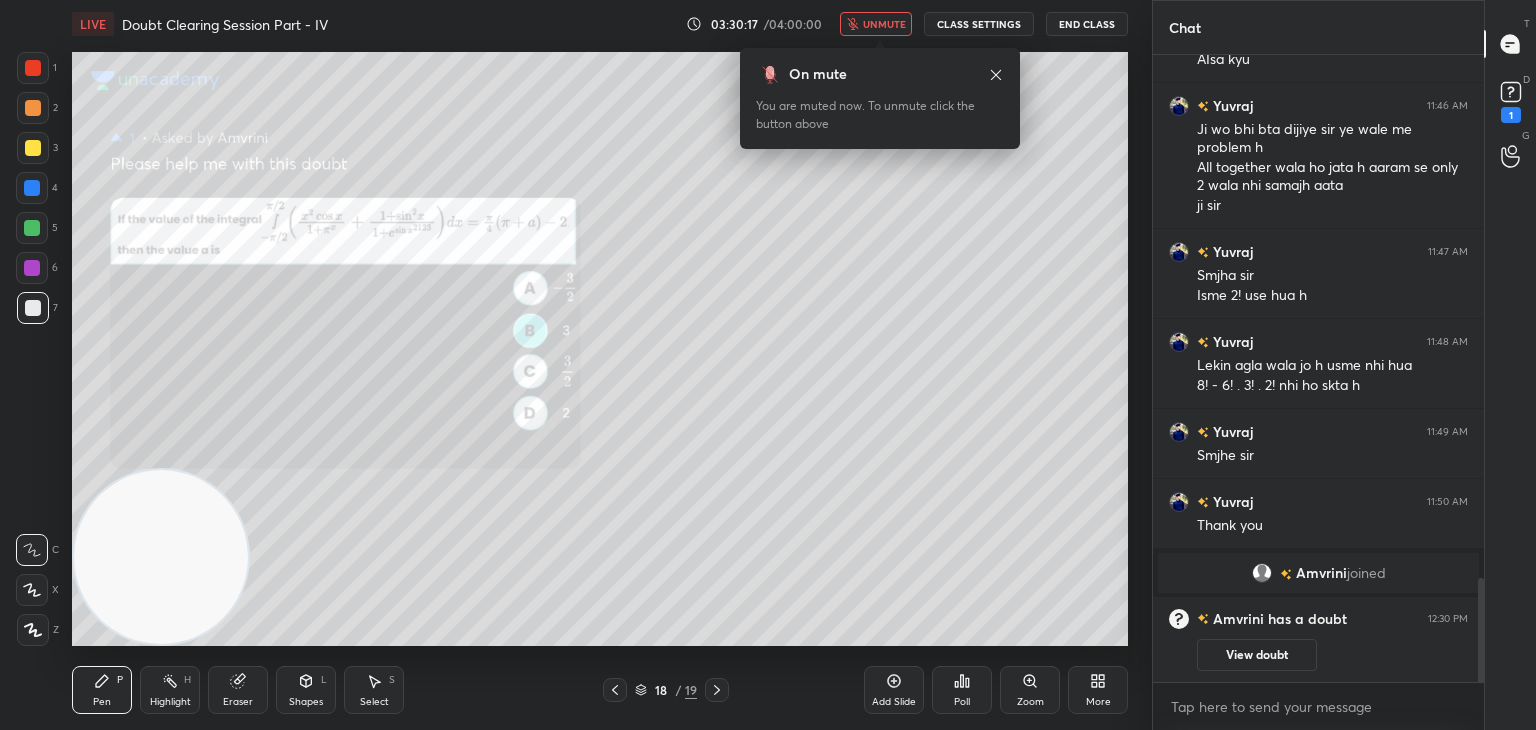 click on "View doubt" at bounding box center (1257, 655) 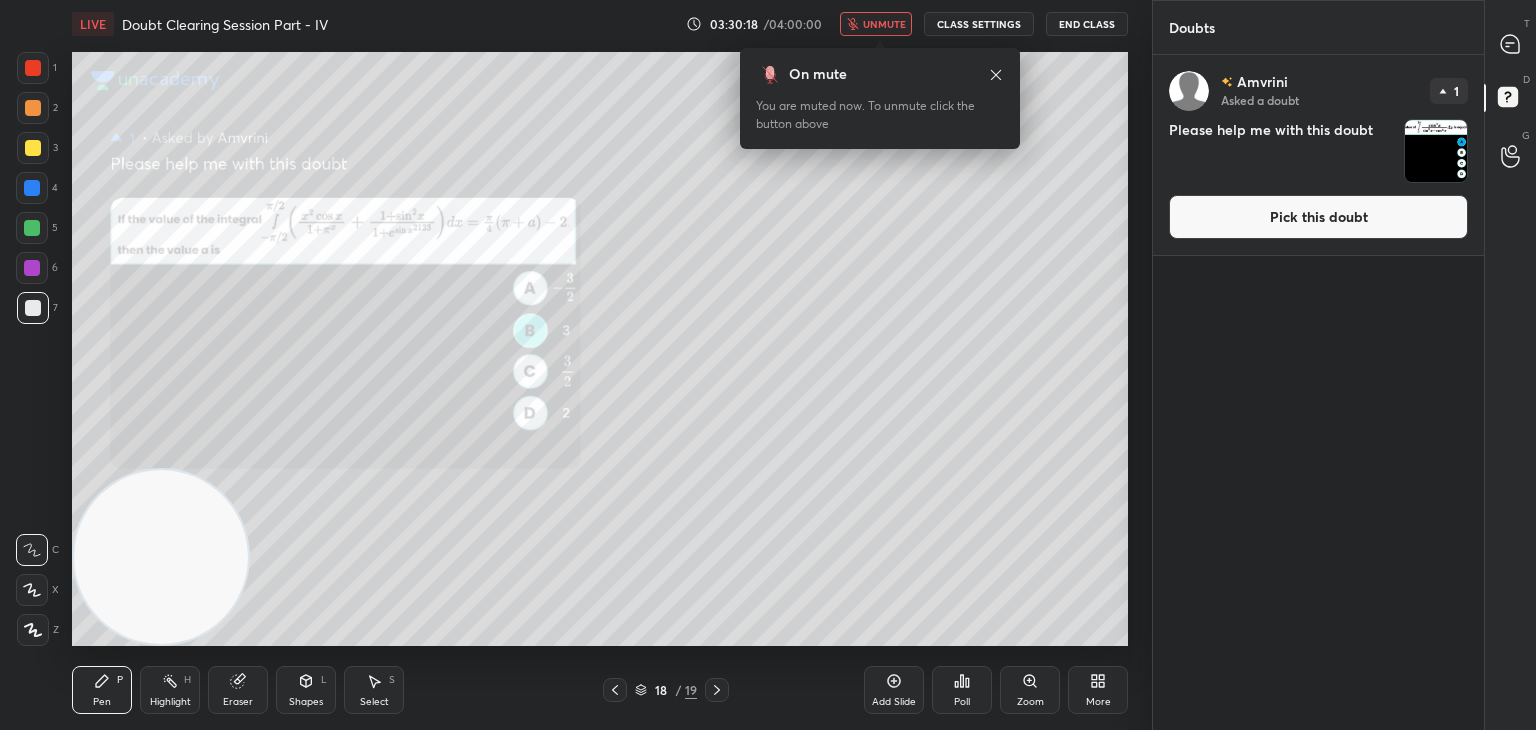 click on "Pick this doubt" at bounding box center [1318, 217] 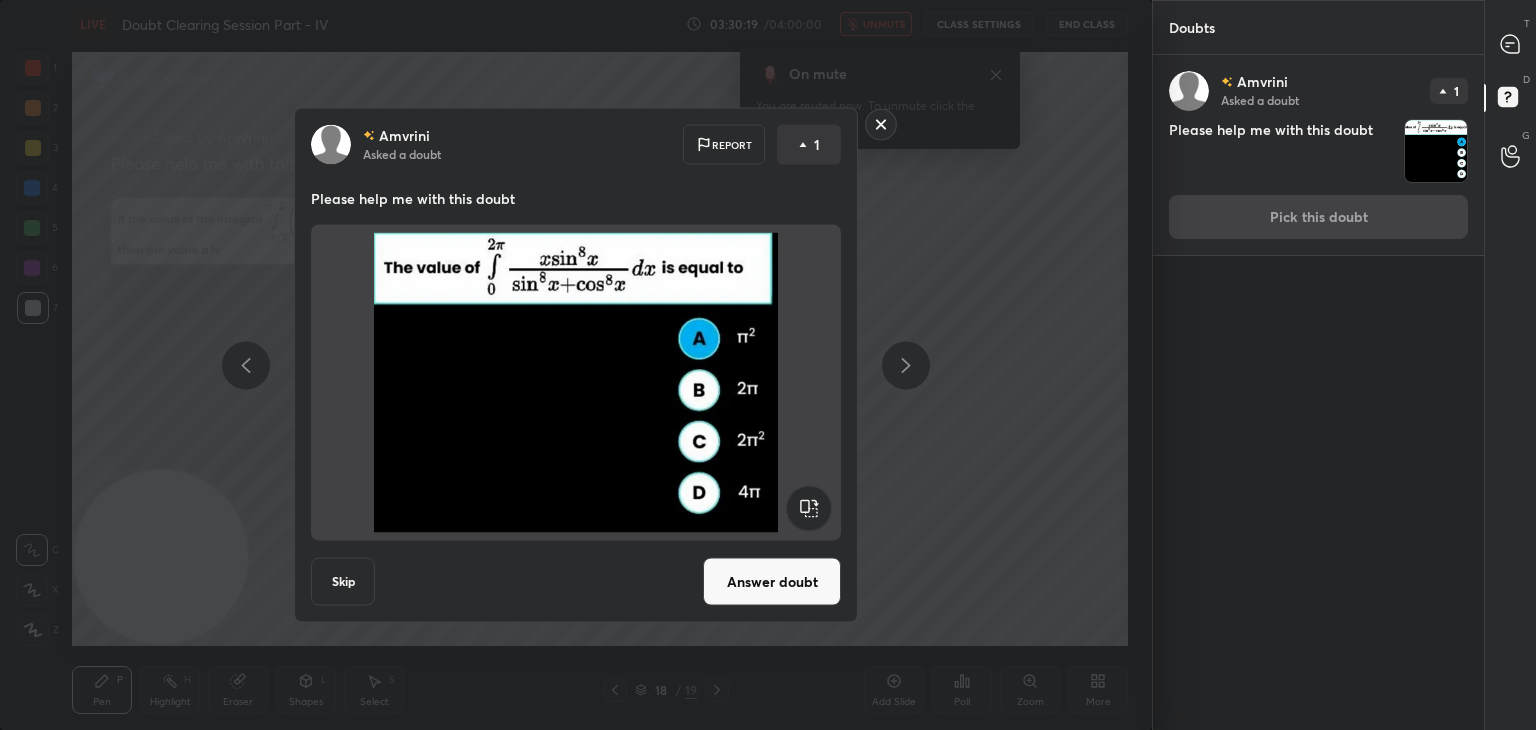 click on "Answer doubt" at bounding box center [772, 582] 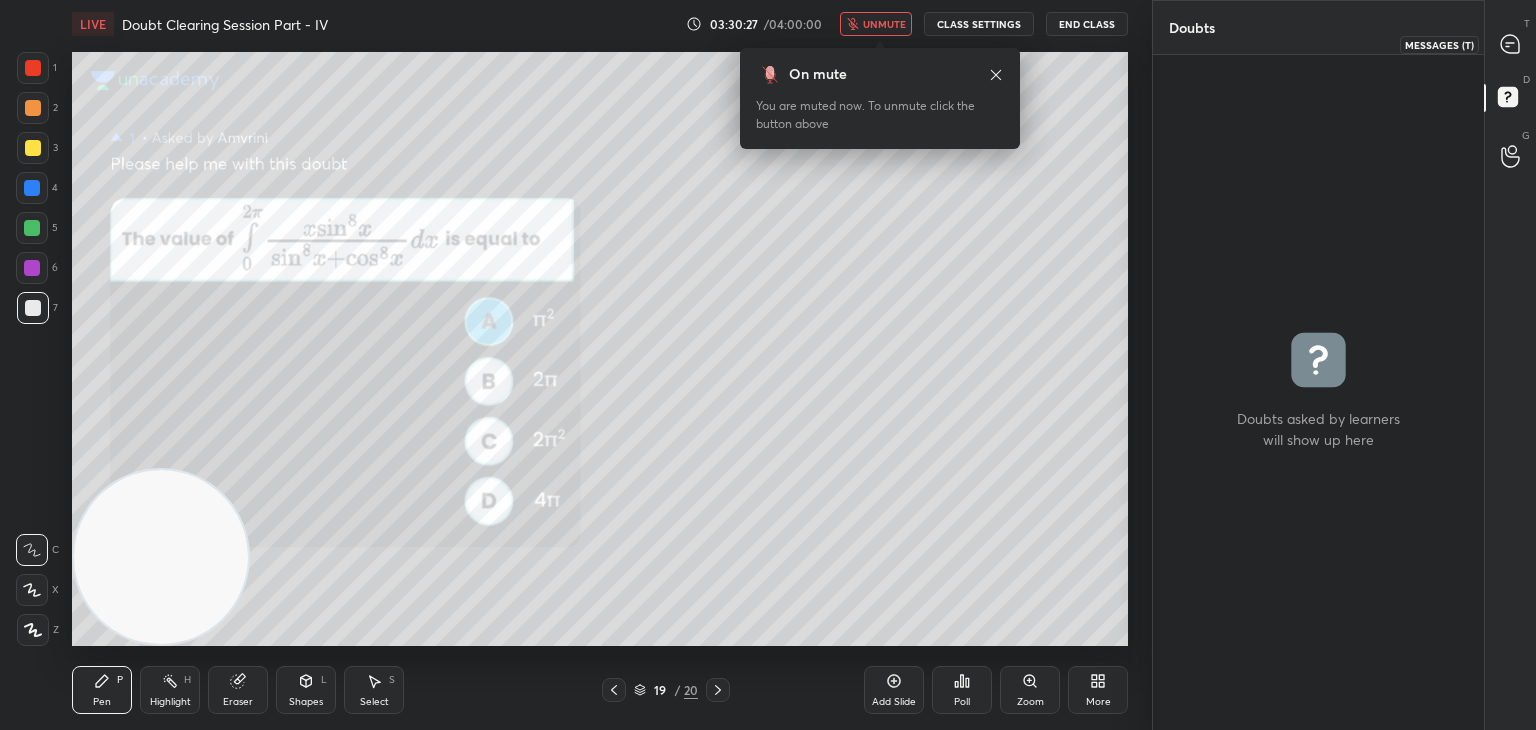 drag, startPoint x: 1503, startPoint y: 47, endPoint x: 1492, endPoint y: 50, distance: 11.401754 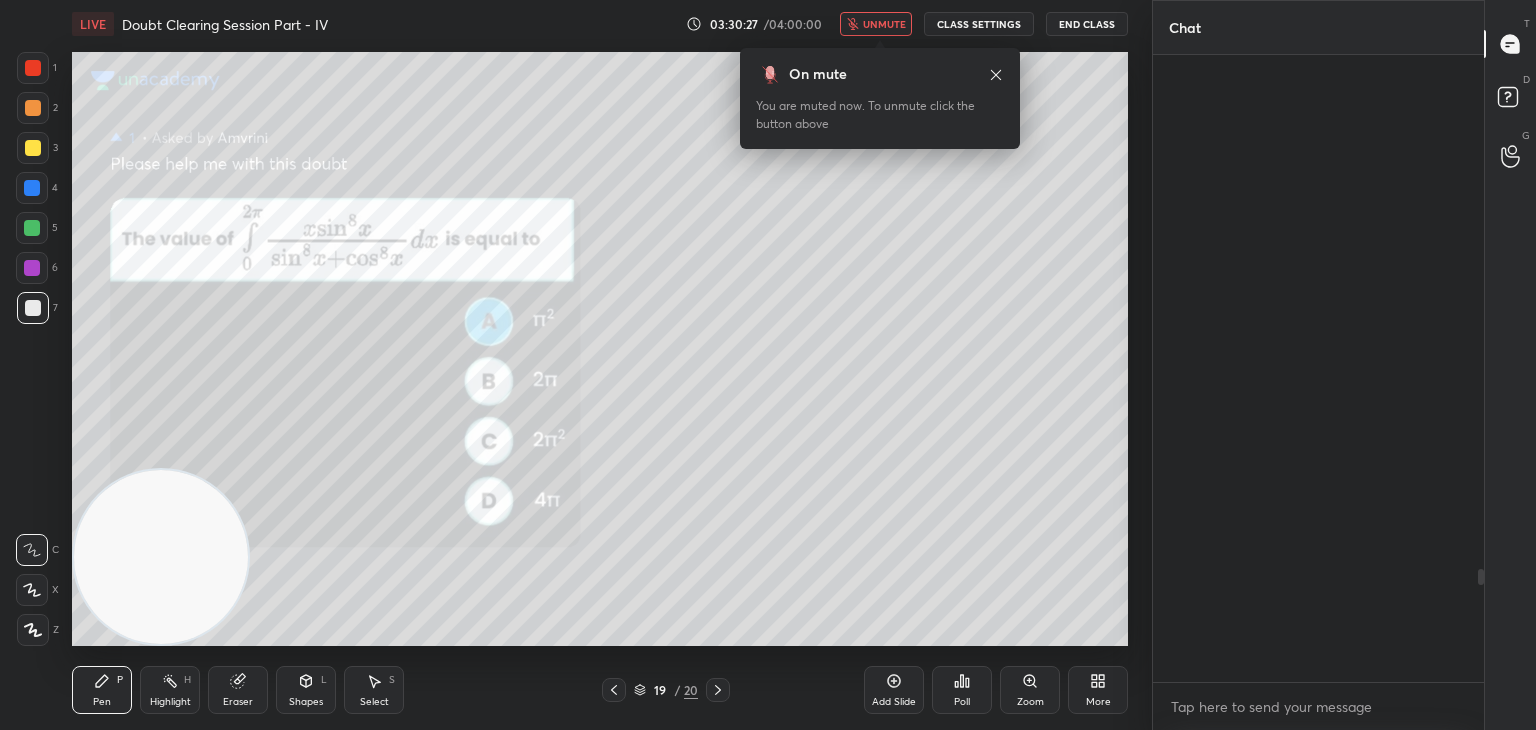 scroll, scrollTop: 2860, scrollLeft: 0, axis: vertical 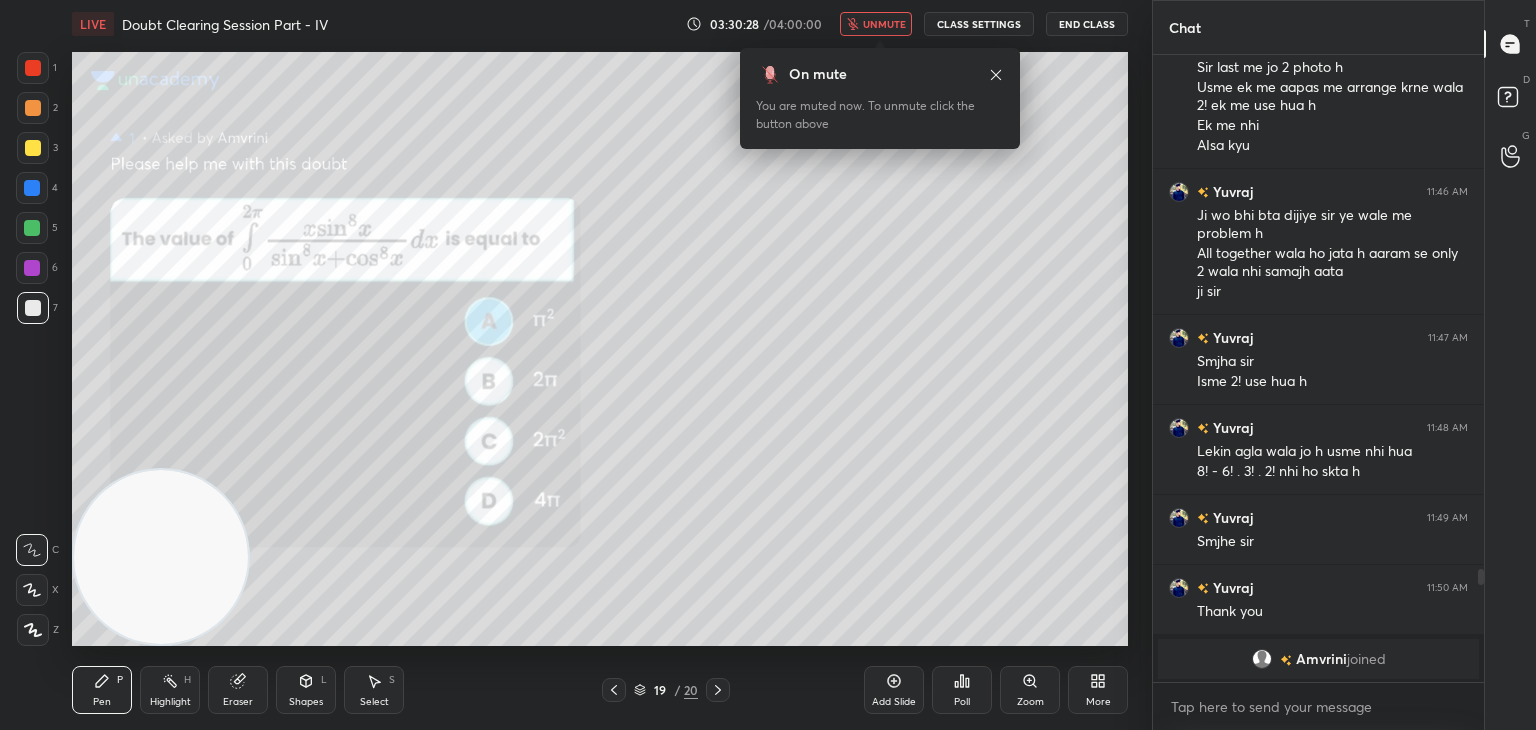 click on "unmute" at bounding box center [884, 24] 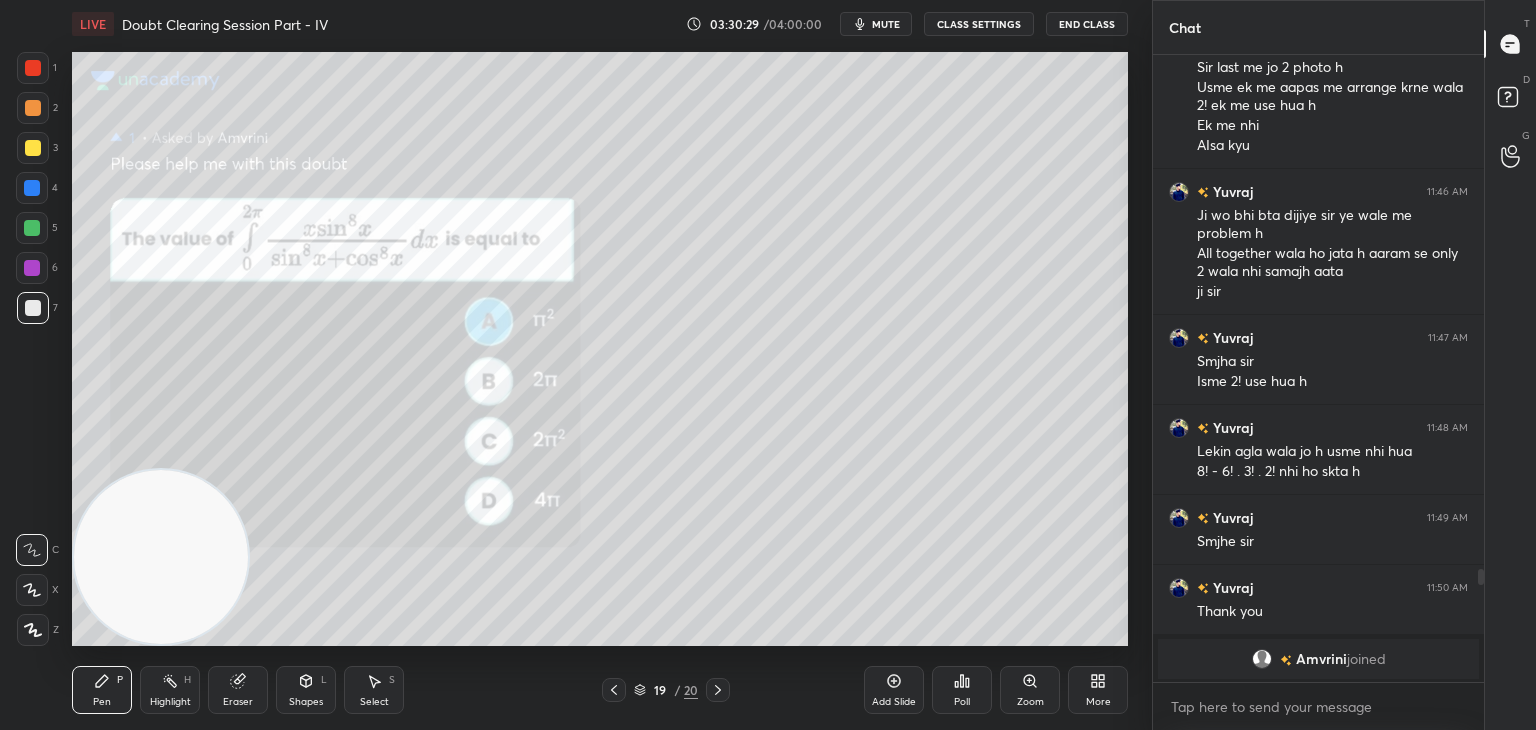click 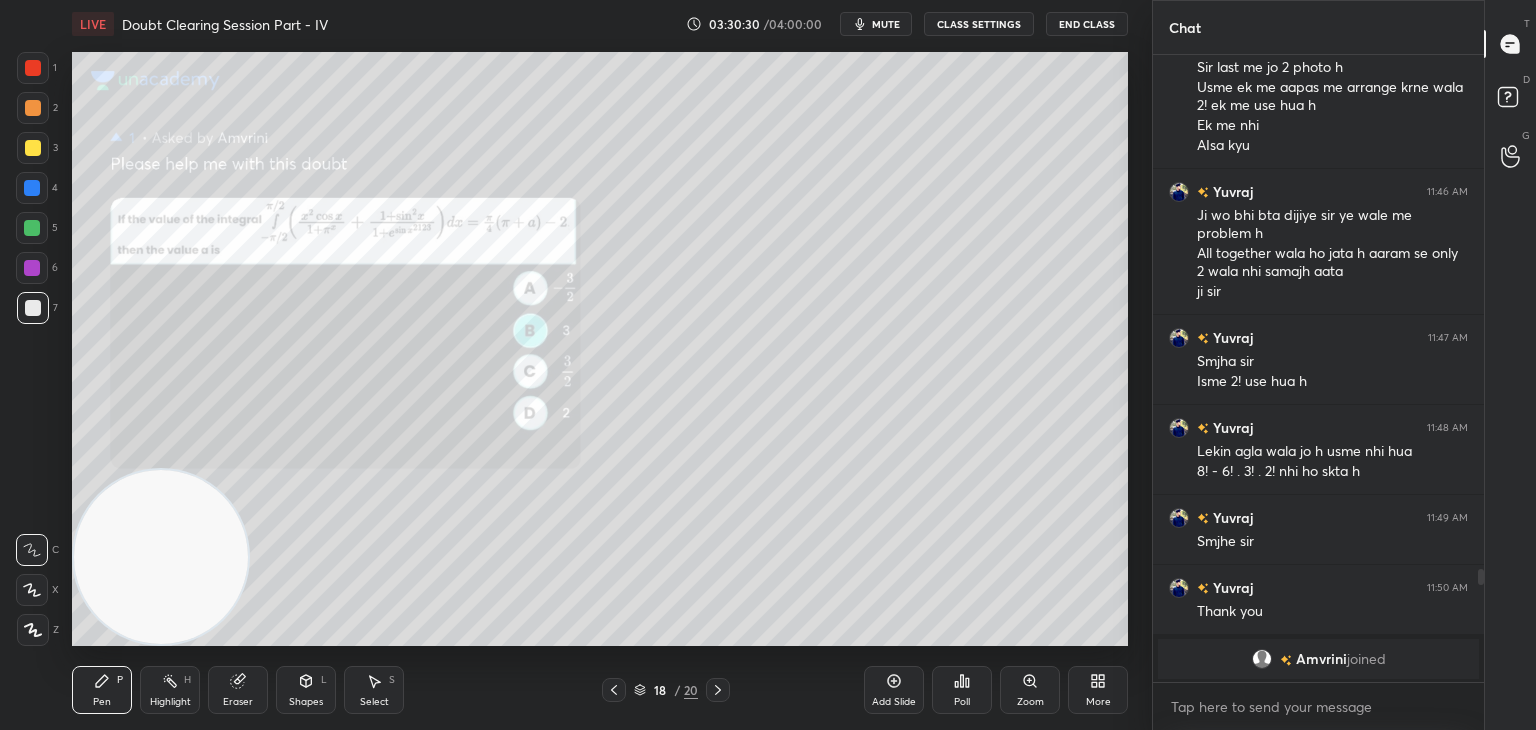 click 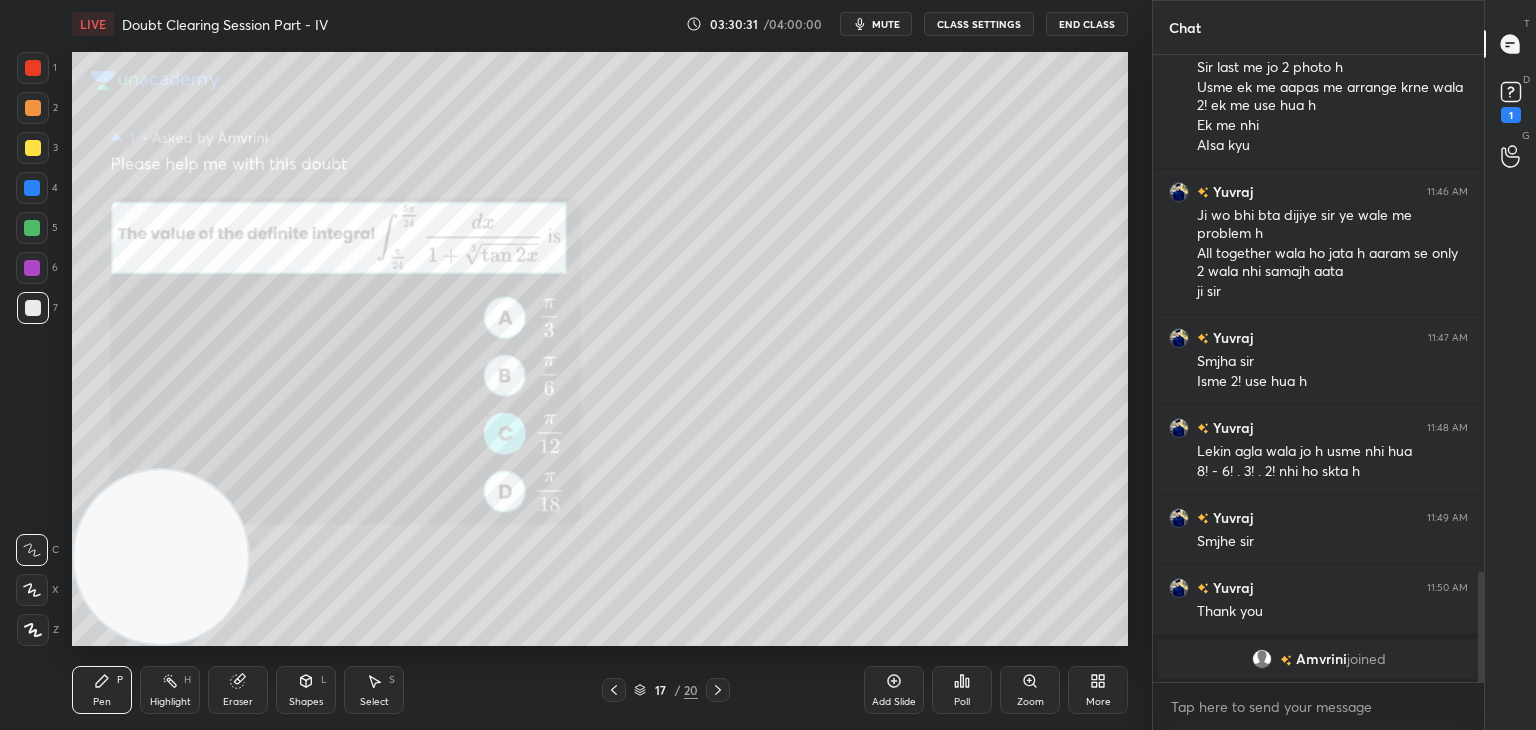 scroll, scrollTop: 2946, scrollLeft: 0, axis: vertical 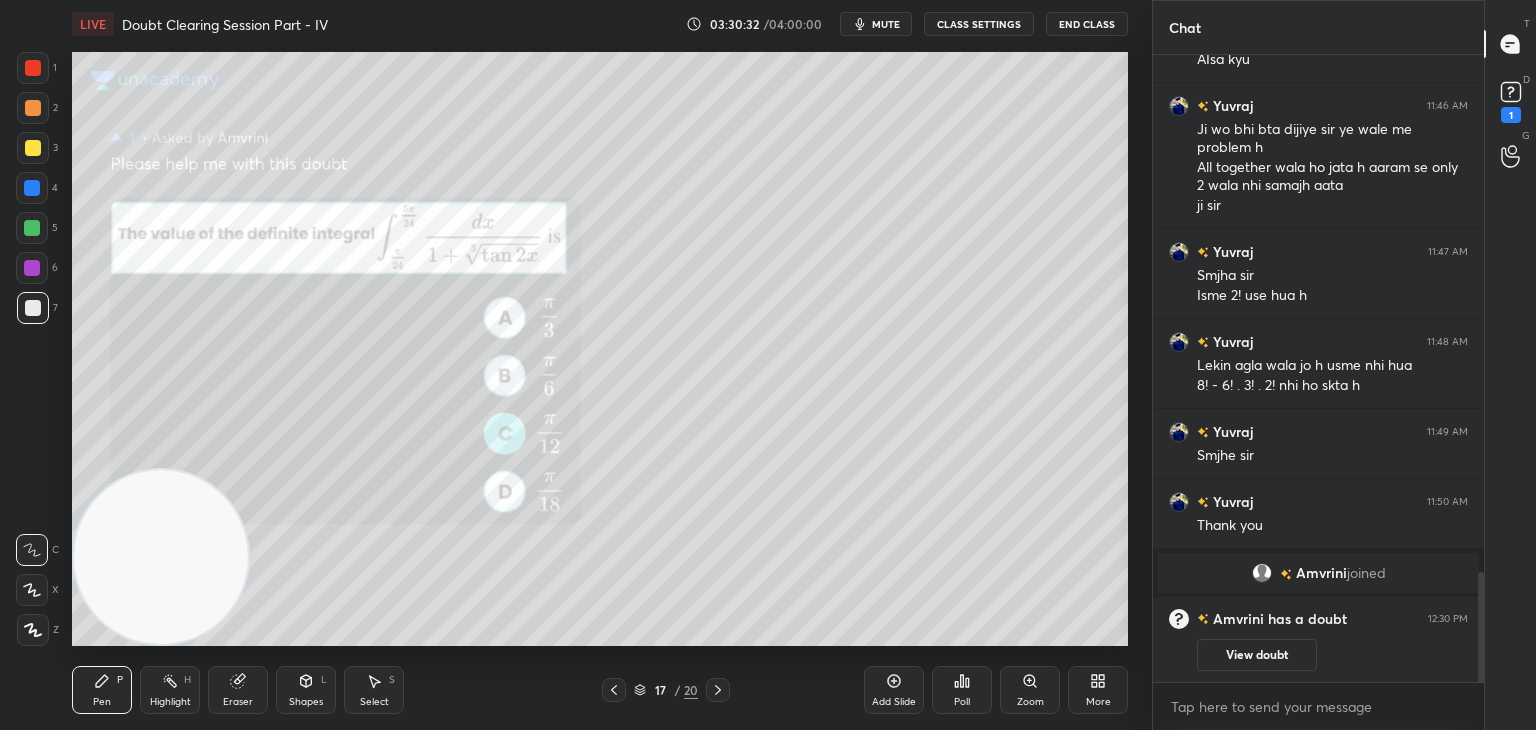 click 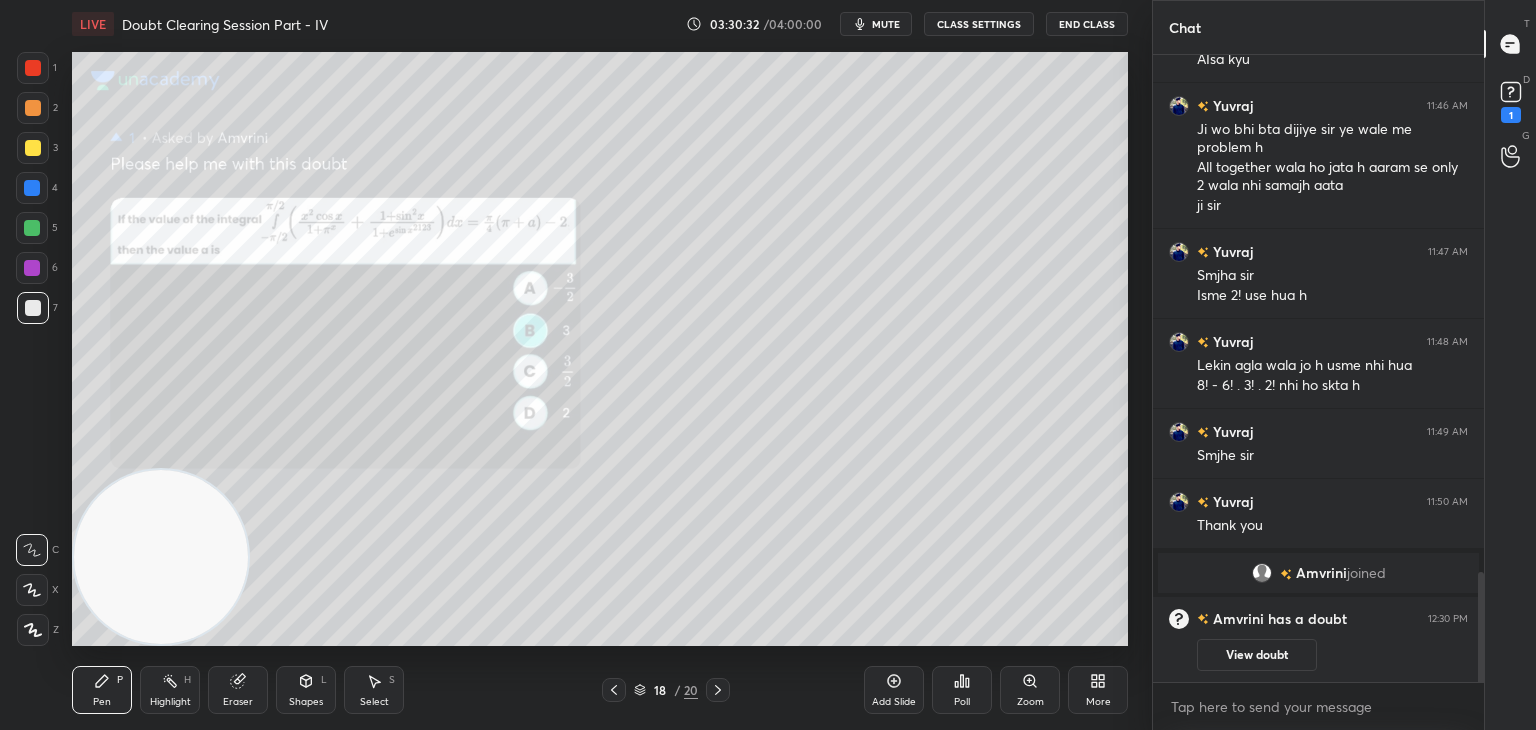 click 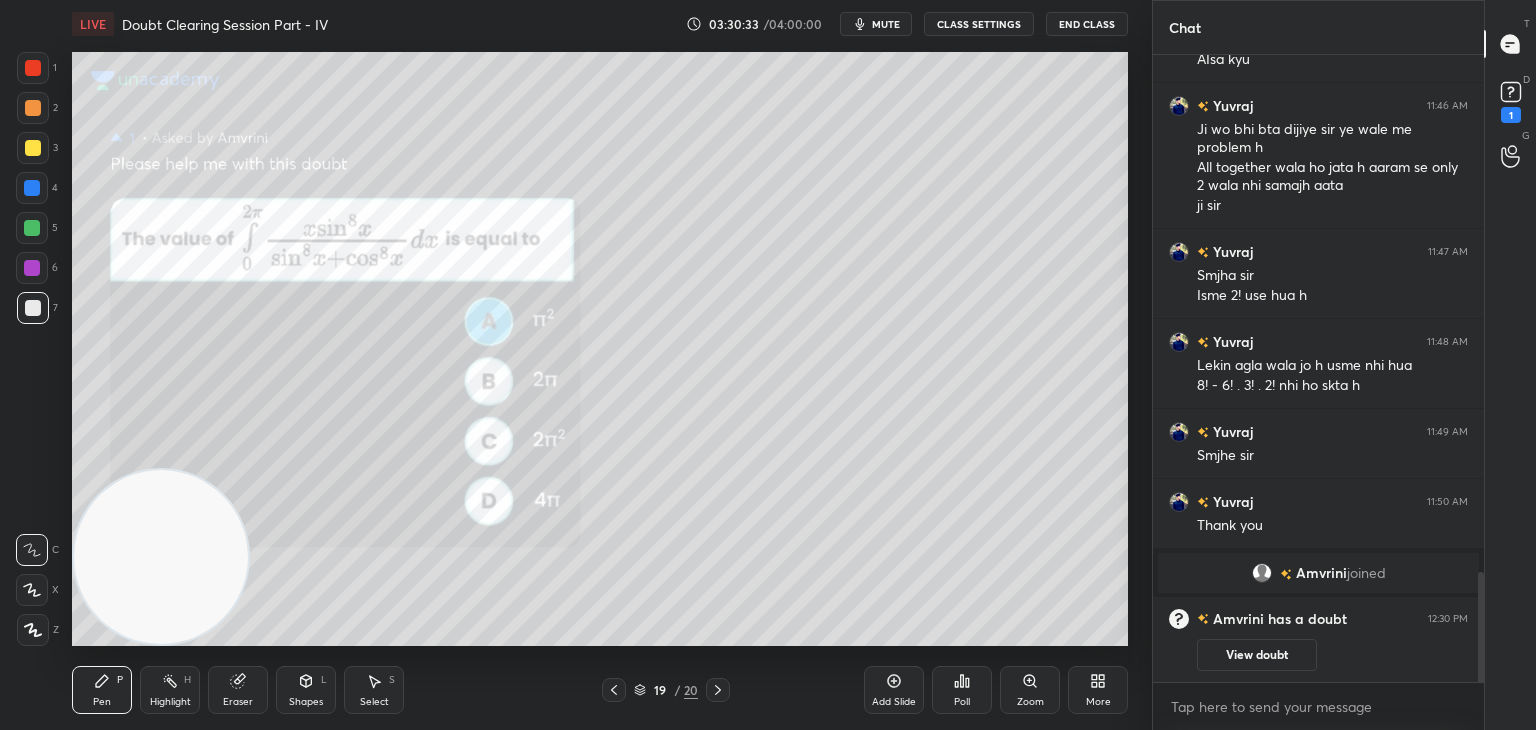 click 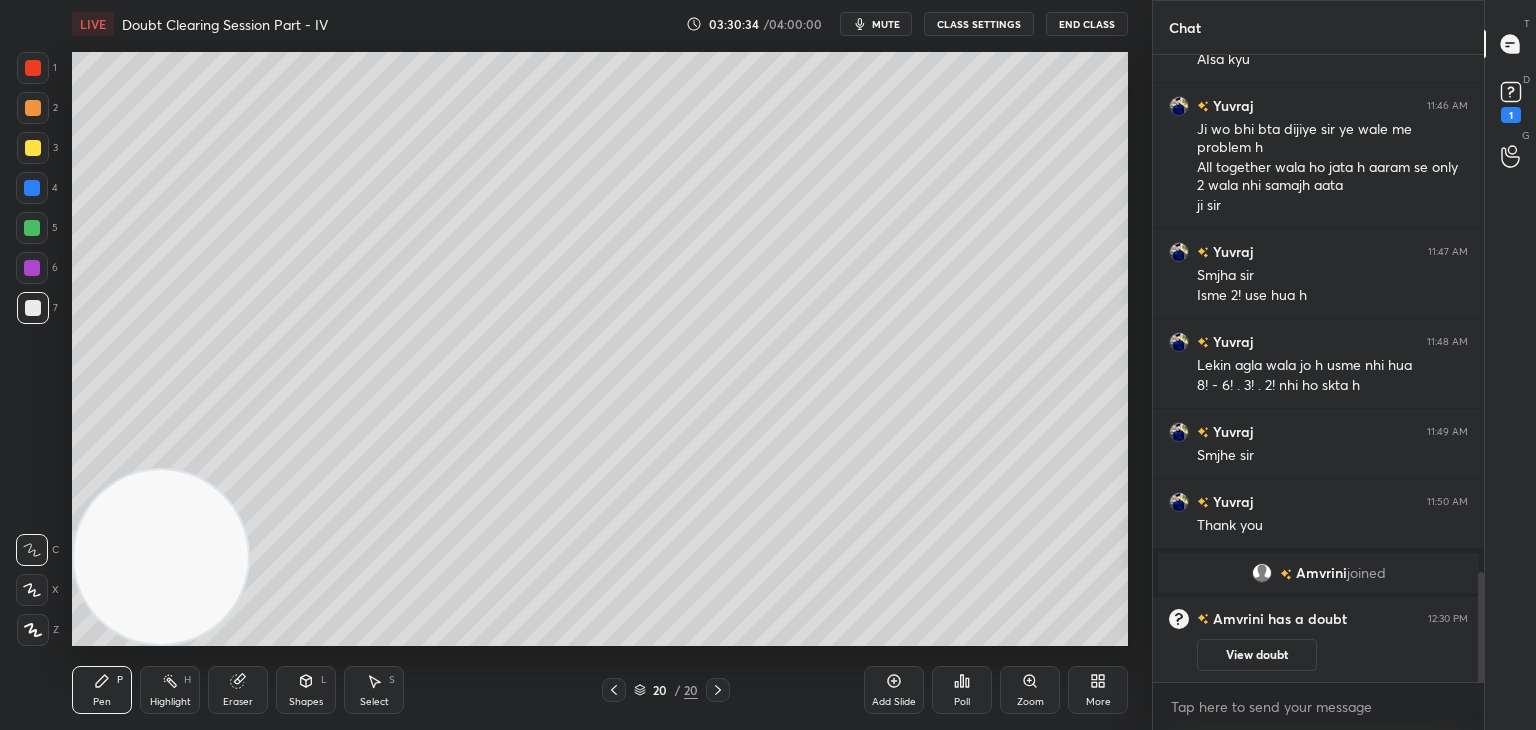drag, startPoint x: 608, startPoint y: 700, endPoint x: 636, endPoint y: 690, distance: 29.732138 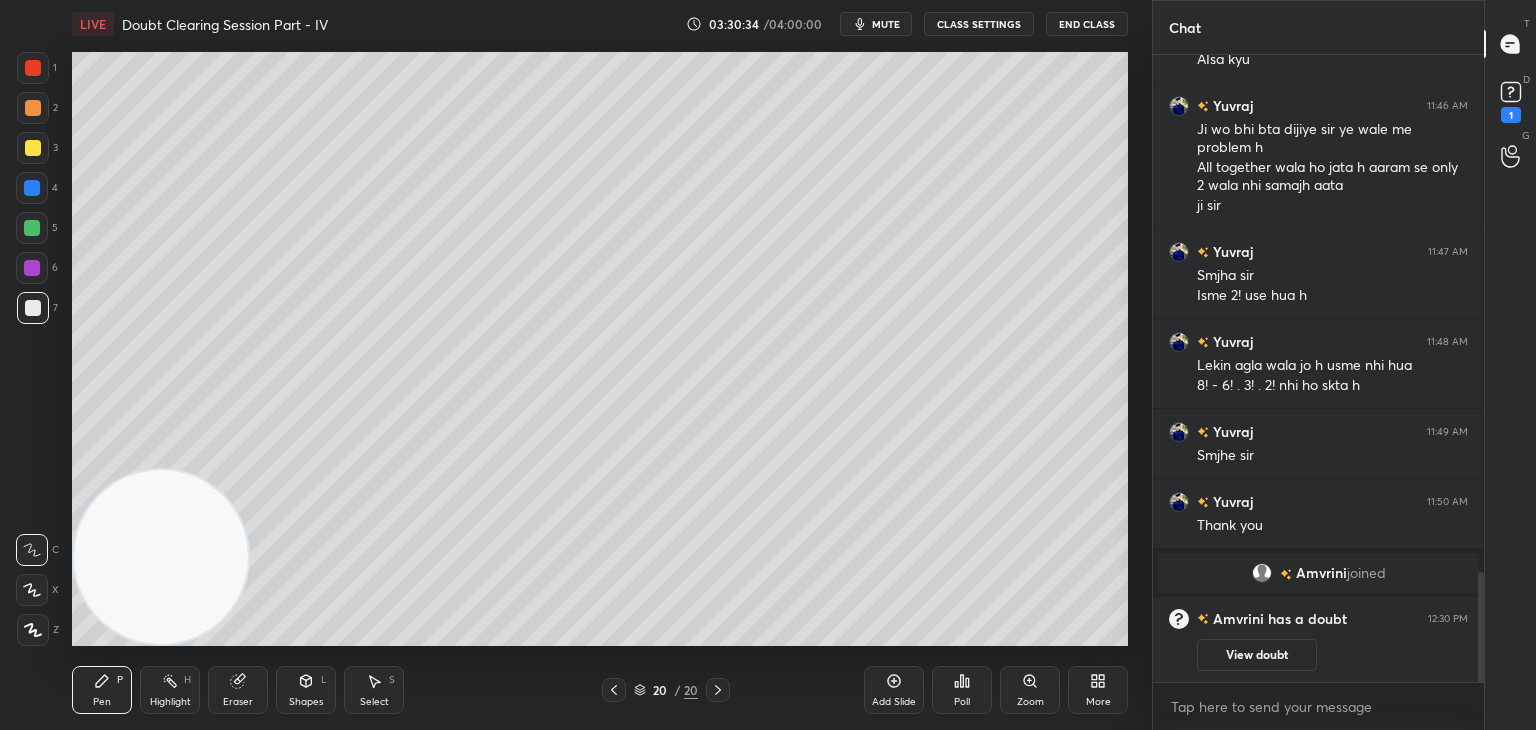 click at bounding box center [614, 690] 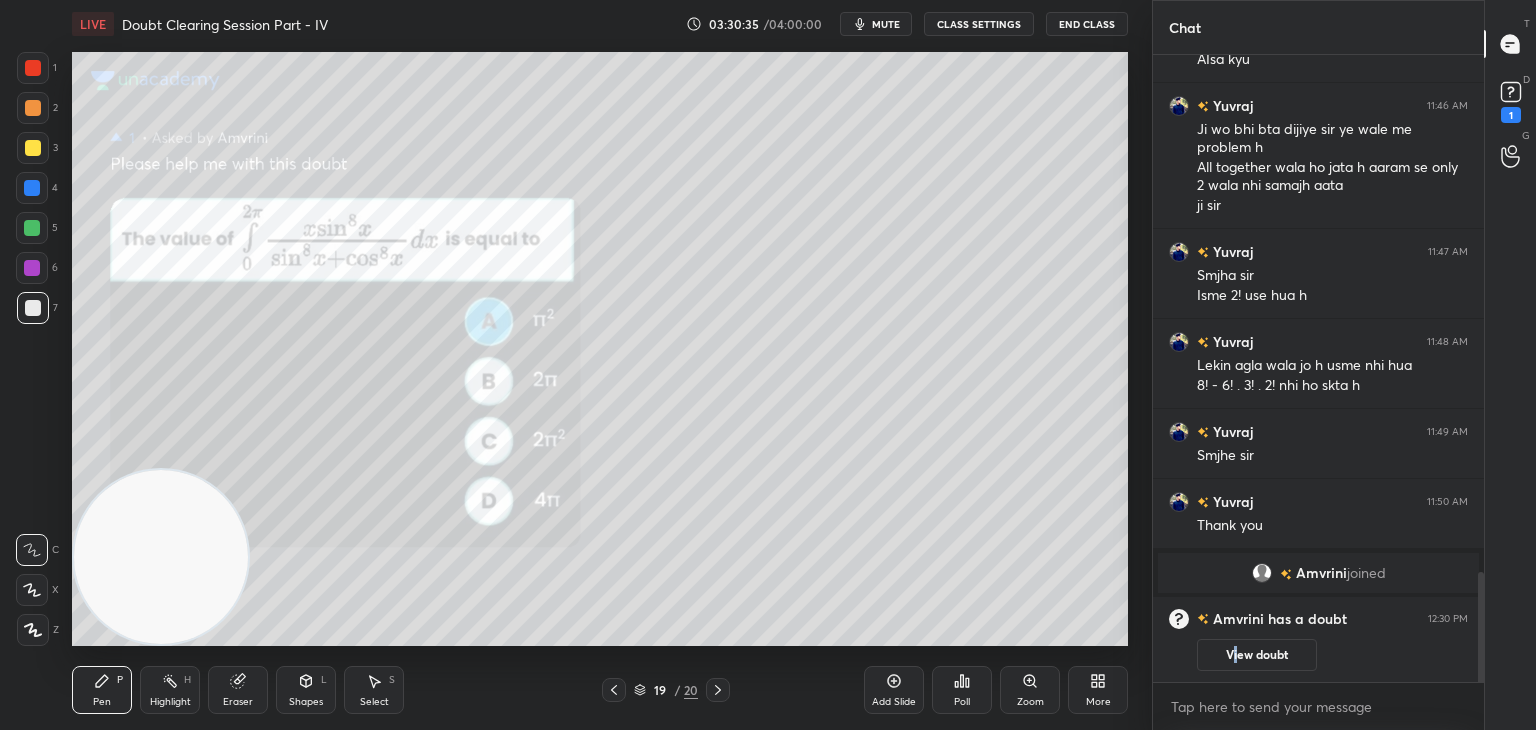 click on "View doubt" at bounding box center (1257, 655) 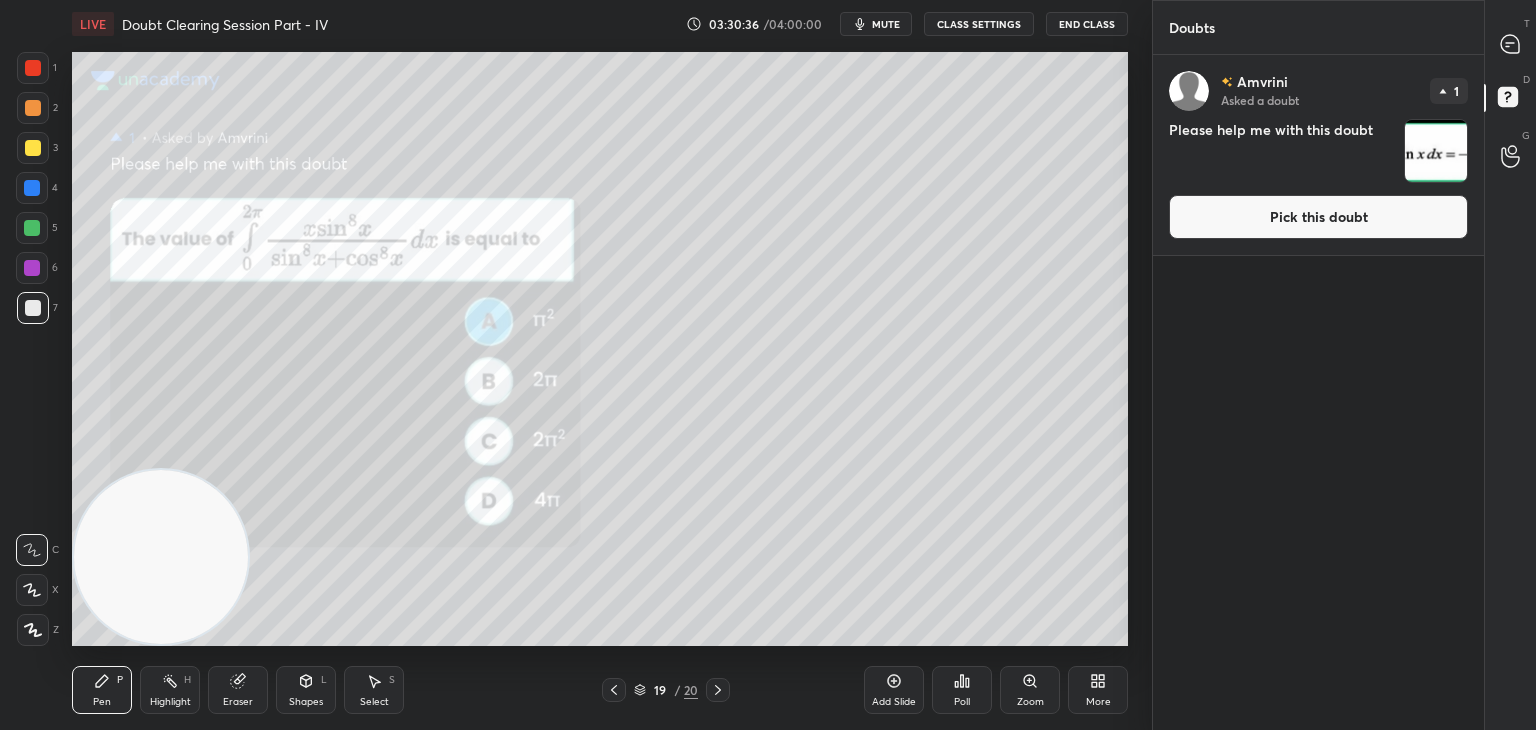 click on "Pick this doubt" at bounding box center [1318, 217] 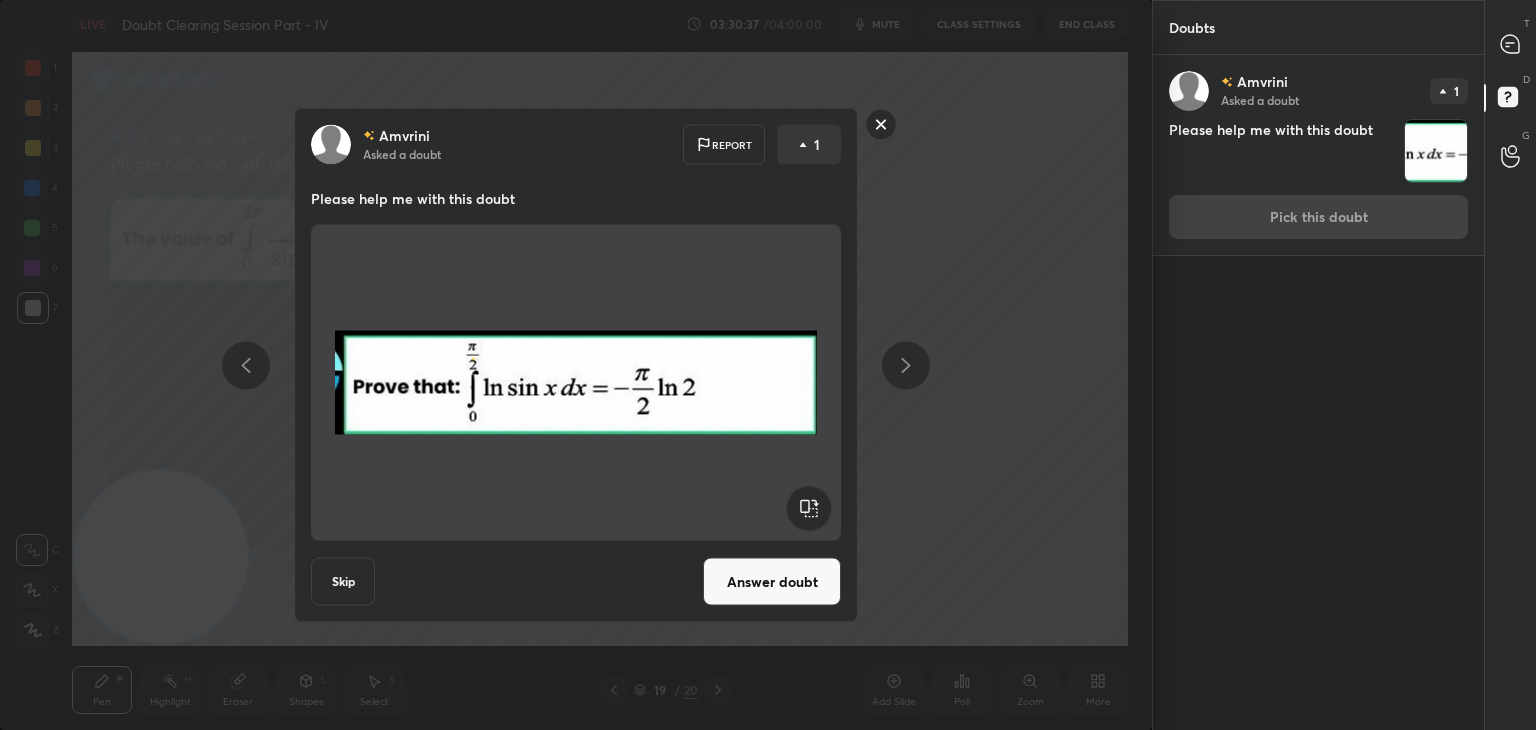 drag, startPoint x: 751, startPoint y: 573, endPoint x: 762, endPoint y: 573, distance: 11 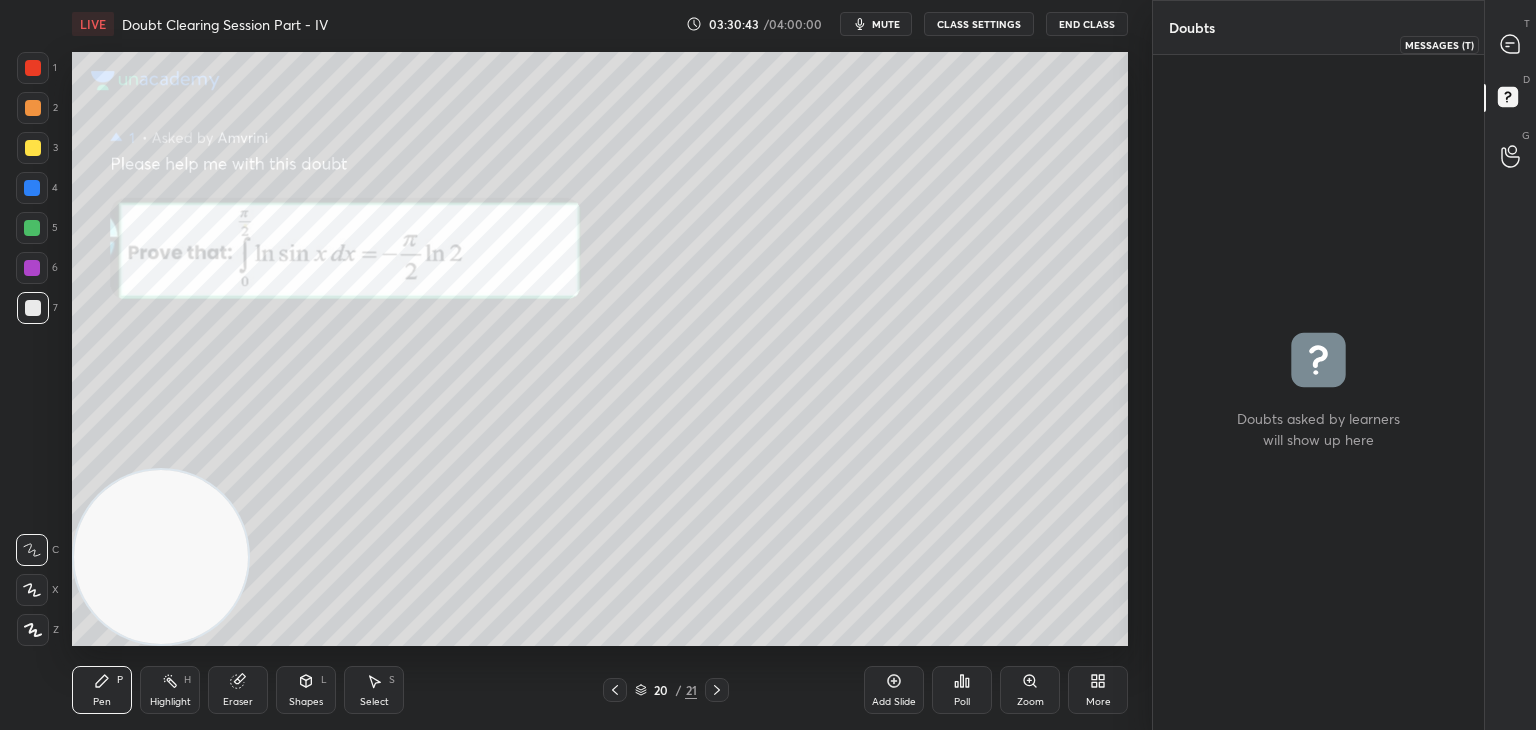 click at bounding box center [1511, 44] 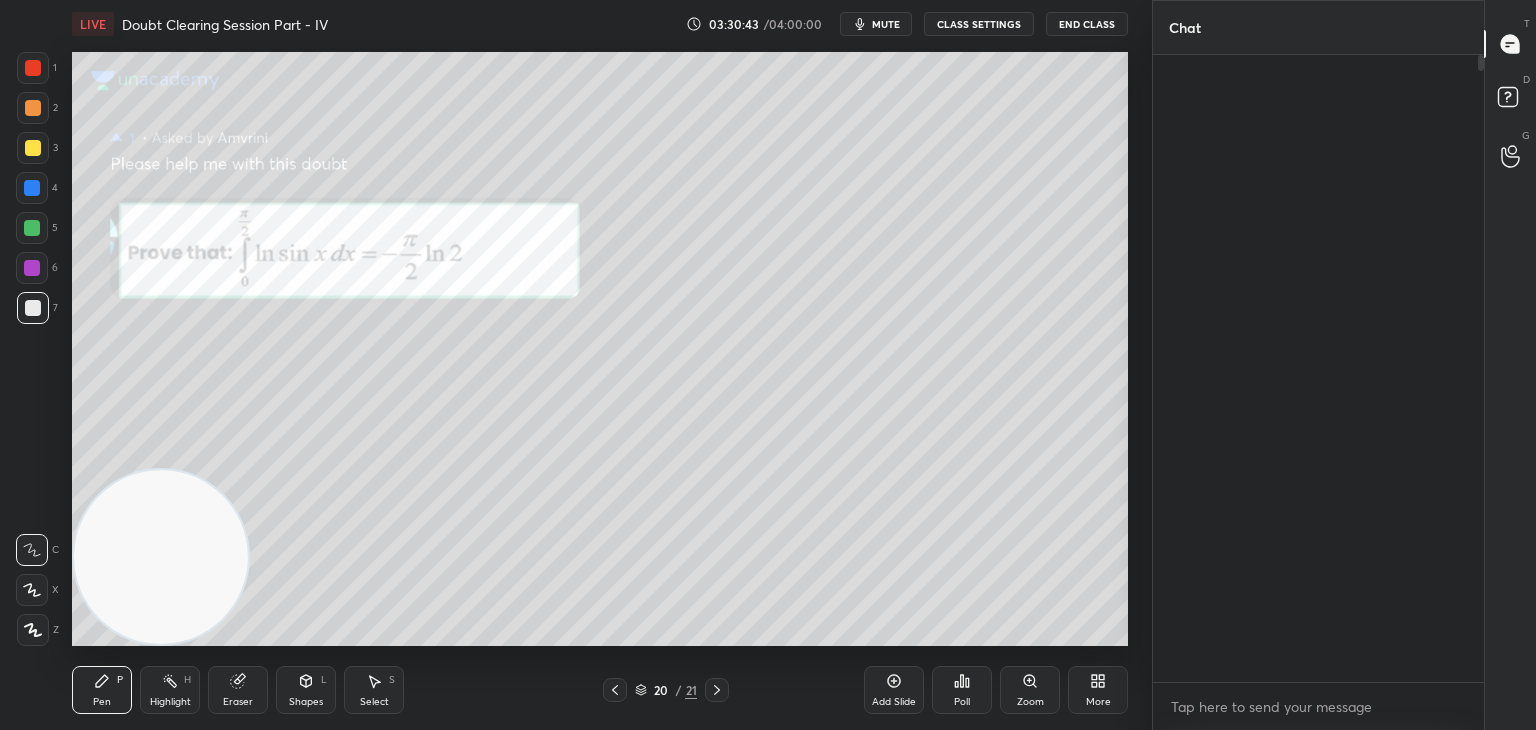 scroll, scrollTop: 2860, scrollLeft: 0, axis: vertical 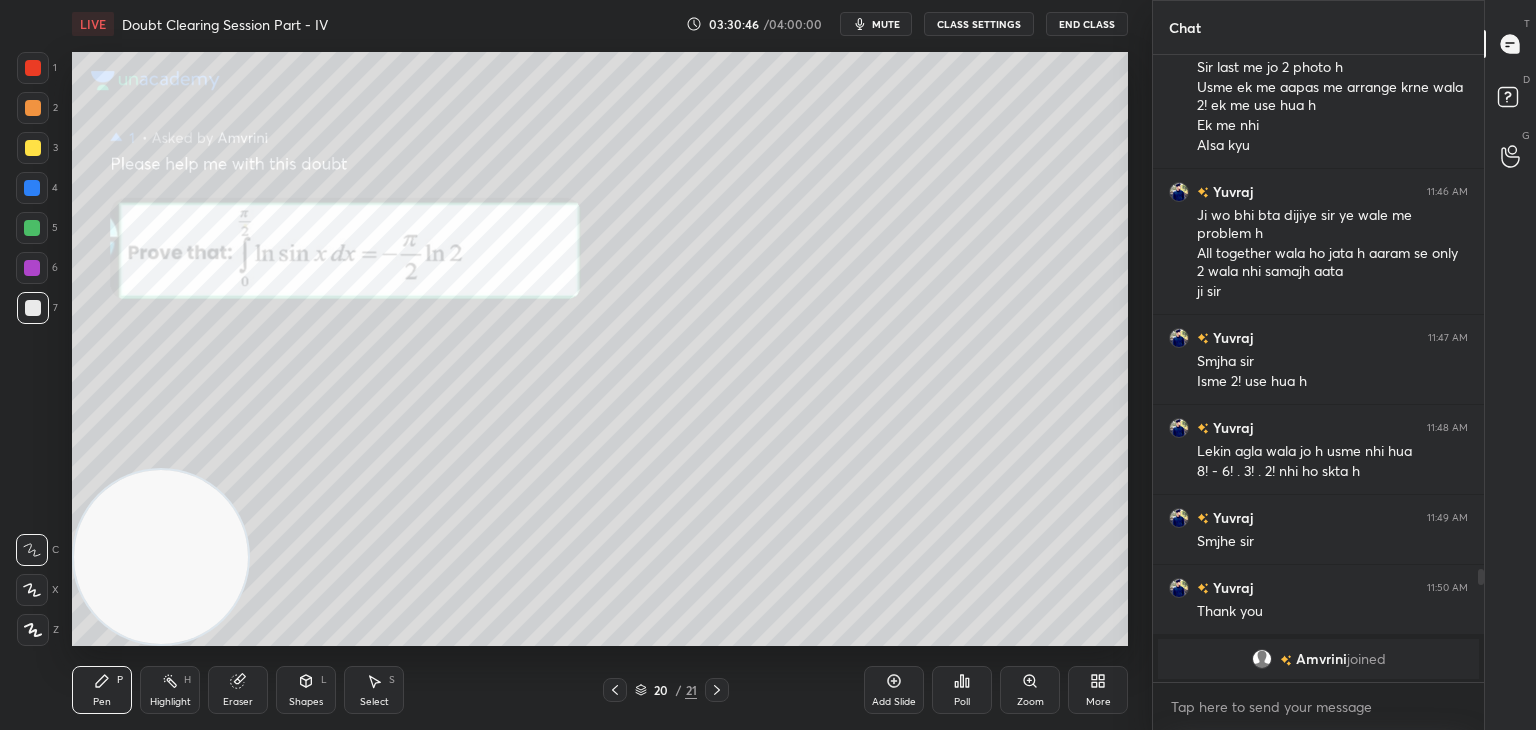 click 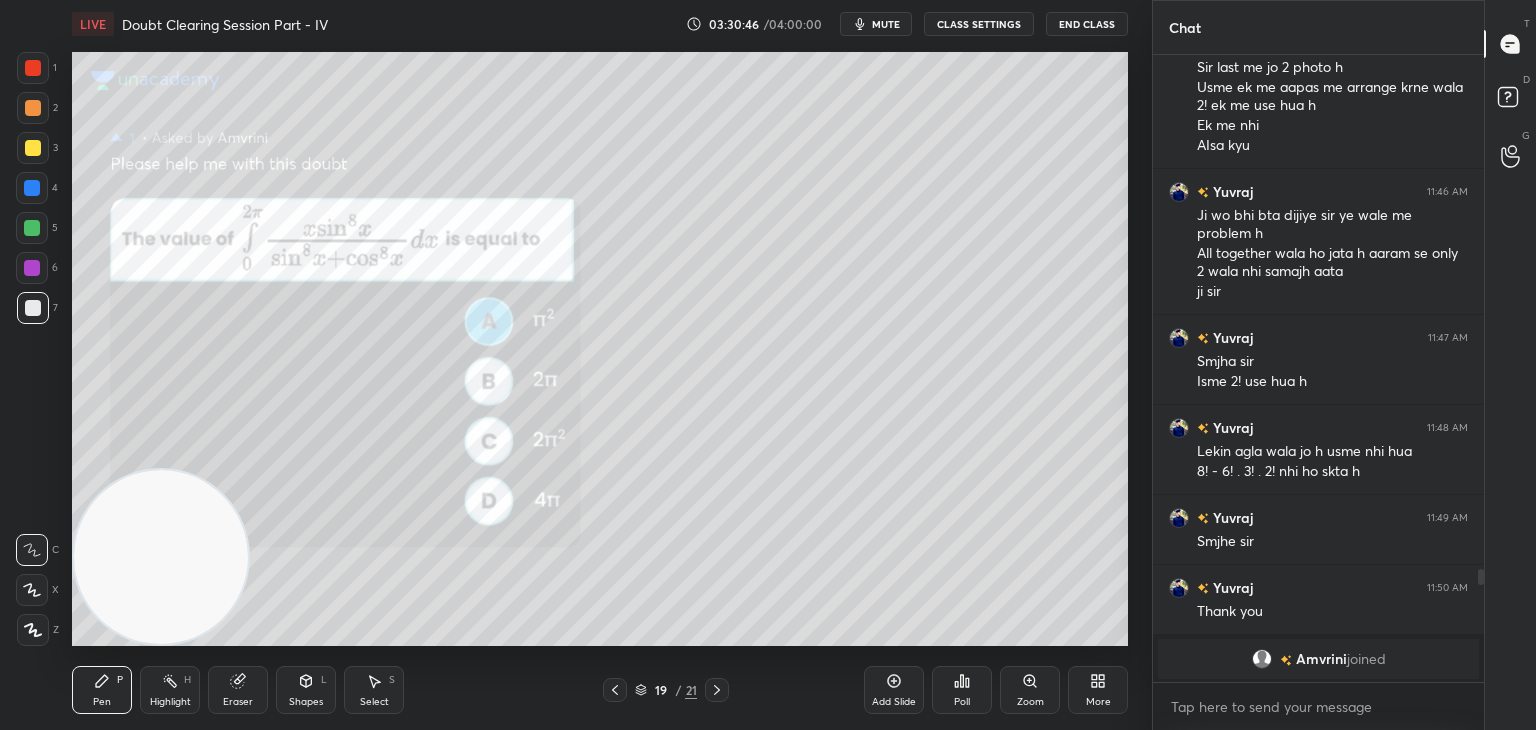 click 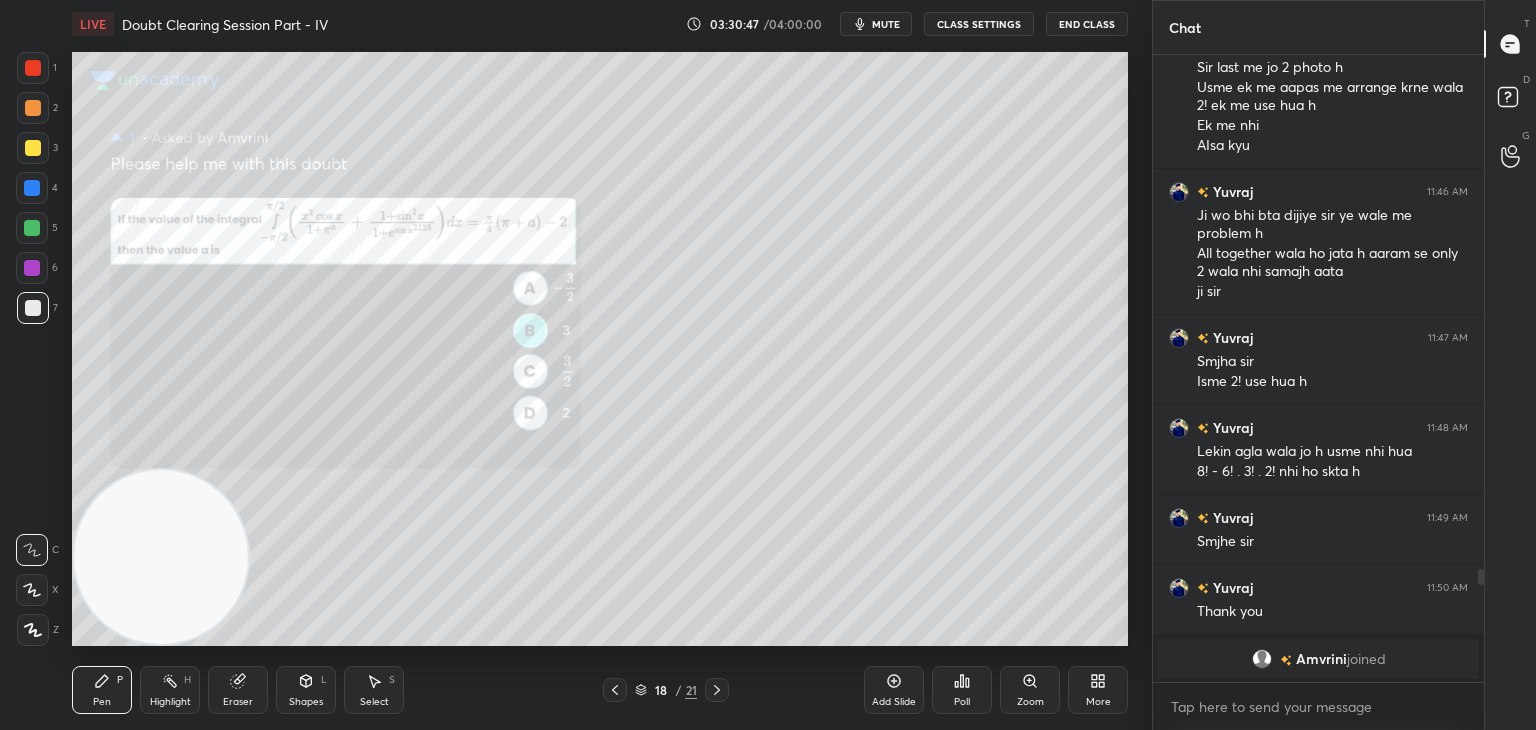 click 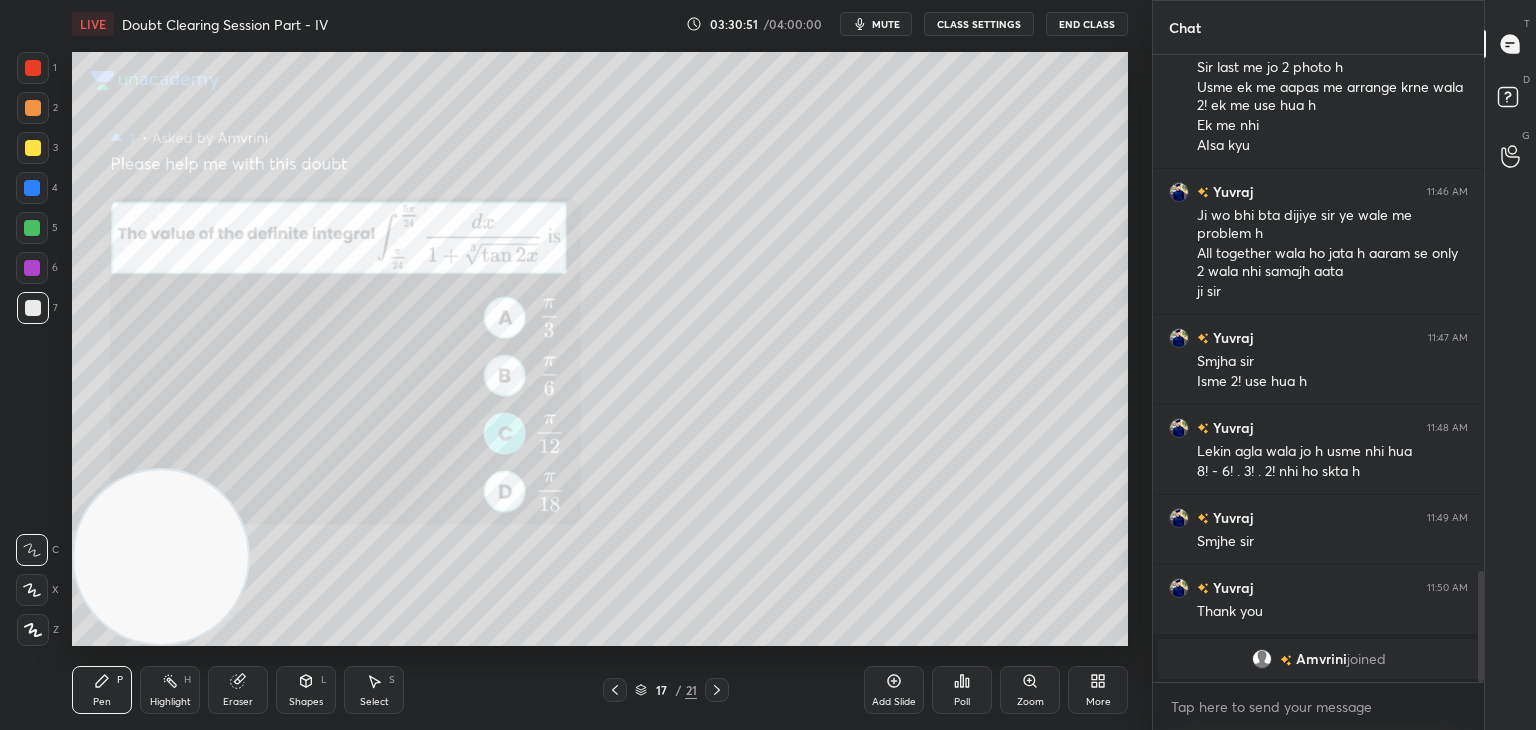 scroll, scrollTop: 2930, scrollLeft: 0, axis: vertical 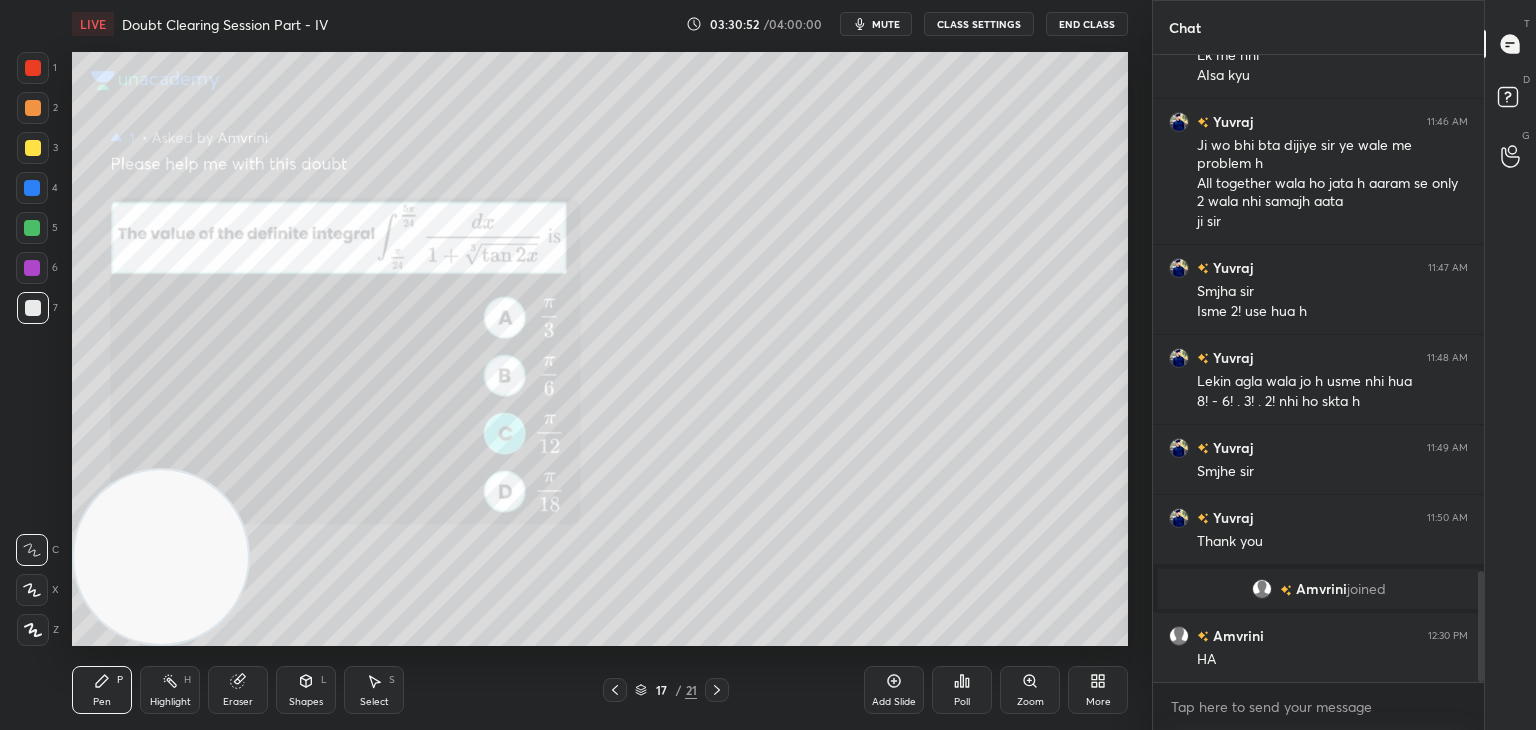 click on "Zoom" at bounding box center (1030, 690) 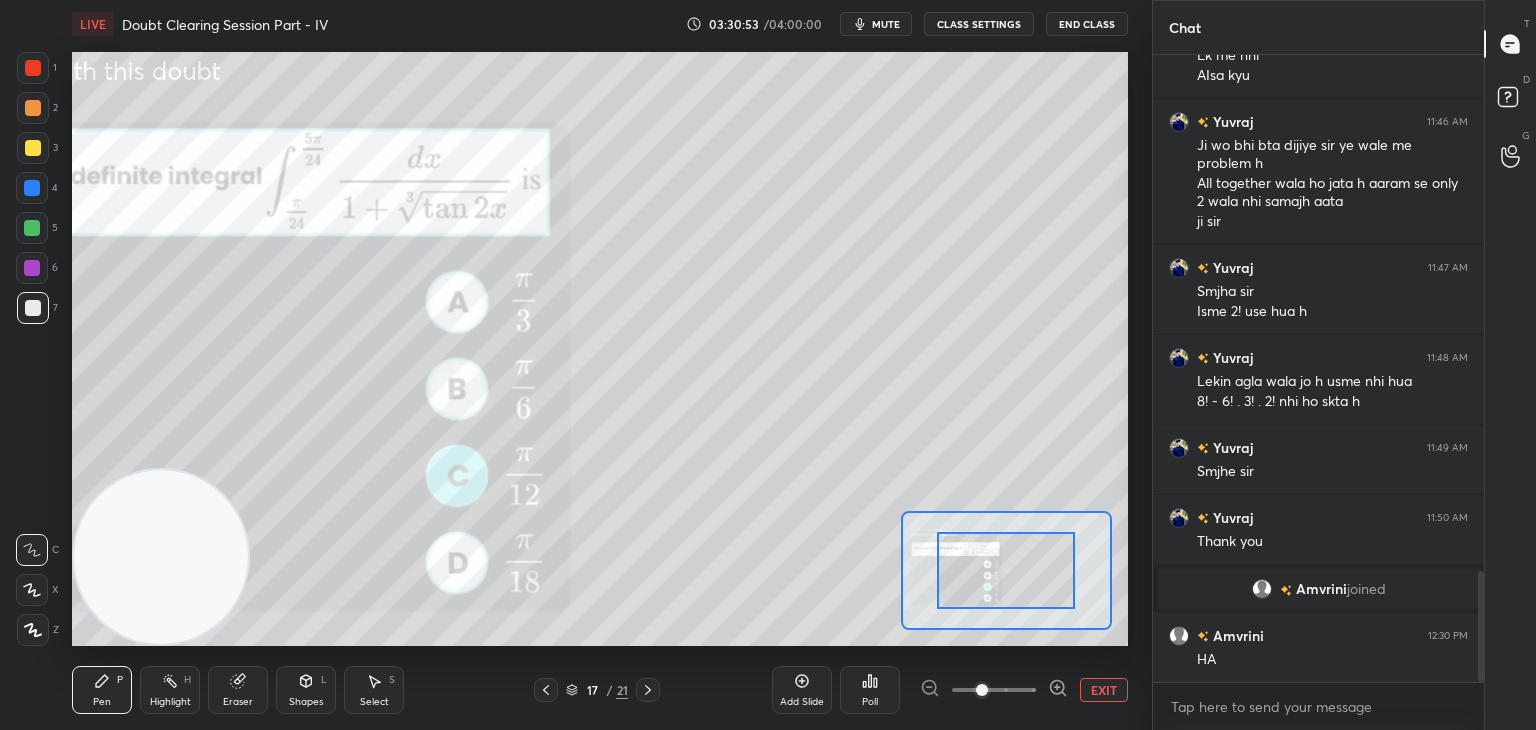 click at bounding box center [994, 690] 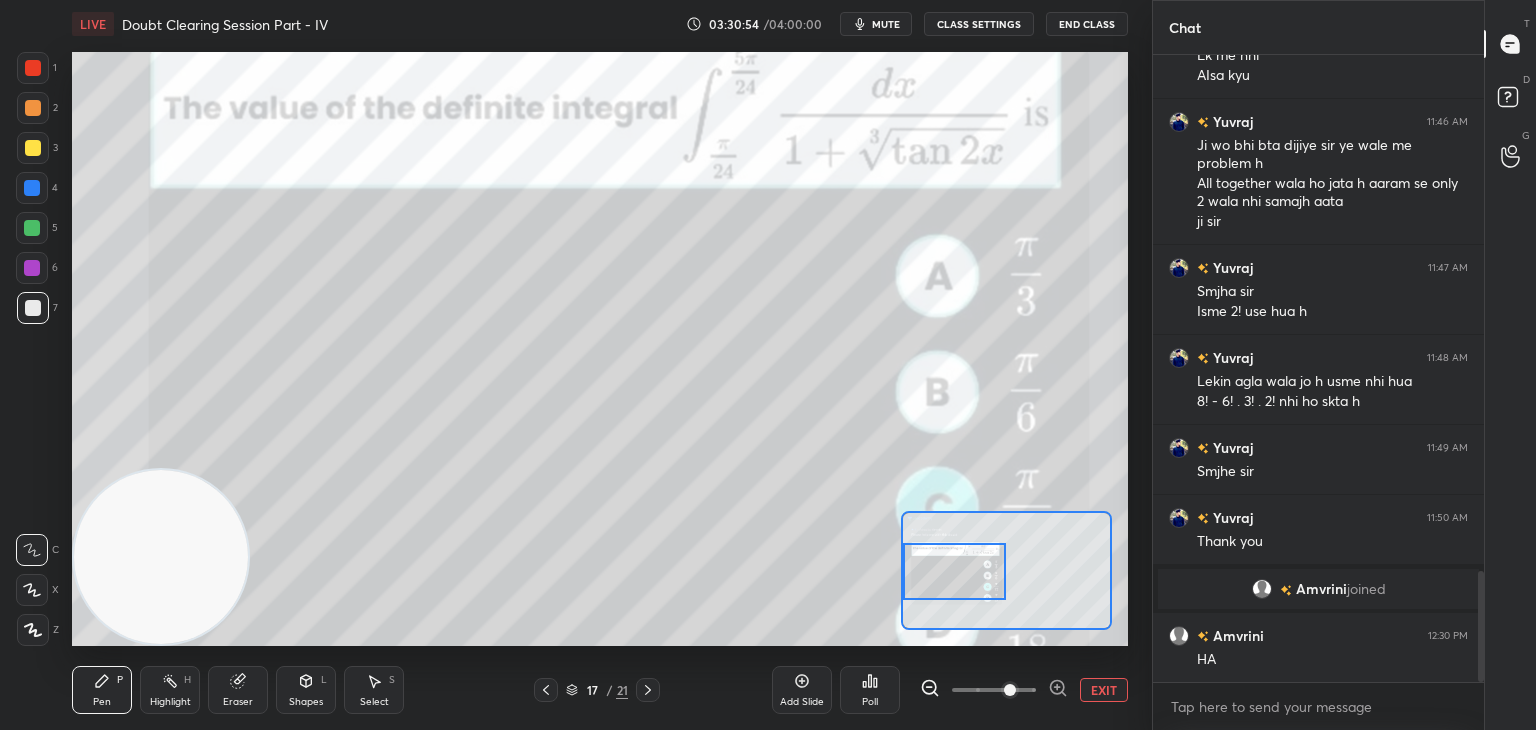 drag, startPoint x: 1035, startPoint y: 578, endPoint x: 987, endPoint y: 582, distance: 48.166378 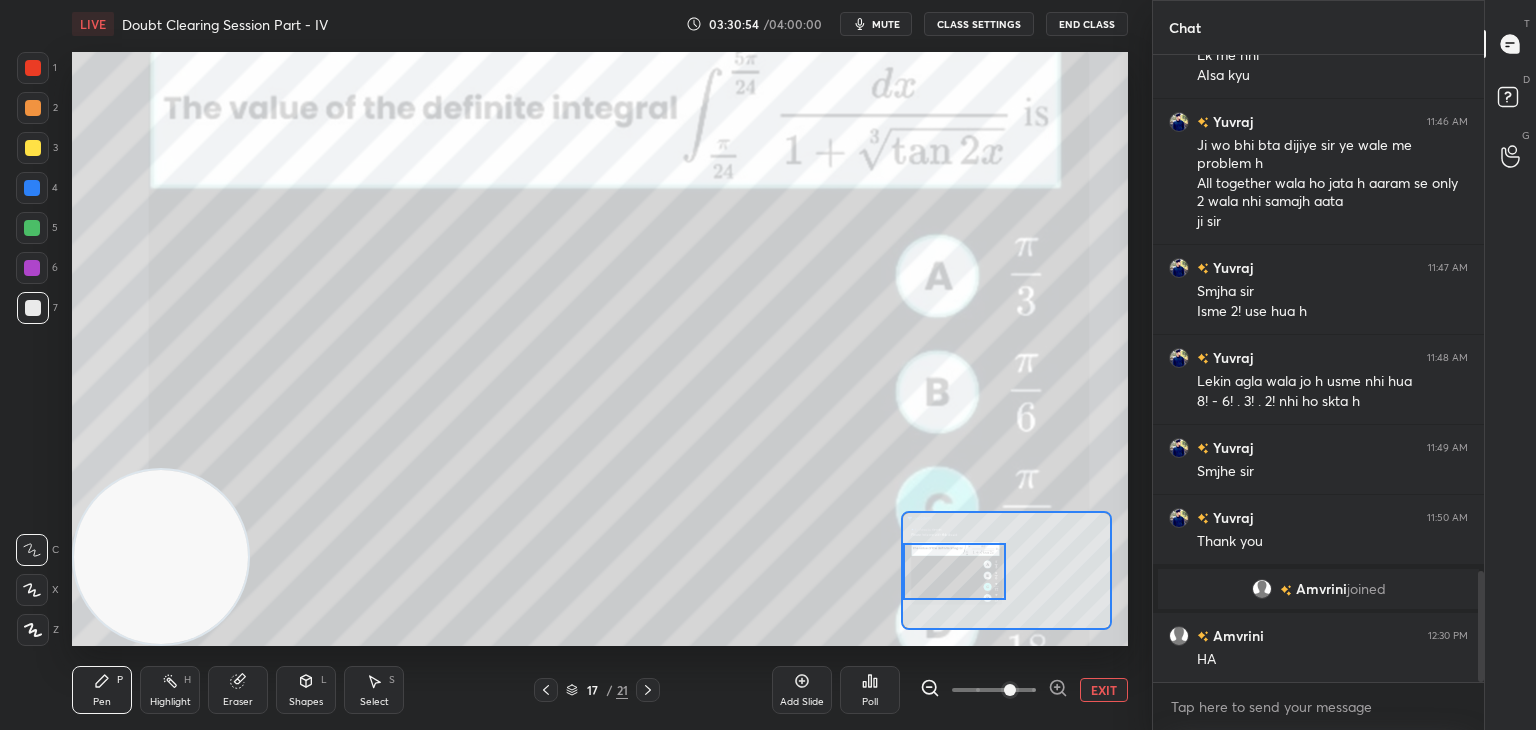click at bounding box center [955, 571] 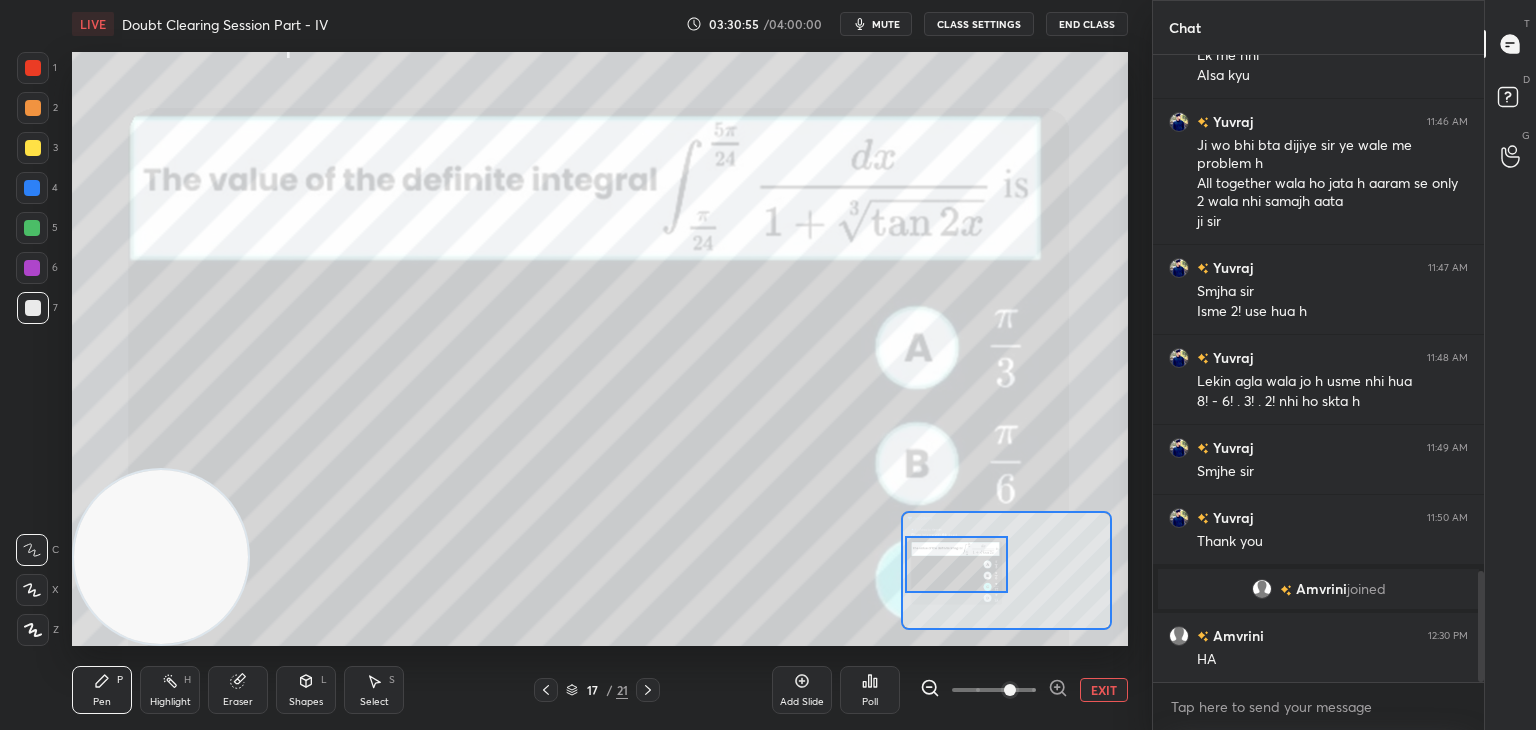 drag, startPoint x: 978, startPoint y: 585, endPoint x: 959, endPoint y: 565, distance: 27.58623 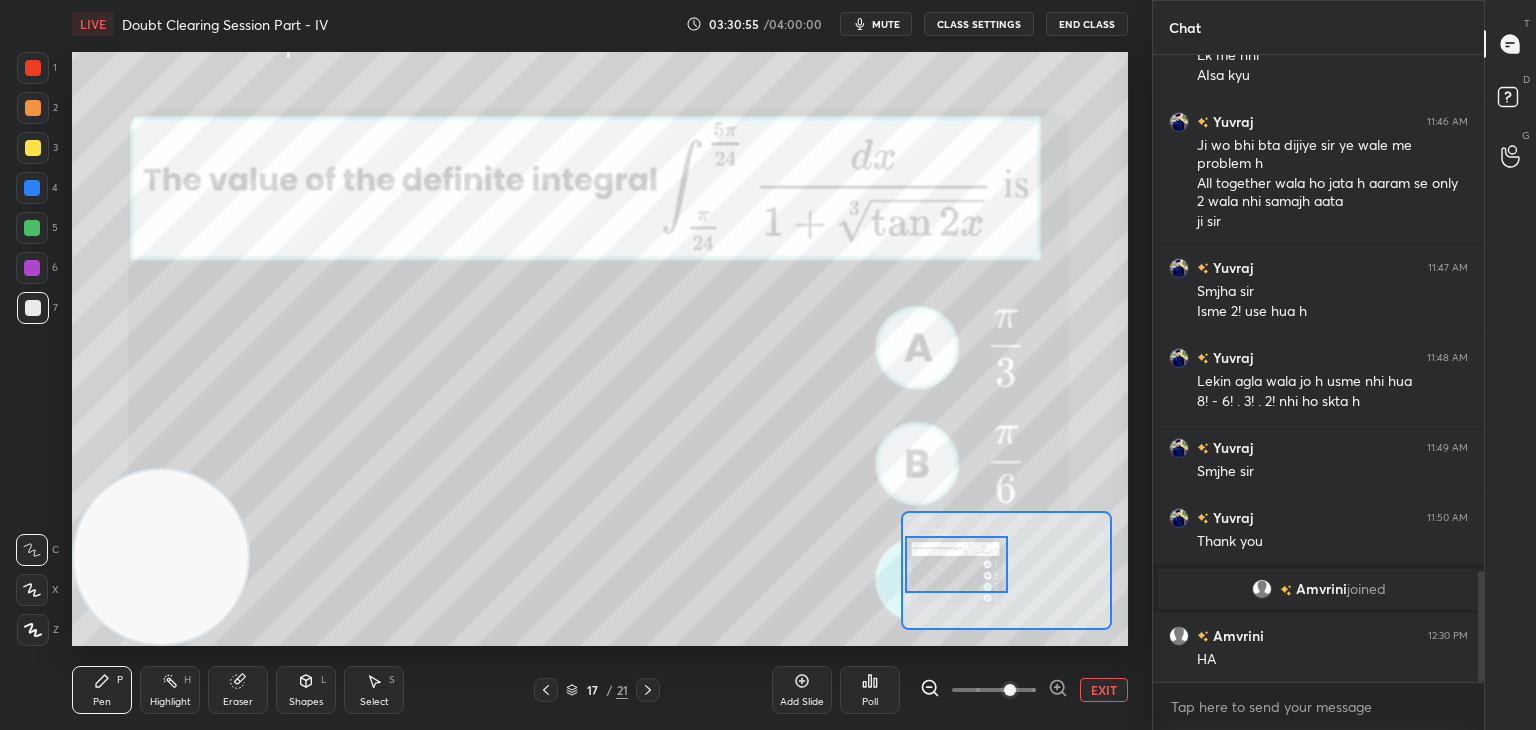 click at bounding box center [957, 564] 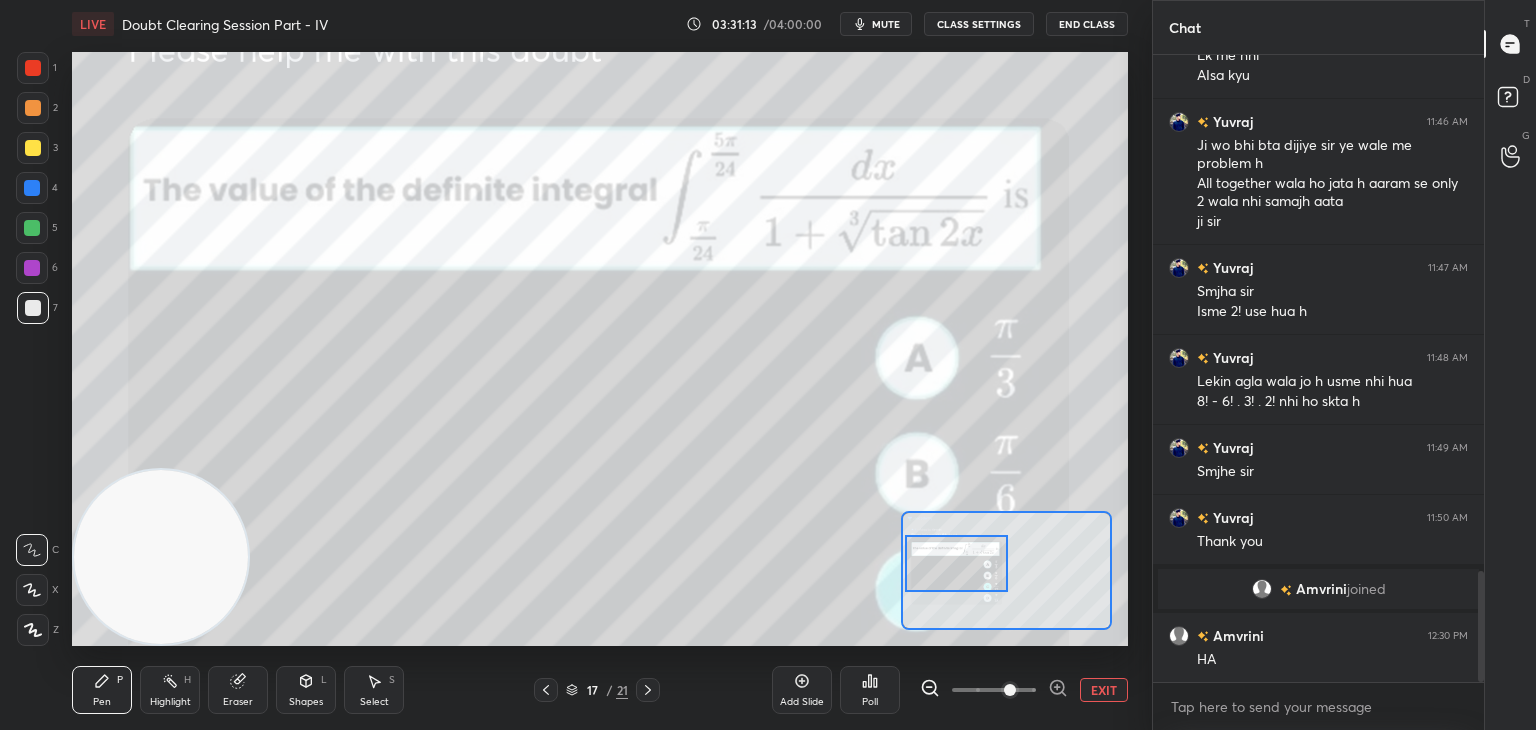 click at bounding box center (994, 690) 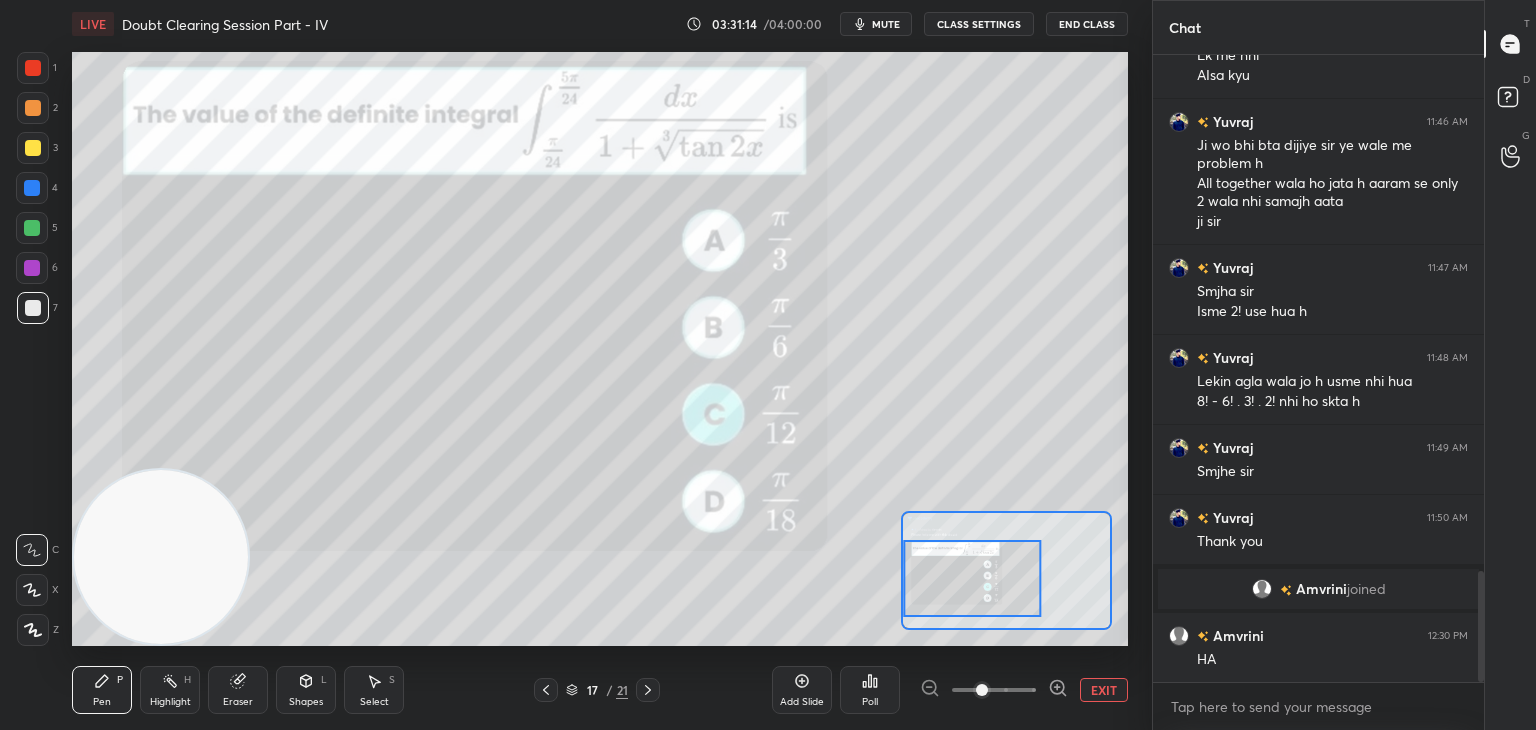 drag, startPoint x: 960, startPoint y: 577, endPoint x: 957, endPoint y: 588, distance: 11.401754 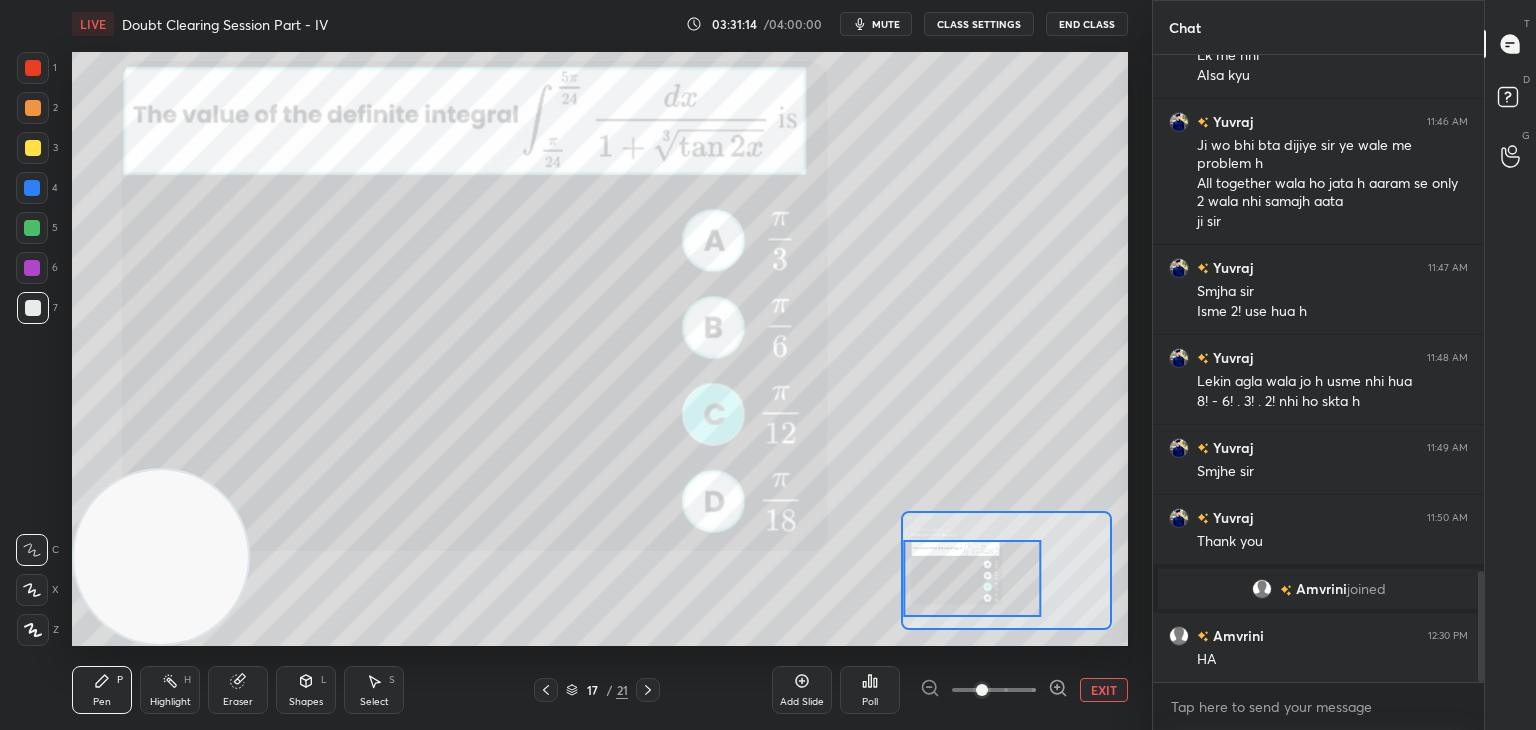 click at bounding box center [973, 578] 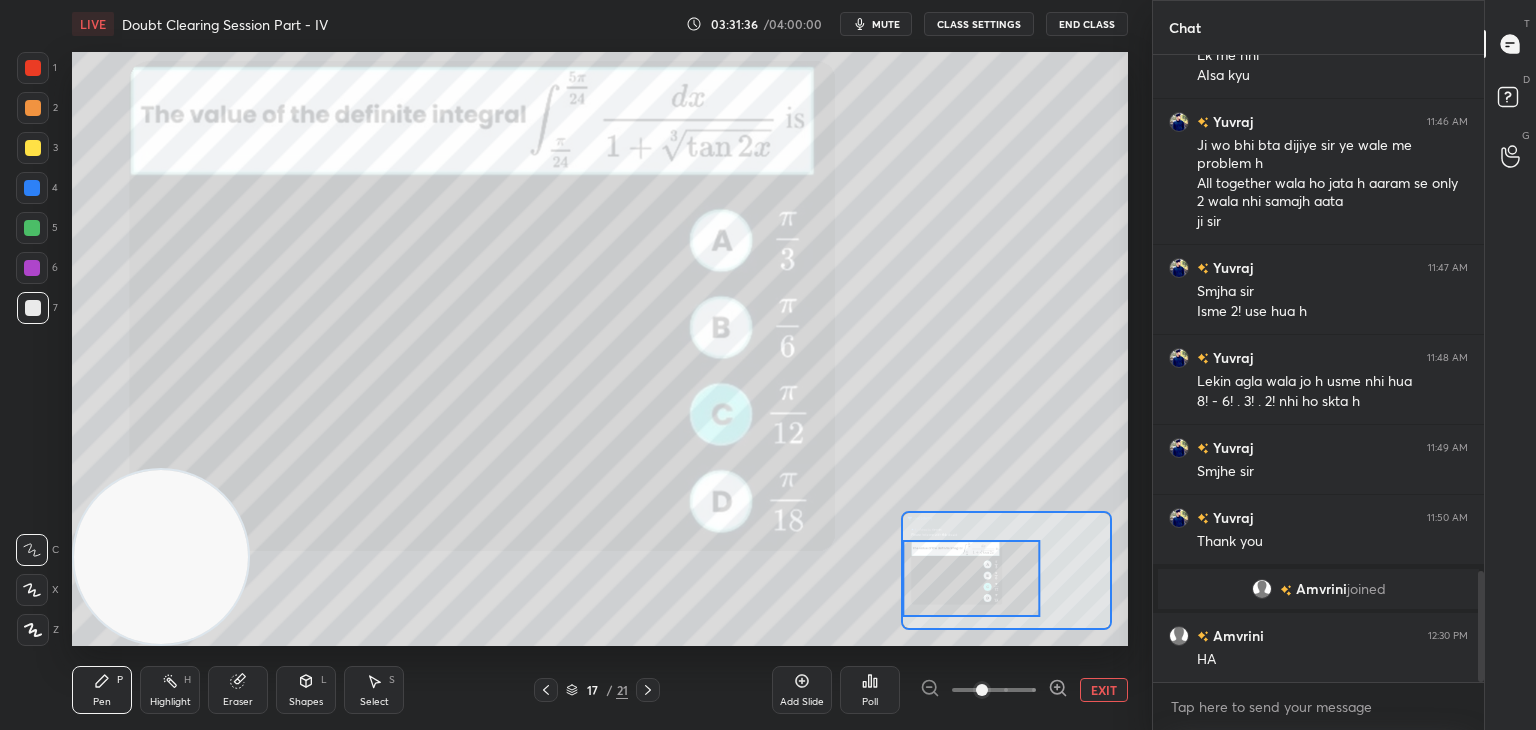 click on "EXIT" at bounding box center (1104, 690) 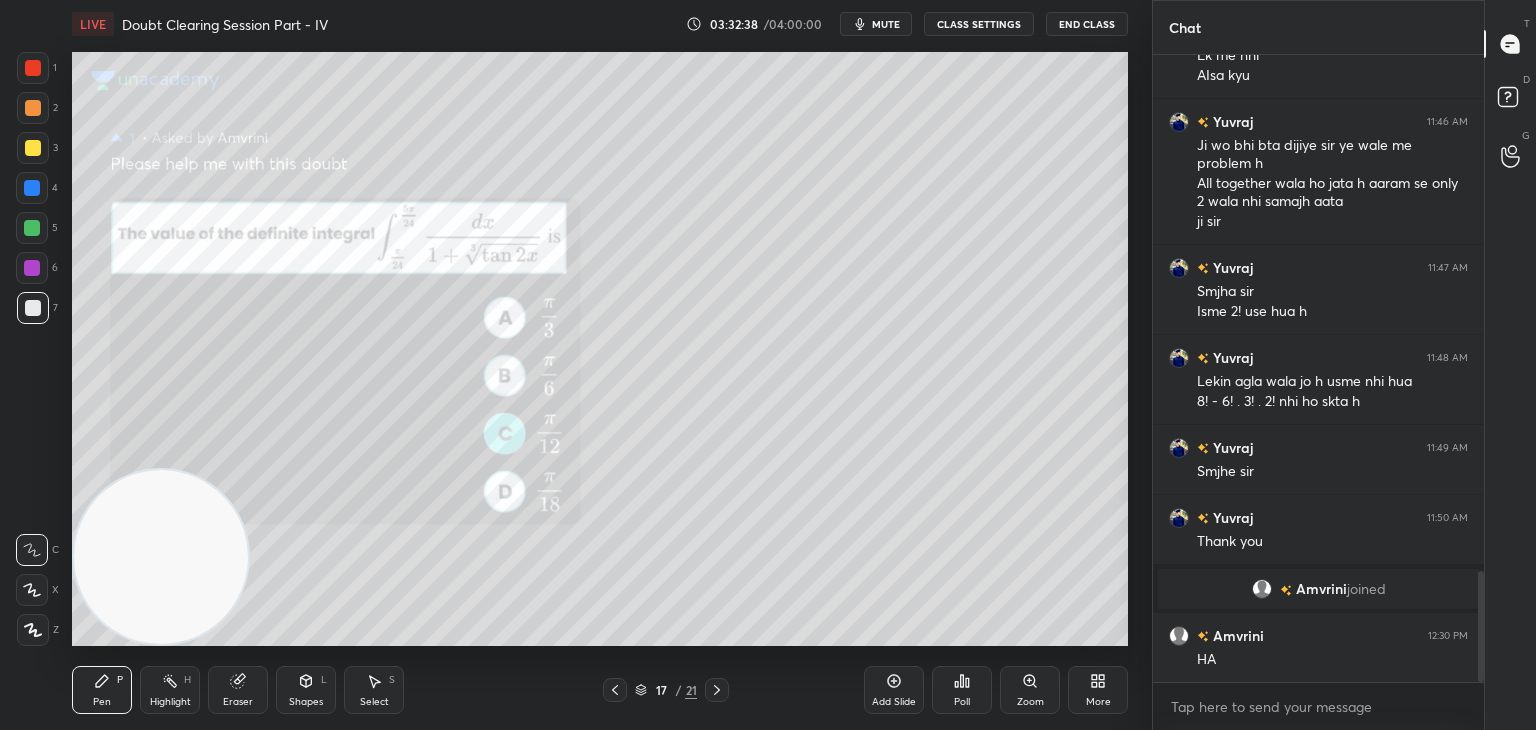 scroll, scrollTop: 3000, scrollLeft: 0, axis: vertical 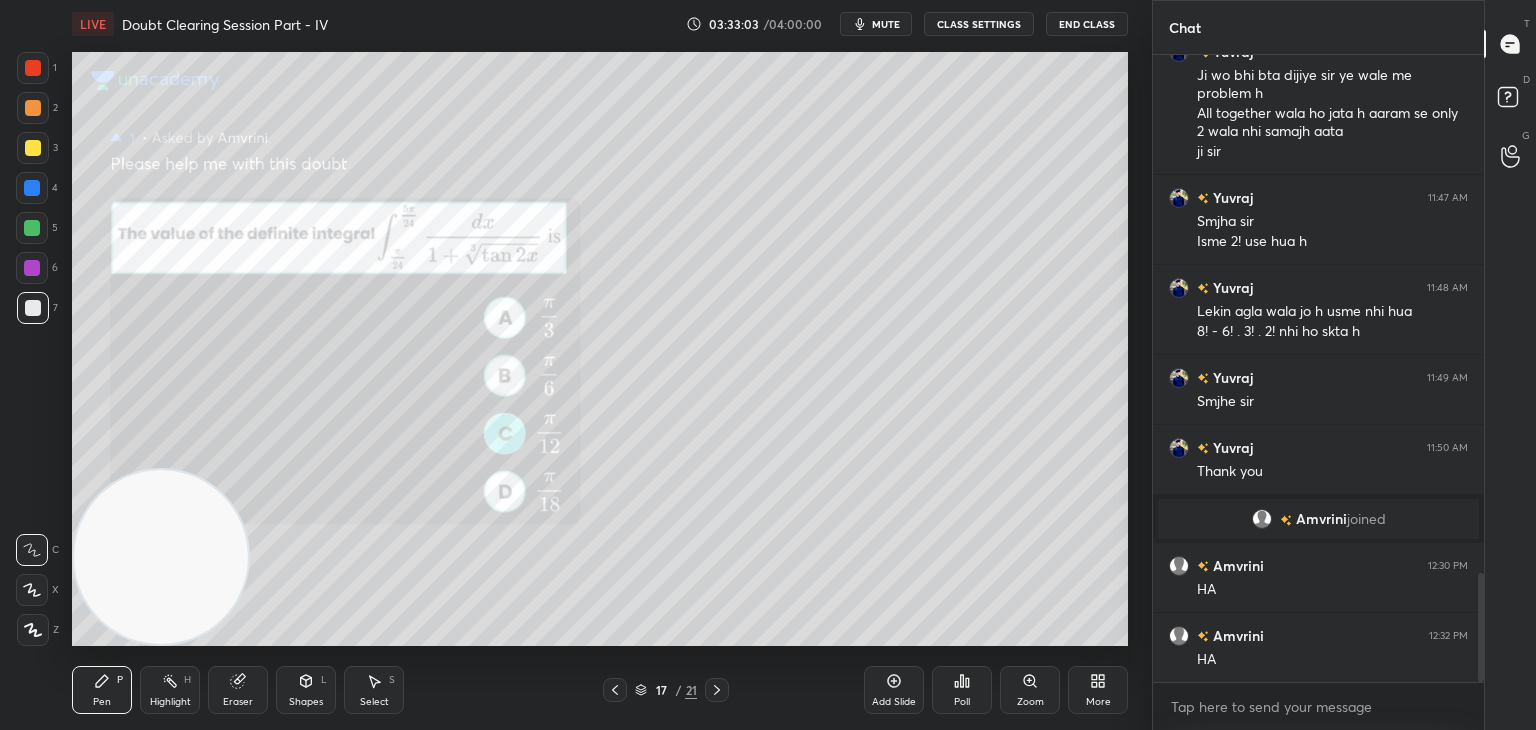 click 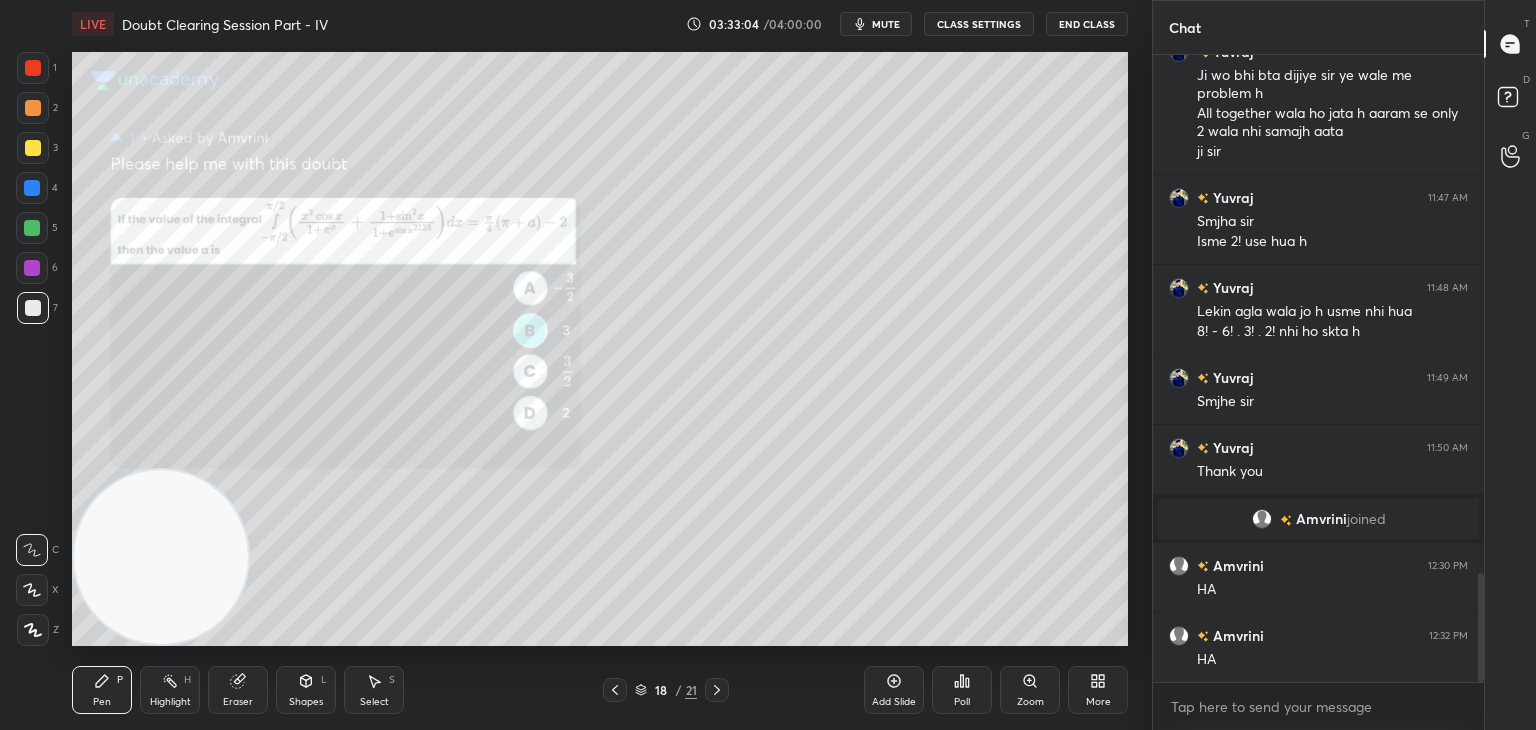 click on "Zoom" at bounding box center (1030, 702) 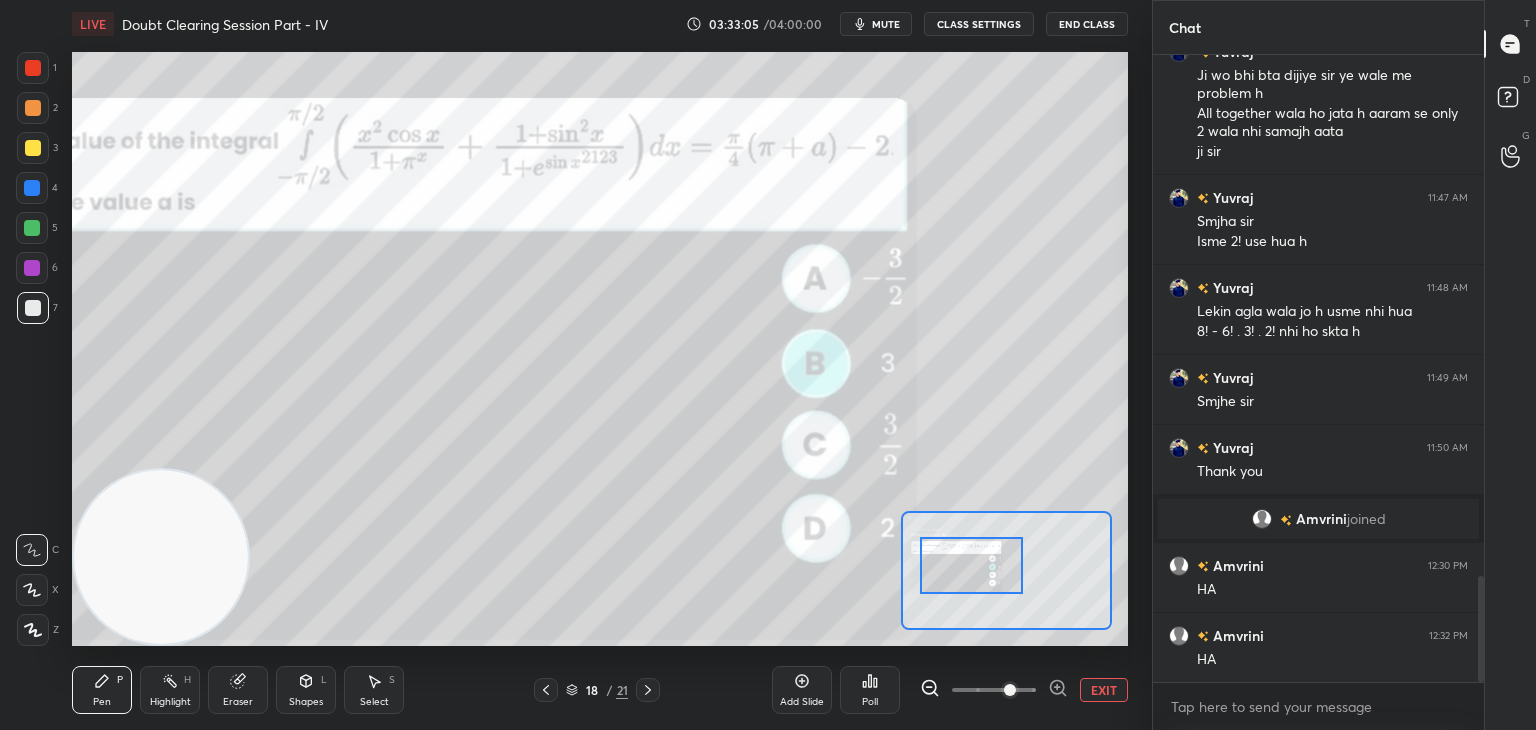 scroll, scrollTop: 3070, scrollLeft: 0, axis: vertical 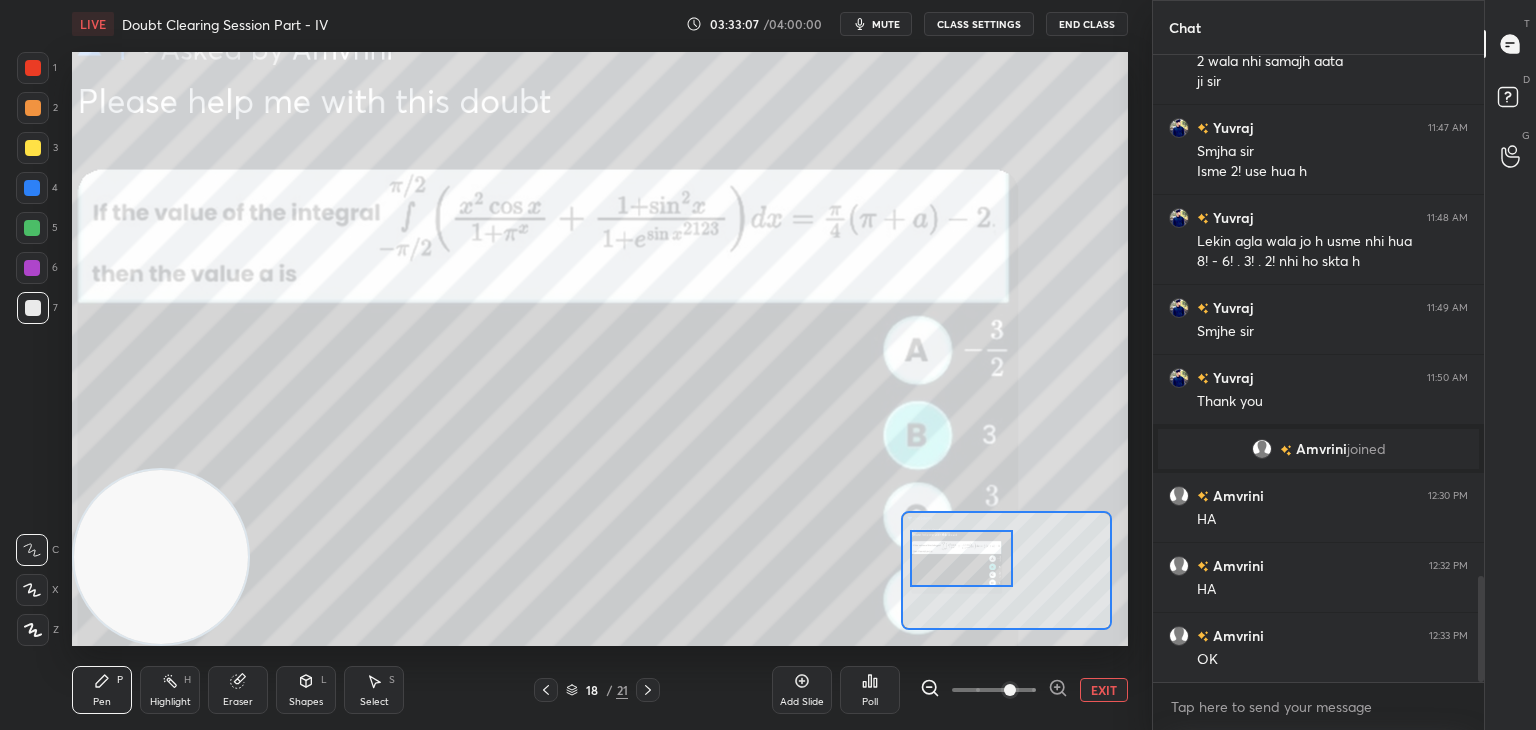 drag, startPoint x: 1028, startPoint y: 582, endPoint x: 996, endPoint y: 573, distance: 33.24154 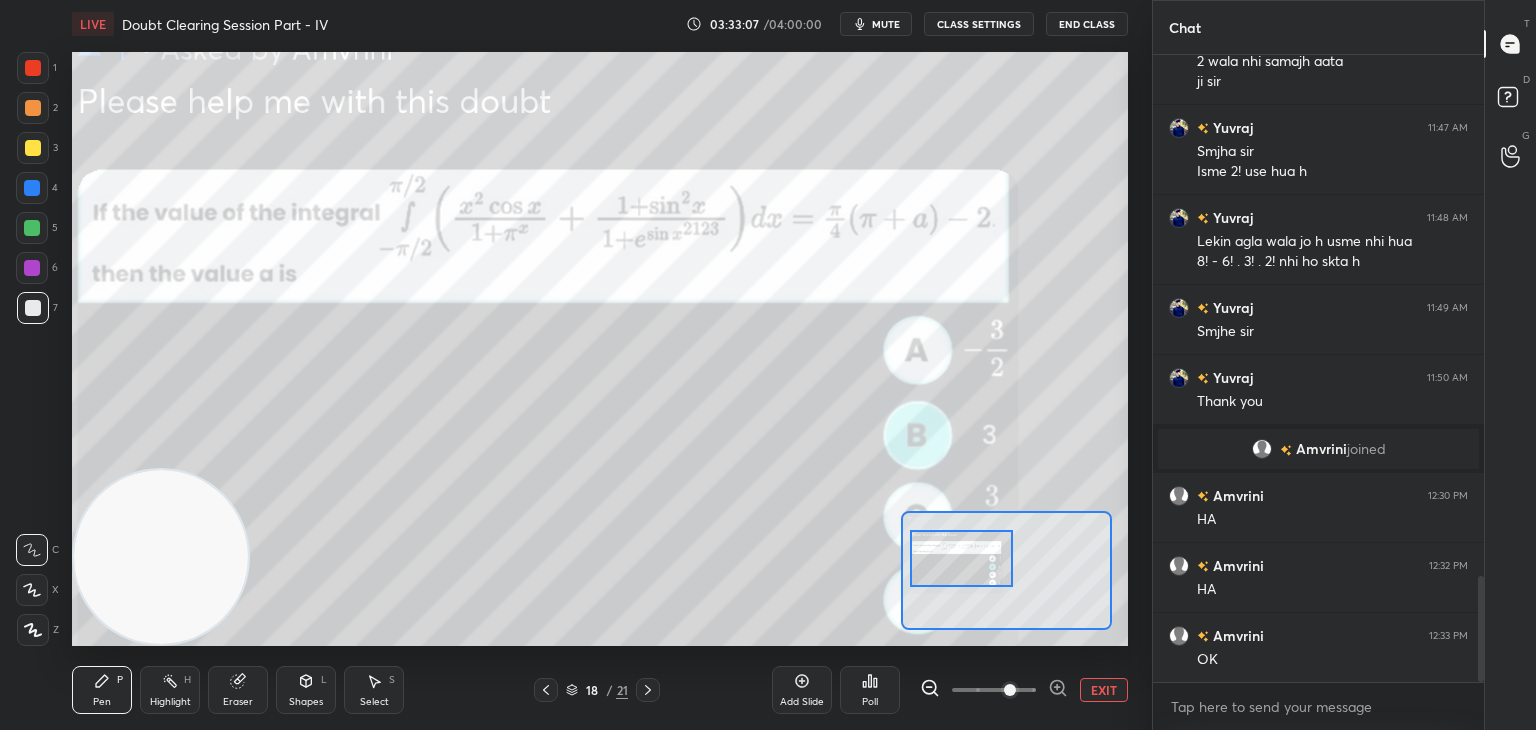 click at bounding box center (962, 558) 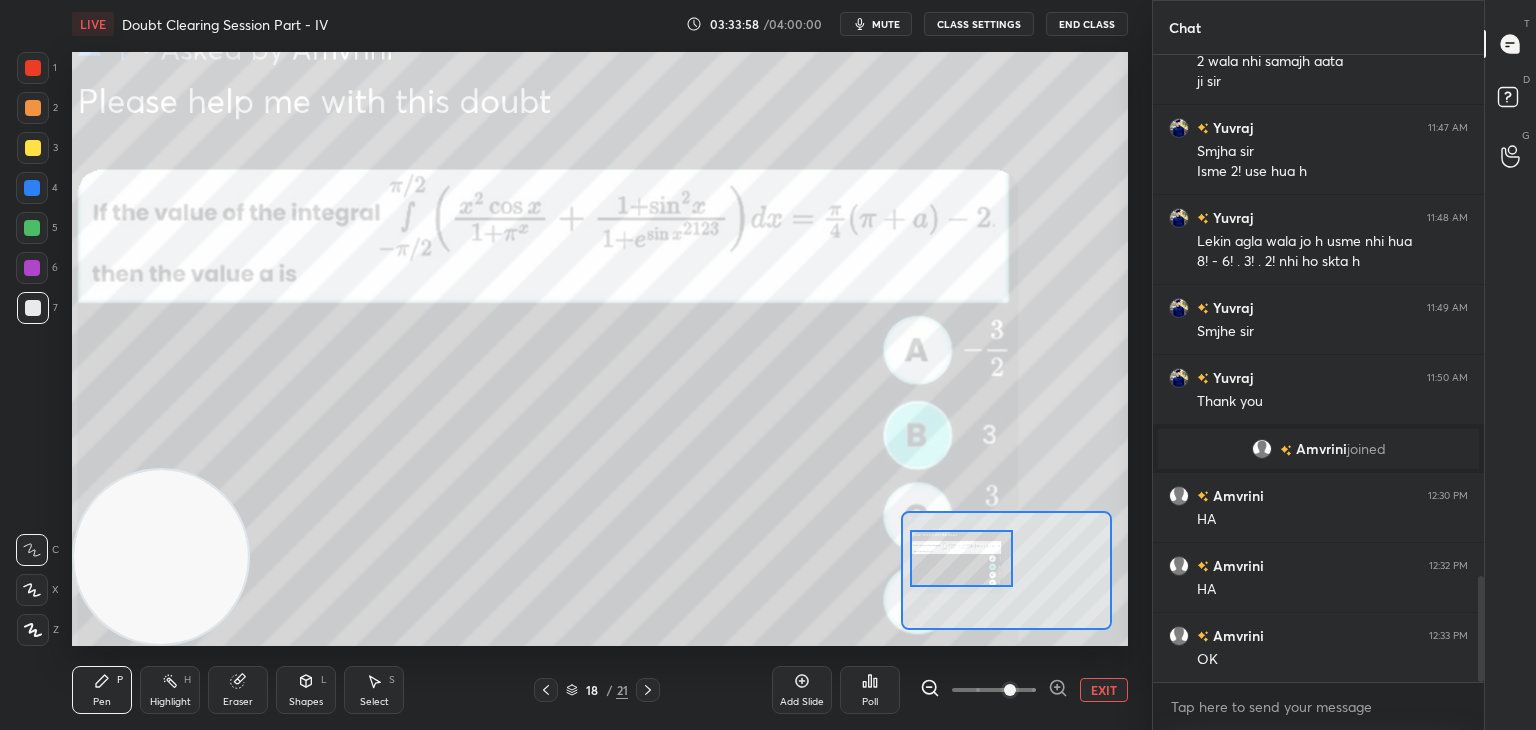 drag, startPoint x: 47, startPoint y: 74, endPoint x: 40, endPoint y: 85, distance: 13.038404 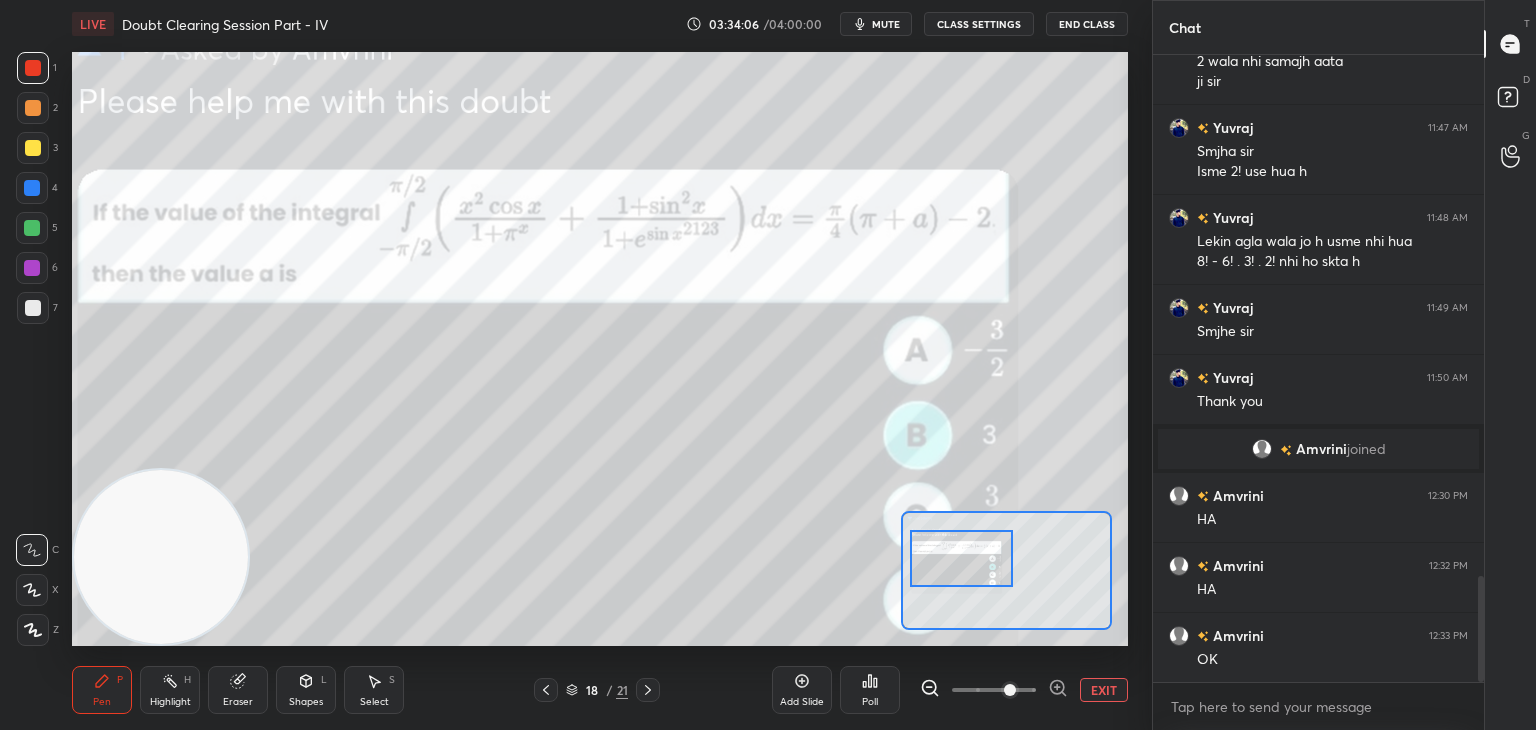 click at bounding box center (33, 308) 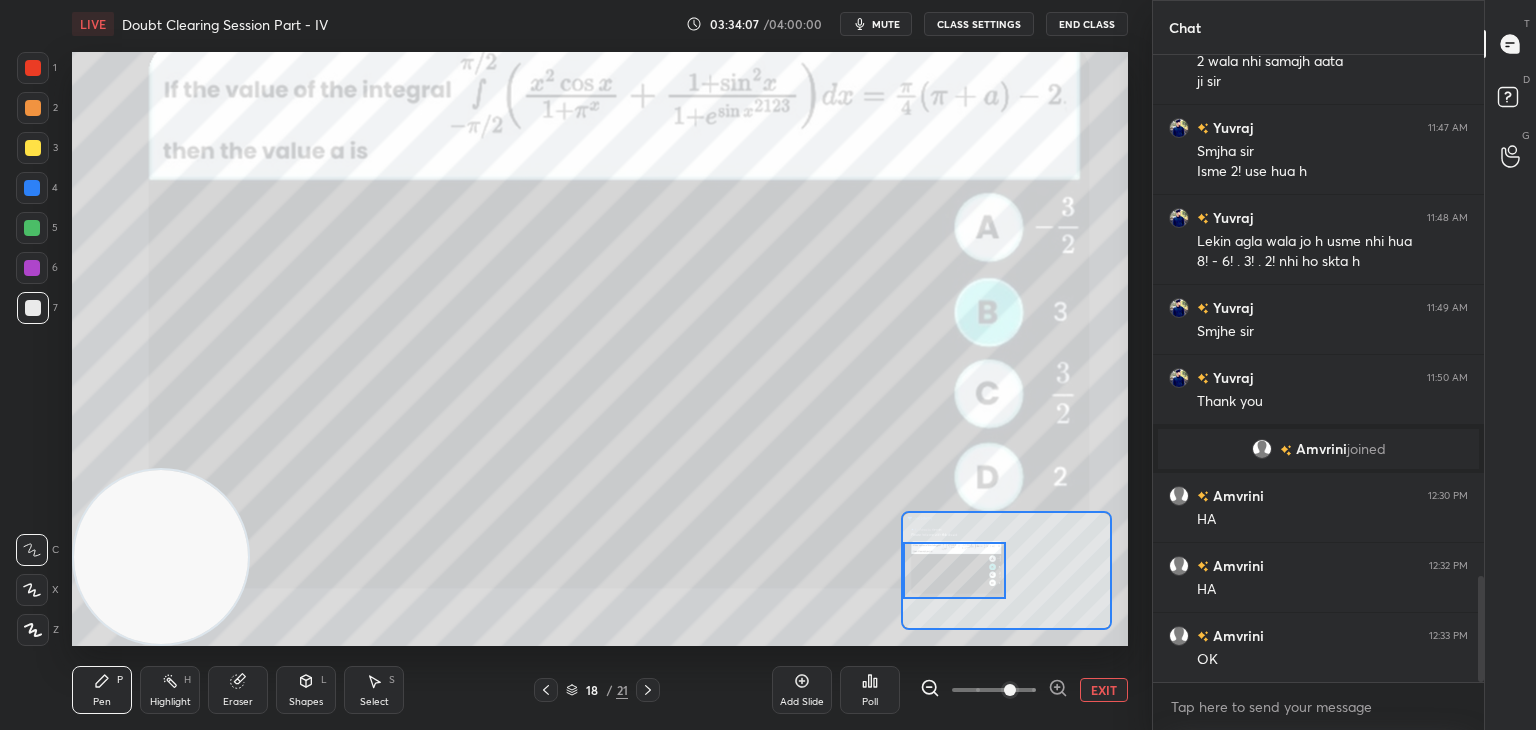 drag, startPoint x: 975, startPoint y: 576, endPoint x: 956, endPoint y: 575, distance: 19.026299 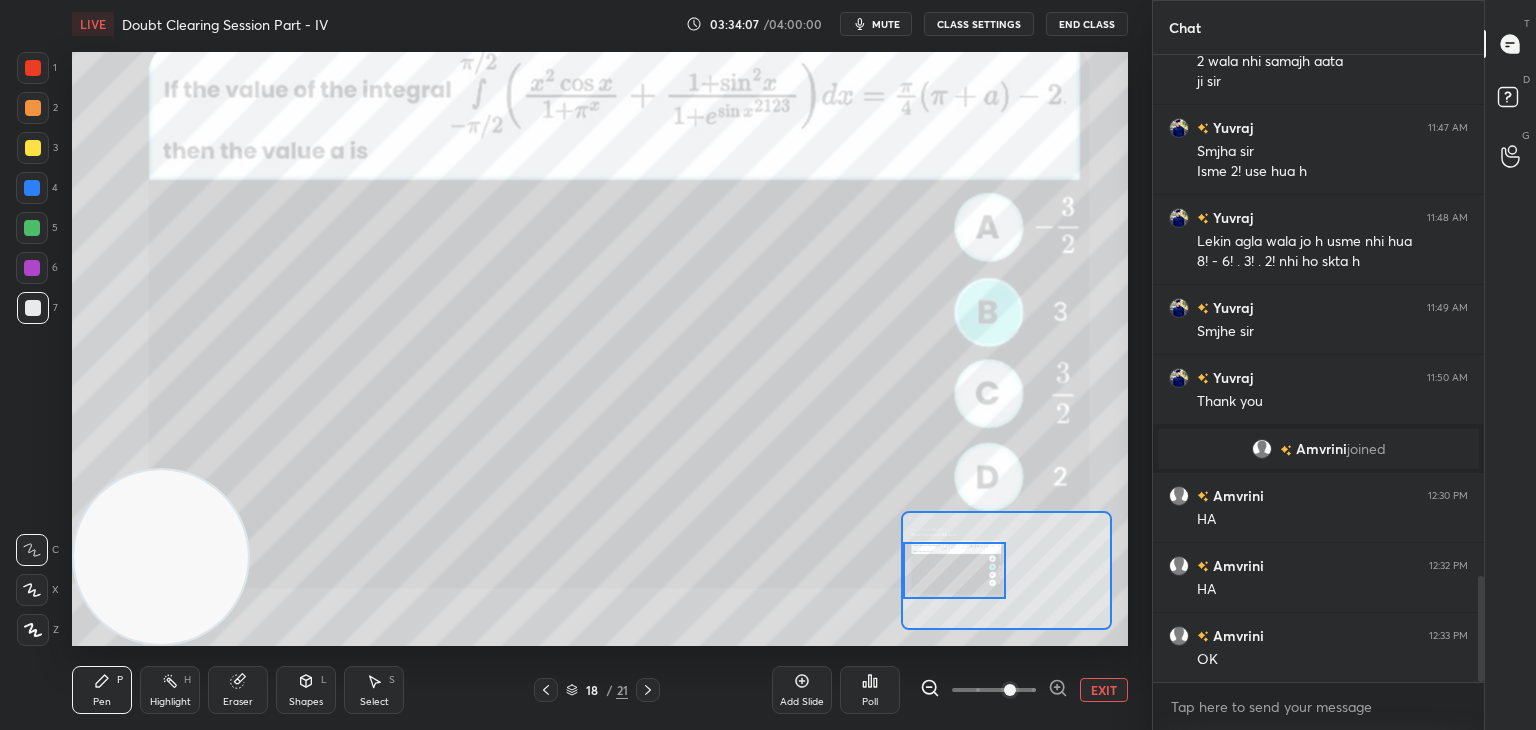 click at bounding box center [955, 570] 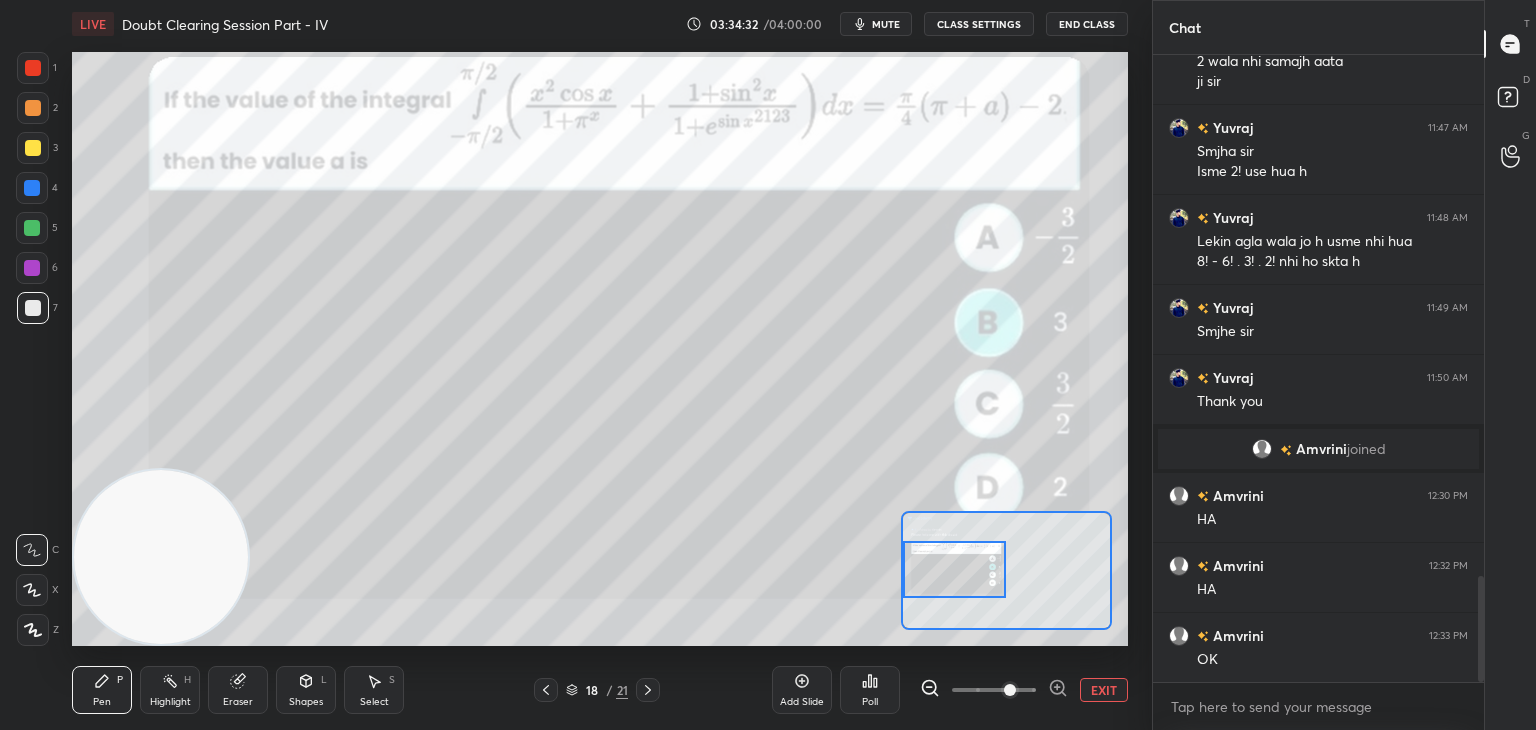 scroll, scrollTop: 3140, scrollLeft: 0, axis: vertical 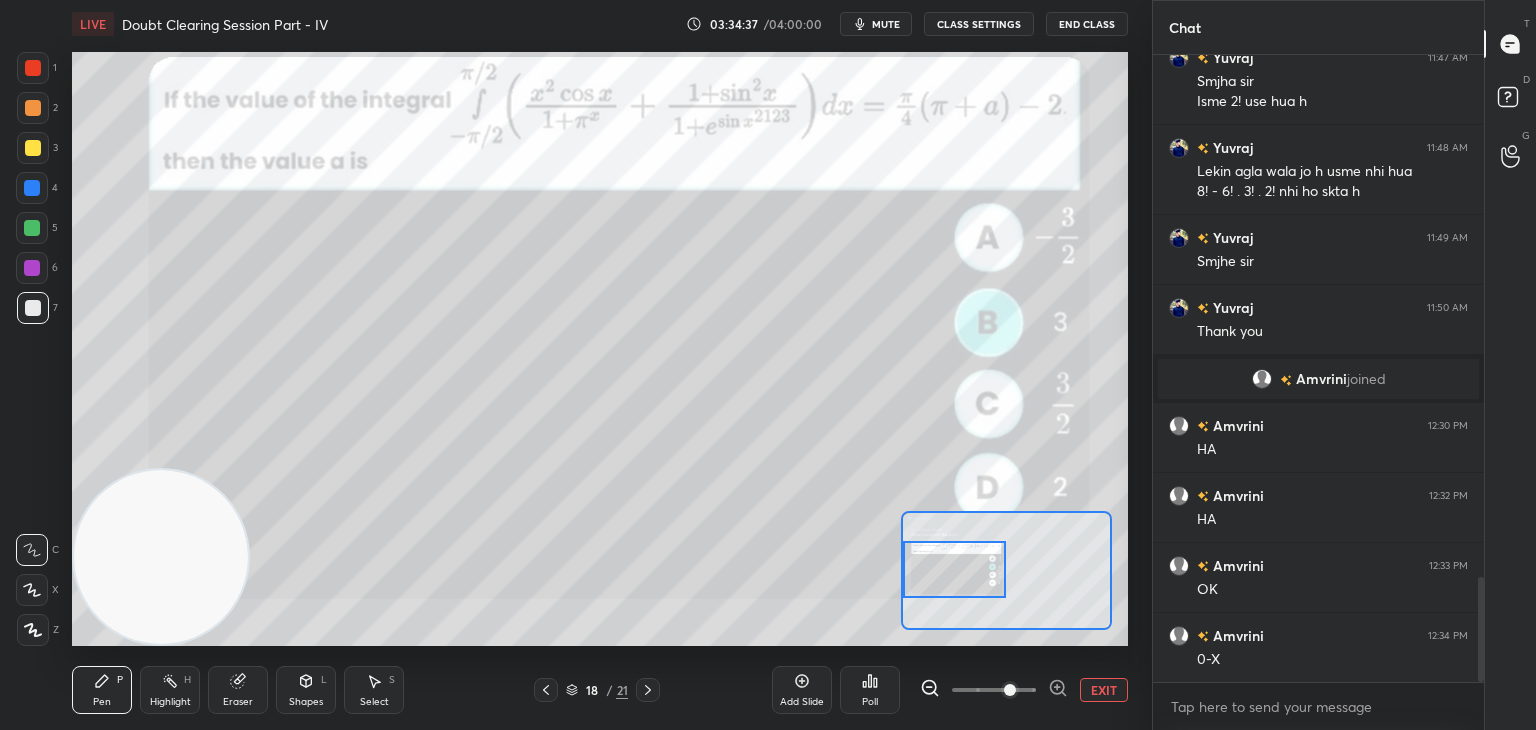 click on "1 2 3 4 5 6 7 C X Z C X Z E E Erase all   H H LIVE Doubt Clearing Session Part - IV 03:34:37 /  04:00:00 mute CLASS SETTINGS End Class Setting up your live class Poll for   secs No correct answer Start poll Back Doubt Clearing Session Part - IV • L4 of Doubt Clearing Course on Mathematics IIT JEE - Part I [PERSON] Pen P Highlight H Eraser Shapes L Select S 18 / 21 Add Slide Poll EXIT" at bounding box center (568, 365) 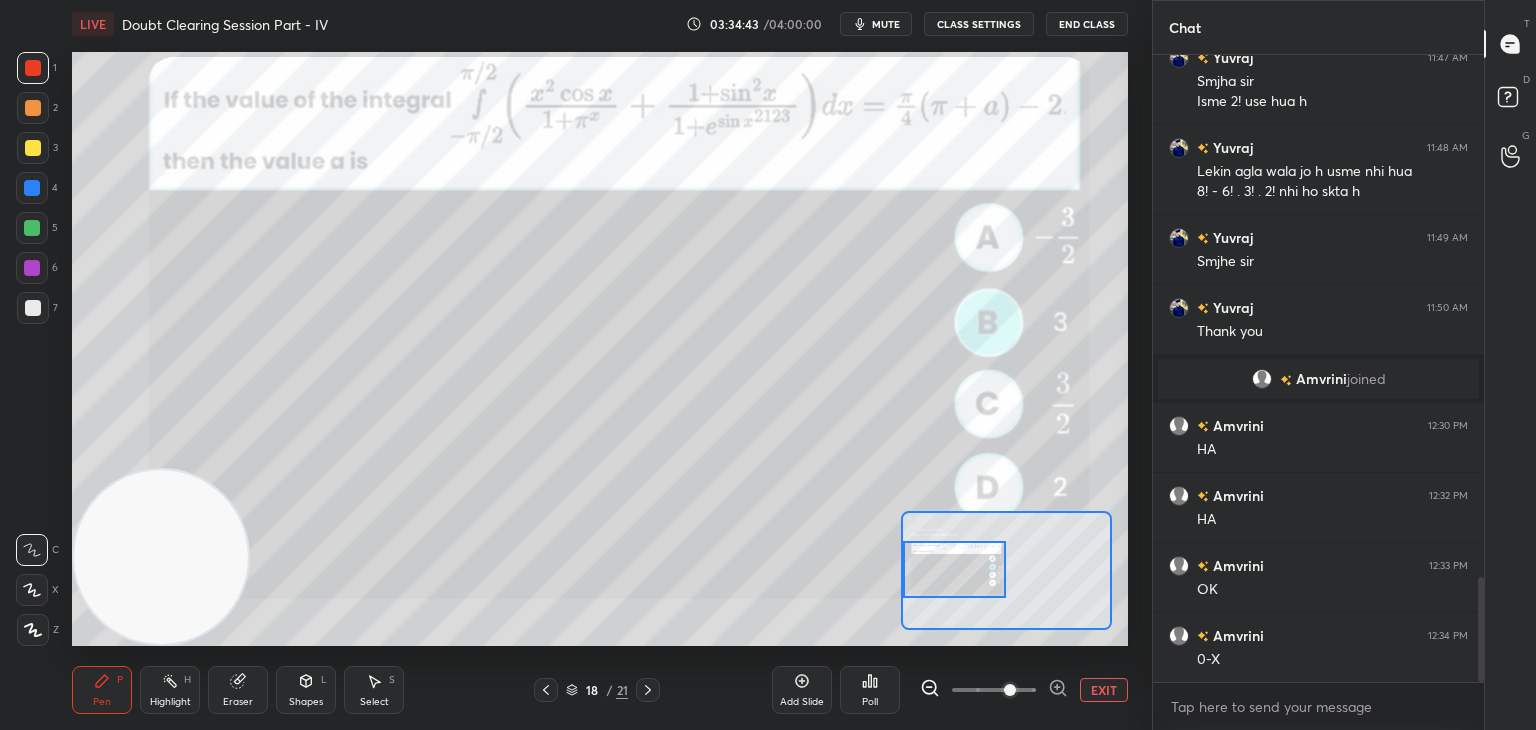 click at bounding box center (33, 148) 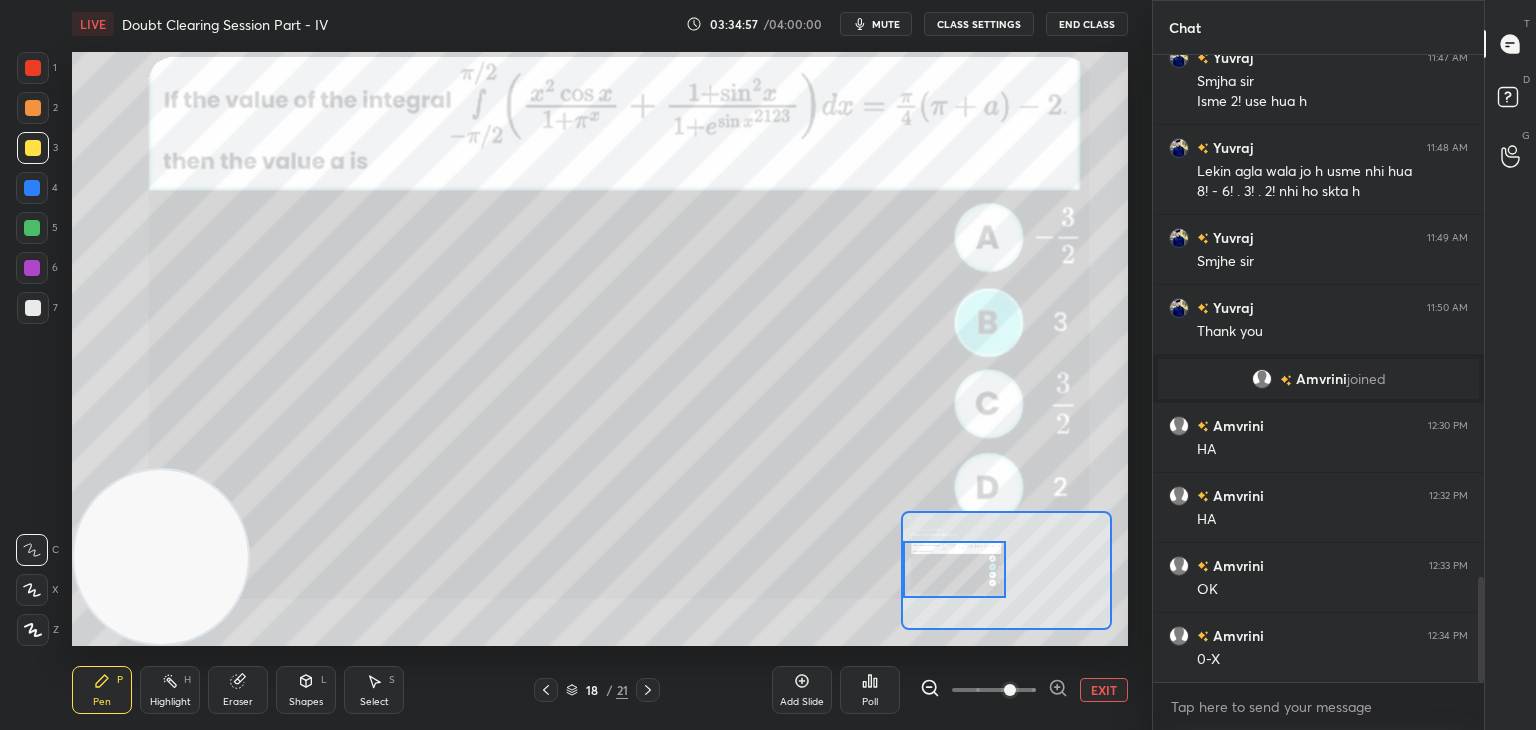 click at bounding box center (33, 308) 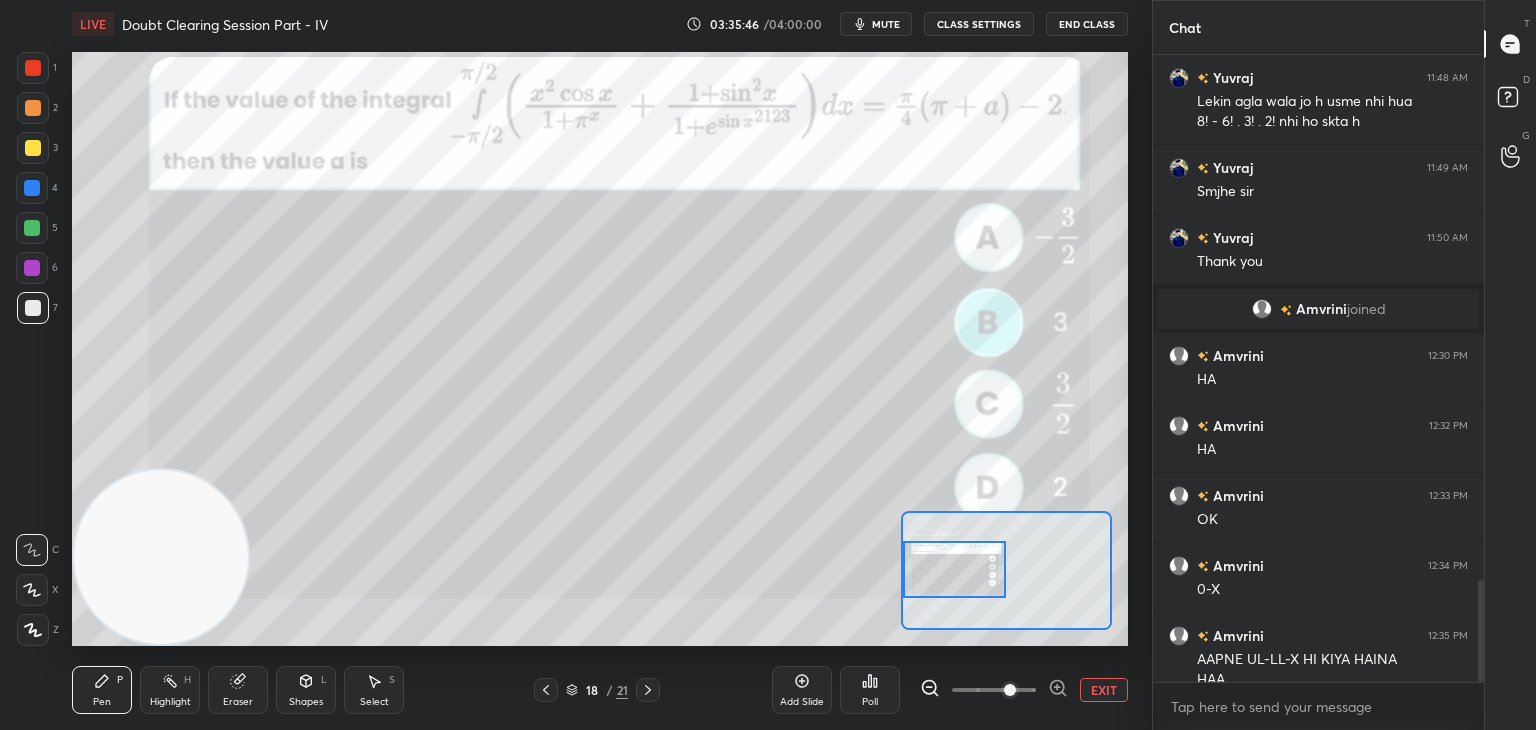 scroll, scrollTop: 3230, scrollLeft: 0, axis: vertical 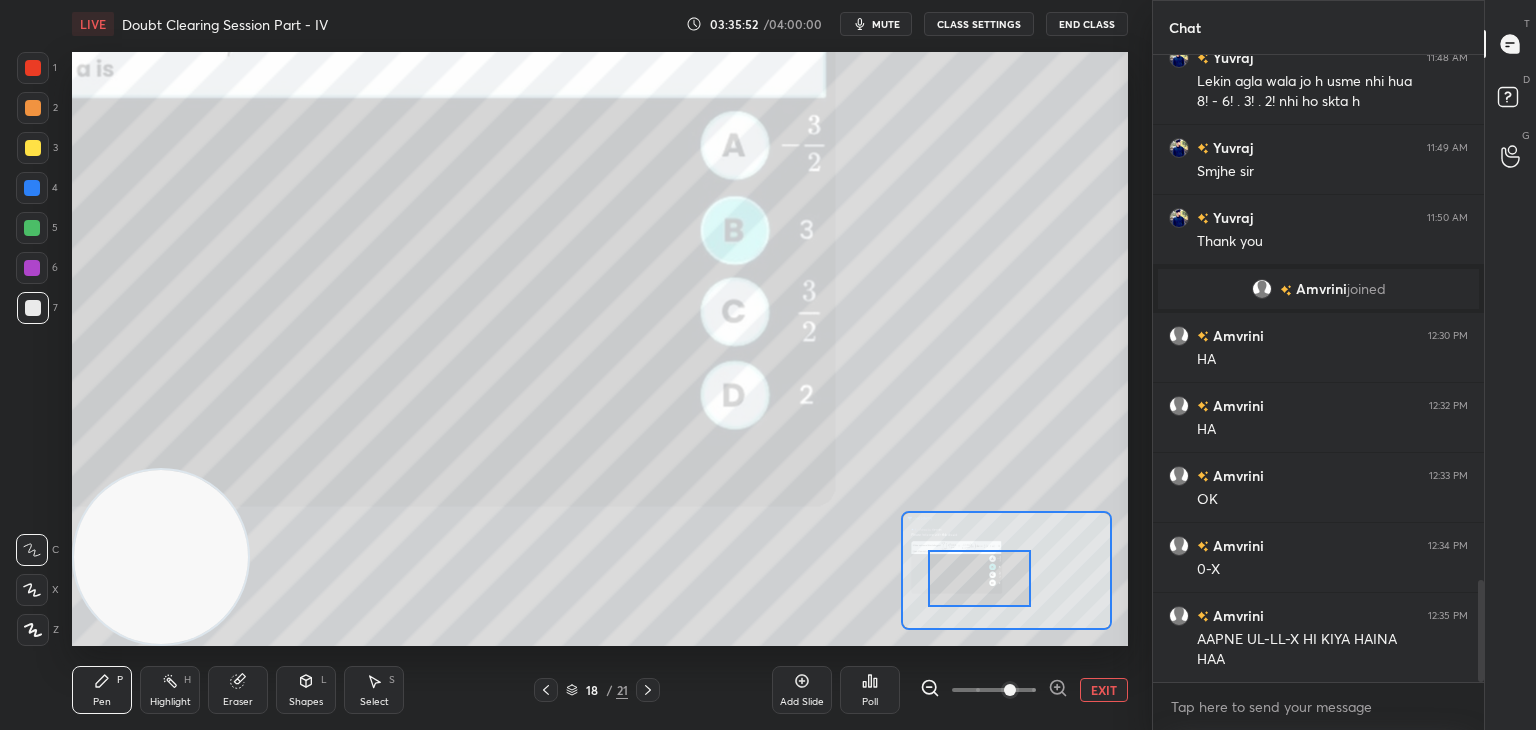 drag, startPoint x: 963, startPoint y: 581, endPoint x: 980, endPoint y: 584, distance: 17.262676 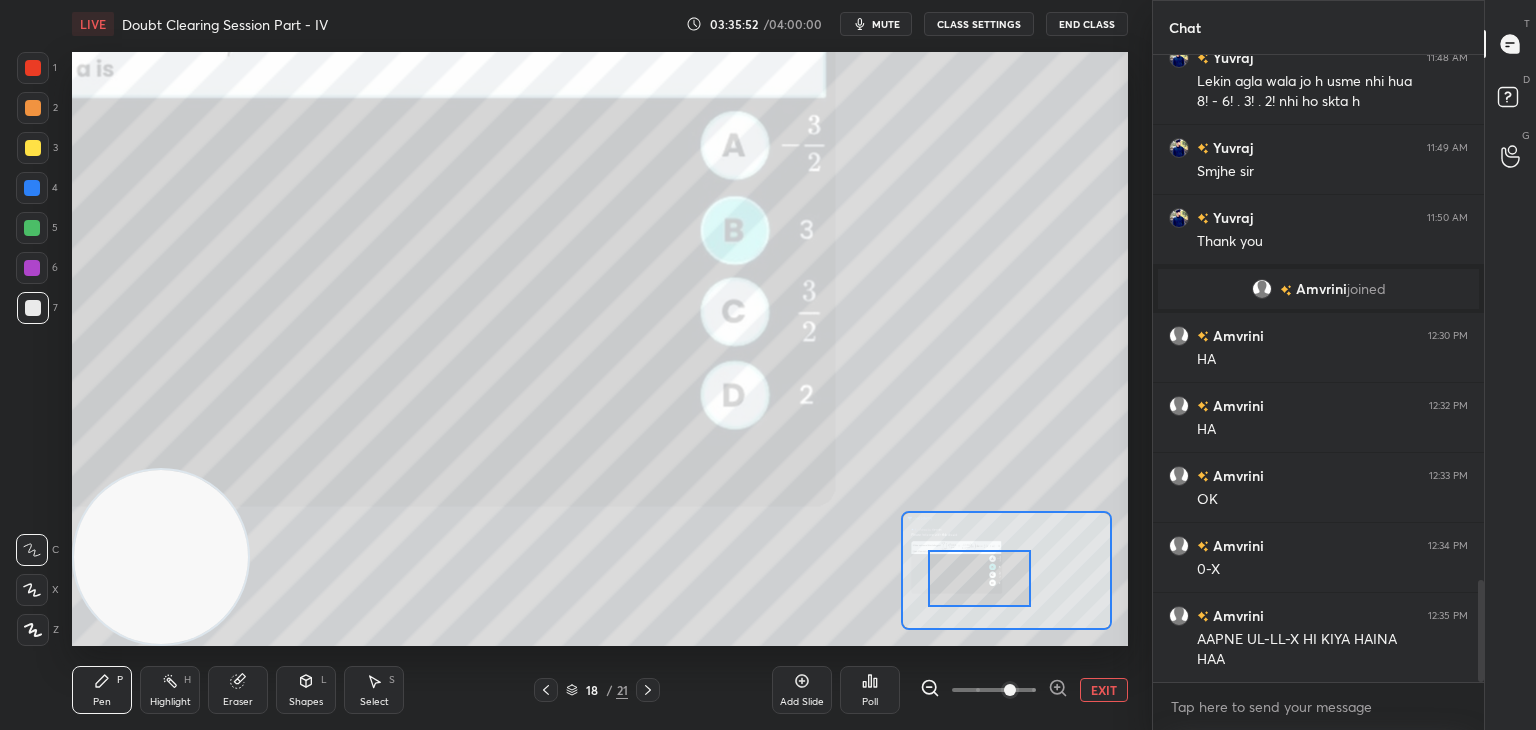 click at bounding box center [980, 578] 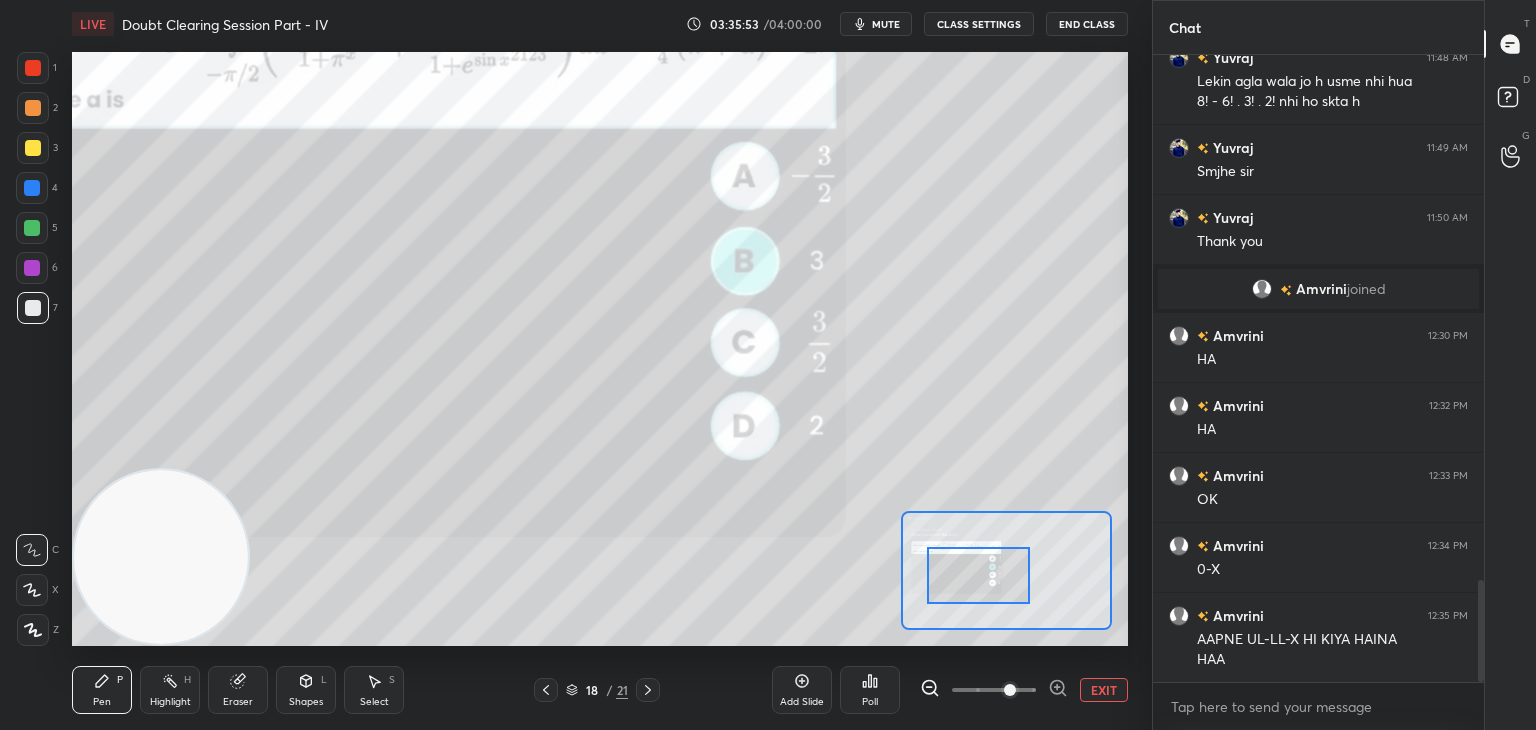 click on "EXIT" at bounding box center (1104, 690) 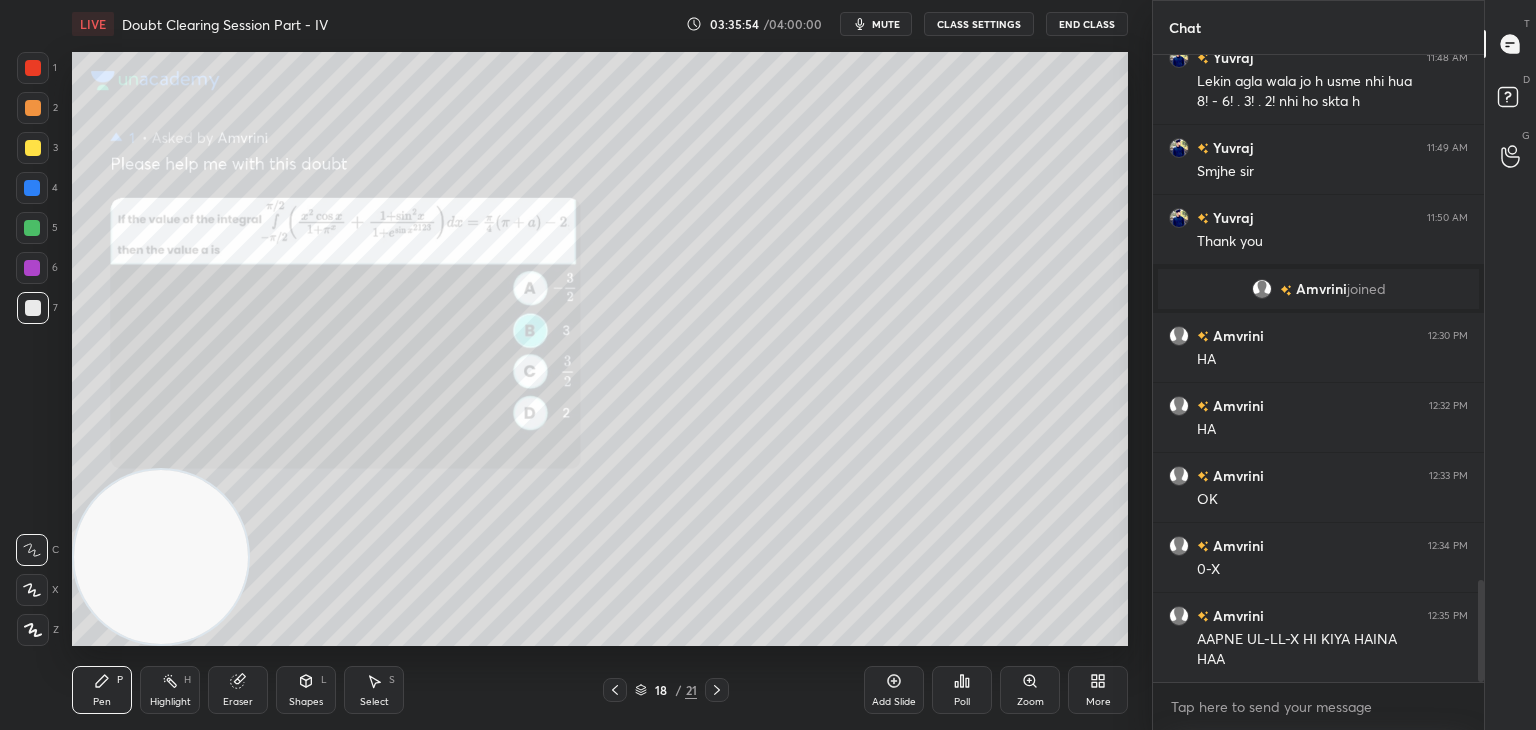 click 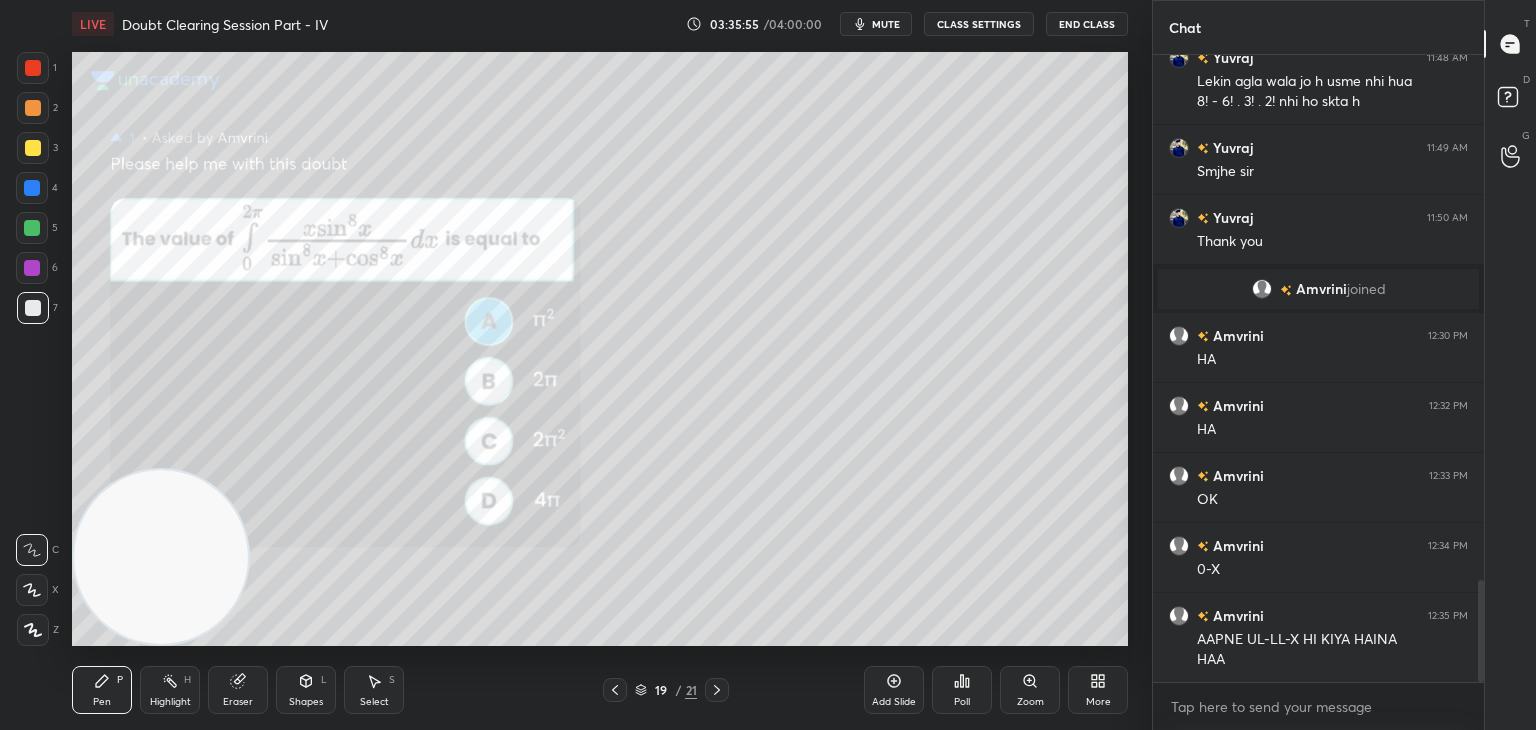 click on "Zoom" at bounding box center (1030, 690) 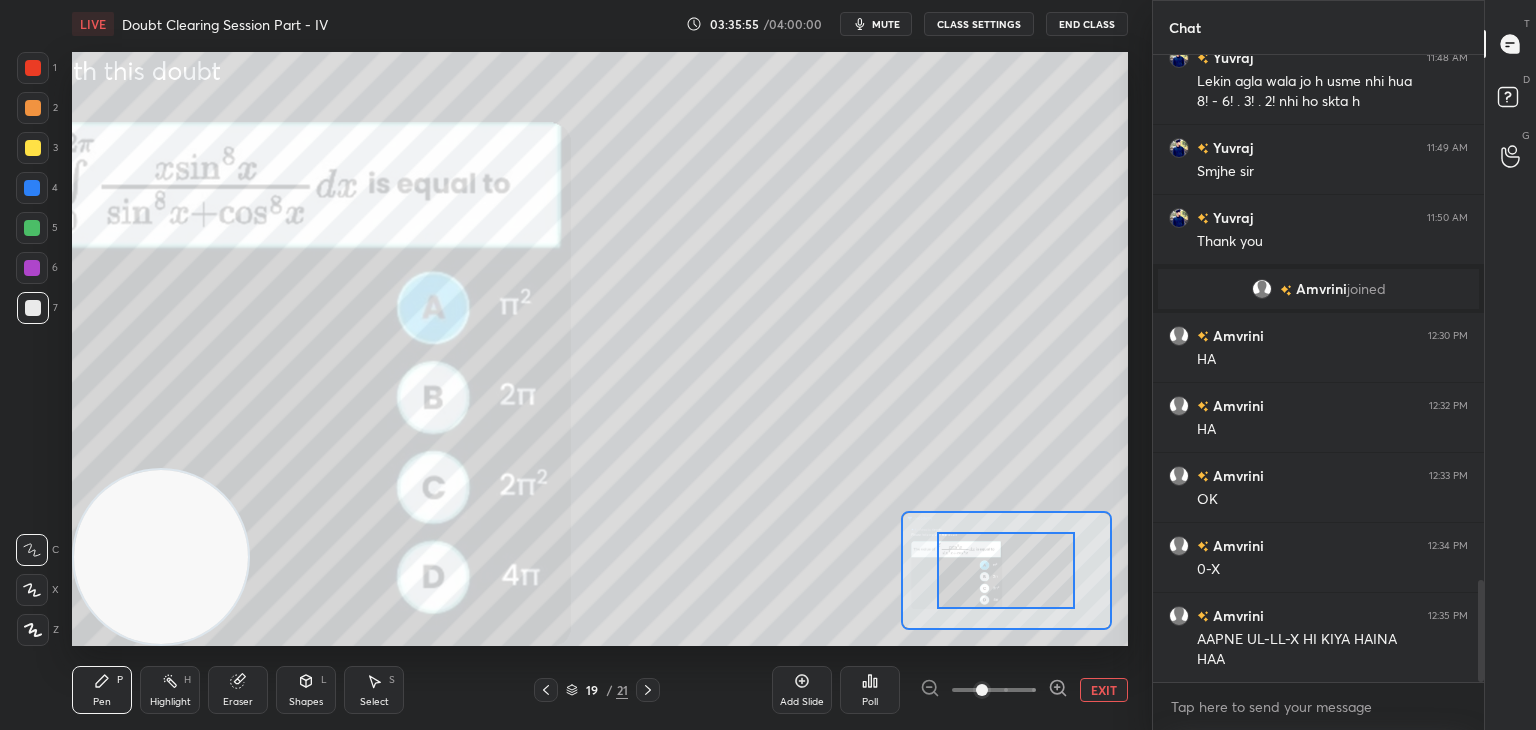 click at bounding box center [994, 690] 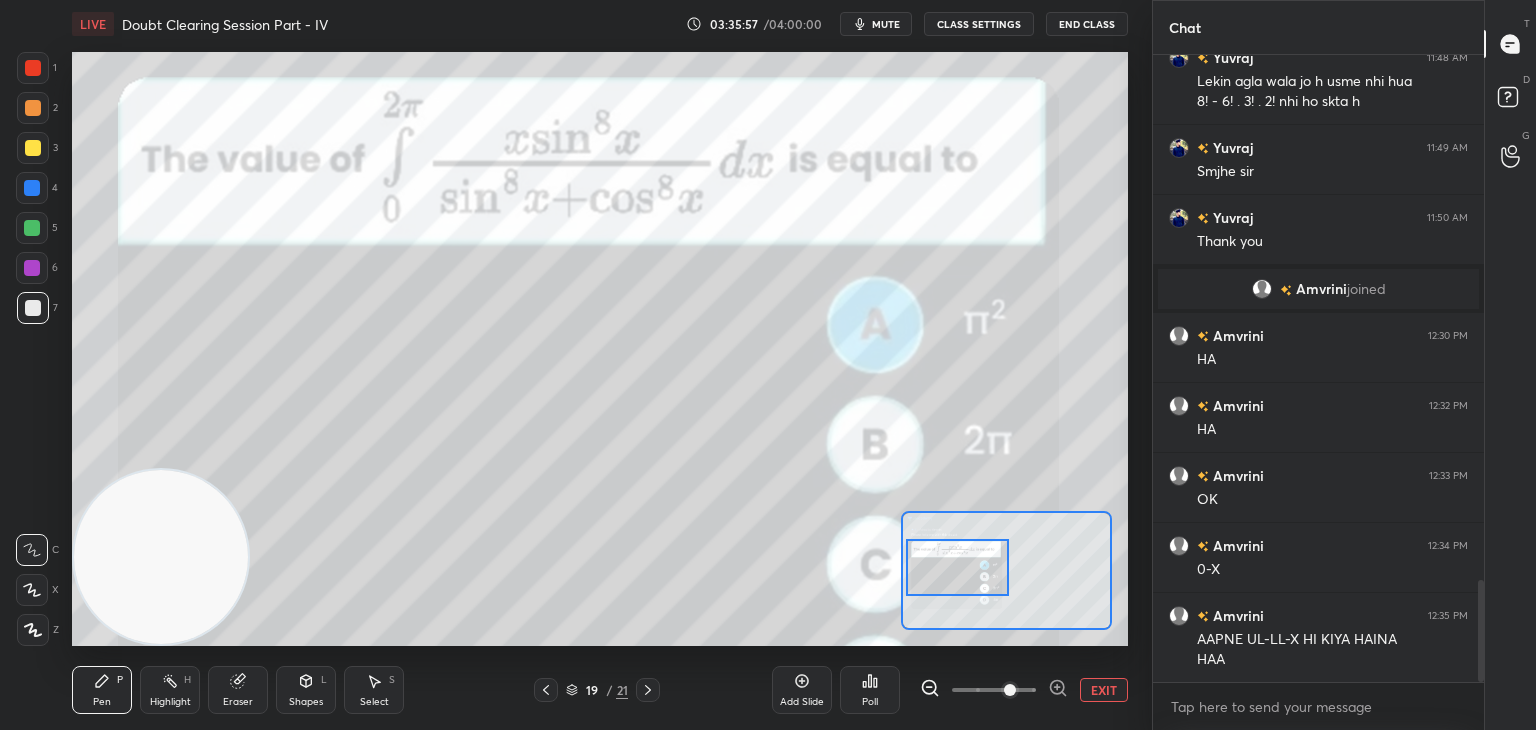 drag, startPoint x: 1027, startPoint y: 580, endPoint x: 980, endPoint y: 574, distance: 47.38143 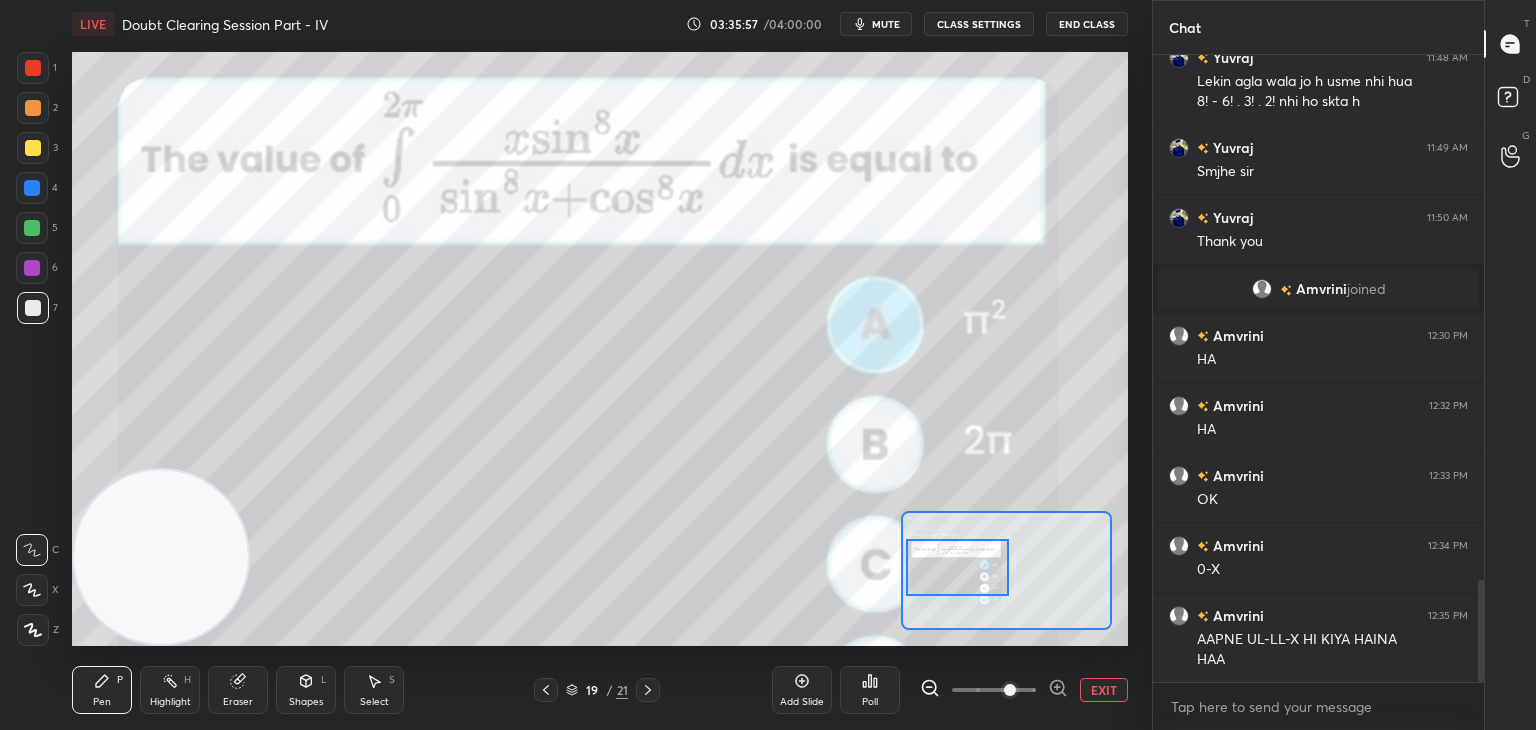 click at bounding box center (958, 567) 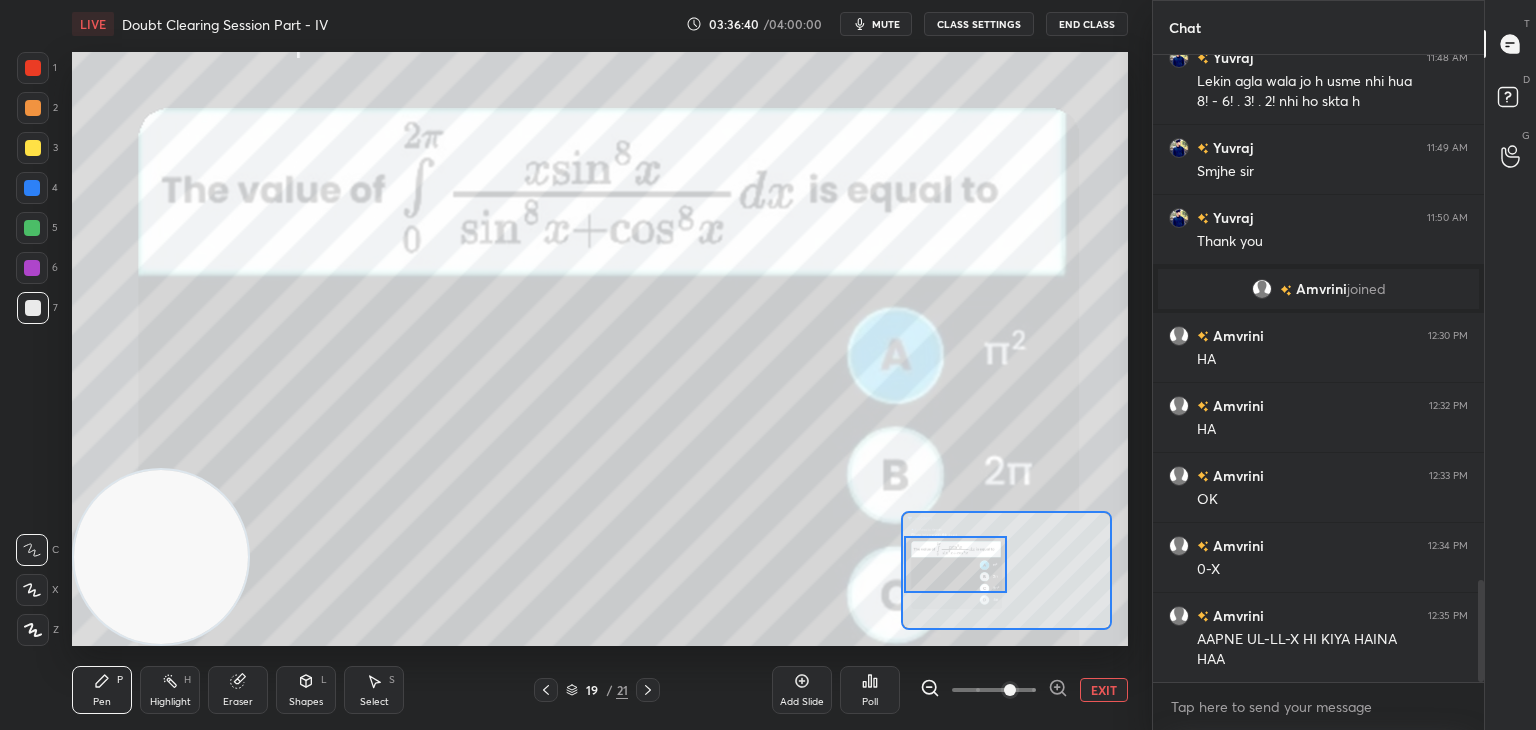 click at bounding box center [33, 68] 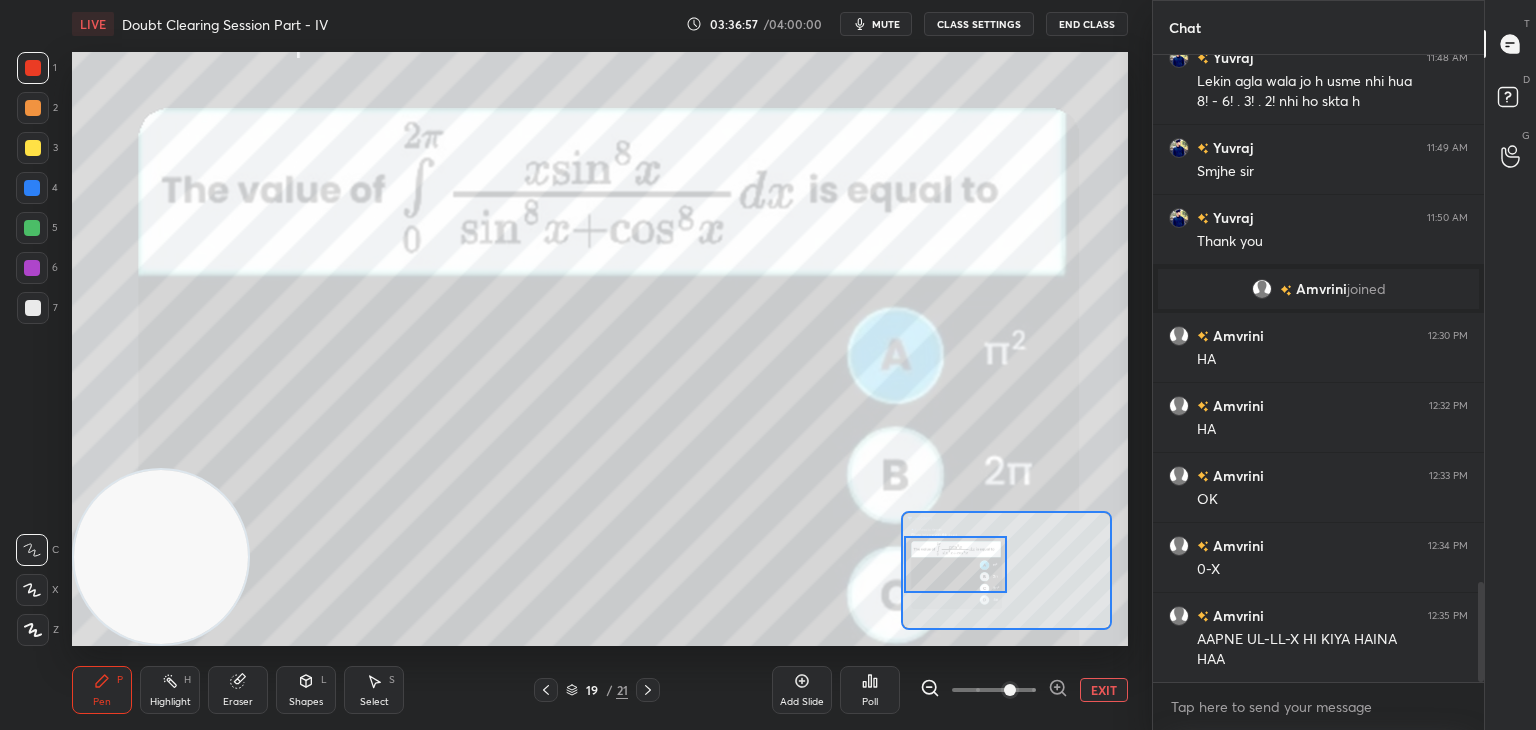scroll, scrollTop: 3300, scrollLeft: 0, axis: vertical 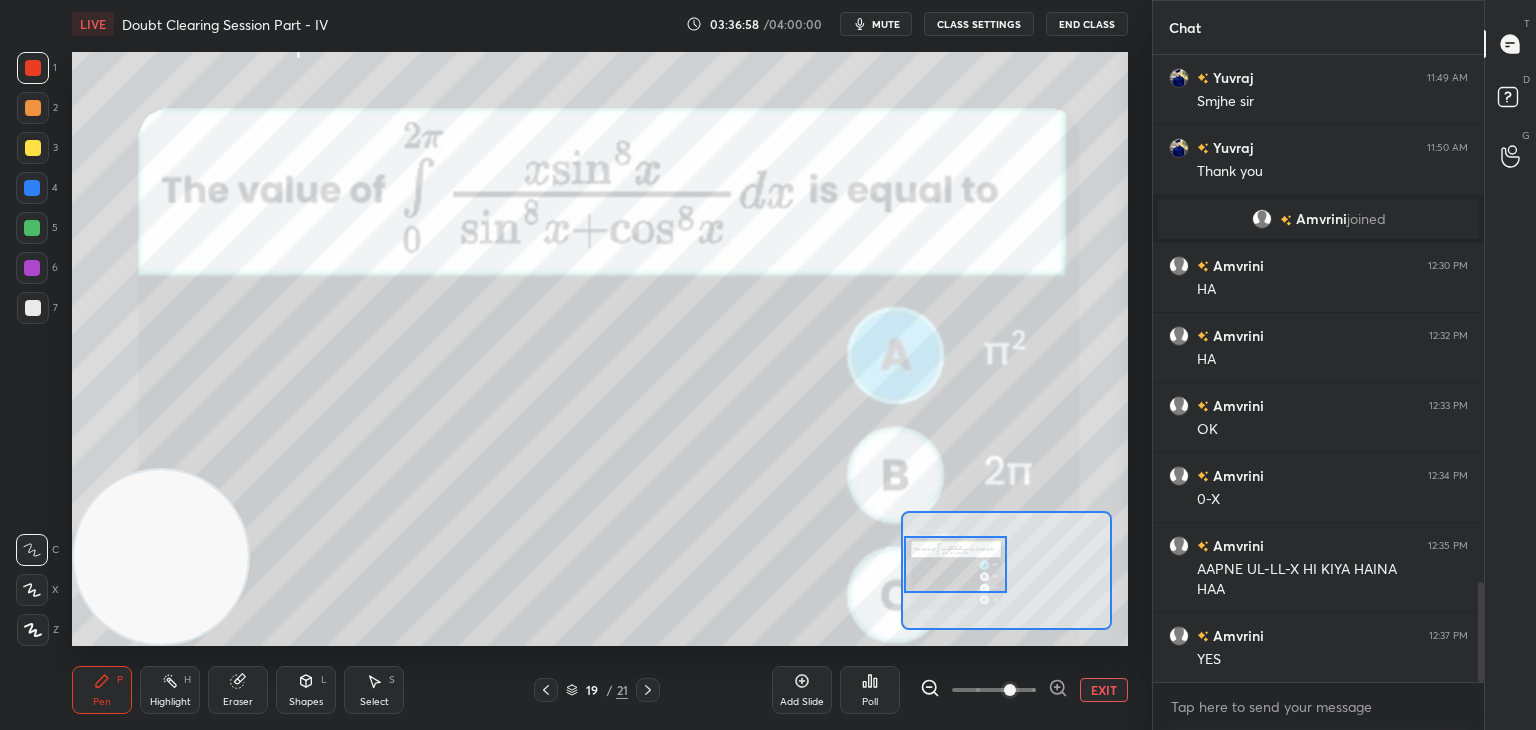 click at bounding box center [33, 148] 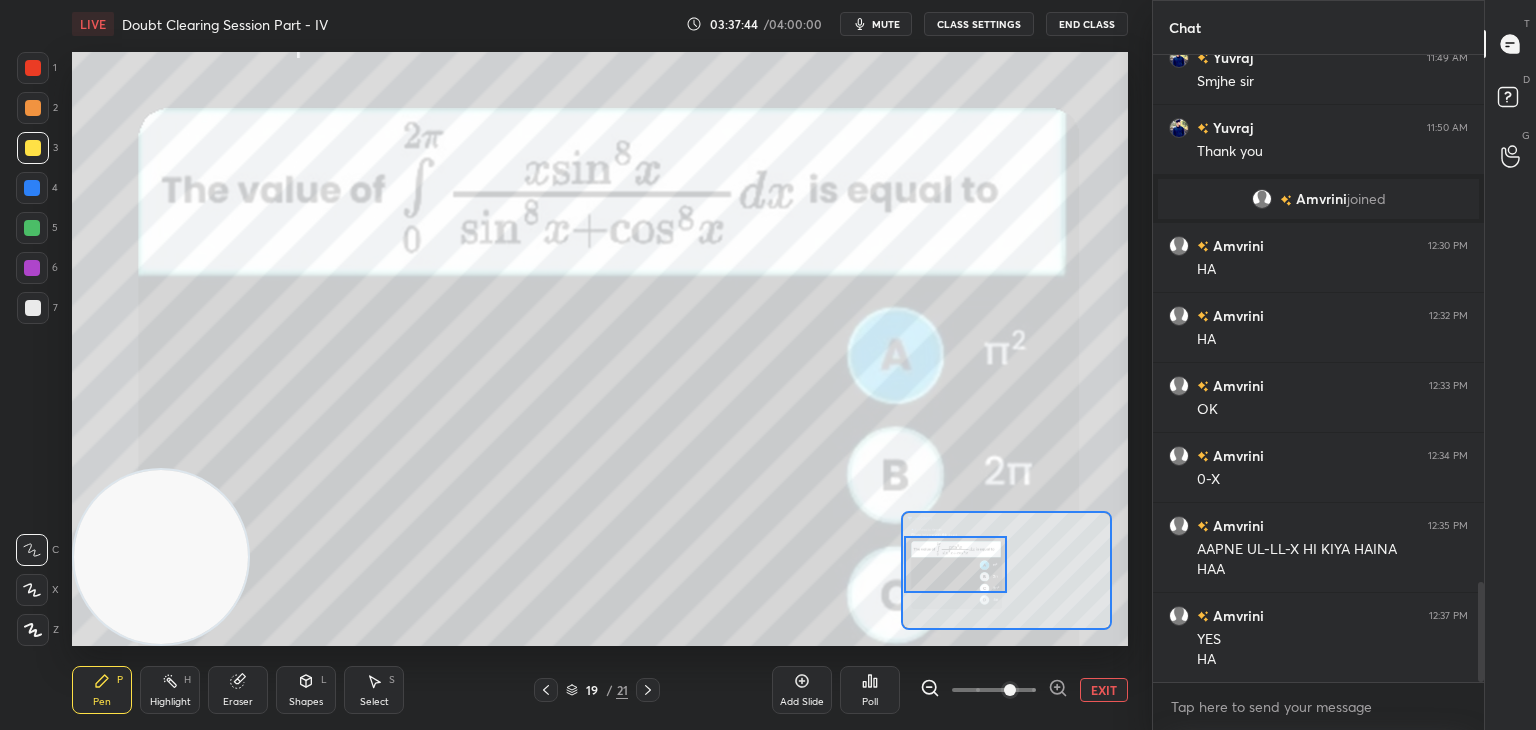 scroll, scrollTop: 3340, scrollLeft: 0, axis: vertical 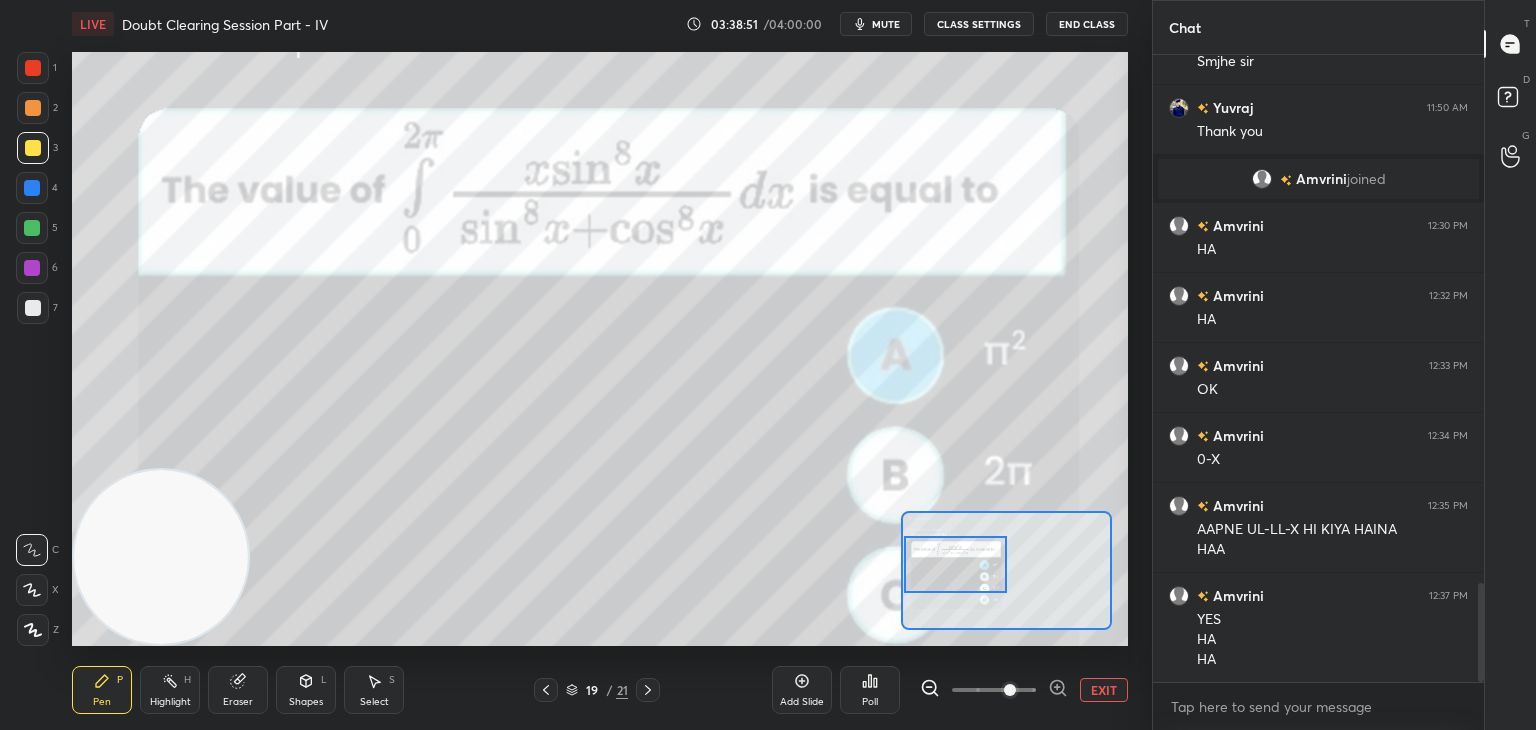 click on "mute" at bounding box center (886, 24) 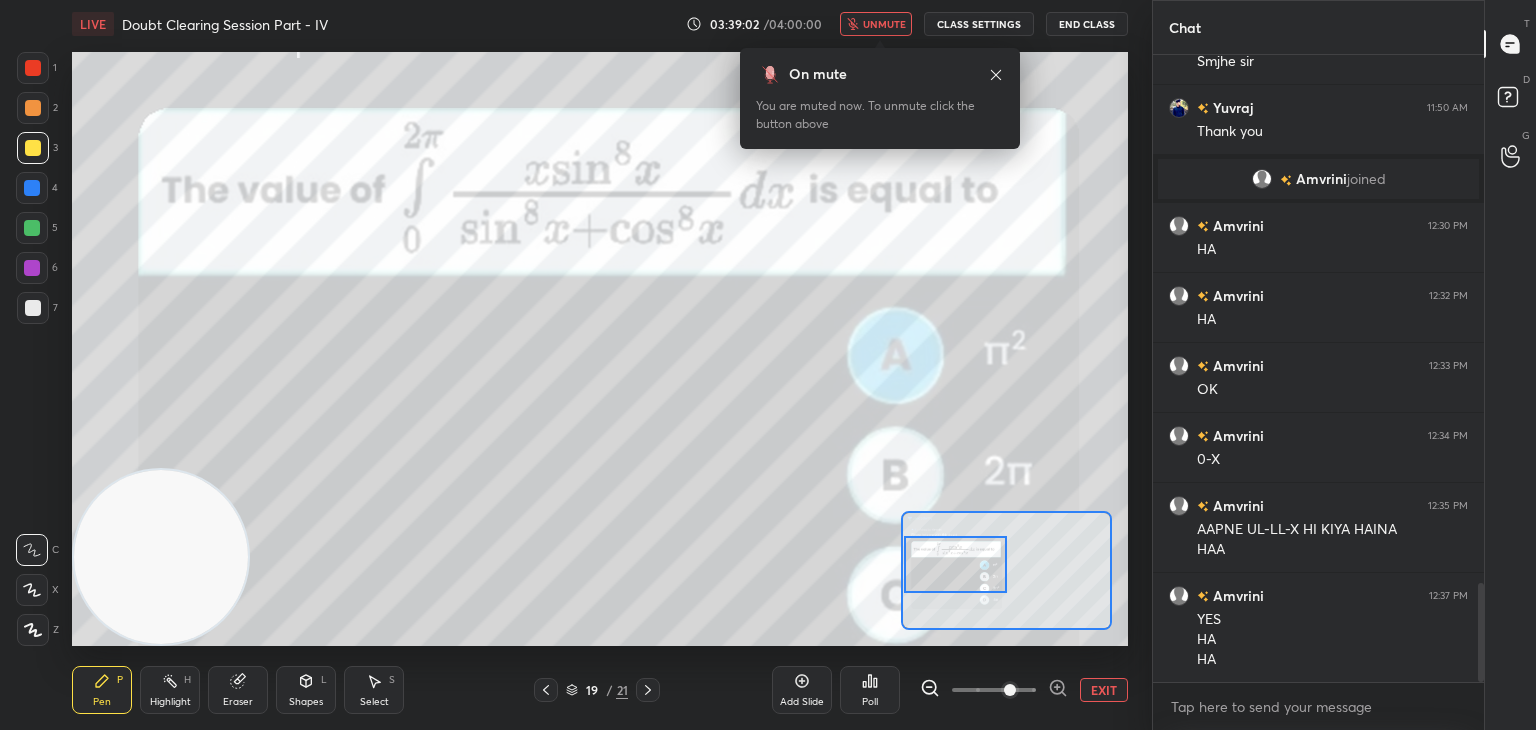 click on "unmute" at bounding box center (884, 24) 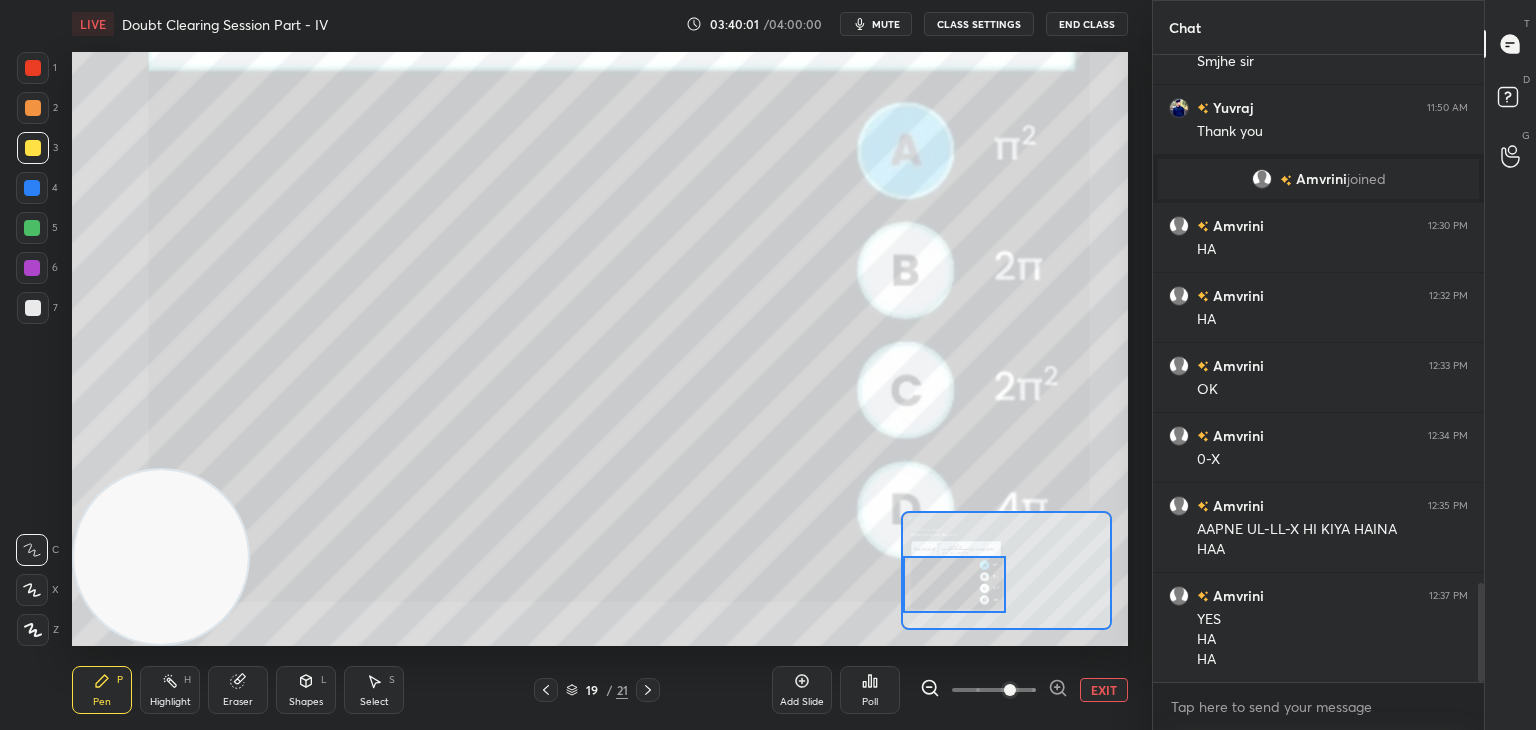 drag, startPoint x: 962, startPoint y: 578, endPoint x: 939, endPoint y: 566, distance: 25.942244 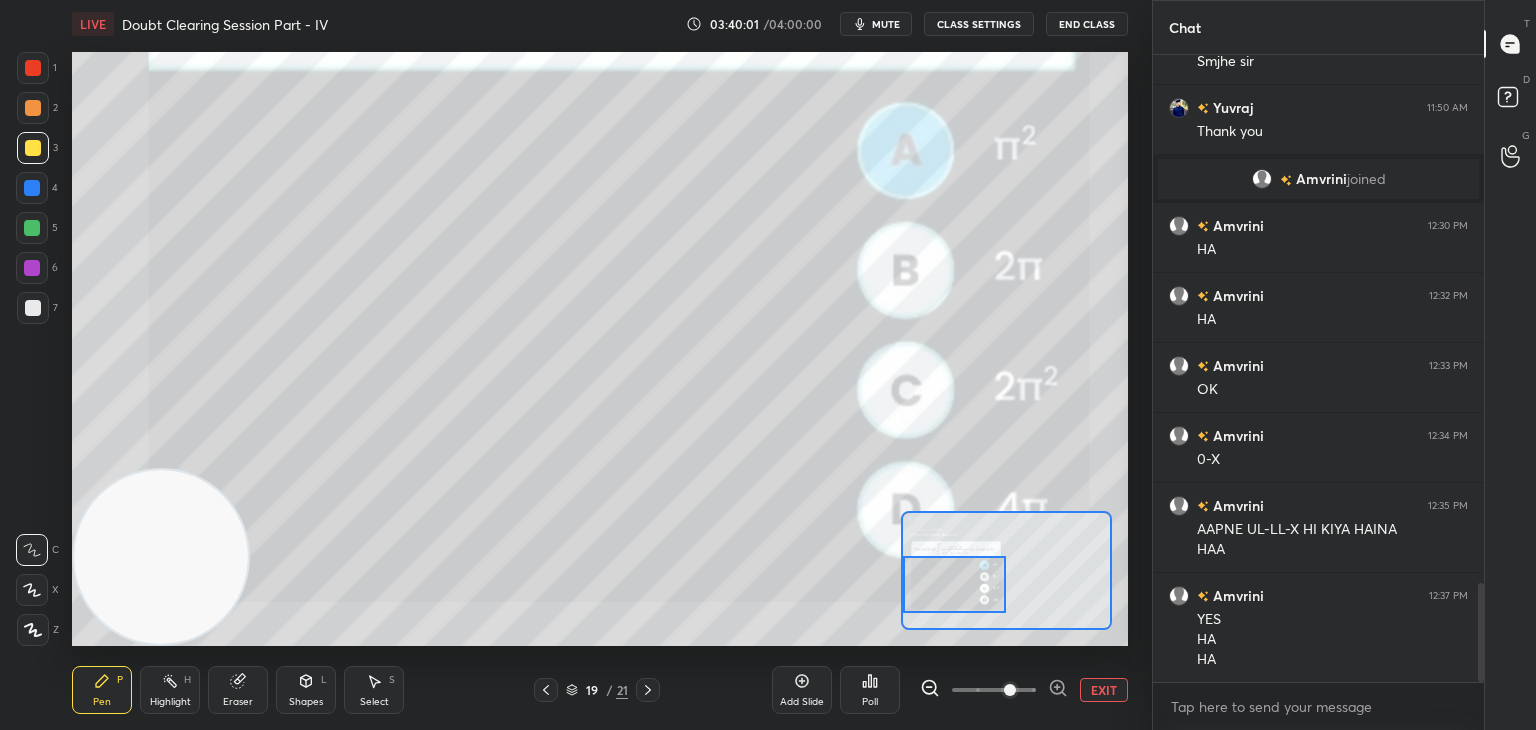 click at bounding box center [955, 584] 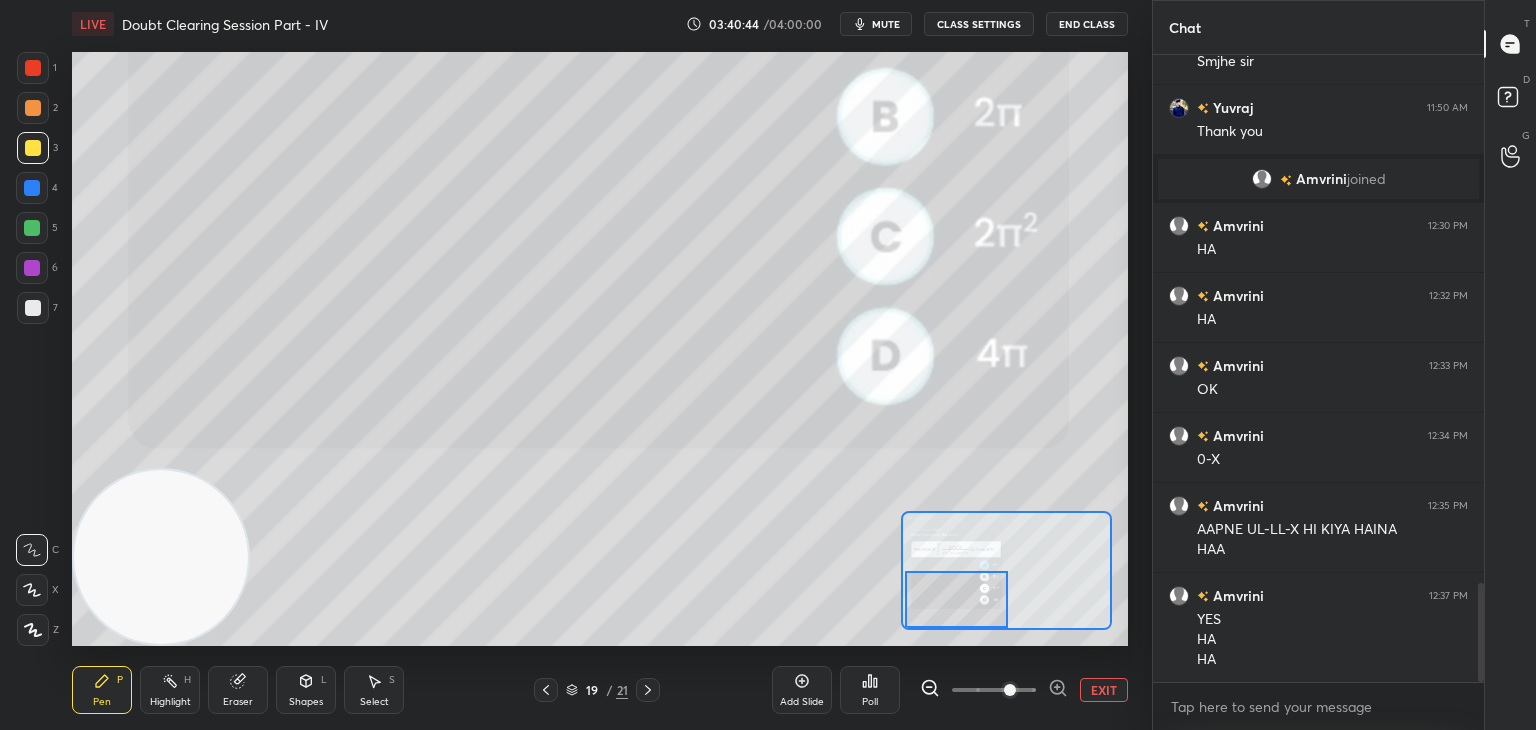 drag, startPoint x: 973, startPoint y: 592, endPoint x: 958, endPoint y: 597, distance: 15.811388 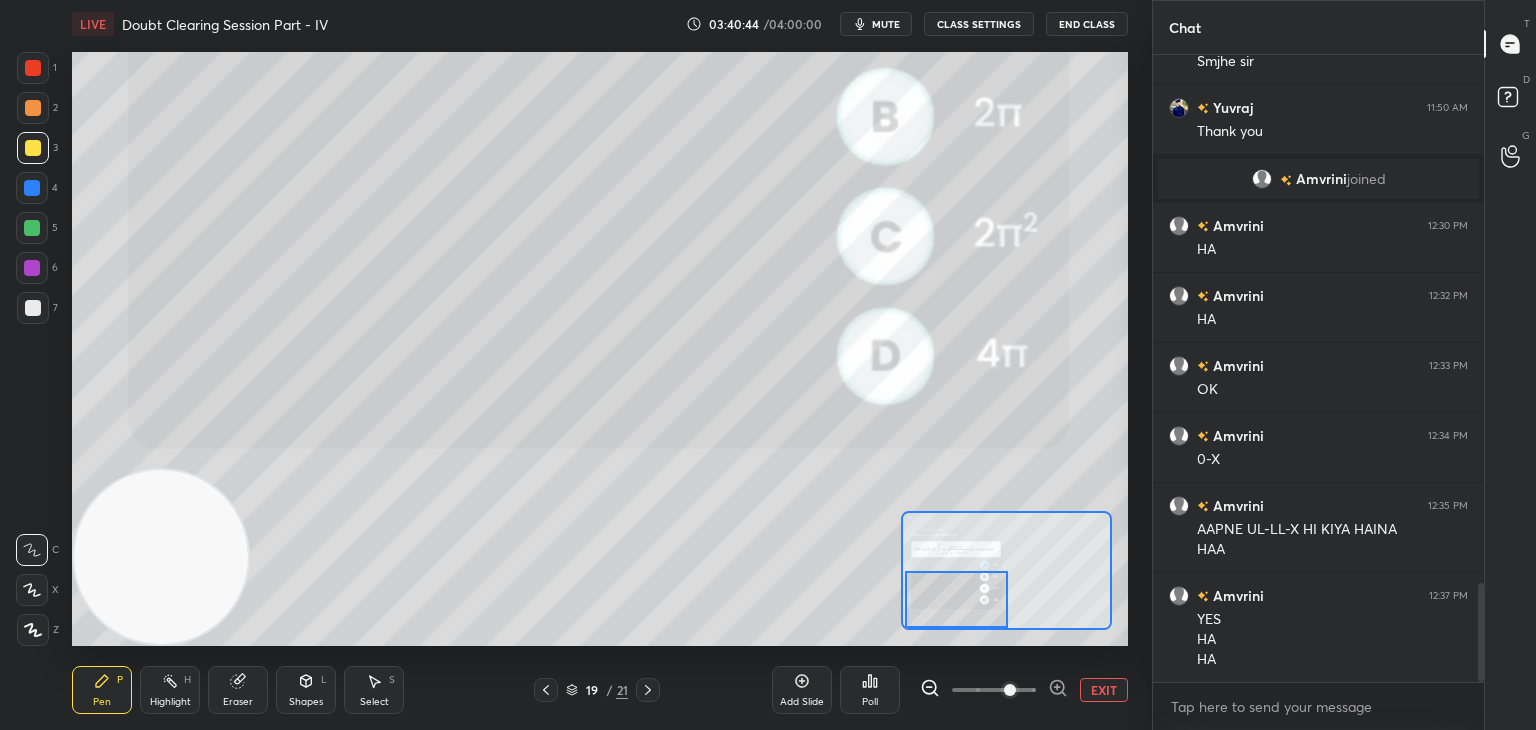 click at bounding box center (957, 599) 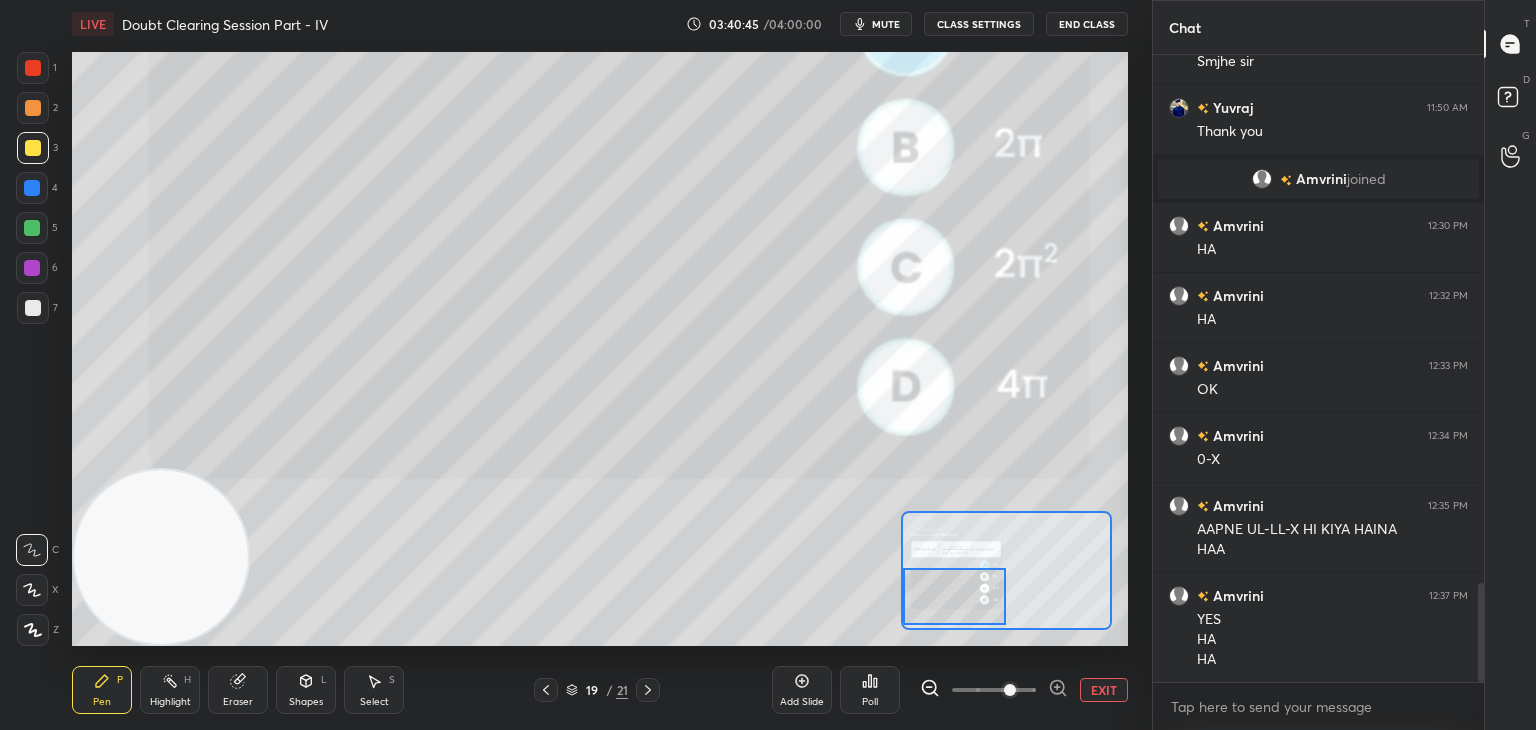 drag, startPoint x: 1096, startPoint y: 702, endPoint x: 1080, endPoint y: 682, distance: 25.612497 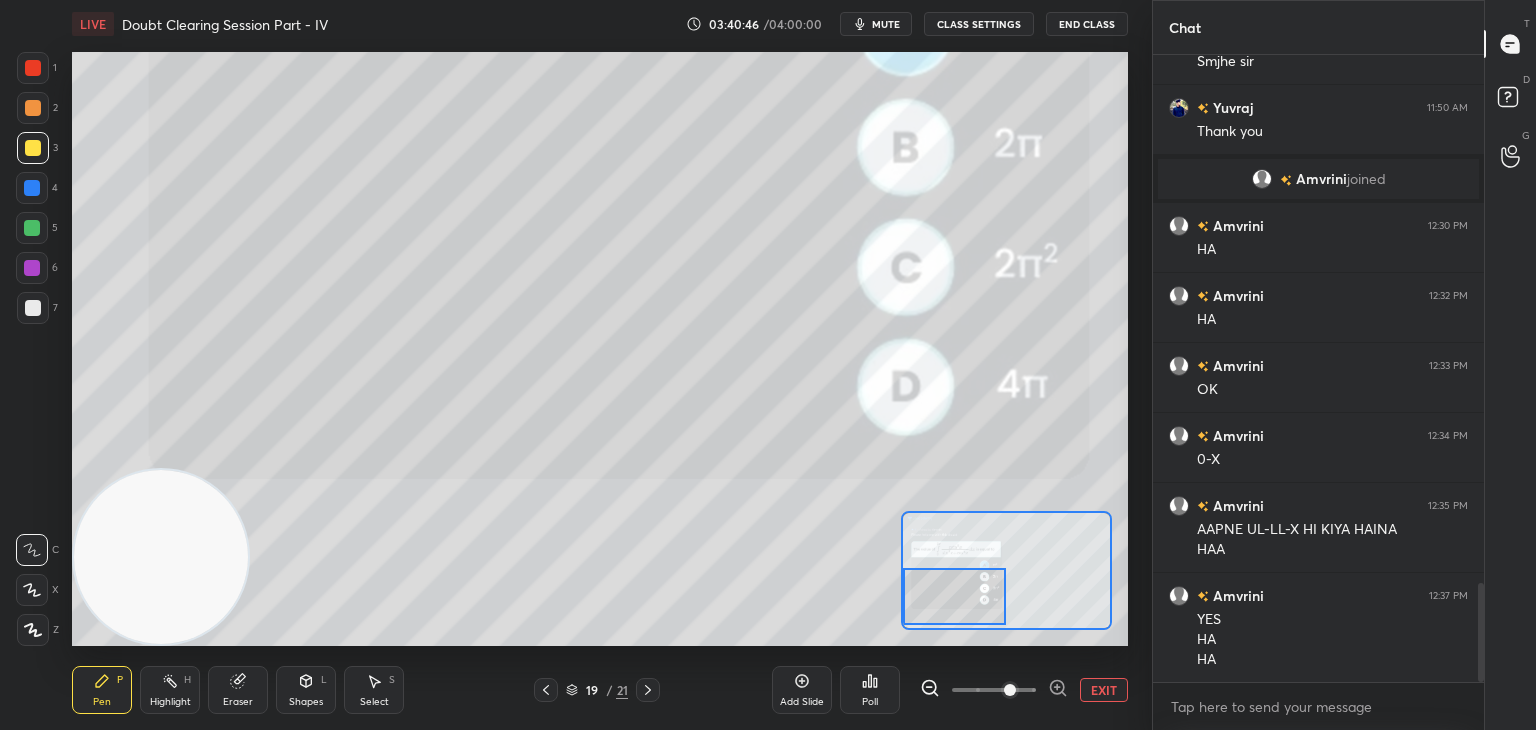 click on "EXIT" at bounding box center [1104, 690] 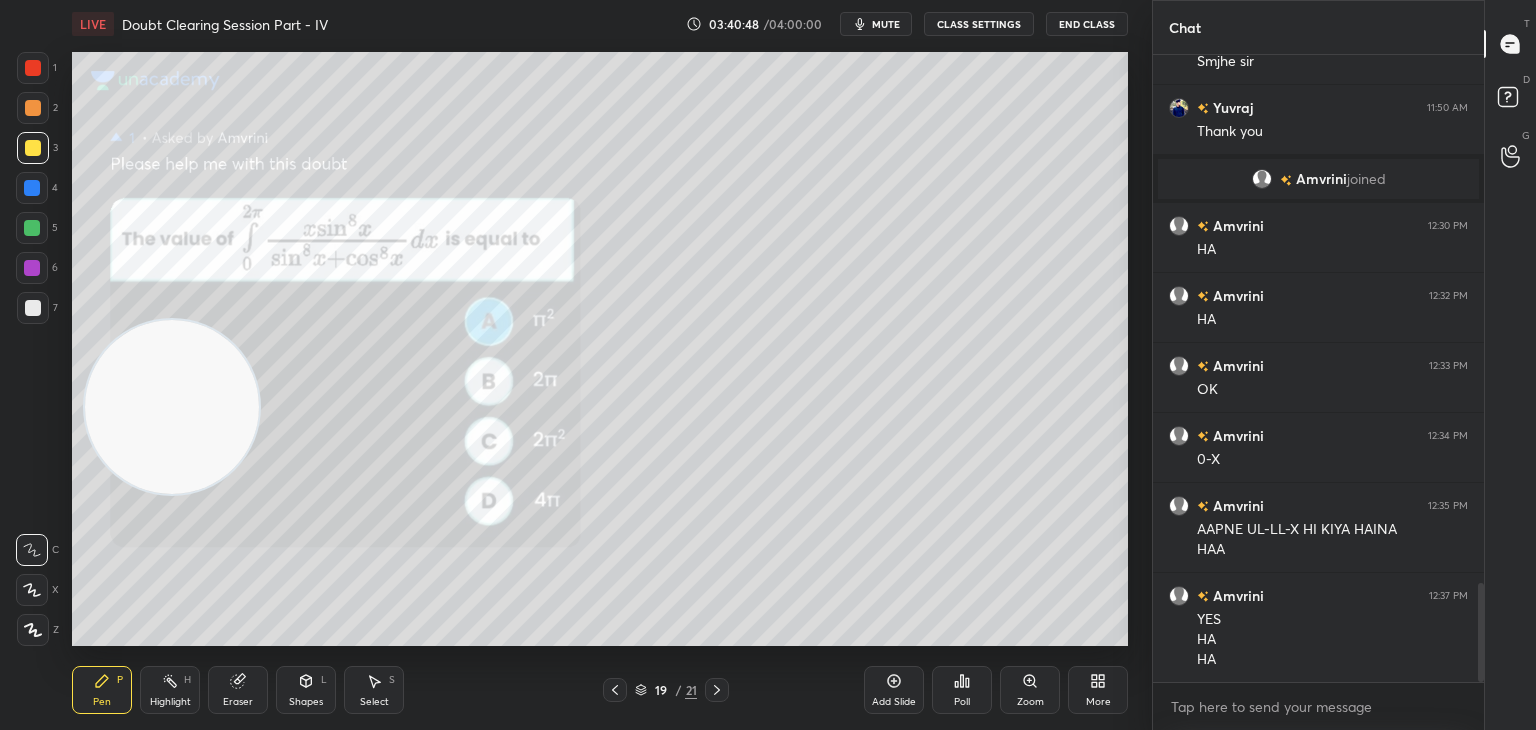 drag, startPoint x: 165, startPoint y: 550, endPoint x: 166, endPoint y: 158, distance: 392.00128 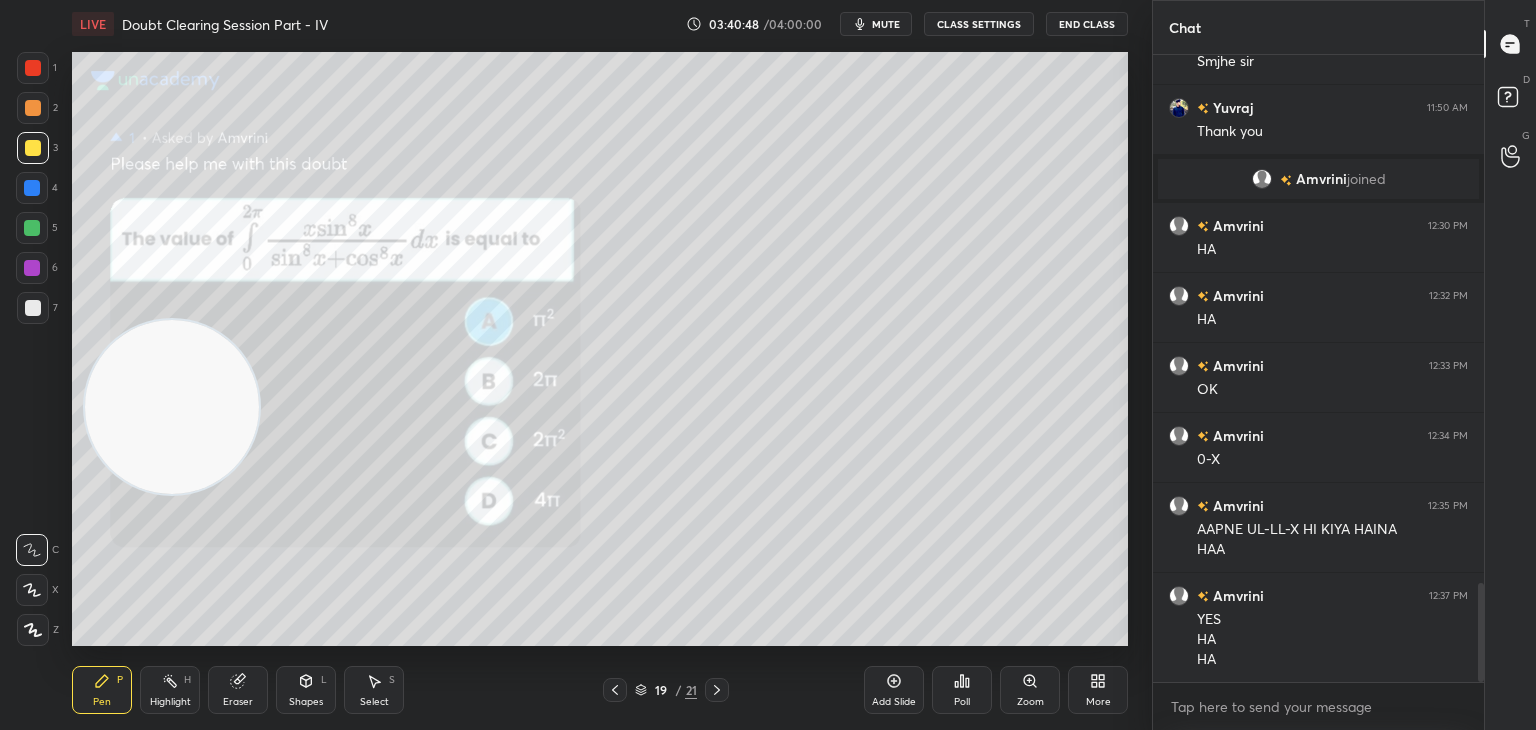 click at bounding box center [172, 407] 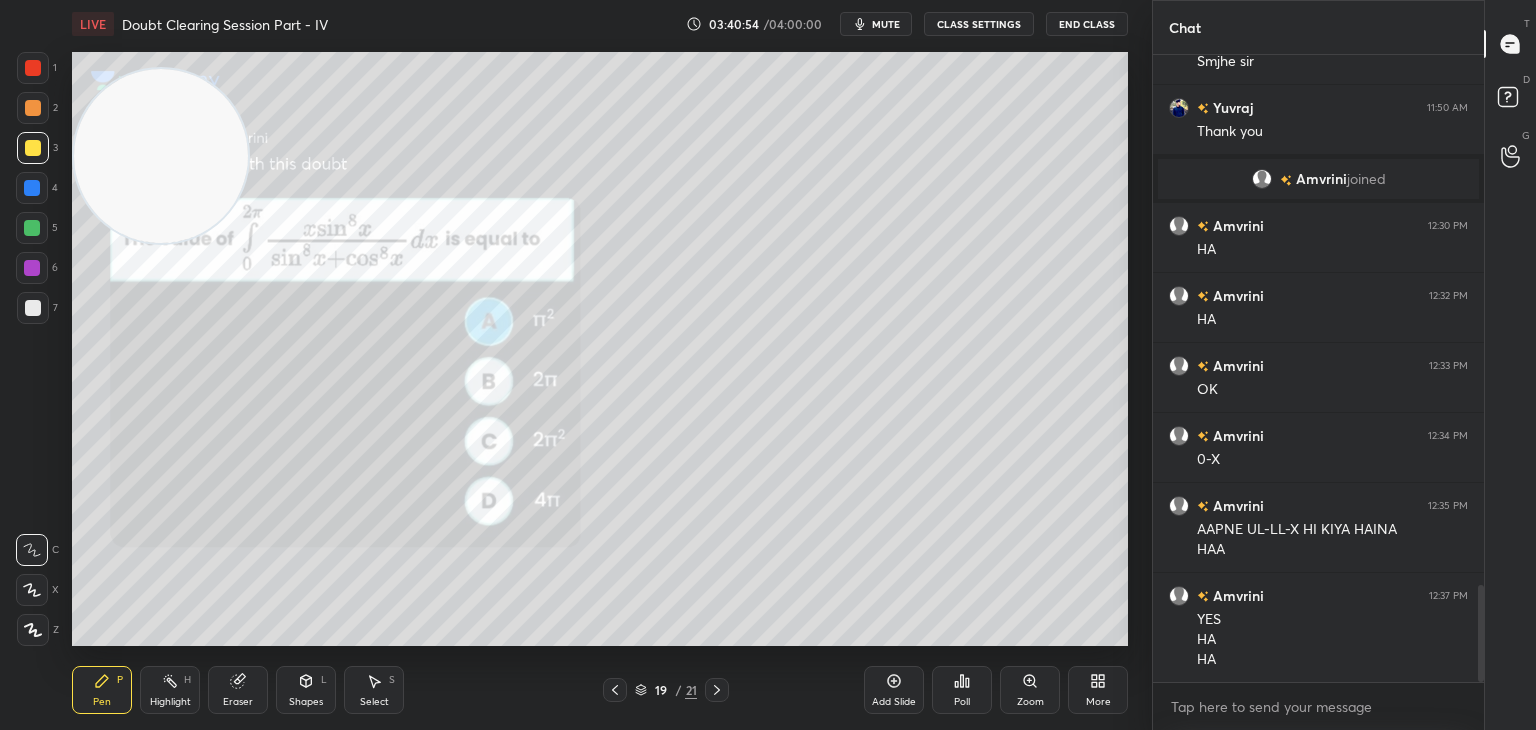 scroll, scrollTop: 3410, scrollLeft: 0, axis: vertical 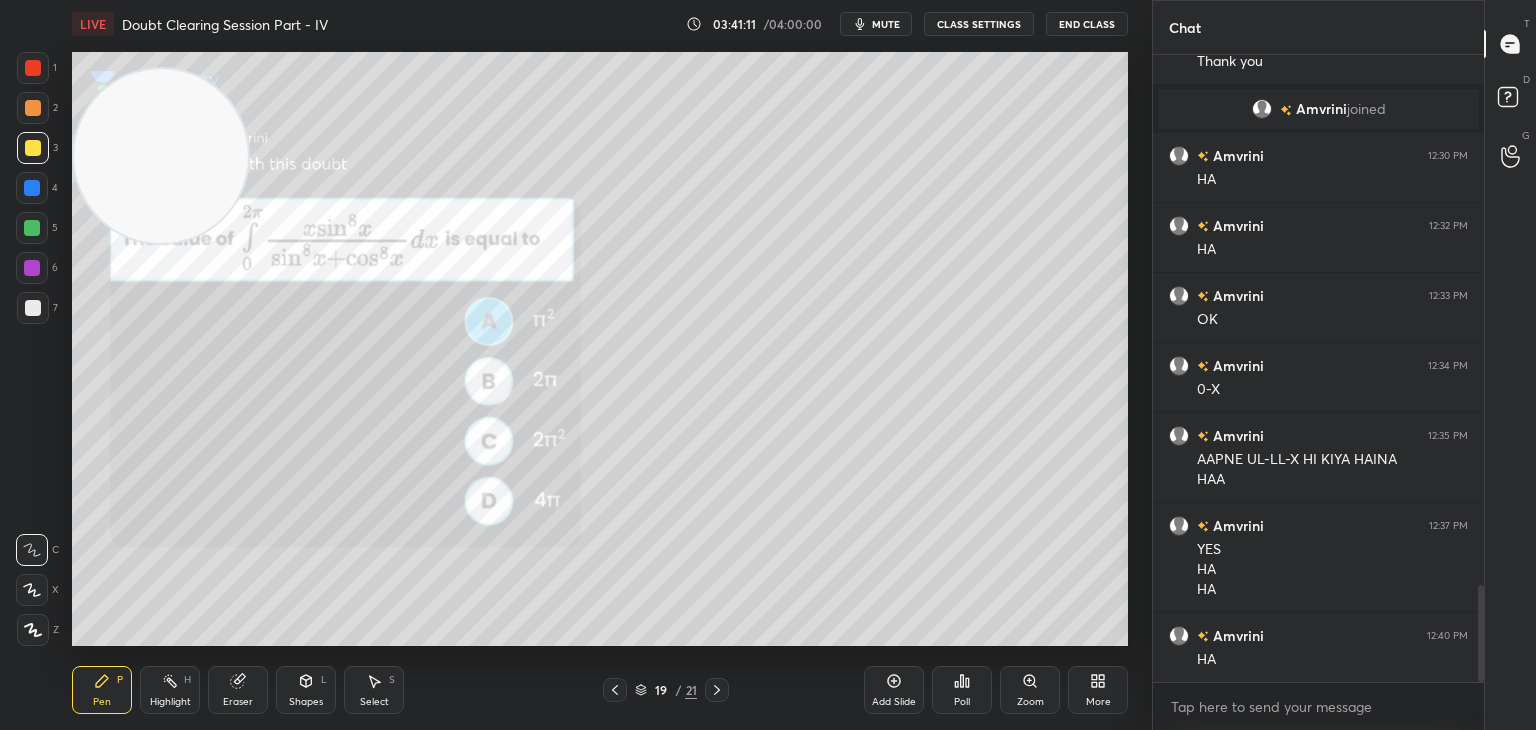 drag, startPoint x: 722, startPoint y: 693, endPoint x: 733, endPoint y: 705, distance: 16.27882 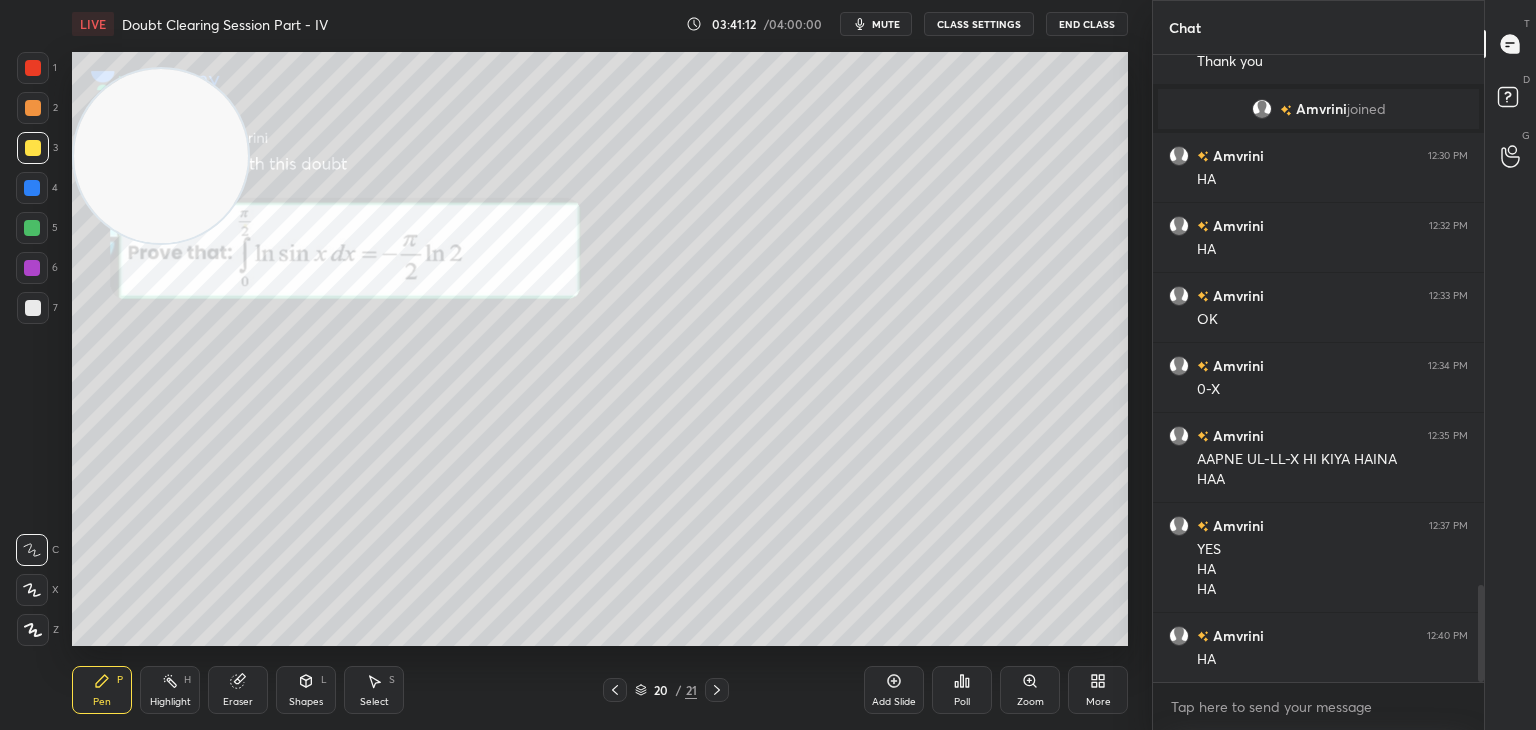 click 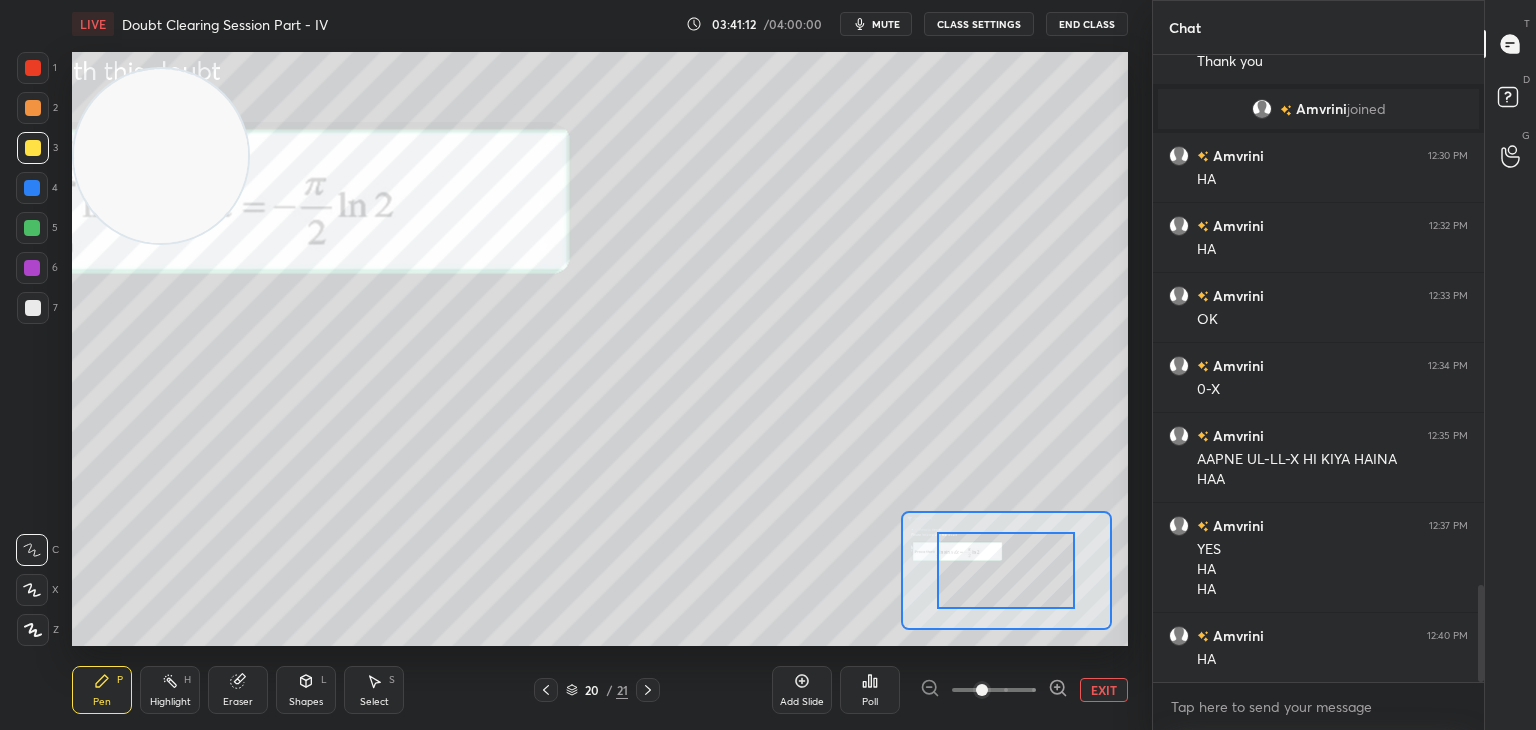 click at bounding box center (994, 690) 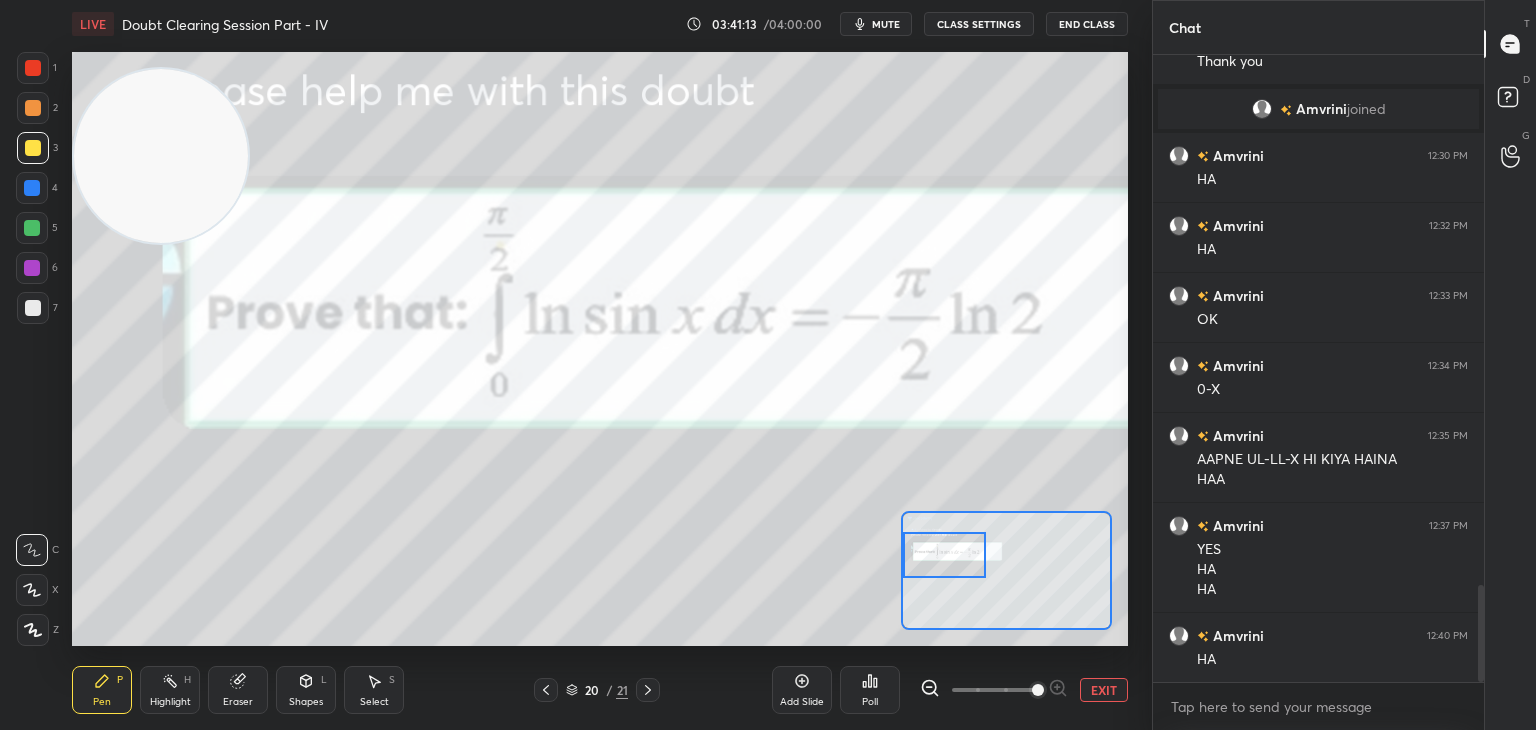 drag, startPoint x: 945, startPoint y: 562, endPoint x: 925, endPoint y: 561, distance: 20.024984 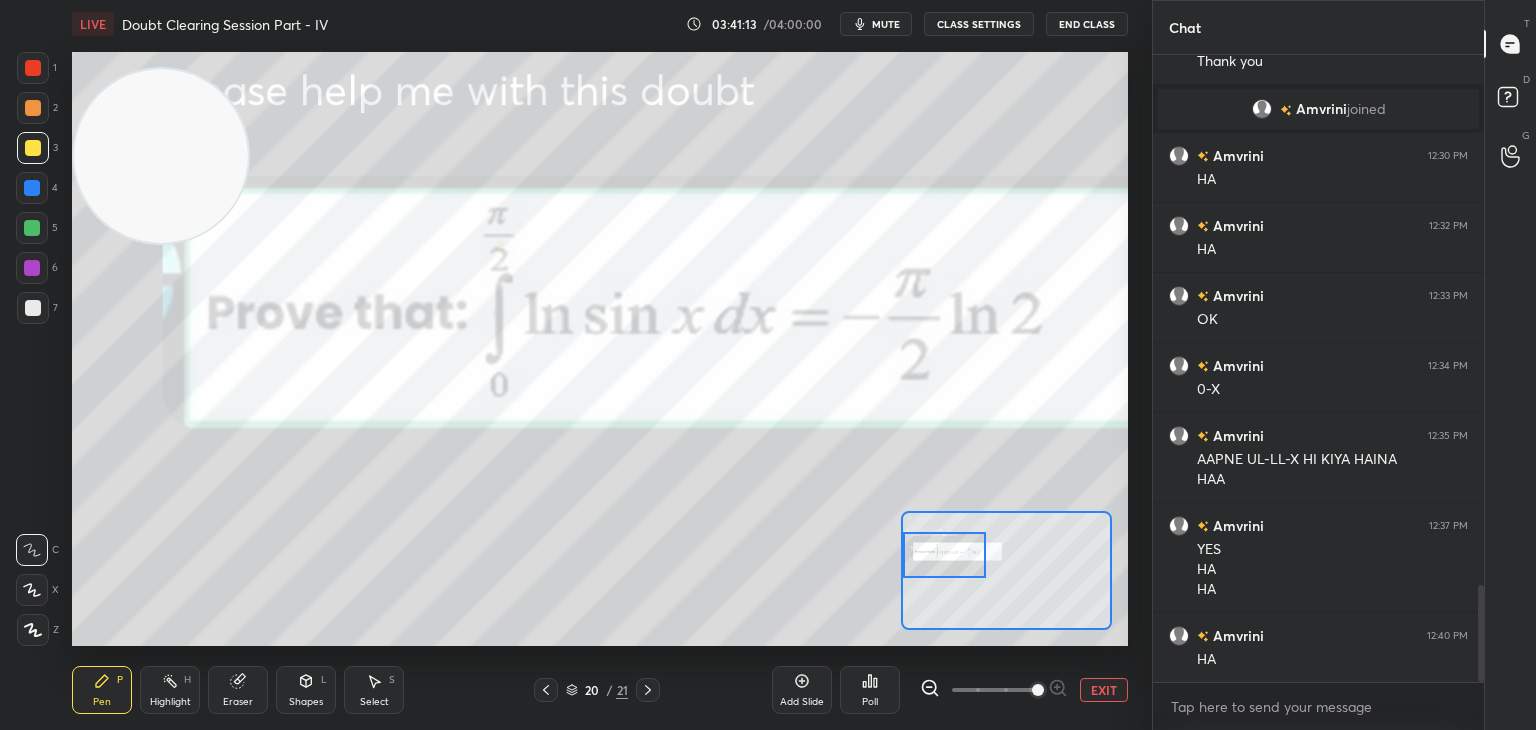 click at bounding box center [944, 555] 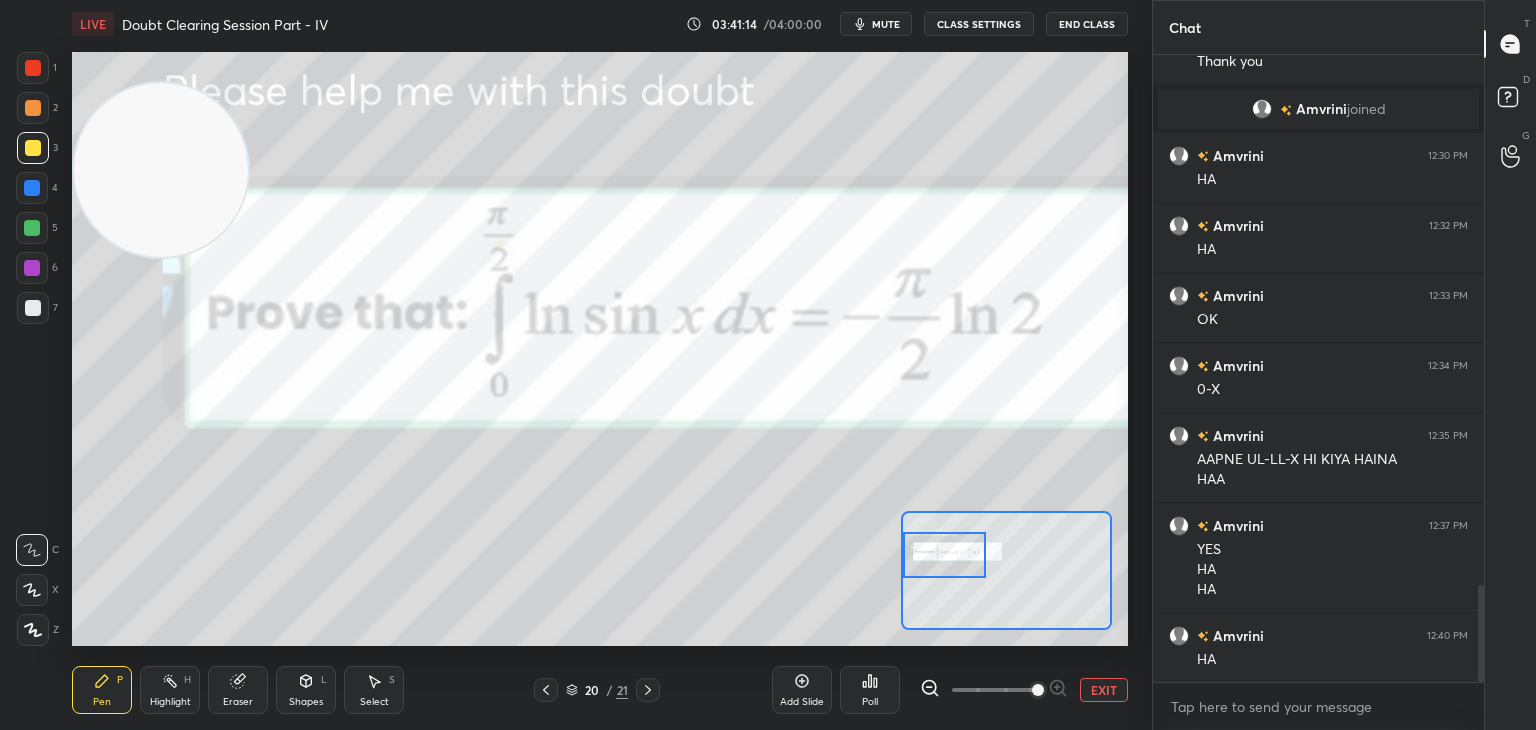 drag, startPoint x: 200, startPoint y: 177, endPoint x: 106, endPoint y: 678, distance: 509.7421 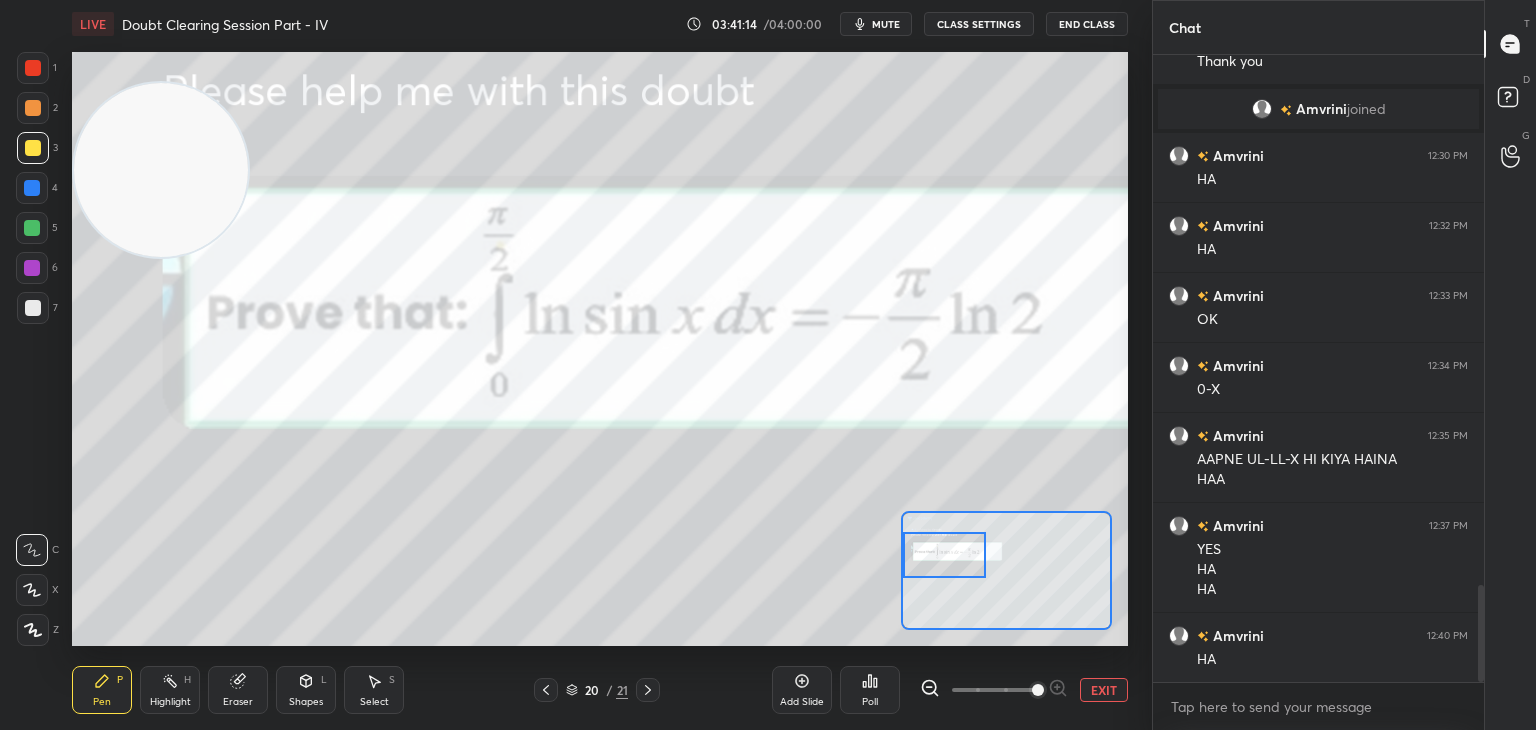 click on "1 2 3 4 5 6 7 C X Z C X Z E E Erase all   H H LIVE Doubt Clearing Session Part - IV 01:07:58 /  04:00:00 mute CLASS SETTINGS End Class Setting up your live class Poll for   secs No correct answer Start poll Back Doubt Clearing Session Part - IV • L4 of Doubt Clearing Course on Mathematics IIT JEE - Part I [PERSON] Pen P Highlight H Eraser Shapes L Select S 8 / 8 Add Slide Poll Zoom More Chat Aryan 9:27 AM = k mane to B,d yogya  joined Aryan 9:28 AM Yes aa raha hai yogya 9:30 AM Hn sir yogya 9:31 AM Hn sir Shivansh  joined Aryan 9:46 AM Ok Shivansh 9:48 AM Achaa aiise sub mein nikal ke check karlengay konsa subse chotta hai?? Ok sir shivam  joined shivam 10:07 AM sir how to find angel b/w two line from thire cobined eqn no sir nahi JUMP TO LATEST Enable hand raising Enable raise hand to speak to learners. Once enabled, chat will be turned off temporarily. Enable x   Doubts asked by learners will show up here NEW DOUBTS ASKED No one has raised a hand yet Can't raise hand Got it T Messages (T) D G ​" at bounding box center [600, 365] 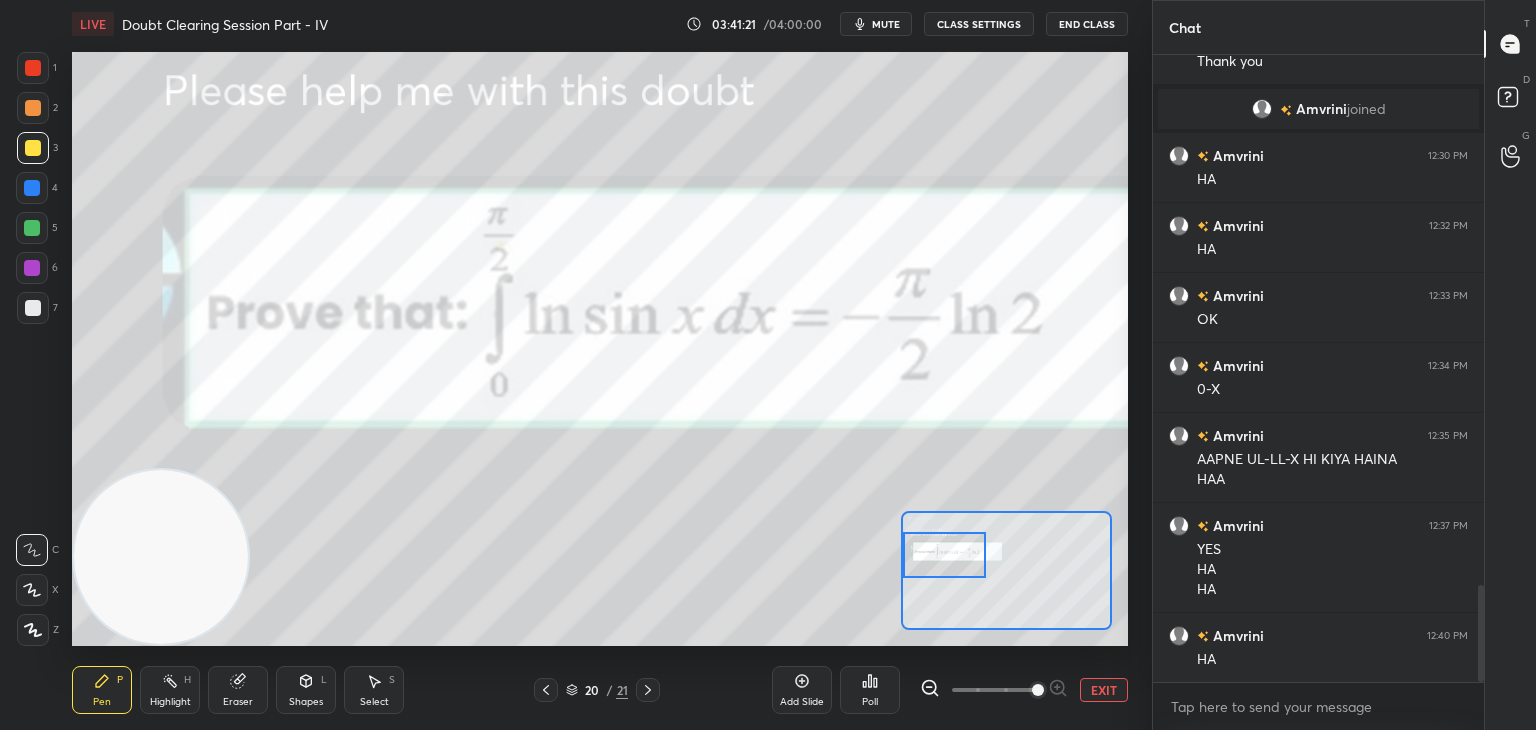 scroll, scrollTop: 3480, scrollLeft: 0, axis: vertical 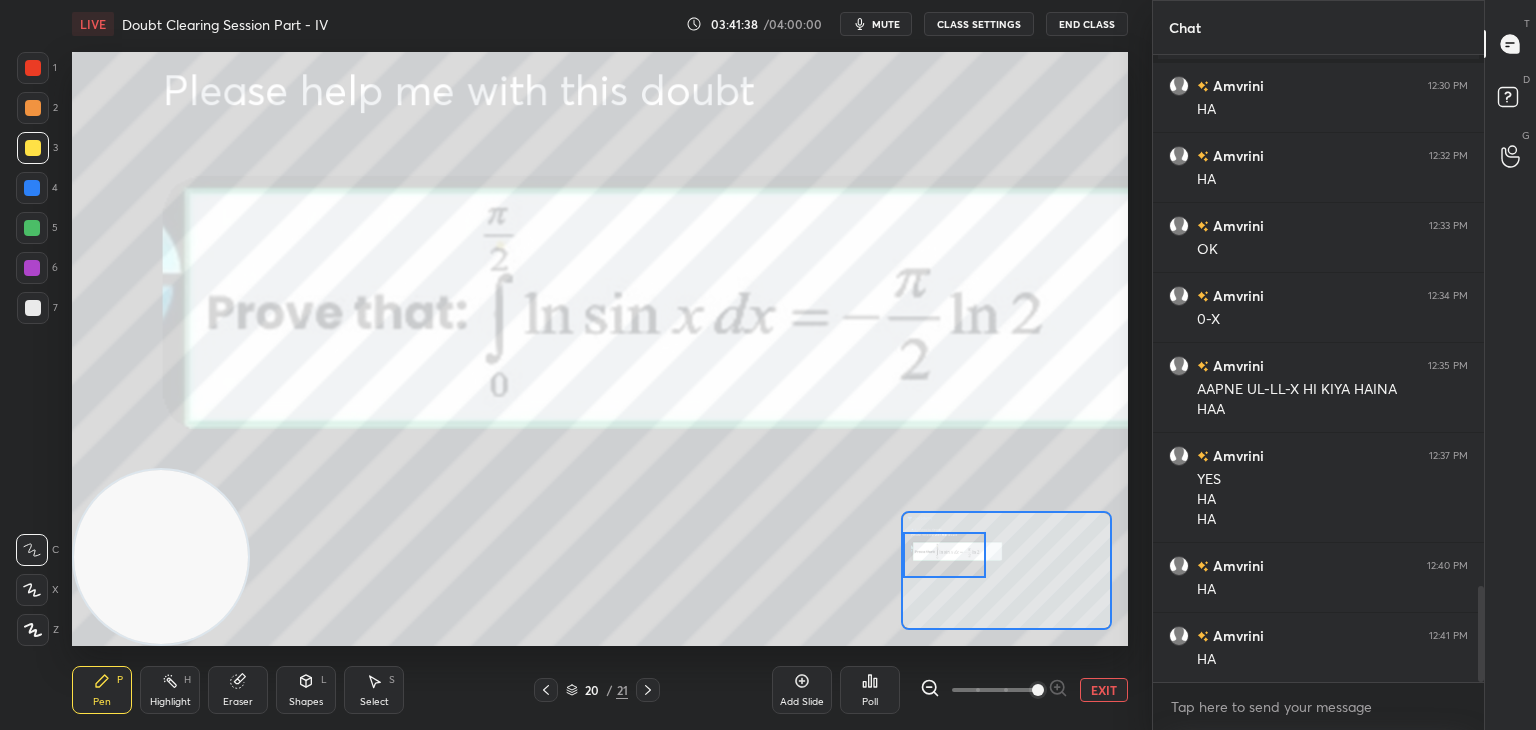 click on "EXIT" at bounding box center (1104, 690) 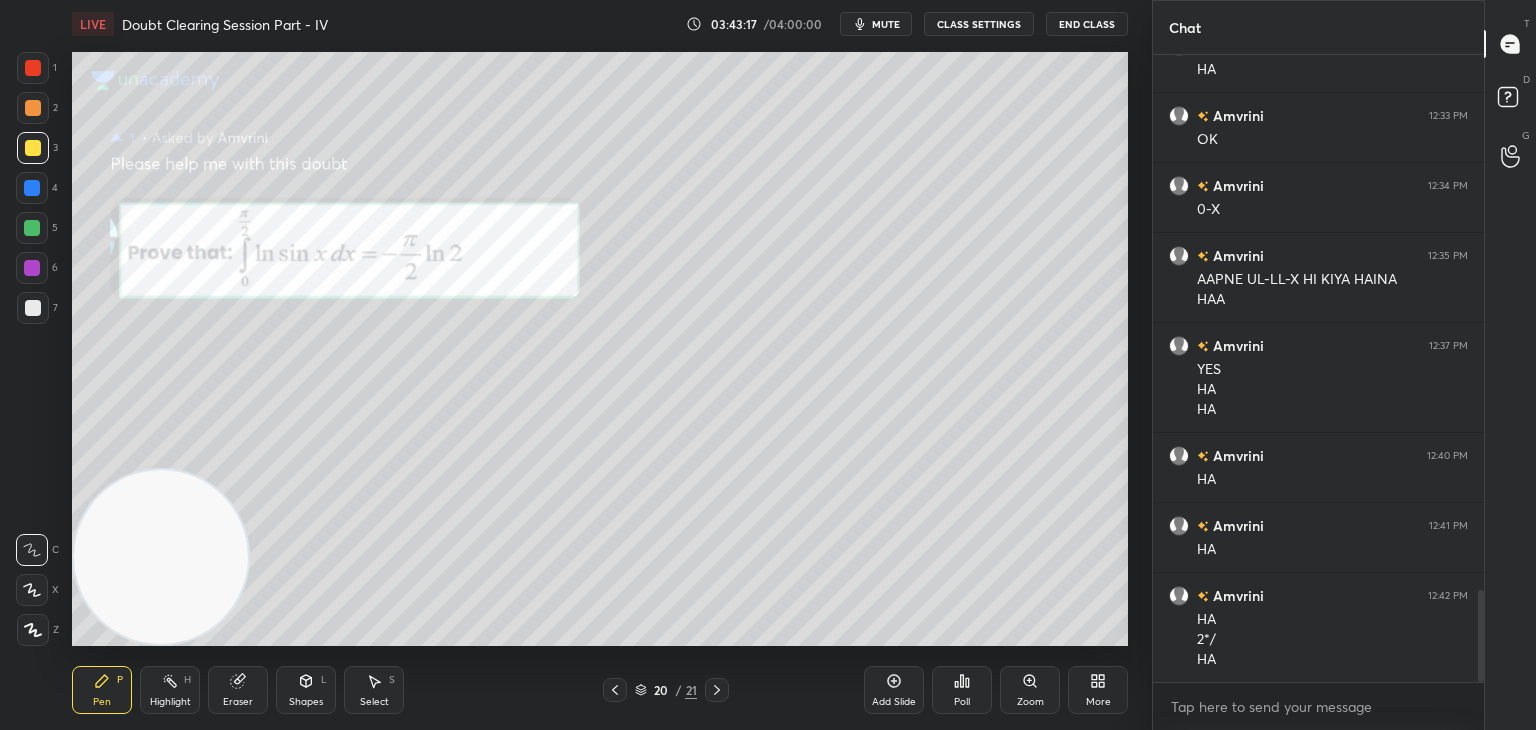 scroll, scrollTop: 3660, scrollLeft: 0, axis: vertical 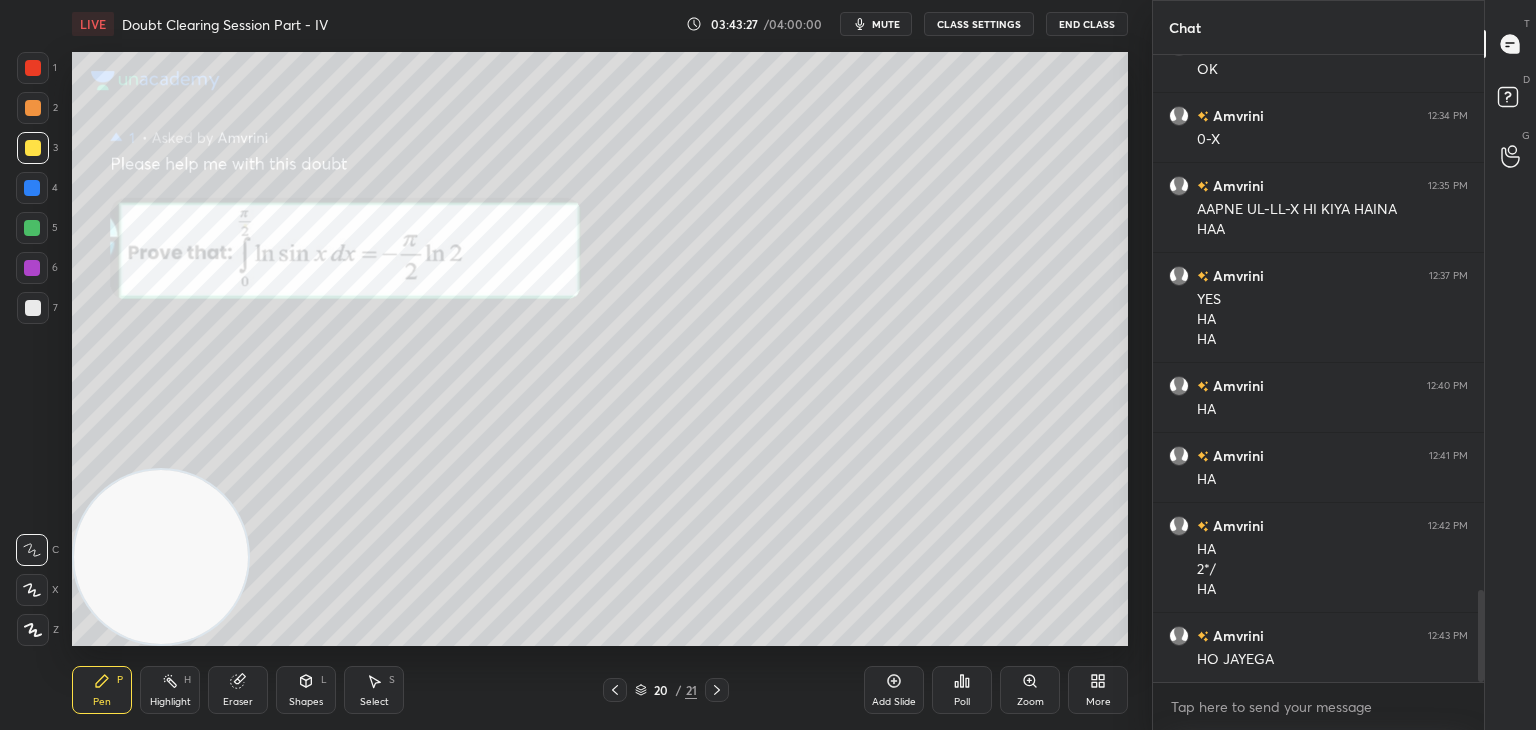 click 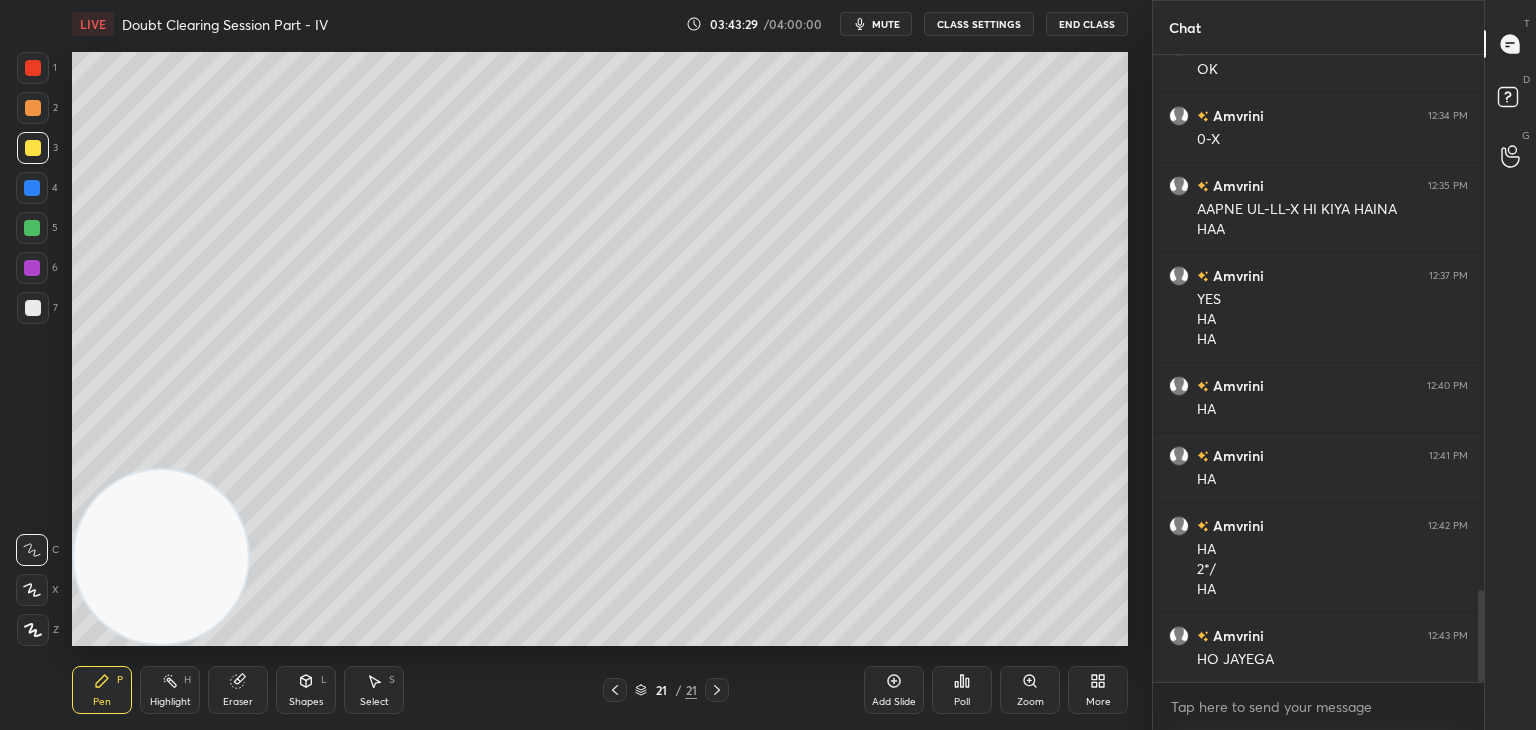 click on "mute" at bounding box center [886, 24] 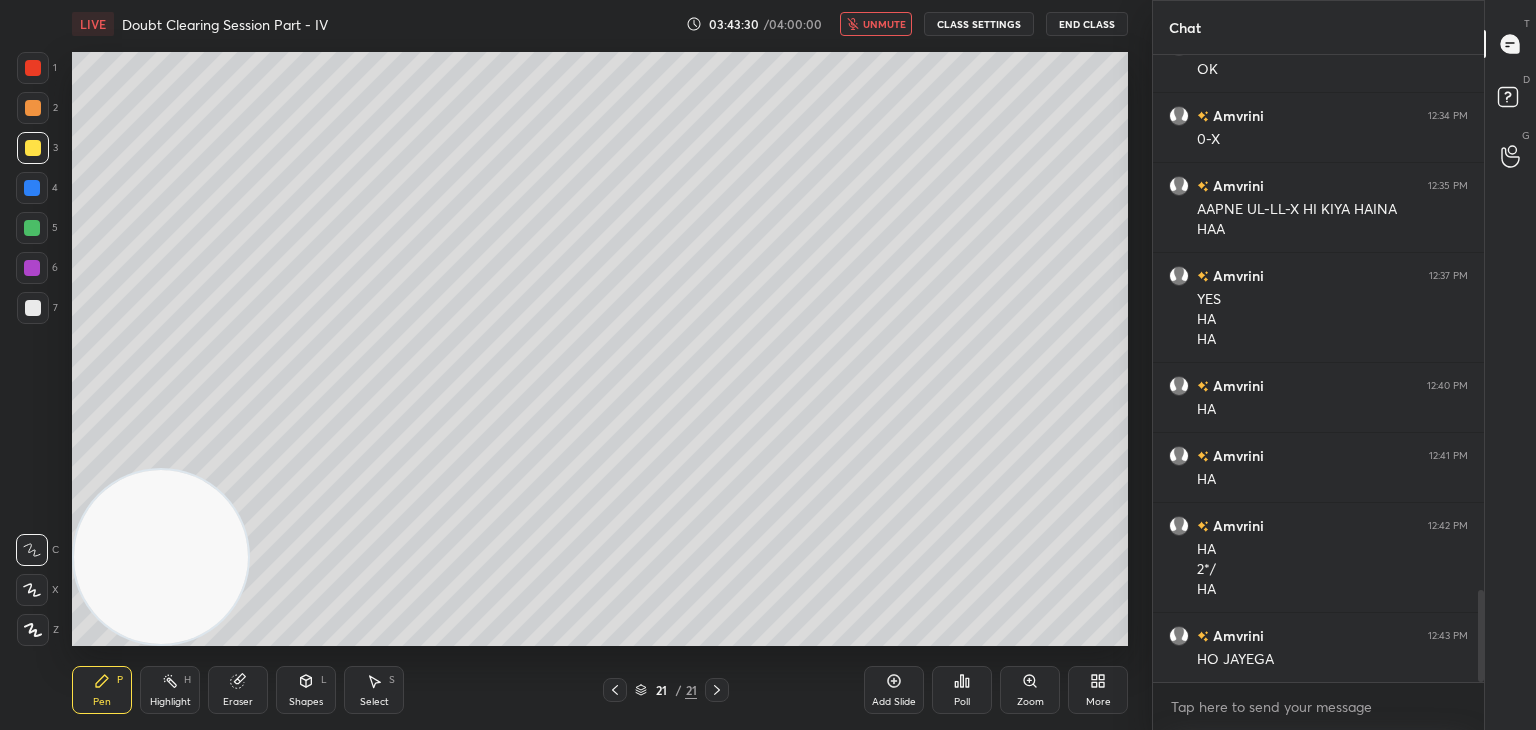 scroll, scrollTop: 3680, scrollLeft: 0, axis: vertical 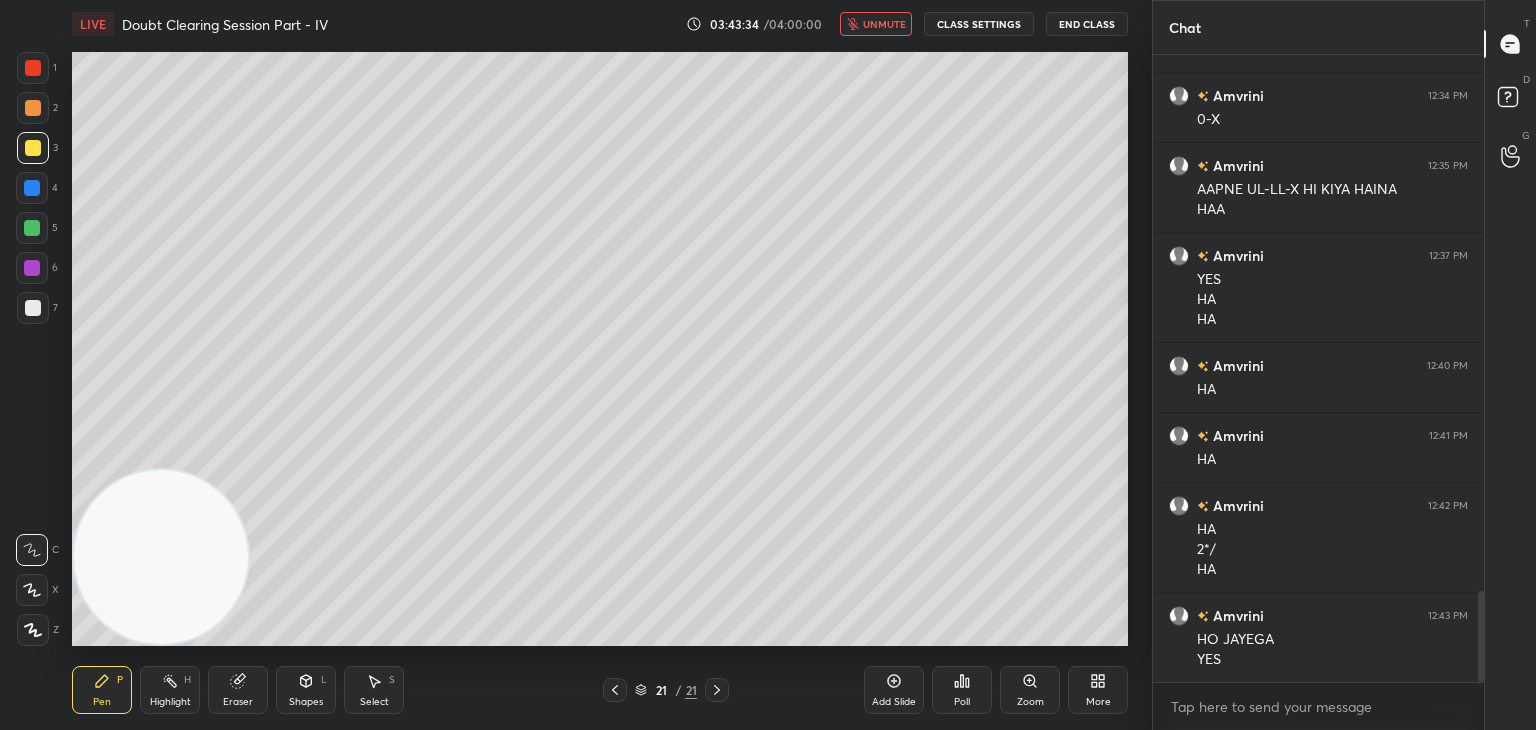 click on "unmute" at bounding box center (884, 24) 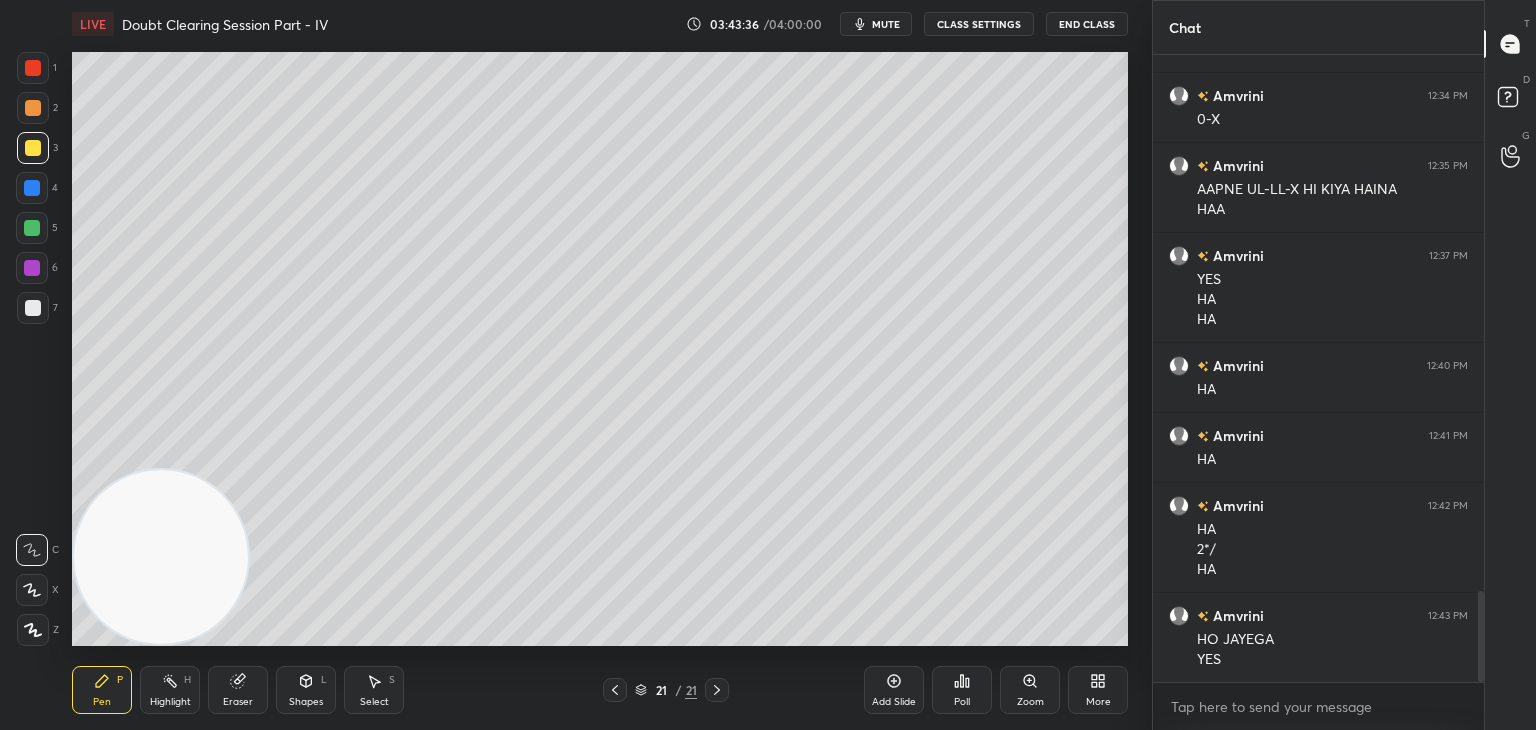 drag, startPoint x: 875, startPoint y: 21, endPoint x: 865, endPoint y: 27, distance: 11.661903 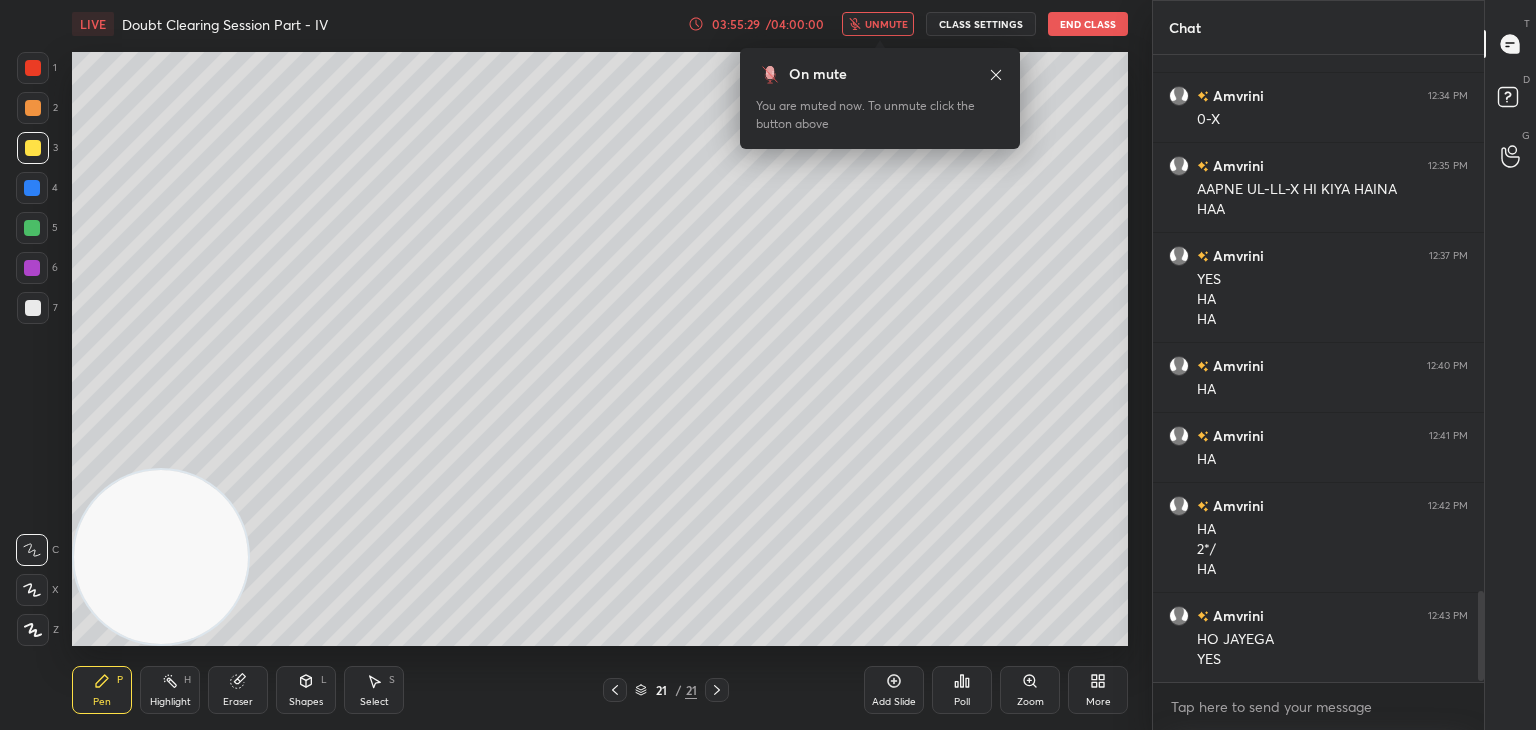 scroll, scrollTop: 3728, scrollLeft: 0, axis: vertical 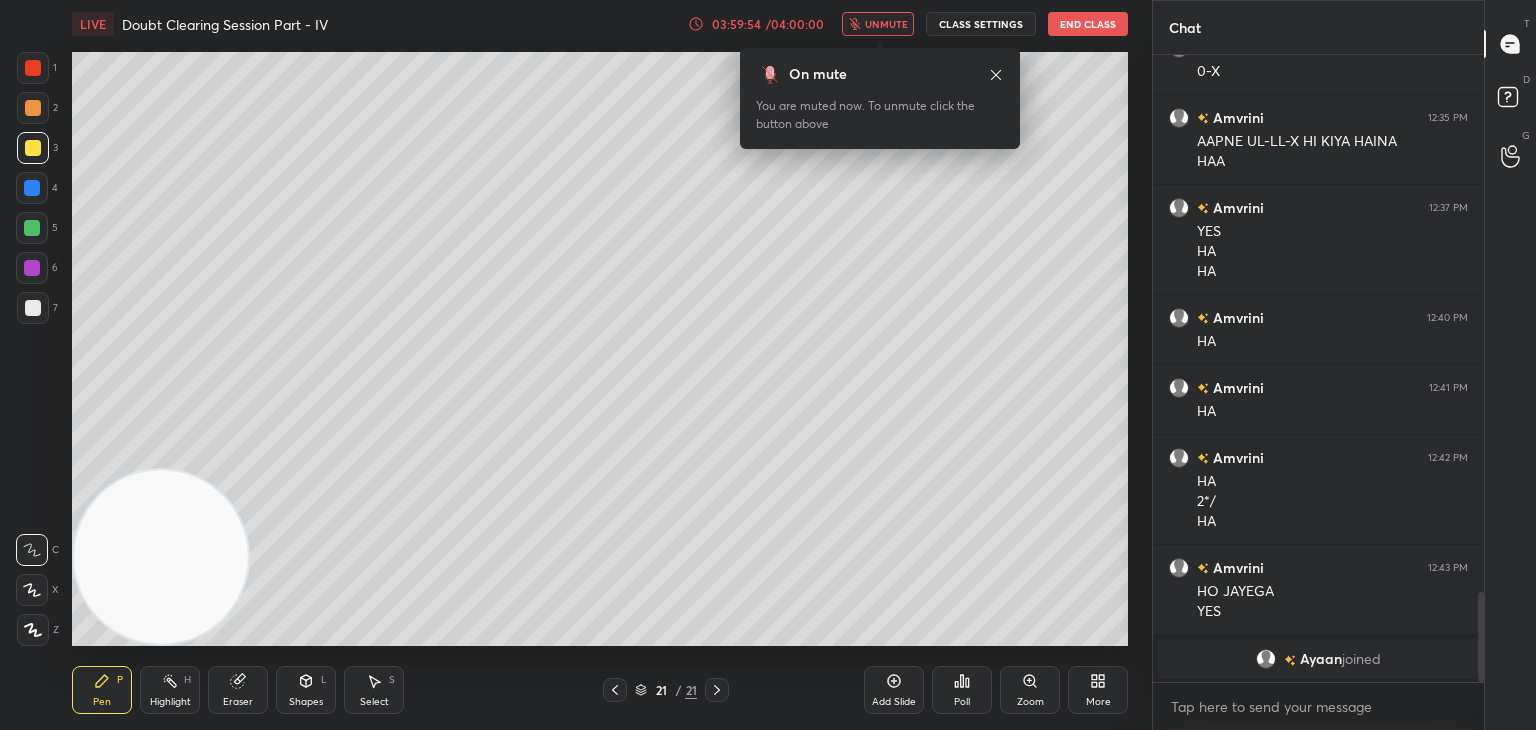 click 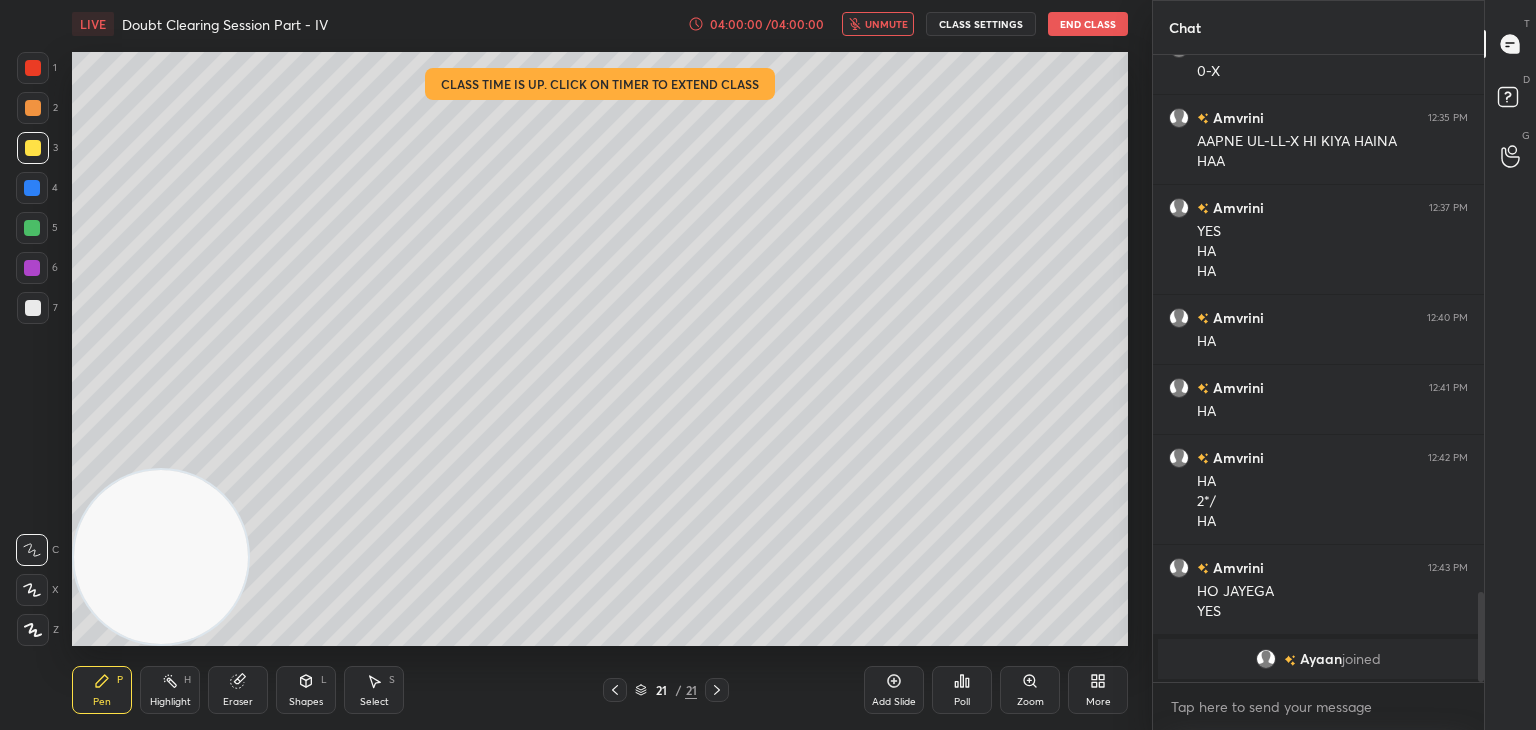 drag, startPoint x: 880, startPoint y: 25, endPoint x: 942, endPoint y: 29, distance: 62.1289 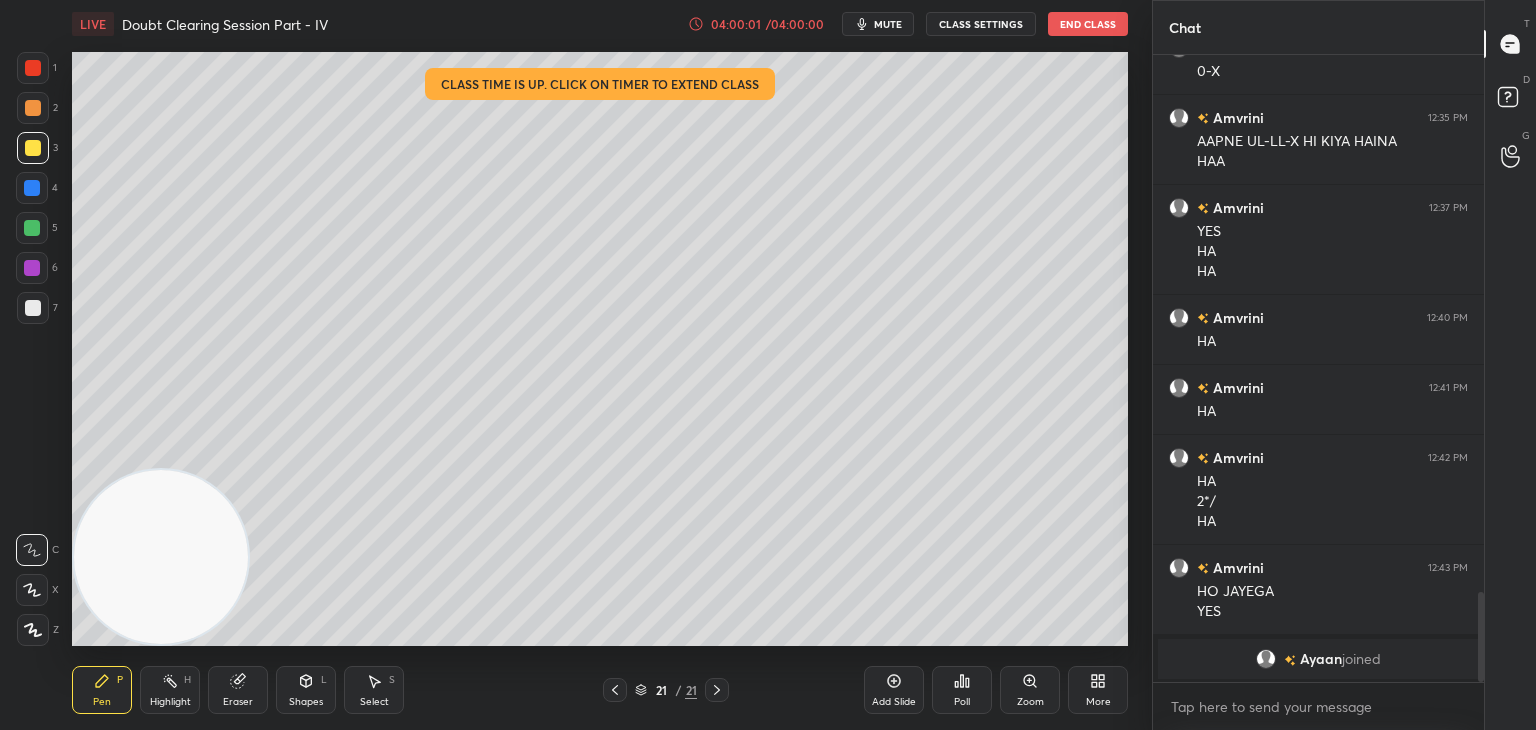 click on "End Class" at bounding box center (1088, 24) 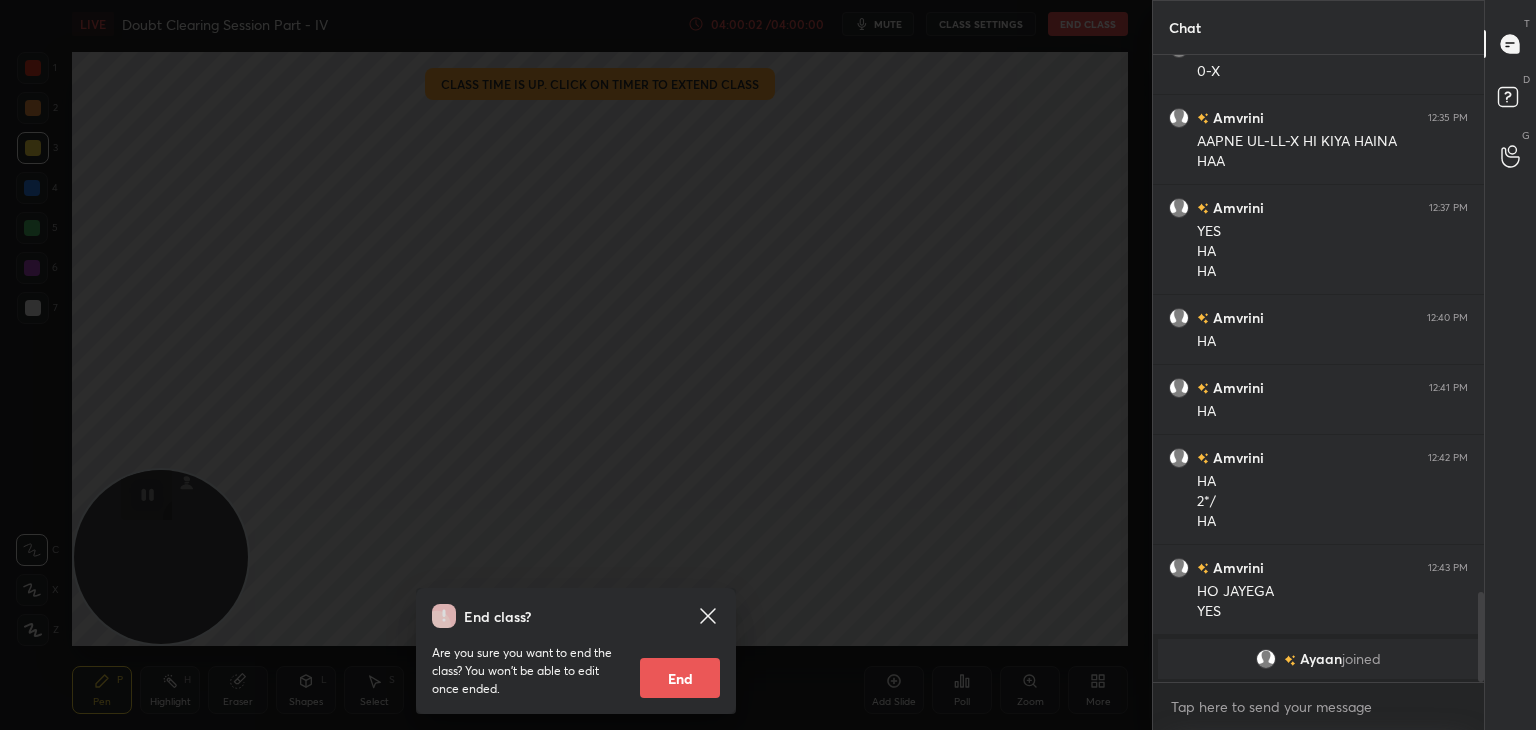 click on "End" at bounding box center (680, 678) 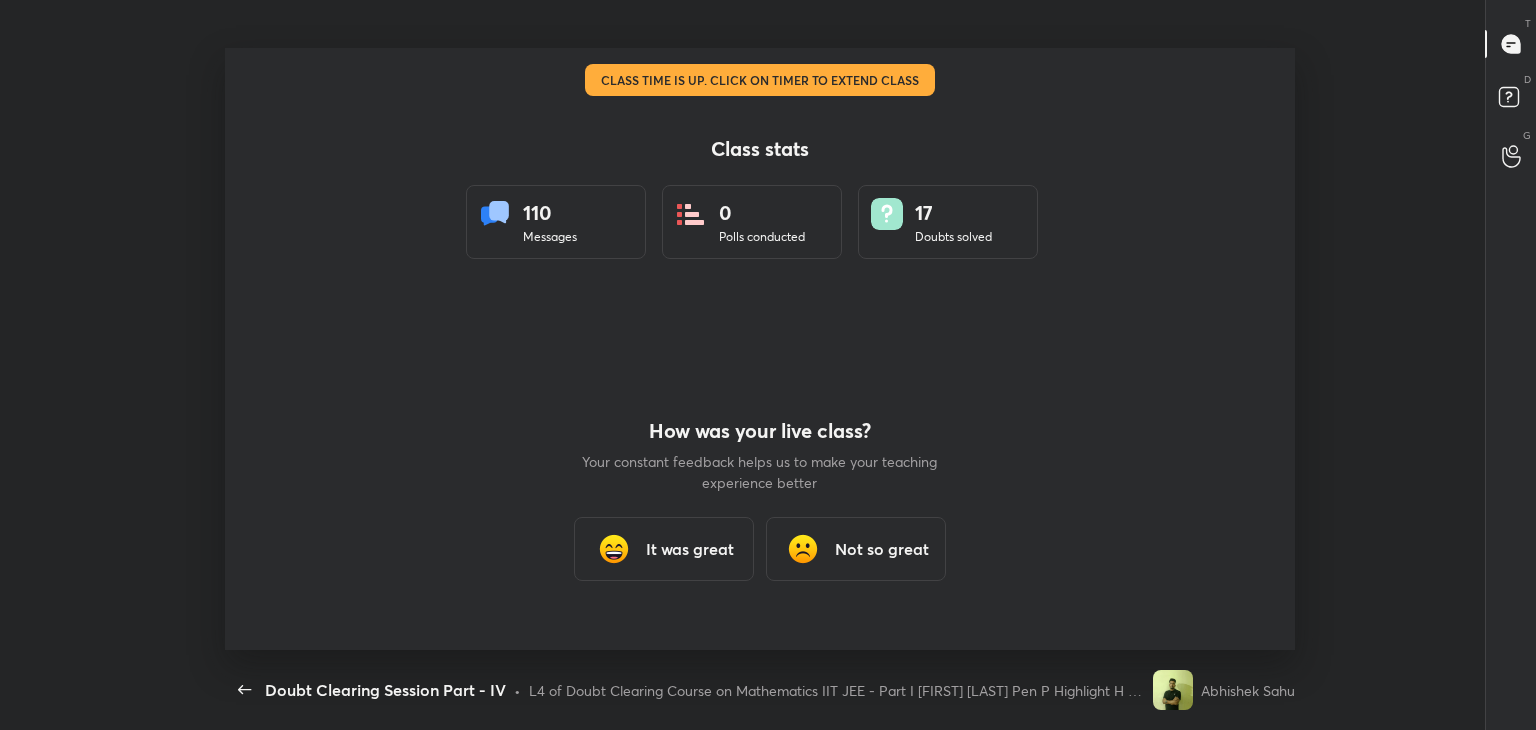 scroll, scrollTop: 99397, scrollLeft: 98849, axis: both 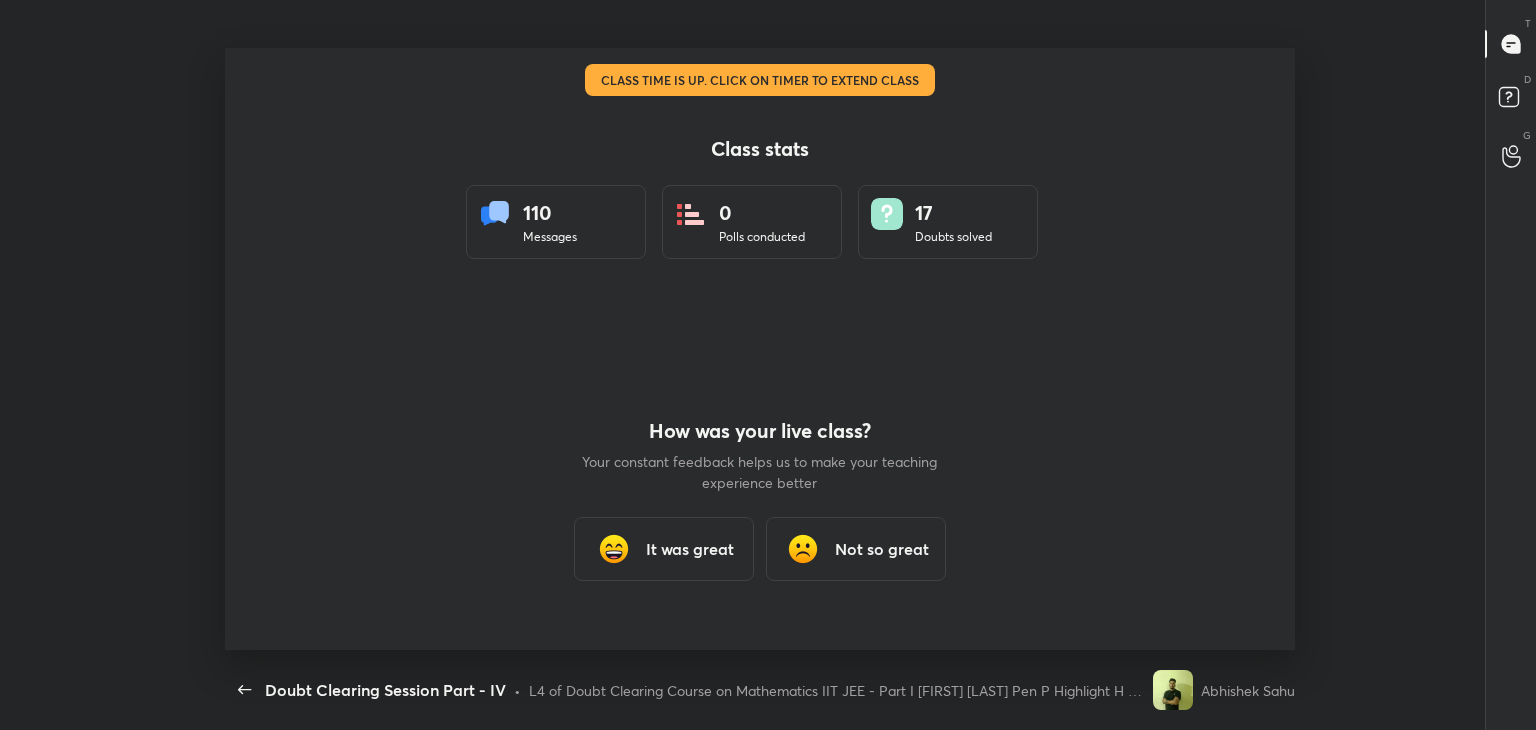 drag, startPoint x: 640, startPoint y: 550, endPoint x: 650, endPoint y: 529, distance: 23.259407 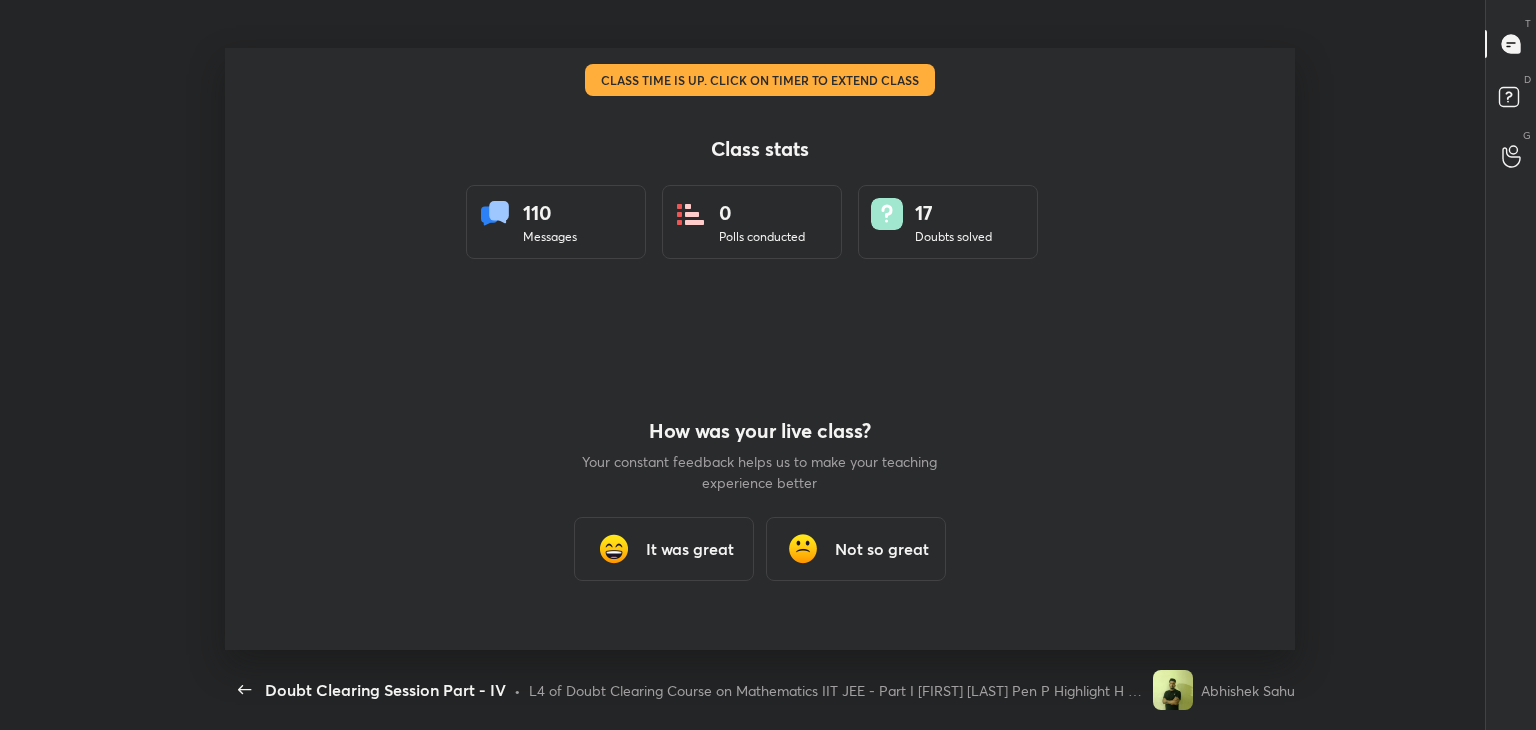 click on "It was great" at bounding box center [664, 549] 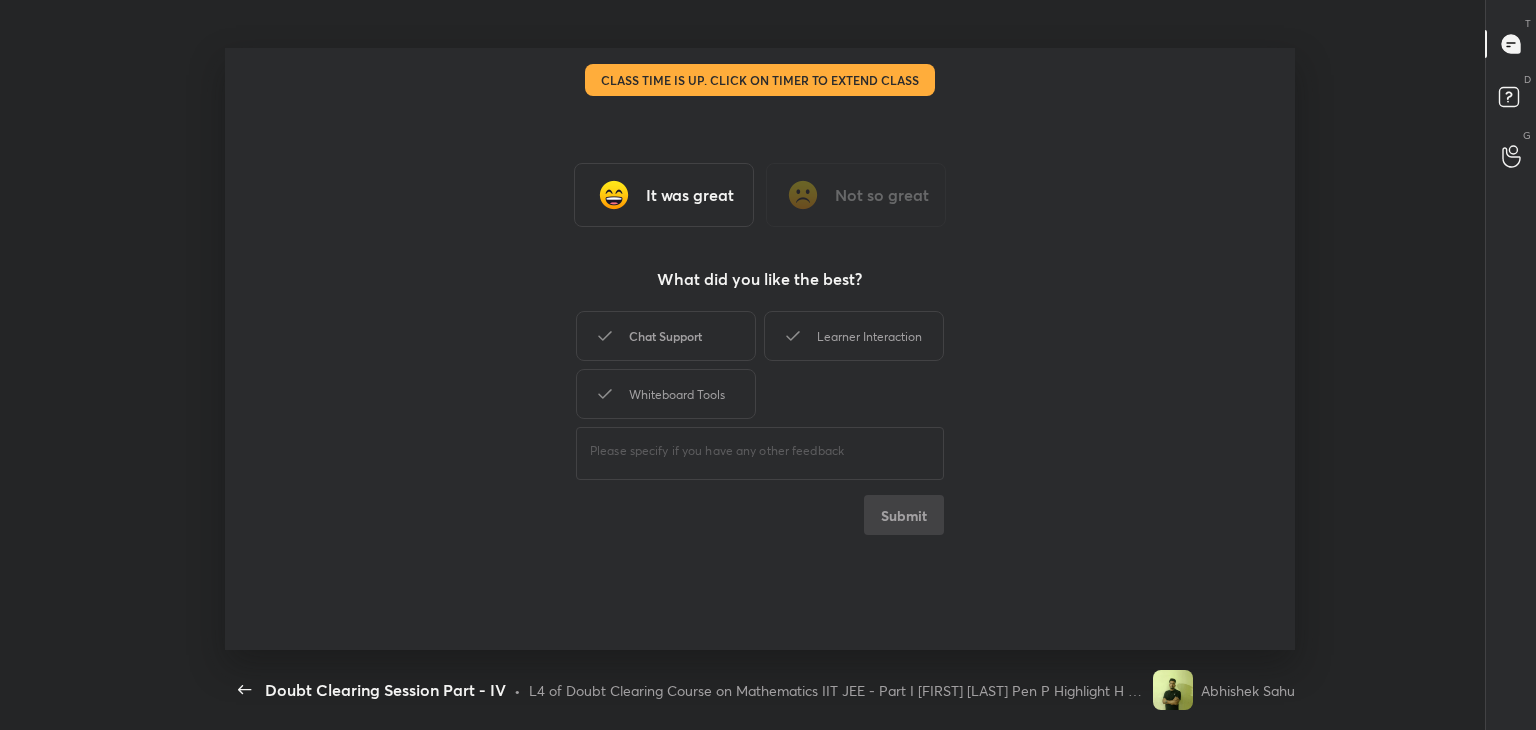 click on "Chat Support" at bounding box center (666, 336) 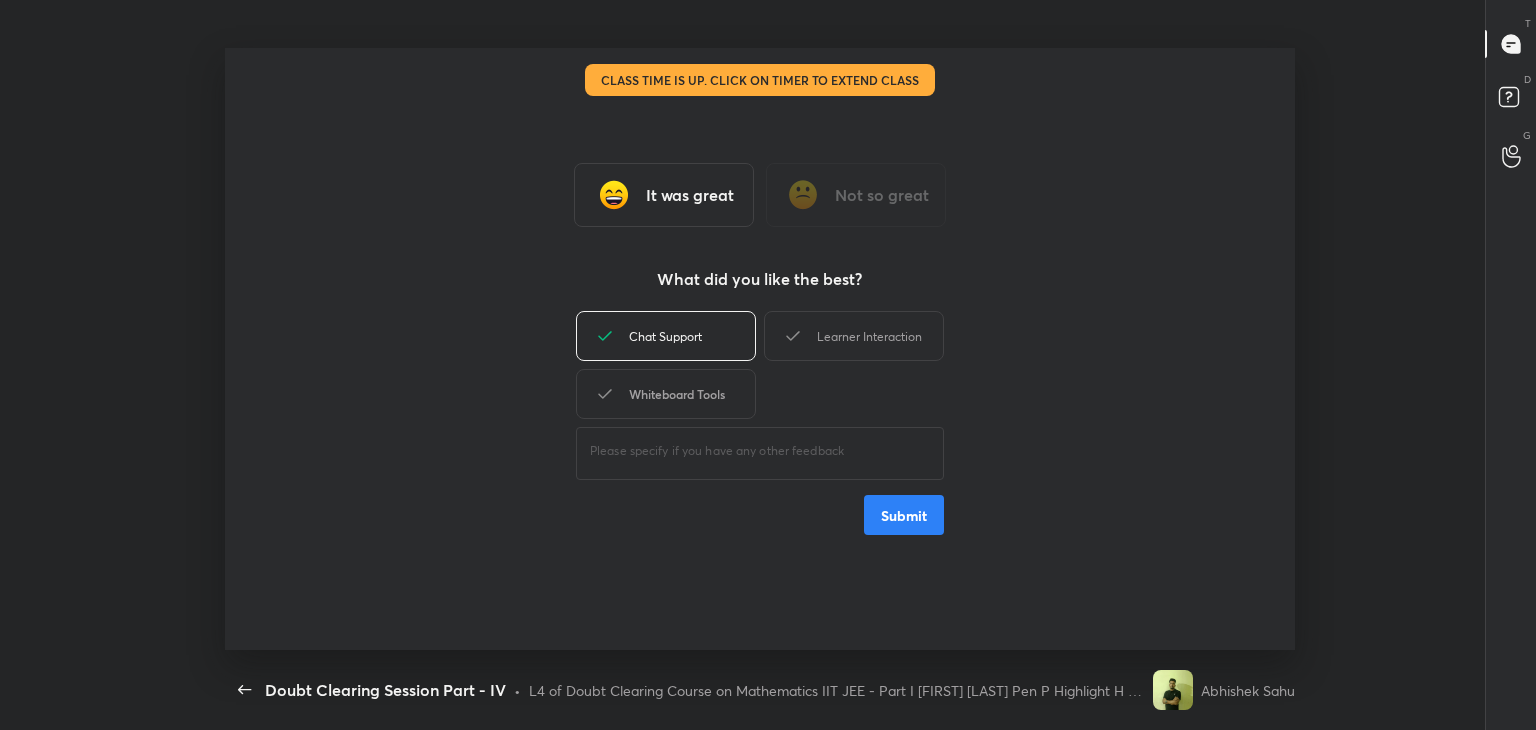 drag, startPoint x: 816, startPoint y: 345, endPoint x: 736, endPoint y: 385, distance: 89.44272 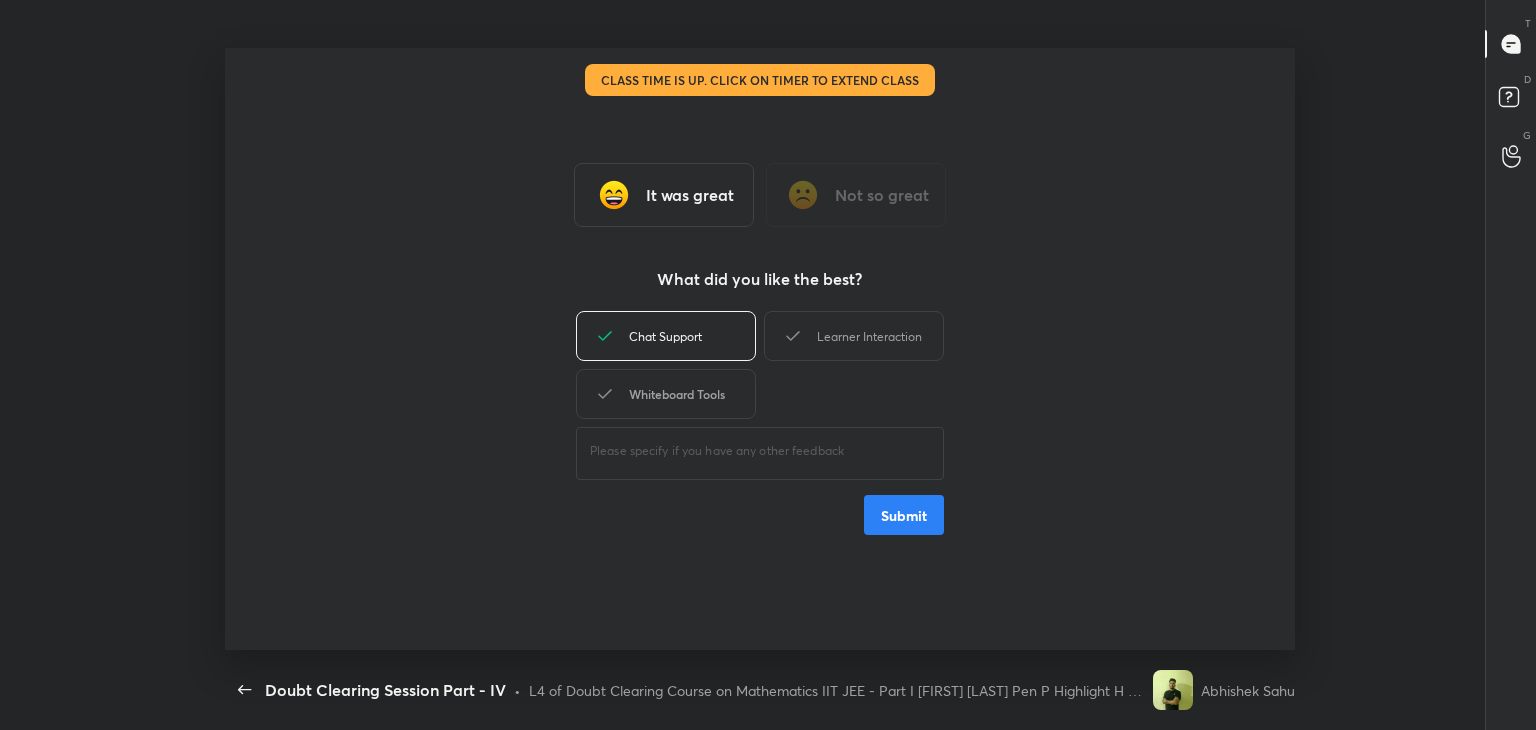 click on "Learner Interaction" at bounding box center (854, 336) 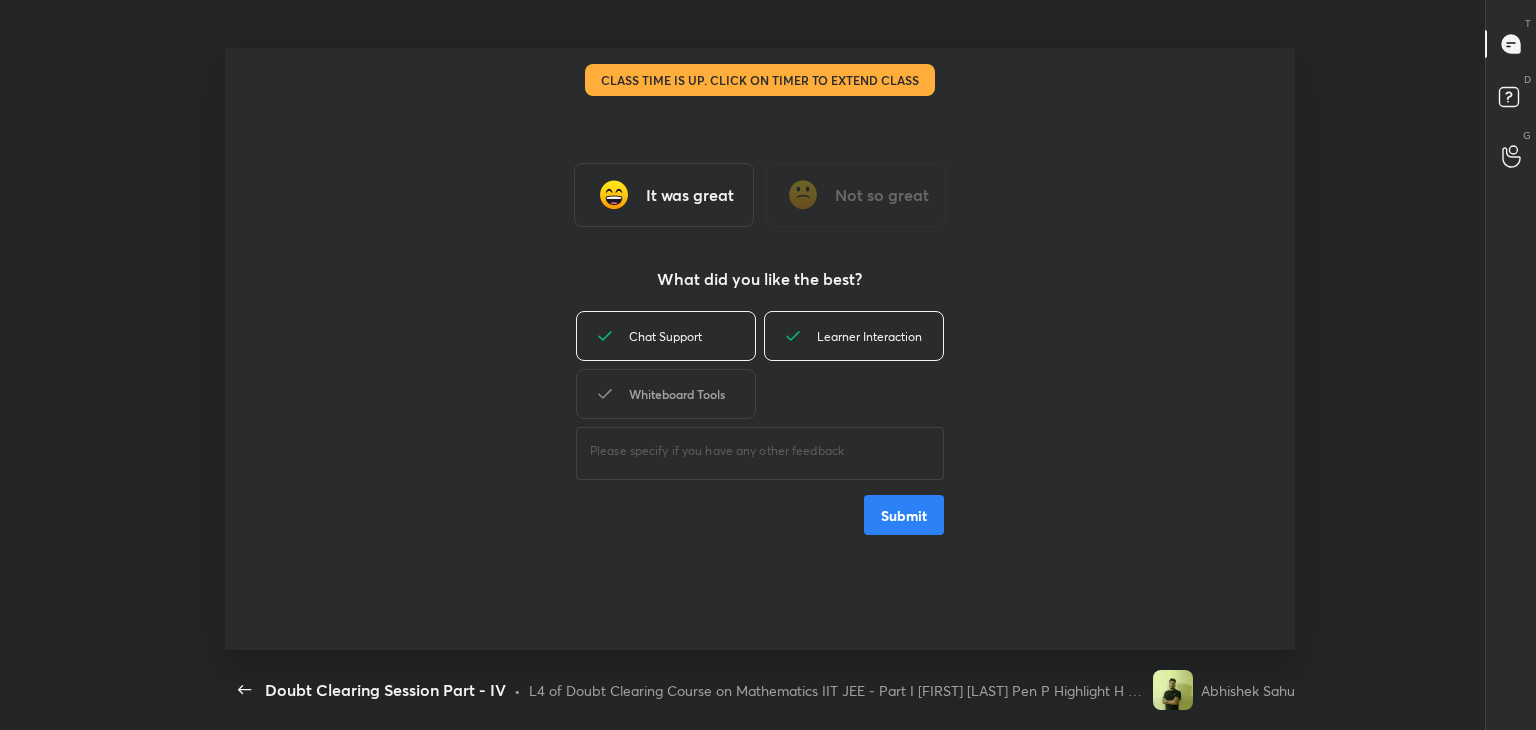 click on "Whiteboard Tools" at bounding box center [666, 394] 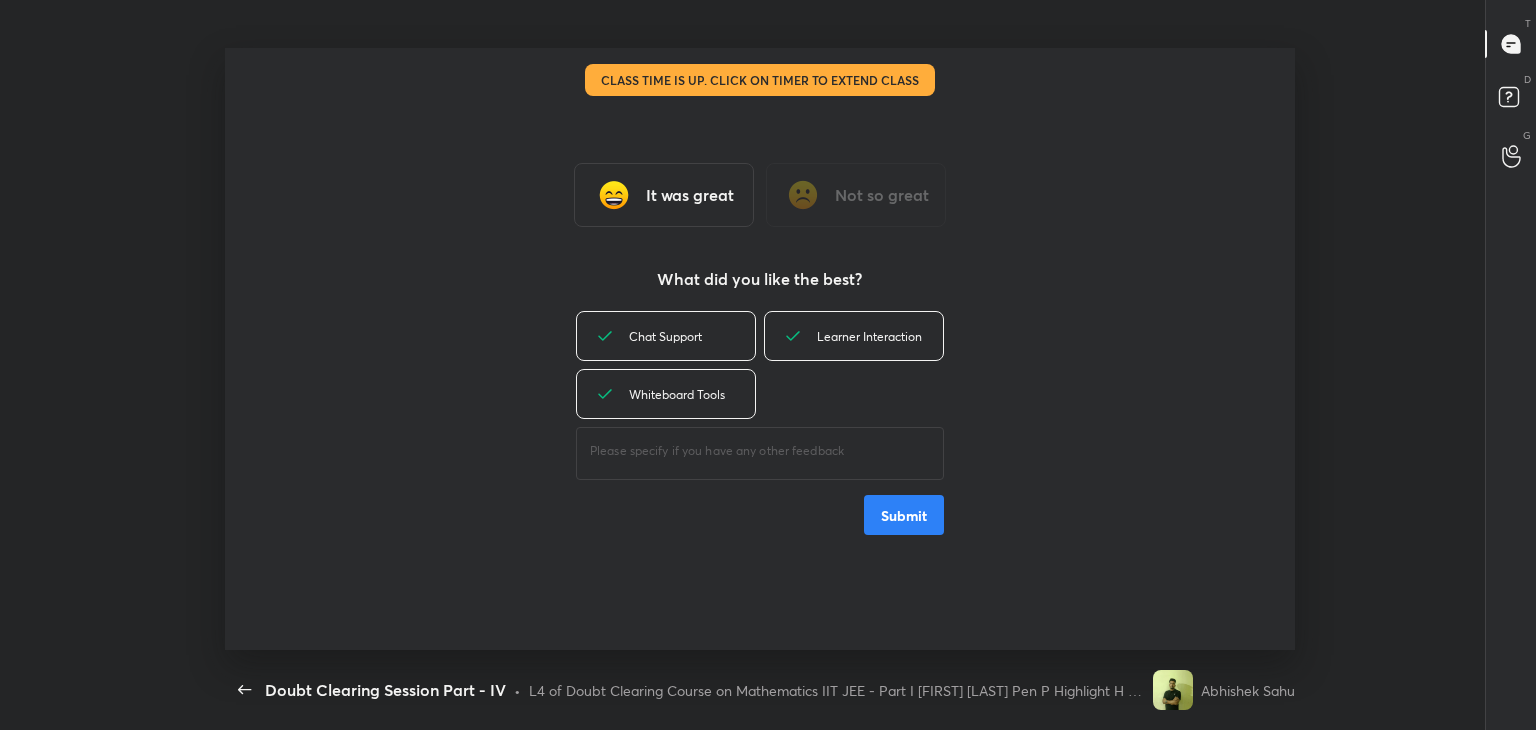 drag, startPoint x: 906, startPoint y: 521, endPoint x: 882, endPoint y: 515, distance: 24.738634 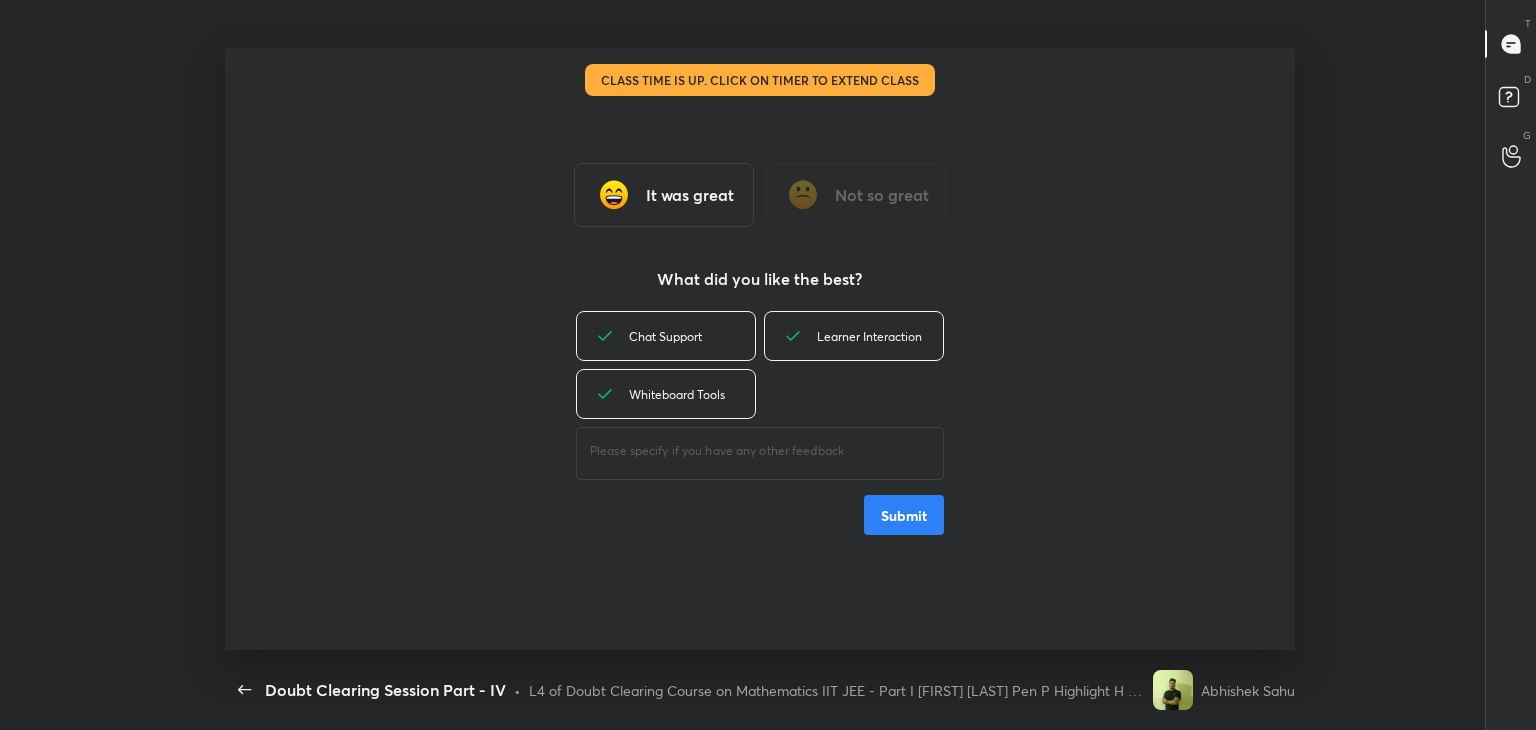 click on "Submit" at bounding box center [904, 515] 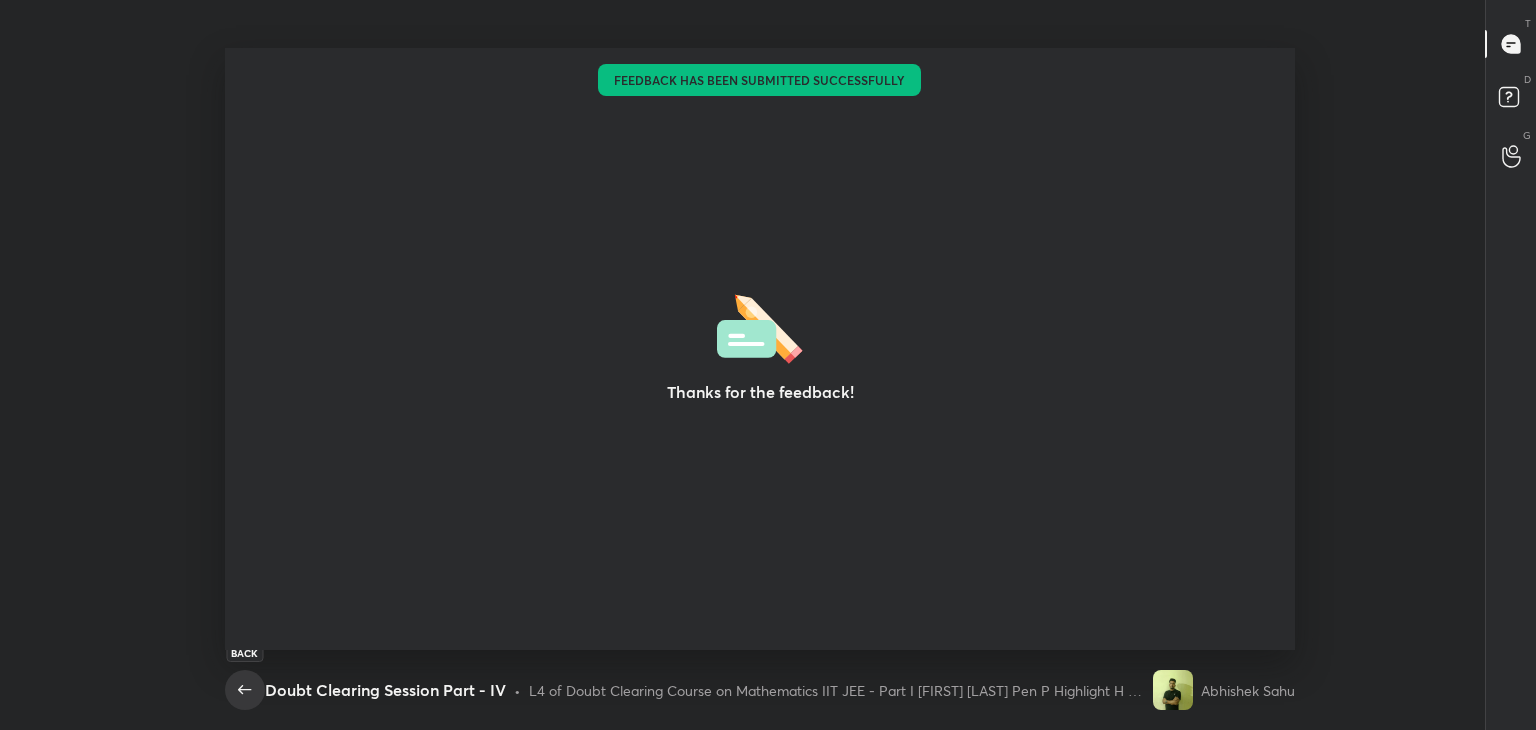 click 